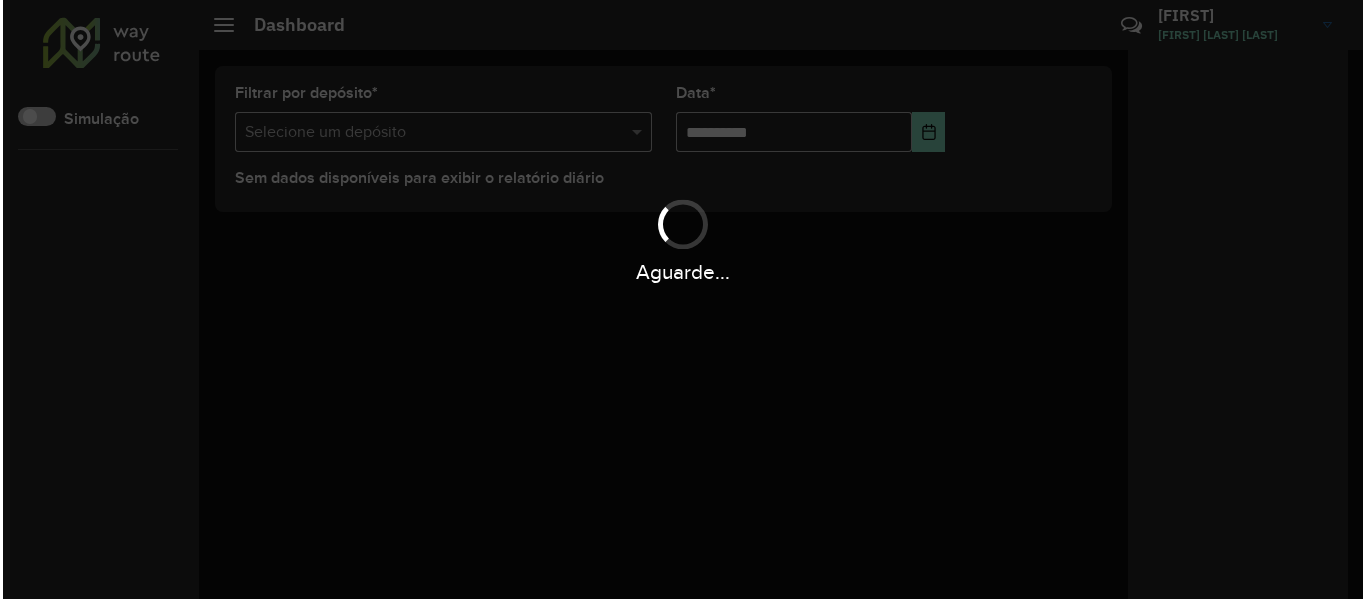 scroll, scrollTop: 0, scrollLeft: 0, axis: both 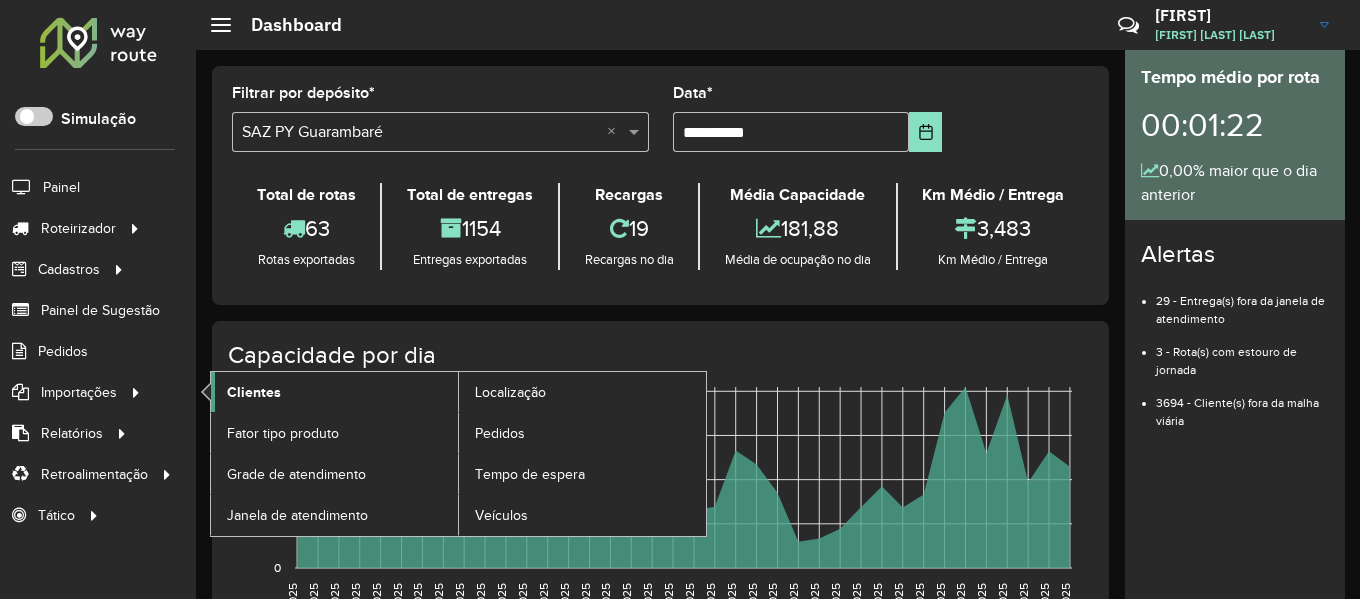 click on "Clientes" 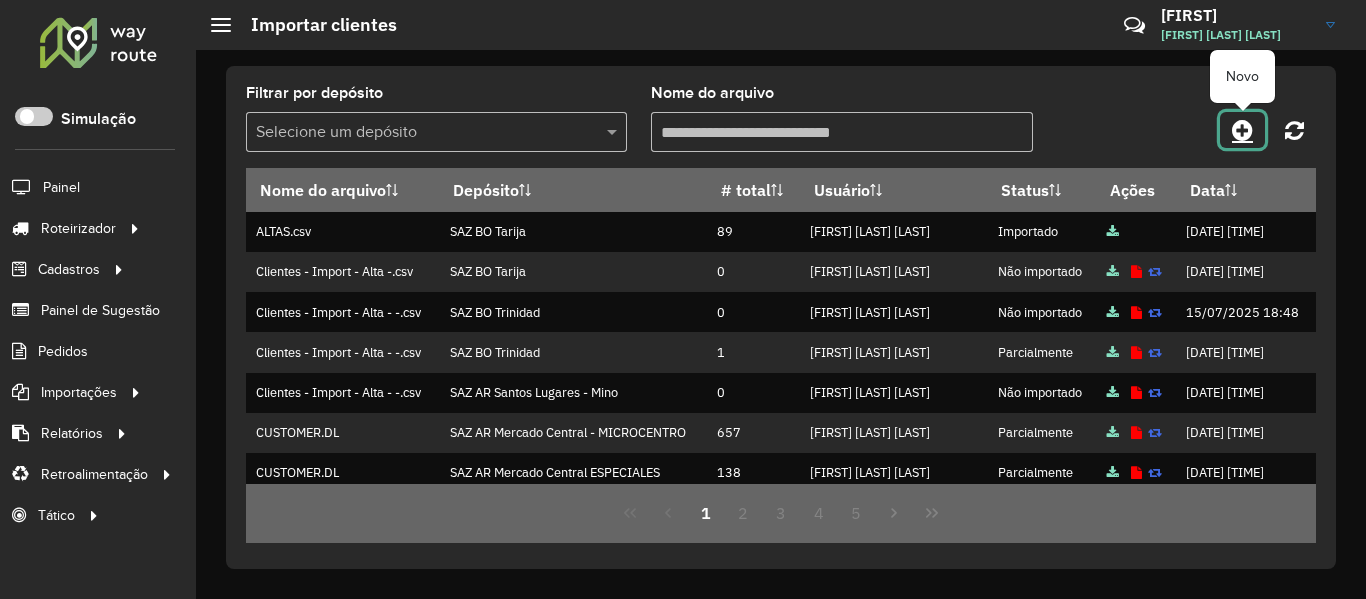 click 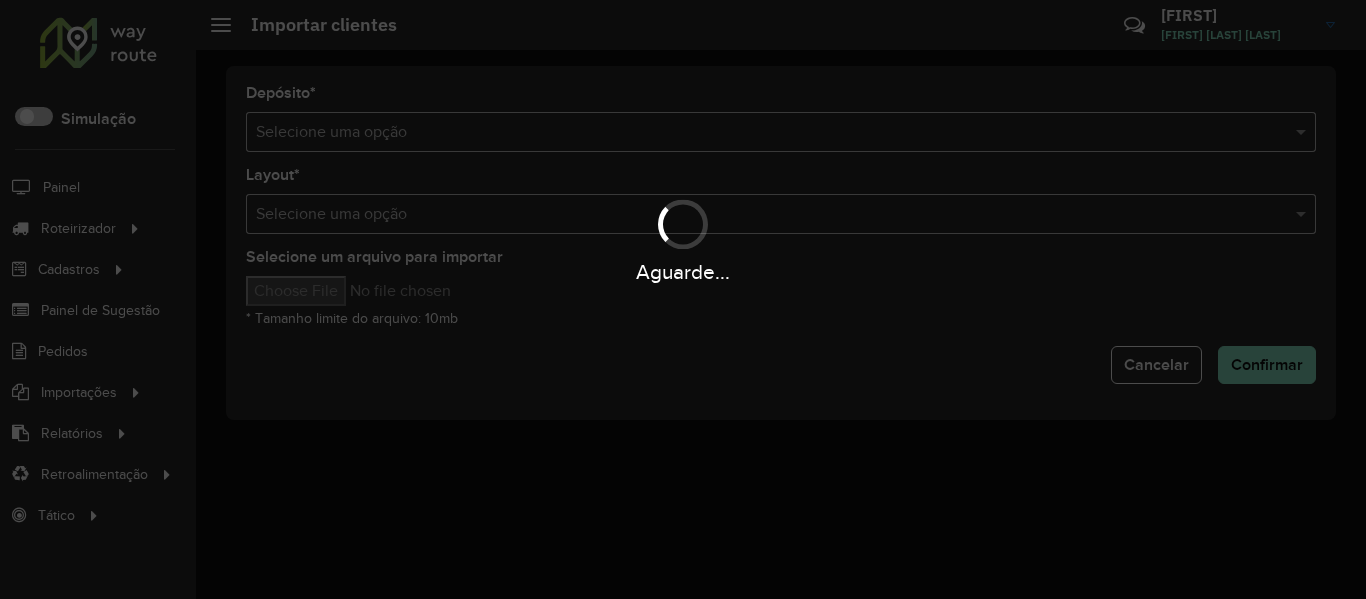 click on "Aguarde..." at bounding box center [683, 299] 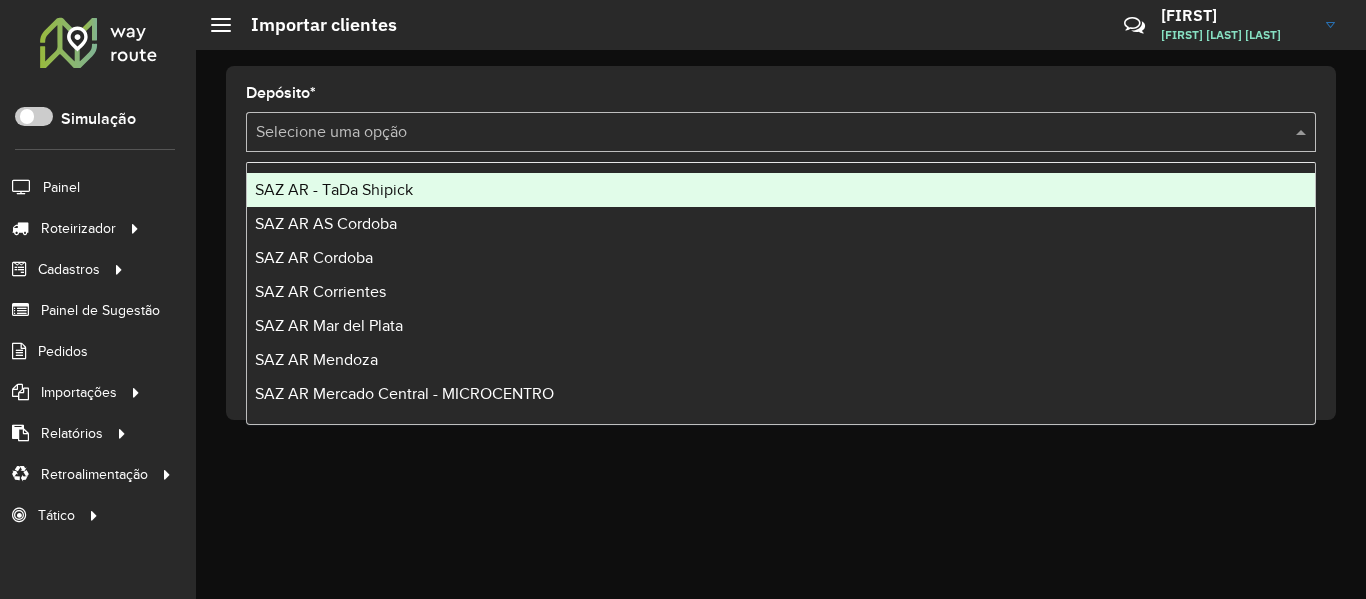 click at bounding box center [761, 133] 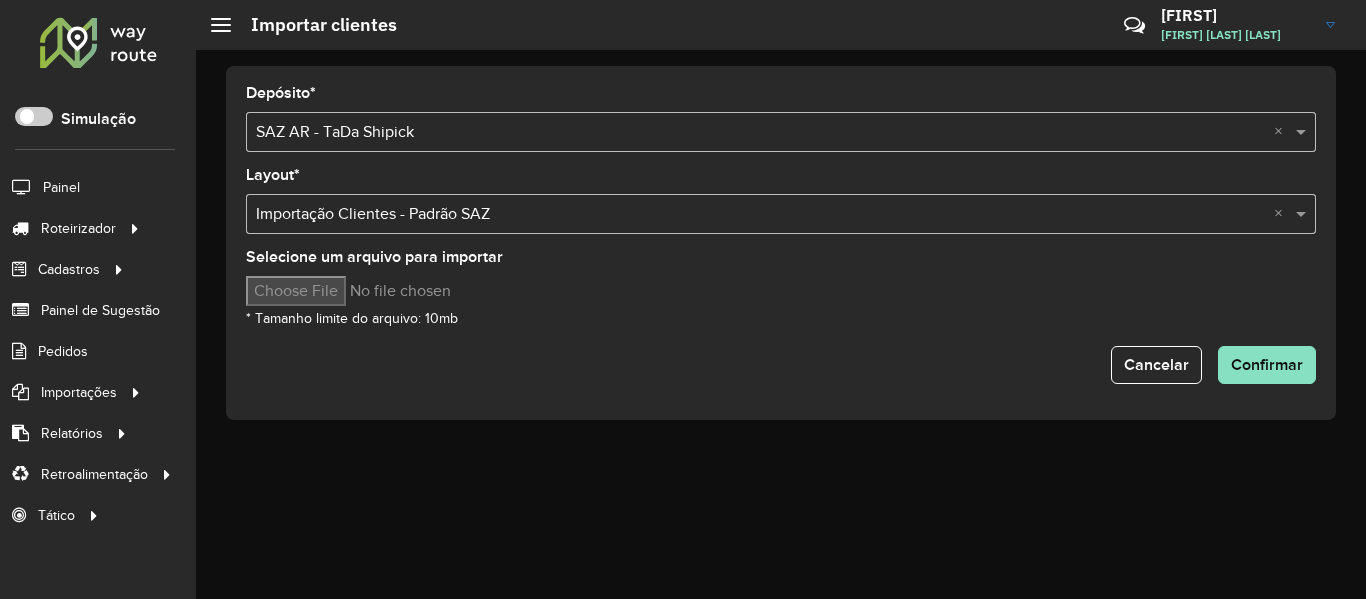click on "Selecione um arquivo para importar" at bounding box center [416, 291] 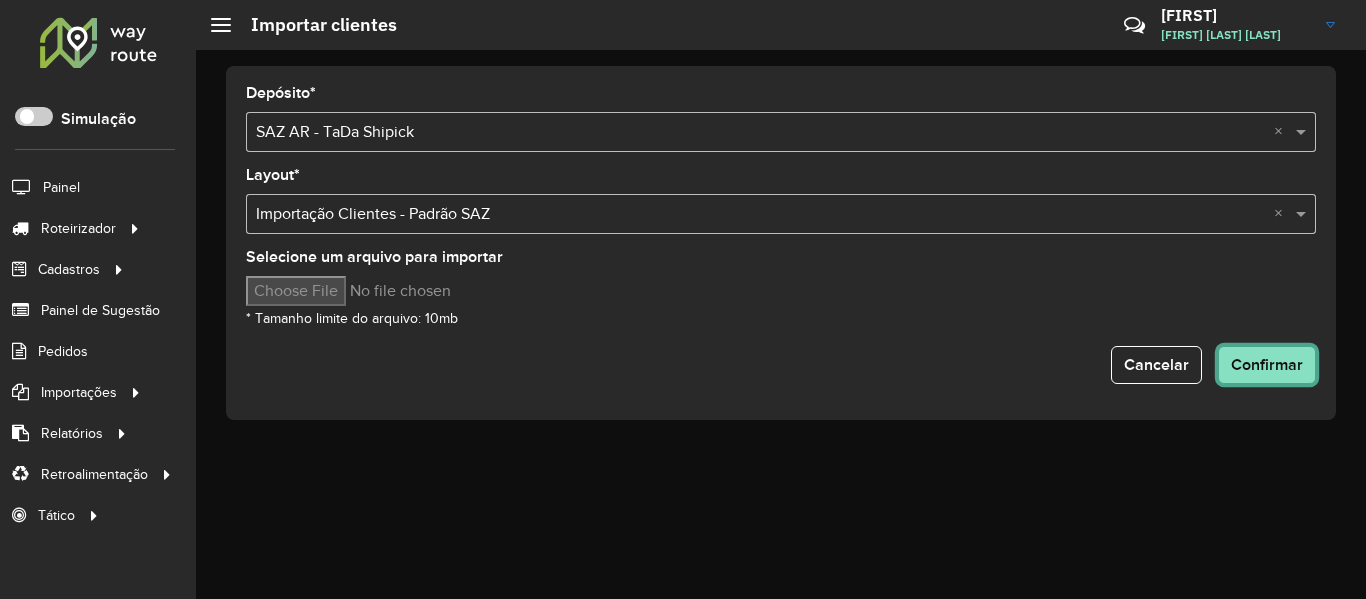 click on "Confirmar" 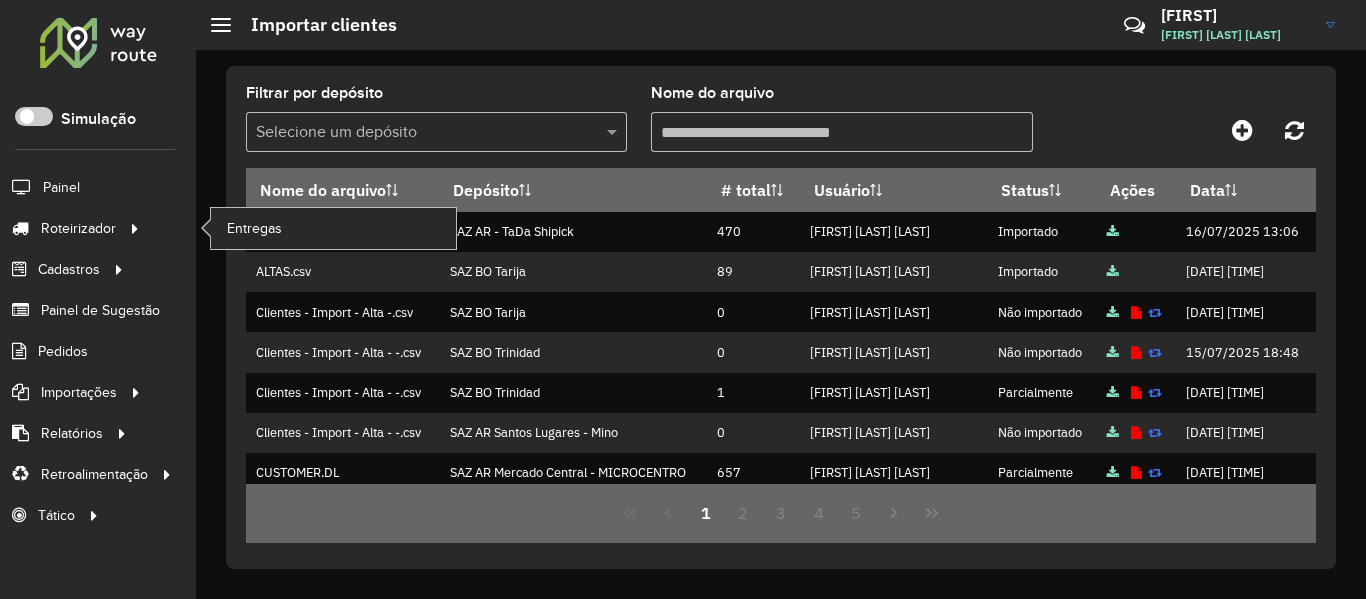 click on "Roteirizador Entregas" 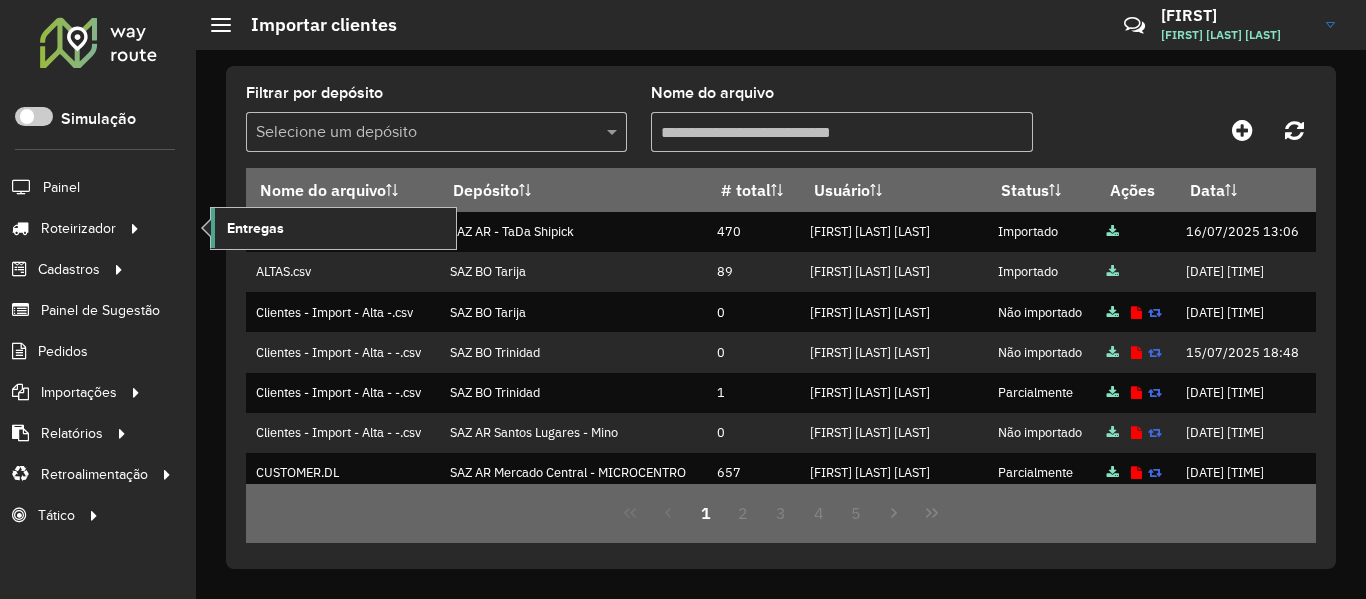 click on "Entregas" 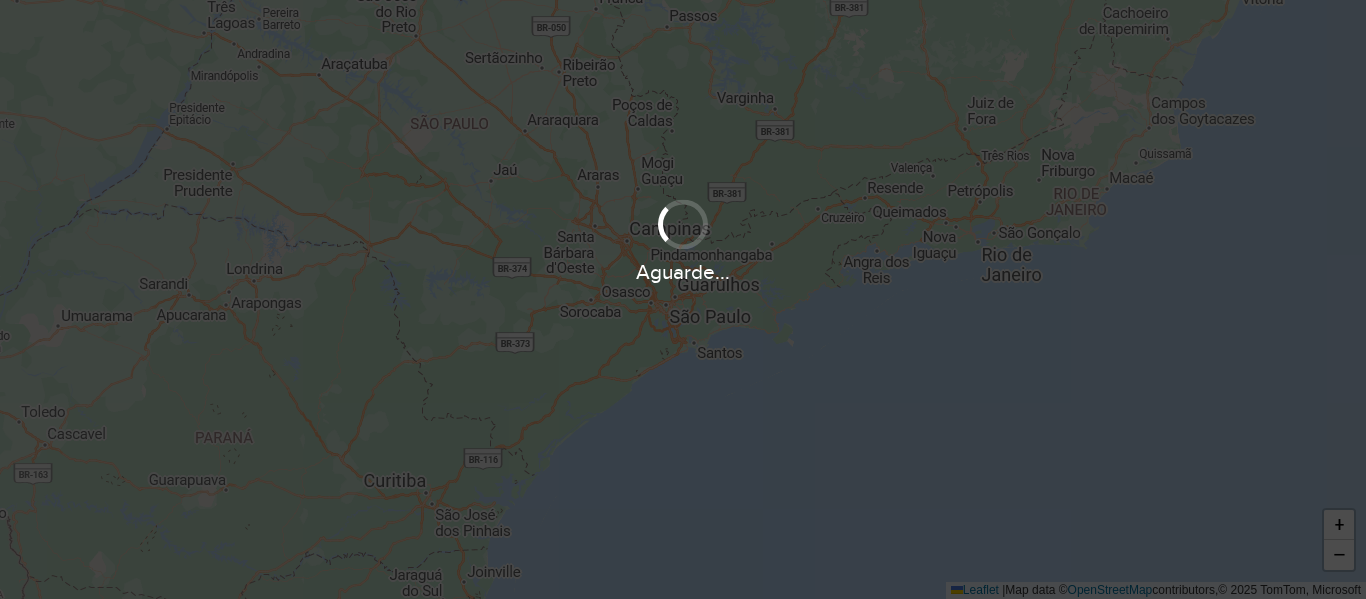 scroll, scrollTop: 0, scrollLeft: 0, axis: both 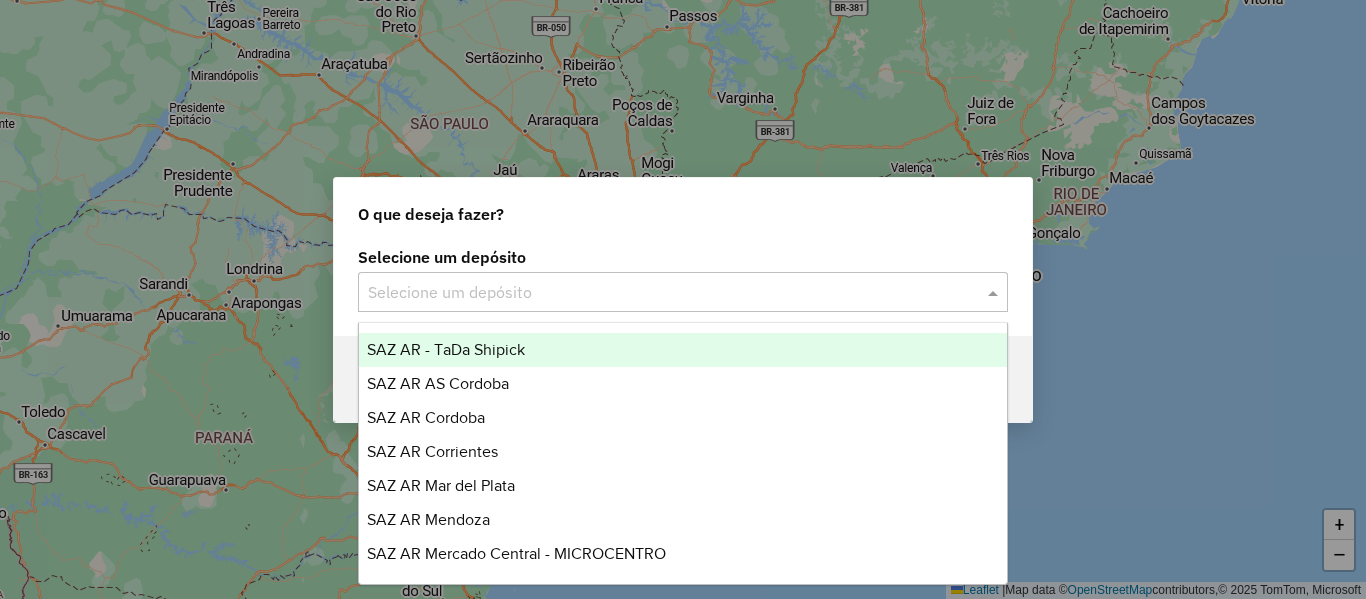 click 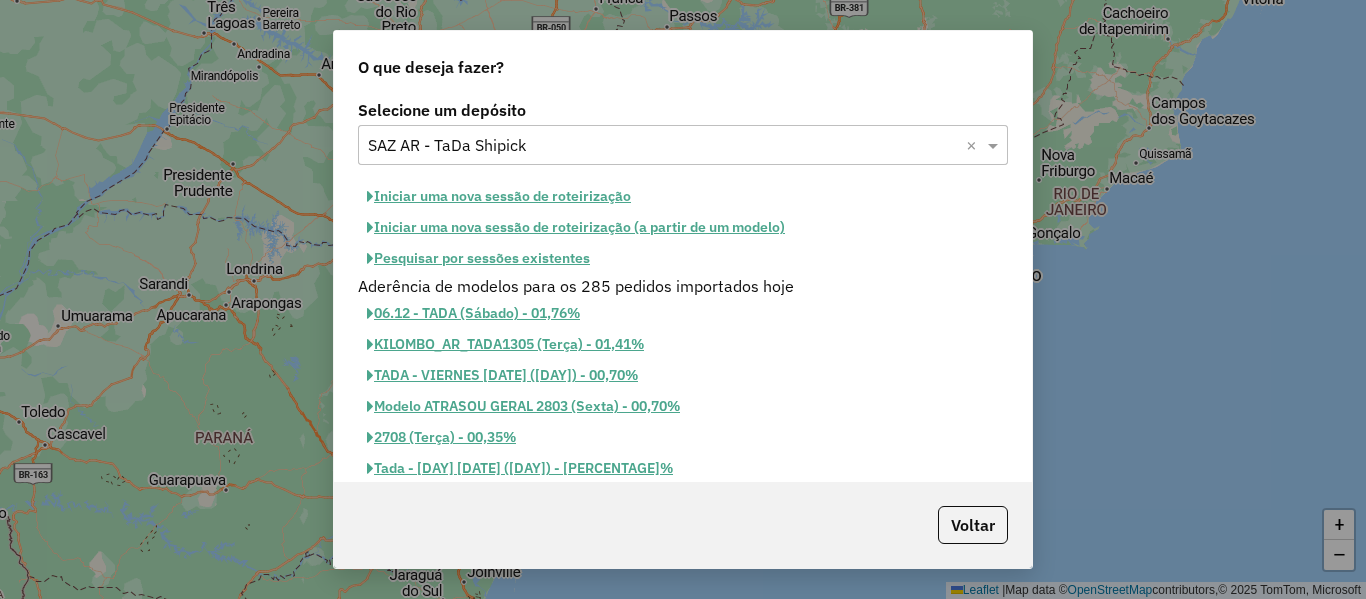 click on "Iniciar uma nova sessão de roteirização" 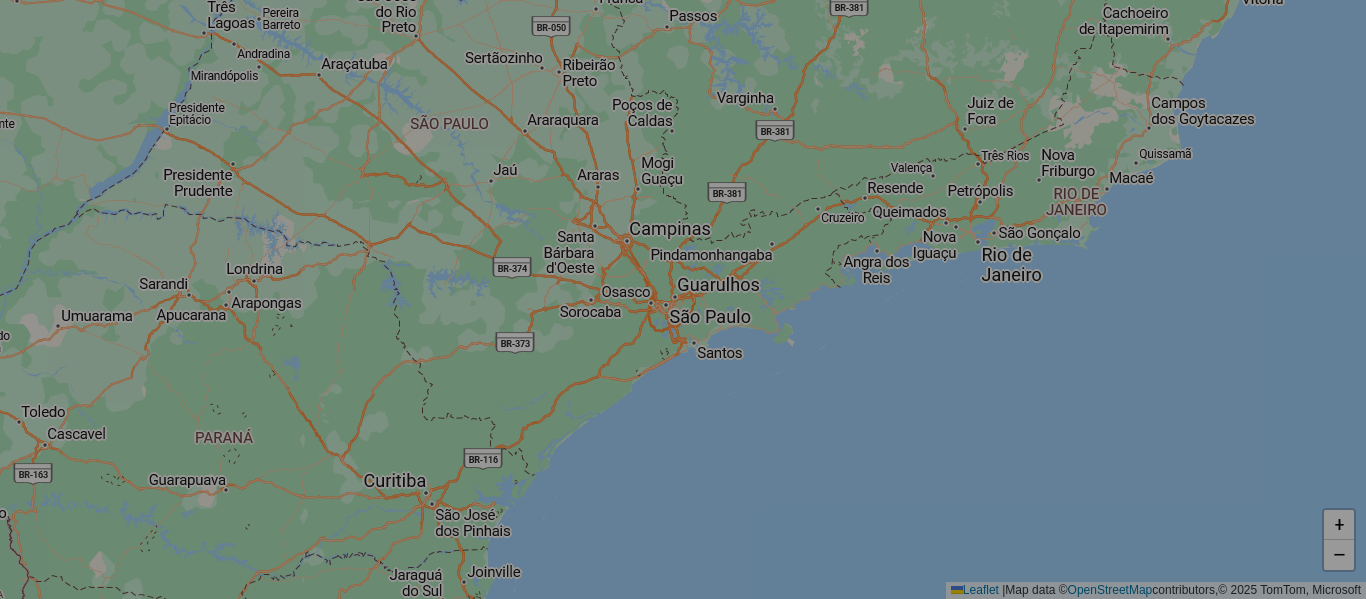 select on "*" 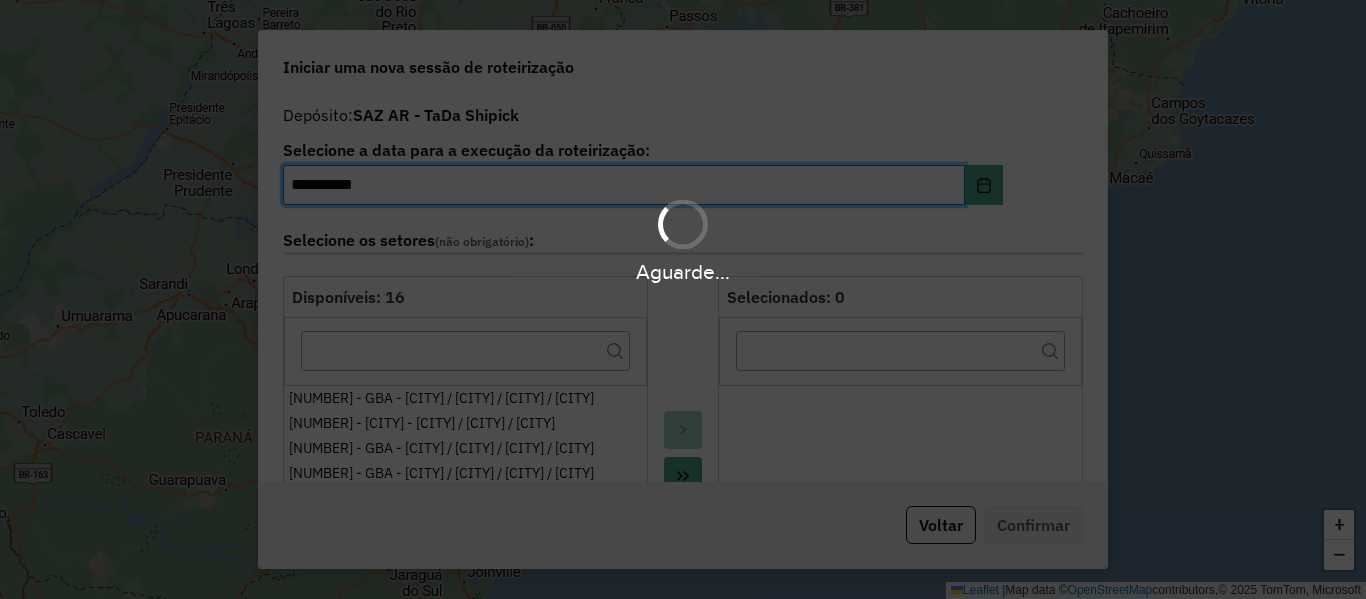 click on "Aguarde..." at bounding box center (683, 239) 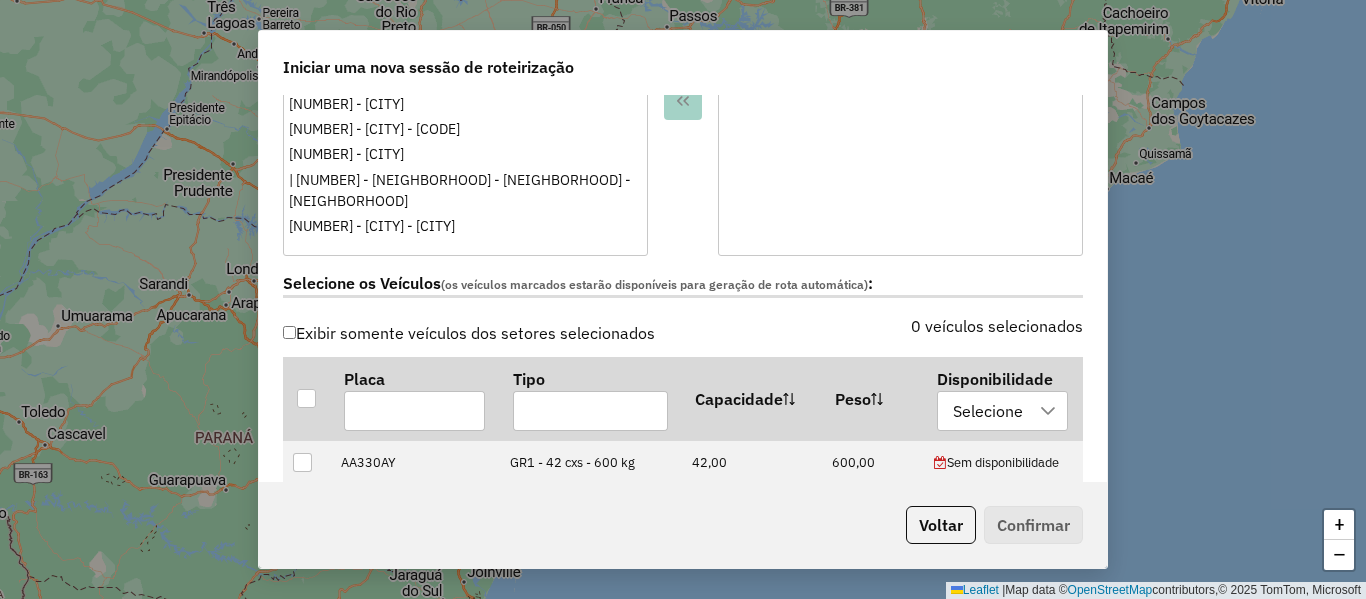scroll, scrollTop: 500, scrollLeft: 0, axis: vertical 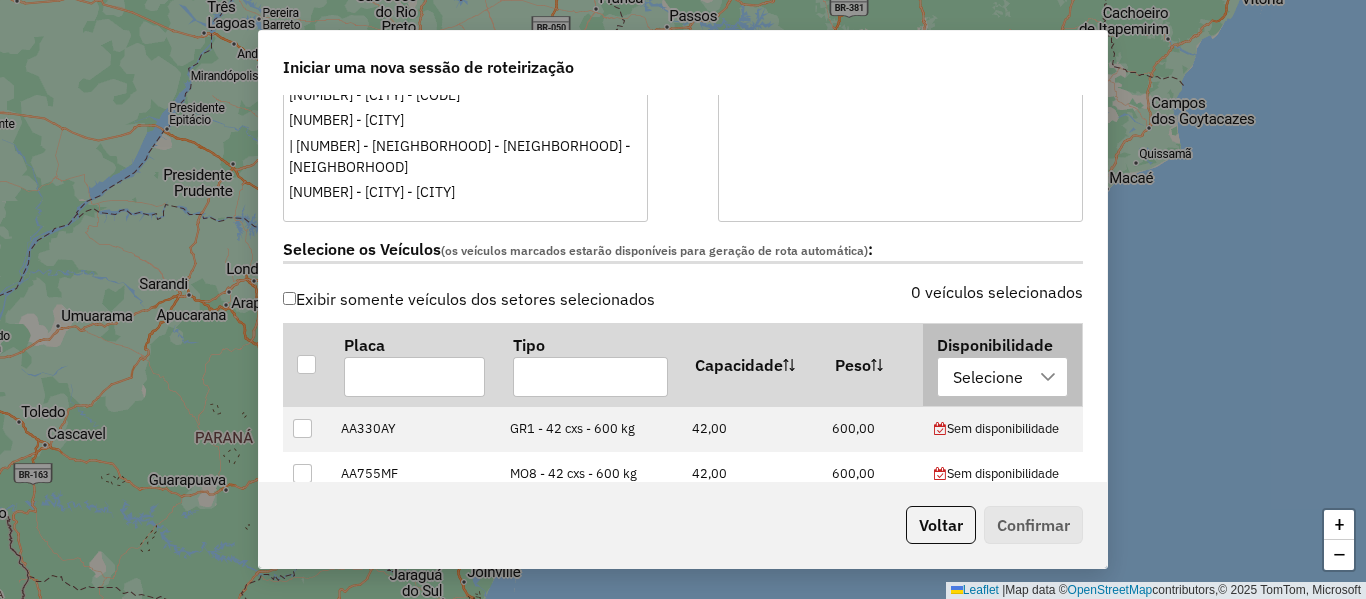 click at bounding box center (1049, 377) 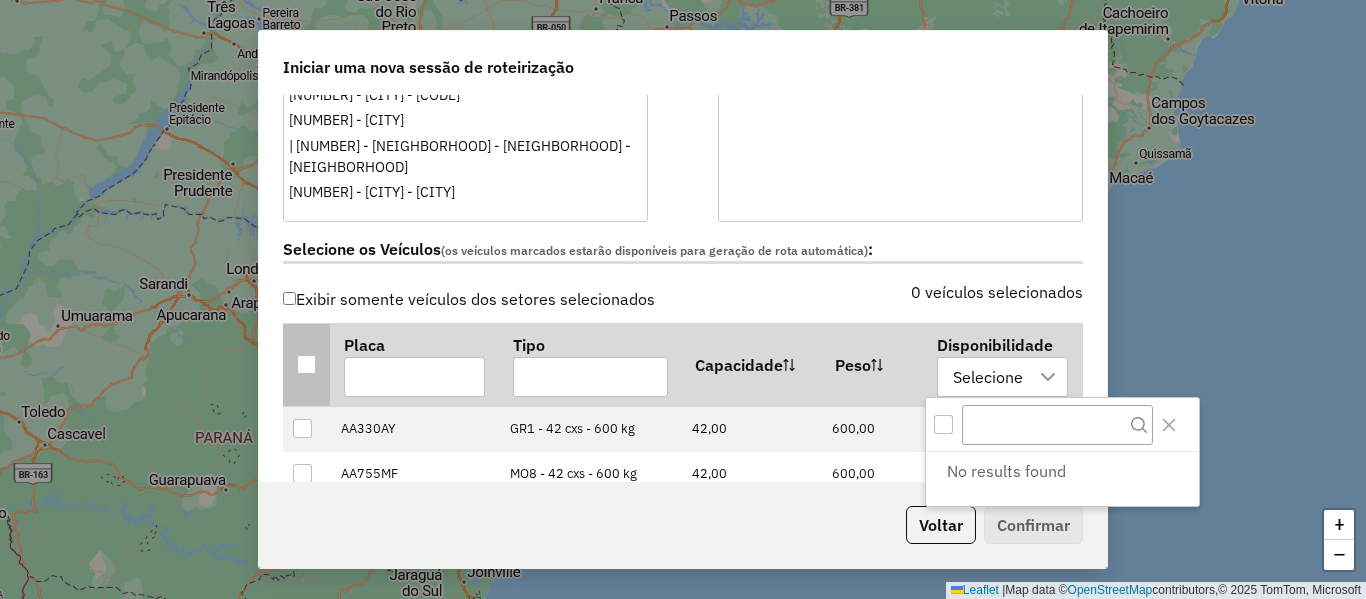 click at bounding box center [306, 364] 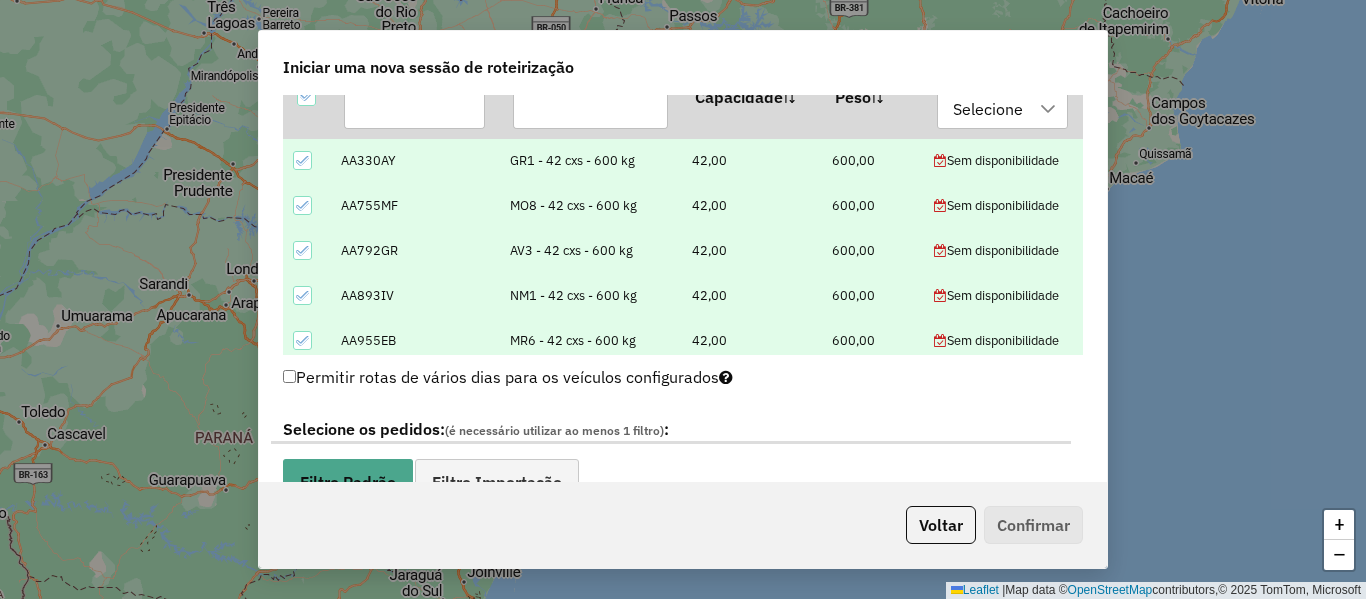 scroll, scrollTop: 800, scrollLeft: 0, axis: vertical 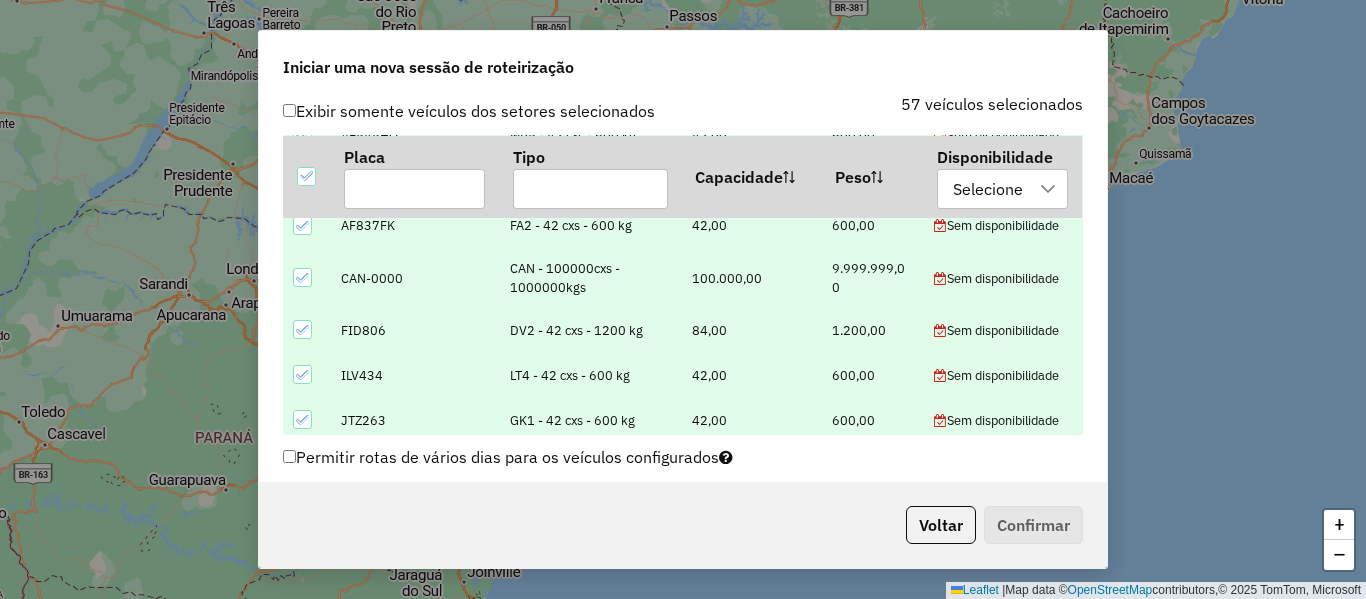 click on "DV2 - 42 cxs - 1200 kg" at bounding box center [590, 330] 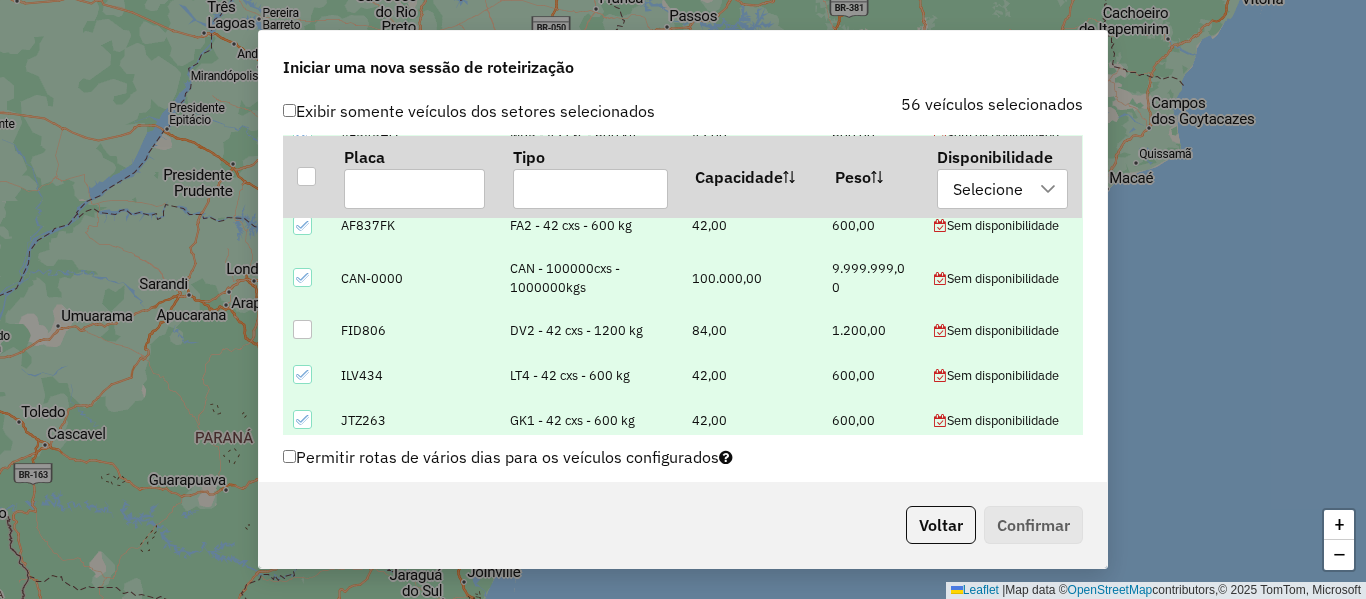 click at bounding box center [302, 277] 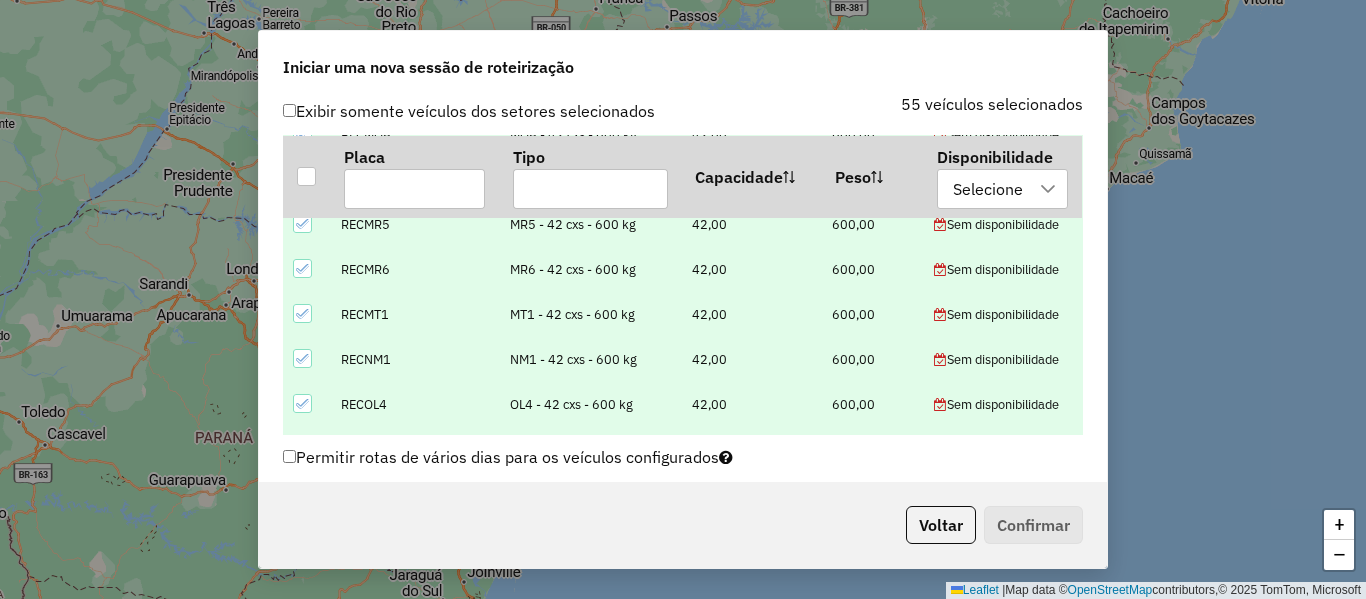 scroll, scrollTop: 2363, scrollLeft: 0, axis: vertical 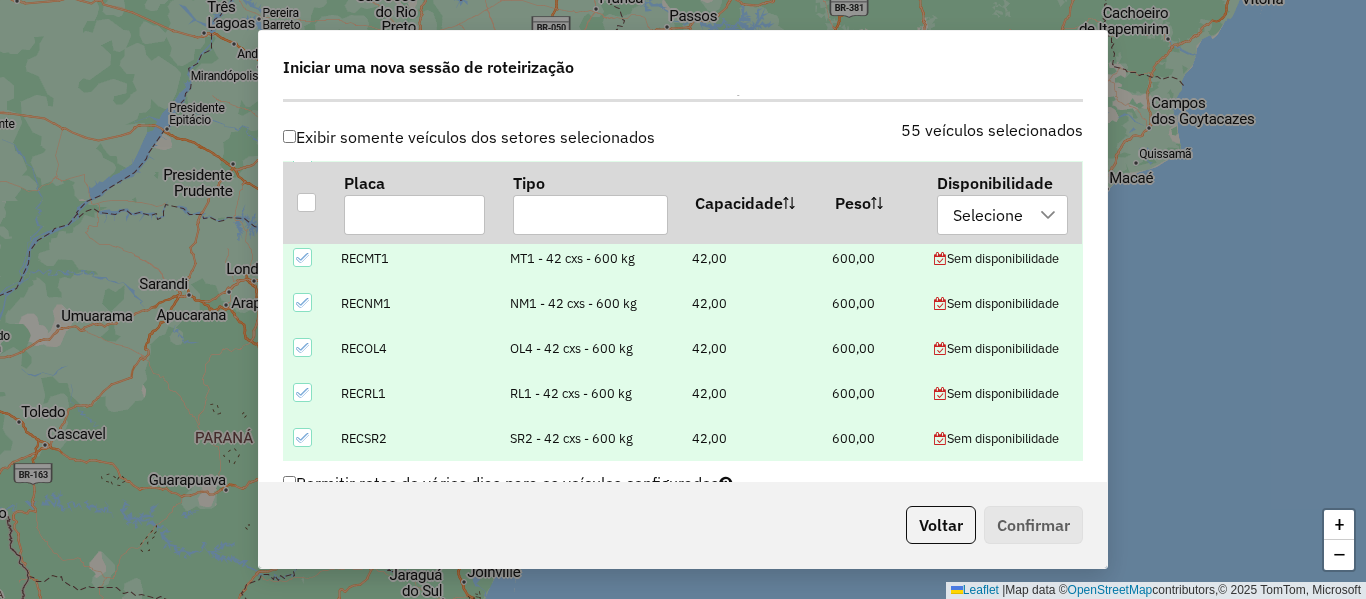 drag, startPoint x: 295, startPoint y: 437, endPoint x: 304, endPoint y: 404, distance: 34.20526 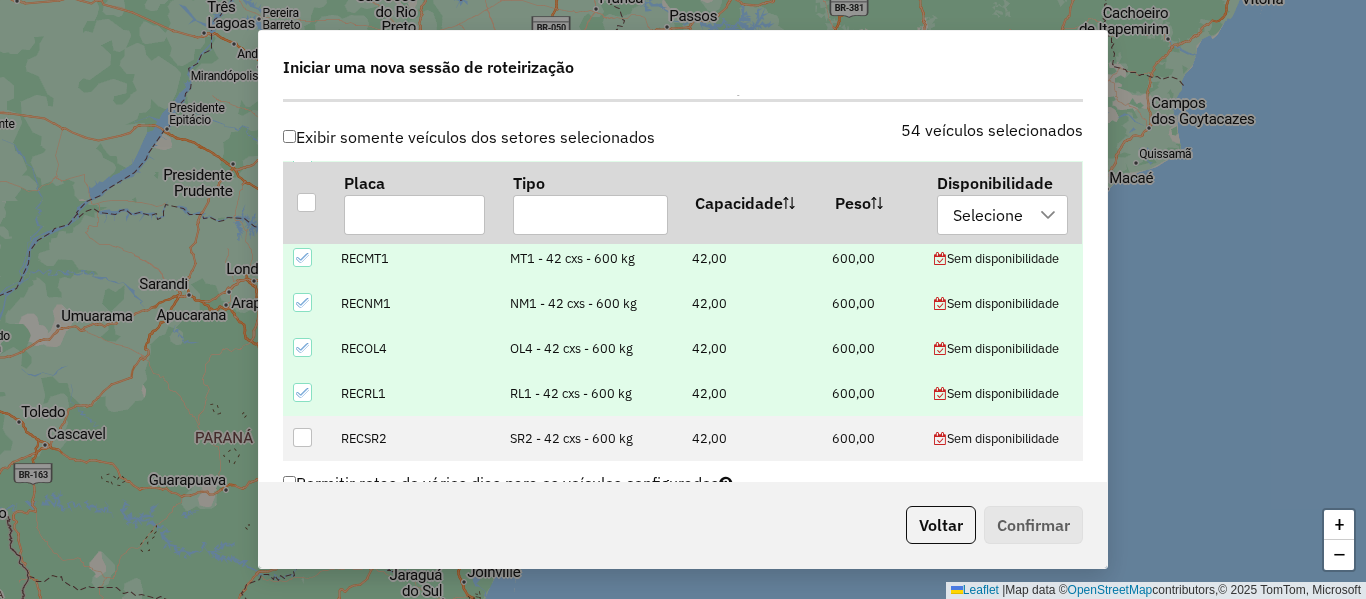 click 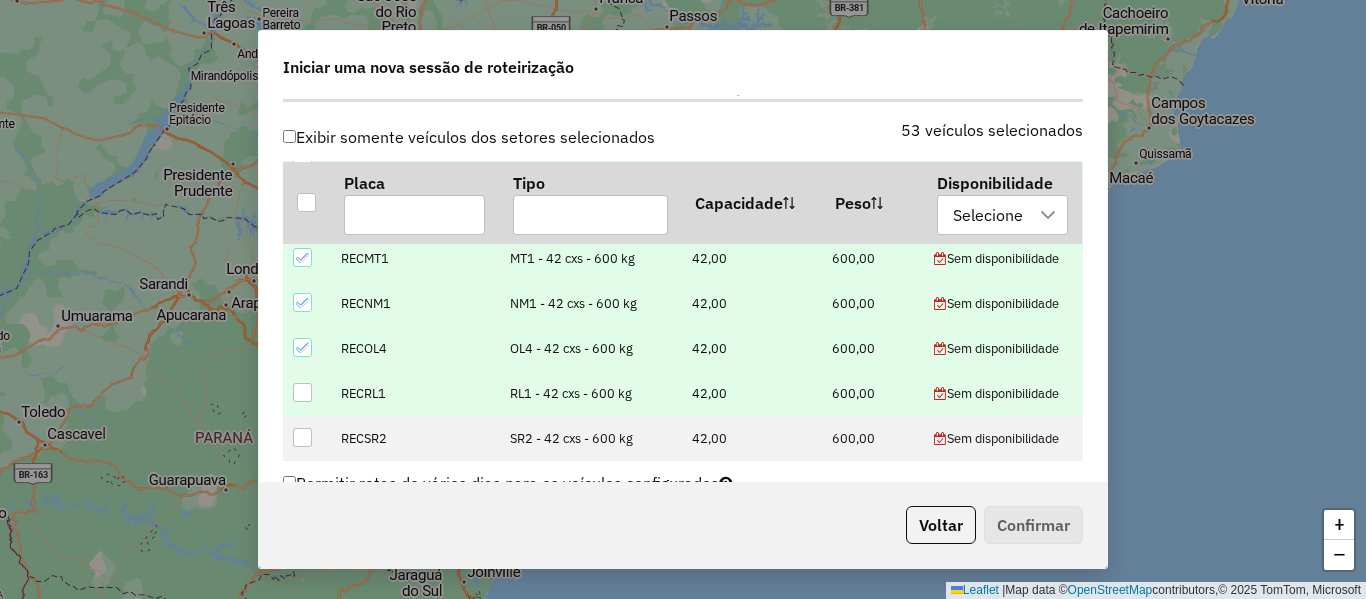 click 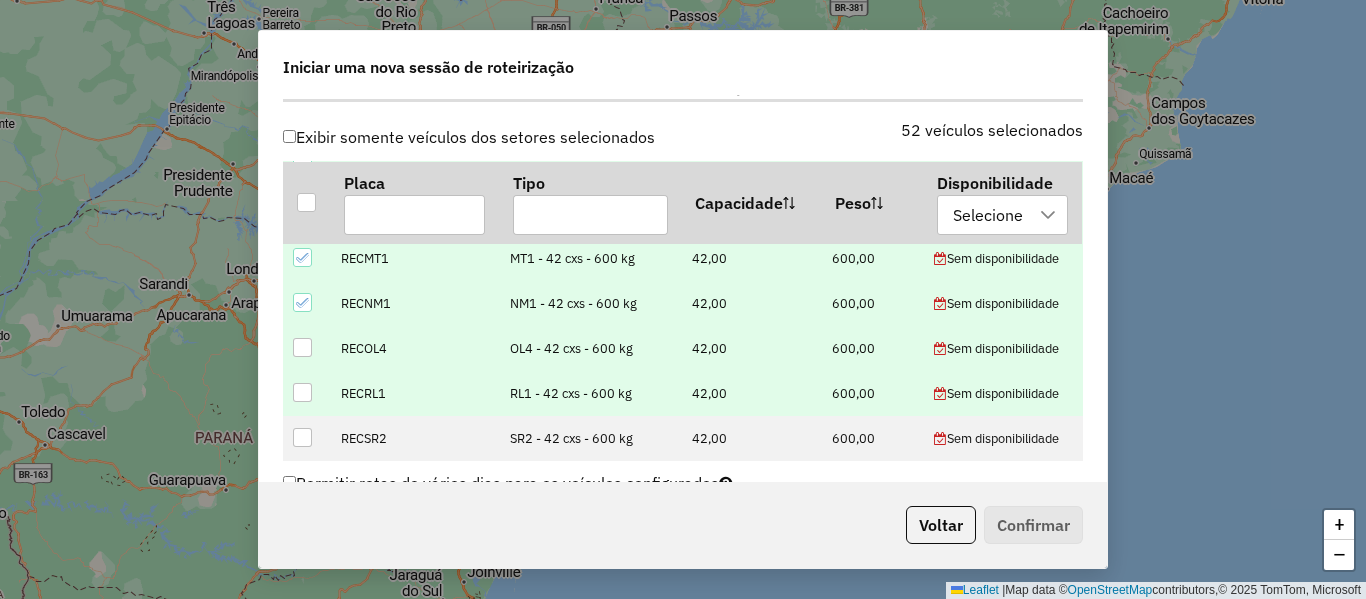 drag, startPoint x: 302, startPoint y: 303, endPoint x: 304, endPoint y: 262, distance: 41.04875 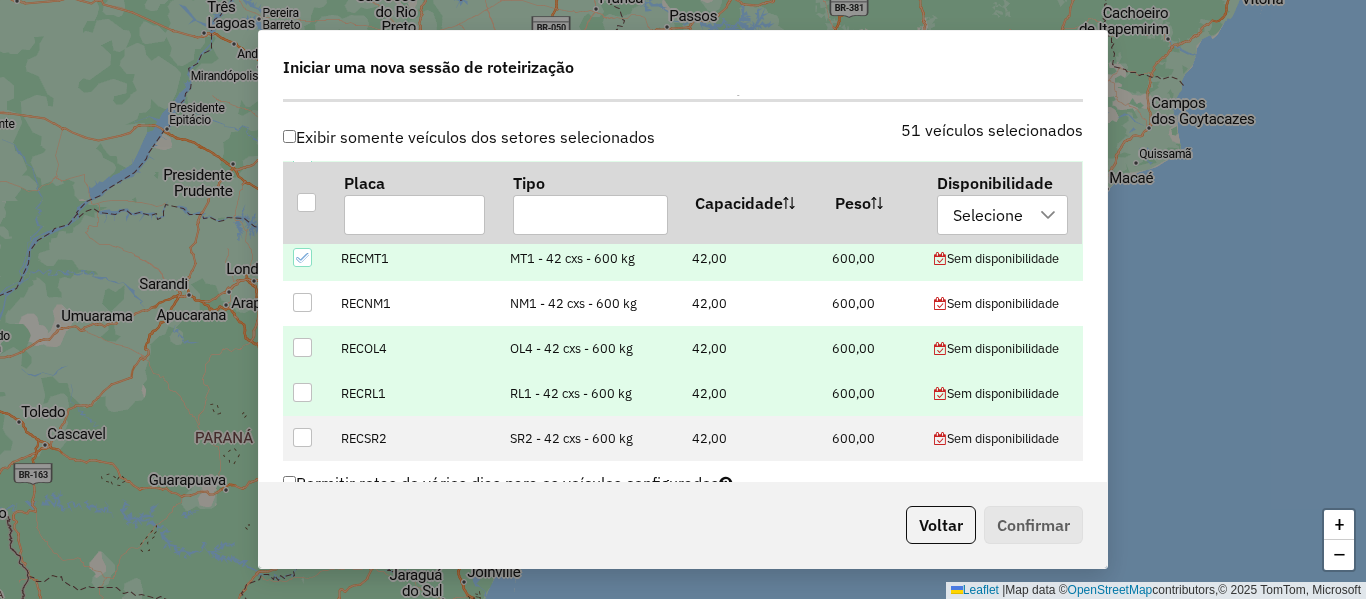click 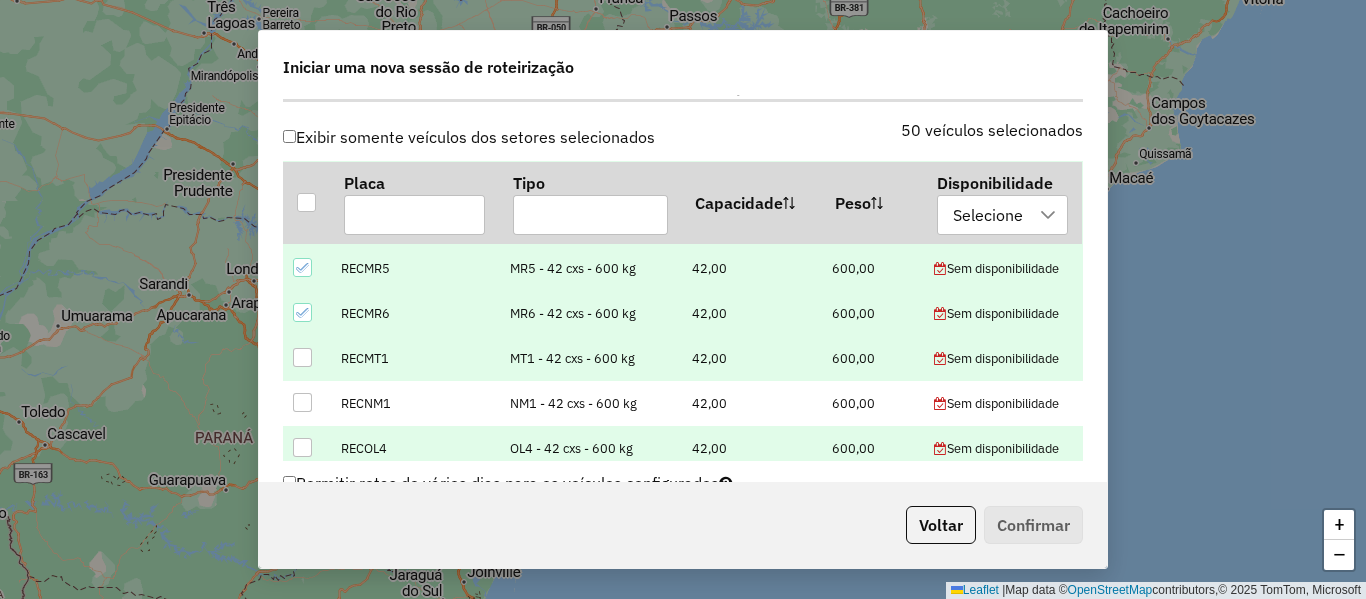 scroll, scrollTop: 2163, scrollLeft: 0, axis: vertical 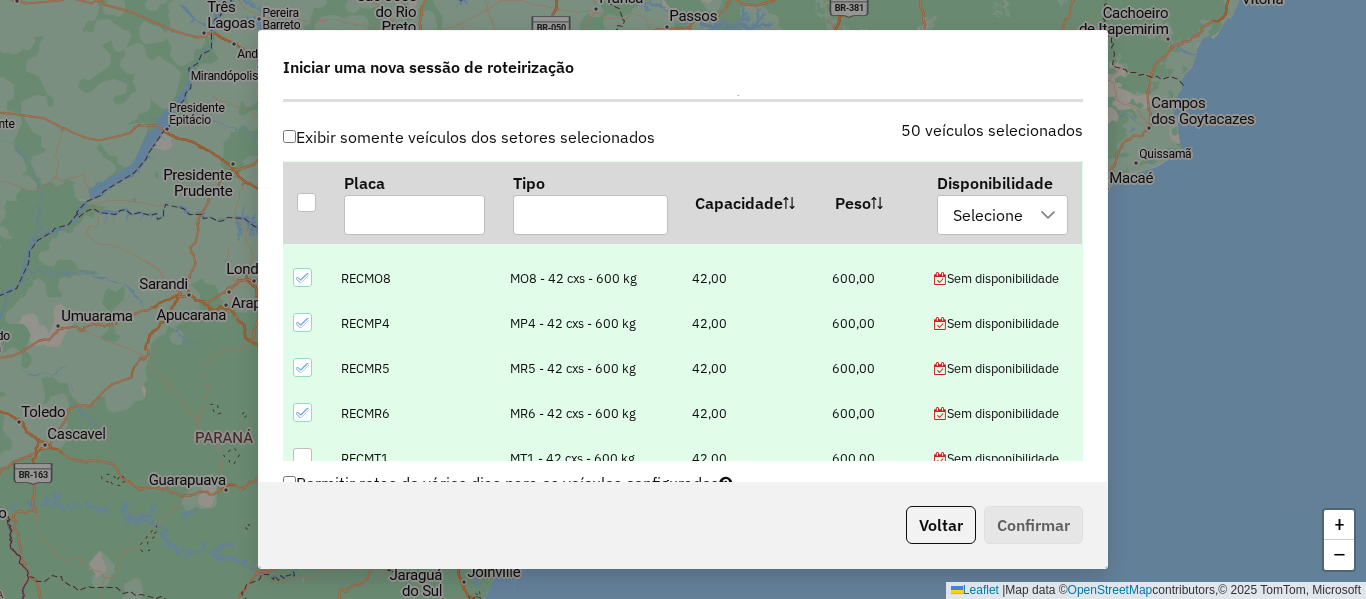 drag, startPoint x: 304, startPoint y: 416, endPoint x: 301, endPoint y: 386, distance: 30.149628 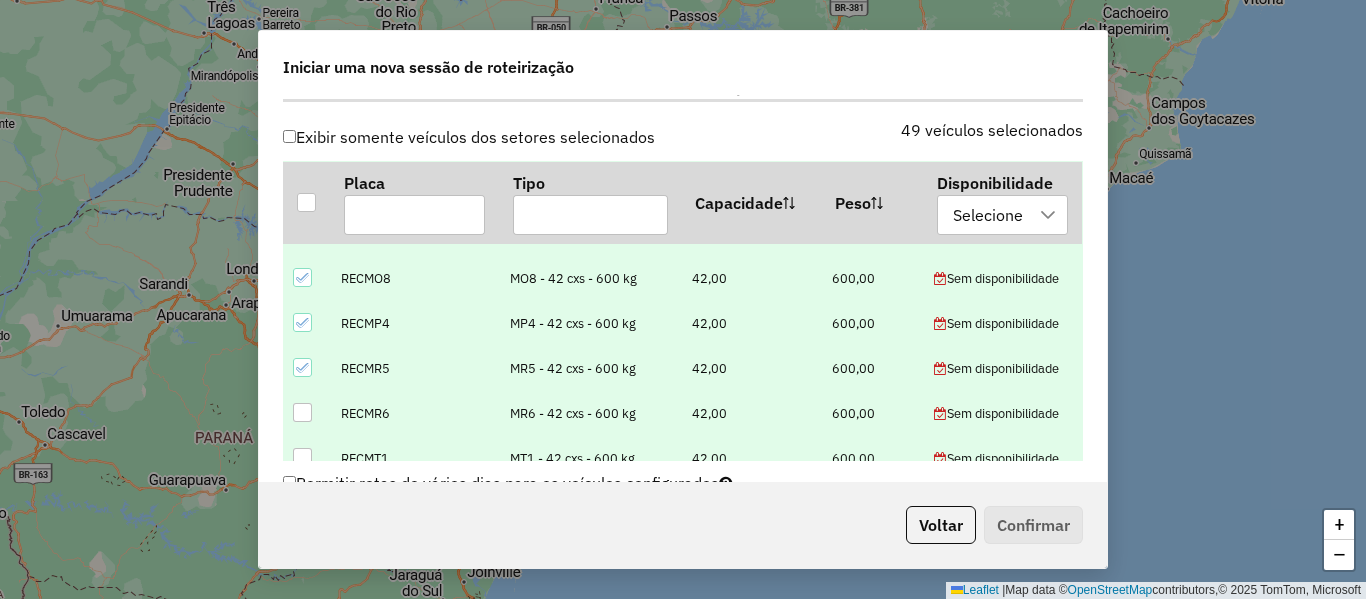 click 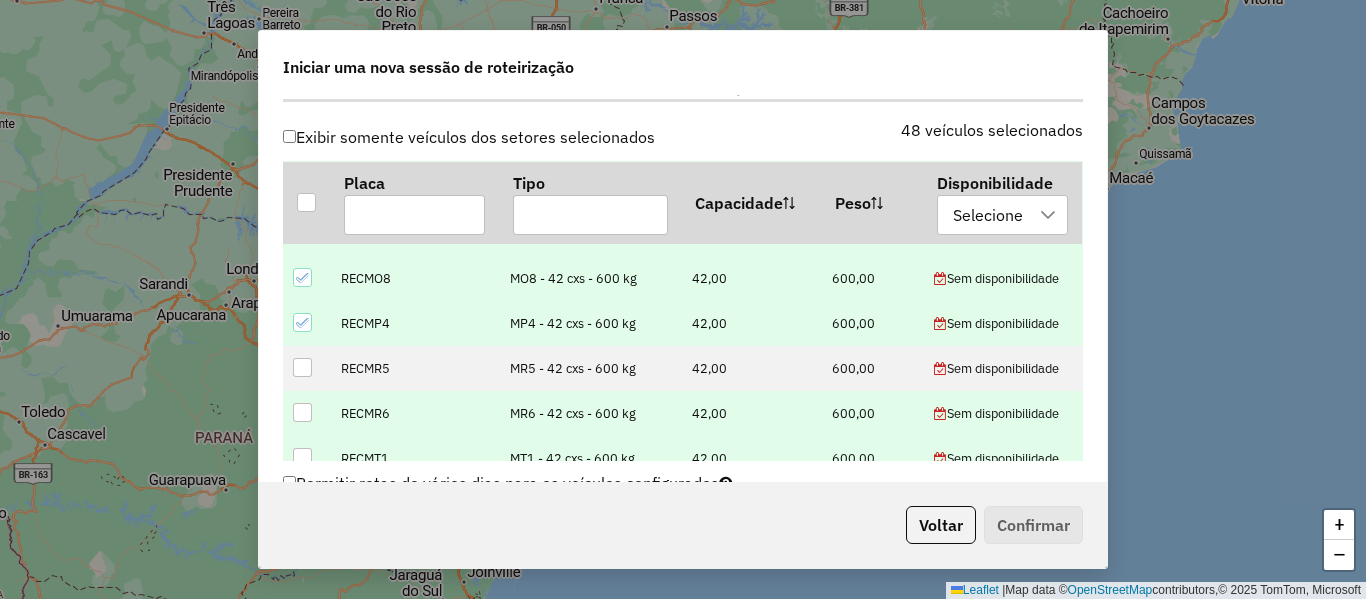 click at bounding box center (302, 322) 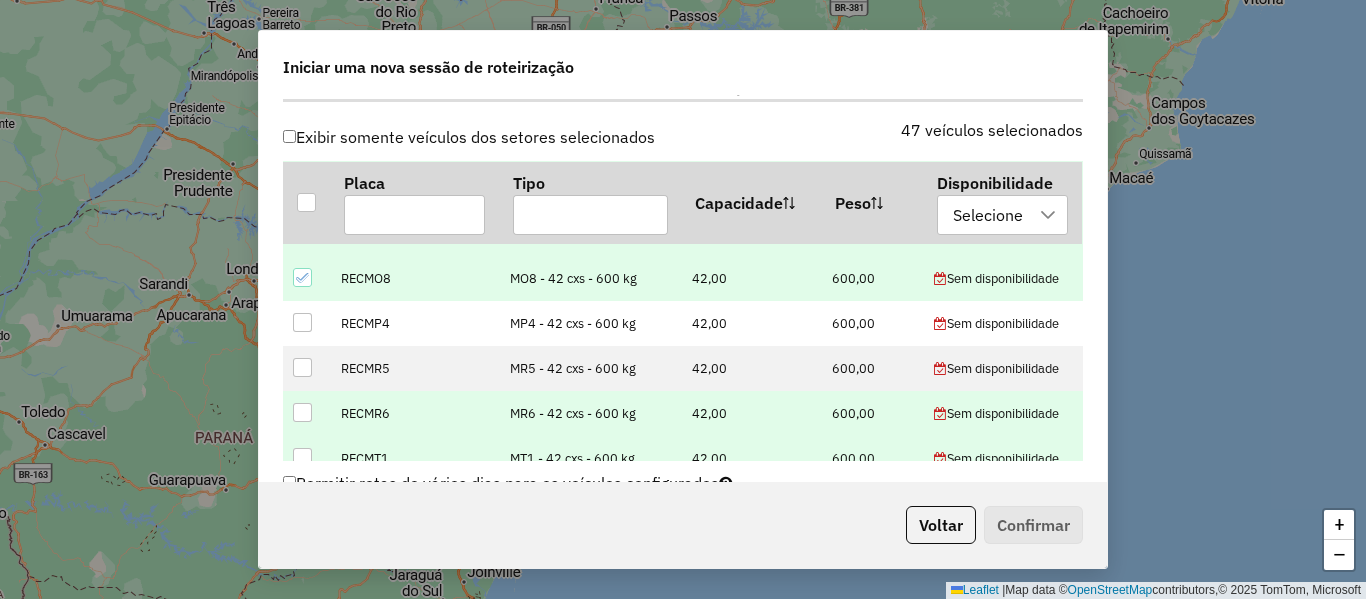drag, startPoint x: 305, startPoint y: 281, endPoint x: 313, endPoint y: 293, distance: 14.422205 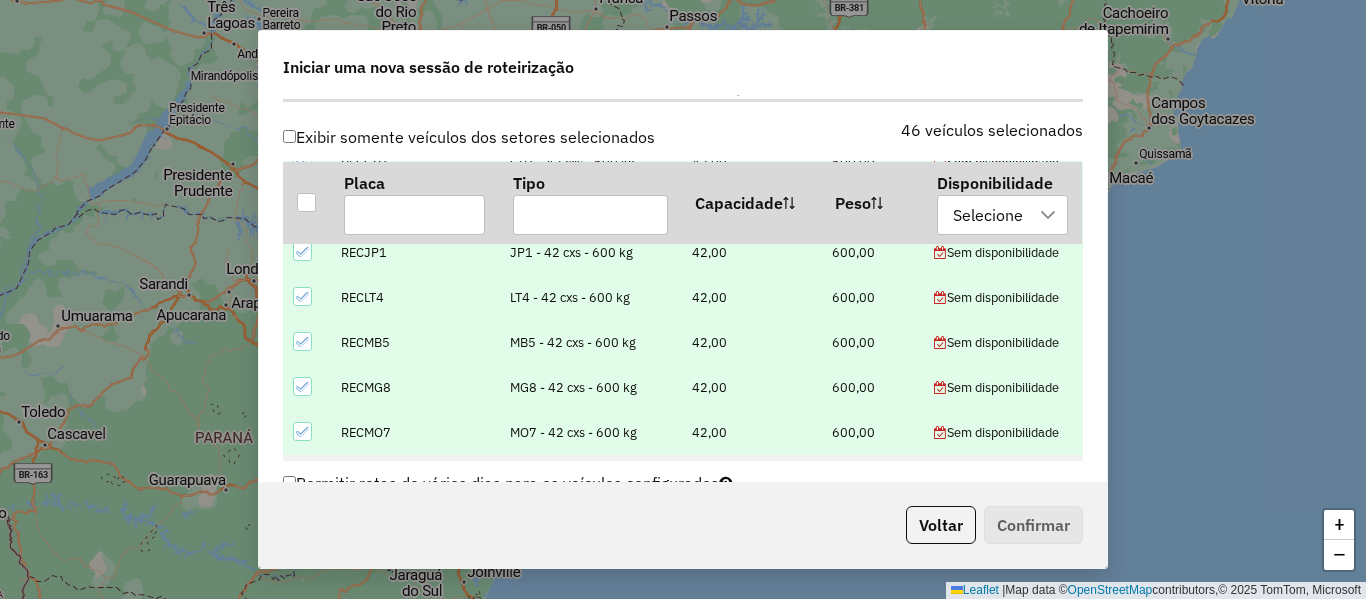 scroll, scrollTop: 1963, scrollLeft: 0, axis: vertical 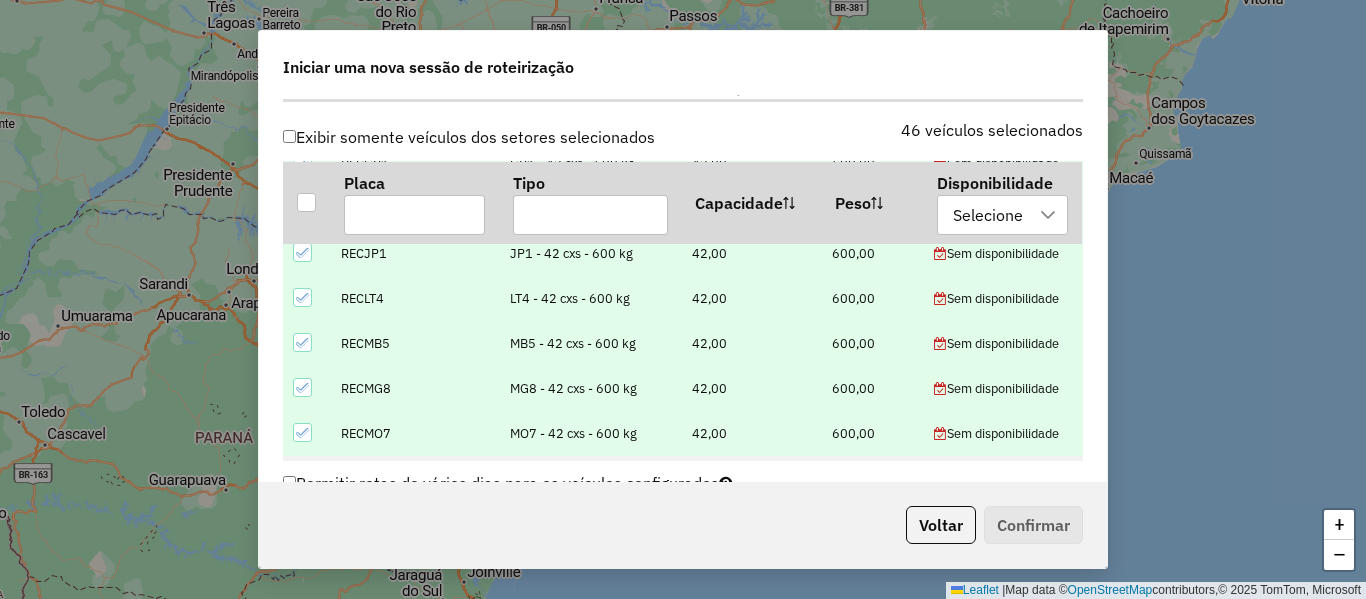click 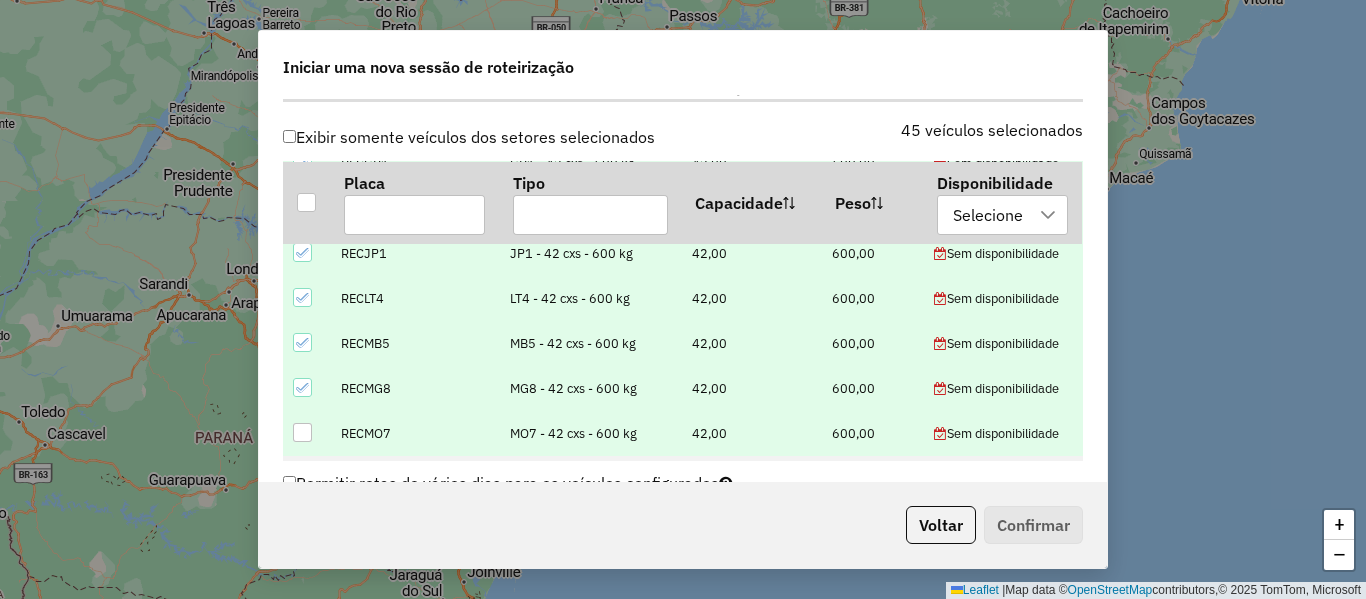 click 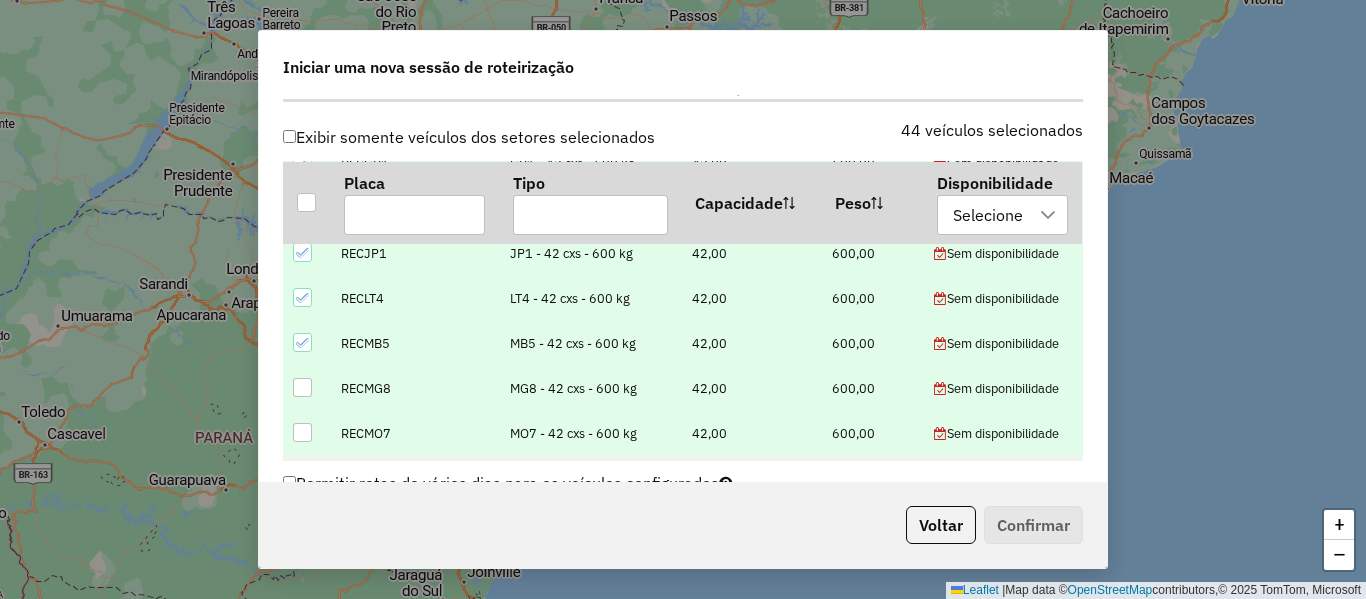 click 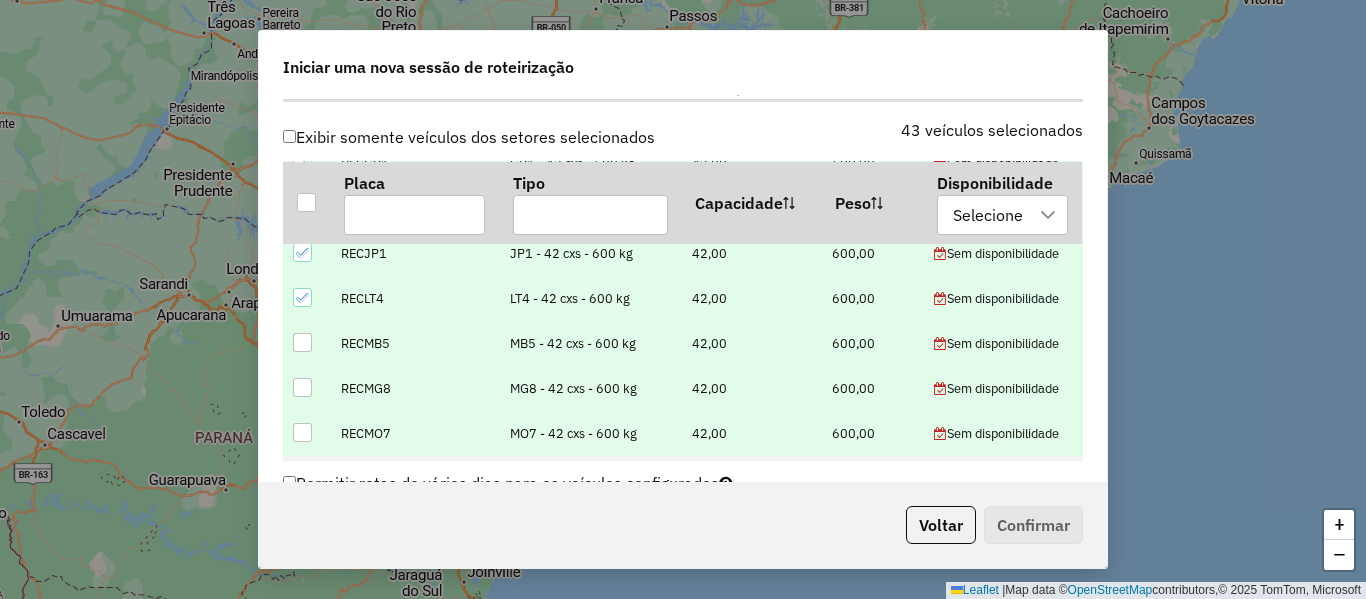 click 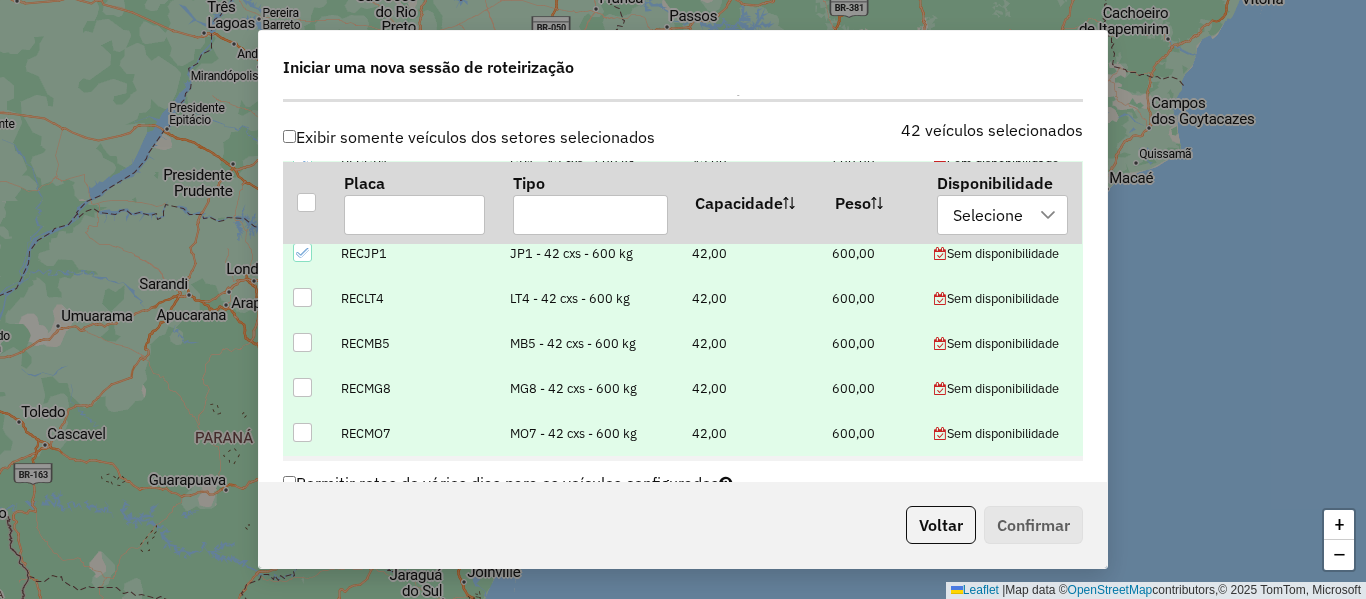 click at bounding box center [302, 252] 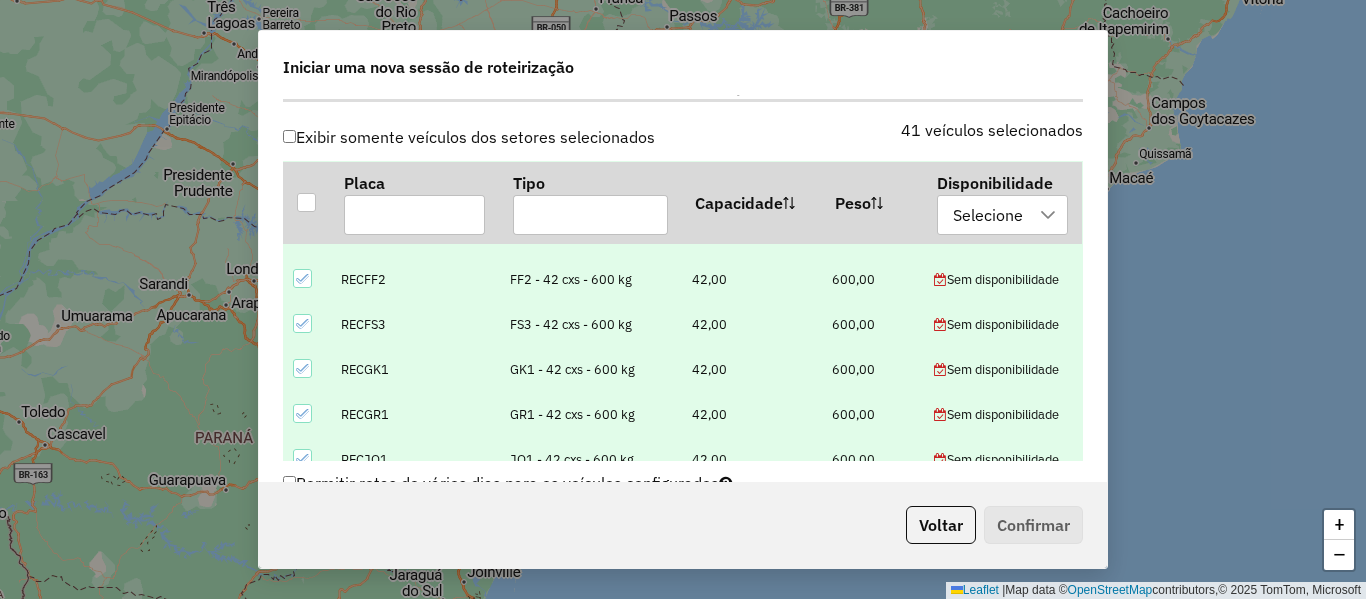 scroll, scrollTop: 1663, scrollLeft: 0, axis: vertical 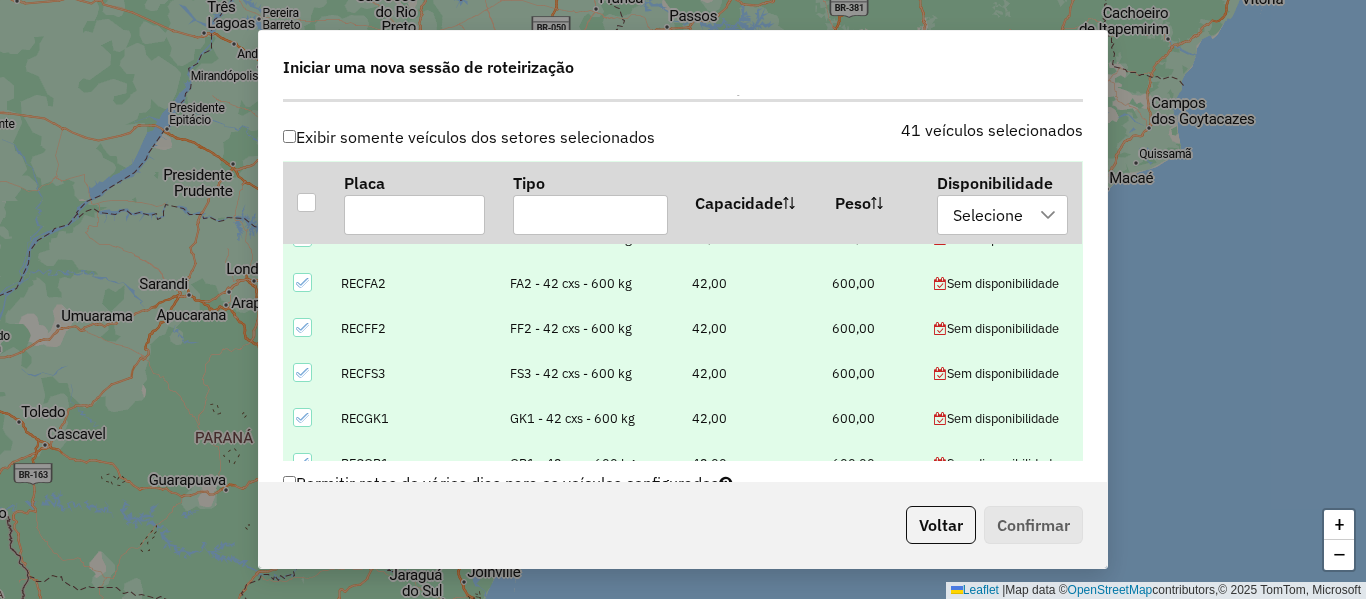 click 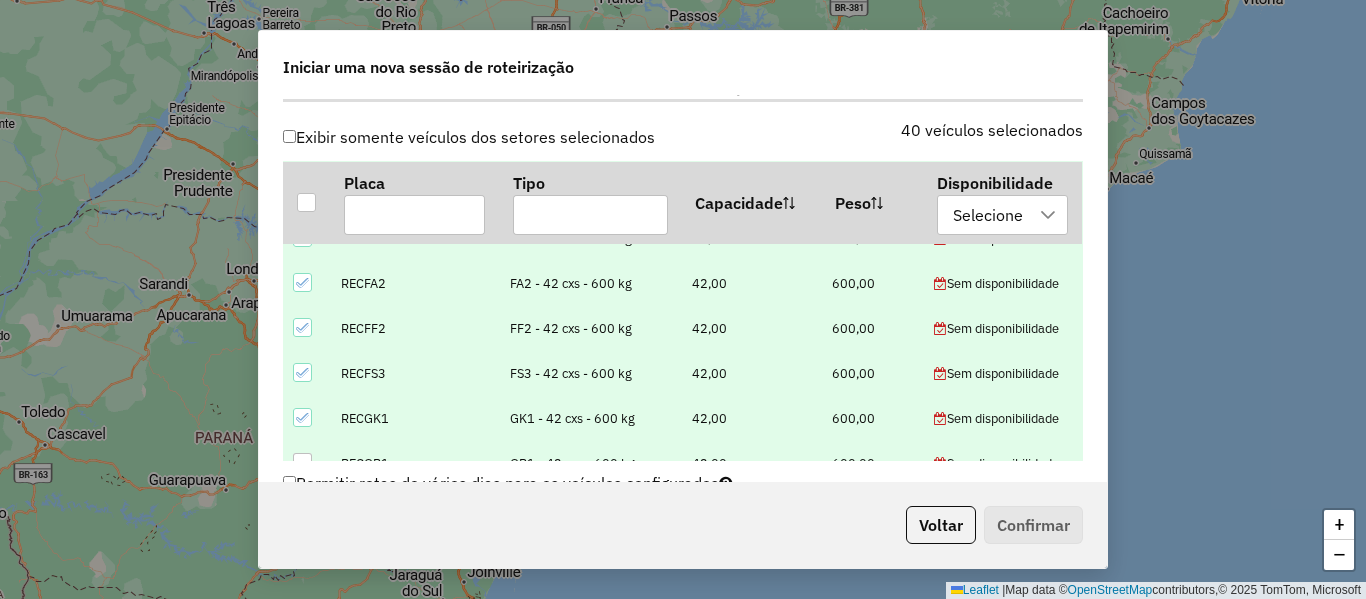 click 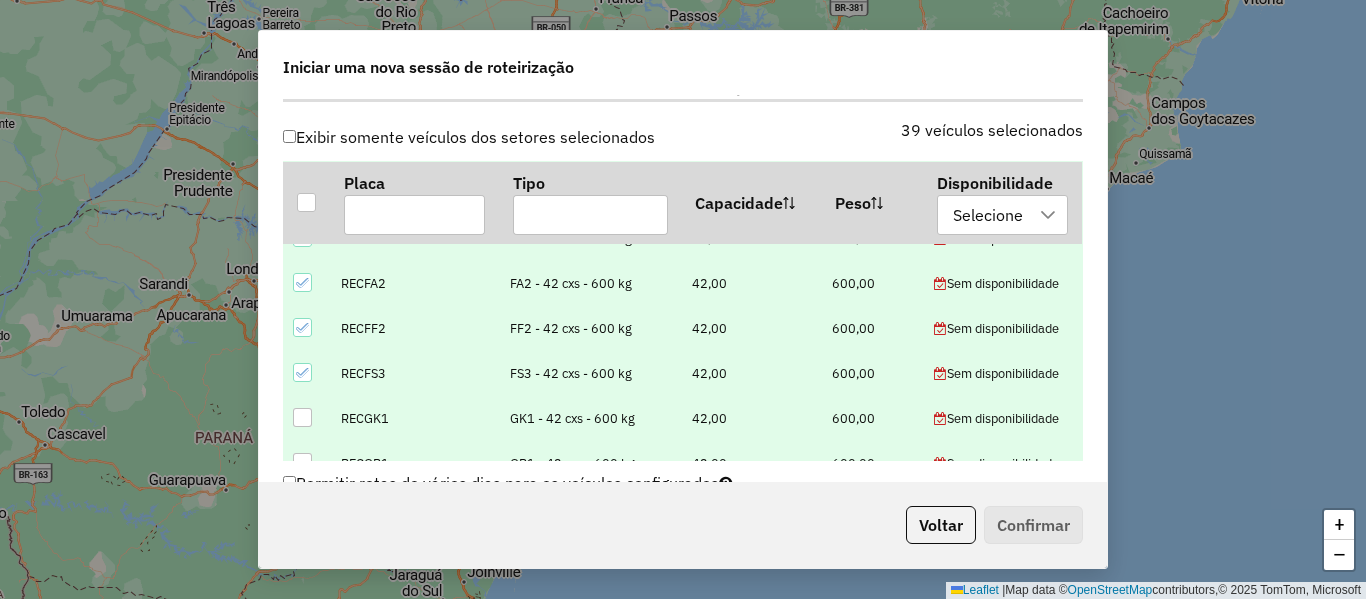 click 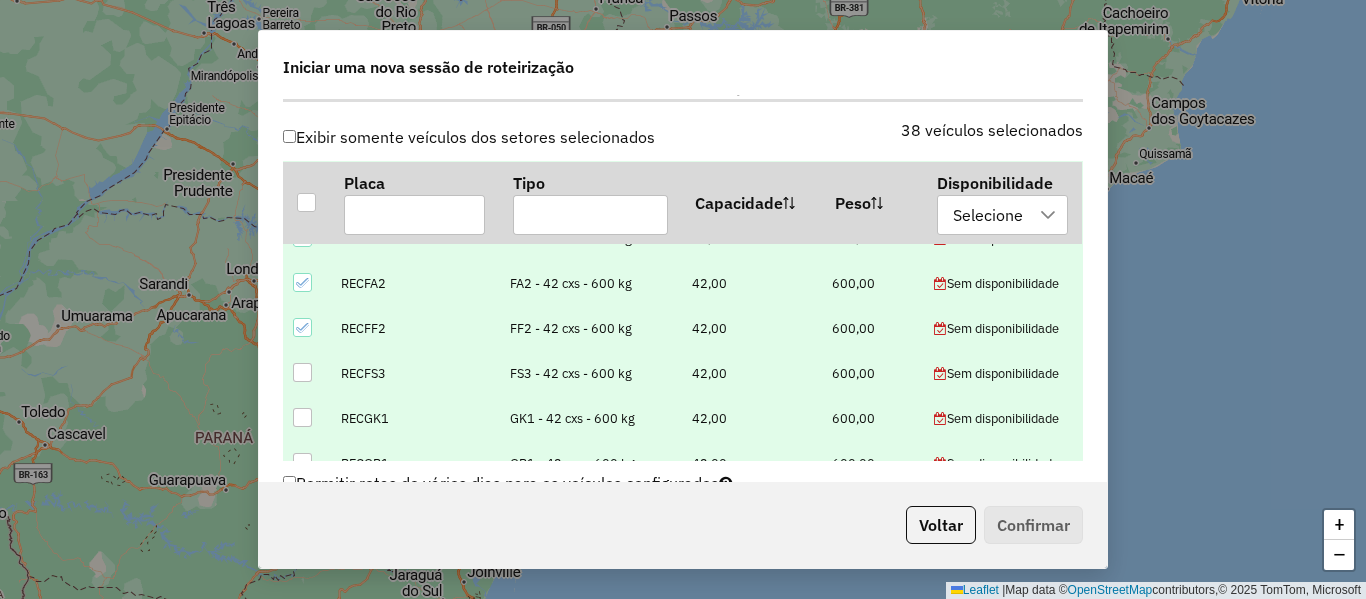 click 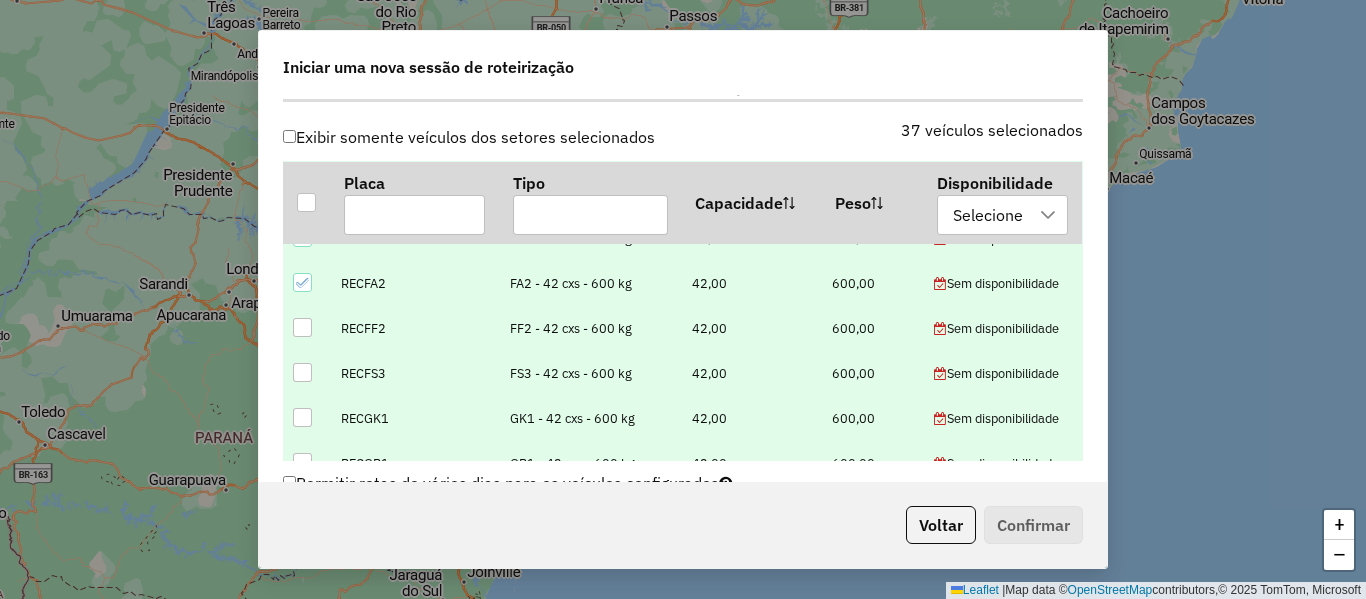 click 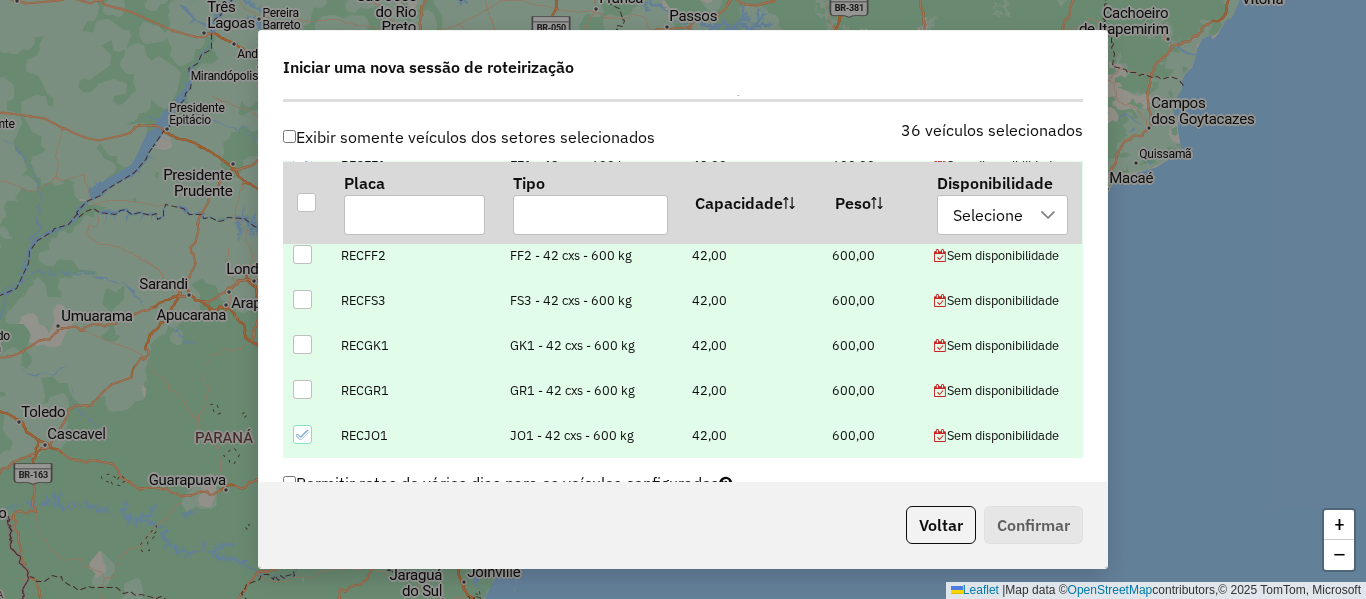 scroll, scrollTop: 1763, scrollLeft: 0, axis: vertical 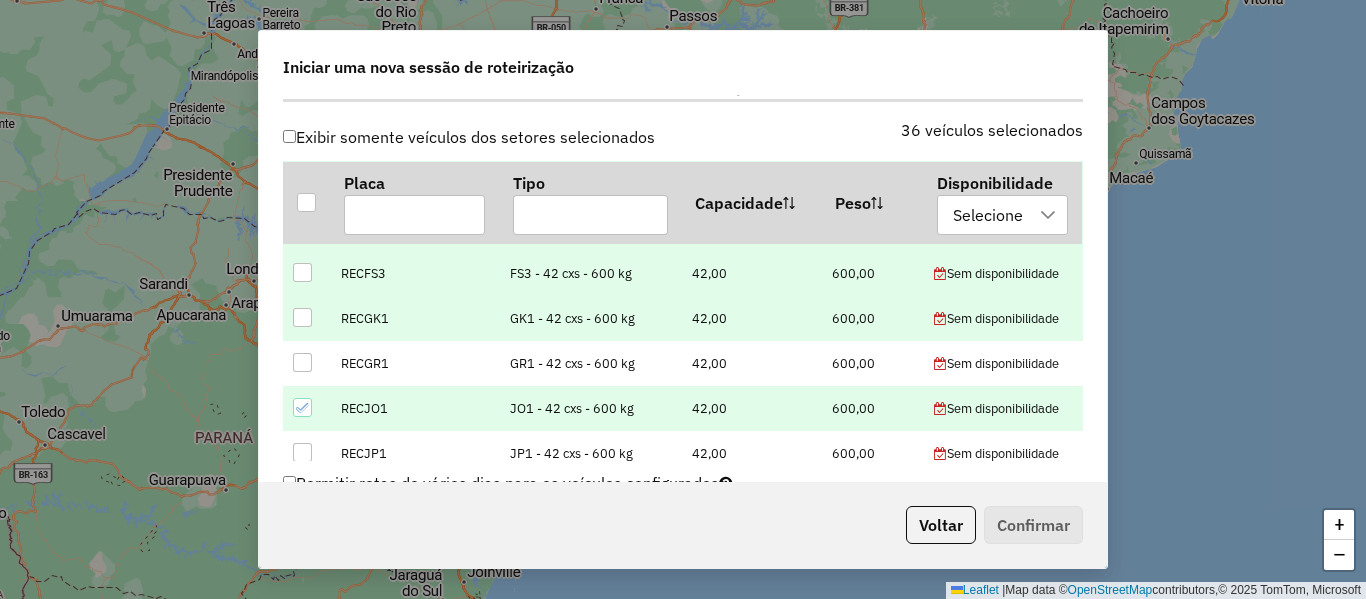 click at bounding box center [302, 407] 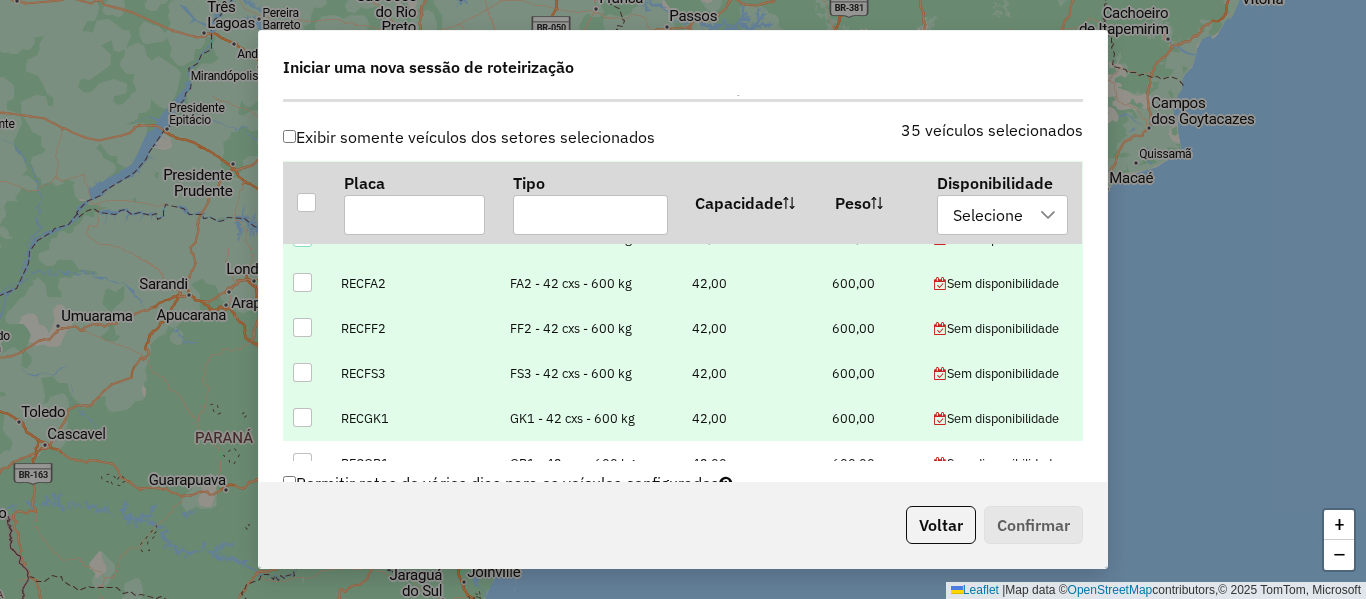 scroll, scrollTop: 1563, scrollLeft: 0, axis: vertical 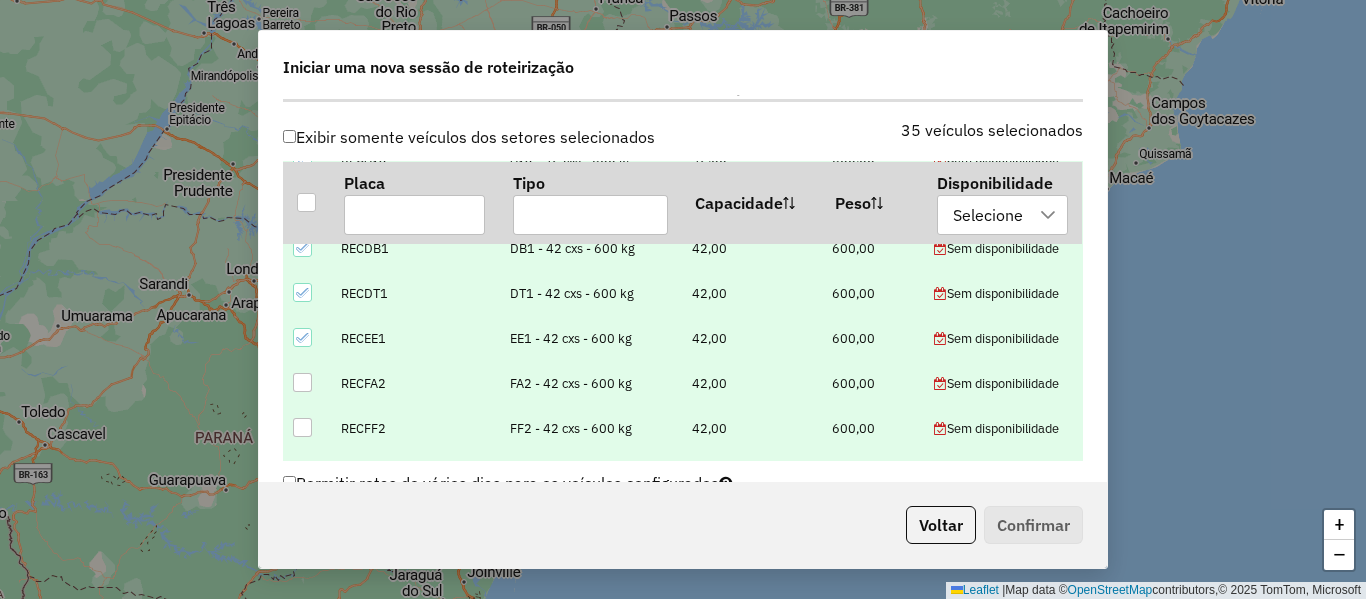 click at bounding box center (302, 382) 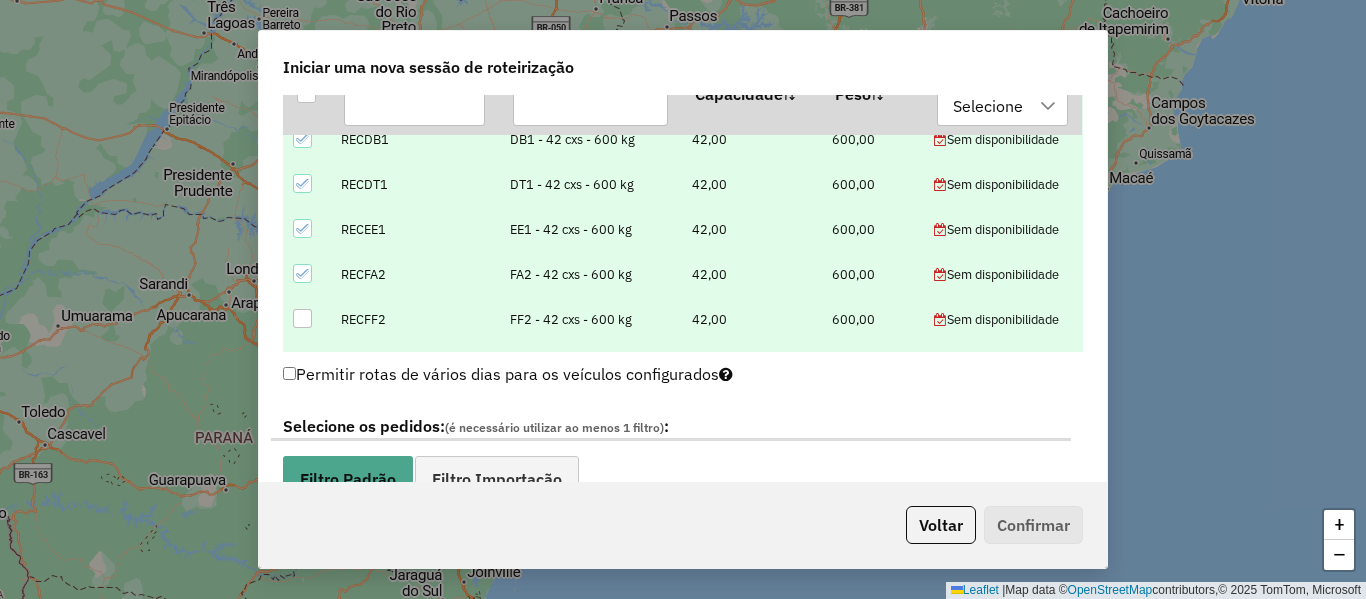 scroll, scrollTop: 962, scrollLeft: 0, axis: vertical 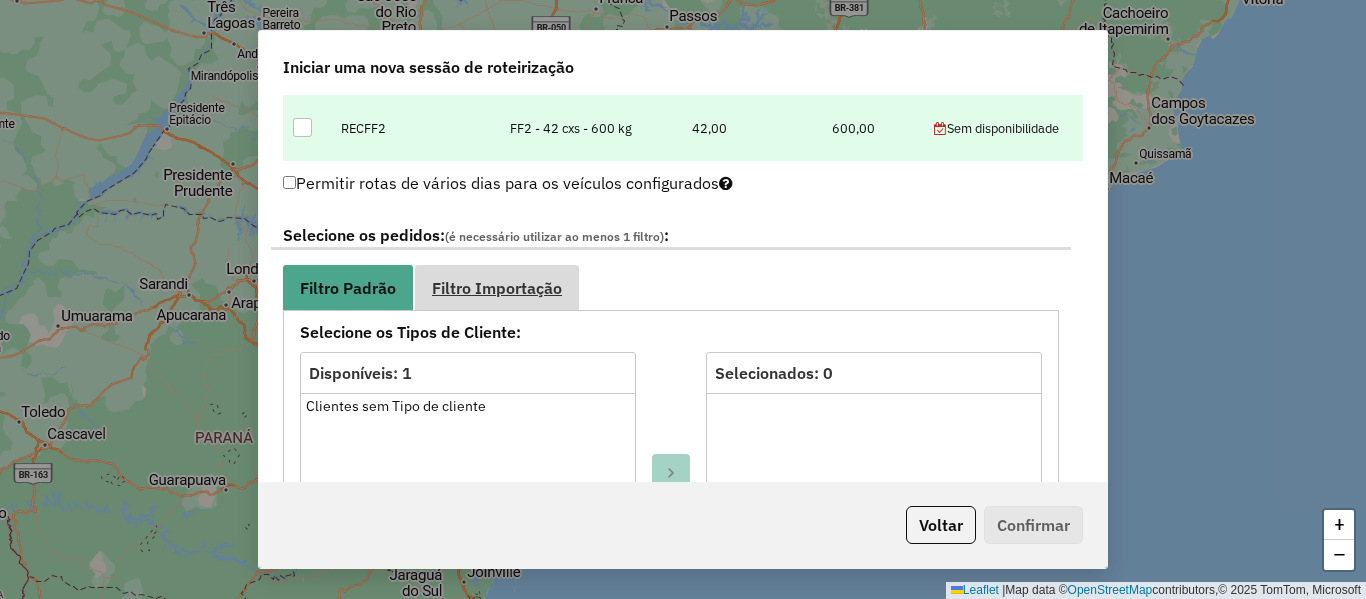 click on "Filtro Importação" at bounding box center (497, 287) 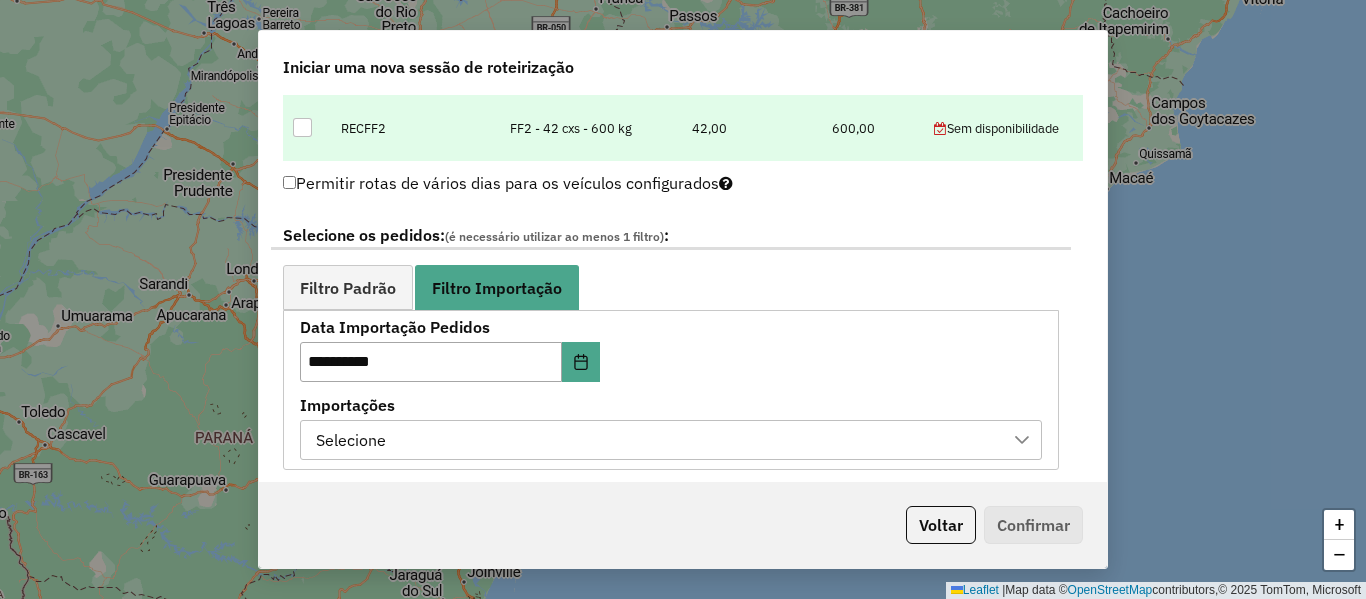 click on "Selecione" at bounding box center [656, 440] 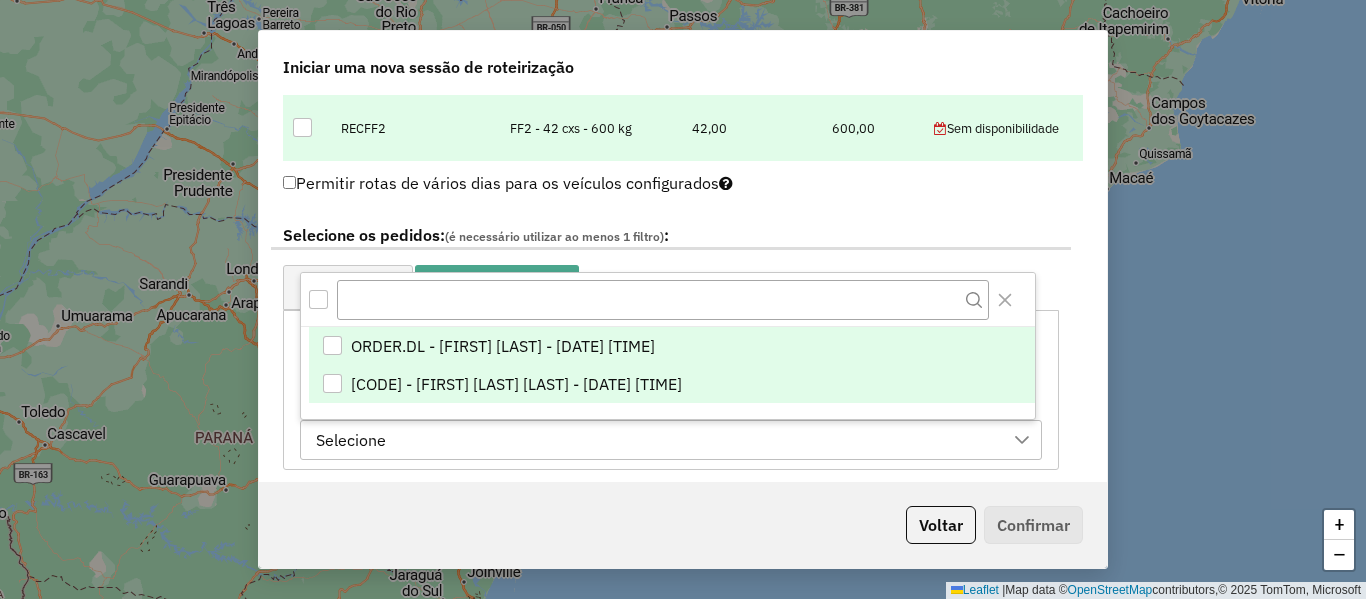 click on "ORDER.DL - BRUNO CORDEIRO DOS SANTOS - 16/07/2025 13:01" at bounding box center (516, 384) 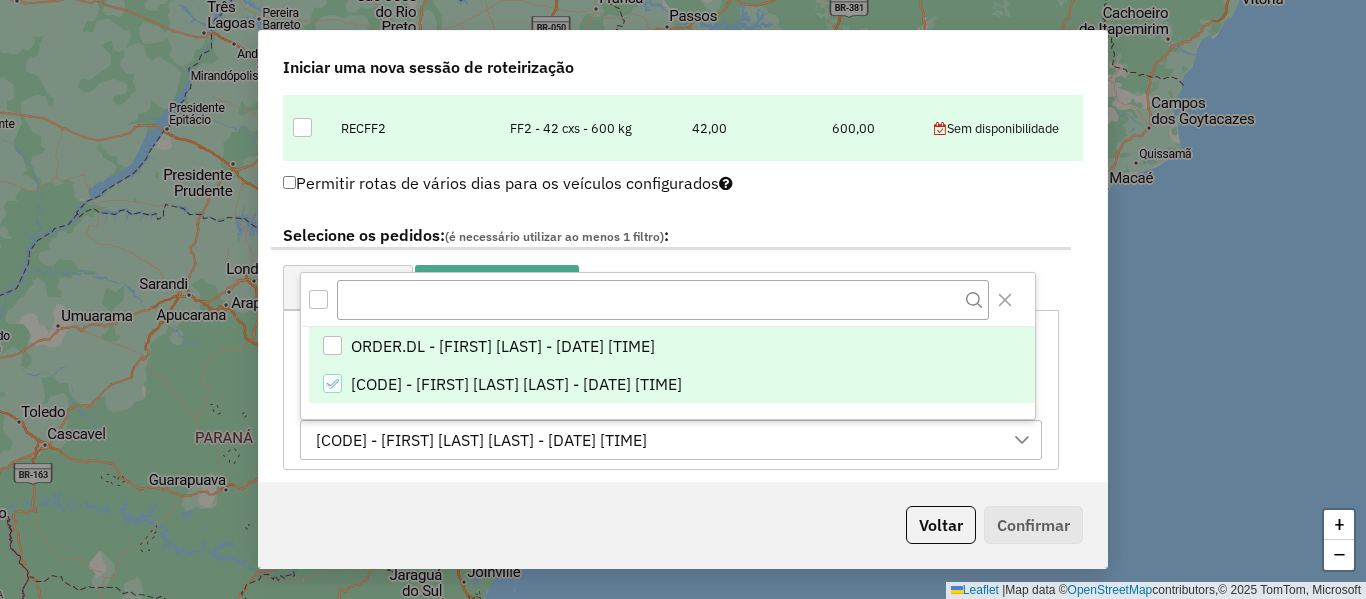 click on "ORDER.DL - BRUNO CORDEIRO DOS SANTOS - 16/07/2025 13:09" at bounding box center [503, 346] 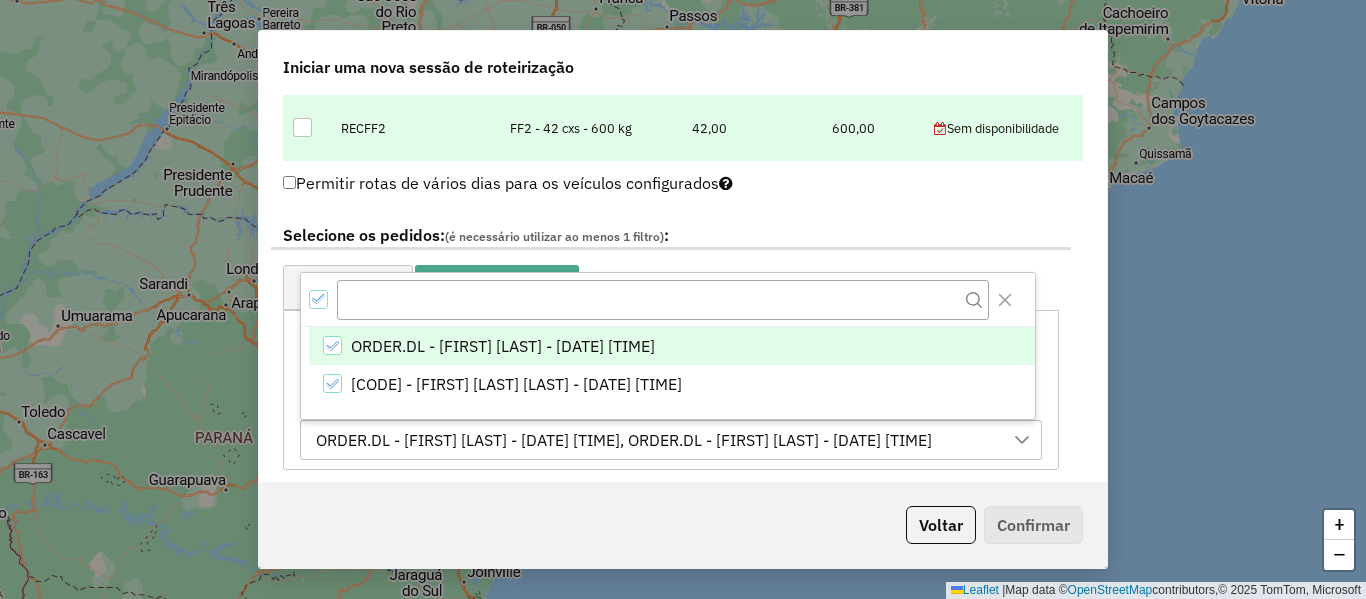 click on "**********" 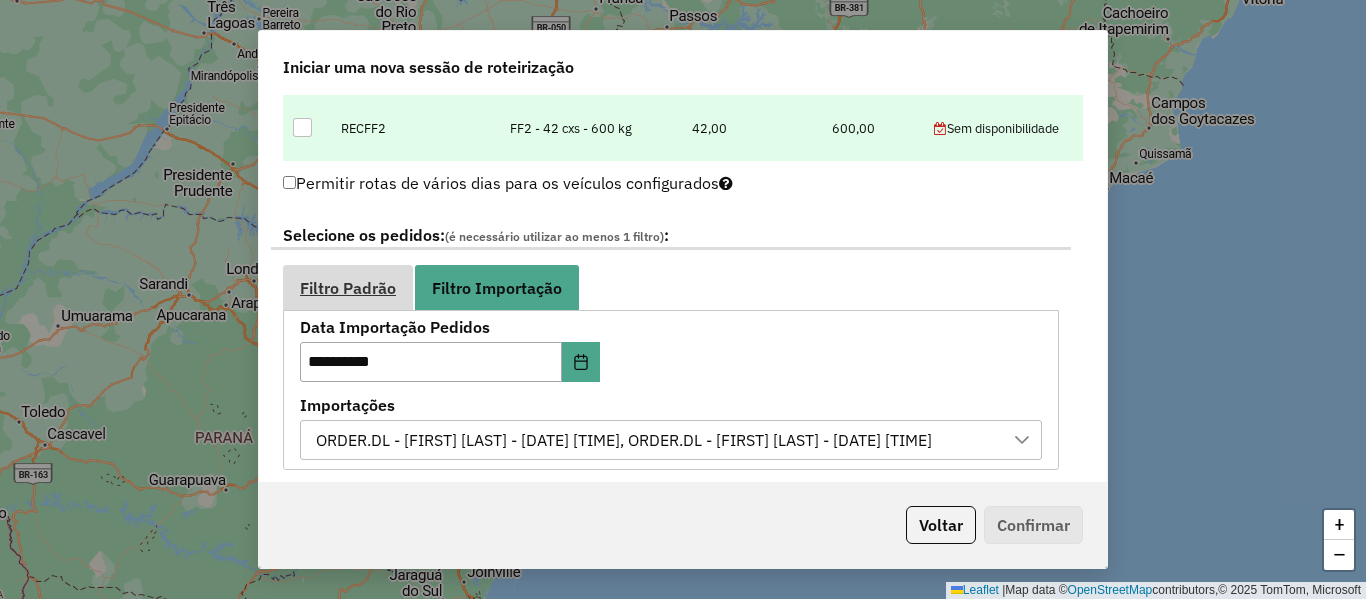 drag, startPoint x: 365, startPoint y: 266, endPoint x: 575, endPoint y: 293, distance: 211.7286 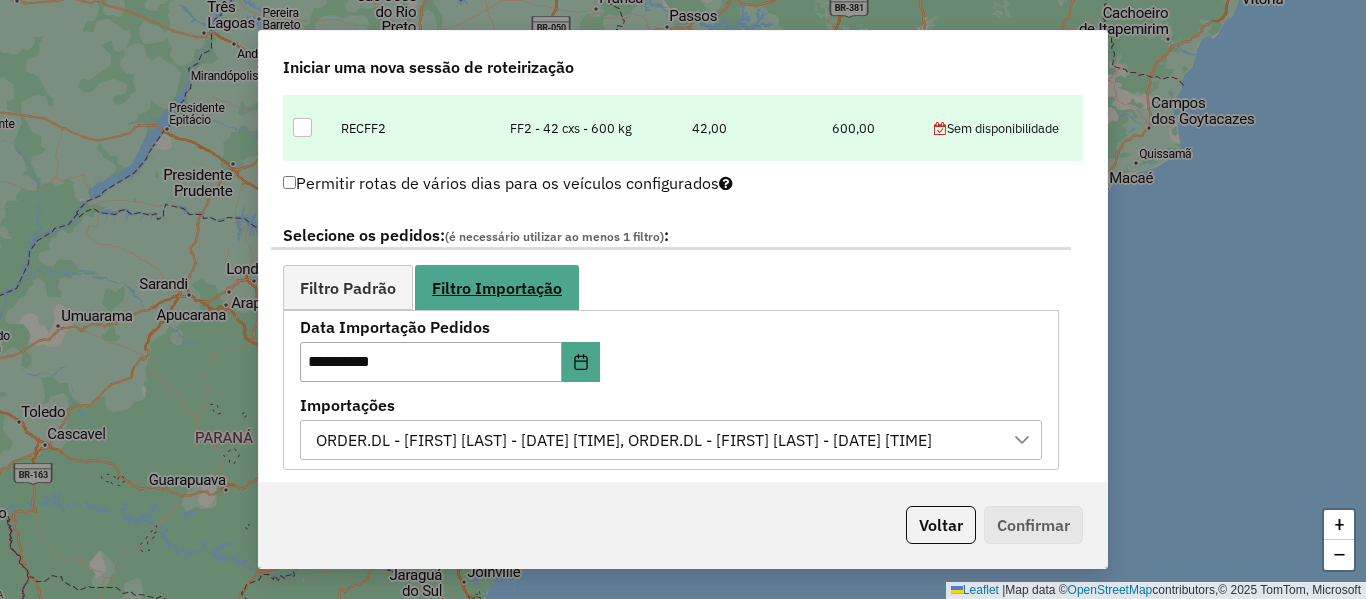click on "Filtro Padrão" at bounding box center (348, 287) 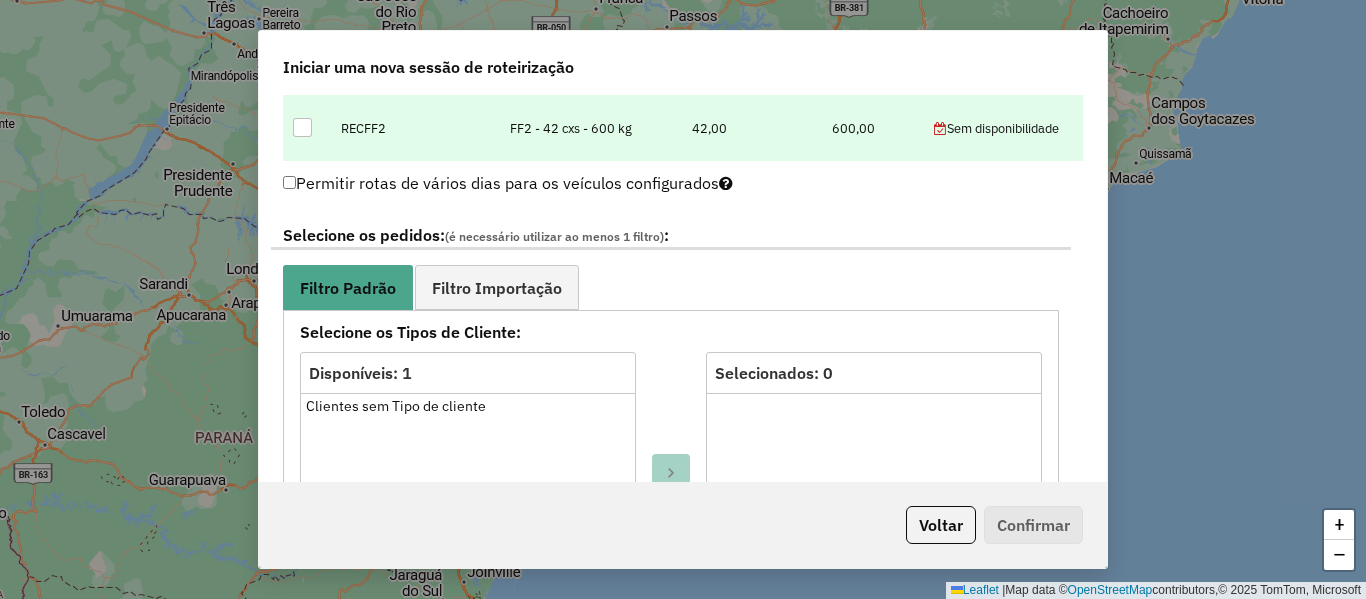 click on "Filtro Padrão Filtro Importação" 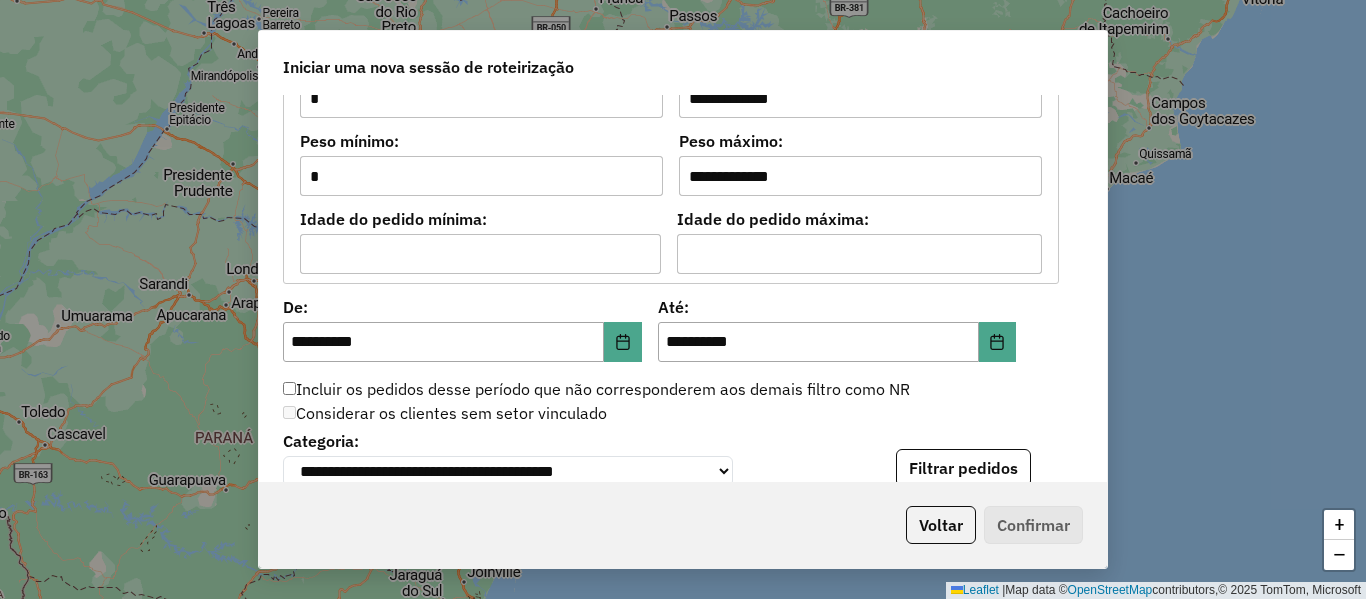 scroll, scrollTop: 1762, scrollLeft: 0, axis: vertical 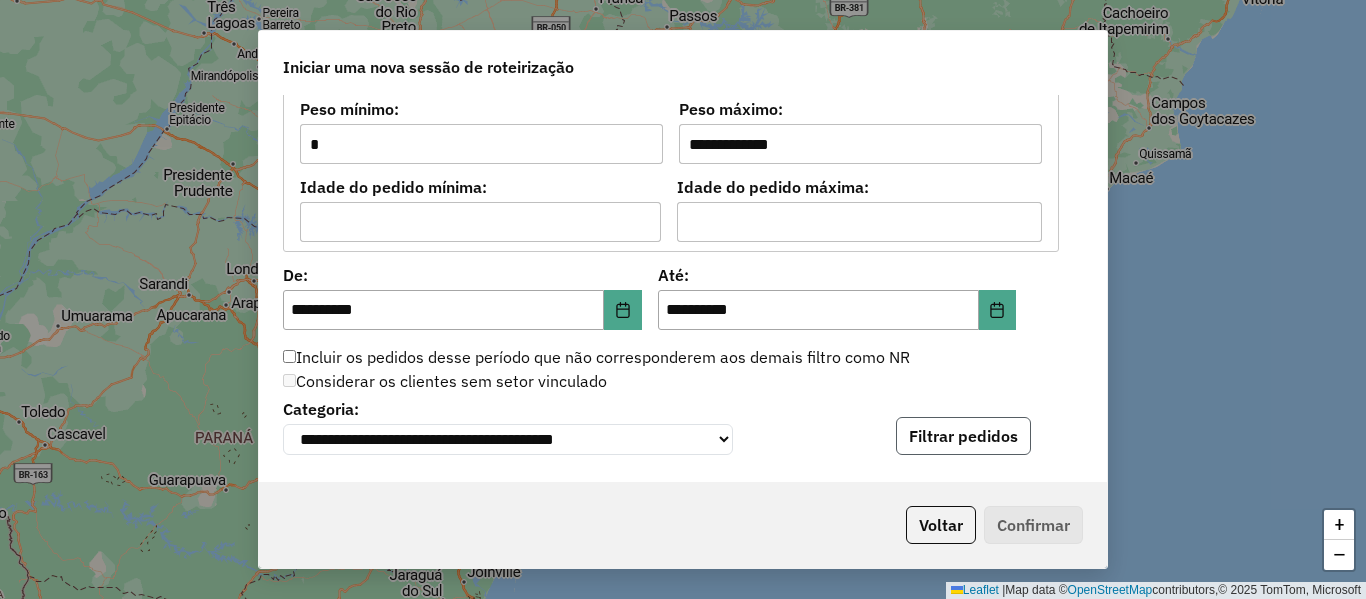 click on "Filtrar pedidos" 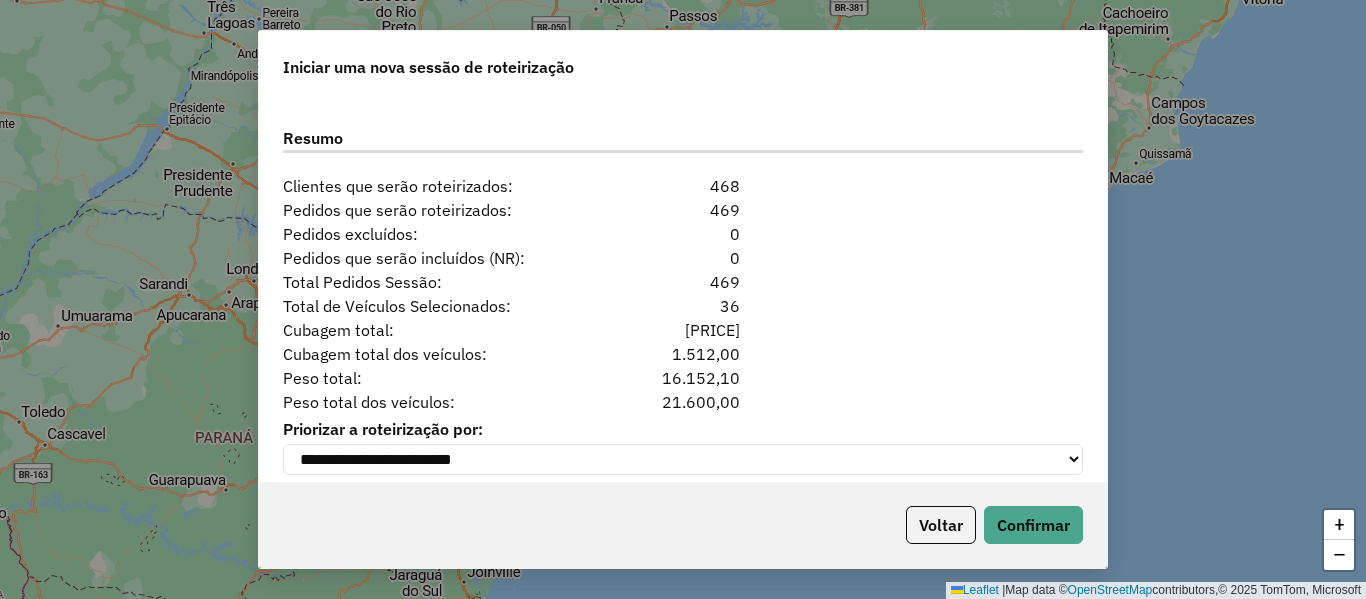 scroll, scrollTop: 2562, scrollLeft: 0, axis: vertical 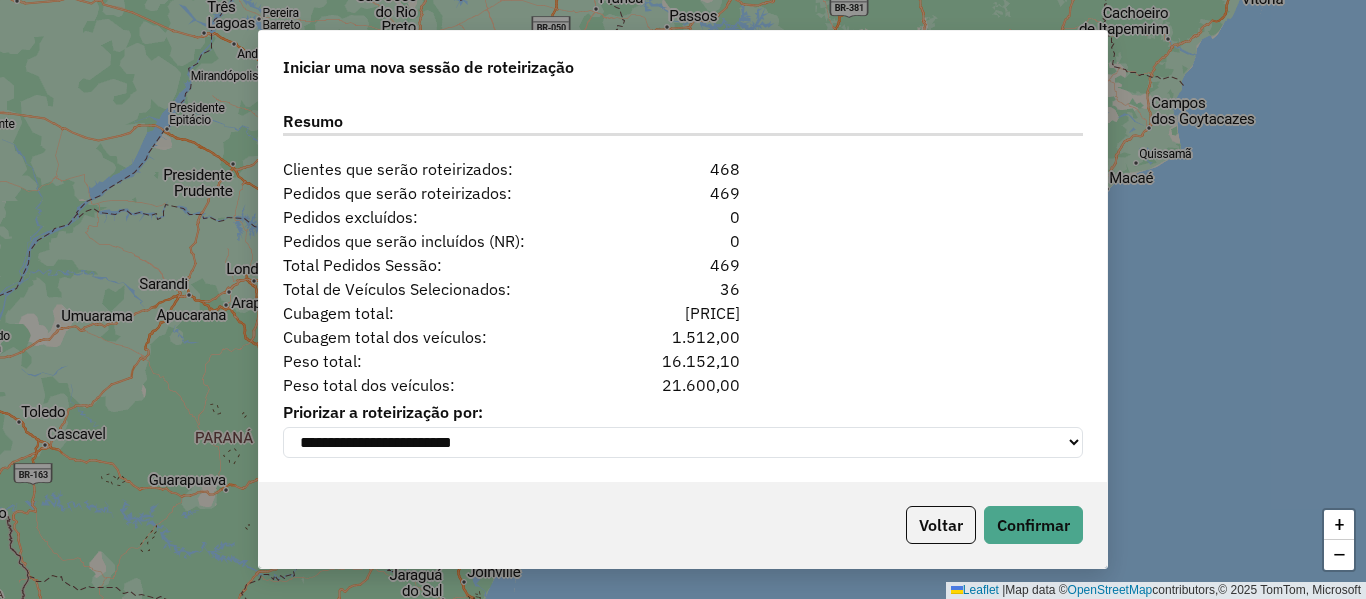 drag, startPoint x: 626, startPoint y: 259, endPoint x: 579, endPoint y: 263, distance: 47.169907 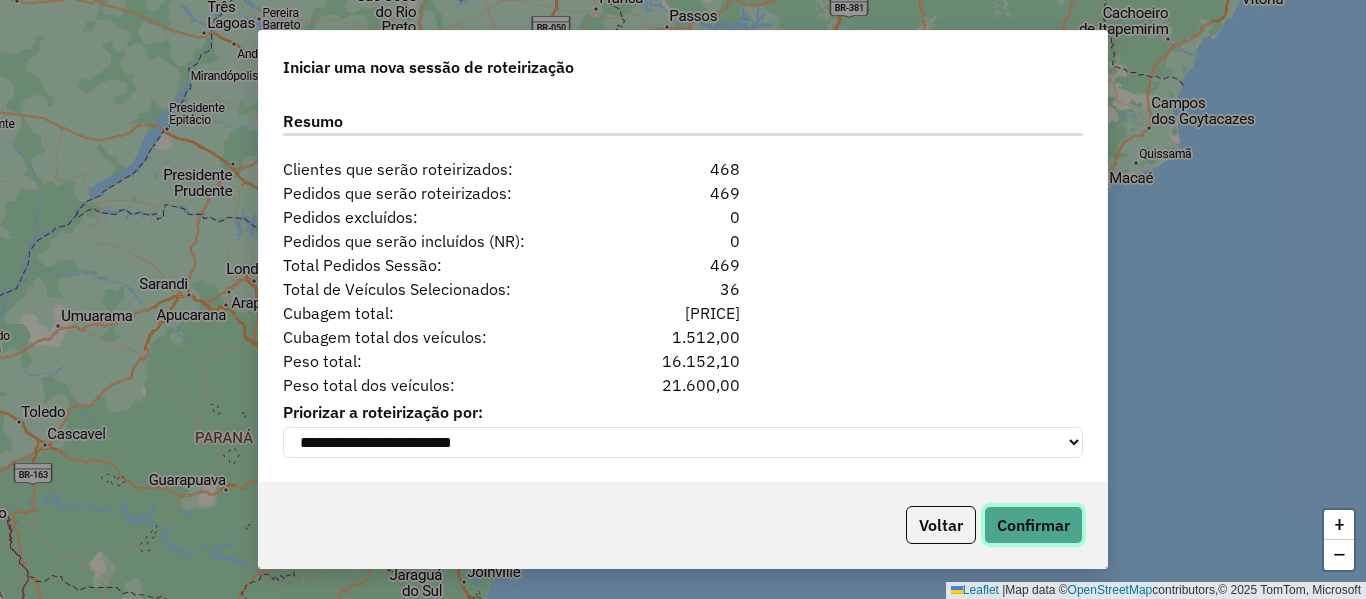 click on "Confirmar" 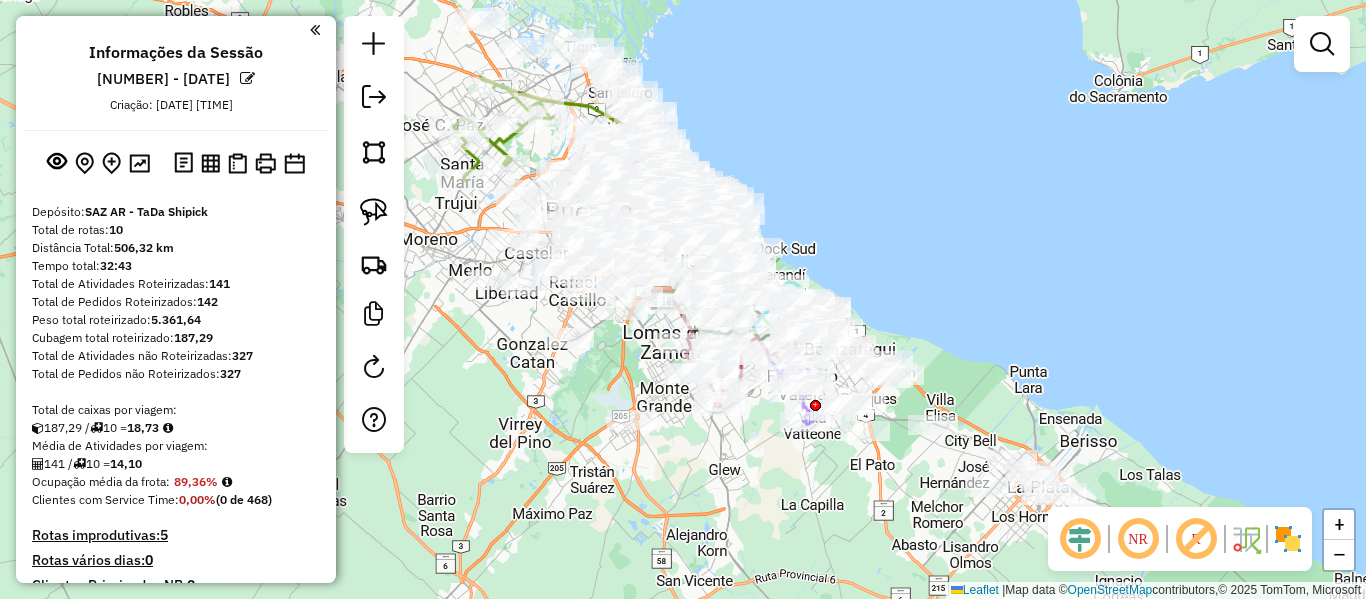 drag, startPoint x: 1131, startPoint y: 350, endPoint x: 1034, endPoint y: 306, distance: 106.51291 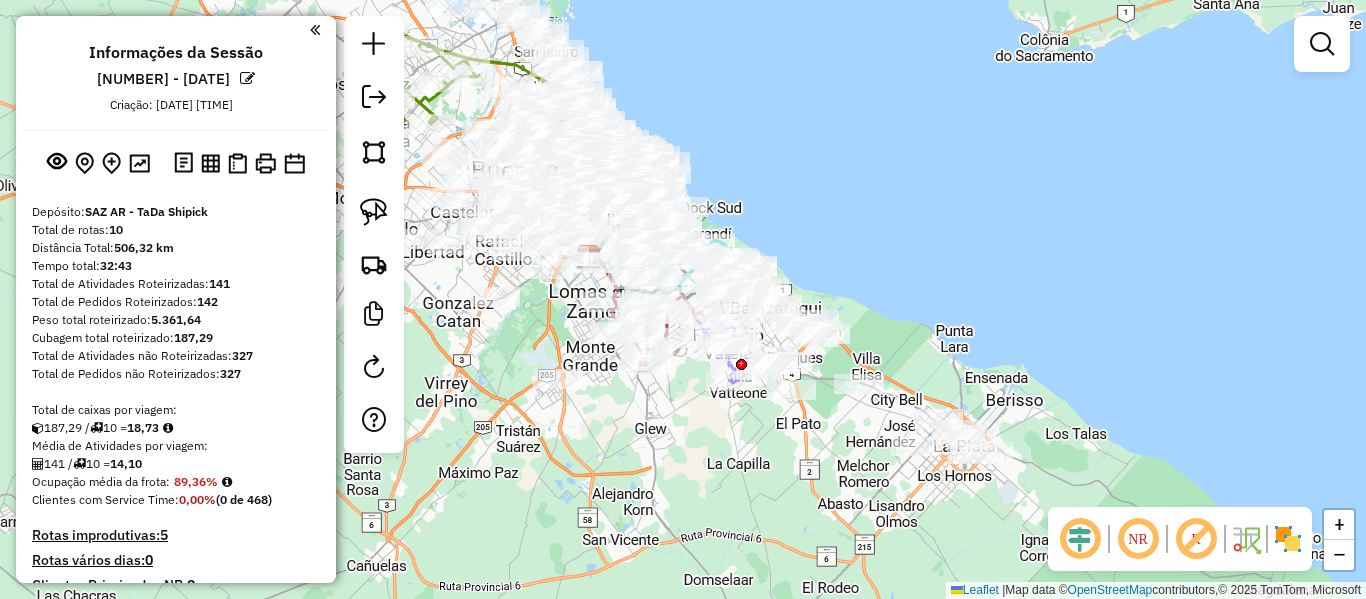 click 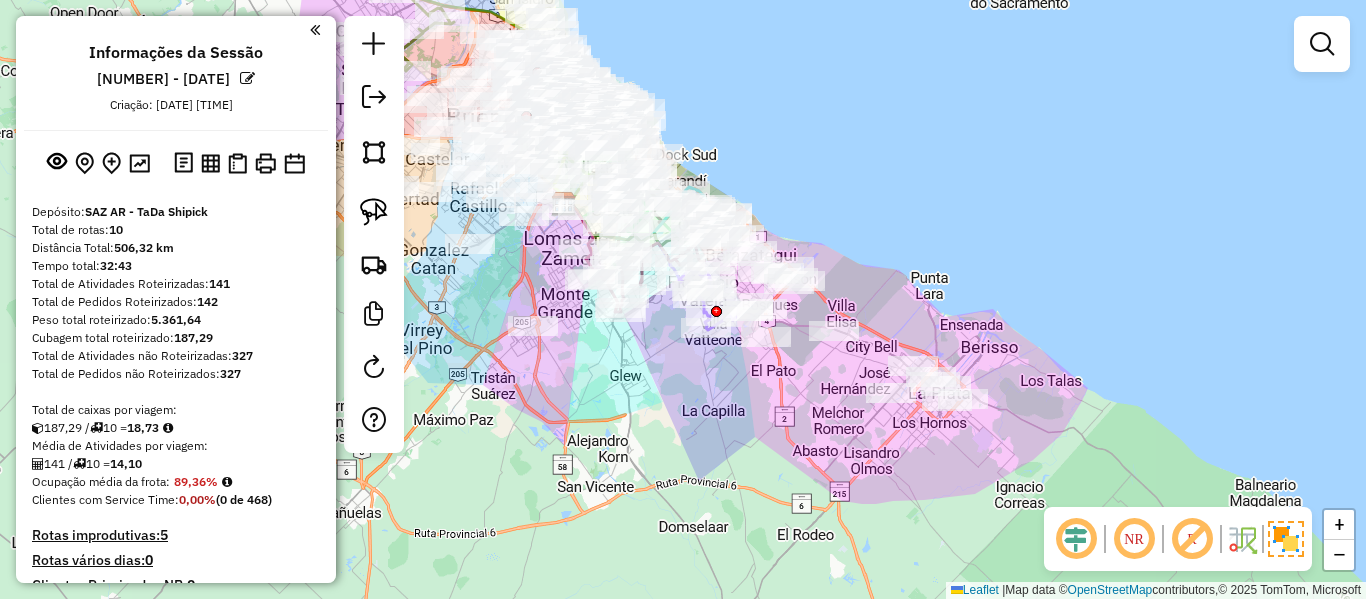 drag, startPoint x: 1135, startPoint y: 366, endPoint x: 1046, endPoint y: 273, distance: 128.72452 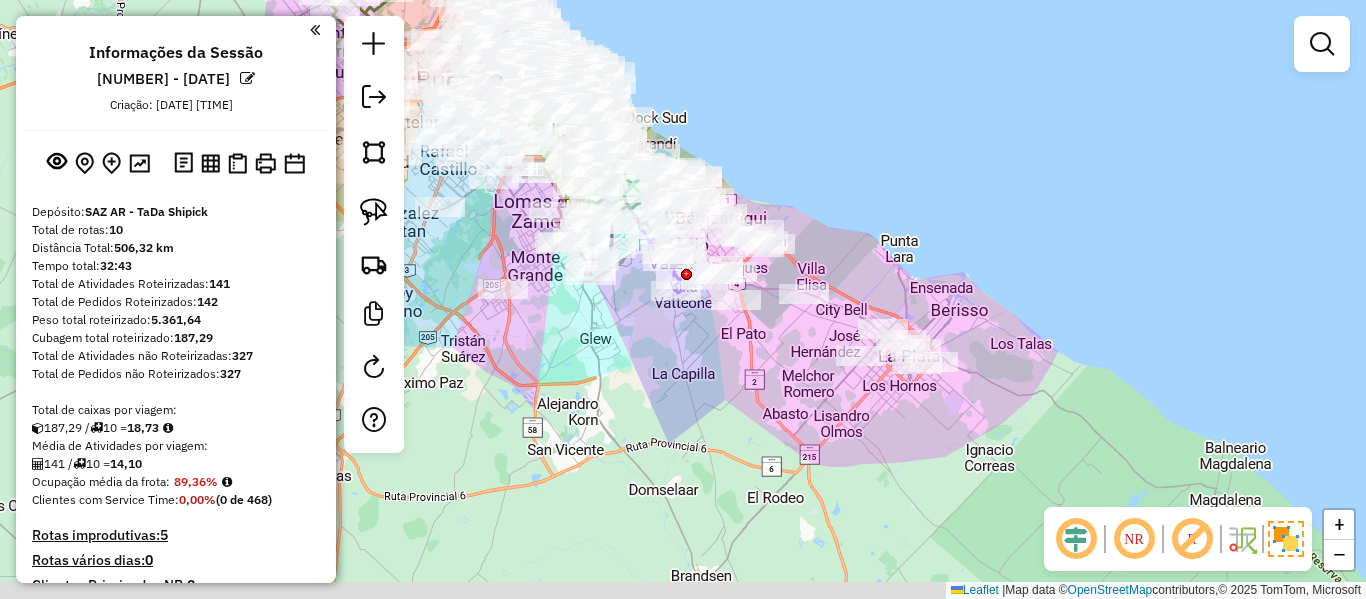 drag, startPoint x: 997, startPoint y: 455, endPoint x: 880, endPoint y: 367, distance: 146.40013 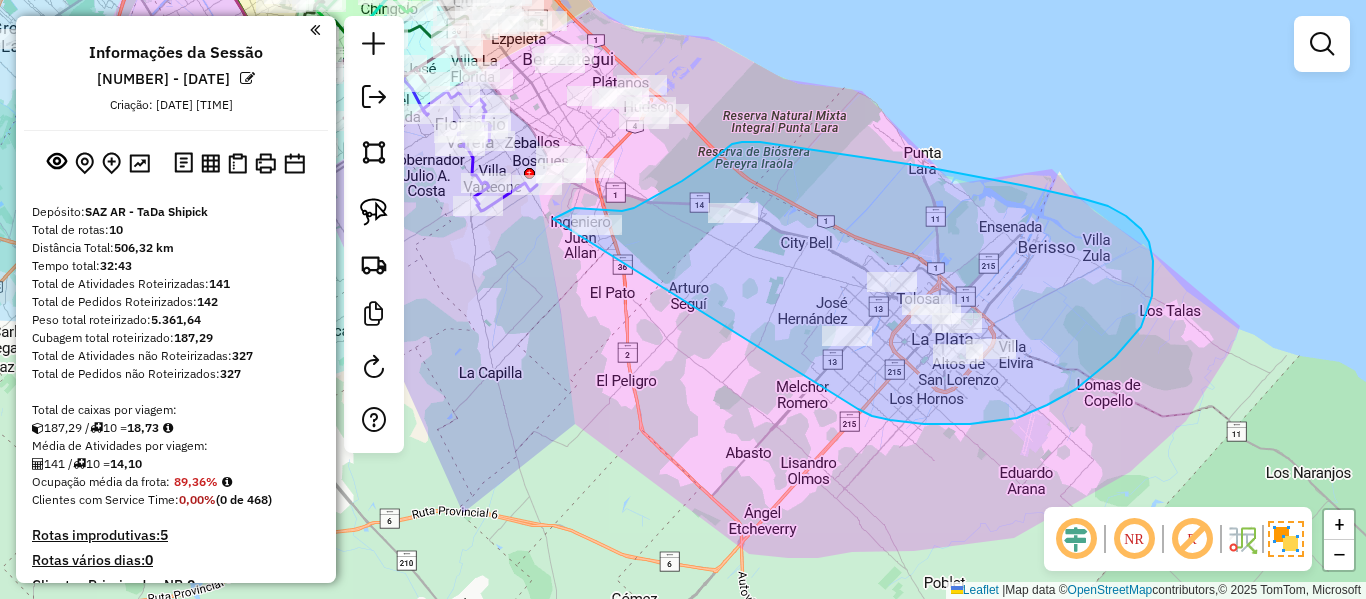 drag, startPoint x: 859, startPoint y: 410, endPoint x: 594, endPoint y: 268, distance: 300.64764 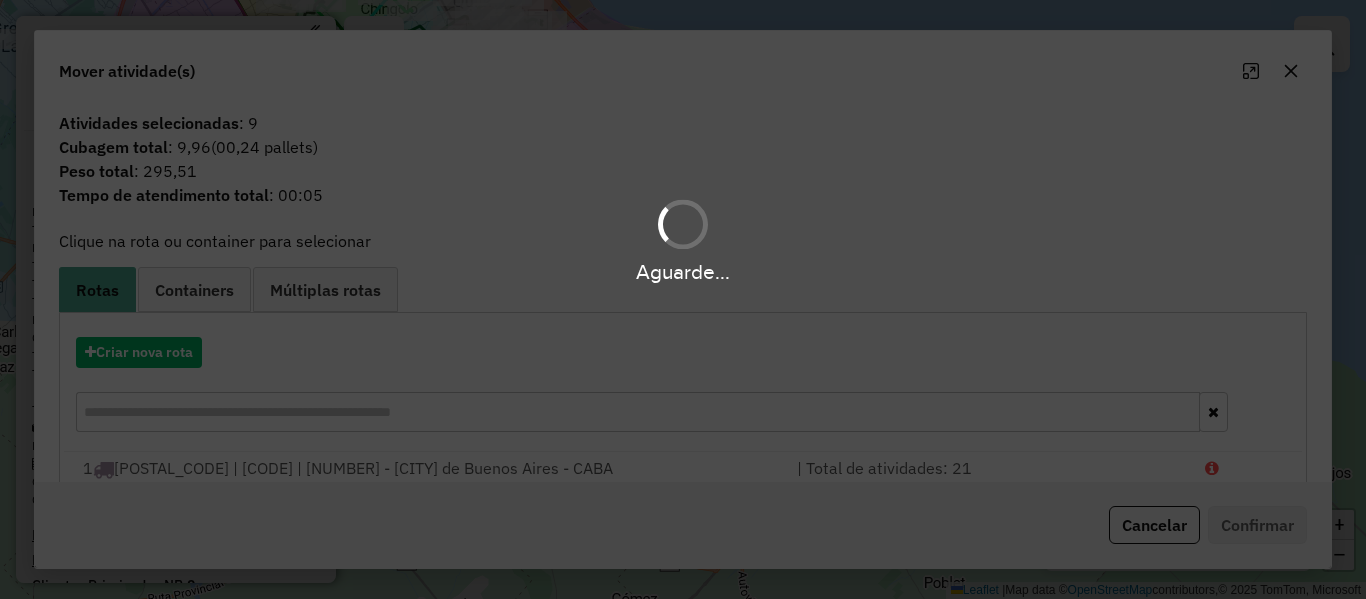 click on "Aguarde..." at bounding box center [683, 299] 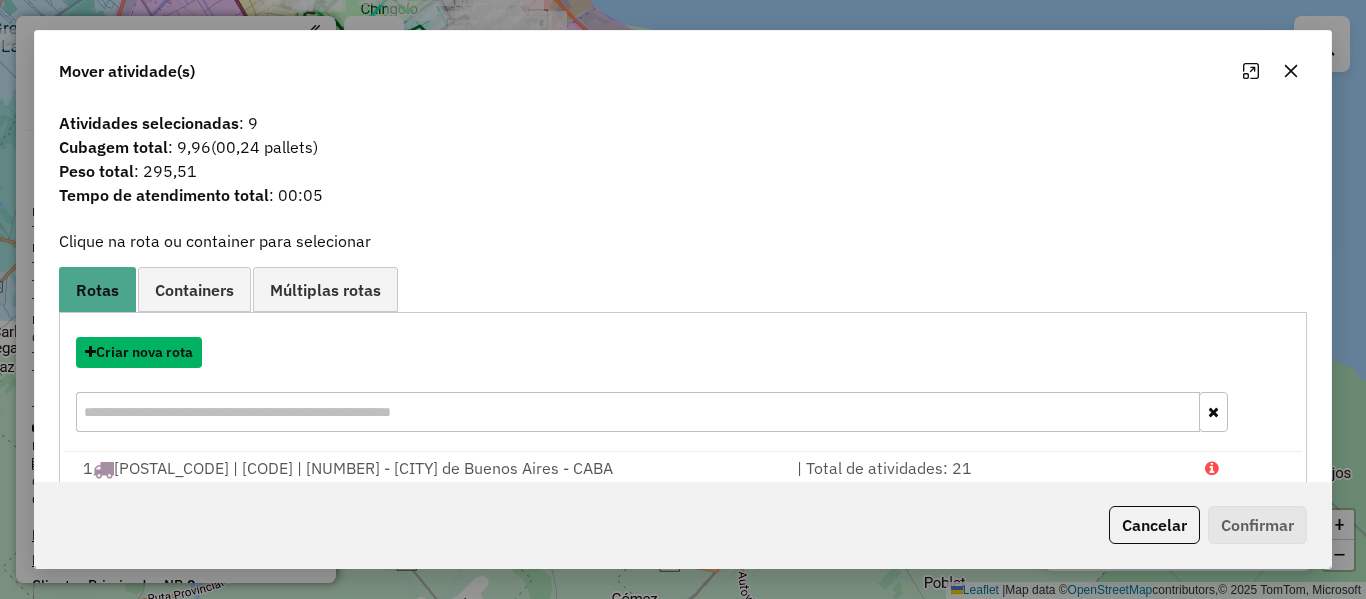 click on "Criar nova rota" at bounding box center (139, 352) 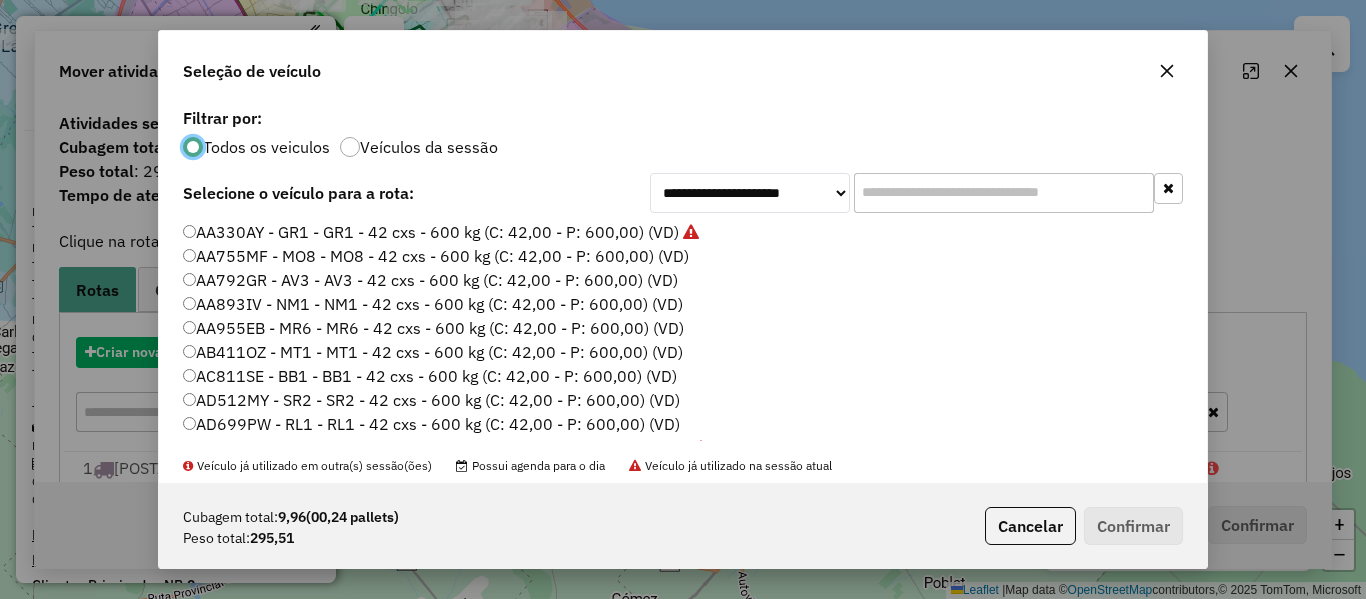 scroll, scrollTop: 11, scrollLeft: 6, axis: both 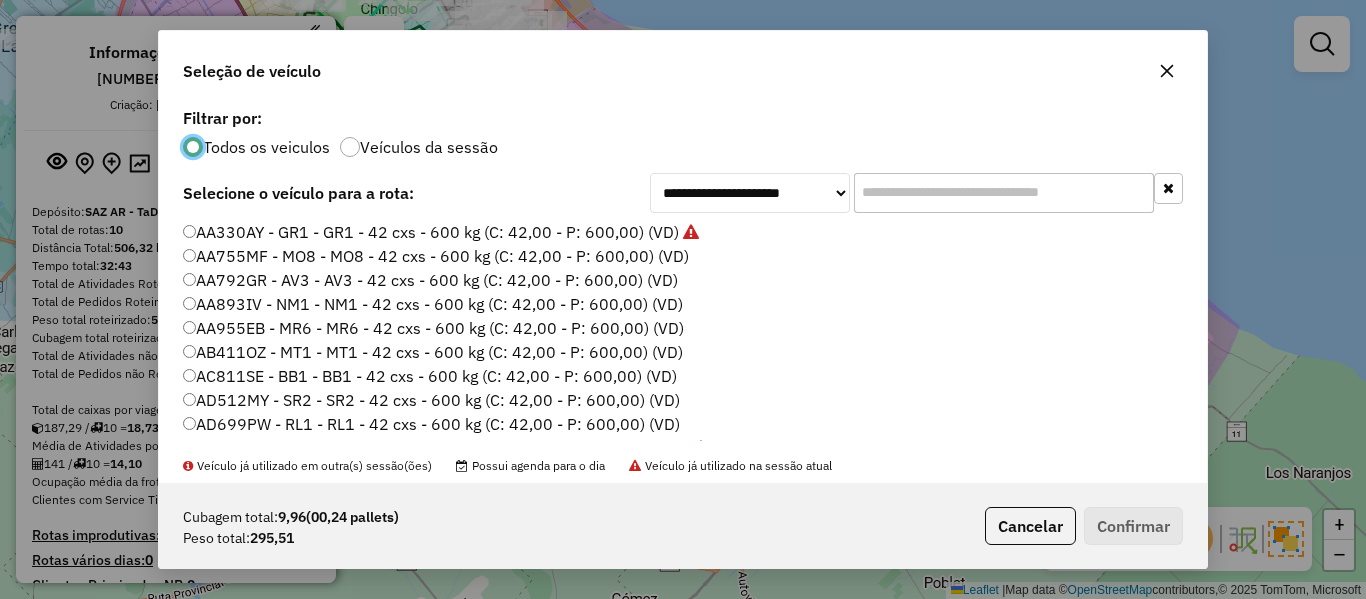 click on "Veículos da sessão" 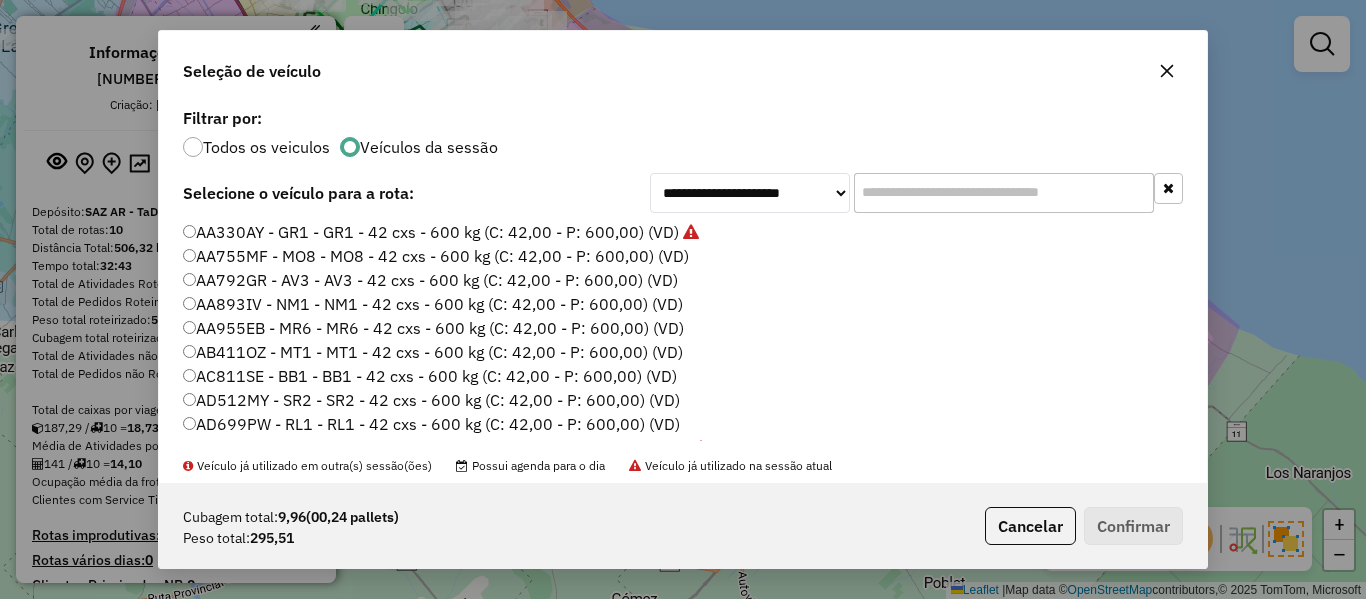 click on "AA755MF - MO8 - MO8 - 42 cxs - 600 kg (C: 42,00 - P: 600,00) (VD)" 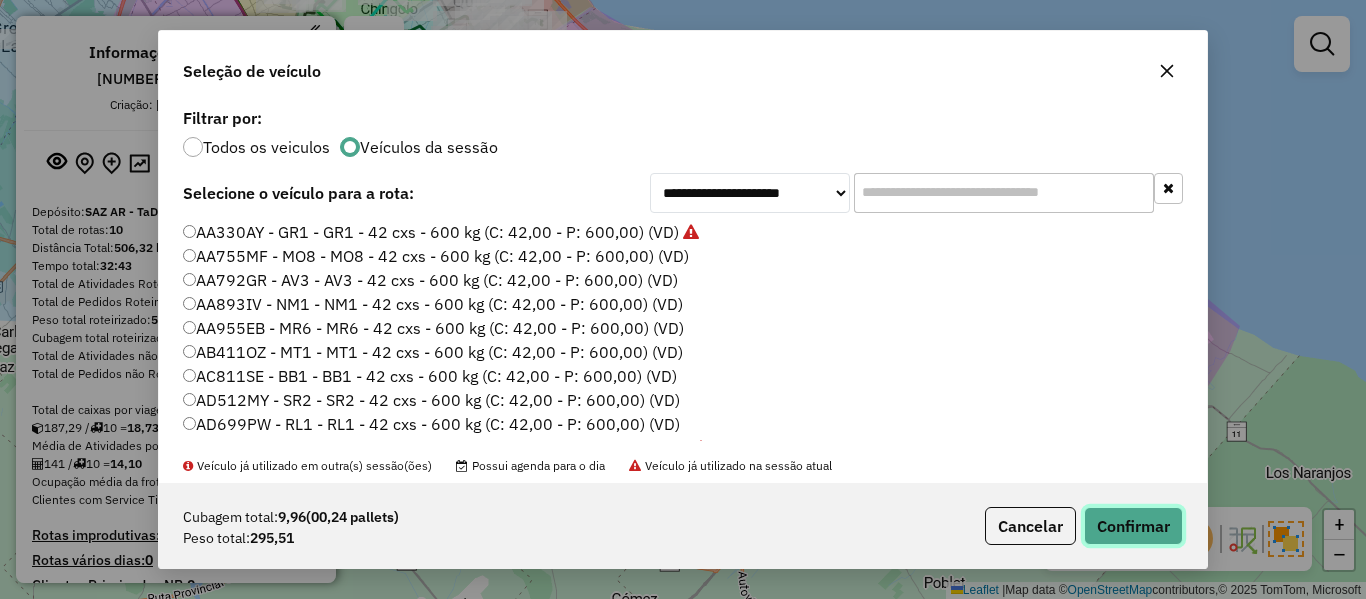 click on "Confirmar" 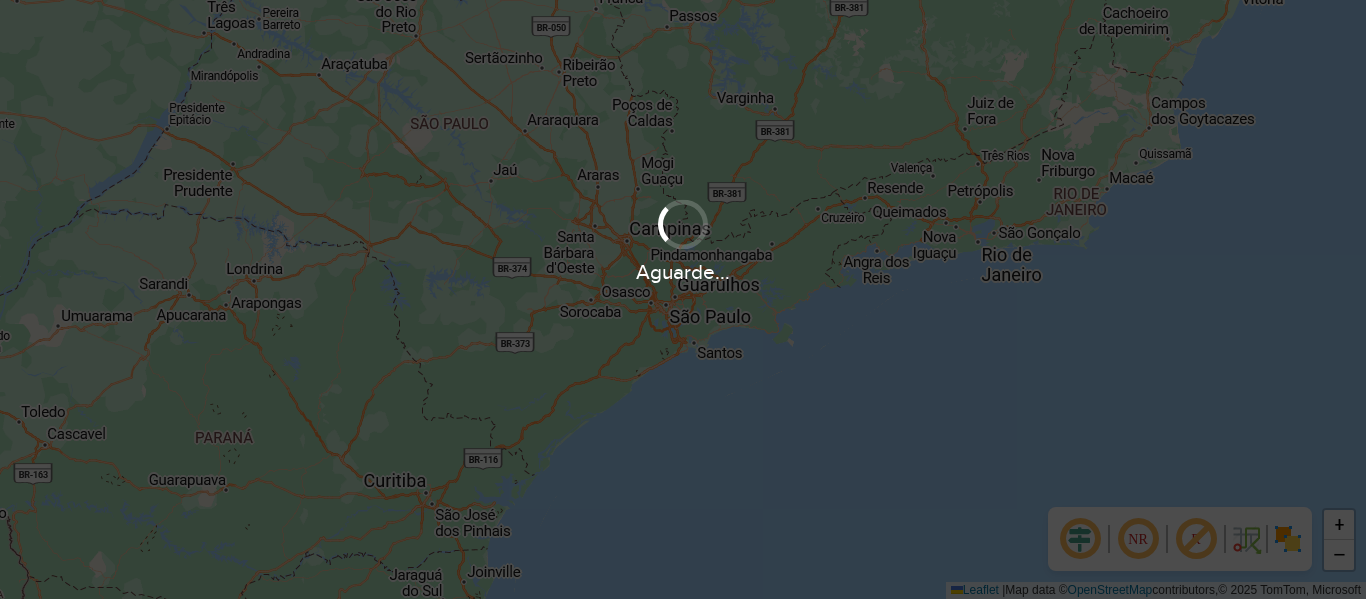 scroll, scrollTop: 0, scrollLeft: 0, axis: both 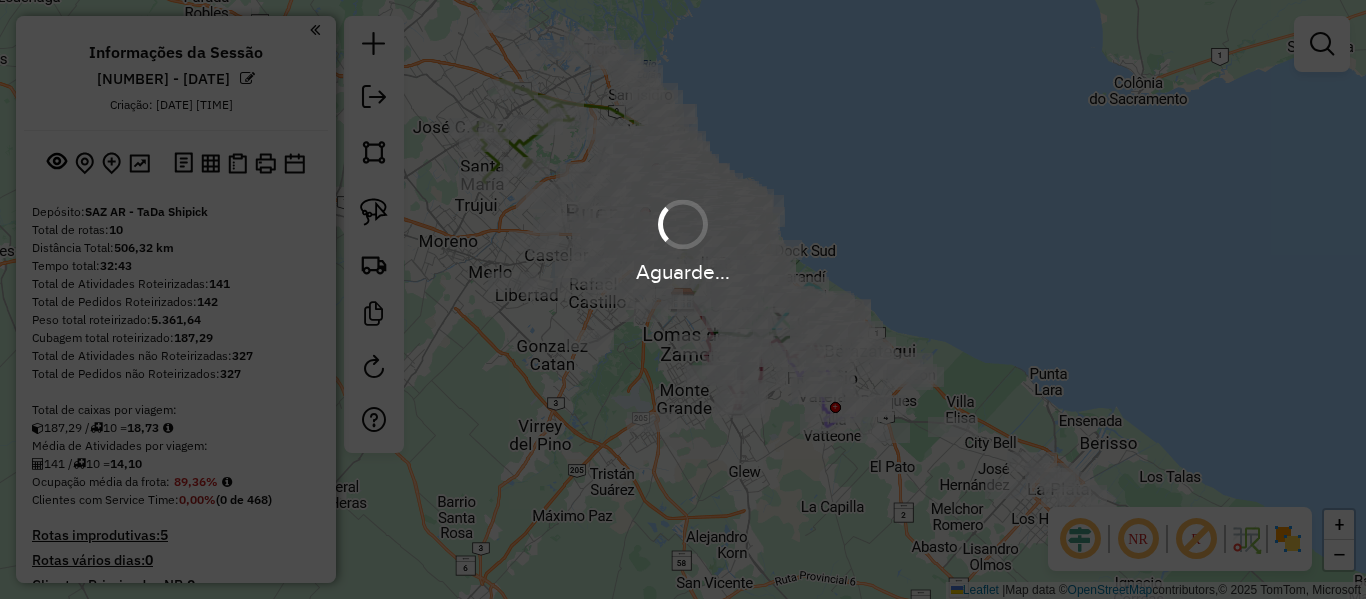 drag, startPoint x: 1058, startPoint y: 302, endPoint x: 1047, endPoint y: 349, distance: 48.270073 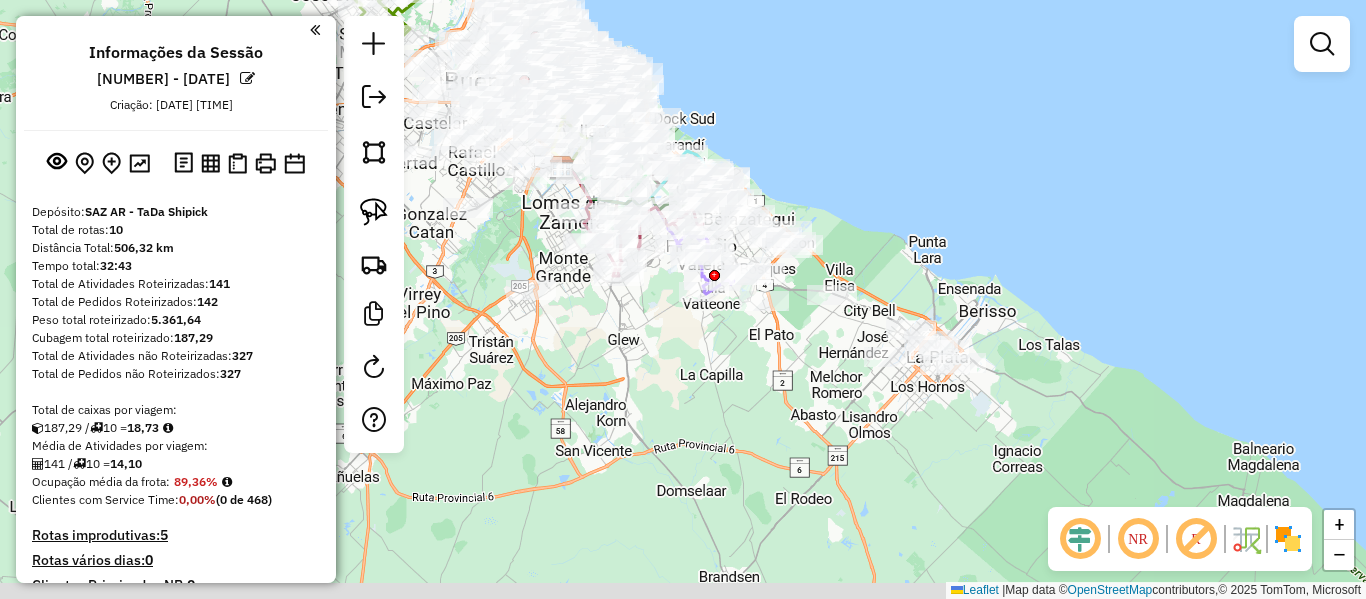 drag, startPoint x: 1044, startPoint y: 361, endPoint x: 1010, endPoint y: 388, distance: 43.416588 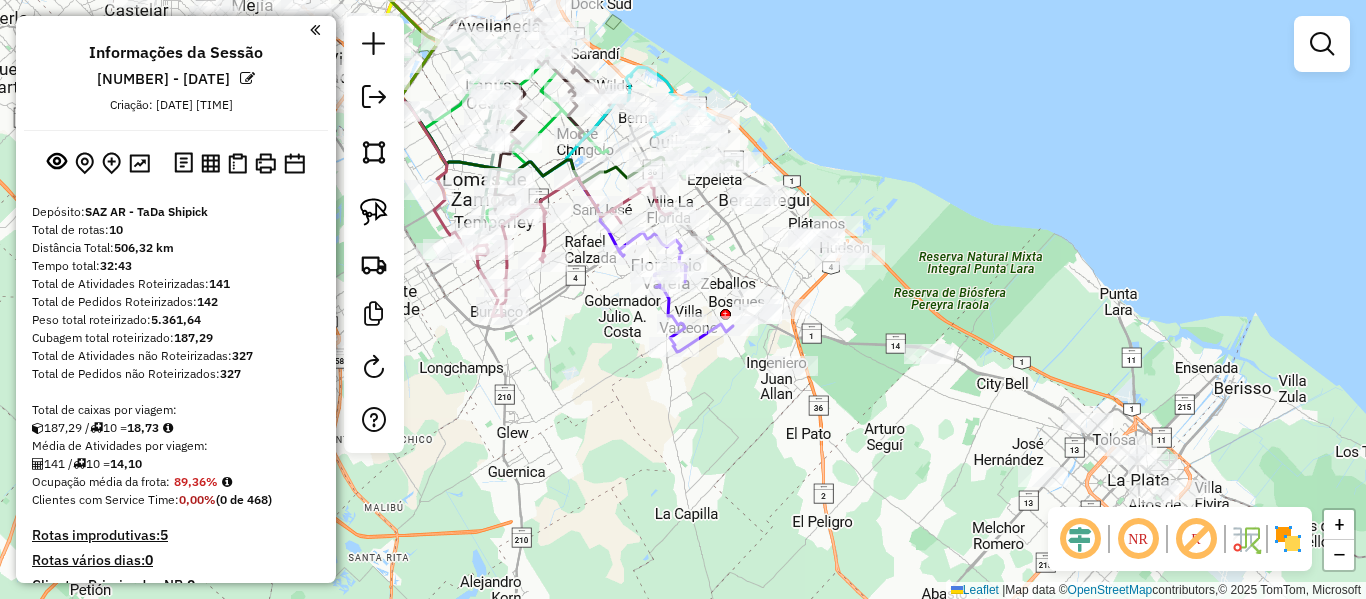click 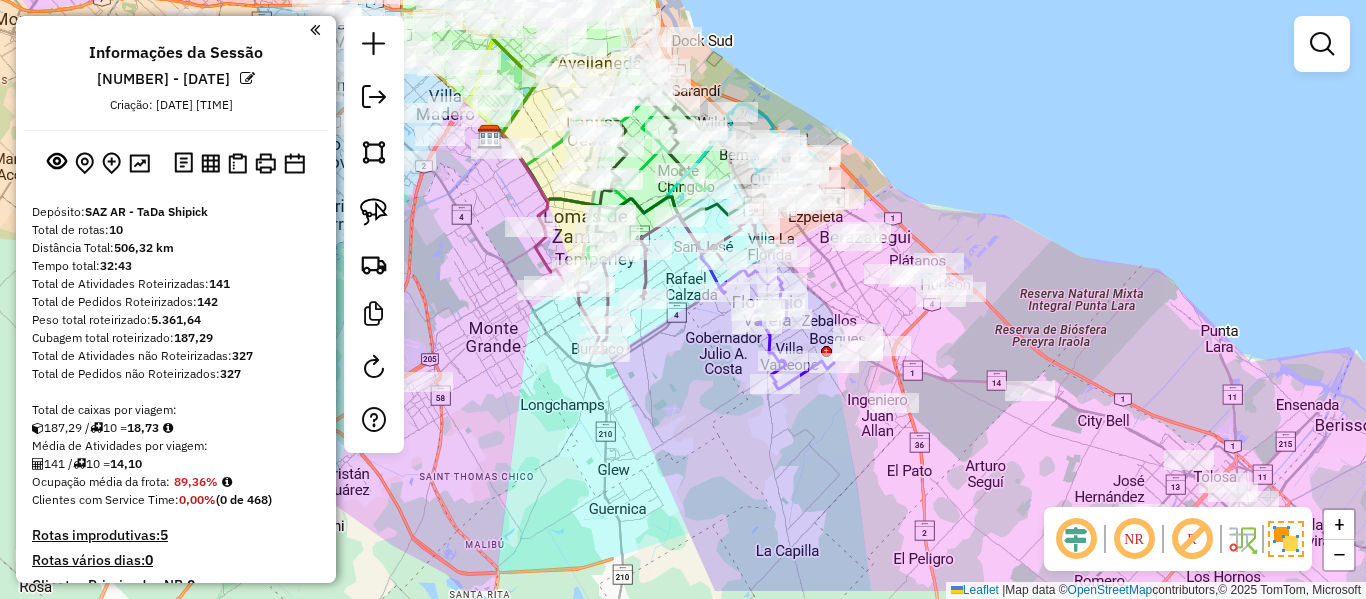 drag, startPoint x: 1129, startPoint y: 385, endPoint x: 729, endPoint y: 177, distance: 450.84808 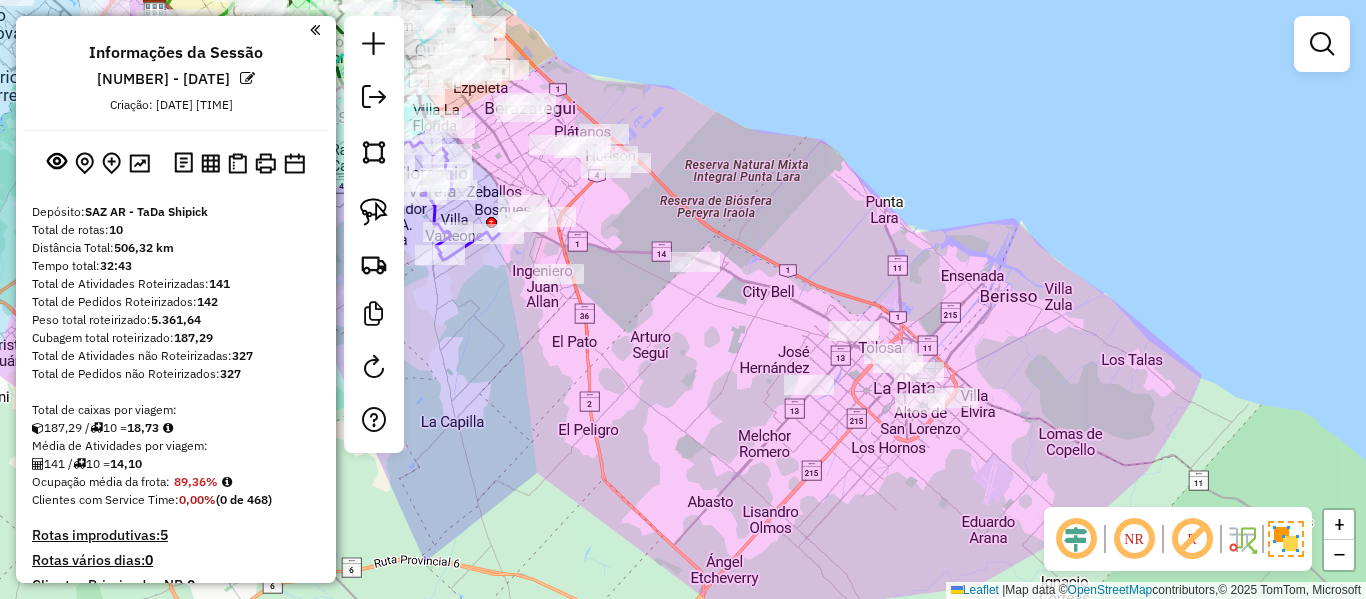 drag, startPoint x: 838, startPoint y: 453, endPoint x: 900, endPoint y: 497, distance: 76.02631 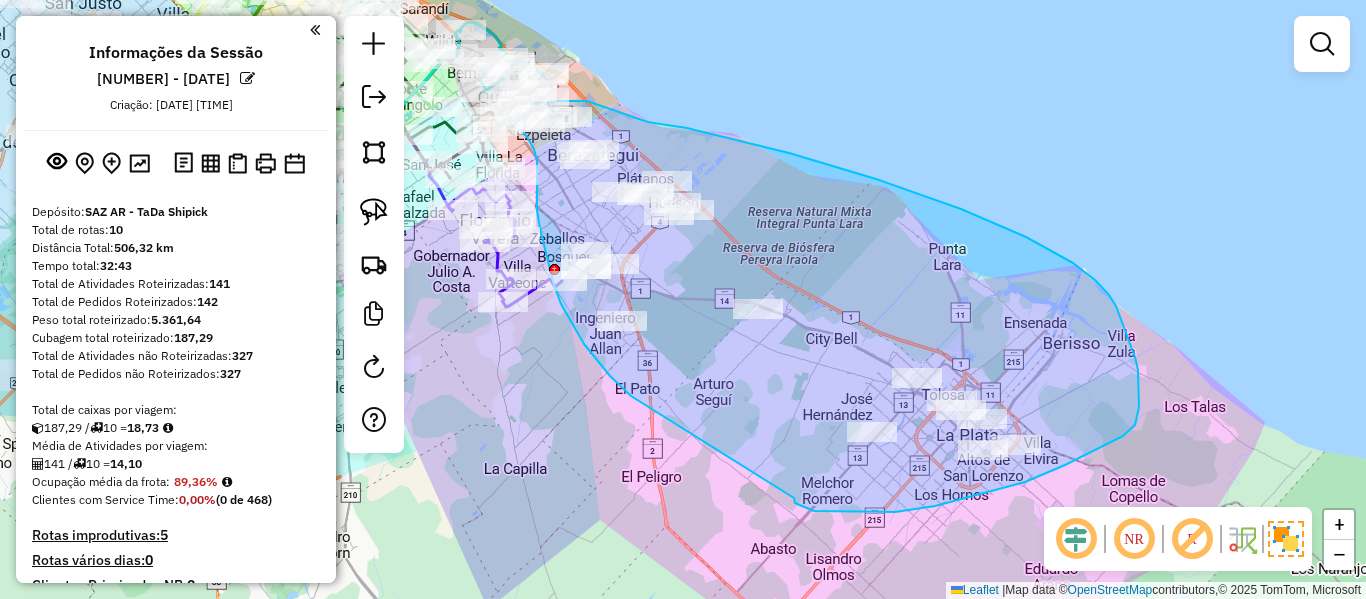 drag, startPoint x: 895, startPoint y: 512, endPoint x: 649, endPoint y: 403, distance: 269.0669 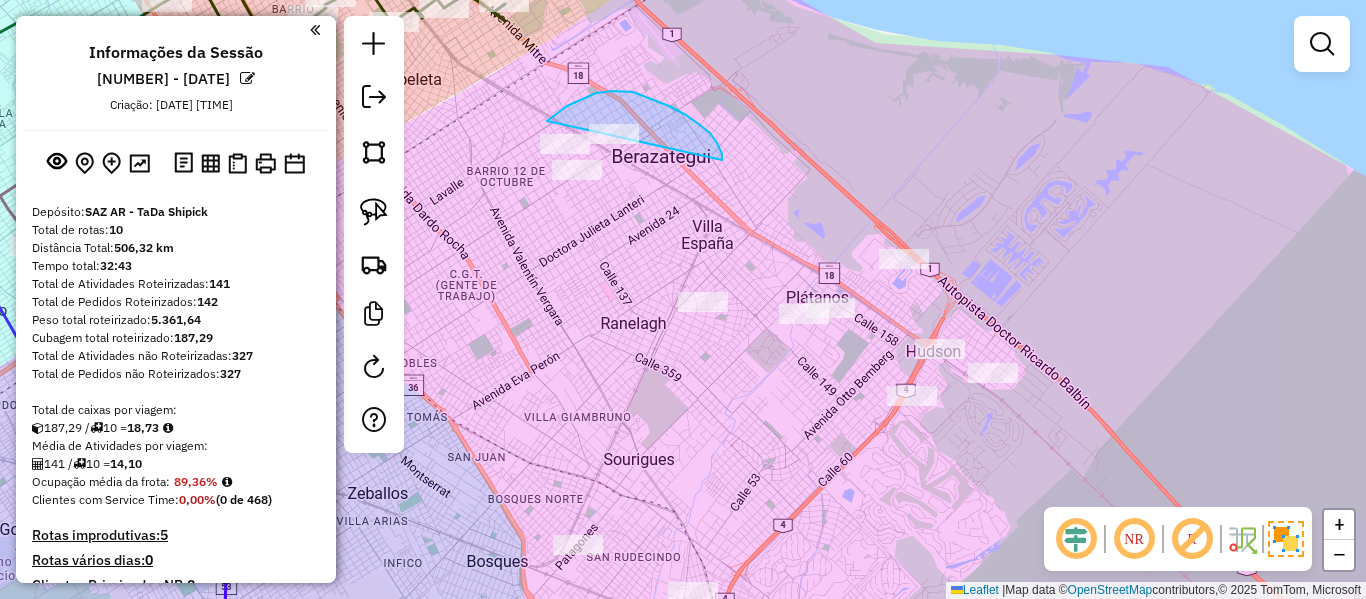 drag, startPoint x: 722, startPoint y: 160, endPoint x: 533, endPoint y: 246, distance: 207.64633 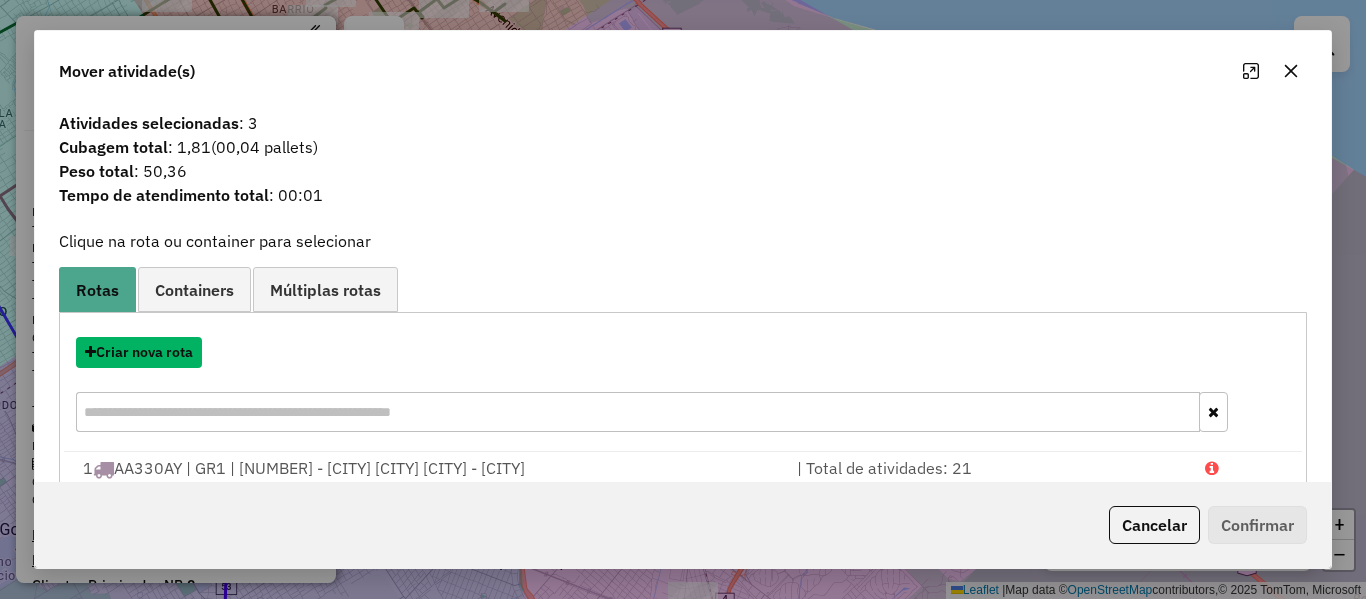 click on "Criar nova rota" at bounding box center [139, 352] 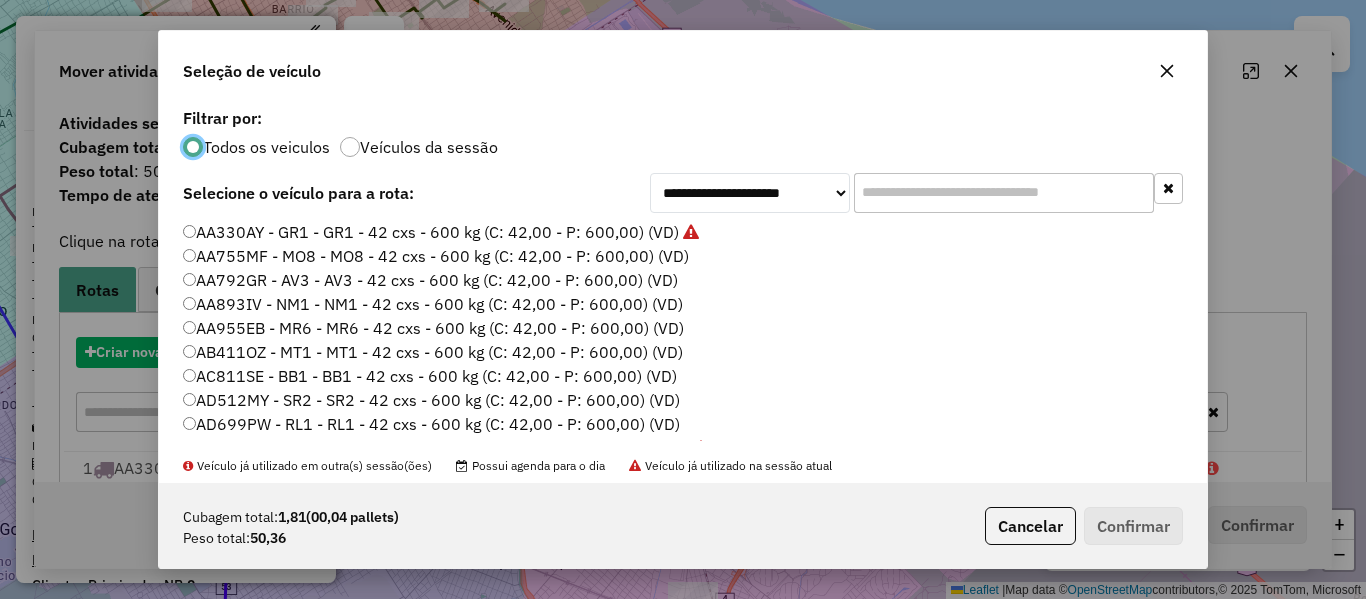 scroll, scrollTop: 11, scrollLeft: 6, axis: both 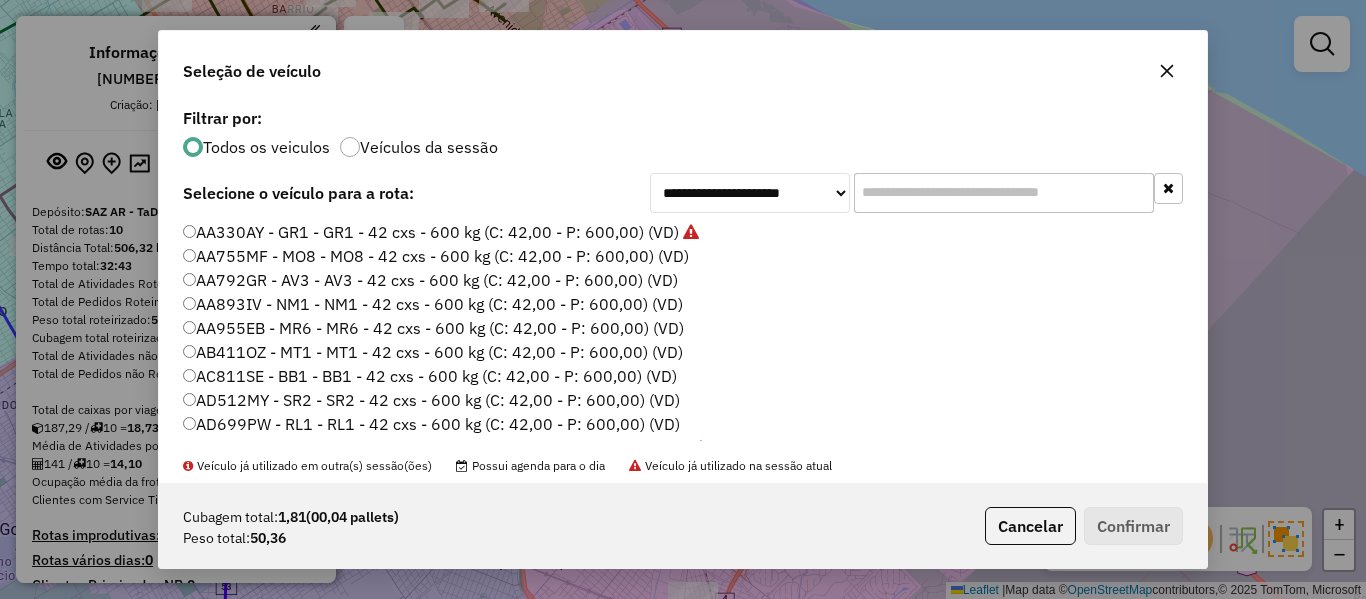 click on "AA755MF - MO8 - MO8 - 42 cxs - 600 kg (C: 42,00 - P: 600,00) (VD)" 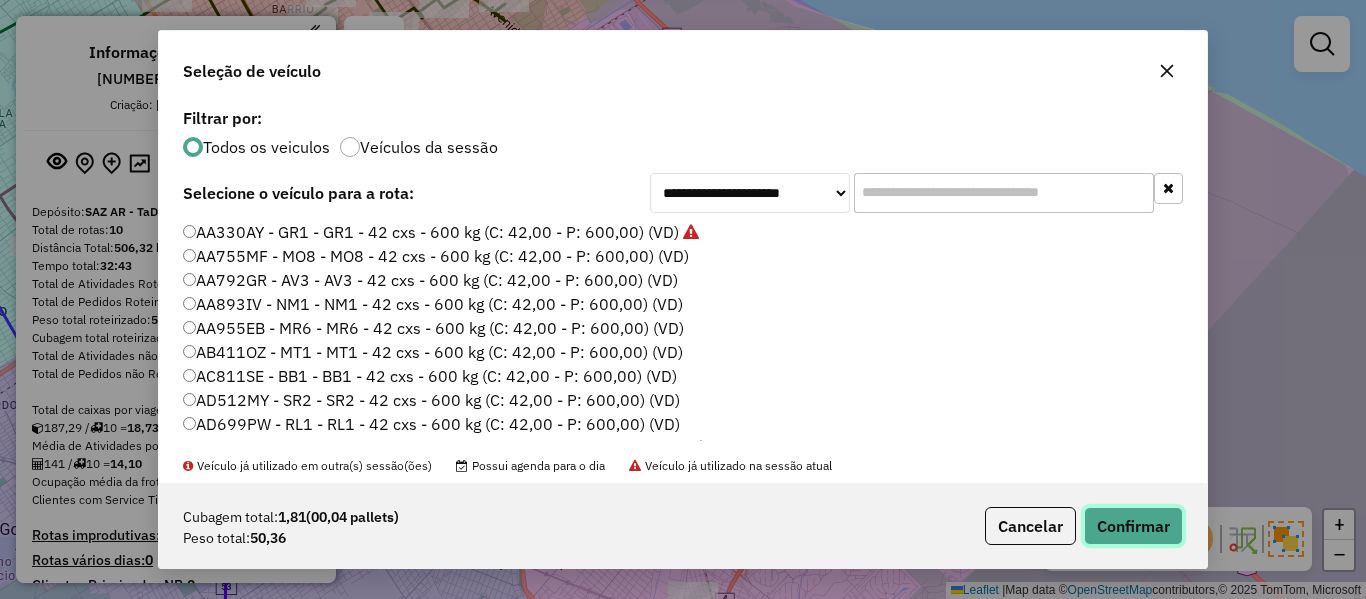 click on "Confirmar" 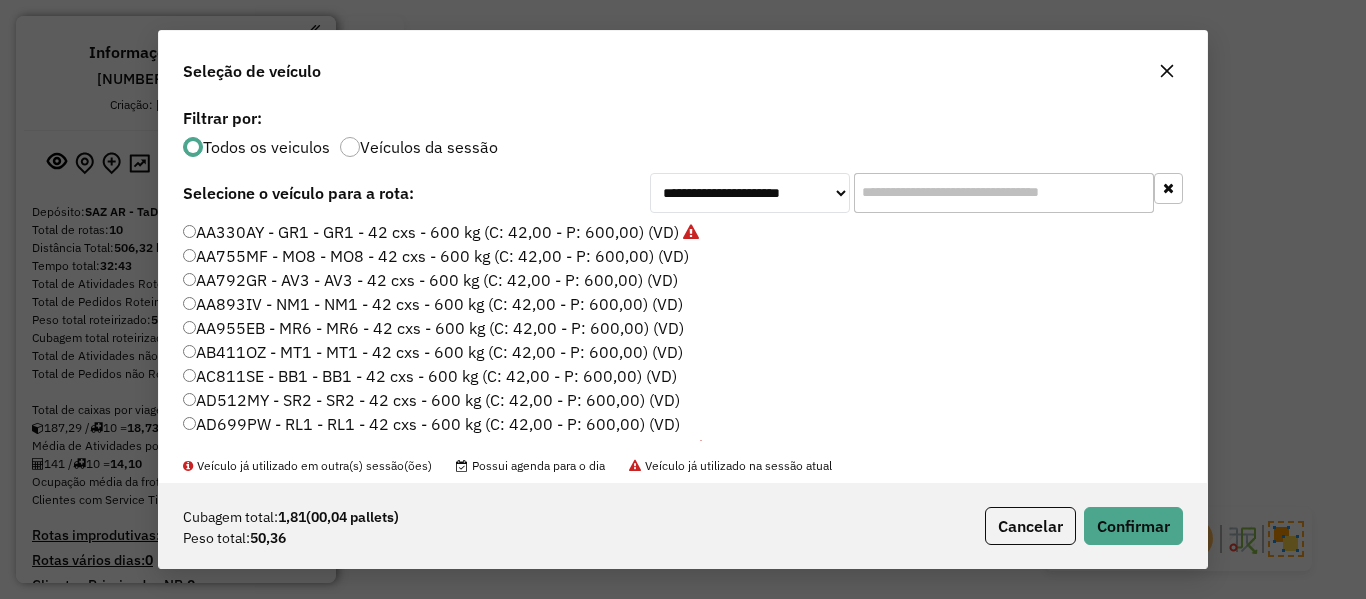 click 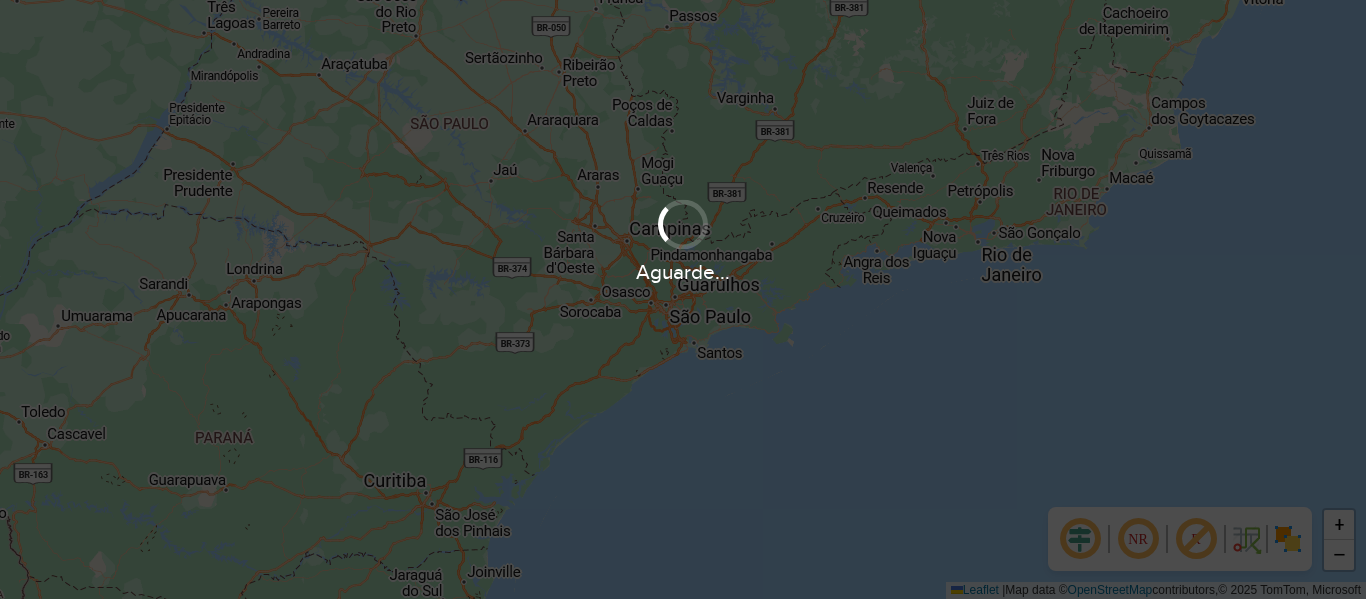 scroll, scrollTop: 0, scrollLeft: 0, axis: both 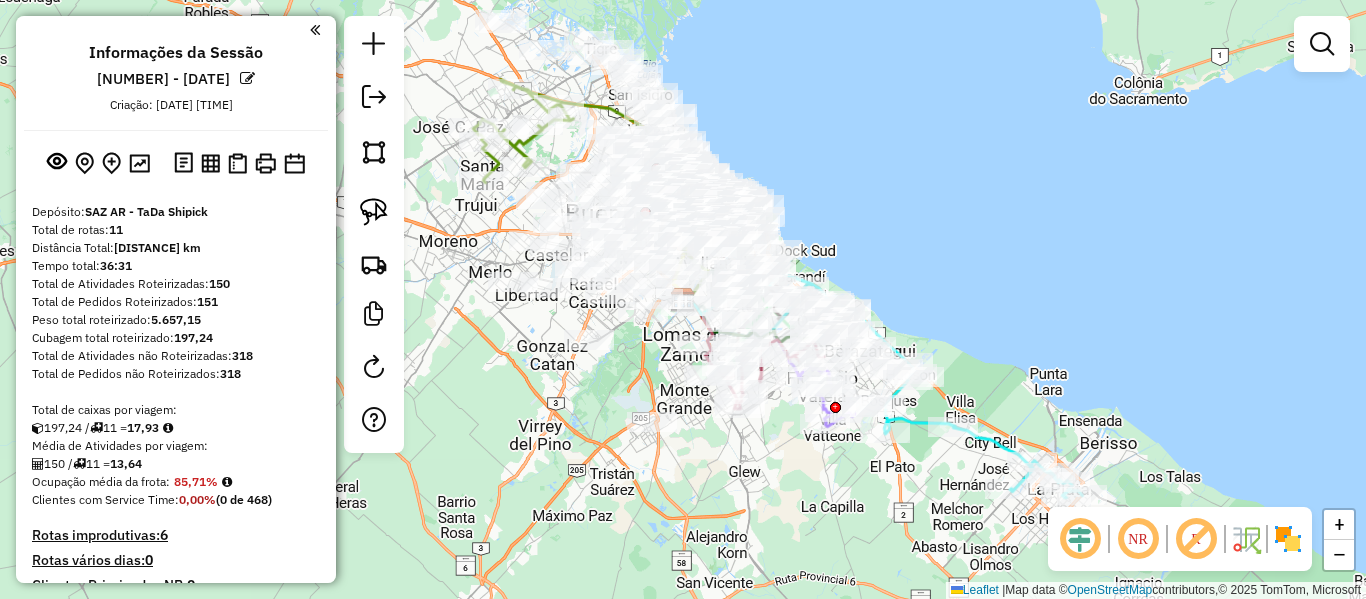 click 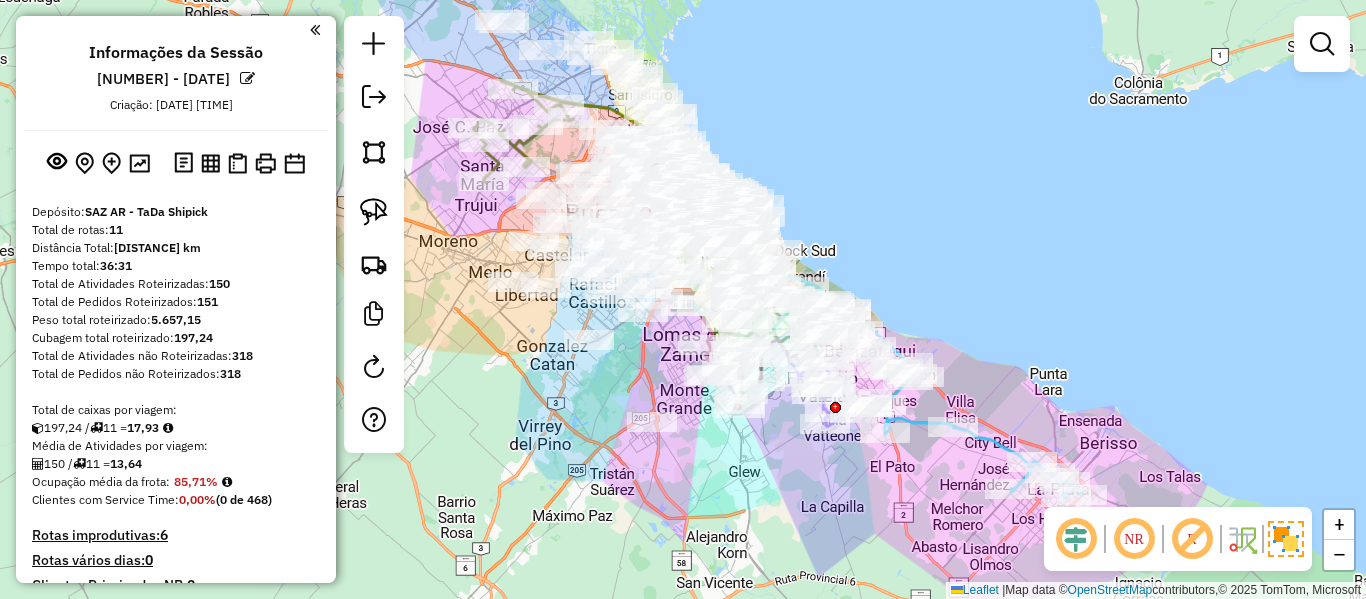 drag, startPoint x: 1163, startPoint y: 406, endPoint x: 1033, endPoint y: 314, distance: 159.26079 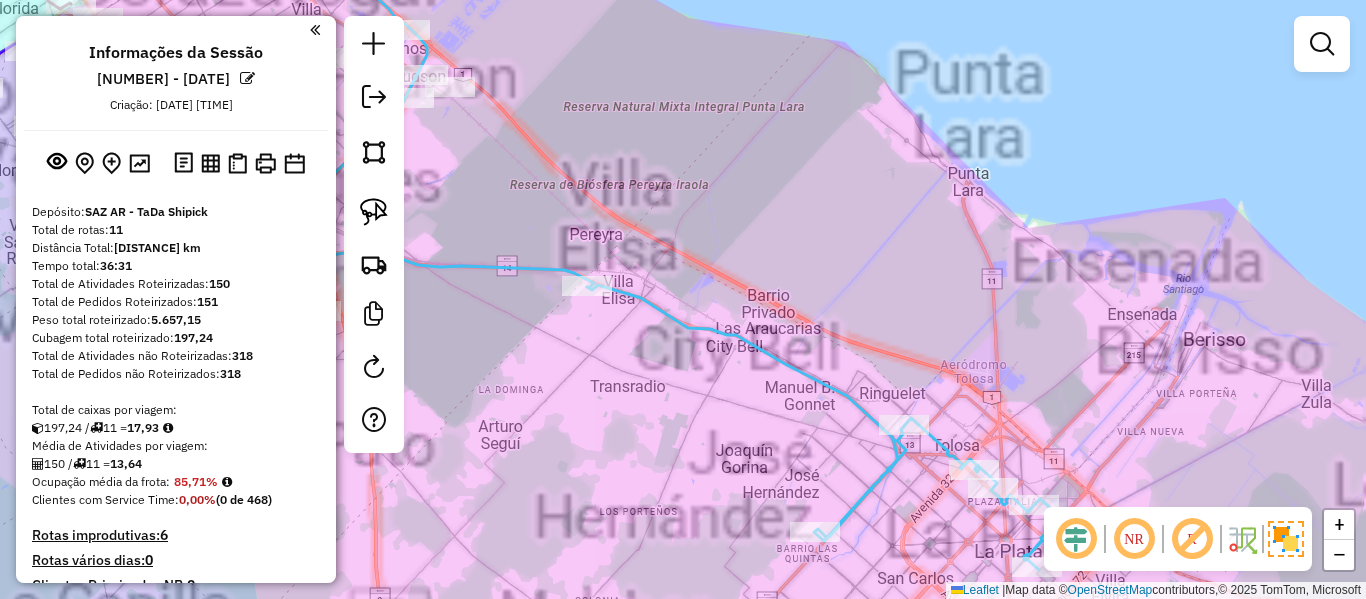 click 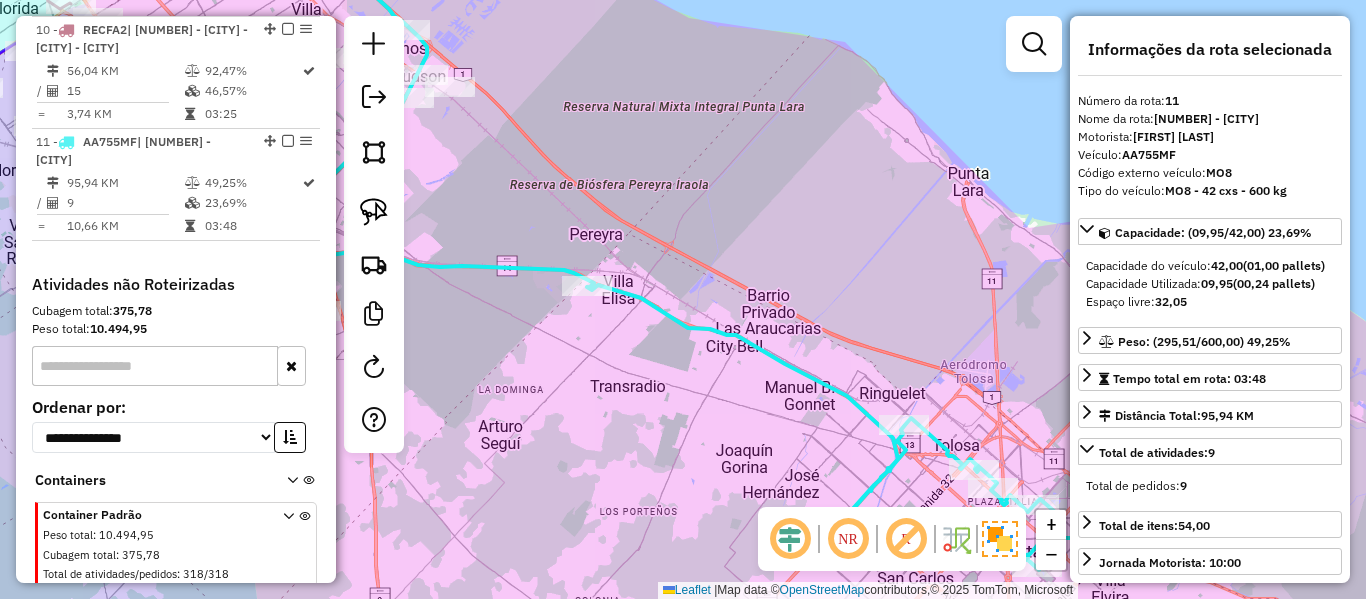 scroll, scrollTop: 1822, scrollLeft: 0, axis: vertical 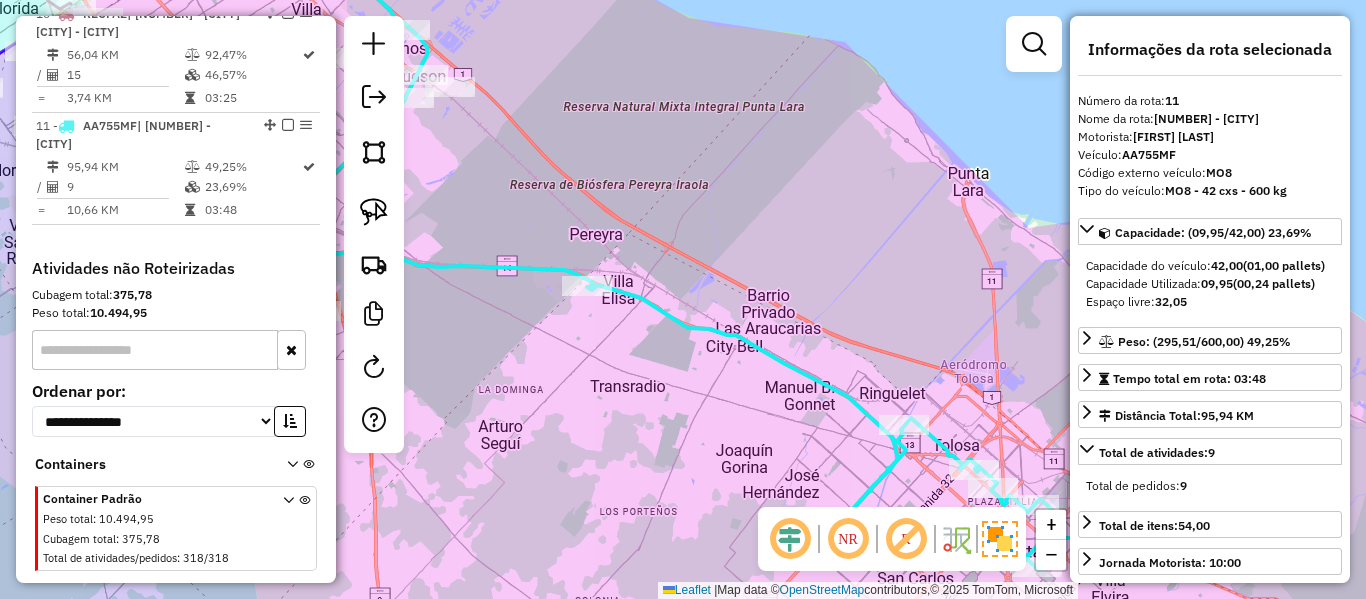 click 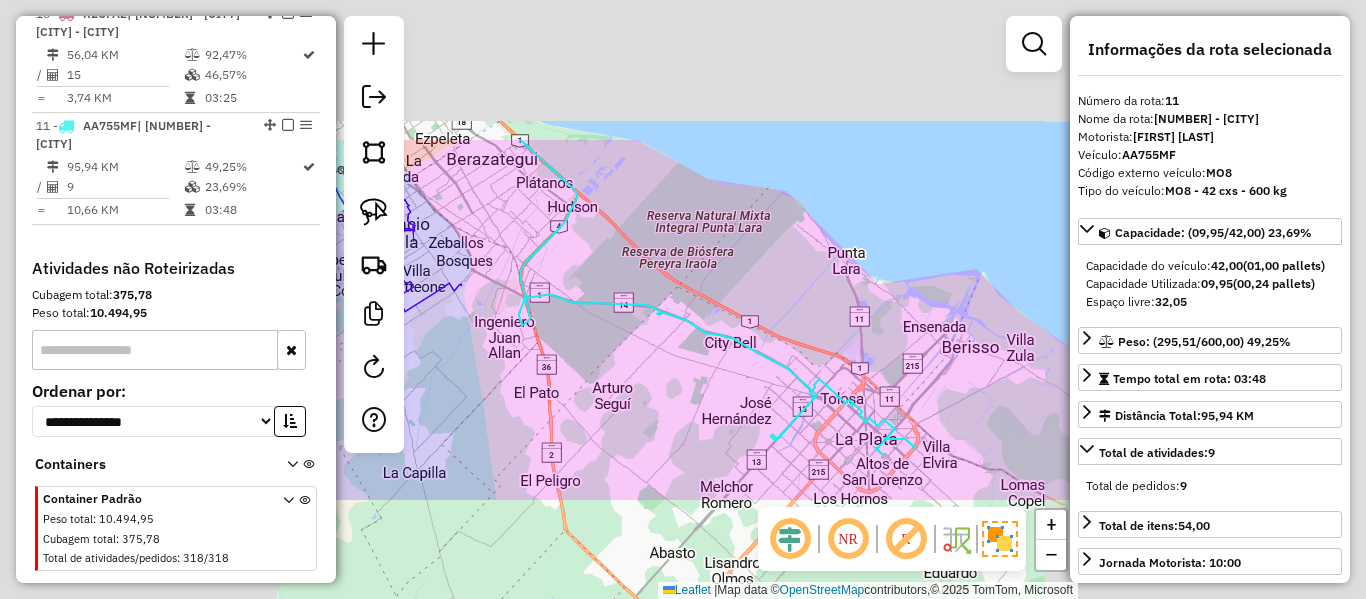 click 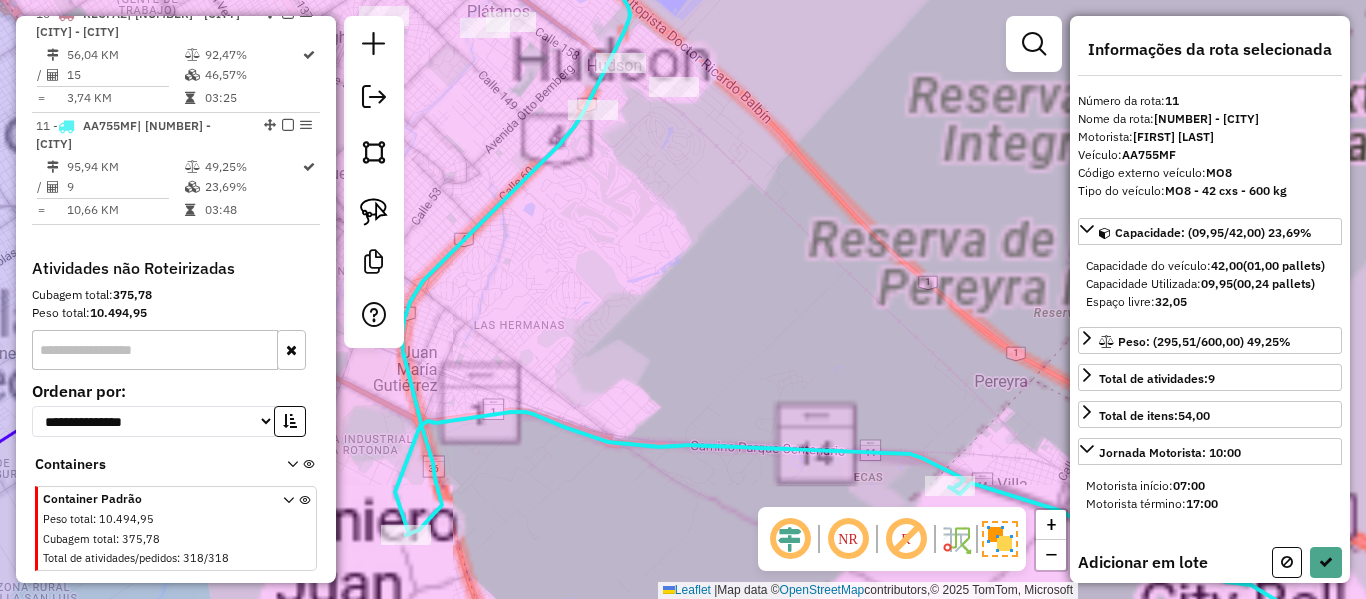 drag, startPoint x: 569, startPoint y: 262, endPoint x: 825, endPoint y: 301, distance: 258.95367 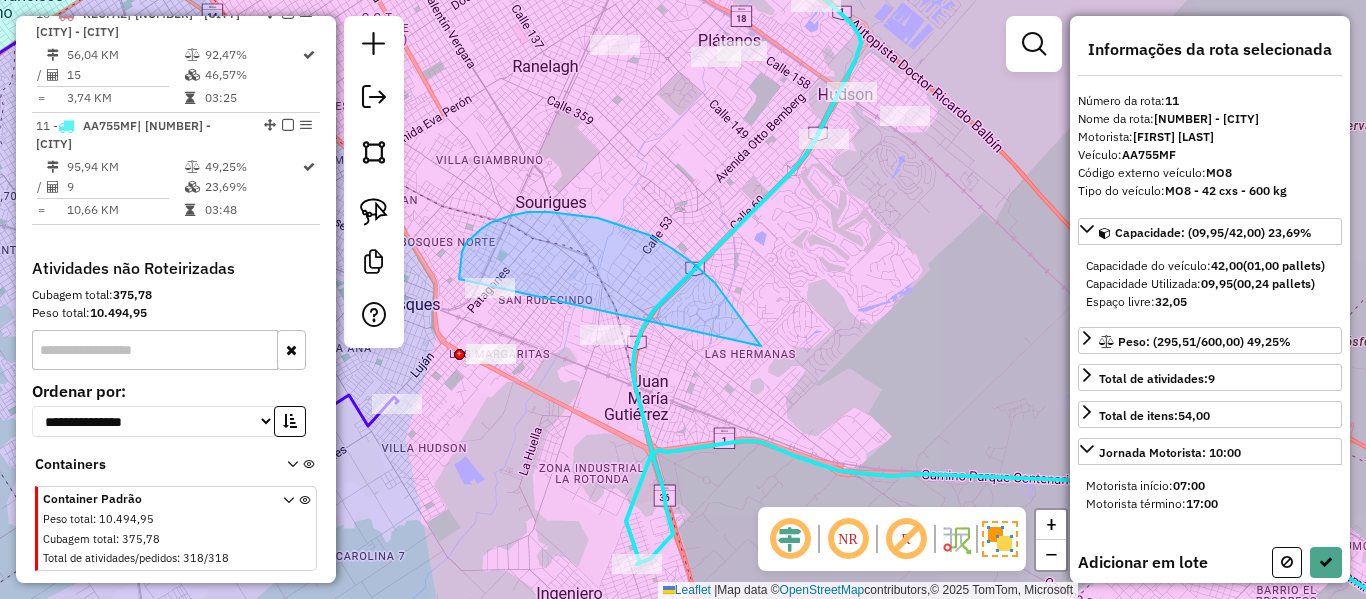 drag, startPoint x: 761, startPoint y: 346, endPoint x: 615, endPoint y: 430, distance: 168.4399 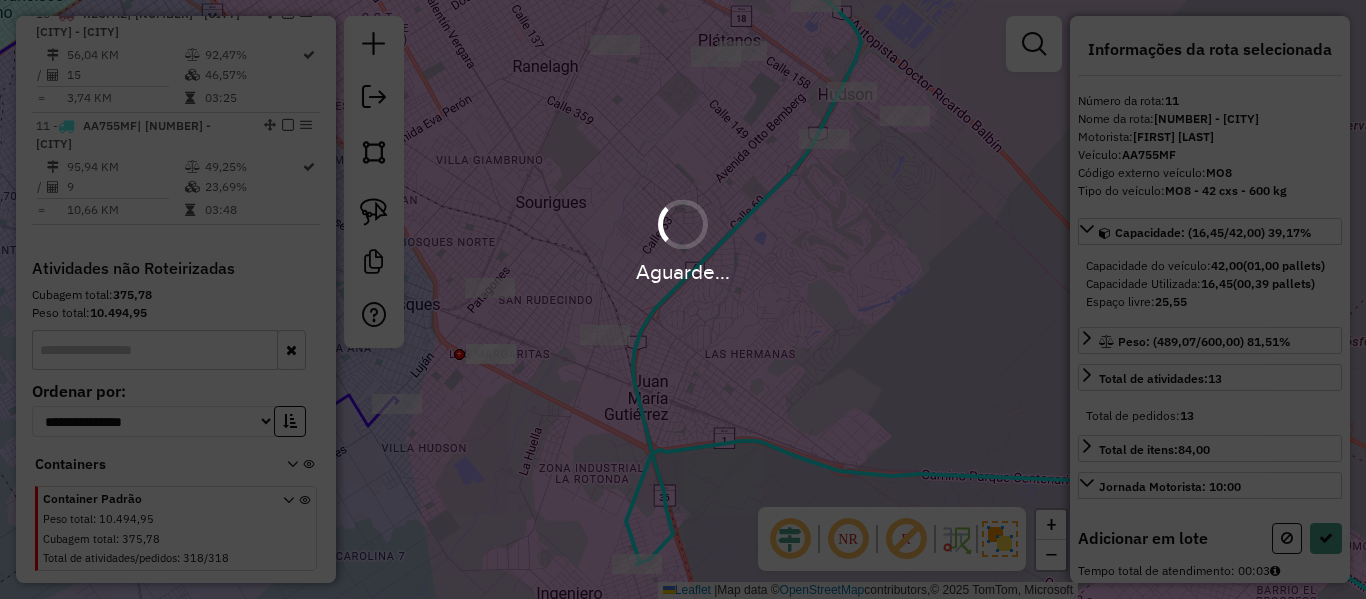 select on "**********" 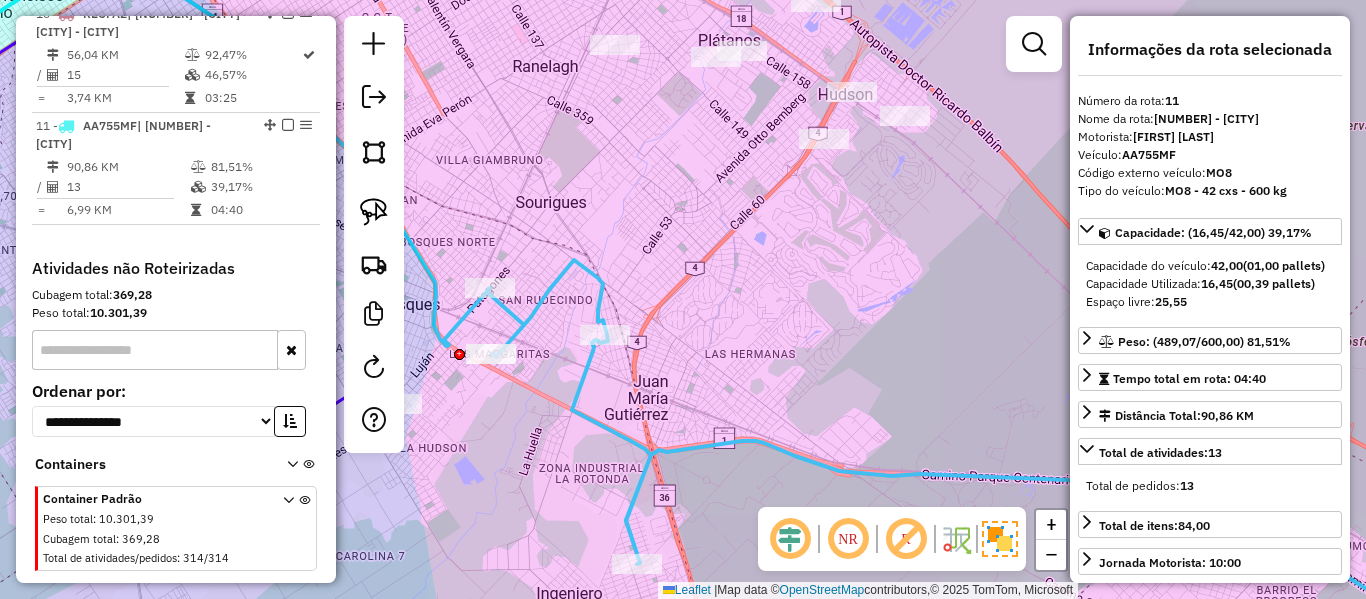 click 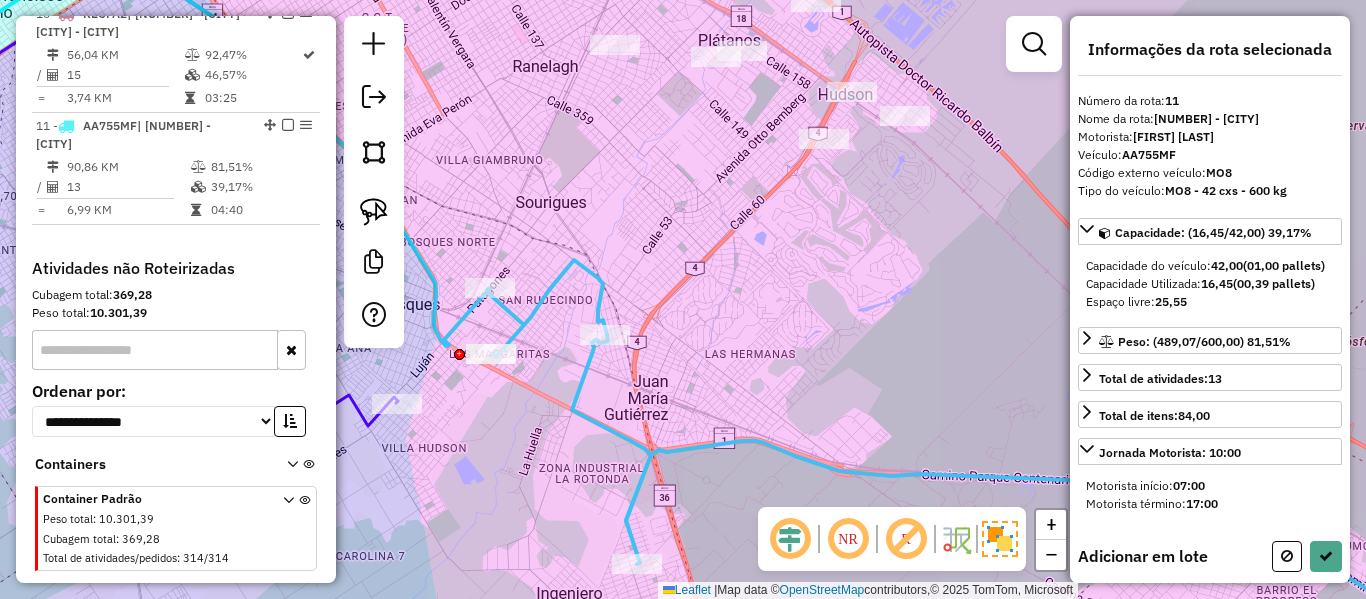 drag, startPoint x: 811, startPoint y: 335, endPoint x: 780, endPoint y: 421, distance: 91.416626 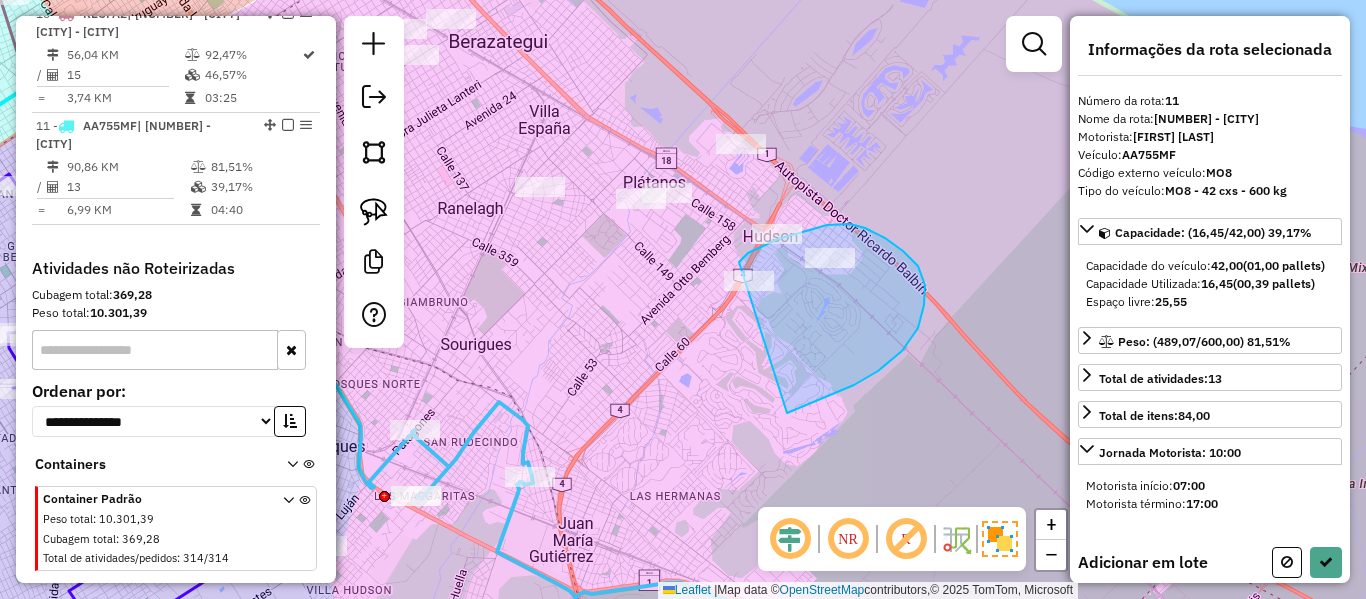 drag, startPoint x: 902, startPoint y: 351, endPoint x: 721, endPoint y: 328, distance: 182.45547 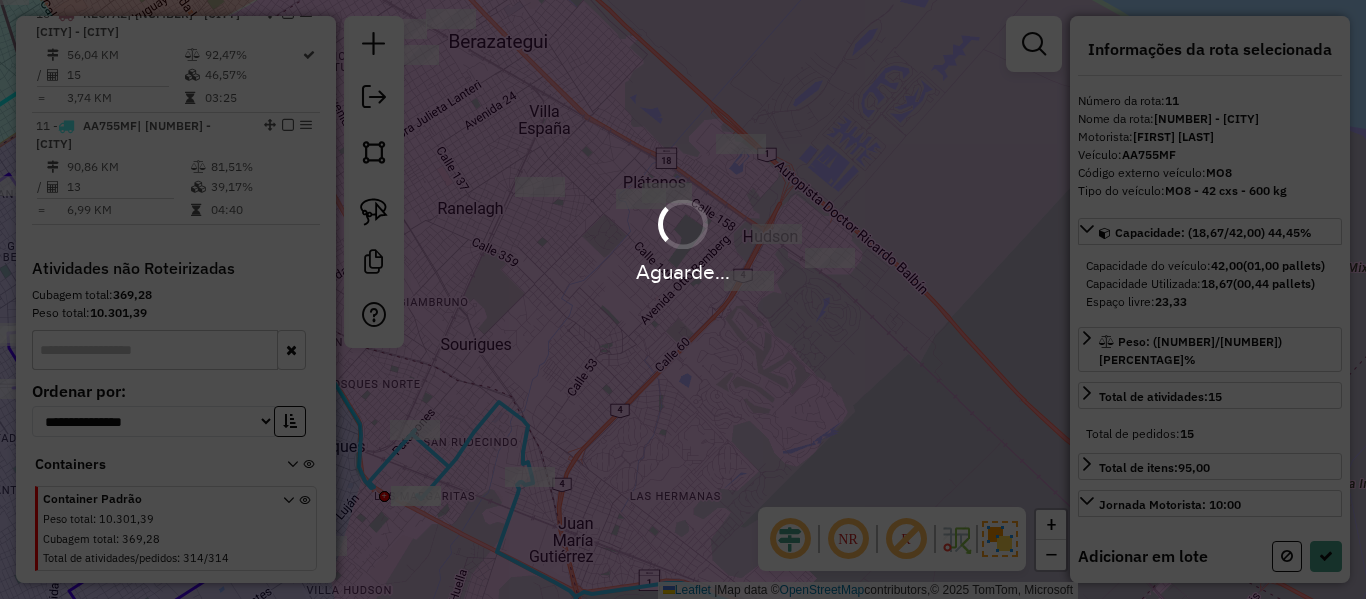 select on "**********" 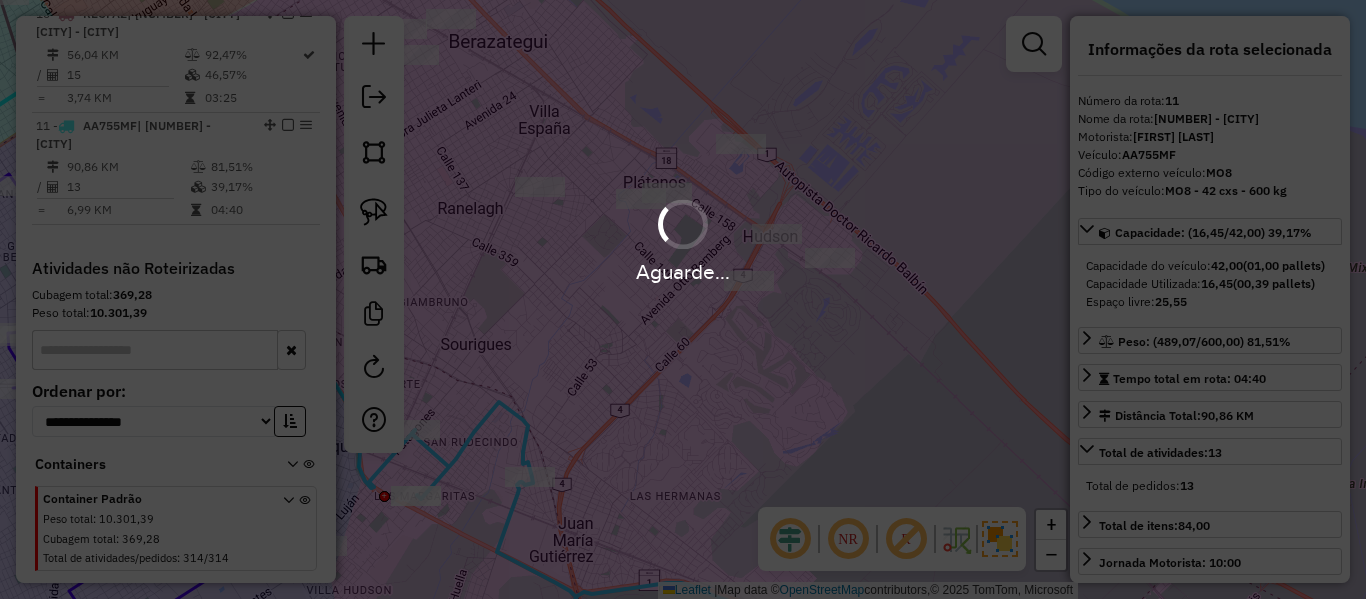 click on "Aguarde..." at bounding box center [683, 299] 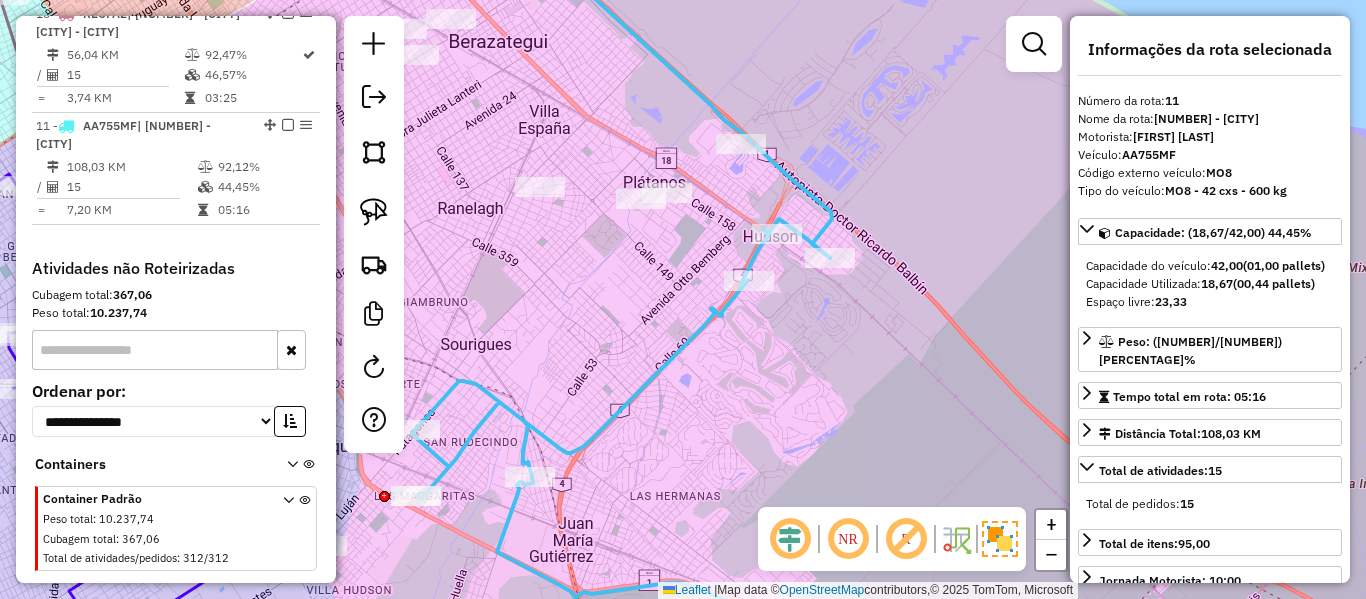 click 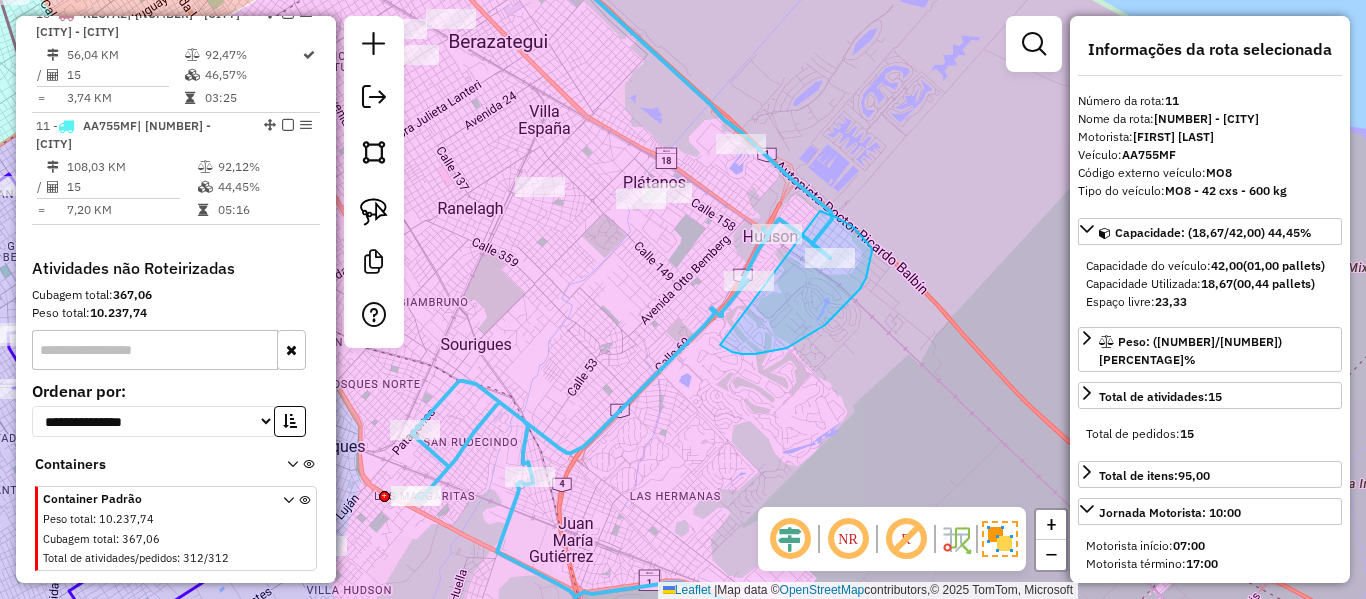drag, startPoint x: 825, startPoint y: 325, endPoint x: 694, endPoint y: 266, distance: 143.67323 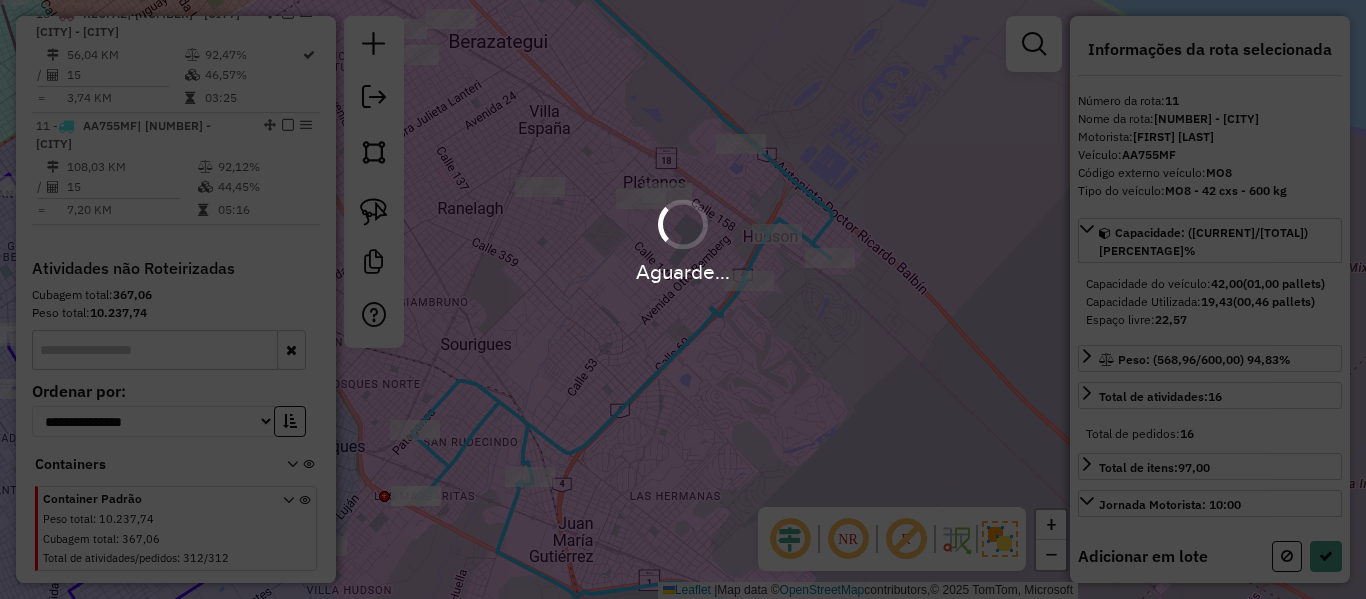 select on "**********" 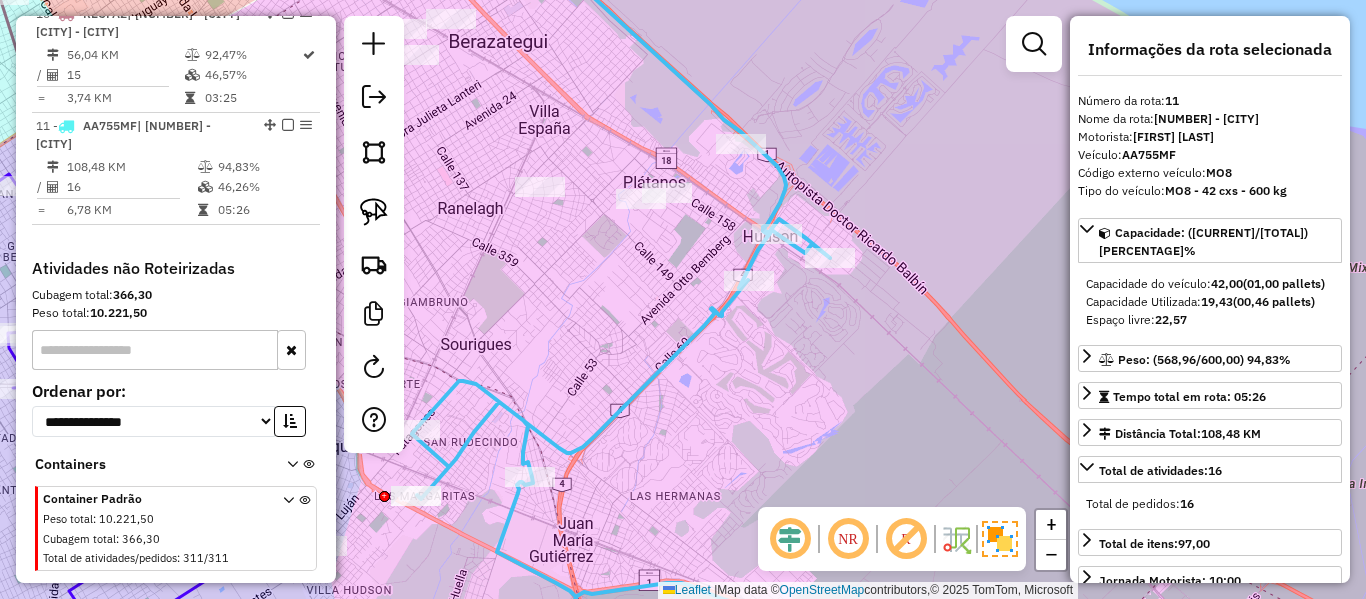 click 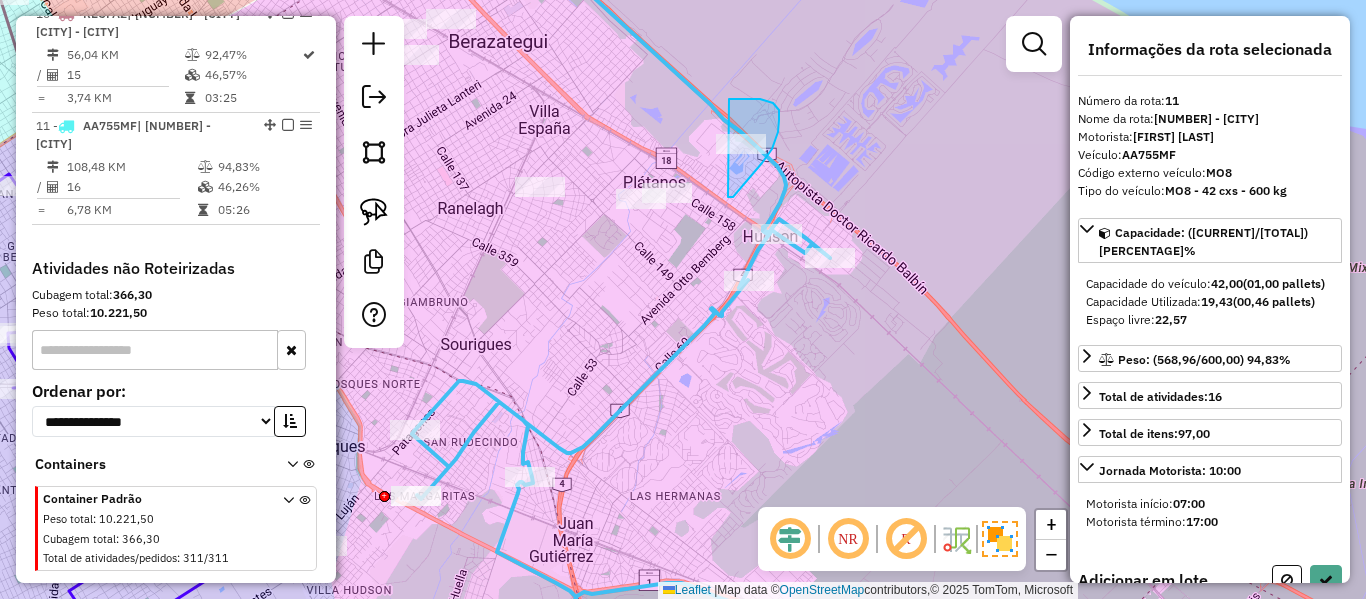 drag, startPoint x: 779, startPoint y: 120, endPoint x: 696, endPoint y: 119, distance: 83.00603 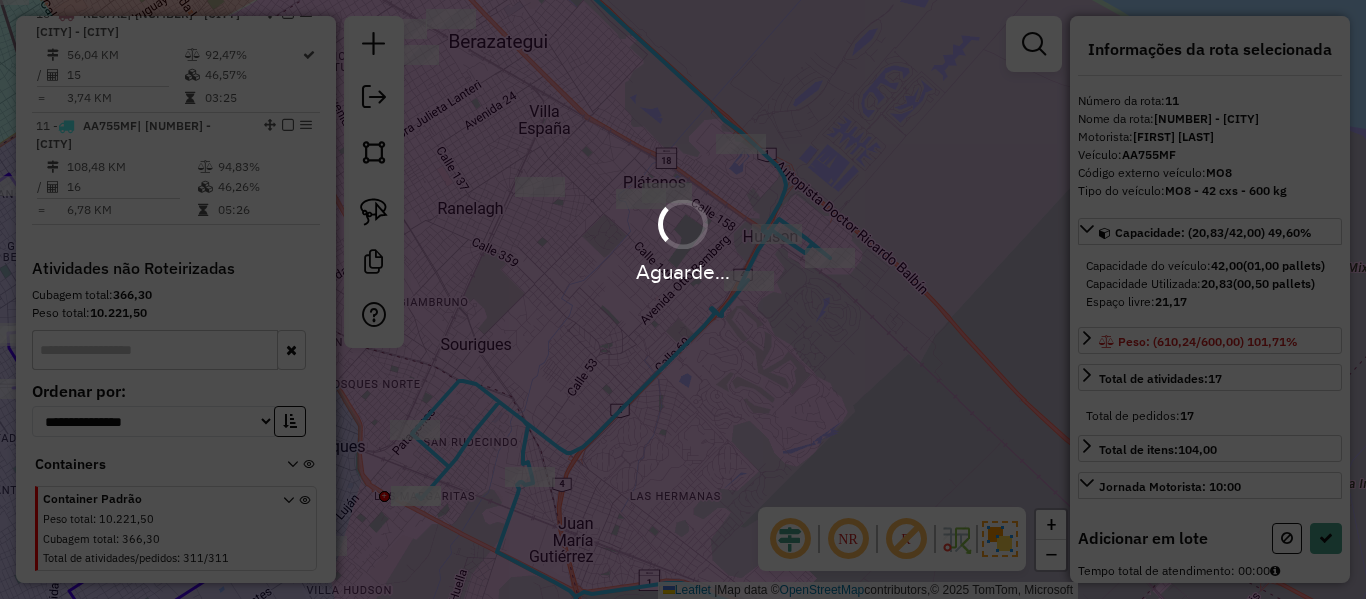select on "**********" 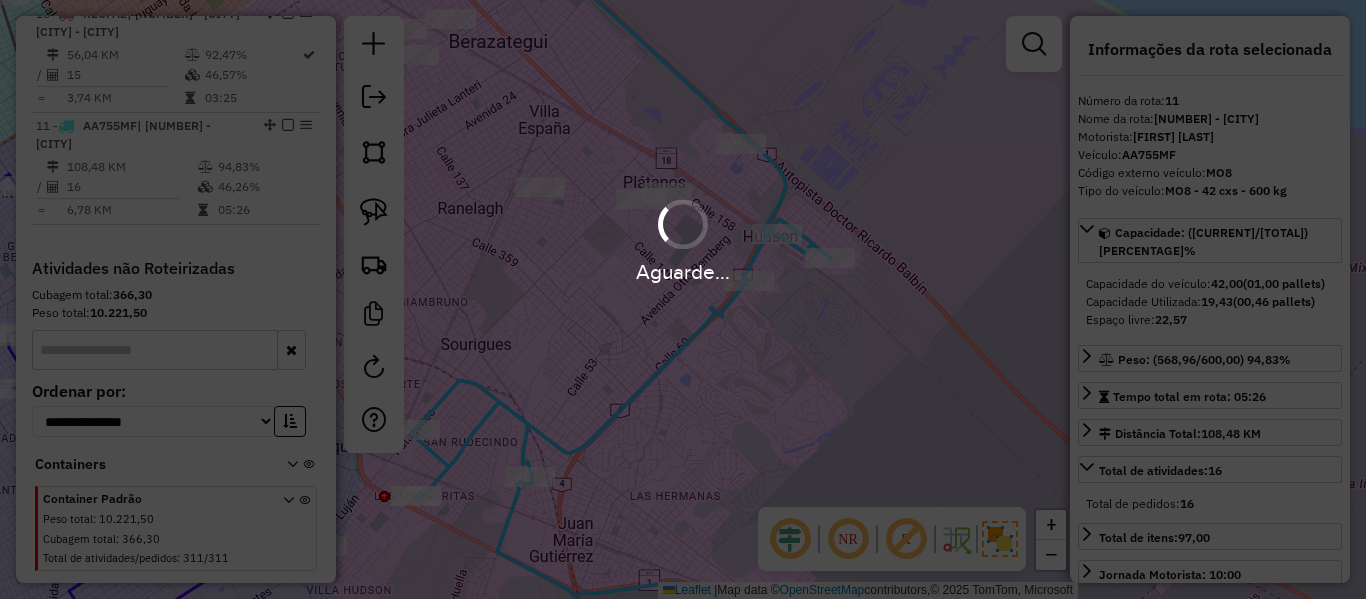 click on "Aguarde...  Pop-up bloqueado!  Seu navegador bloqueou automáticamente a abertura de uma nova janela.   Acesse as configurações e adicione o endereço do sistema a lista de permissão.   Fechar  Informações da Sessão 1191340 - 17/07/2025     Criação: 16/07/2025 13:16   Depósito:  SAZ AR - TaDa Shipick   Total de rotas:  11  Distância Total:  614,80 km  Tempo total:  38:09  Total de Atividades Roteirizadas:  157  Total de Pedidos Roteirizados:  158  Peso total roteirizado:  5.930,60  Cubagem total roteirizado:  206,72  Total de Atividades não Roteirizadas:  311  Total de Pedidos não Roteirizados:  311 Total de caixas por viagem:  206,72 /   11 =  18,79 Média de Atividades por viagem:  157 /   11 =  14,27 Ocupação média da frota:  89,86%  Clientes com Service Time:  0,00%   (0 de 468)   Rotas improdutivas:  5  Rotas vários dias:  0  Clientes Priorizados NR:  0  Transportadoras  Rotas  Recargas: 0   Ver rotas   Ver veículos  Finalizar todas as rotas   1 -       AA330AY   51,26 KM   96,34%  / =" at bounding box center (683, 299) 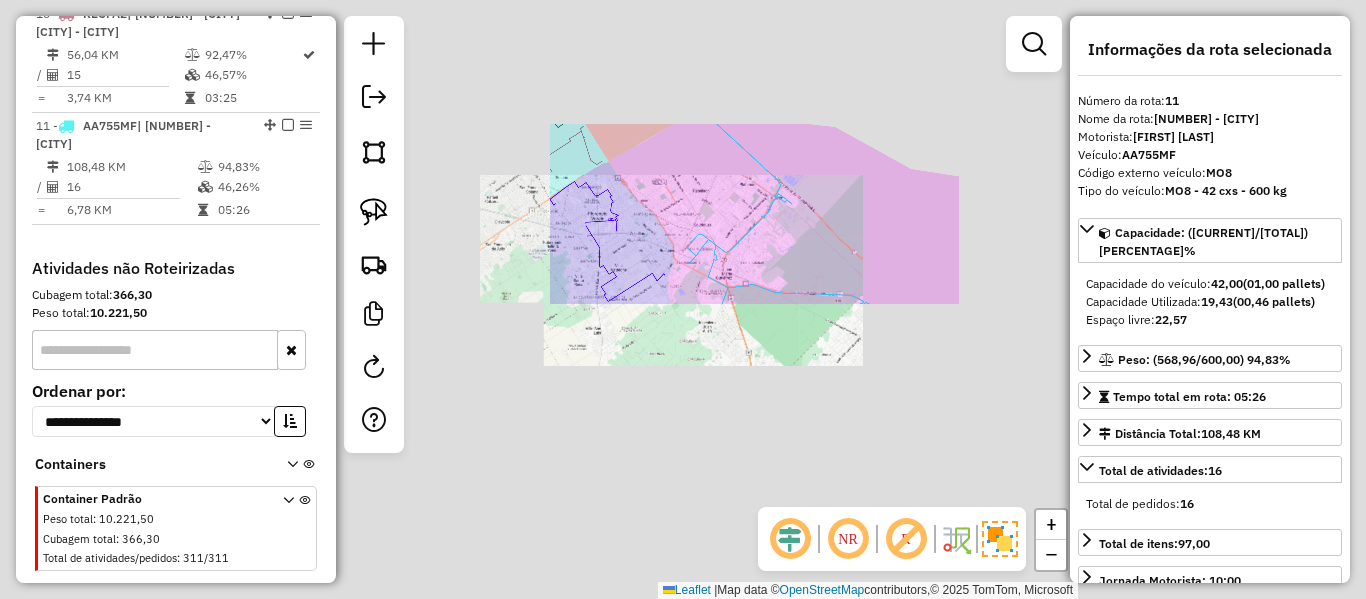 click on "Janela de atendimento Grade de atendimento Capacidade Transportadoras Veículos Cliente Pedidos  Rotas Selecione os dias de semana para filtrar as janelas de atendimento  Seg   Ter   Qua   Qui   Sex   Sáb   Dom  Informe o período da janela de atendimento: De: Até:  Filtrar exatamente a janela do cliente  Considerar janela de atendimento padrão  Selecione os dias de semana para filtrar as grades de atendimento  Seg   Ter   Qua   Qui   Sex   Sáb   Dom   Considerar clientes sem dia de atendimento cadastrado  Clientes fora do dia de atendimento selecionado Filtrar as atividades entre os valores definidos abaixo:  Peso mínimo:   Peso máximo:   Cubagem mínima:   Cubagem máxima:   De:   Até:  Filtrar as atividades entre o tempo de atendimento definido abaixo:  De:   Até:   Considerar capacidade total dos clientes não roteirizados Transportadora: Selecione um ou mais itens Tipo de veículo: Selecione um ou mais itens Veículo: Selecione um ou mais itens Motorista: Selecione um ou mais itens Nome: Rótulo:" 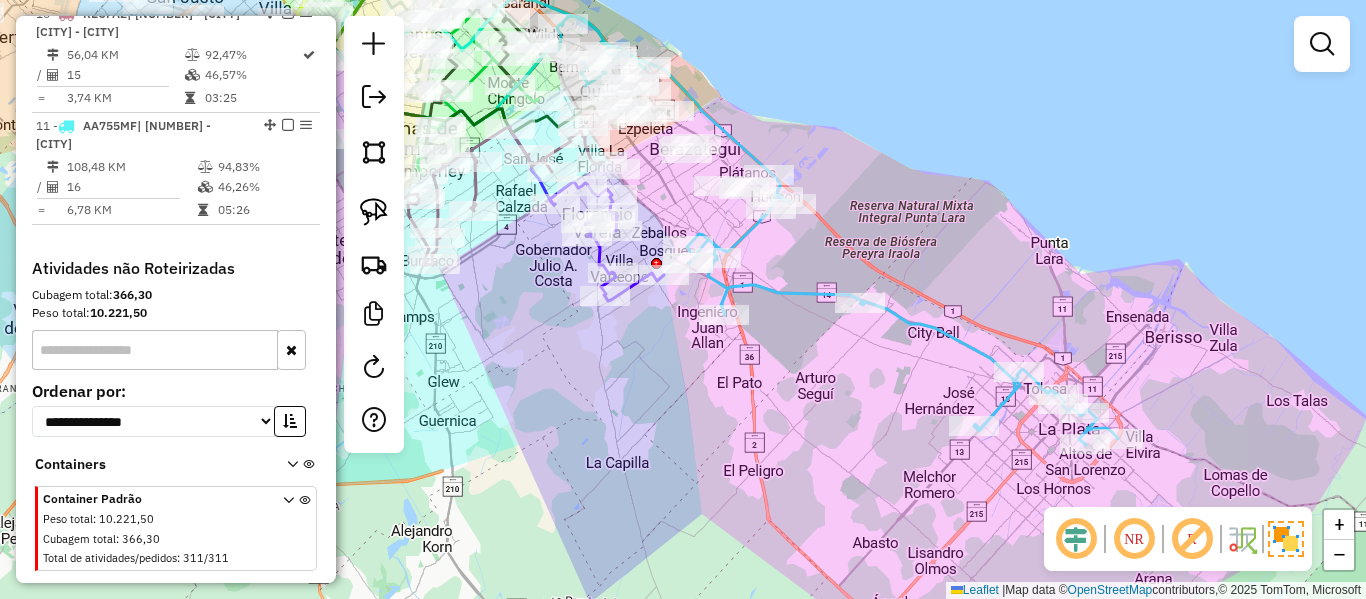 click 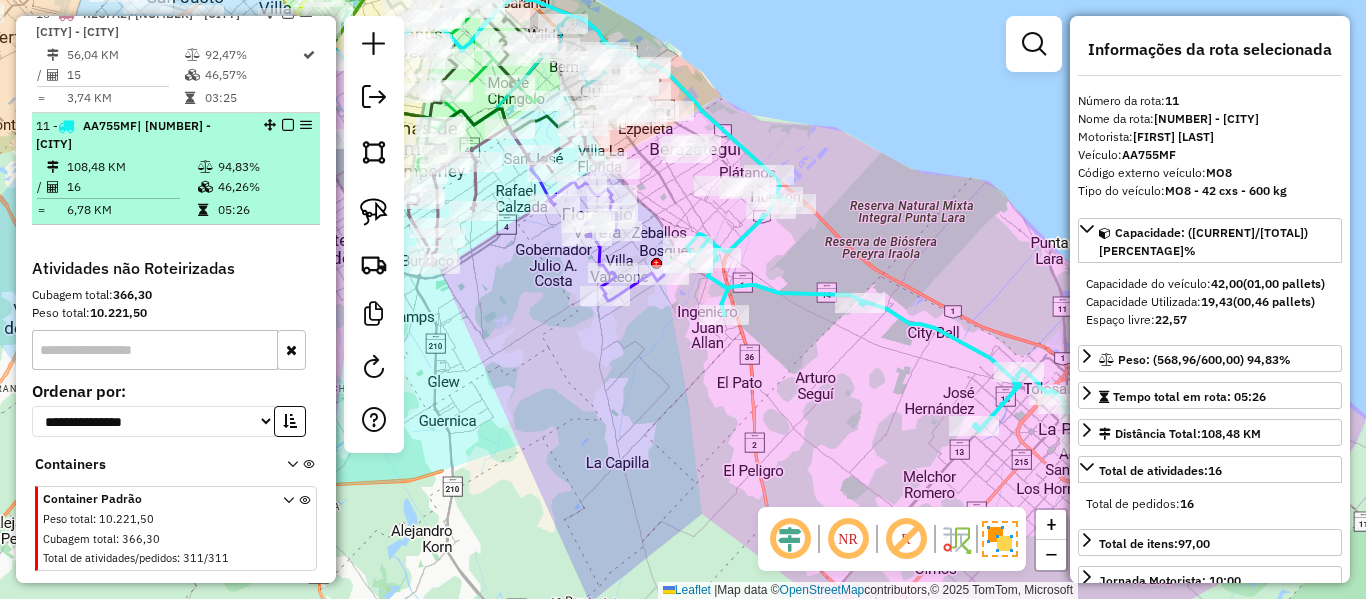 click at bounding box center (288, 125) 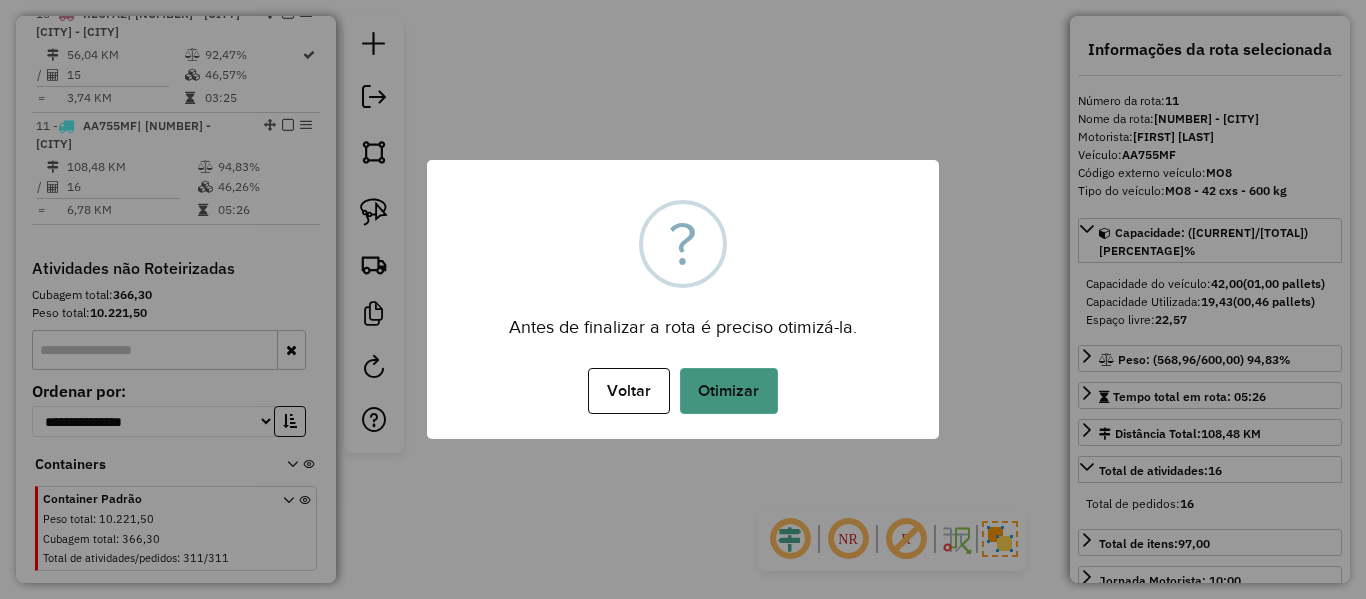 click on "Otimizar" at bounding box center [729, 391] 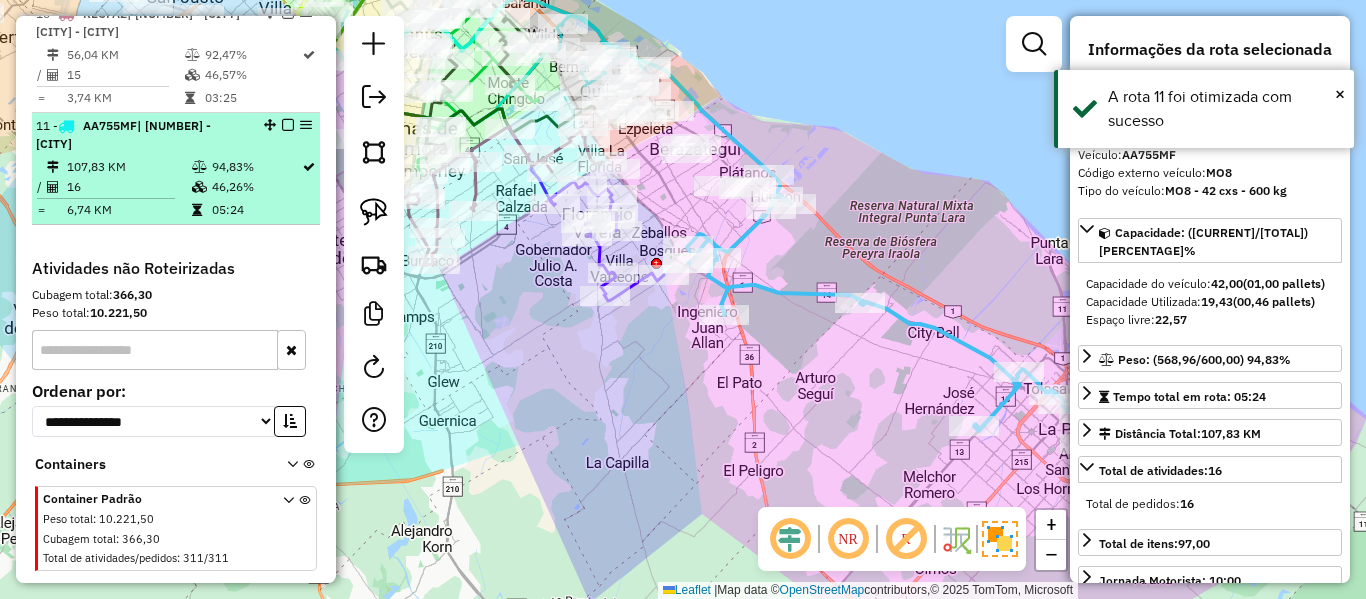 click at bounding box center [288, 125] 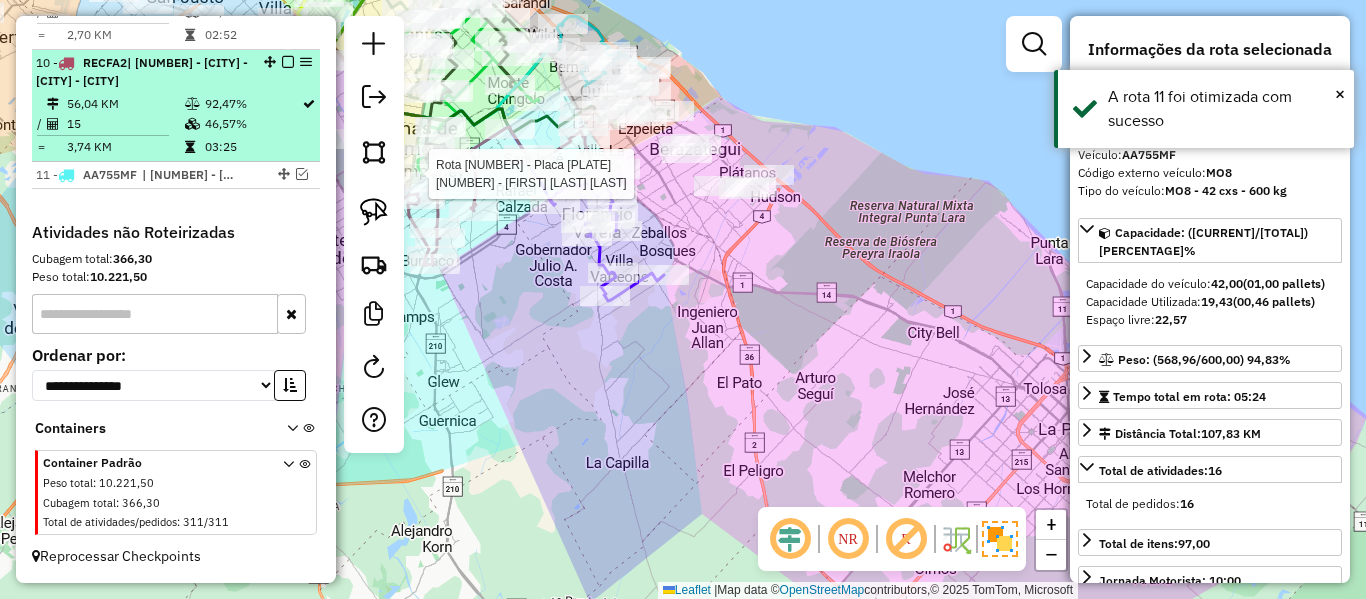 scroll, scrollTop: 1755, scrollLeft: 0, axis: vertical 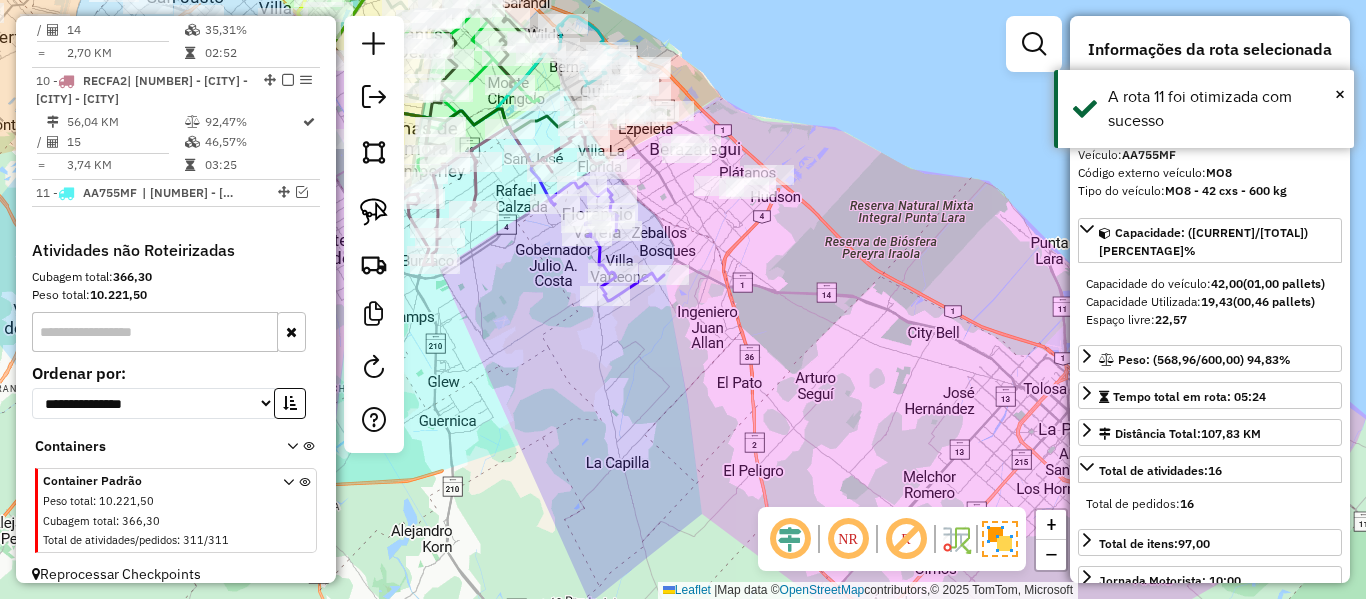 click on "Rota 5 - Placa RECAP2  547521 - Angela Lopez Janela de atendimento Grade de atendimento Capacidade Transportadoras Veículos Cliente Pedidos  Rotas Selecione os dias de semana para filtrar as janelas de atendimento  Seg   Ter   Qua   Qui   Sex   Sáb   Dom  Informe o período da janela de atendimento: De: Até:  Filtrar exatamente a janela do cliente  Considerar janela de atendimento padrão  Selecione os dias de semana para filtrar as grades de atendimento  Seg   Ter   Qua   Qui   Sex   Sáb   Dom   Considerar clientes sem dia de atendimento cadastrado  Clientes fora do dia de atendimento selecionado Filtrar as atividades entre os valores definidos abaixo:  Peso mínimo:   Peso máximo:   Cubagem mínima:   Cubagem máxima:   De:   Até:  Filtrar as atividades entre o tempo de atendimento definido abaixo:  De:   Até:   Considerar capacidade total dos clientes não roteirizados Transportadora: Selecione um ou mais itens Tipo de veículo: Selecione um ou mais itens Veículo: Selecione um ou mais itens Nome: +" 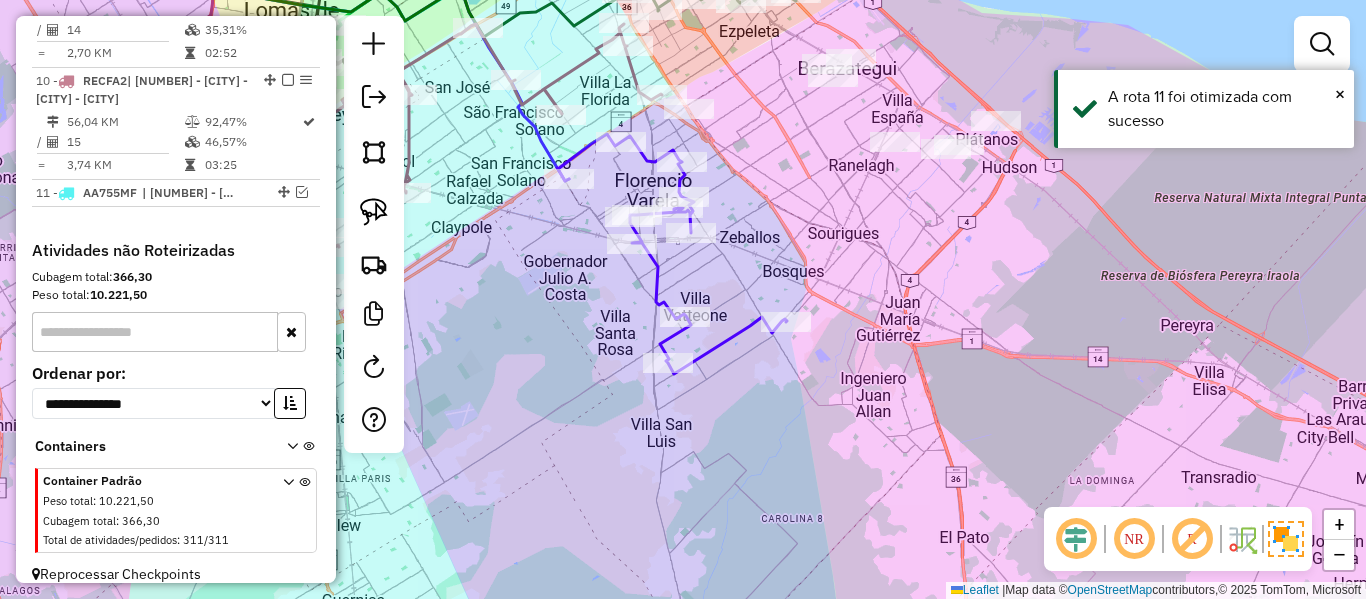 click 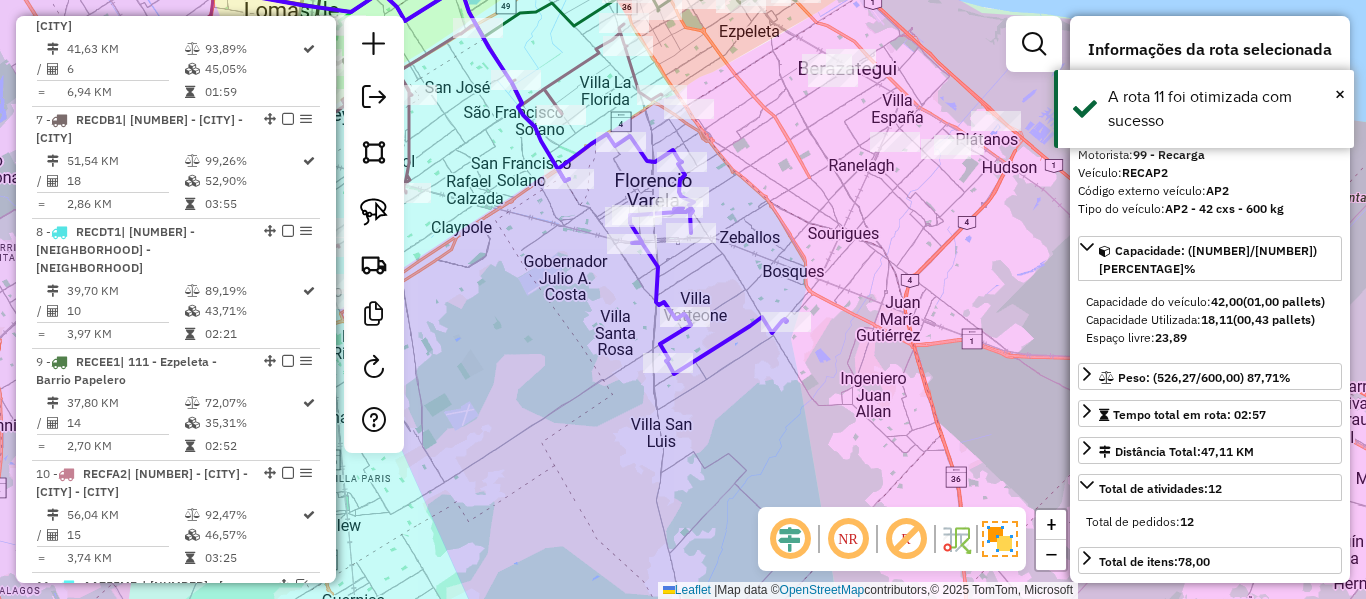 scroll, scrollTop: 1229, scrollLeft: 0, axis: vertical 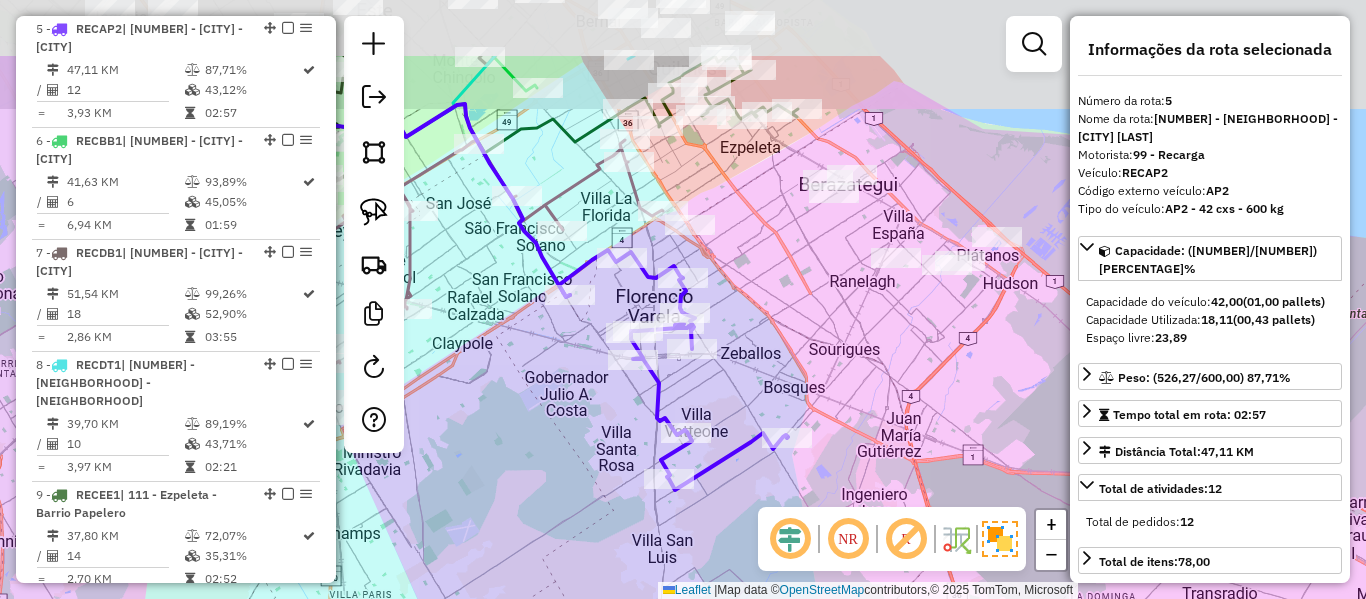 drag, startPoint x: 680, startPoint y: 264, endPoint x: 677, endPoint y: 378, distance: 114.03947 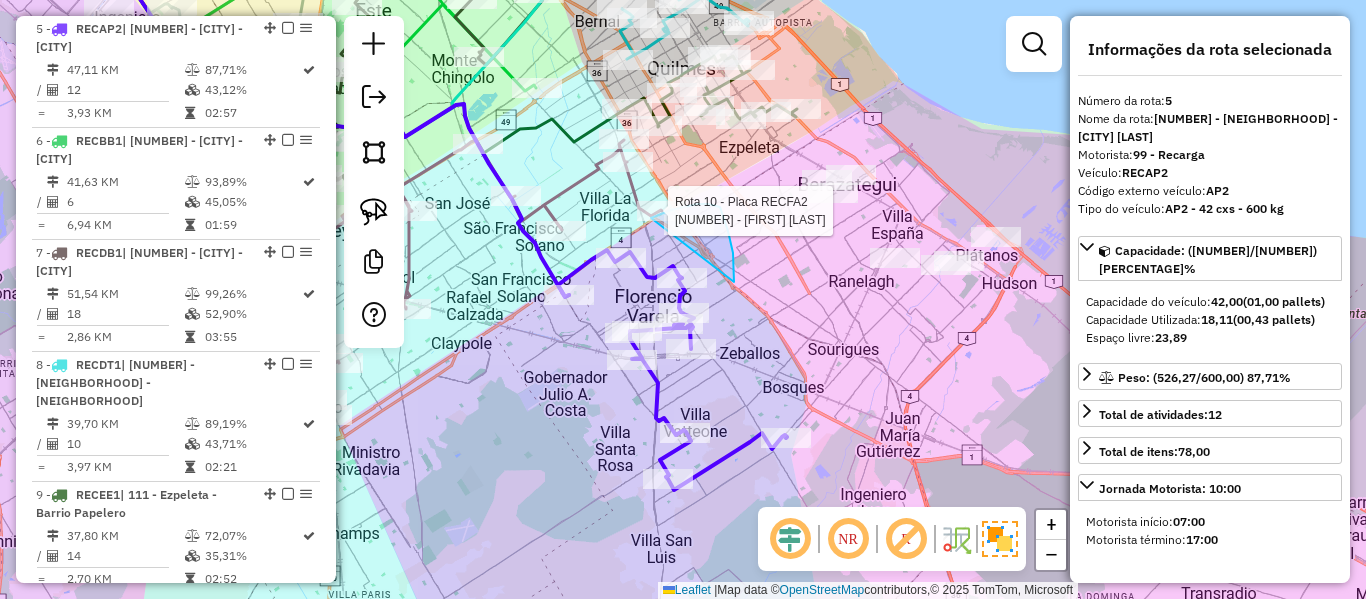 click on "Rota 10 - Placa RECFA2  547661 - Myriam Ramallo Janela de atendimento Grade de atendimento Capacidade Transportadoras Veículos Cliente Pedidos  Rotas Selecione os dias de semana para filtrar as janelas de atendimento  Seg   Ter   Qua   Qui   Sex   Sáb   Dom  Informe o período da janela de atendimento: De: Até:  Filtrar exatamente a janela do cliente  Considerar janela de atendimento padrão  Selecione os dias de semana para filtrar as grades de atendimento  Seg   Ter   Qua   Qui   Sex   Sáb   Dom   Considerar clientes sem dia de atendimento cadastrado  Clientes fora do dia de atendimento selecionado Filtrar as atividades entre os valores definidos abaixo:  Peso mínimo:   Peso máximo:   Cubagem mínima:   Cubagem máxima:   De:   Até:  Filtrar as atividades entre o tempo de atendimento definido abaixo:  De:   Até:   Considerar capacidade total dos clientes não roteirizados Transportadora: Selecione um ou mais itens Tipo de veículo: Selecione um ou mais itens Veículo: Selecione um ou mais itens De:" 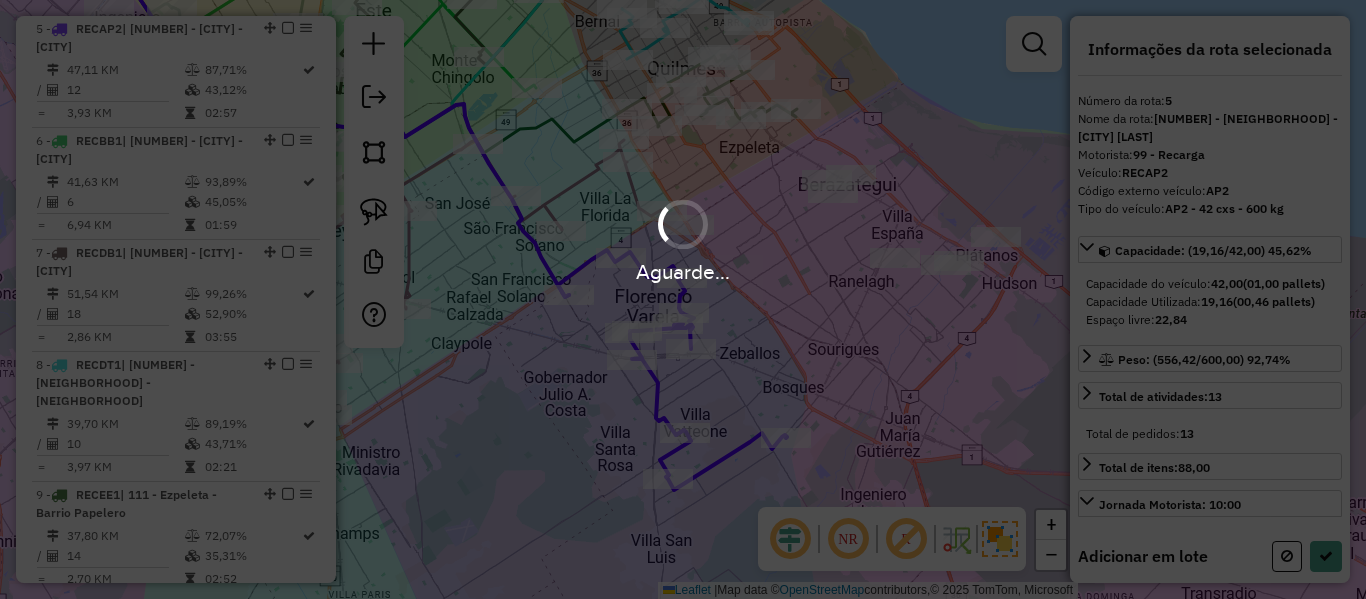 select on "**********" 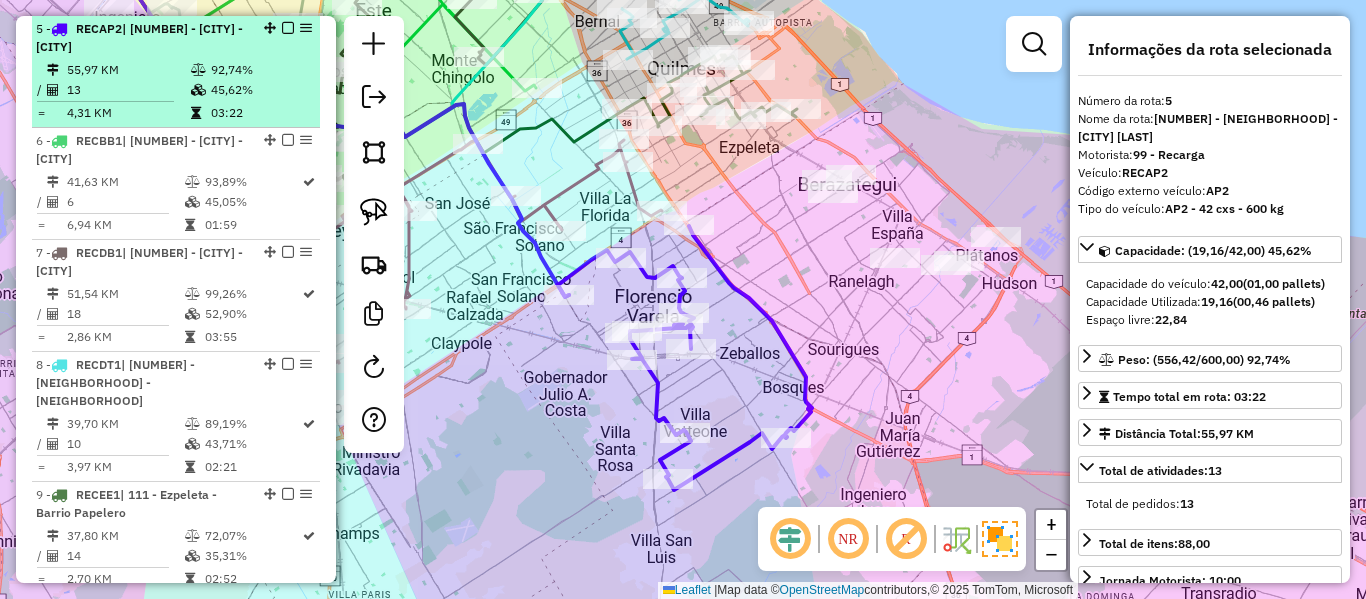 click on "13" at bounding box center (128, 90) 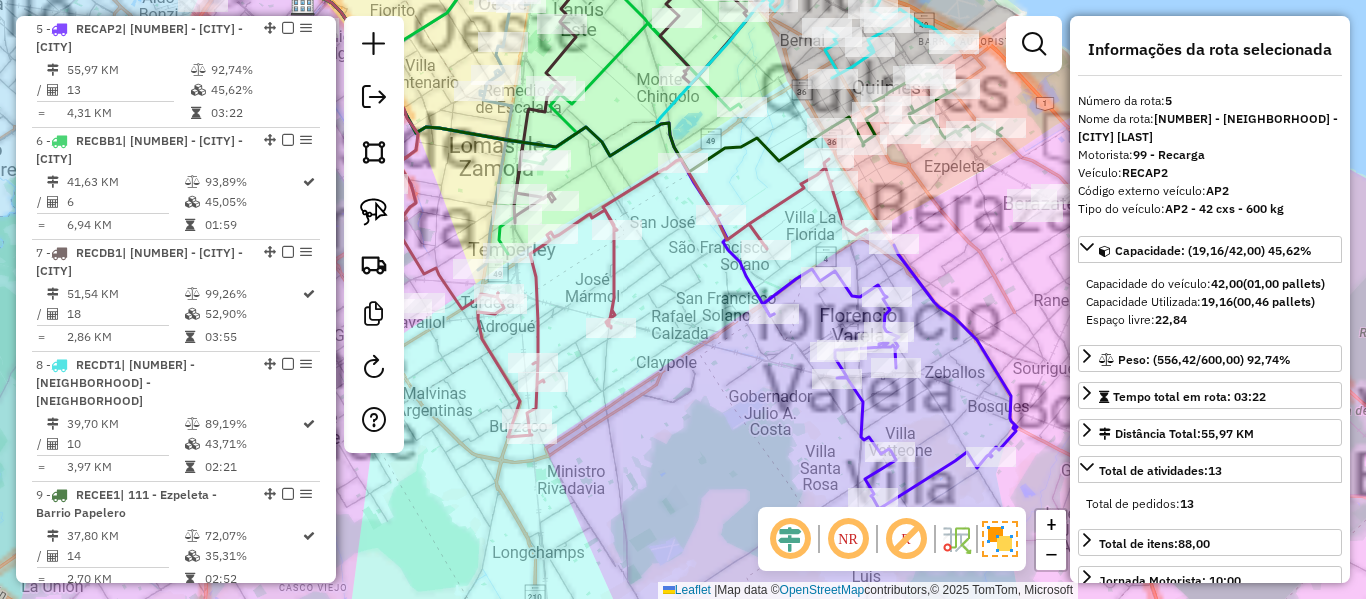 scroll, scrollTop: 1755, scrollLeft: 0, axis: vertical 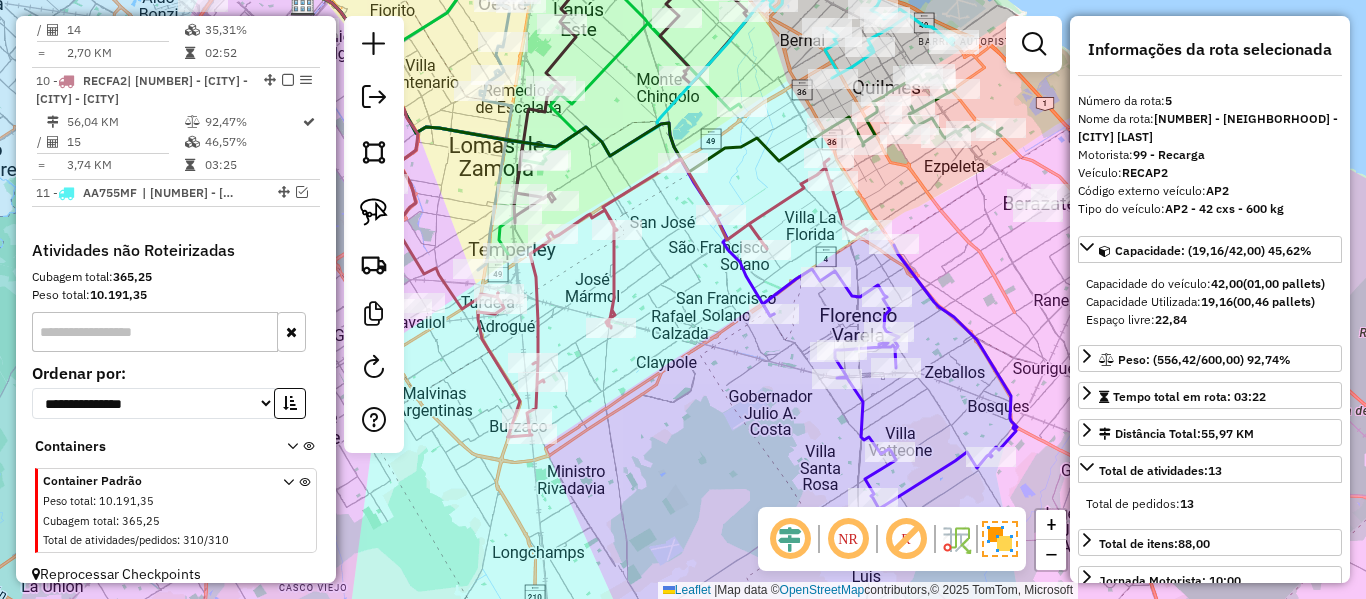 click 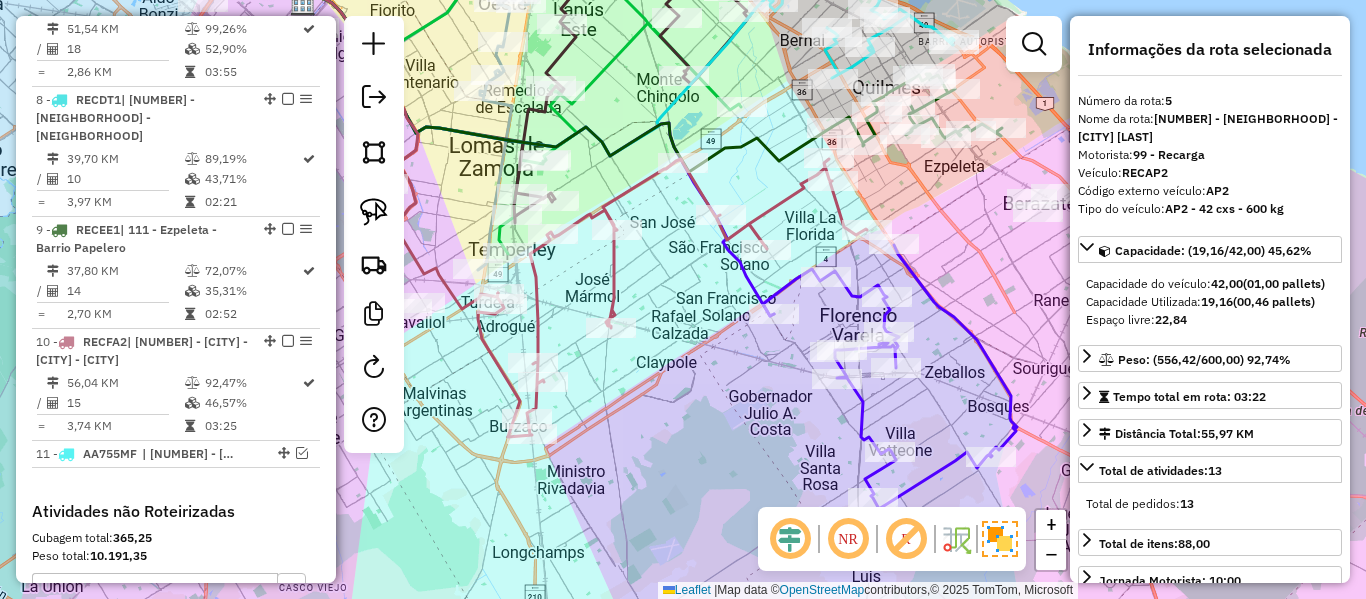 scroll, scrollTop: 1229, scrollLeft: 0, axis: vertical 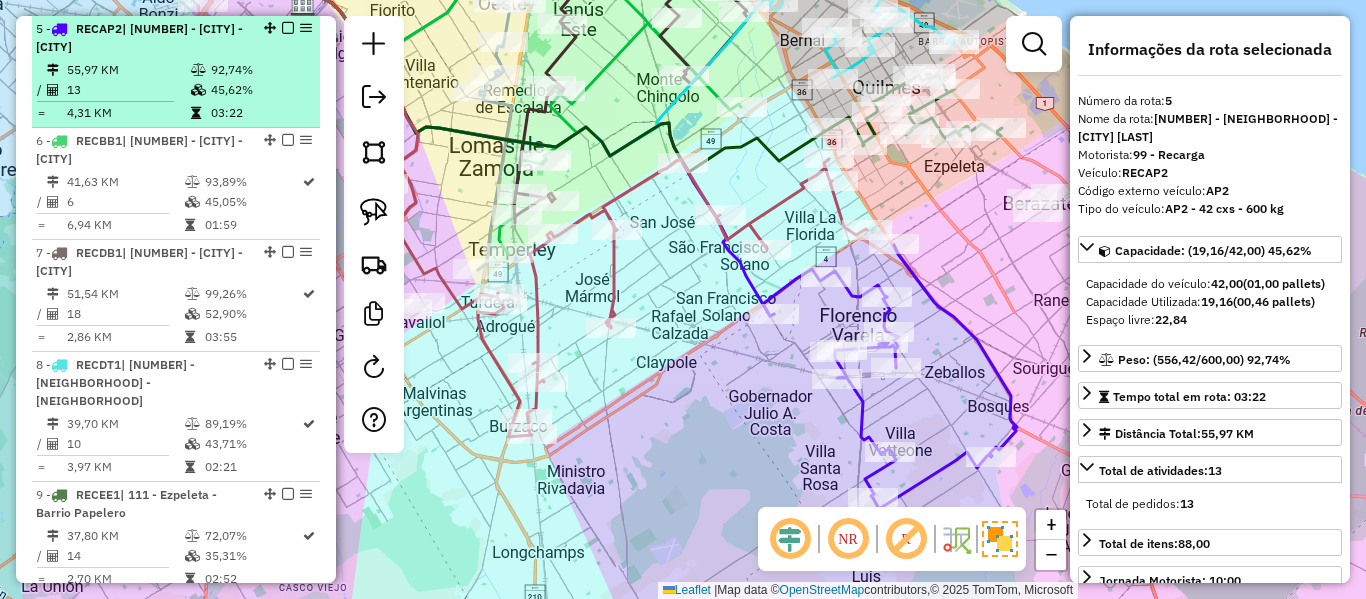 click at bounding box center (288, 28) 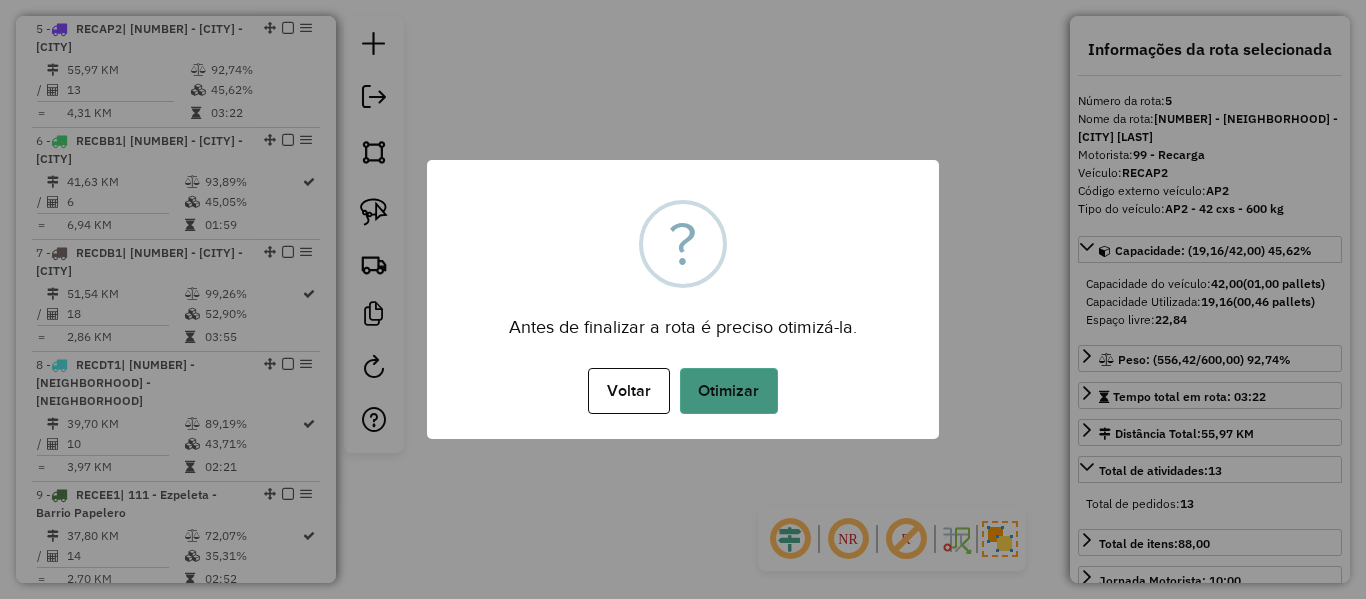 click on "Otimizar" at bounding box center (729, 391) 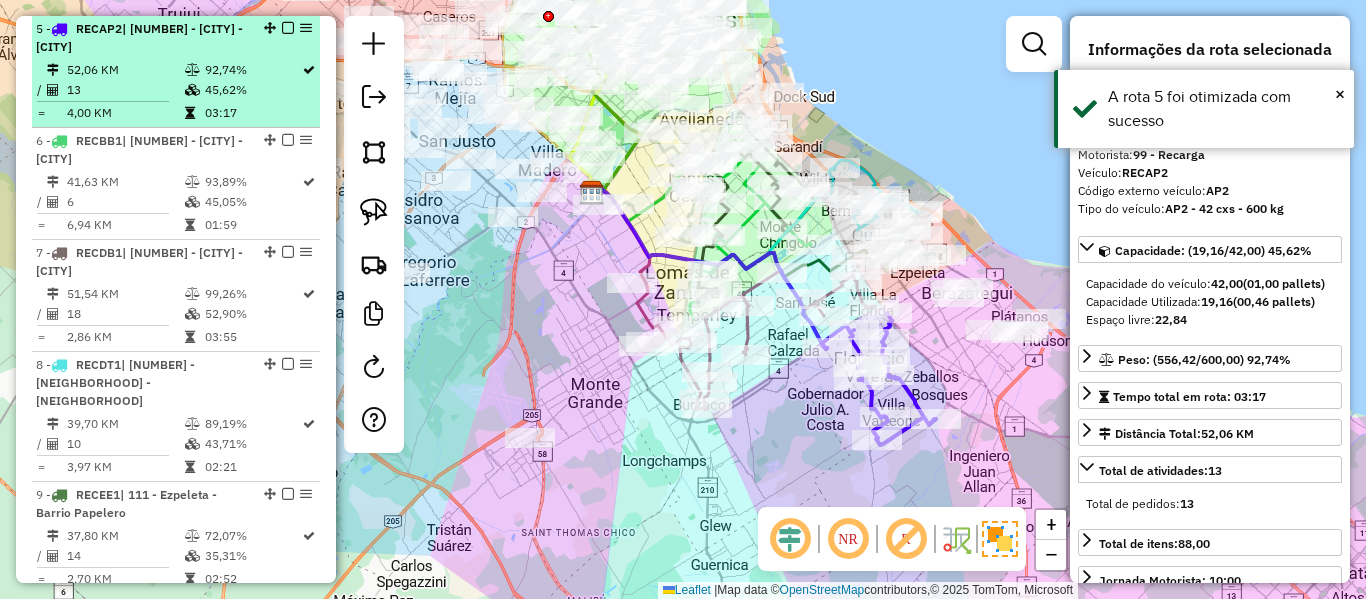 click at bounding box center [288, 28] 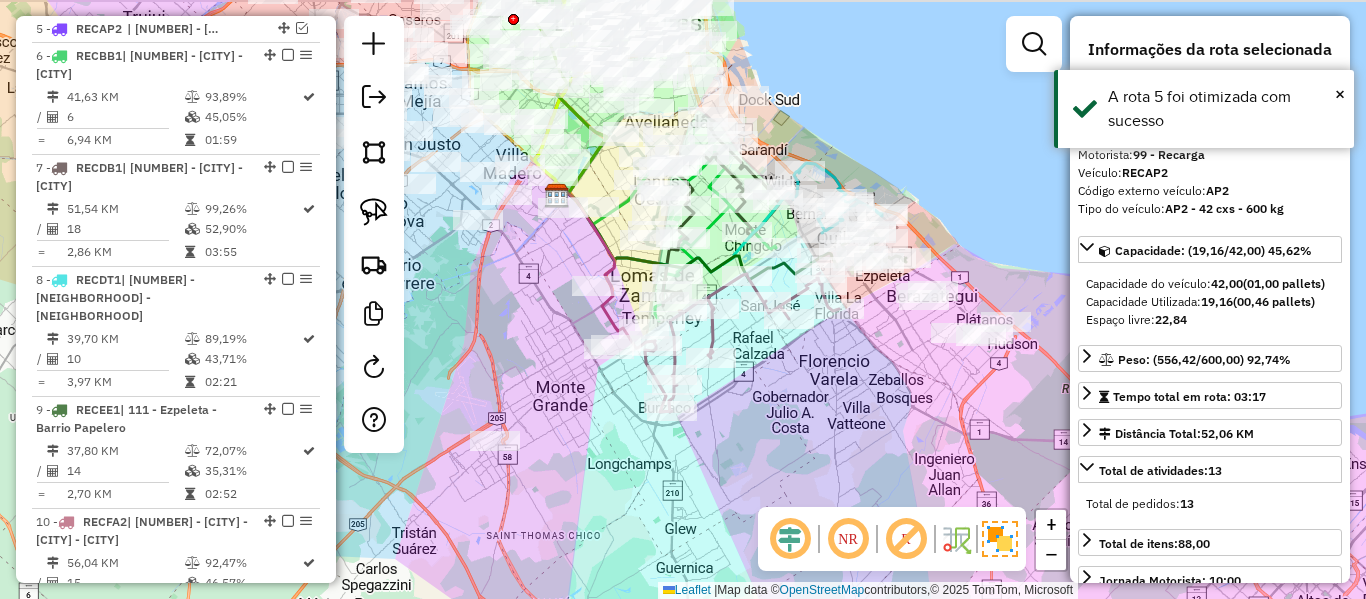 drag, startPoint x: 962, startPoint y: 428, endPoint x: 872, endPoint y: 369, distance: 107.61505 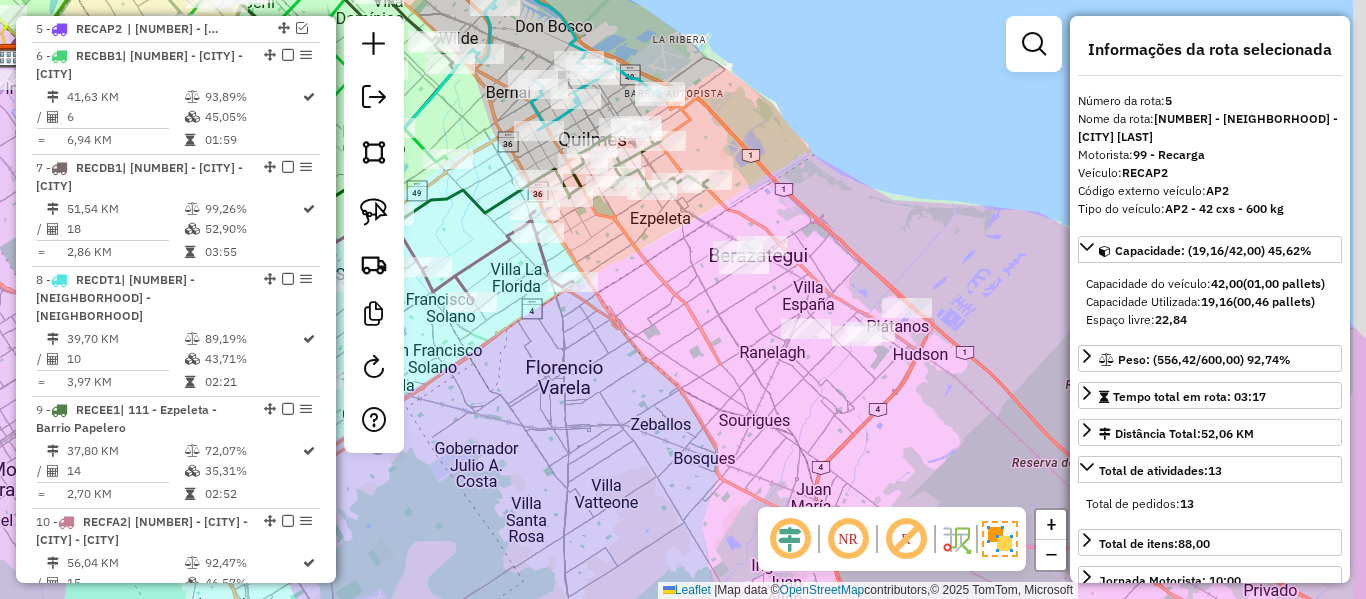 drag, startPoint x: 898, startPoint y: 415, endPoint x: 875, endPoint y: 432, distance: 28.600698 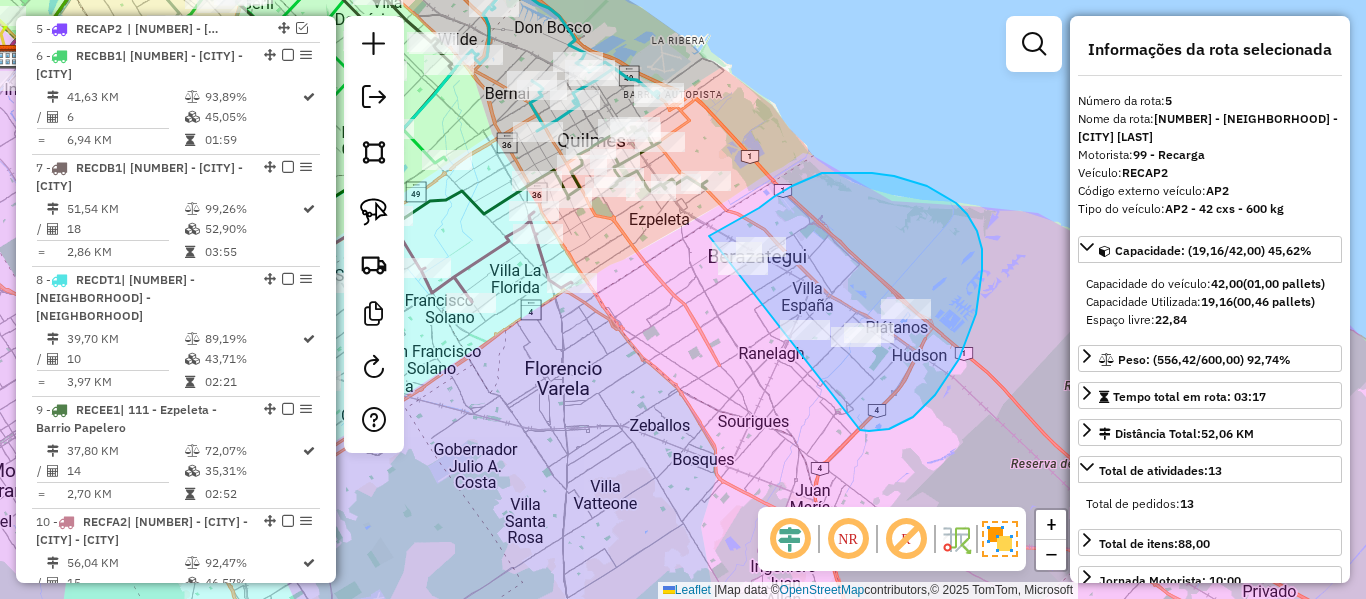 drag, startPoint x: 860, startPoint y: 430, endPoint x: 709, endPoint y: 321, distance: 186.23103 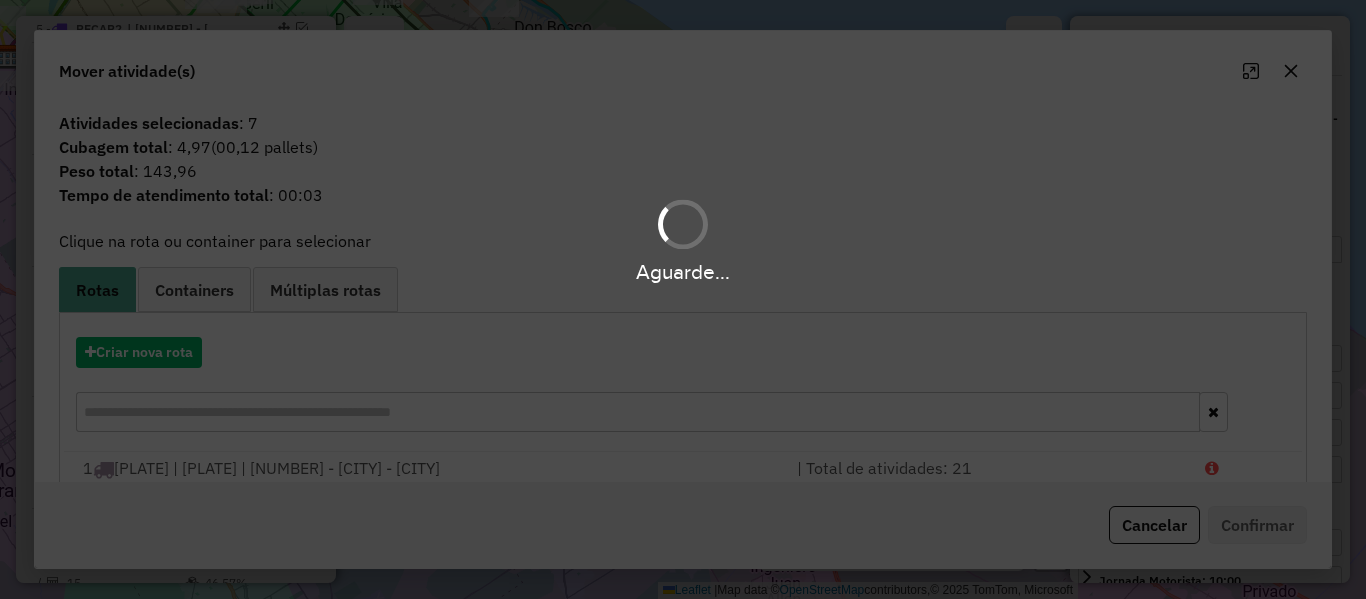 click on "Aguarde..." at bounding box center [683, 299] 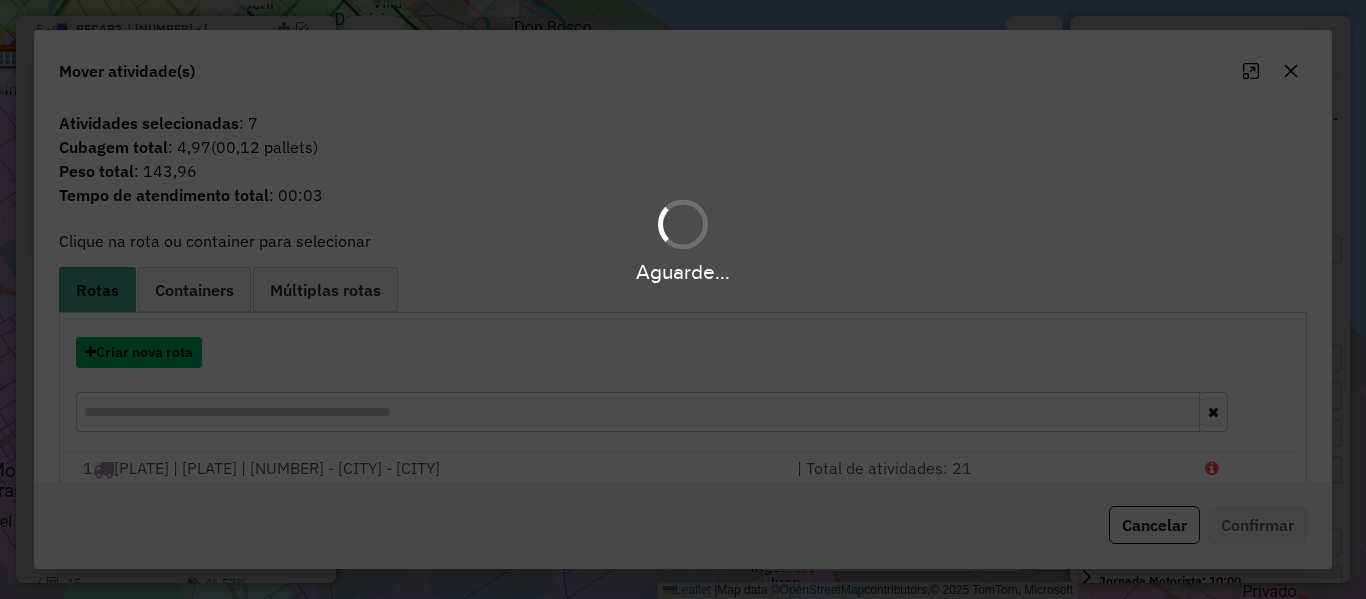 click on "Criar nova rota" at bounding box center [139, 352] 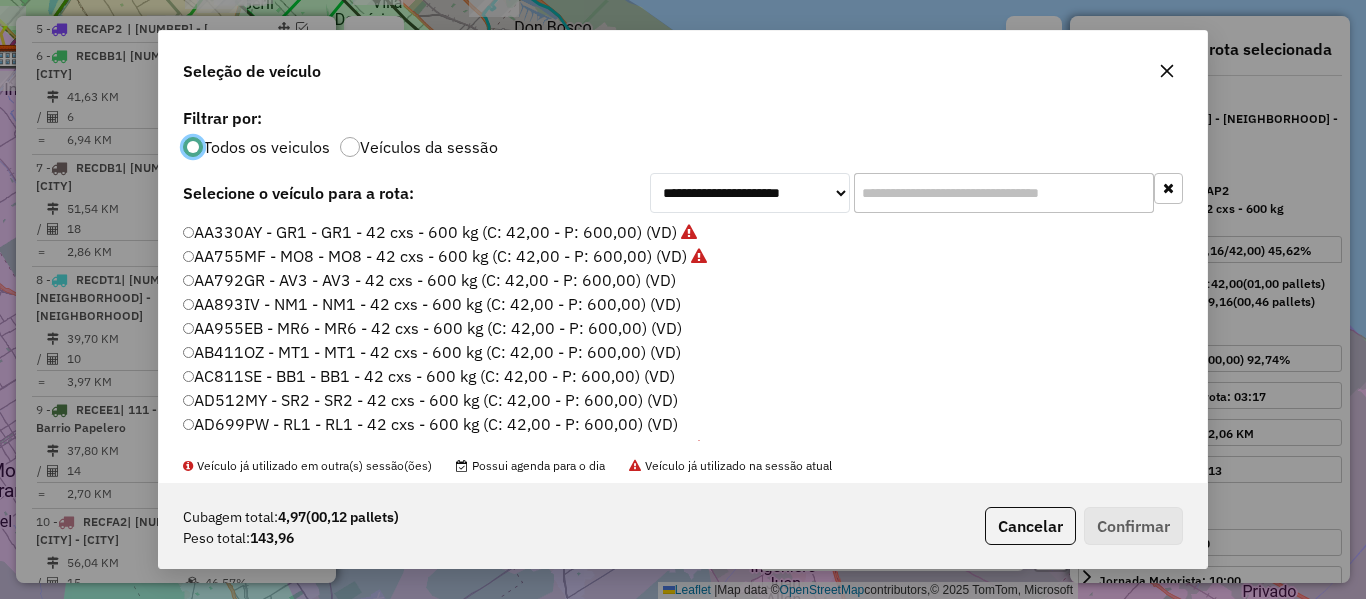 scroll, scrollTop: 11, scrollLeft: 6, axis: both 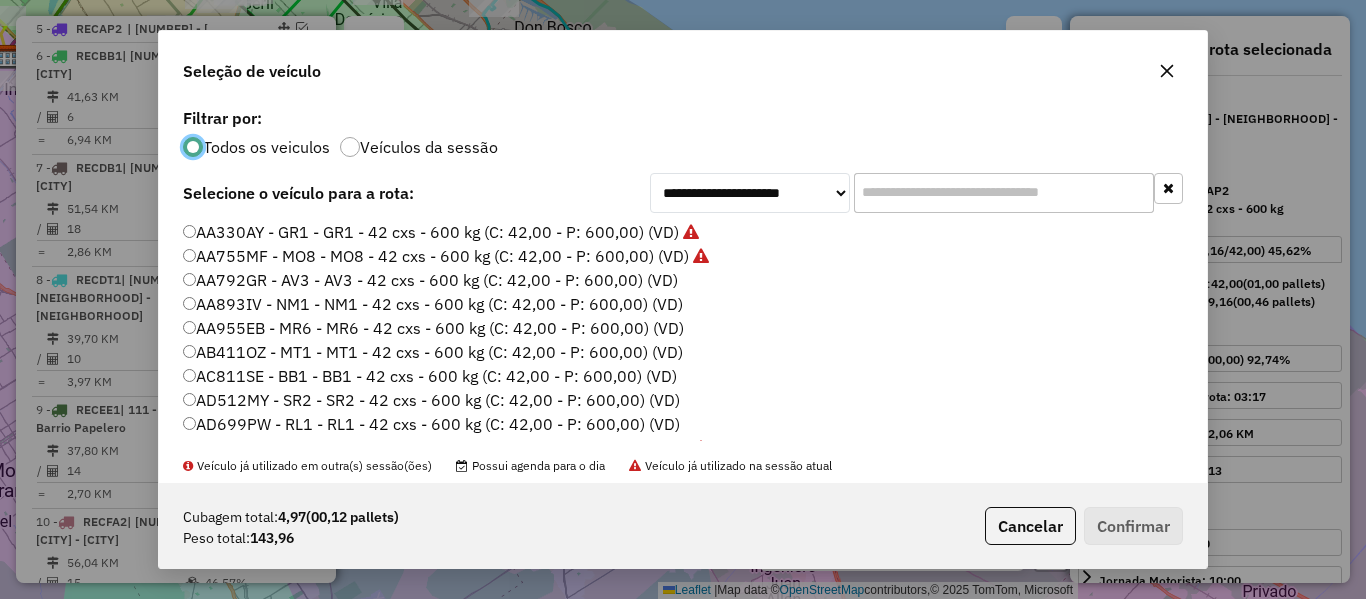 click on "AA792GR - AV3 - AV3 - 42 cxs - 600 kg (C: 42,00 - P: 600,00) (VD)" 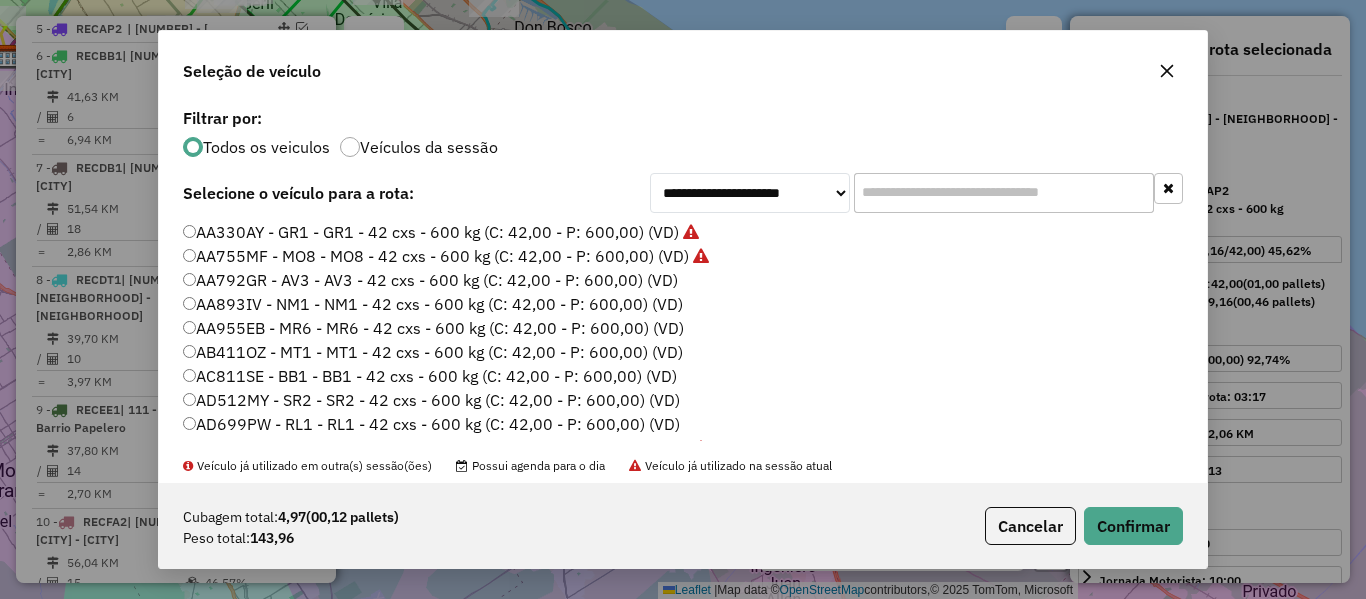 click on "Cubagem total:  4,97   (00,12 pallets)  Peso total: 143,96  Cancelar   Confirmar" 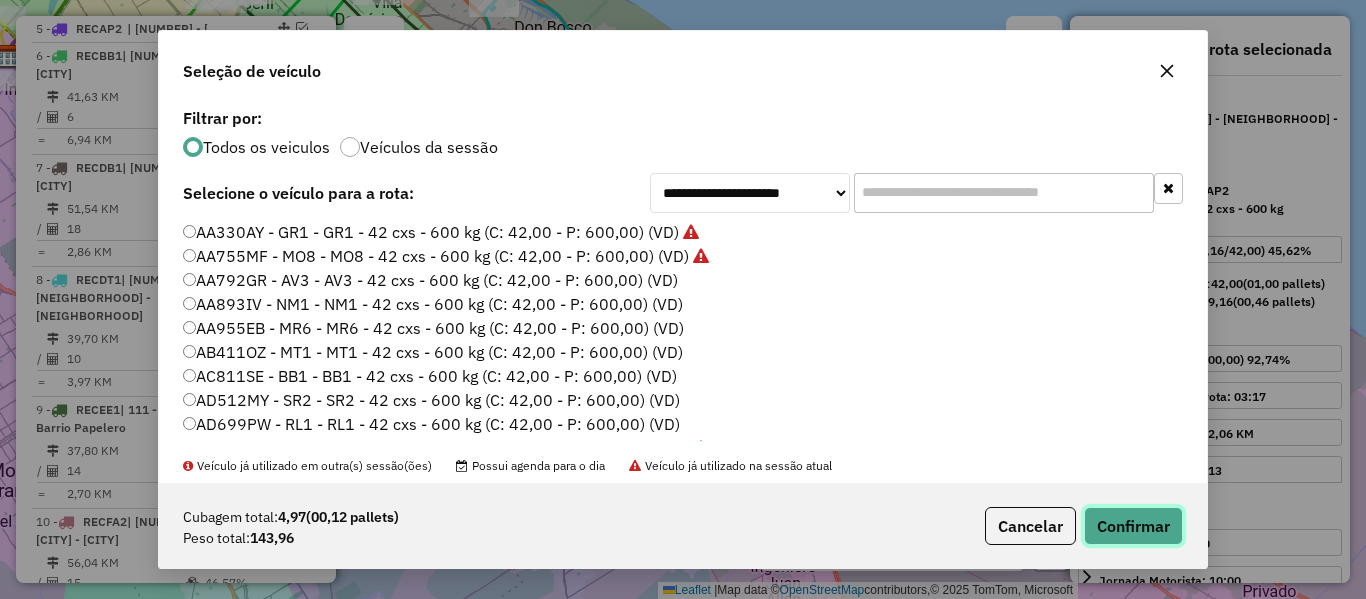 click on "Confirmar" 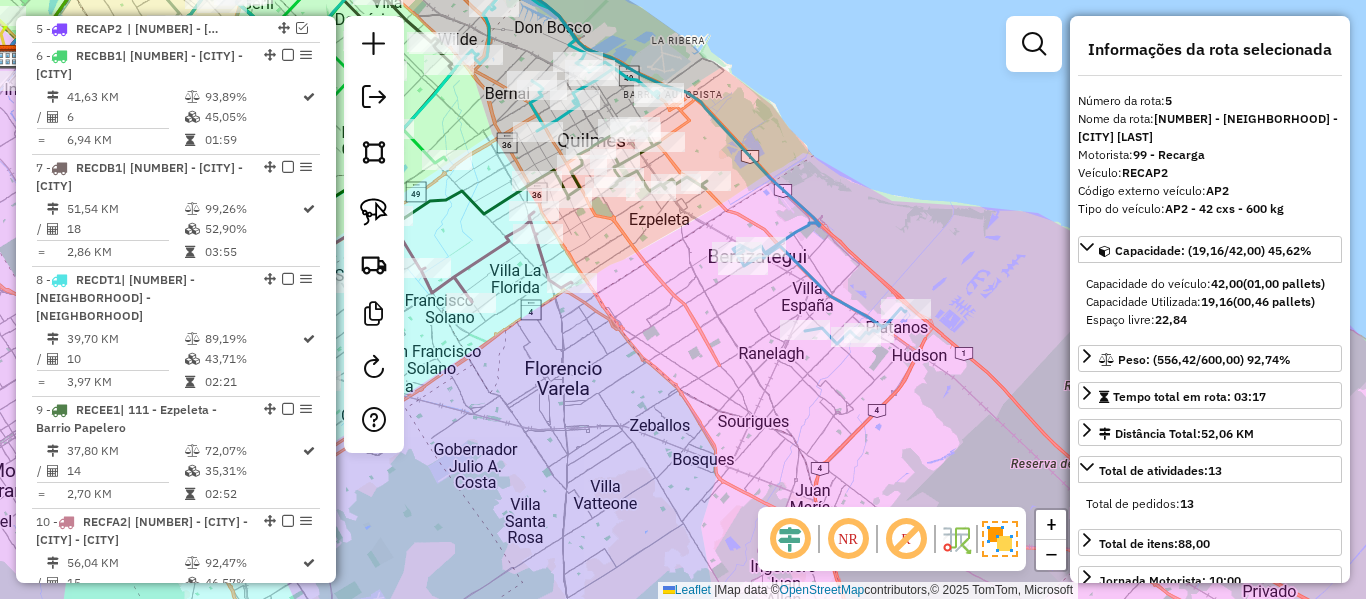 click 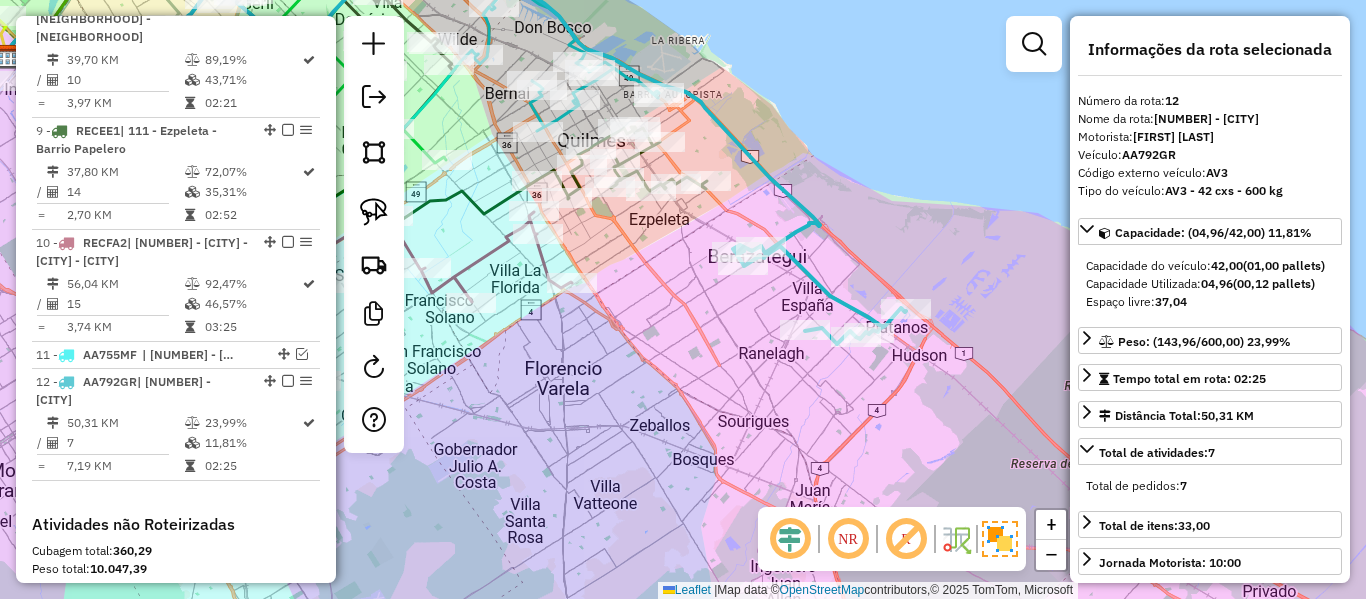 scroll, scrollTop: 1764, scrollLeft: 0, axis: vertical 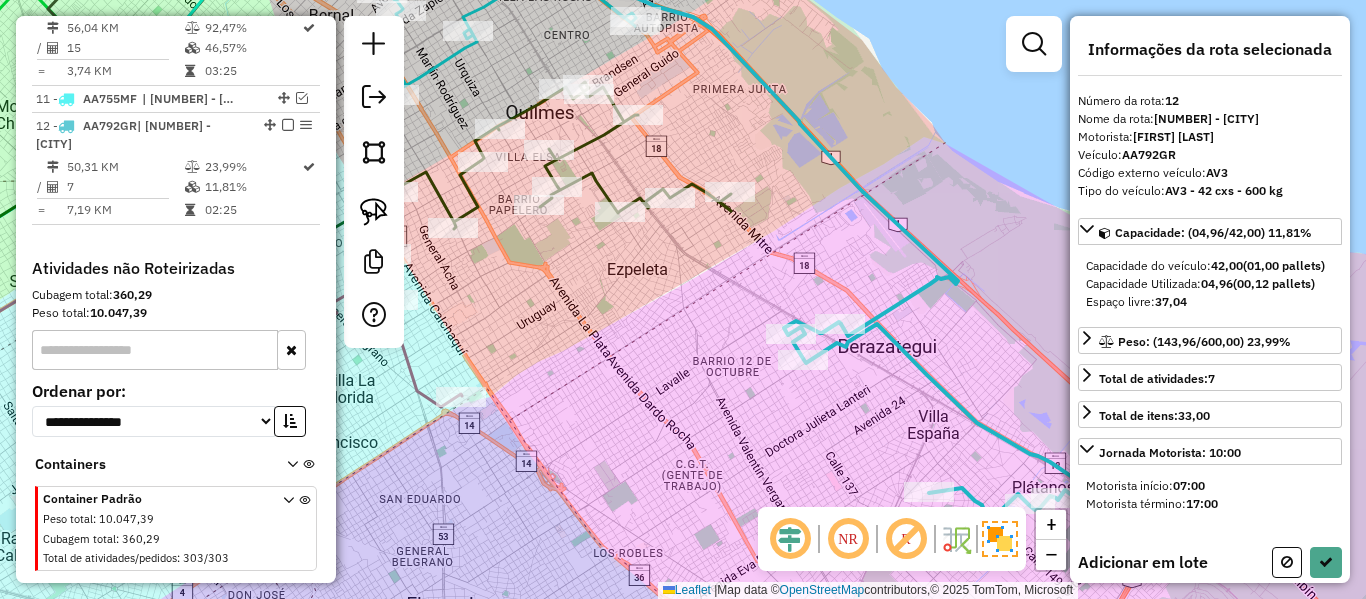 drag, startPoint x: 729, startPoint y: 264, endPoint x: 759, endPoint y: 285, distance: 36.619667 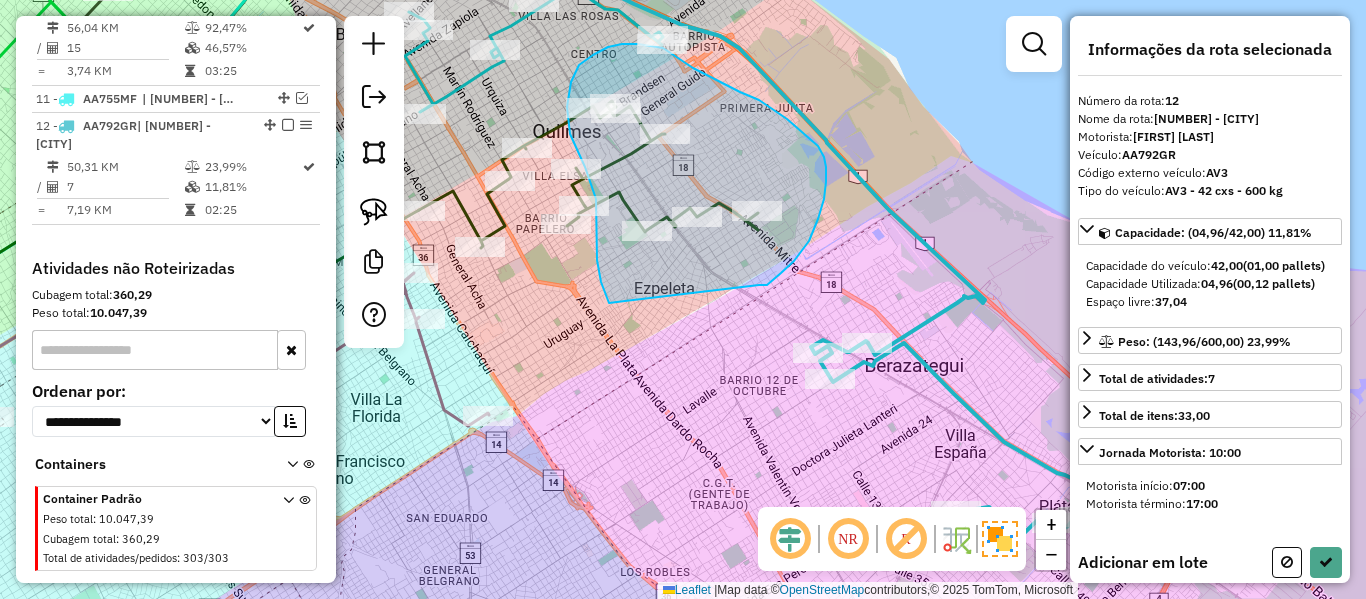 drag, startPoint x: 759, startPoint y: 285, endPoint x: 703, endPoint y: 341, distance: 79.19596 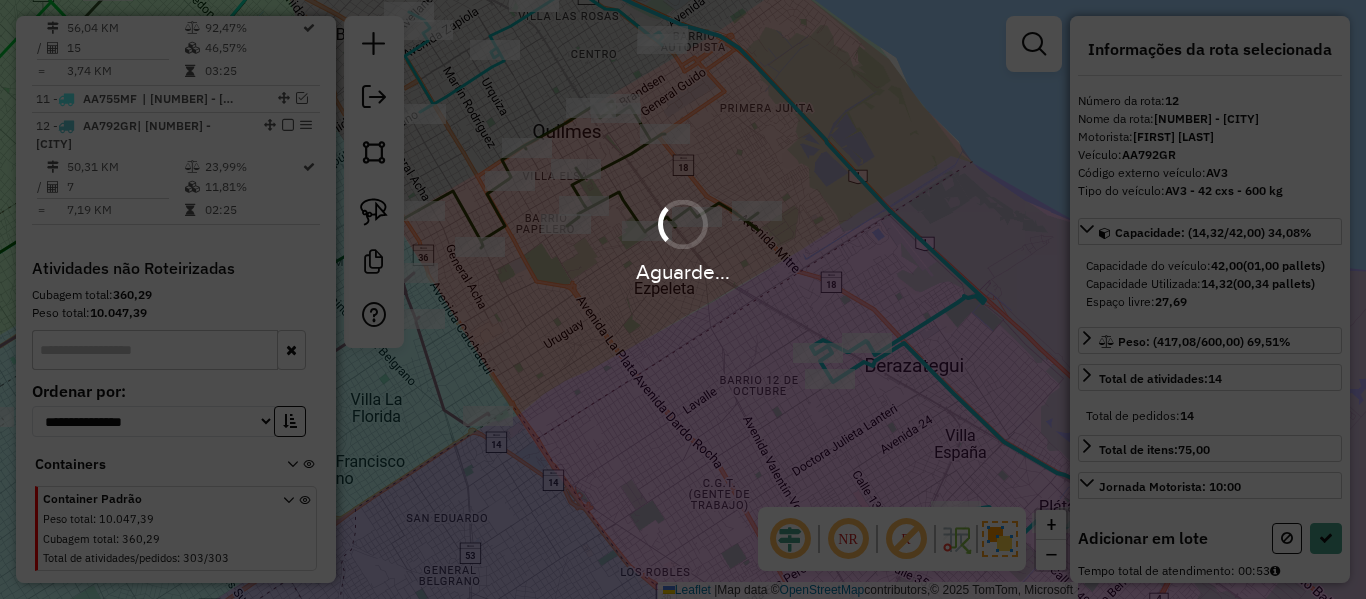 select on "**********" 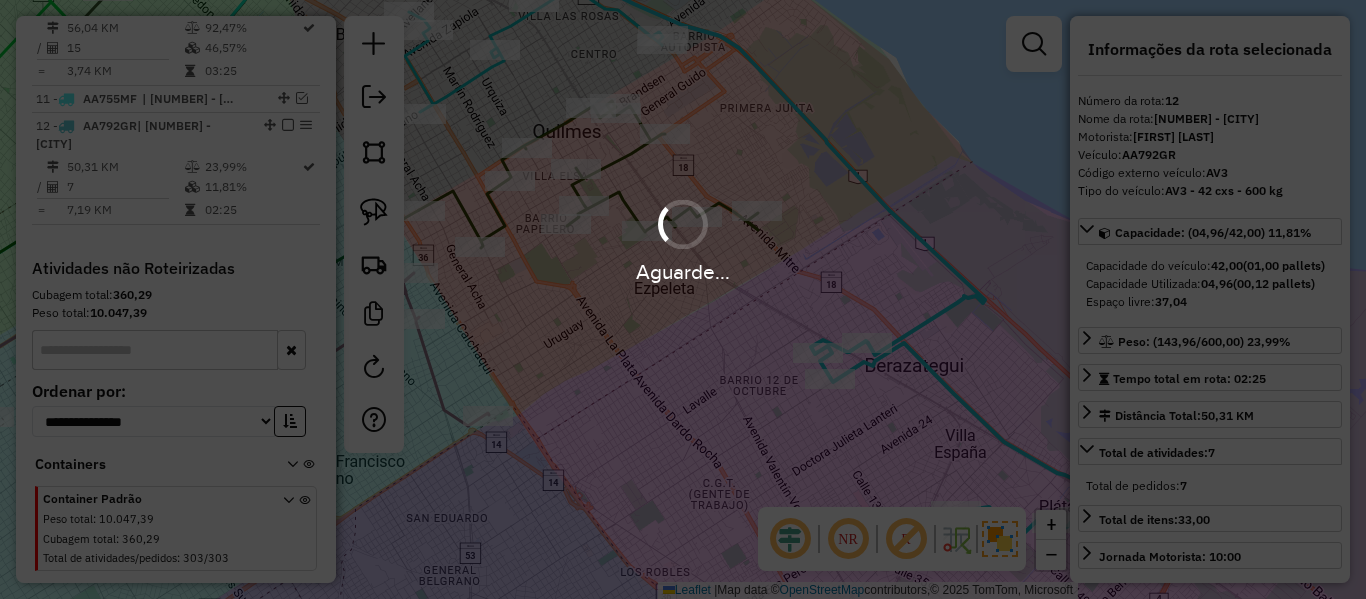 click on "Aguarde..." at bounding box center [683, 299] 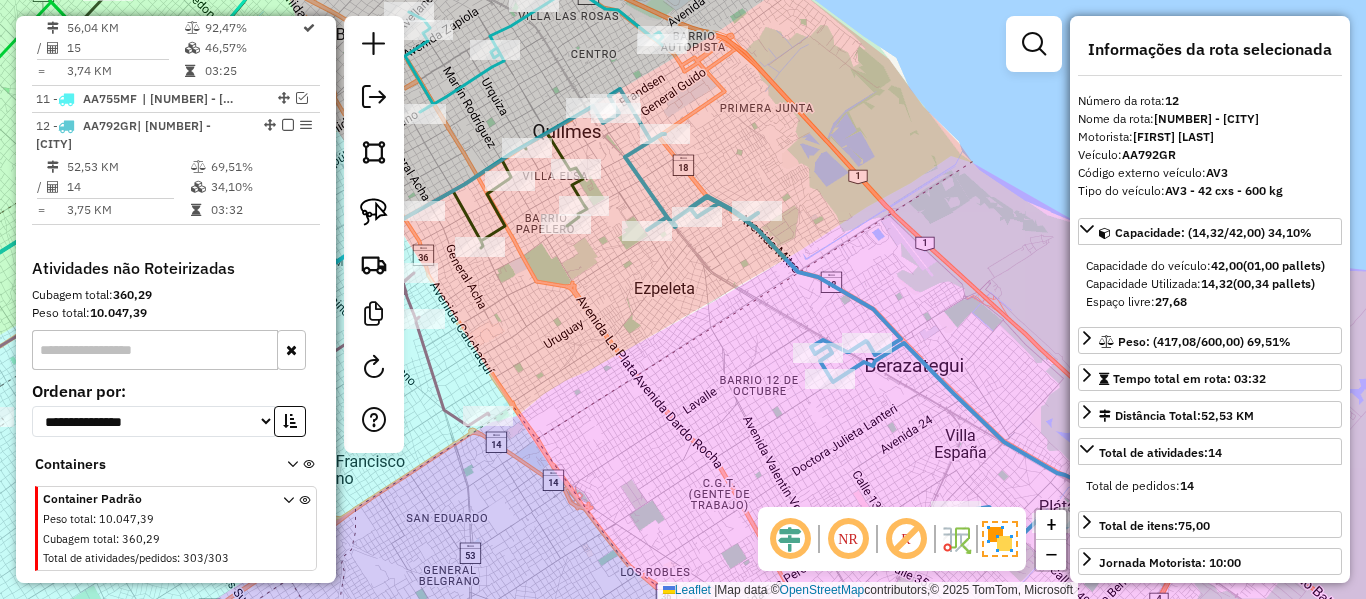 click 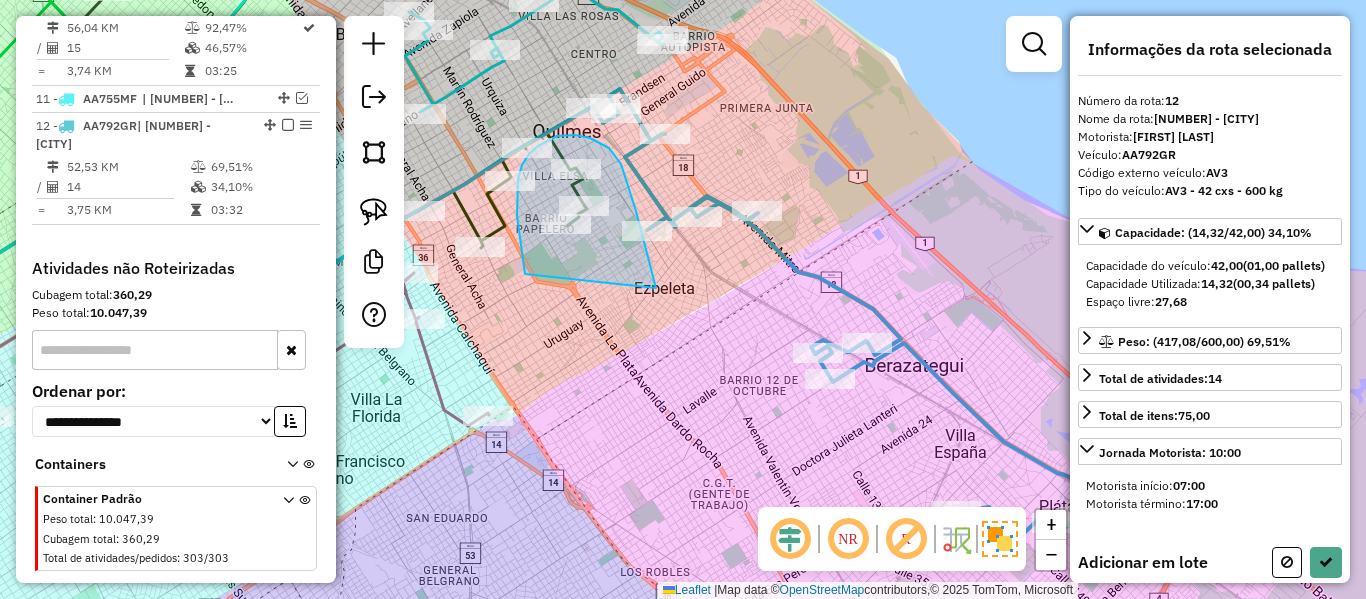drag, startPoint x: 652, startPoint y: 273, endPoint x: 532, endPoint y: 289, distance: 121.061966 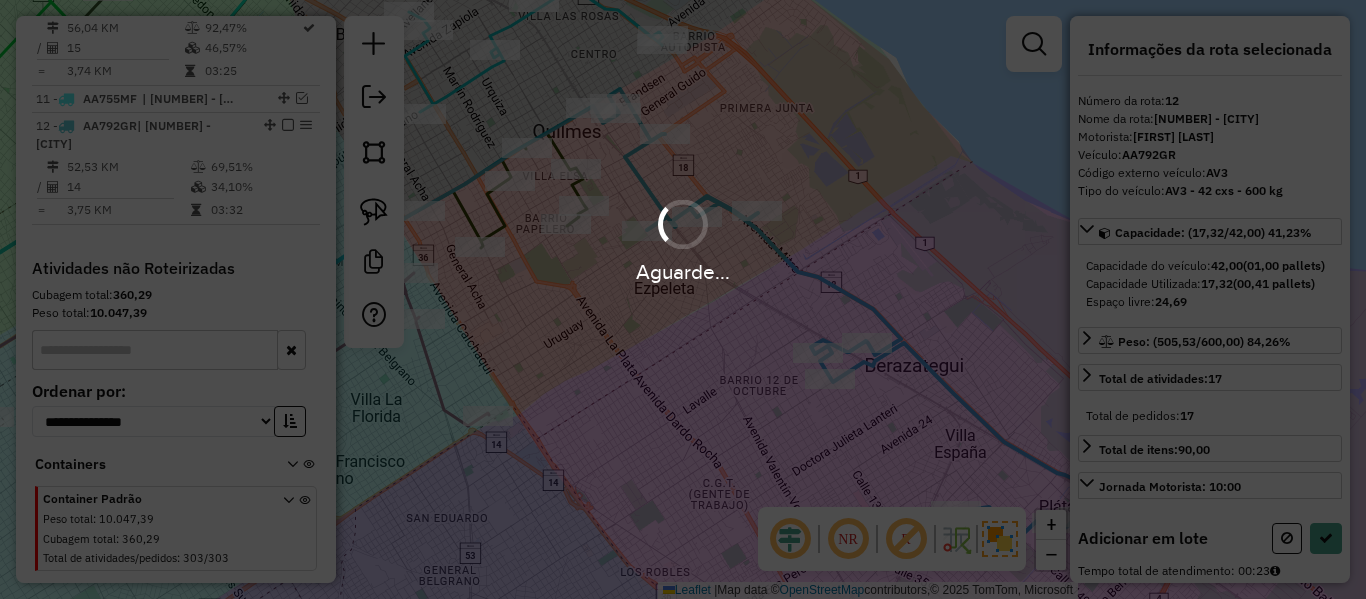 select on "**********" 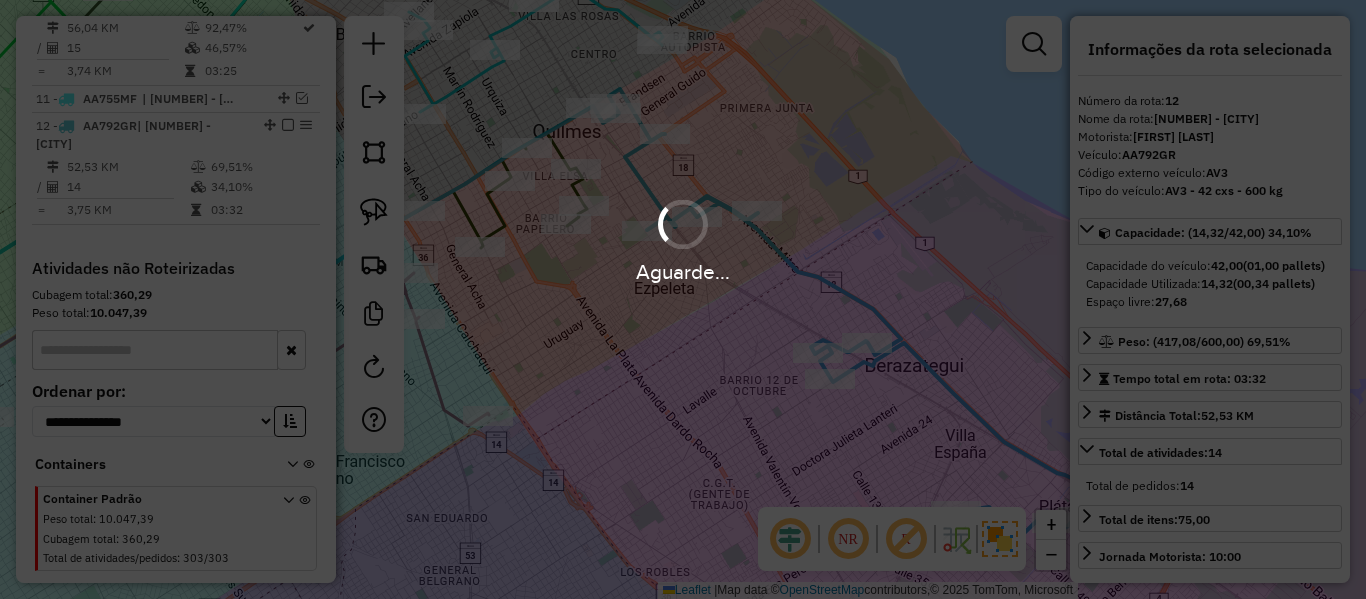 click on "Aguarde..." at bounding box center [683, 299] 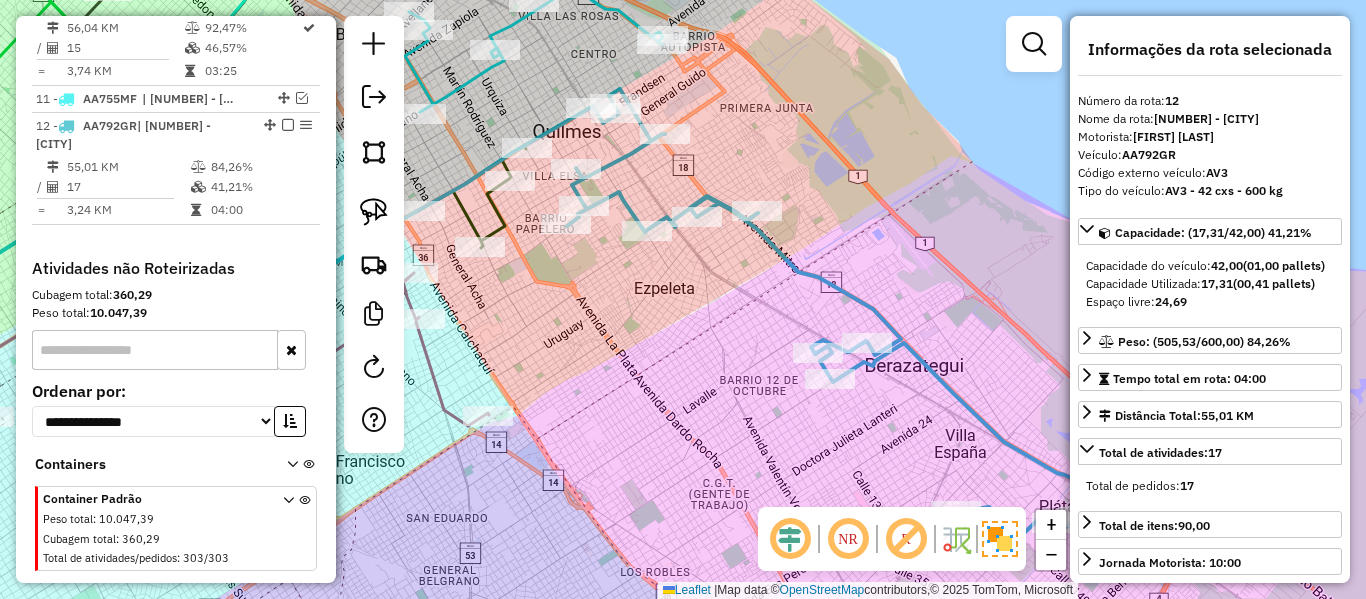 click 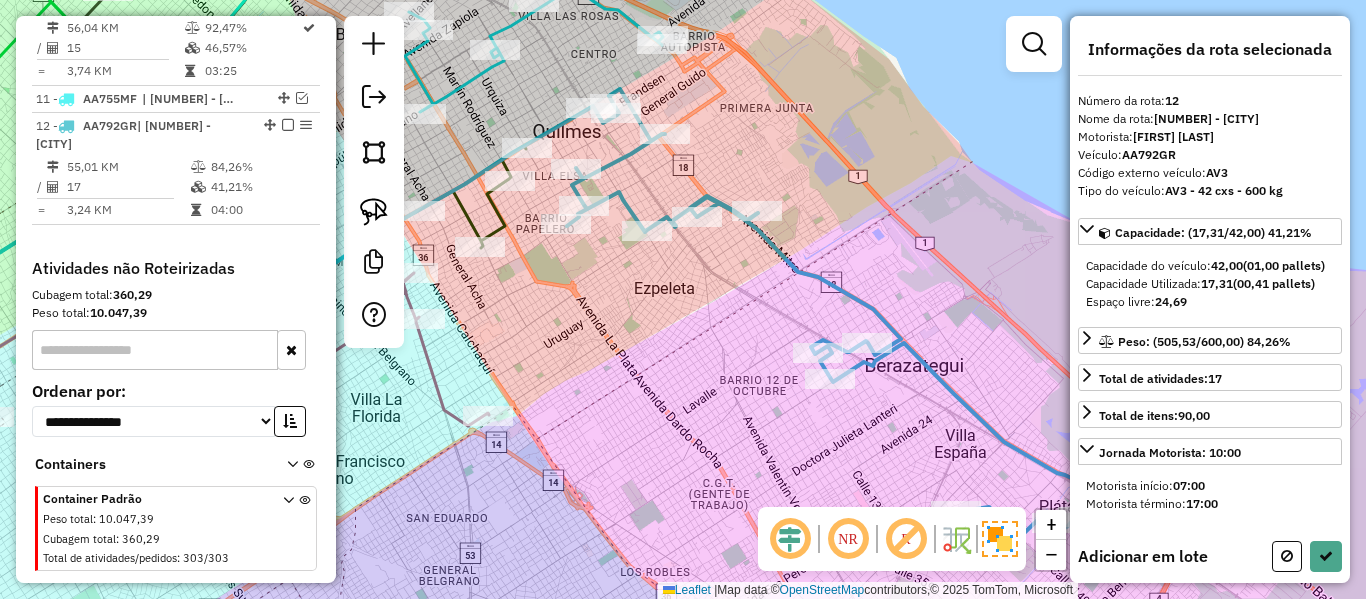 drag, startPoint x: 653, startPoint y: 305, endPoint x: 693, endPoint y: 305, distance: 40 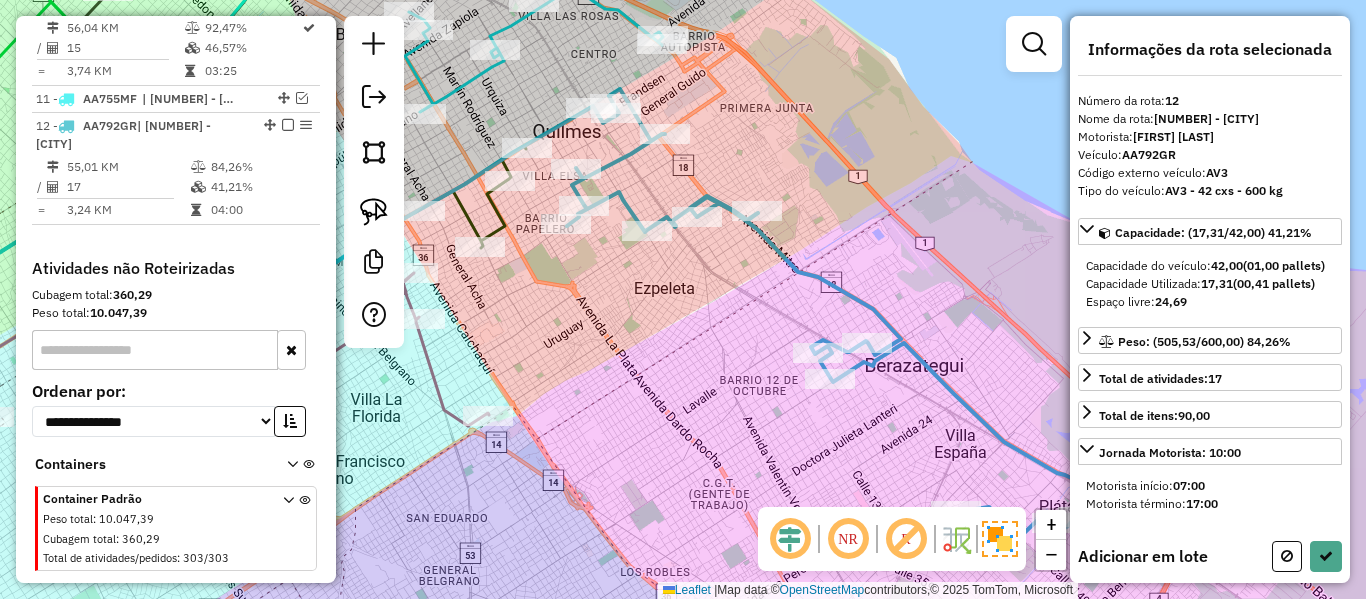 click on "Janela de atendimento Grade de atendimento Capacidade Transportadoras Veículos Cliente Pedidos  Rotas Selecione os dias de semana para filtrar as janelas de atendimento  Seg   Ter   Qua   Qui   Sex   Sáb   Dom  Informe o período da janela de atendimento: De: Até:  Filtrar exatamente a janela do cliente  Considerar janela de atendimento padrão  Selecione os dias de semana para filtrar as grades de atendimento  Seg   Ter   Qua   Qui   Sex   Sáb   Dom   Considerar clientes sem dia de atendimento cadastrado  Clientes fora do dia de atendimento selecionado Filtrar as atividades entre os valores definidos abaixo:  Peso mínimo:   Peso máximo:   Cubagem mínima:   Cubagem máxima:   De:   Até:  Filtrar as atividades entre o tempo de atendimento definido abaixo:  De:   Até:   Considerar capacidade total dos clientes não roteirizados Transportadora: Selecione um ou mais itens Tipo de veículo: Selecione um ou mais itens Veículo: Selecione um ou mais itens Motorista: Selecione um ou mais itens Nome: Rótulo:" 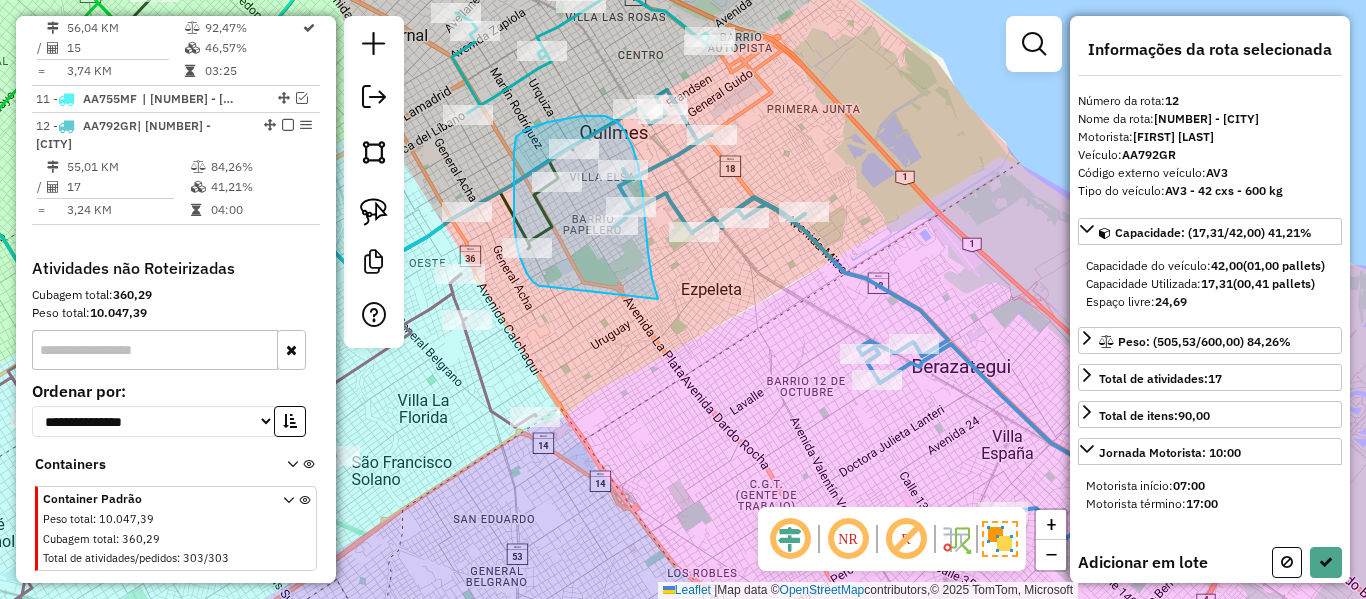 drag, startPoint x: 642, startPoint y: 188, endPoint x: 550, endPoint y: 286, distance: 134.41727 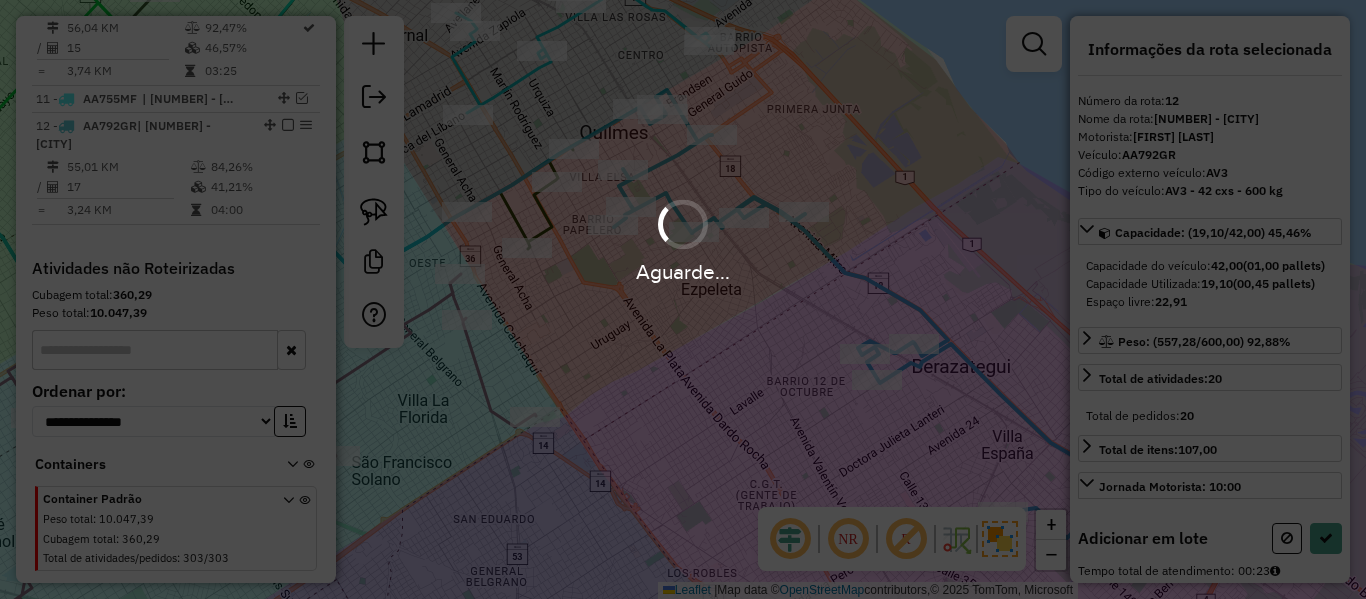 select on "**********" 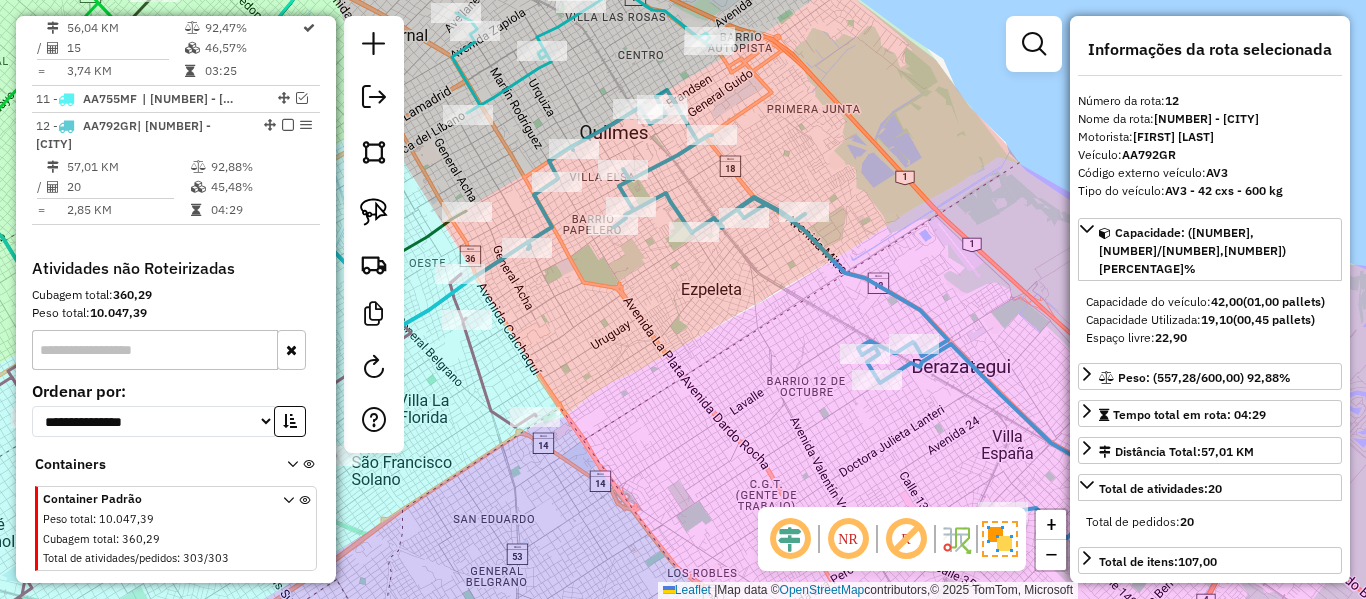 click 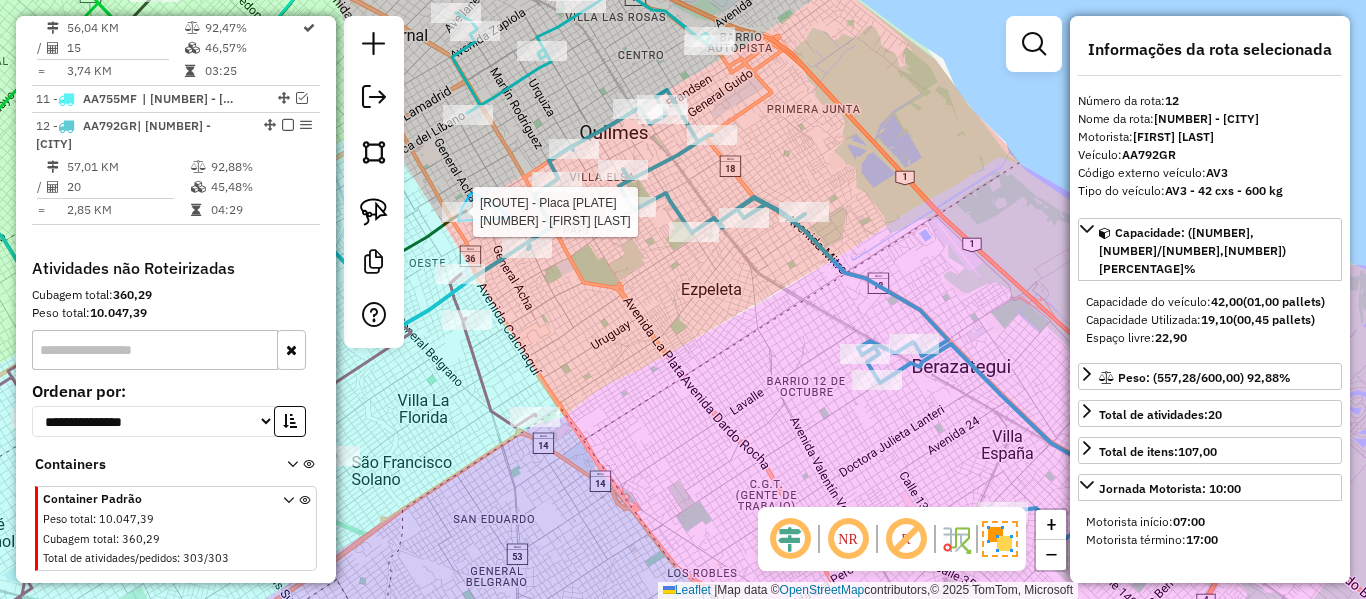 drag, startPoint x: 510, startPoint y: 218, endPoint x: 465, endPoint y: 222, distance: 45.17743 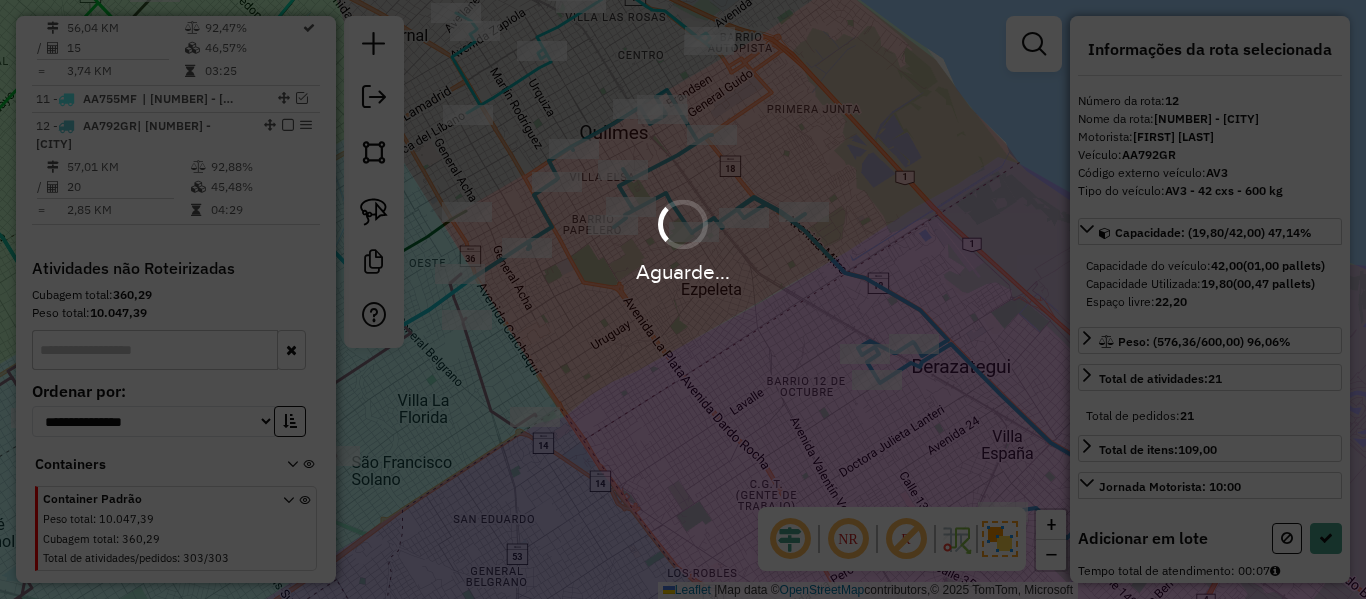 select on "**********" 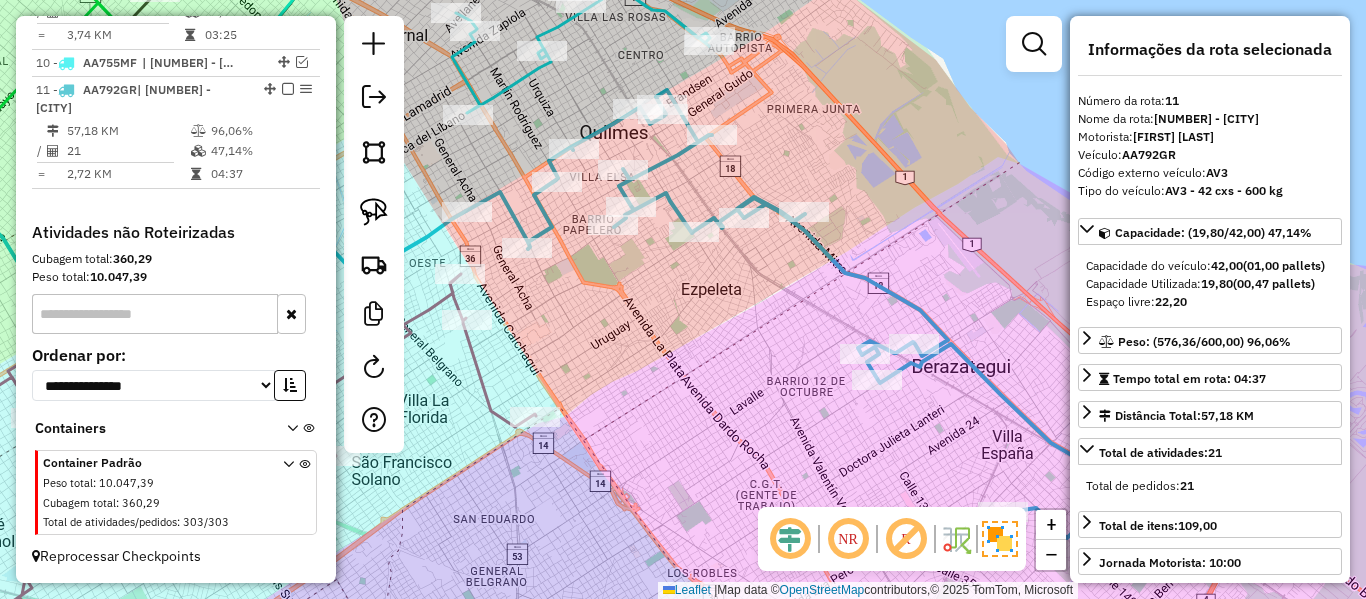 scroll, scrollTop: 1652, scrollLeft: 0, axis: vertical 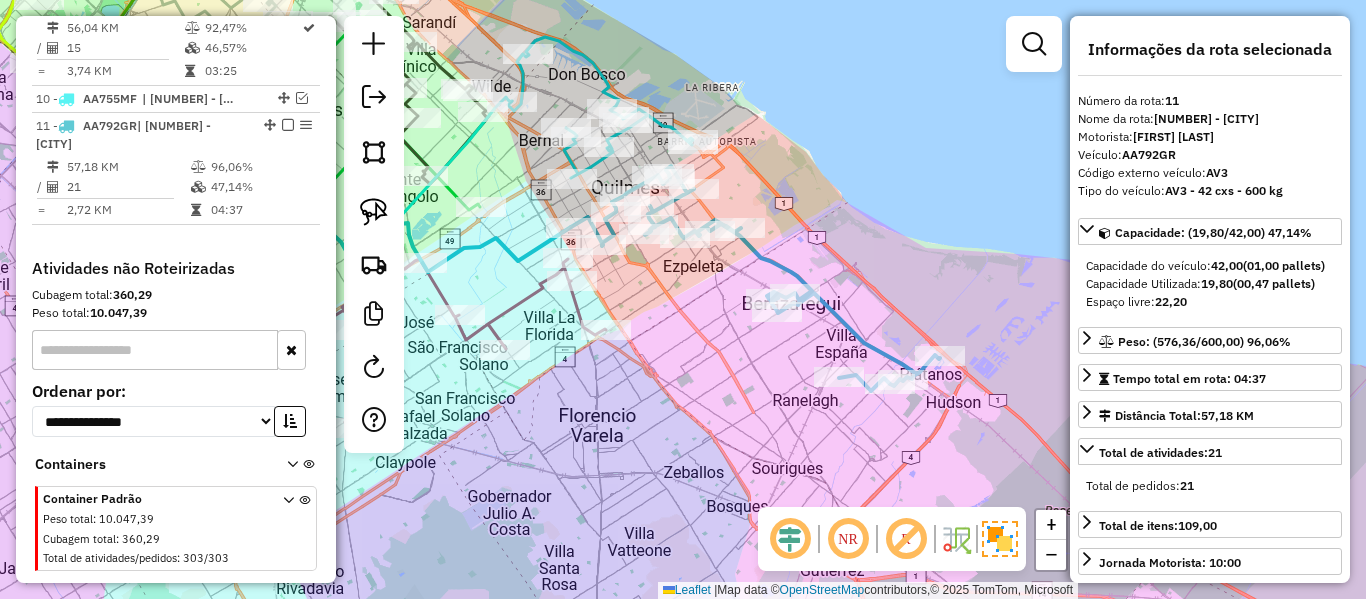 drag, startPoint x: 747, startPoint y: 301, endPoint x: 699, endPoint y: 257, distance: 65.11528 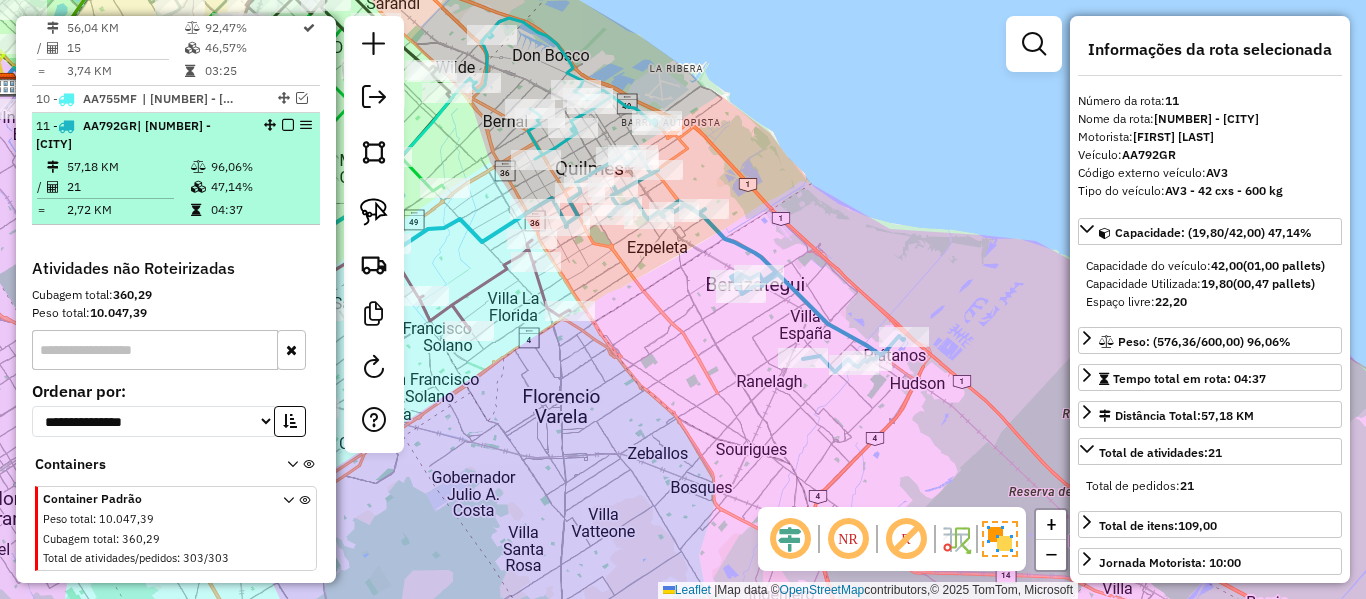 click at bounding box center (288, 125) 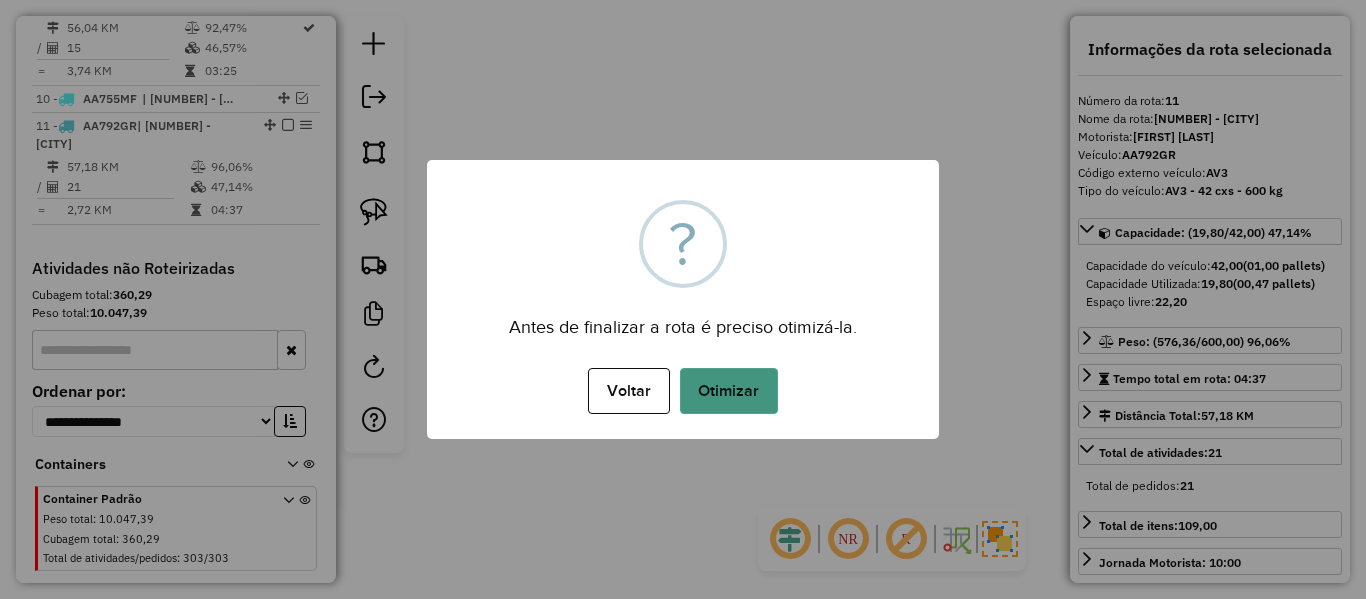 click on "Otimizar" at bounding box center [729, 391] 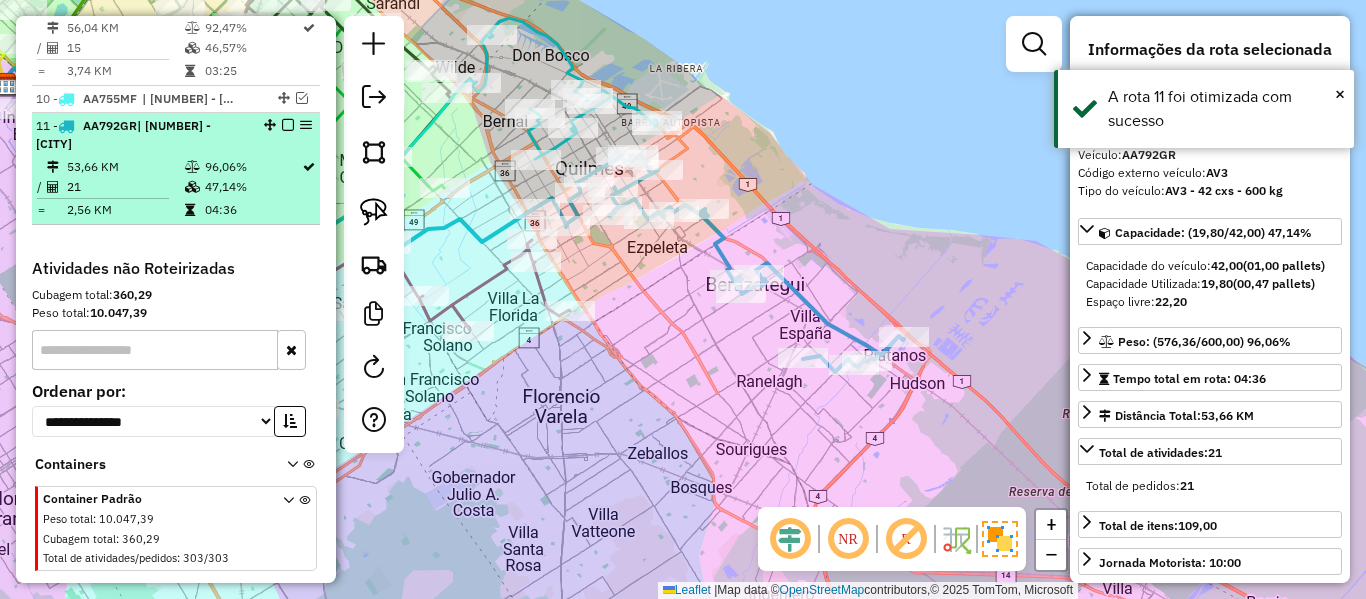 click at bounding box center (288, 125) 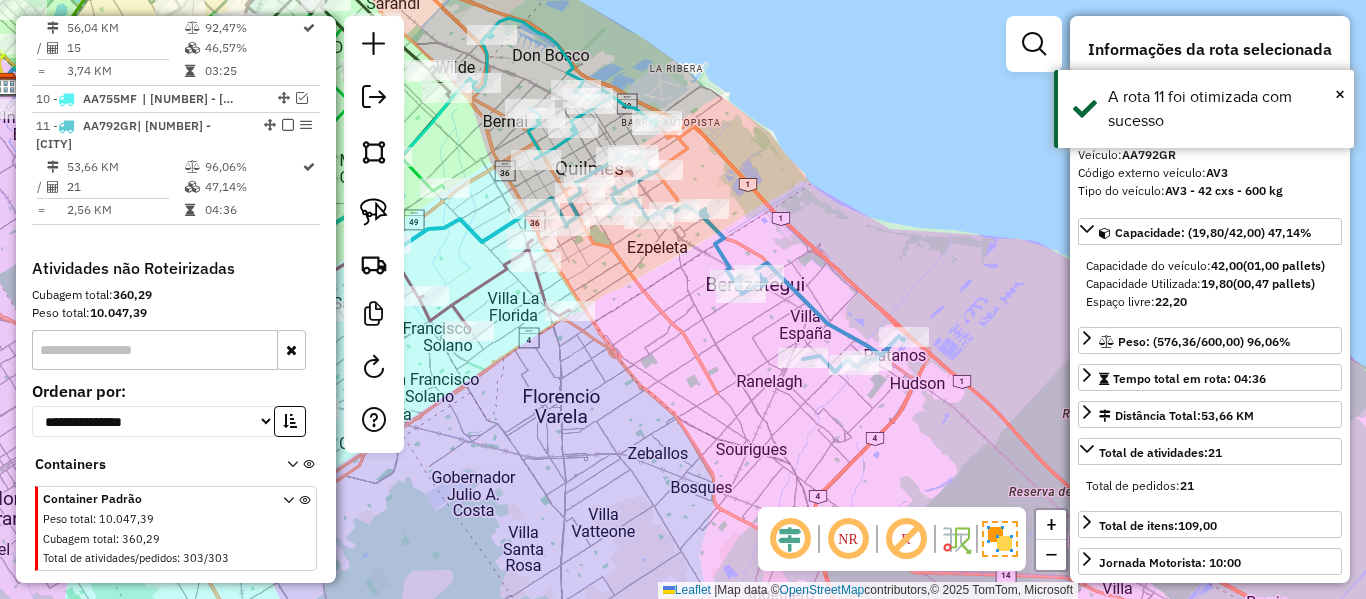 scroll, scrollTop: 1585, scrollLeft: 0, axis: vertical 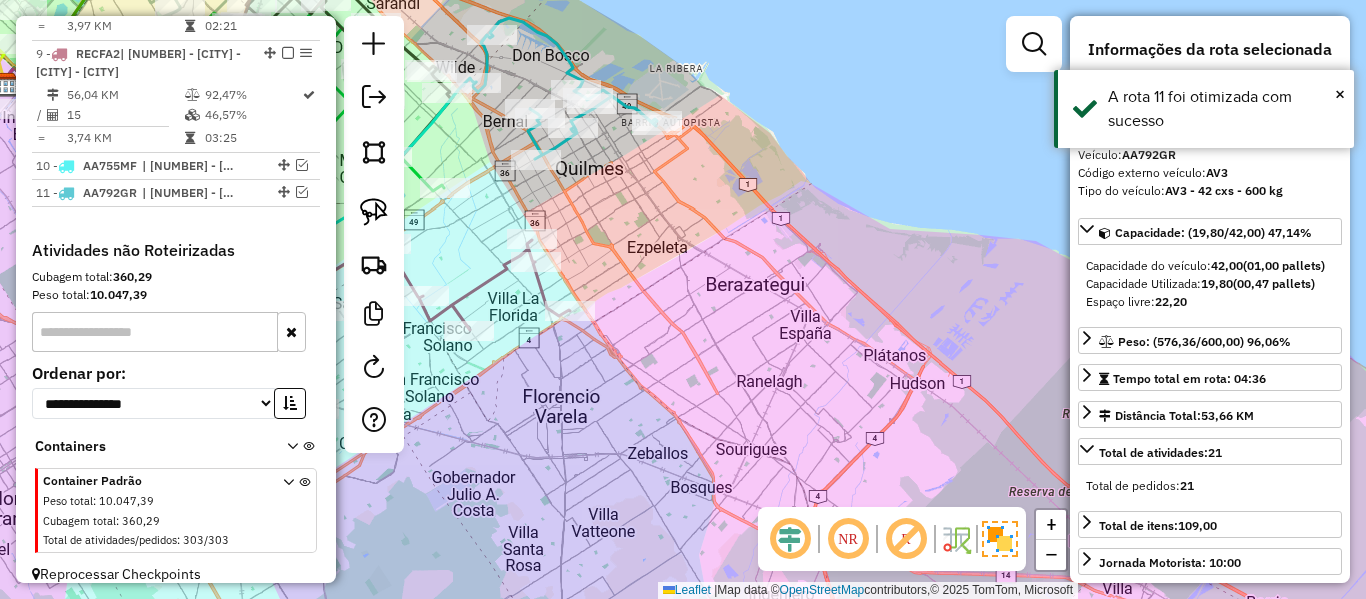 click on "Rota 9 - Placa RECFA2  547679 - Carlos L�pez Janela de atendimento Grade de atendimento Capacidade Transportadoras Veículos Cliente Pedidos  Rotas Selecione os dias de semana para filtrar as janelas de atendimento  Seg   Ter   Qua   Qui   Sex   Sáb   Dom  Informe o período da janela de atendimento: De: Até:  Filtrar exatamente a janela do cliente  Considerar janela de atendimento padrão  Selecione os dias de semana para filtrar as grades de atendimento  Seg   Ter   Qua   Qui   Sex   Sáb   Dom   Considerar clientes sem dia de atendimento cadastrado  Clientes fora do dia de atendimento selecionado Filtrar as atividades entre os valores definidos abaixo:  Peso mínimo:   Peso máximo:   Cubagem mínima:   Cubagem máxima:   De:   Até:  Filtrar as atividades entre o tempo de atendimento definido abaixo:  De:   Até:   Considerar capacidade total dos clientes não roteirizados Transportadora: Selecione um ou mais itens Tipo de veículo: Selecione um ou mais itens Veículo: Selecione um ou mais itens Nome:" 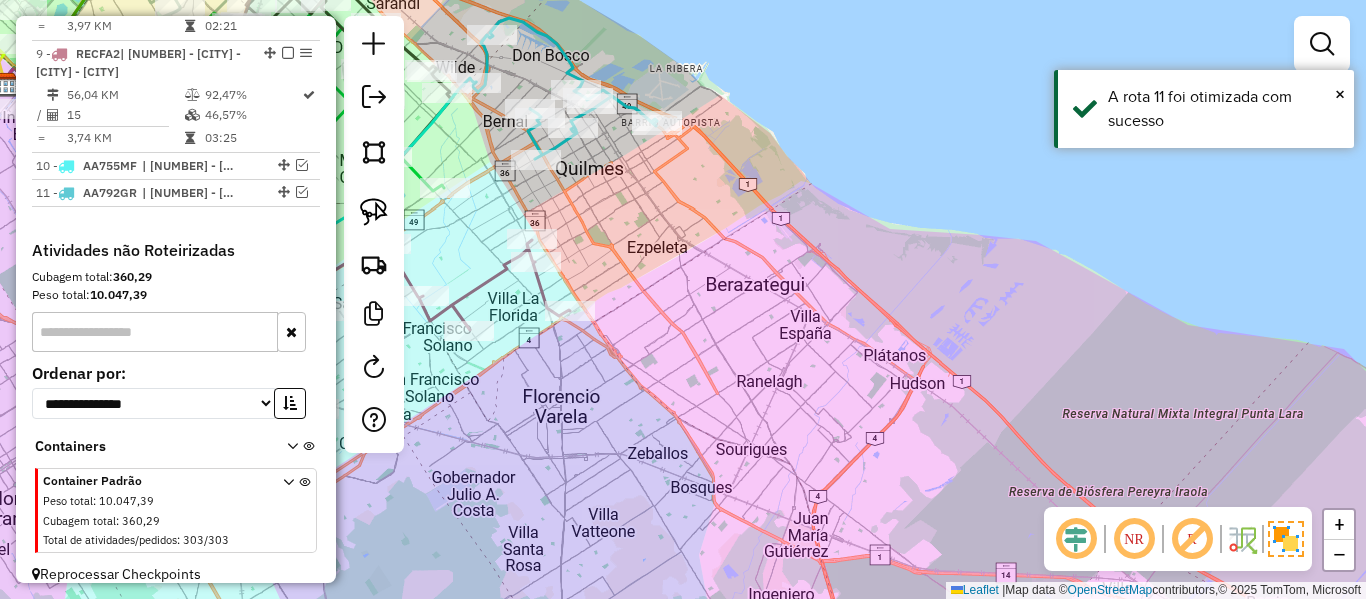drag, startPoint x: 801, startPoint y: 361, endPoint x: 993, endPoint y: 314, distance: 197.66891 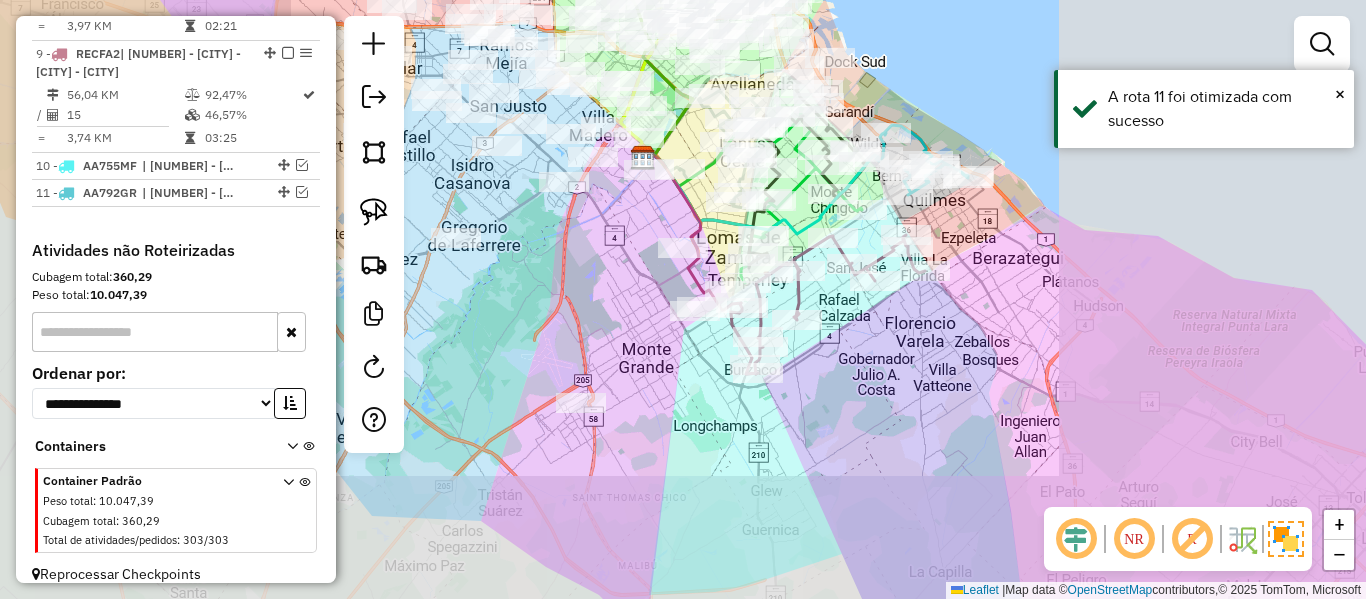click on "Janela de atendimento Grade de atendimento Capacidade Transportadoras Veículos Cliente Pedidos  Rotas Selecione os dias de semana para filtrar as janelas de atendimento  Seg   Ter   Qua   Qui   Sex   Sáb   Dom  Informe o período da janela de atendimento: De: Até:  Filtrar exatamente a janela do cliente  Considerar janela de atendimento padrão  Selecione os dias de semana para filtrar as grades de atendimento  Seg   Ter   Qua   Qui   Sex   Sáb   Dom   Considerar clientes sem dia de atendimento cadastrado  Clientes fora do dia de atendimento selecionado Filtrar as atividades entre os valores definidos abaixo:  Peso mínimo:   Peso máximo:   Cubagem mínima:   Cubagem máxima:   De:   Até:  Filtrar as atividades entre o tempo de atendimento definido abaixo:  De:   Até:   Considerar capacidade total dos clientes não roteirizados Transportadora: Selecione um ou mais itens Tipo de veículo: Selecione um ou mais itens Veículo: Selecione um ou mais itens Motorista: Selecione um ou mais itens Nome: Rótulo:" 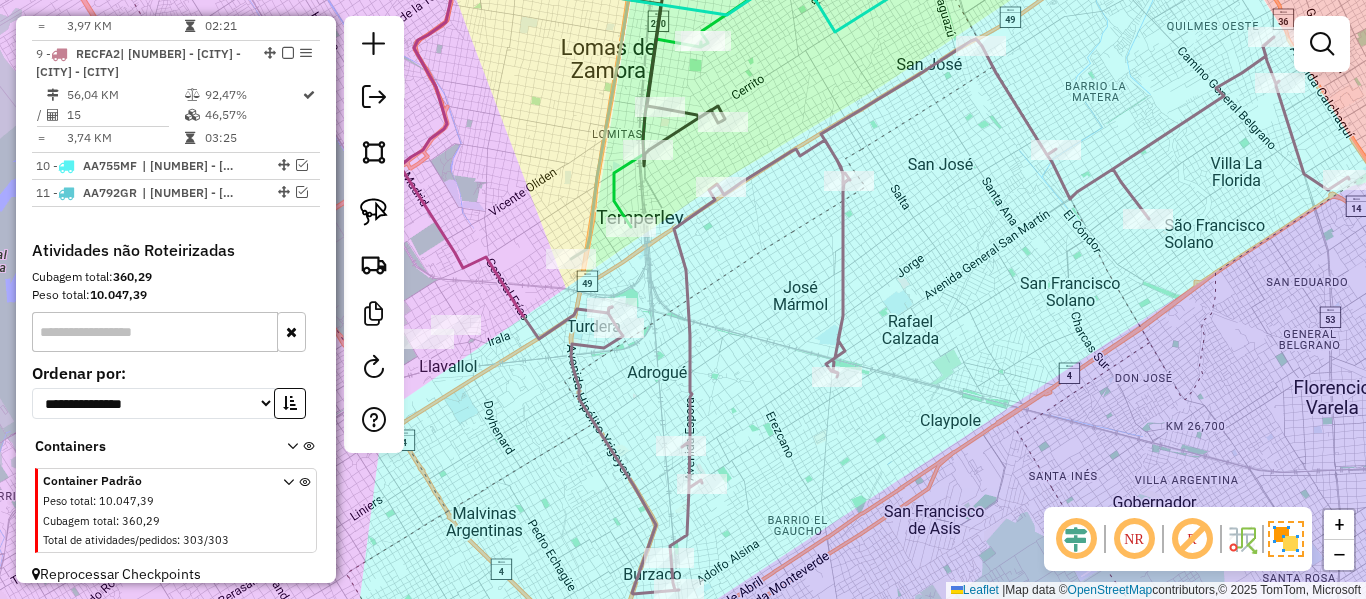 click 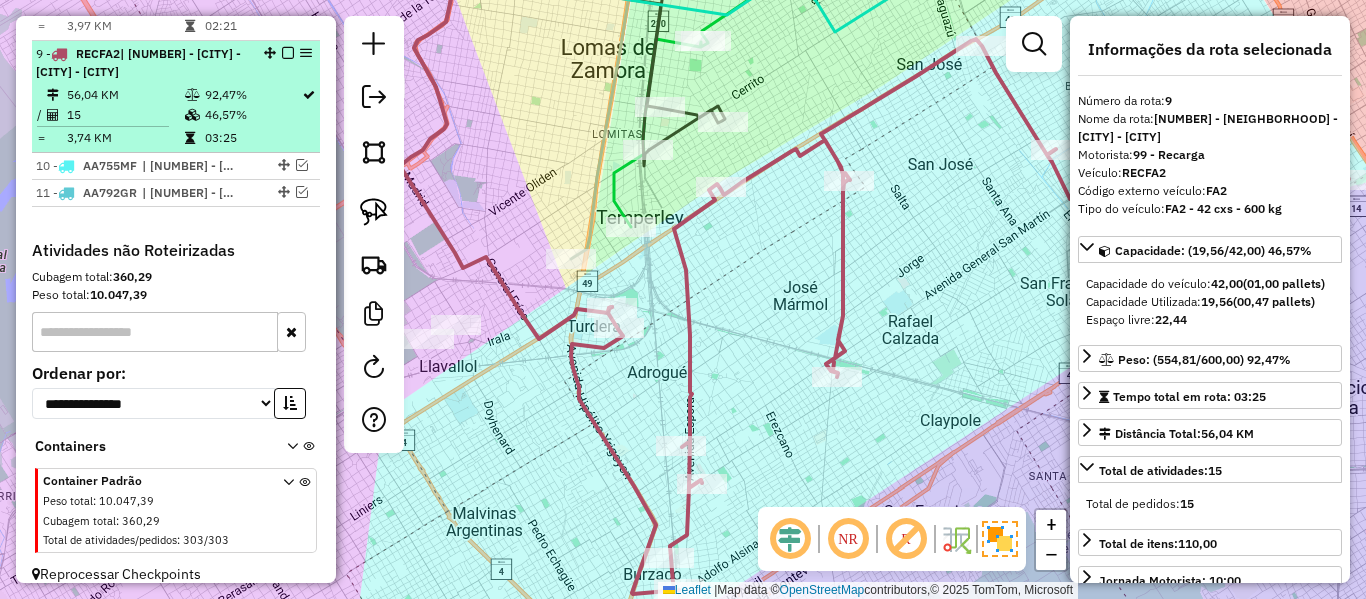 click on "46,57%" at bounding box center (252, 115) 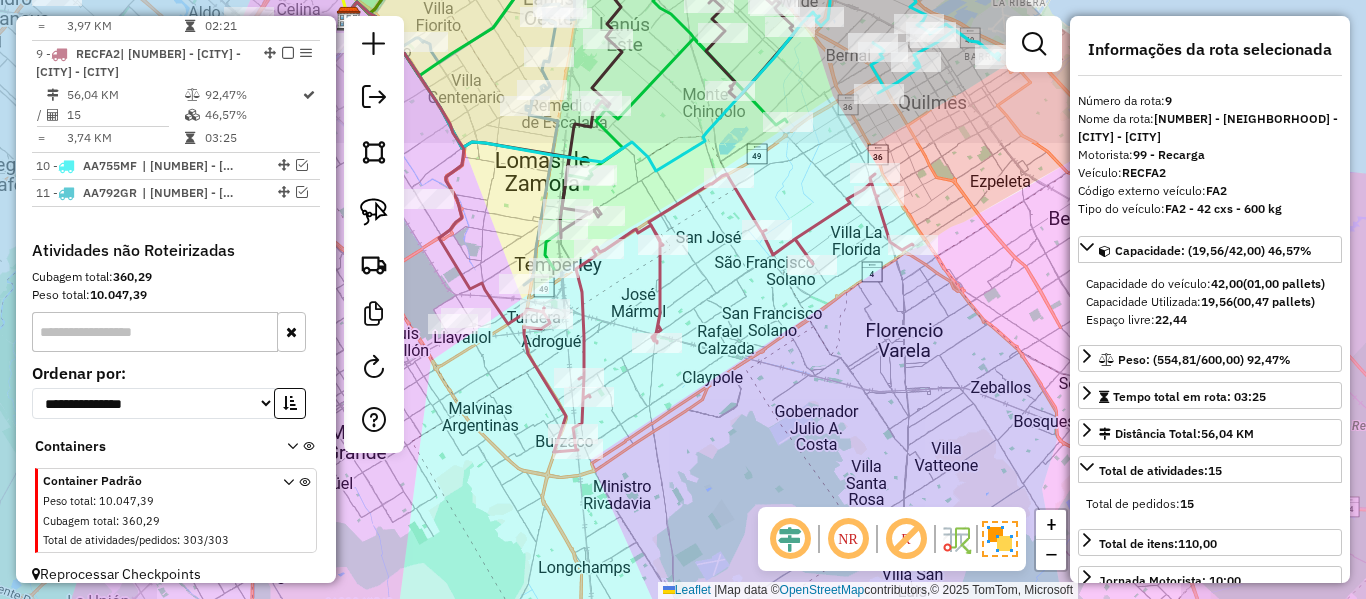 click 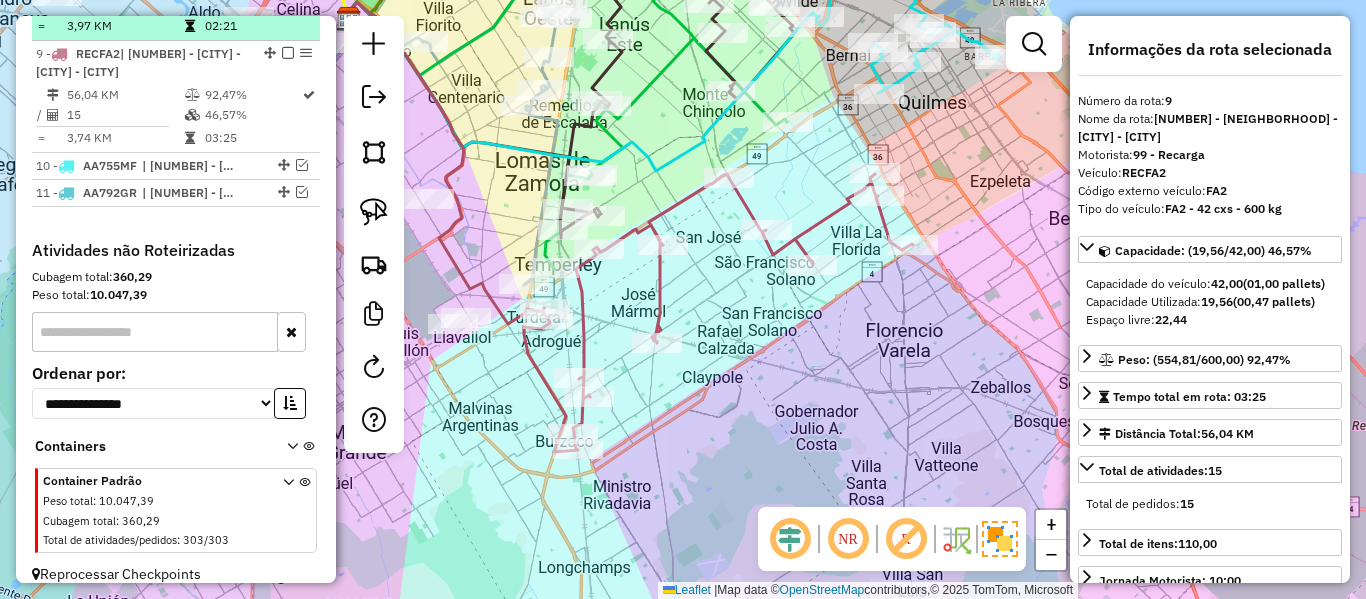 click at bounding box center (288, 53) 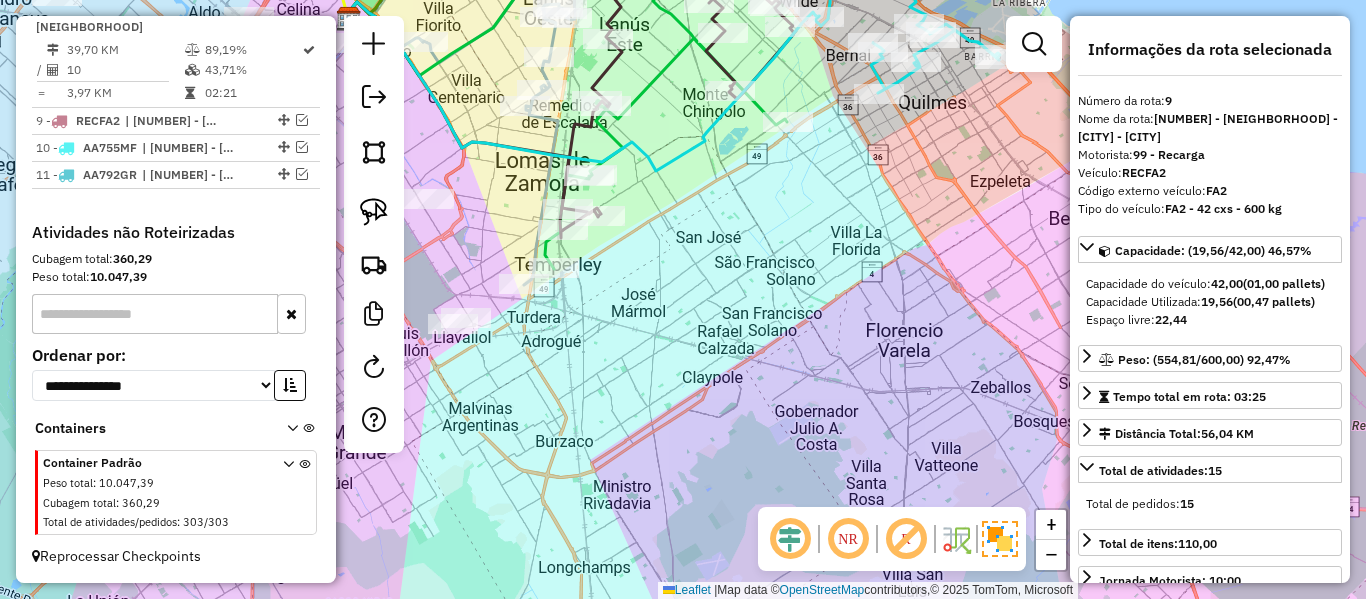 scroll, scrollTop: 1500, scrollLeft: 0, axis: vertical 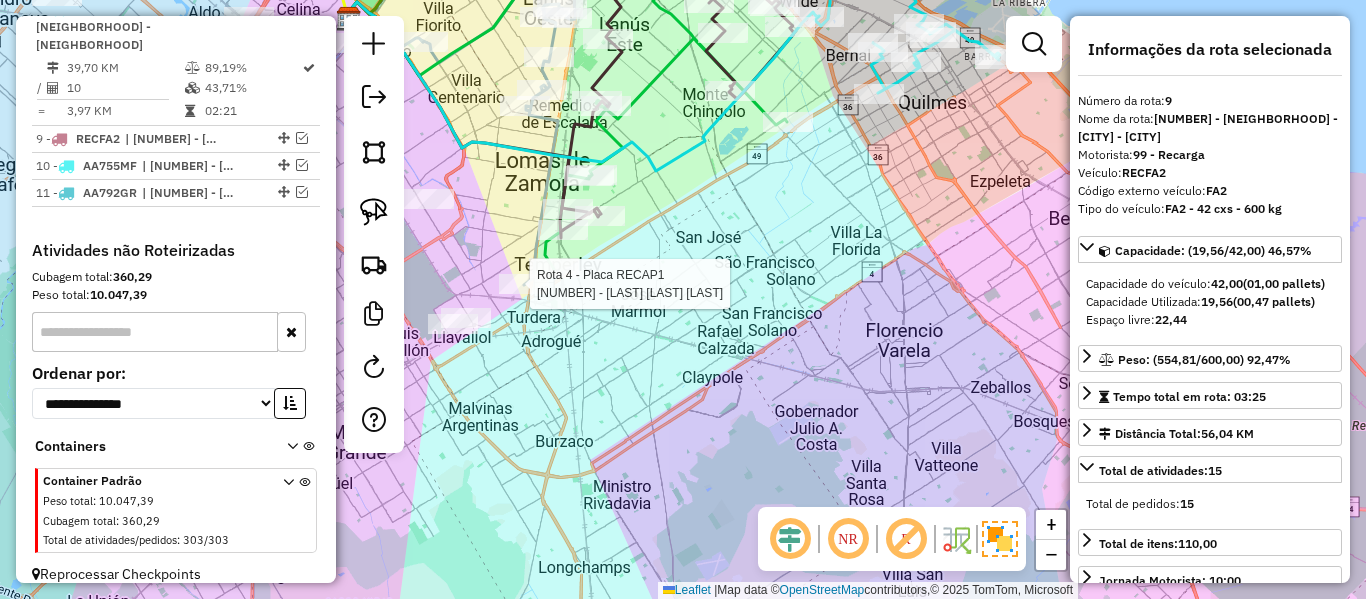 click on "Rota 4 - Placa RECAP1  547622 - mar�a sol gallini Janela de atendimento Grade de atendimento Capacidade Transportadoras Veículos Cliente Pedidos  Rotas Selecione os dias de semana para filtrar as janelas de atendimento  Seg   Ter   Qua   Qui   Sex   Sáb   Dom  Informe o período da janela de atendimento: De: Até:  Filtrar exatamente a janela do cliente  Considerar janela de atendimento padrão  Selecione os dias de semana para filtrar as grades de atendimento  Seg   Ter   Qua   Qui   Sex   Sáb   Dom   Considerar clientes sem dia de atendimento cadastrado  Clientes fora do dia de atendimento selecionado Filtrar as atividades entre os valores definidos abaixo:  Peso mínimo:   Peso máximo:   Cubagem mínima:   Cubagem máxima:   De:   Até:  Filtrar as atividades entre o tempo de atendimento definido abaixo:  De:   Até:   Considerar capacidade total dos clientes não roteirizados Transportadora: Selecione um ou mais itens Tipo de veículo: Selecione um ou mais itens Veículo: Selecione um ou mais itens" 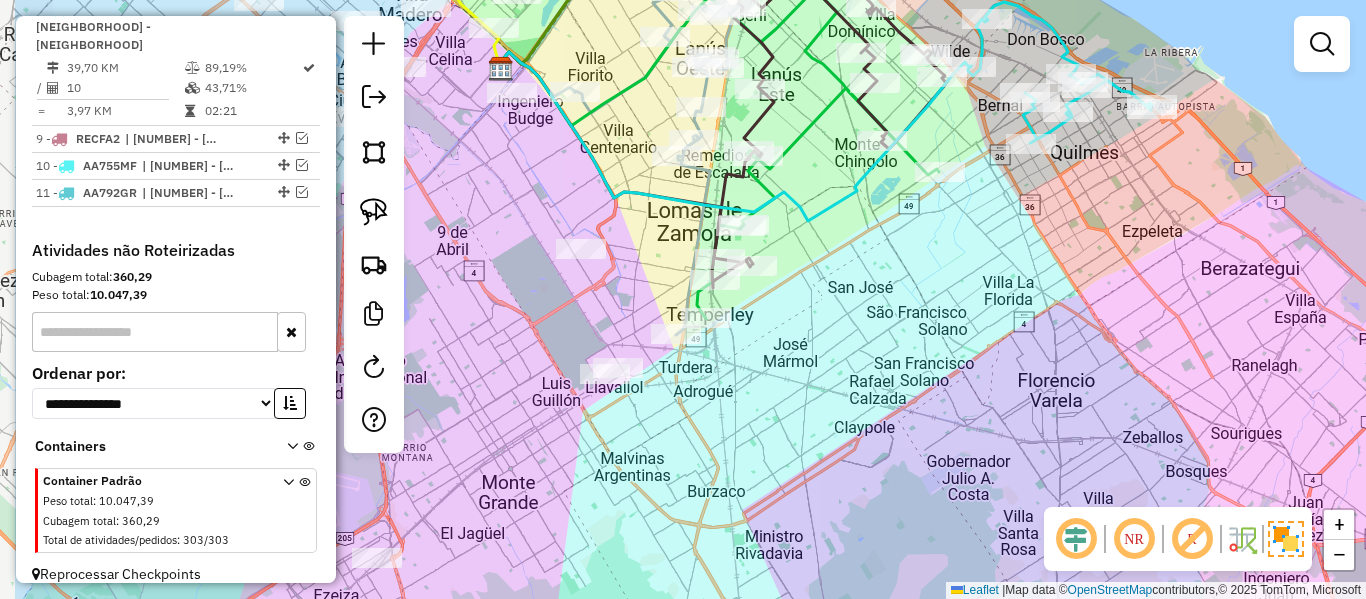 drag, startPoint x: 779, startPoint y: 382, endPoint x: 889, endPoint y: 262, distance: 162.78821 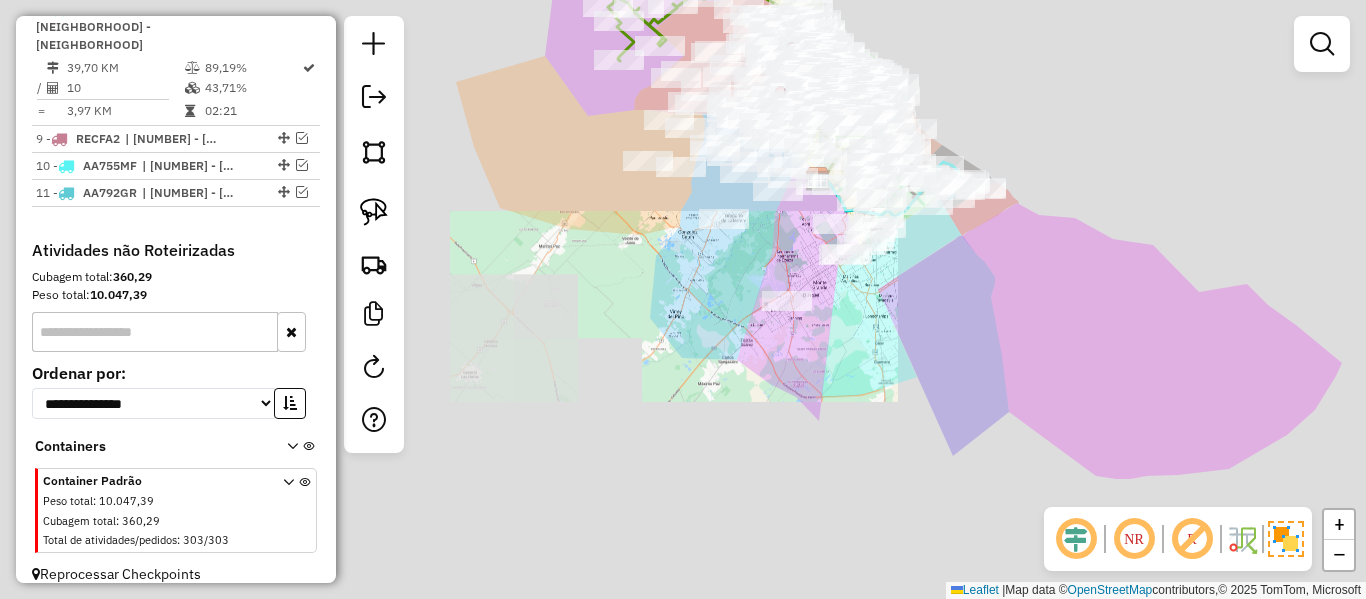 click on "Janela de atendimento Grade de atendimento Capacidade Transportadoras Veículos Cliente Pedidos  Rotas Selecione os dias de semana para filtrar as janelas de atendimento  Seg   Ter   Qua   Qui   Sex   Sáb   Dom  Informe o período da janela de atendimento: De: Até:  Filtrar exatamente a janela do cliente  Considerar janela de atendimento padrão  Selecione os dias de semana para filtrar as grades de atendimento  Seg   Ter   Qua   Qui   Sex   Sáb   Dom   Considerar clientes sem dia de atendimento cadastrado  Clientes fora do dia de atendimento selecionado Filtrar as atividades entre os valores definidos abaixo:  Peso mínimo:   Peso máximo:   Cubagem mínima:   Cubagem máxima:   De:   Até:  Filtrar as atividades entre o tempo de atendimento definido abaixo:  De:   Até:   Considerar capacidade total dos clientes não roteirizados Transportadora: Selecione um ou mais itens Tipo de veículo: Selecione um ou mais itens Veículo: Selecione um ou mais itens Motorista: Selecione um ou mais itens Nome: Rótulo:" 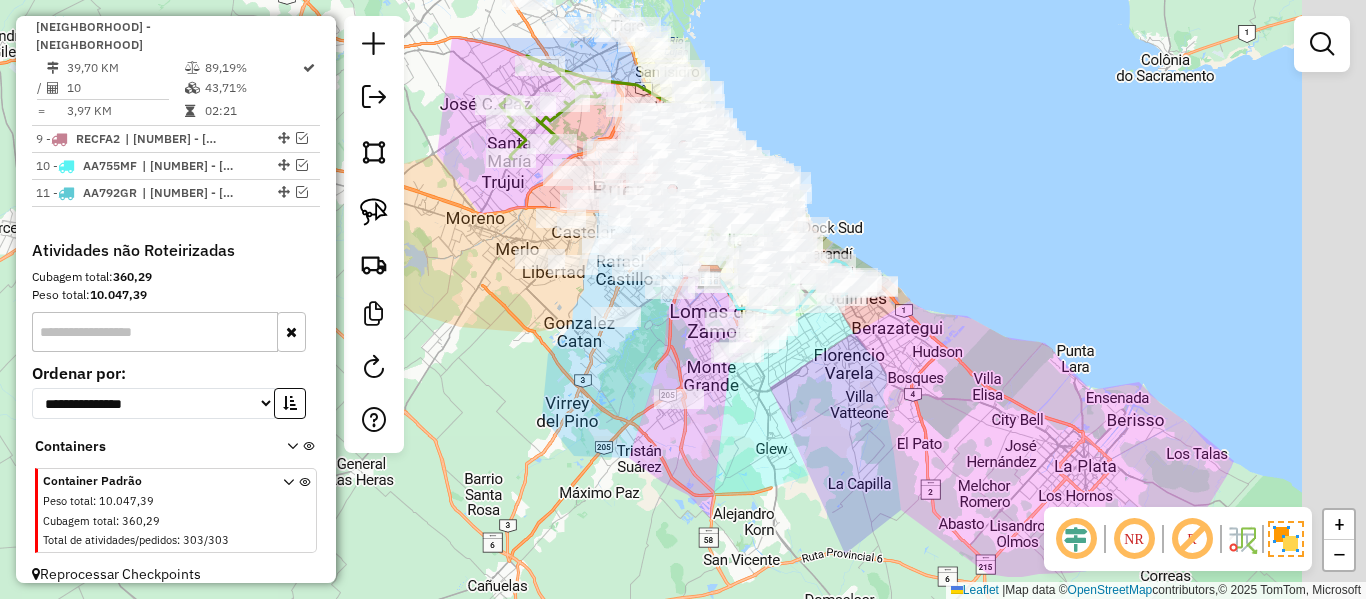 drag, startPoint x: 881, startPoint y: 316, endPoint x: 766, endPoint y: 405, distance: 145.41664 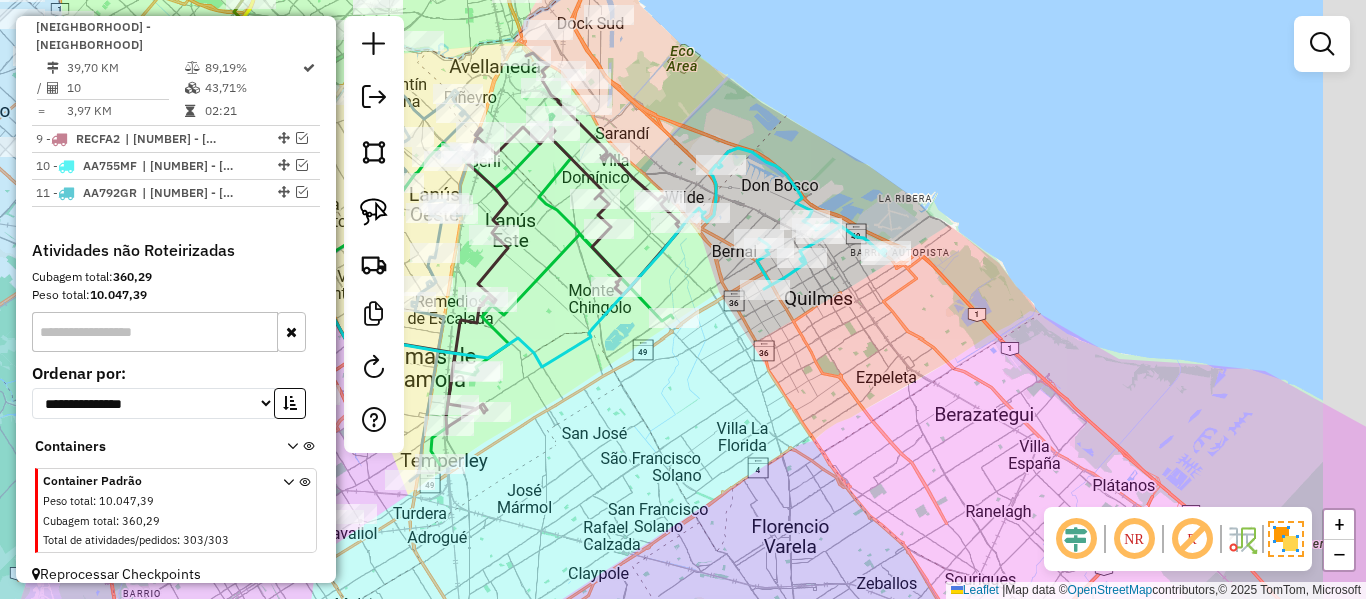 drag, startPoint x: 939, startPoint y: 308, endPoint x: 825, endPoint y: 269, distance: 120.48651 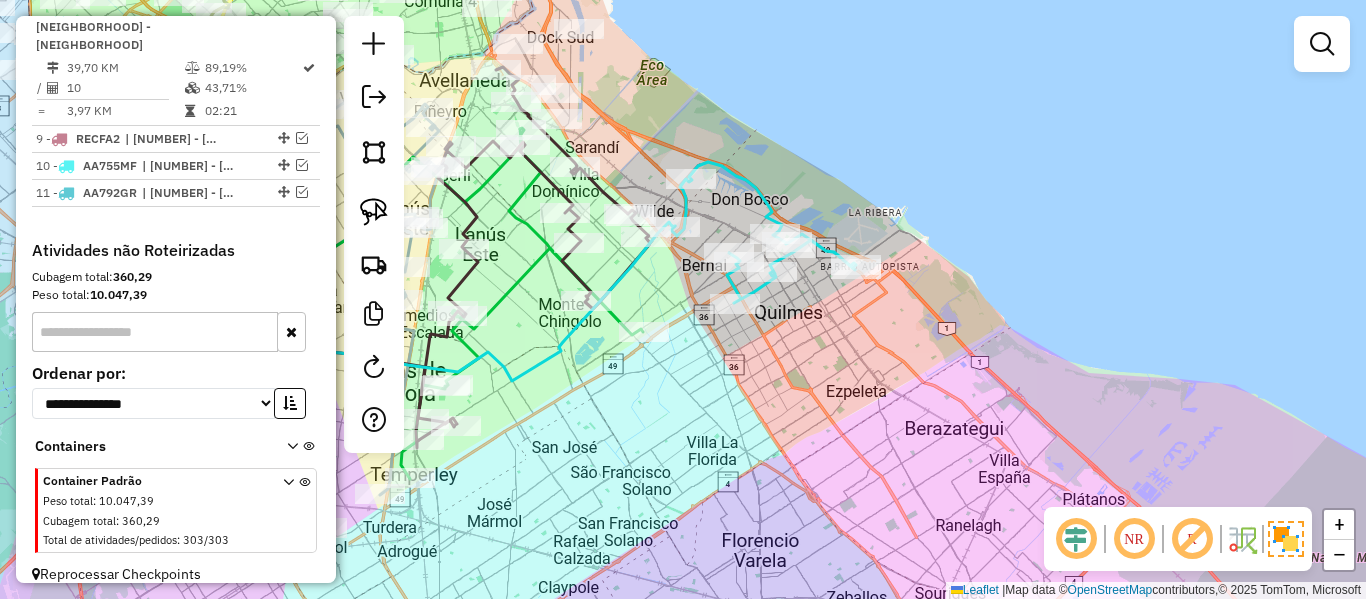 click 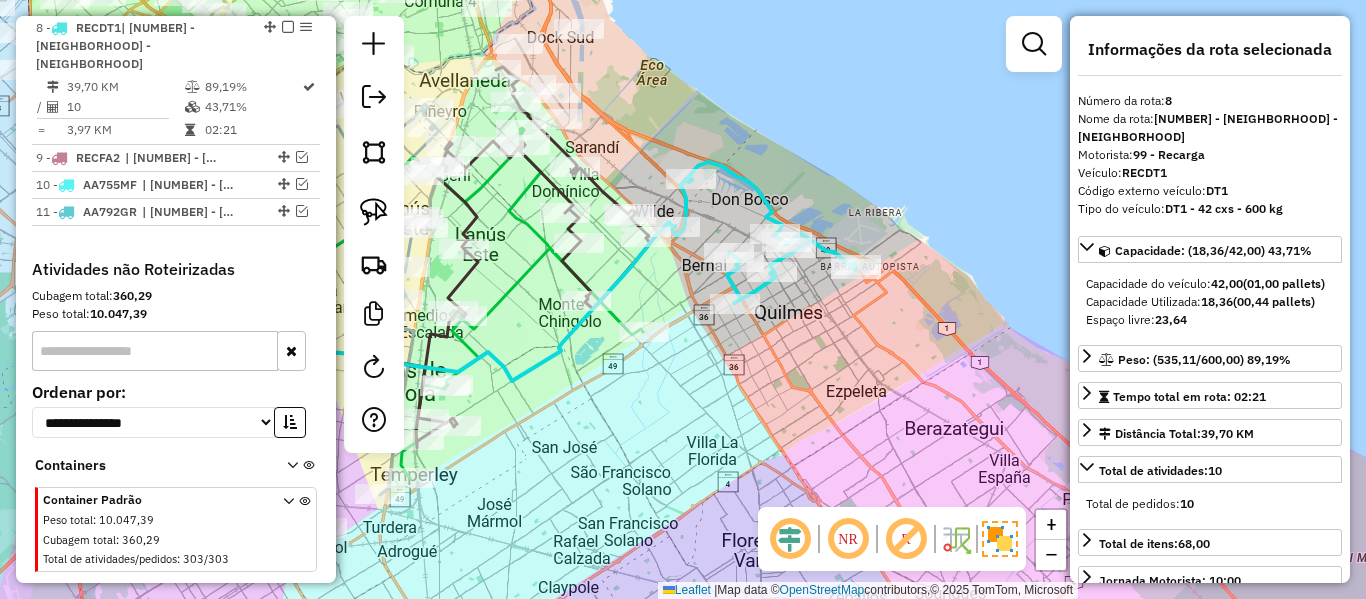 scroll, scrollTop: 1480, scrollLeft: 0, axis: vertical 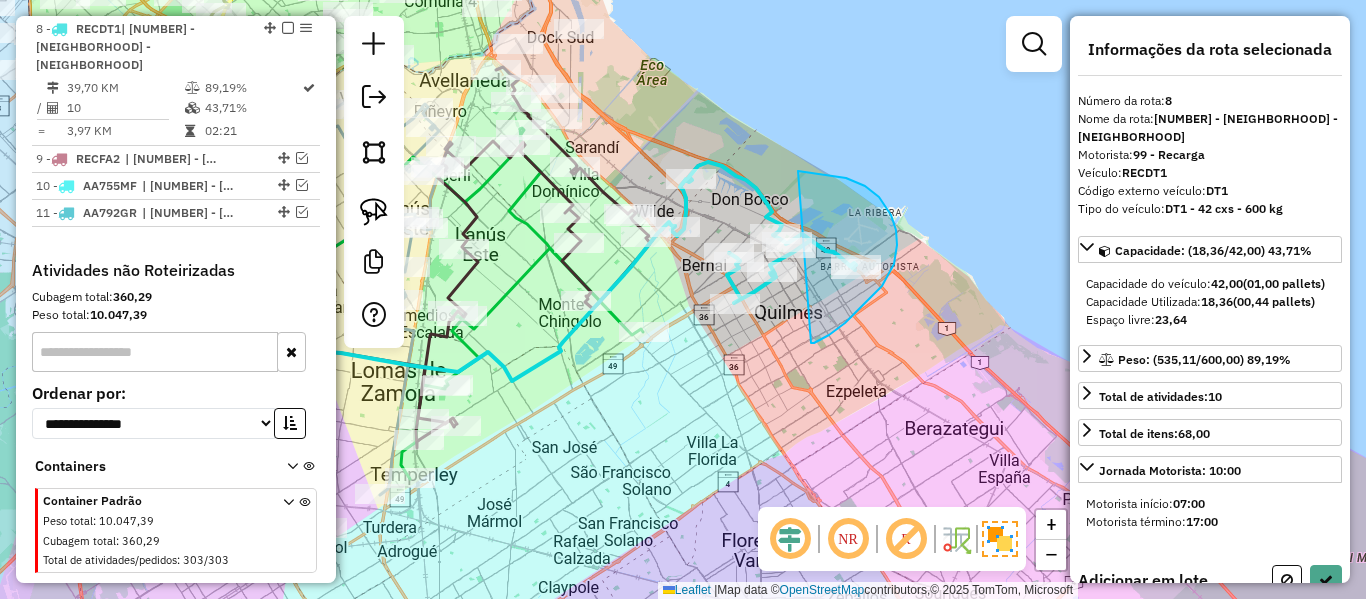 drag, startPoint x: 811, startPoint y: 343, endPoint x: 717, endPoint y: 210, distance: 162.86497 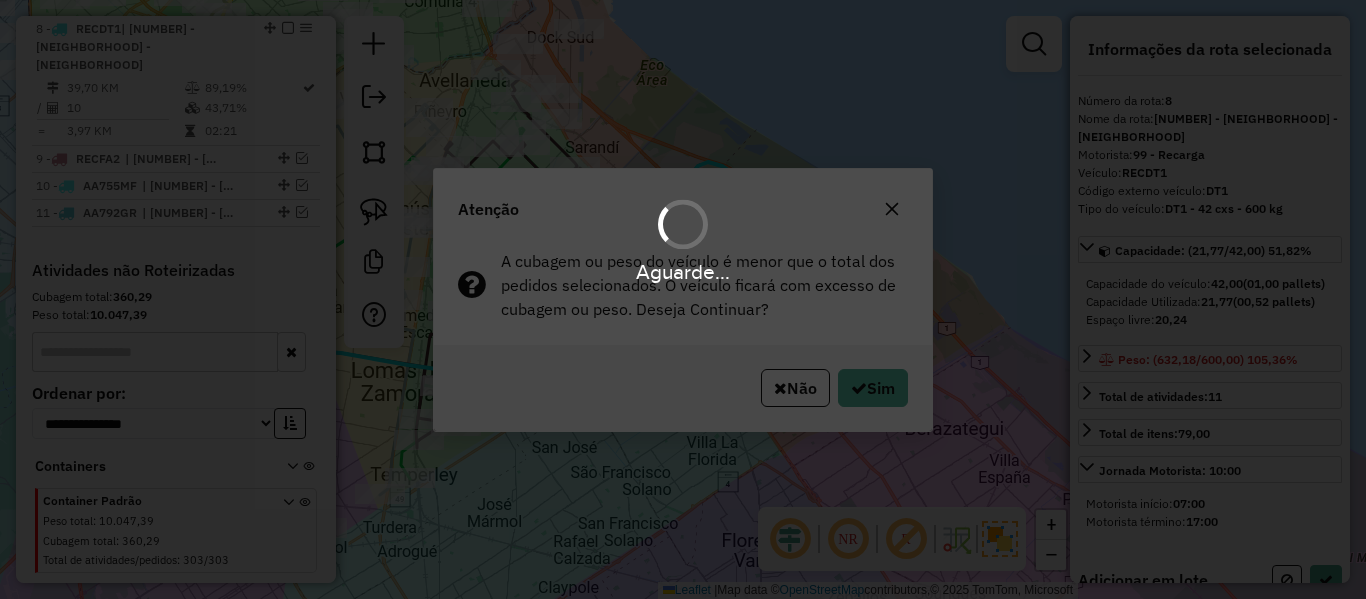 click on "Aguarde...  Pop-up bloqueado!  Seu navegador bloqueou automáticamente a abertura de uma nova janela.   Acesse as configurações e adicione o endereço do sistema a lista de permissão.   Fechar  Atenção A cubagem ou peso do veículo é menor que o total dos pedidos selecionados. O veículo ficará com excesso de cubagem ou peso. Deseja Continuar?  Não   Sim  Informações da Sessão 1191340 - 17/07/2025     Criação: 16/07/2025 13:16   Depósito:  SAZ AR - TaDa Shipick   Total de rotas:  11  Distância Total:  634,96 km  Tempo total:  40:11  Total de Atividades Roteirizadas:  165  Total de Pedidos Roteirizados:  166  Peso total roteirizado:  6.104,71  Cubagem total roteirizado:  212,74  Total de Atividades não Roteirizadas:  303  Total de Pedidos não Roteirizados:  303 Total de caixas por viagem:  212,74 /   11 =  19,34 Média de Atividades por viagem:  165 /   11 =  15,00 Ocupação média da frota:  92,50%  Clientes com Service Time:  0,00%   (0 de 468)   Rotas improdutivas:  3 0 0 Rotas  1 -" at bounding box center (683, 299) 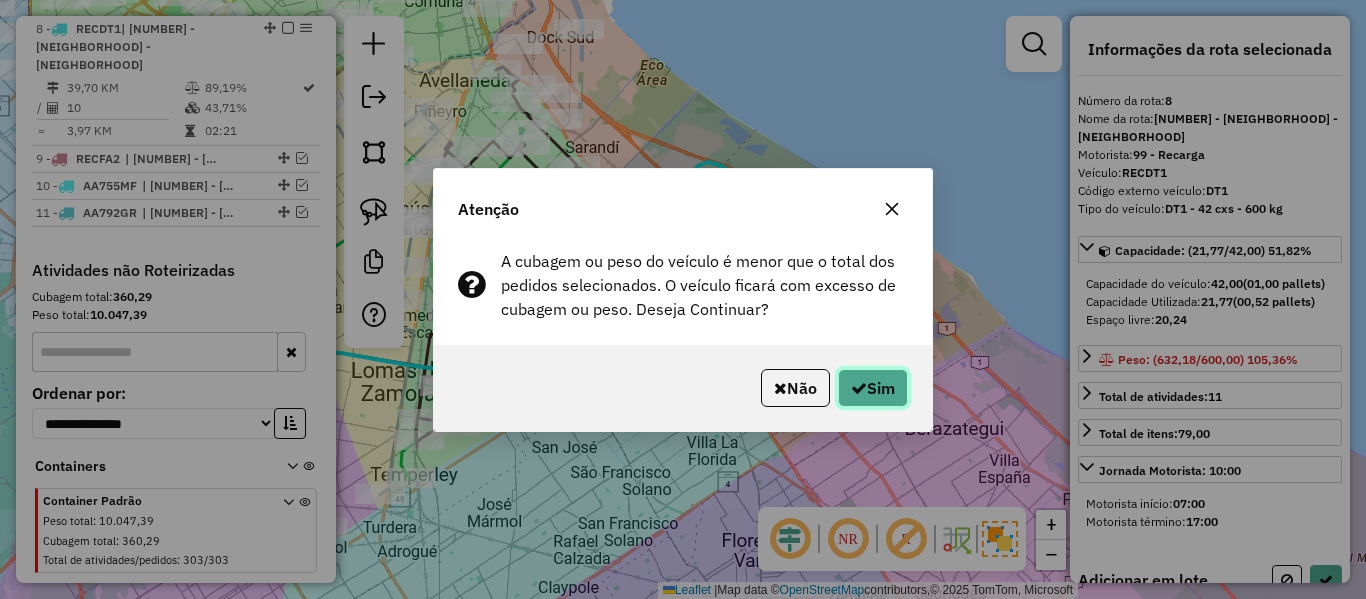 click on "Sim" 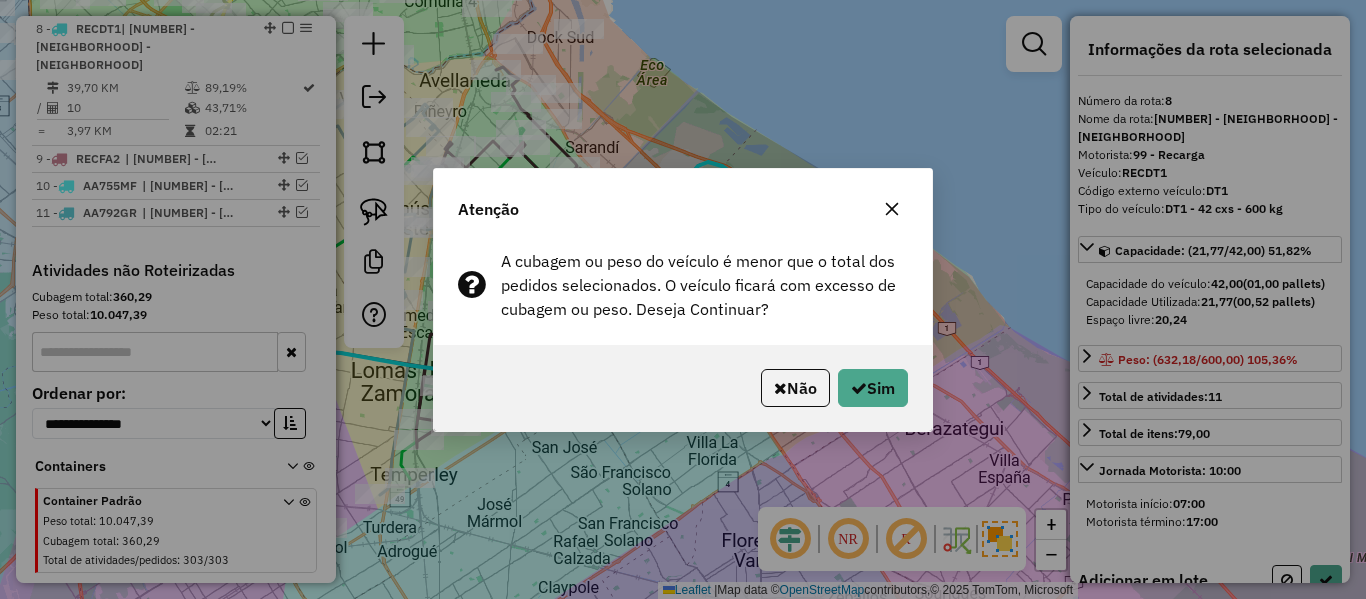 select on "**********" 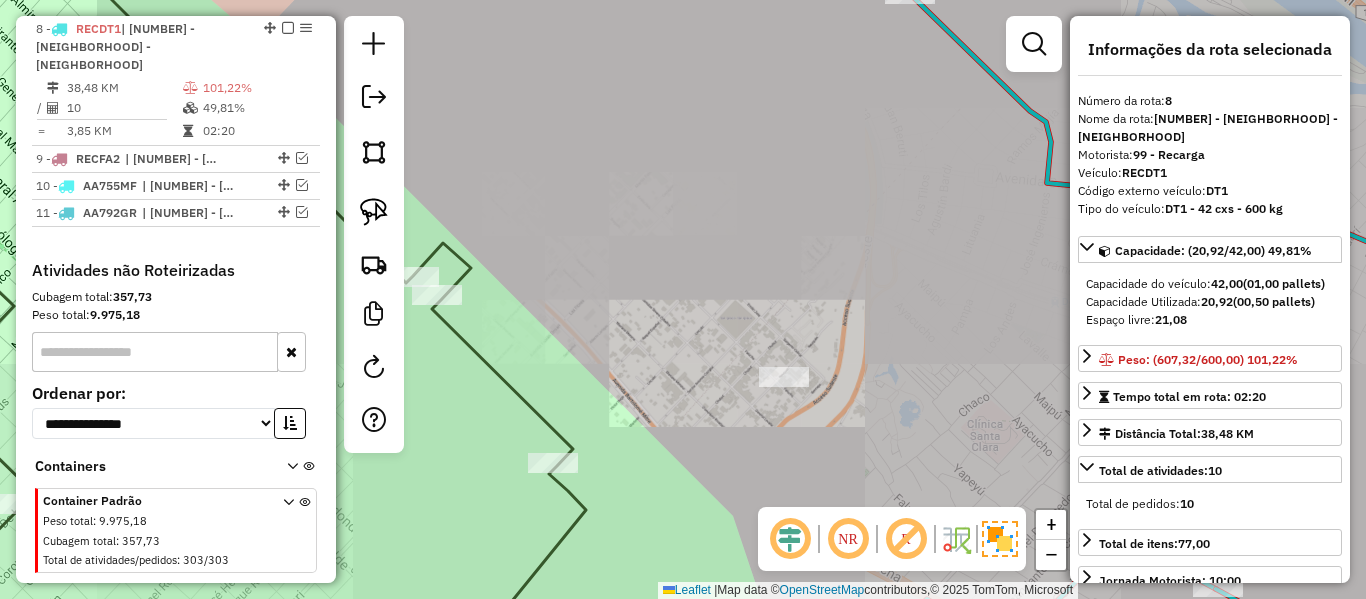 drag, startPoint x: 796, startPoint y: 285, endPoint x: 673, endPoint y: 76, distance: 242.50774 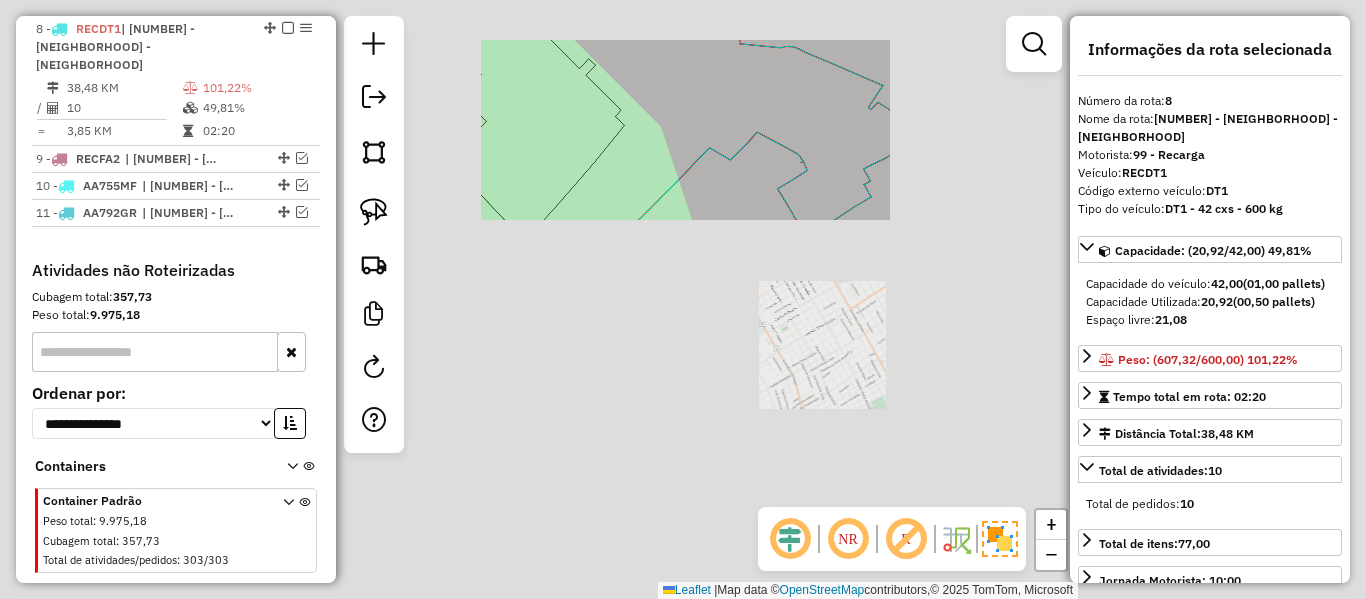 click on "Janela de atendimento Grade de atendimento Capacidade Transportadoras Veículos Cliente Pedidos  Rotas Selecione os dias de semana para filtrar as janelas de atendimento  Seg   Ter   Qua   Qui   Sex   Sáb   Dom  Informe o período da janela de atendimento: De: Até:  Filtrar exatamente a janela do cliente  Considerar janela de atendimento padrão  Selecione os dias de semana para filtrar as grades de atendimento  Seg   Ter   Qua   Qui   Sex   Sáb   Dom   Considerar clientes sem dia de atendimento cadastrado  Clientes fora do dia de atendimento selecionado Filtrar as atividades entre os valores definidos abaixo:  Peso mínimo:   Peso máximo:   Cubagem mínima:   Cubagem máxima:   De:   Até:  Filtrar as atividades entre o tempo de atendimento definido abaixo:  De:   Até:   Considerar capacidade total dos clientes não roteirizados Transportadora: Selecione um ou mais itens Tipo de veículo: Selecione um ou mais itens Veículo: Selecione um ou mais itens Motorista: Selecione um ou mais itens Nome: Rótulo:" 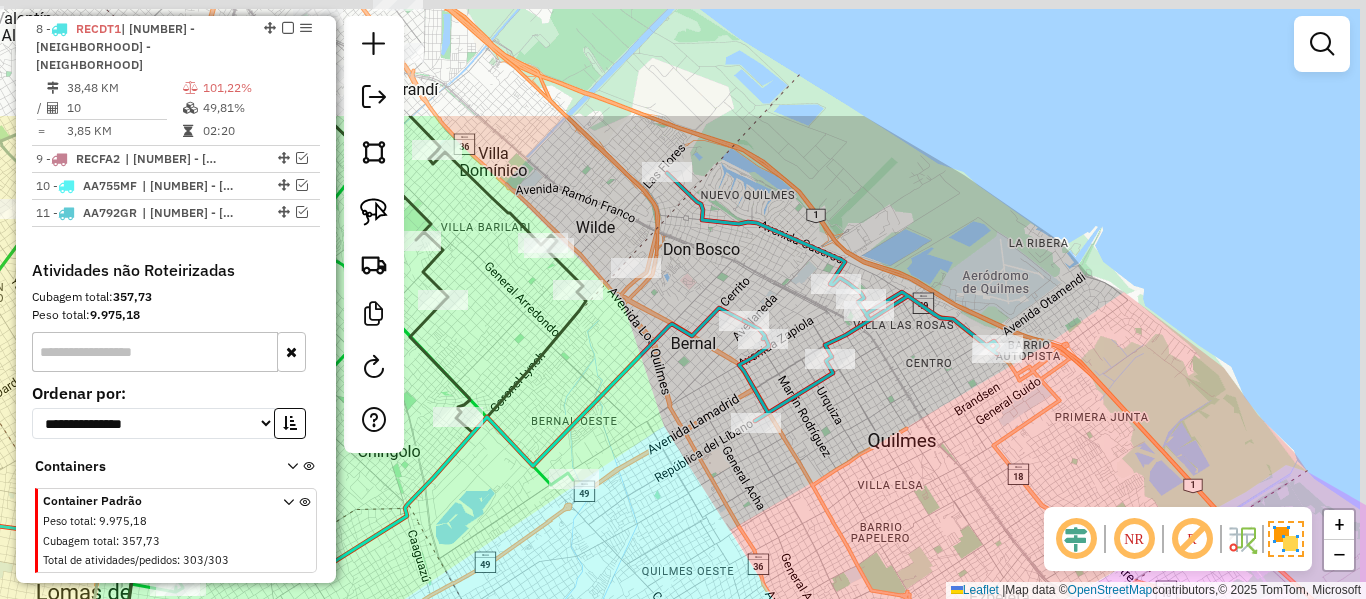 drag, startPoint x: 807, startPoint y: 131, endPoint x: 762, endPoint y: 304, distance: 178.75682 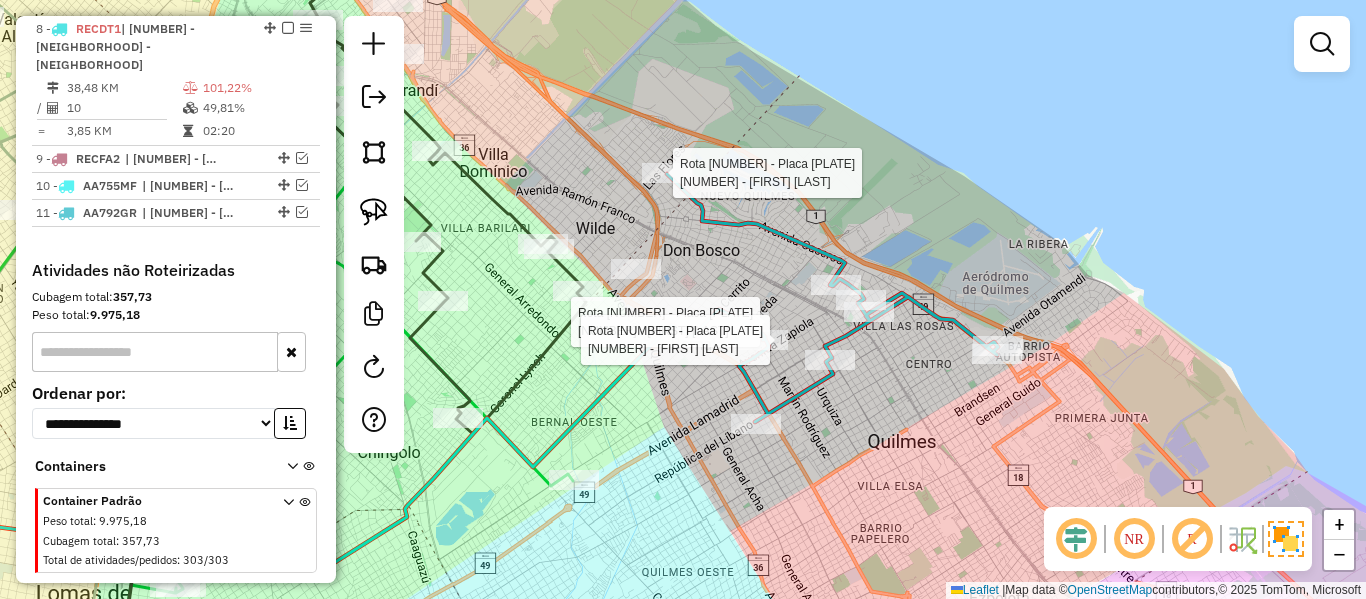 select on "**********" 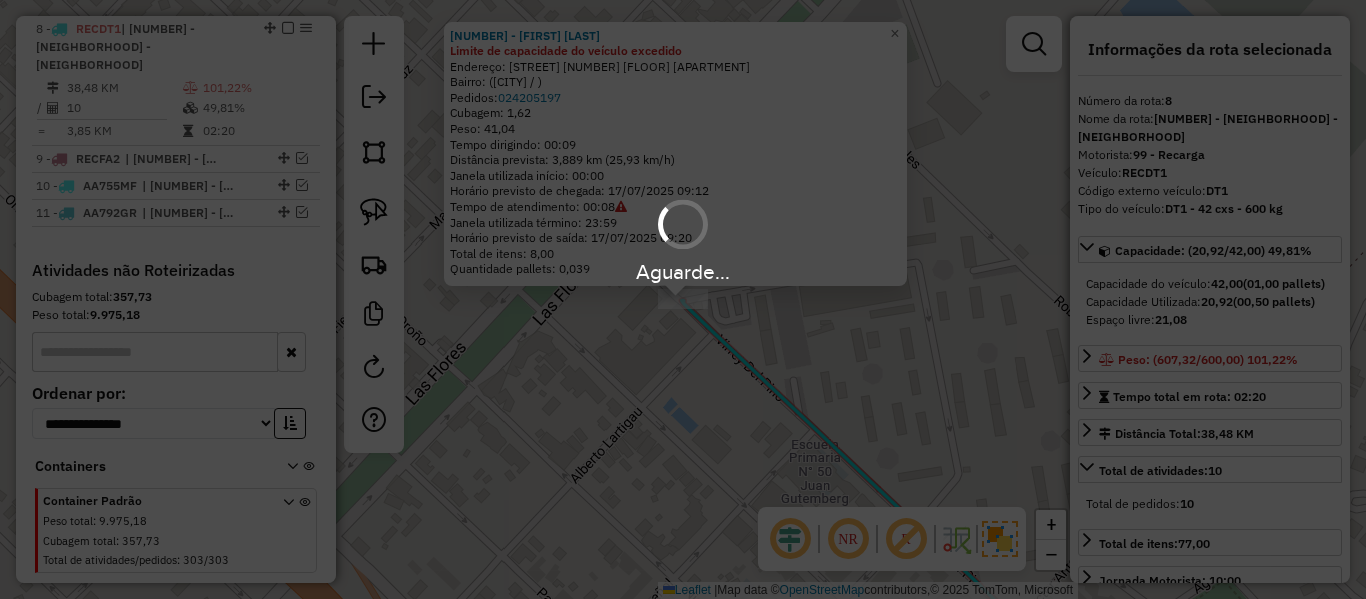 click on "Aguarde..." at bounding box center (683, 299) 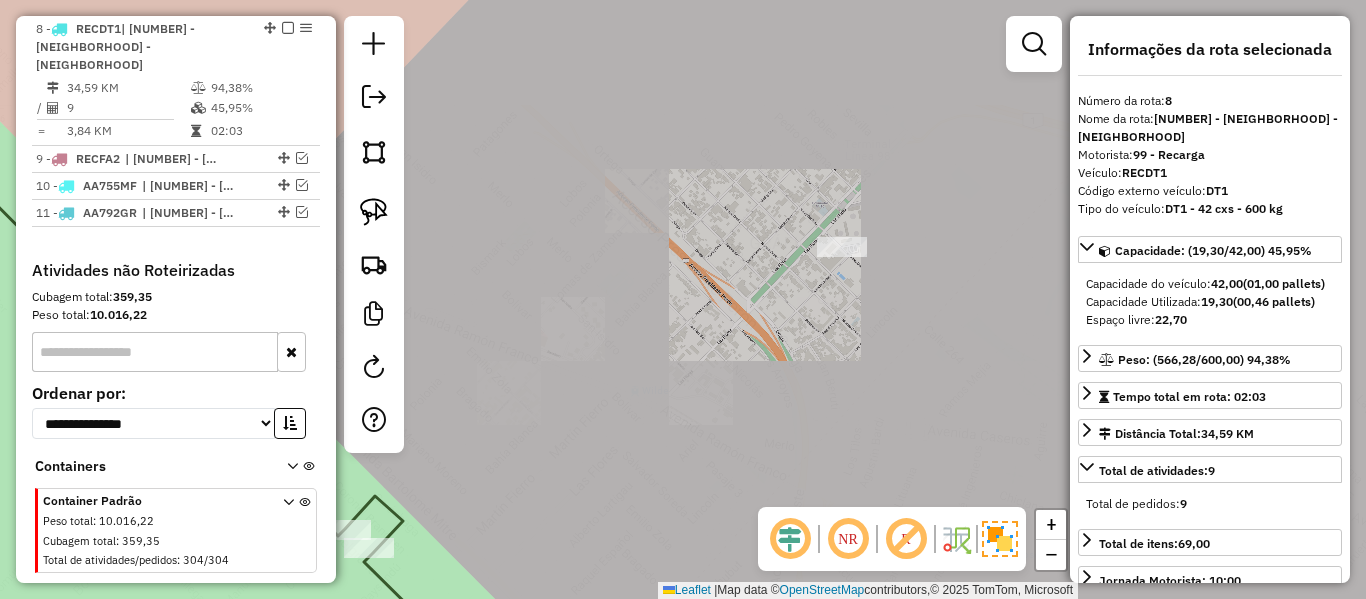drag, startPoint x: 912, startPoint y: 253, endPoint x: 789, endPoint y: 111, distance: 187.86432 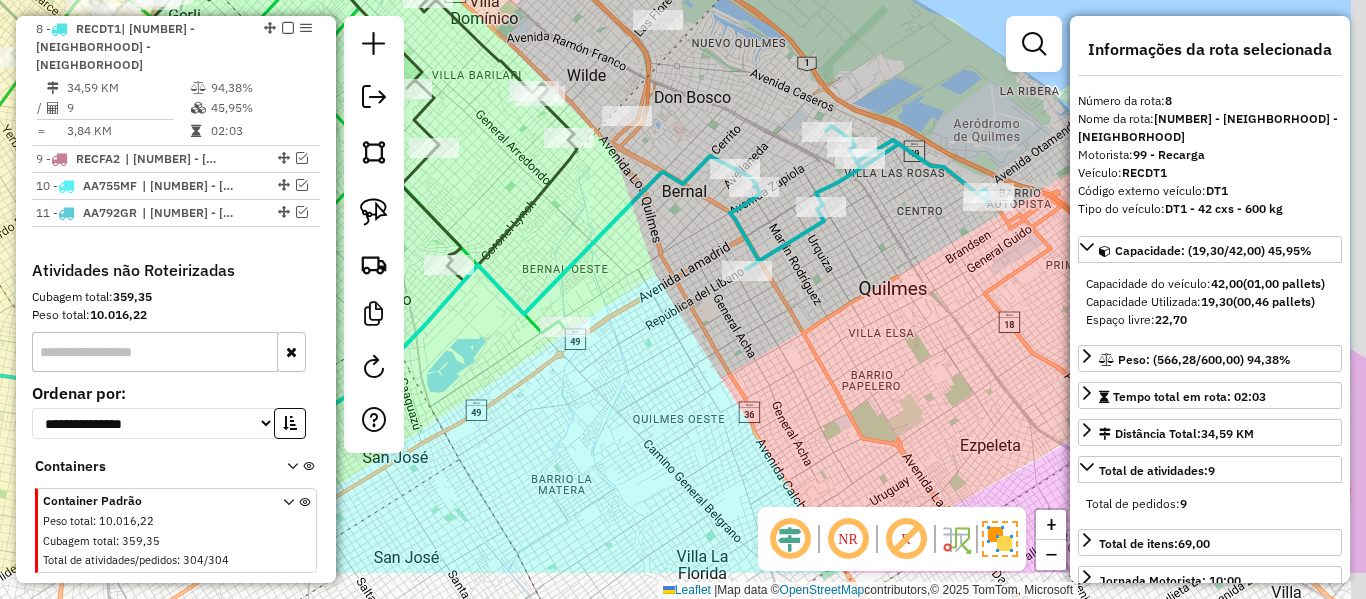 click on "Janela de atendimento Grade de atendimento Capacidade Transportadoras Veículos Cliente Pedidos  Rotas Selecione os dias de semana para filtrar as janelas de atendimento  Seg   Ter   Qua   Qui   Sex   Sáb   Dom  Informe o período da janela de atendimento: De: Até:  Filtrar exatamente a janela do cliente  Considerar janela de atendimento padrão  Selecione os dias de semana para filtrar as grades de atendimento  Seg   Ter   Qua   Qui   Sex   Sáb   Dom   Considerar clientes sem dia de atendimento cadastrado  Clientes fora do dia de atendimento selecionado Filtrar as atividades entre os valores definidos abaixo:  Peso mínimo:   Peso máximo:   Cubagem mínima:   Cubagem máxima:   De:   Até:  Filtrar as atividades entre o tempo de atendimento definido abaixo:  De:   Até:   Considerar capacidade total dos clientes não roteirizados Transportadora: Selecione um ou mais itens Tipo de veículo: Selecione um ou mais itens Veículo: Selecione um ou mais itens Motorista: Selecione um ou mais itens Nome: Rótulo:" 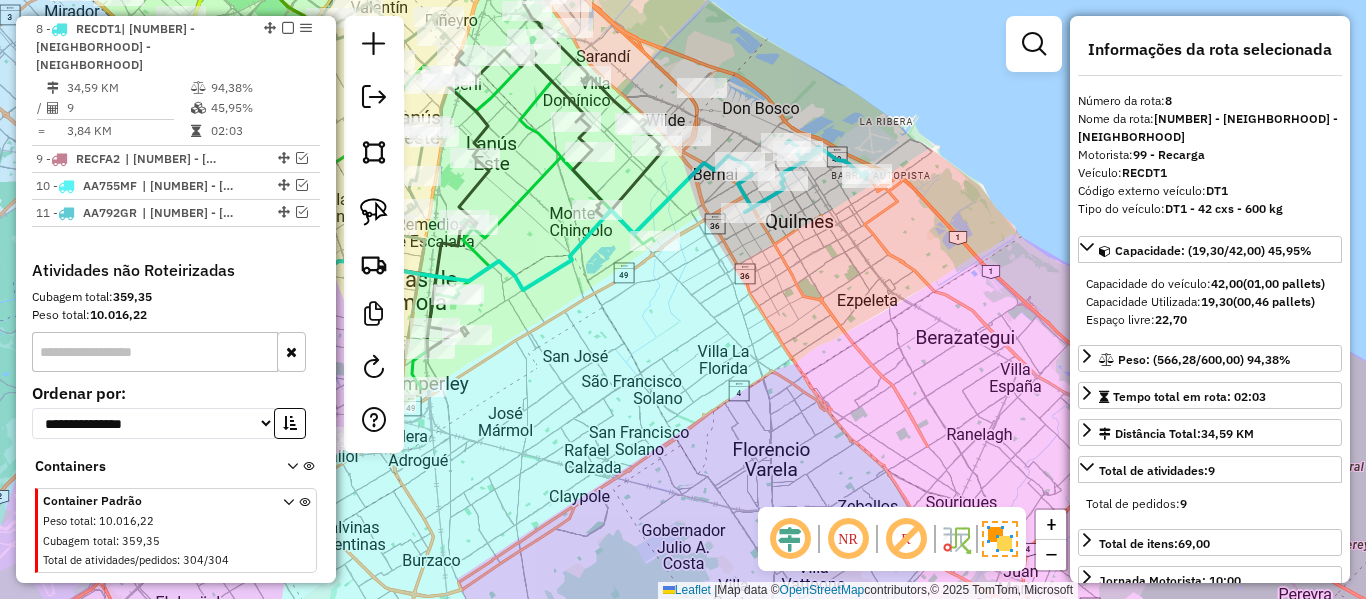 click 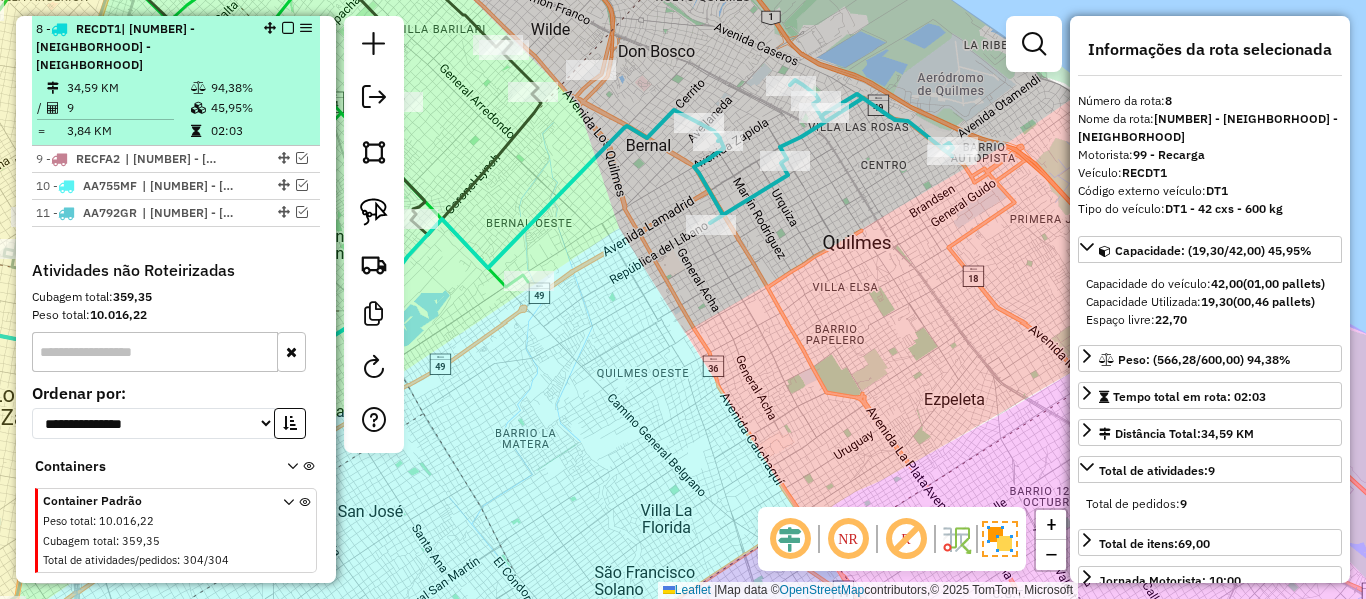click at bounding box center [288, 28] 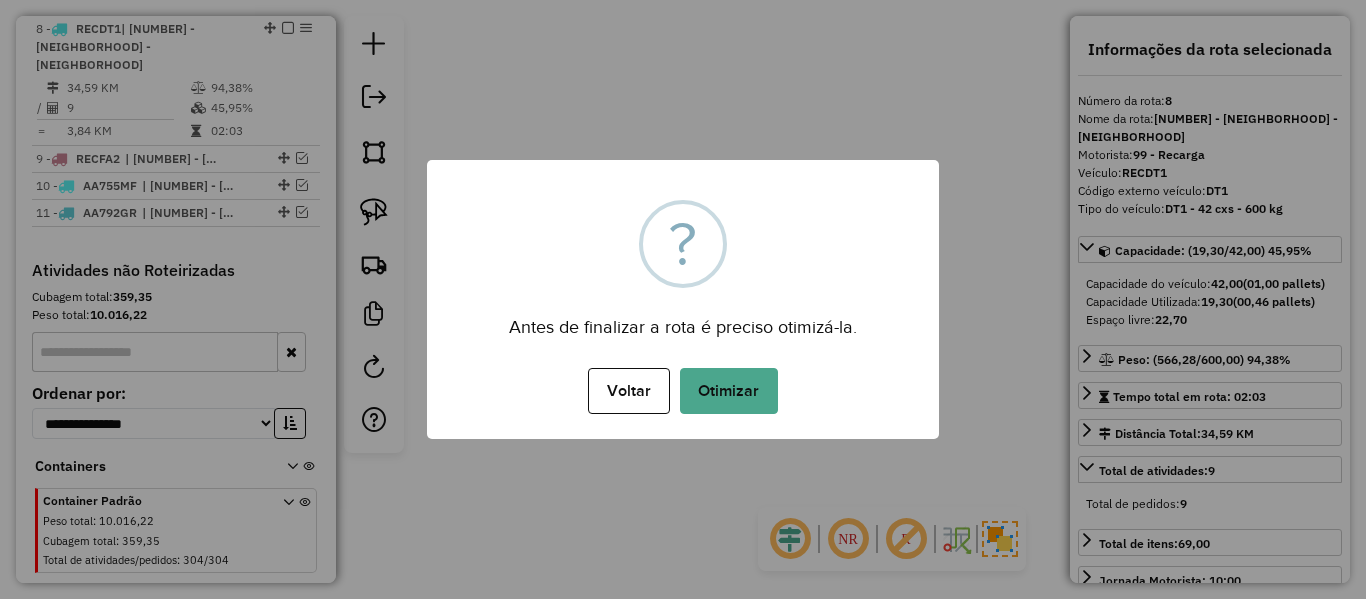click on "× ? Antes de finalizar a rota é preciso otimizá-la. Voltar No Otimizar" at bounding box center [683, 299] 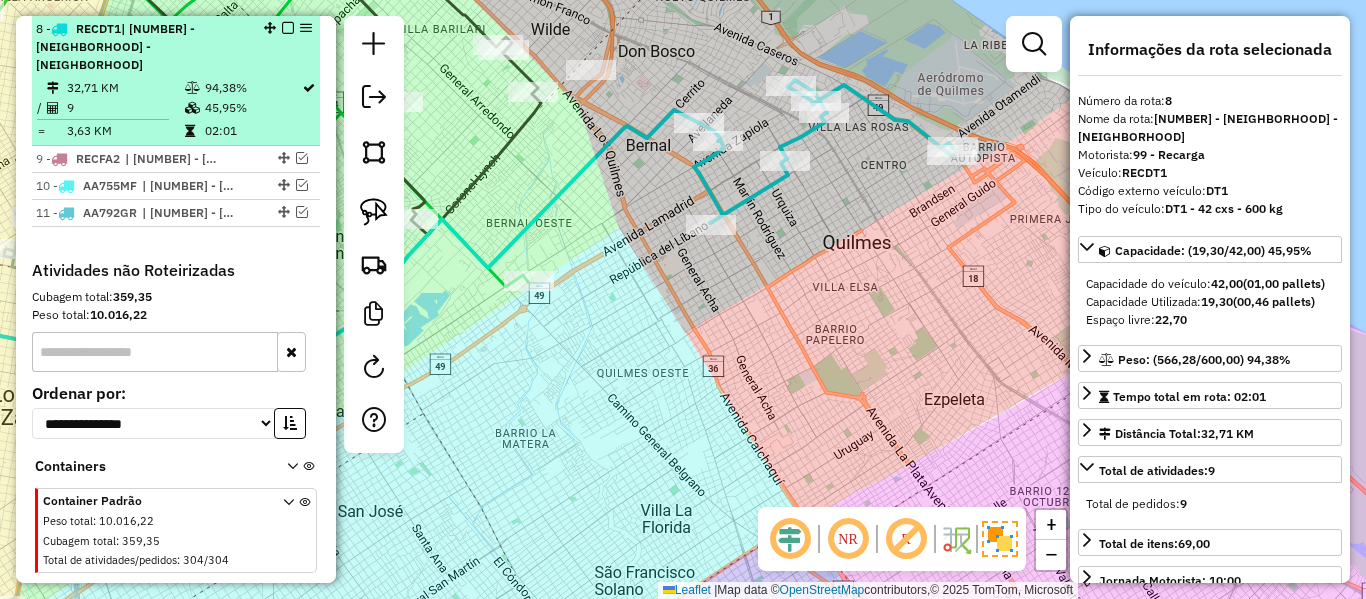 click at bounding box center (288, 28) 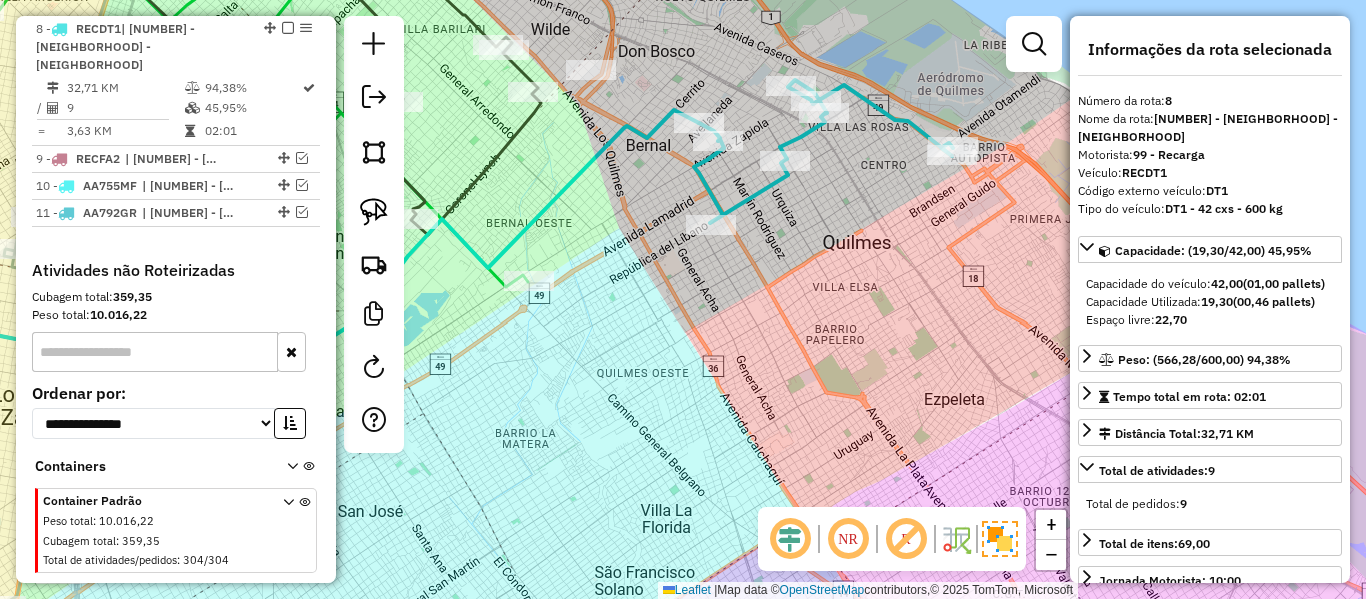 scroll, scrollTop: 1415, scrollLeft: 0, axis: vertical 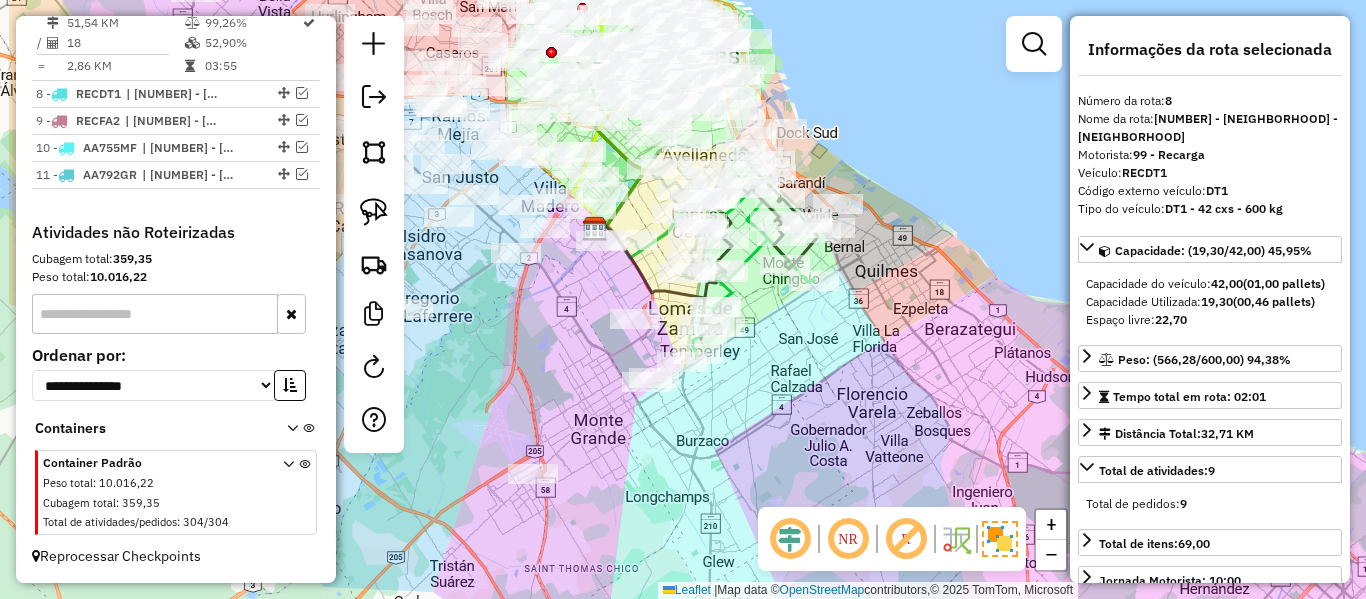 drag, startPoint x: 693, startPoint y: 297, endPoint x: 839, endPoint y: 330, distance: 149.683 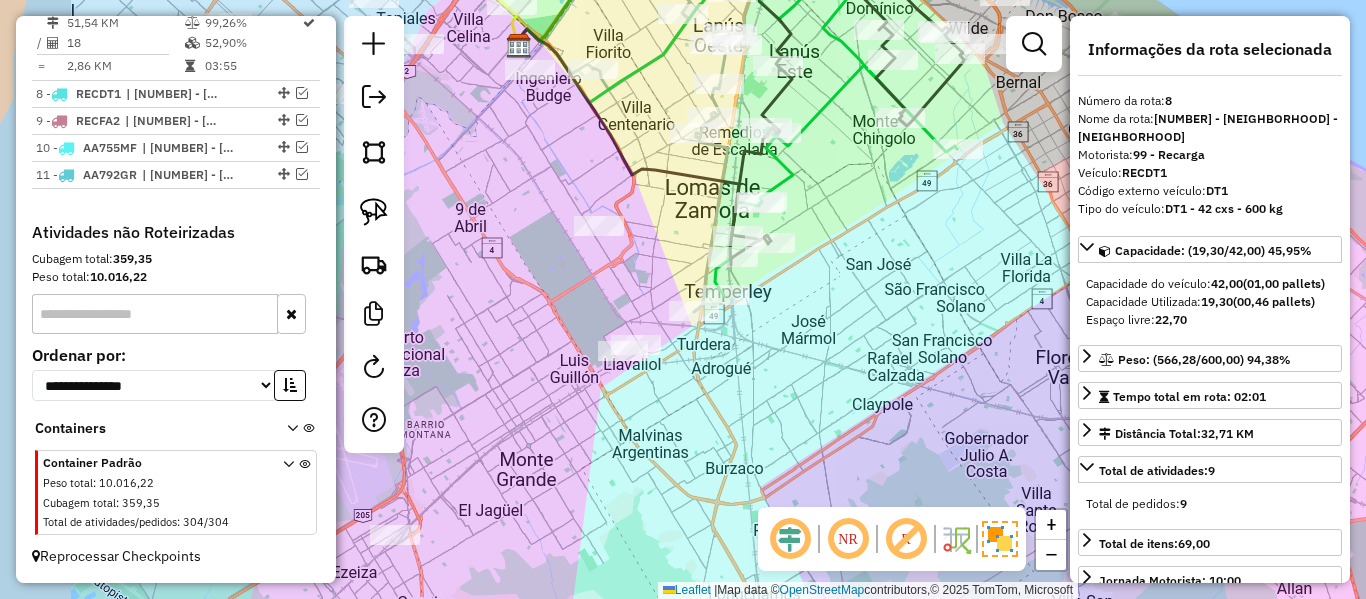 drag, startPoint x: 761, startPoint y: 389, endPoint x: 928, endPoint y: 330, distance: 177.11578 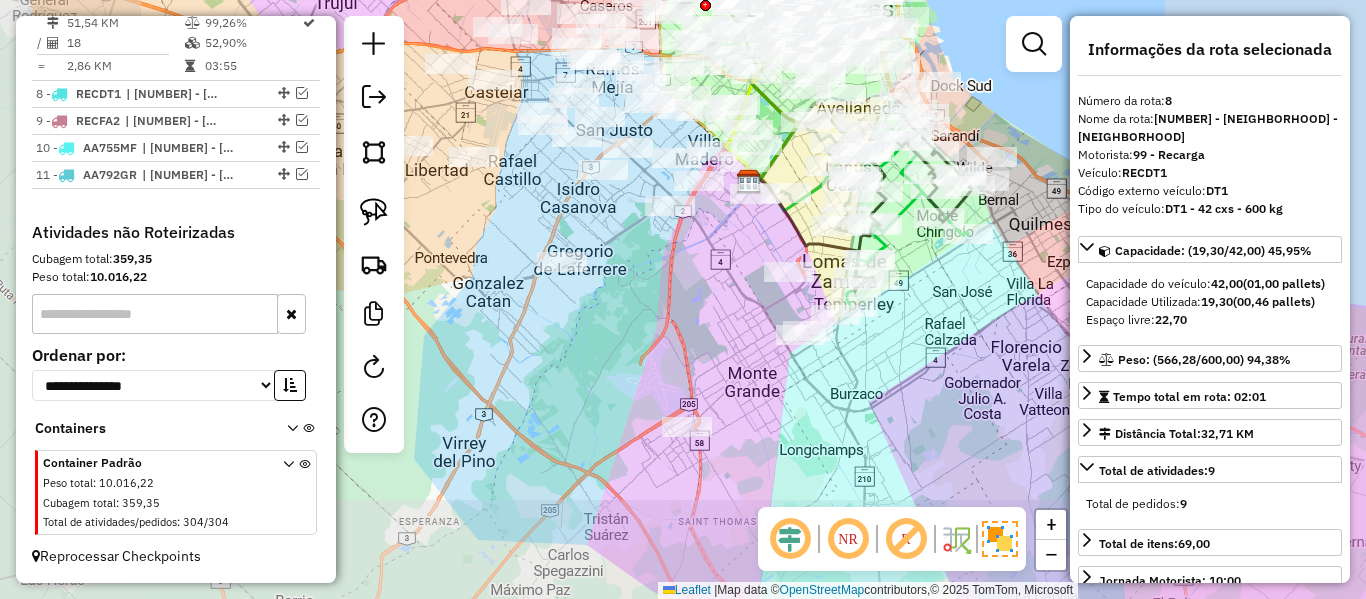 drag, startPoint x: 920, startPoint y: 331, endPoint x: 890, endPoint y: 332, distance: 30.016663 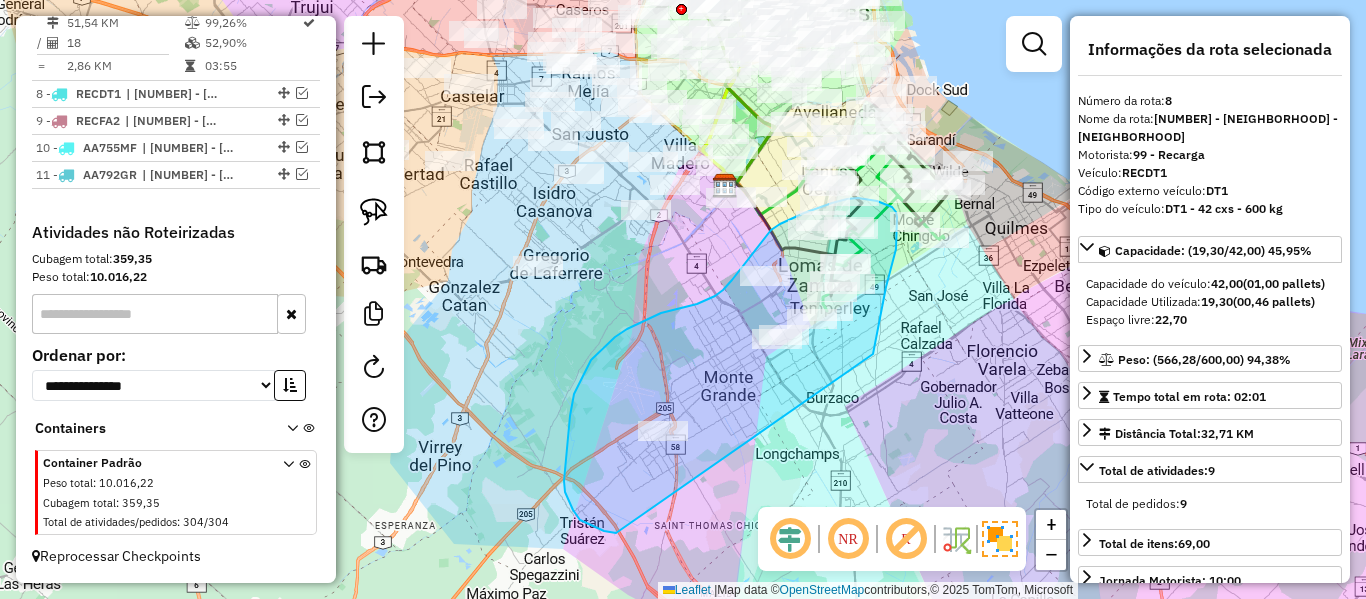drag, startPoint x: 873, startPoint y: 354, endPoint x: 621, endPoint y: 529, distance: 306.8045 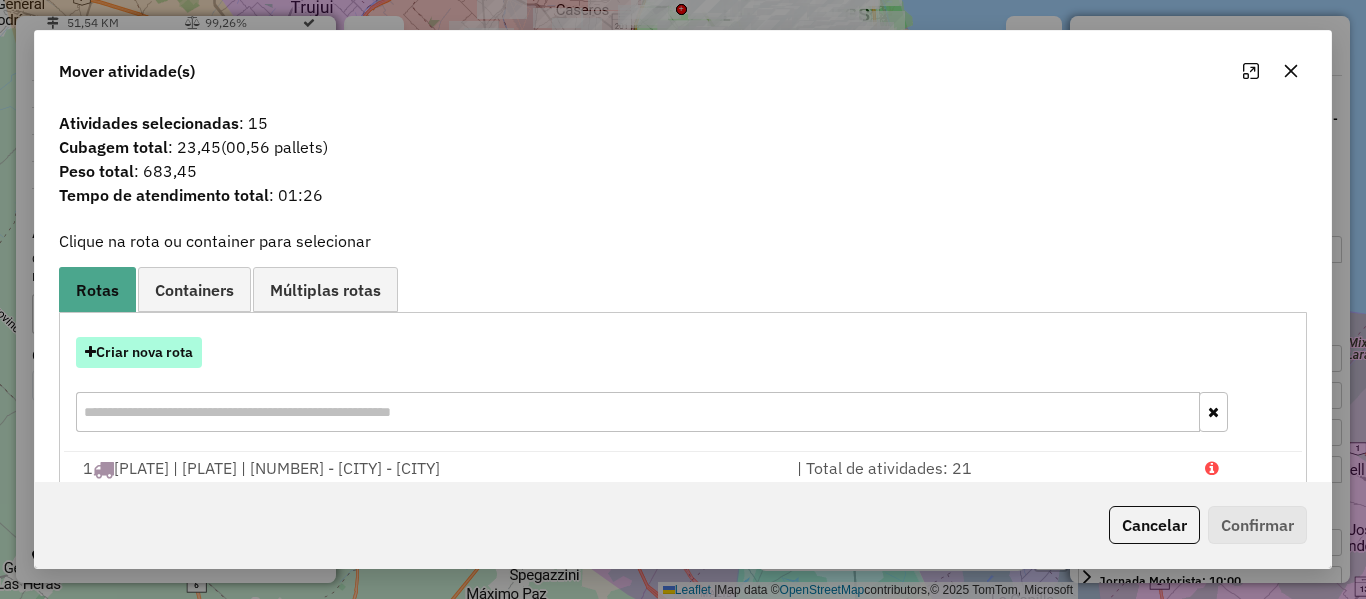 click on "Criar nova rota" at bounding box center (139, 352) 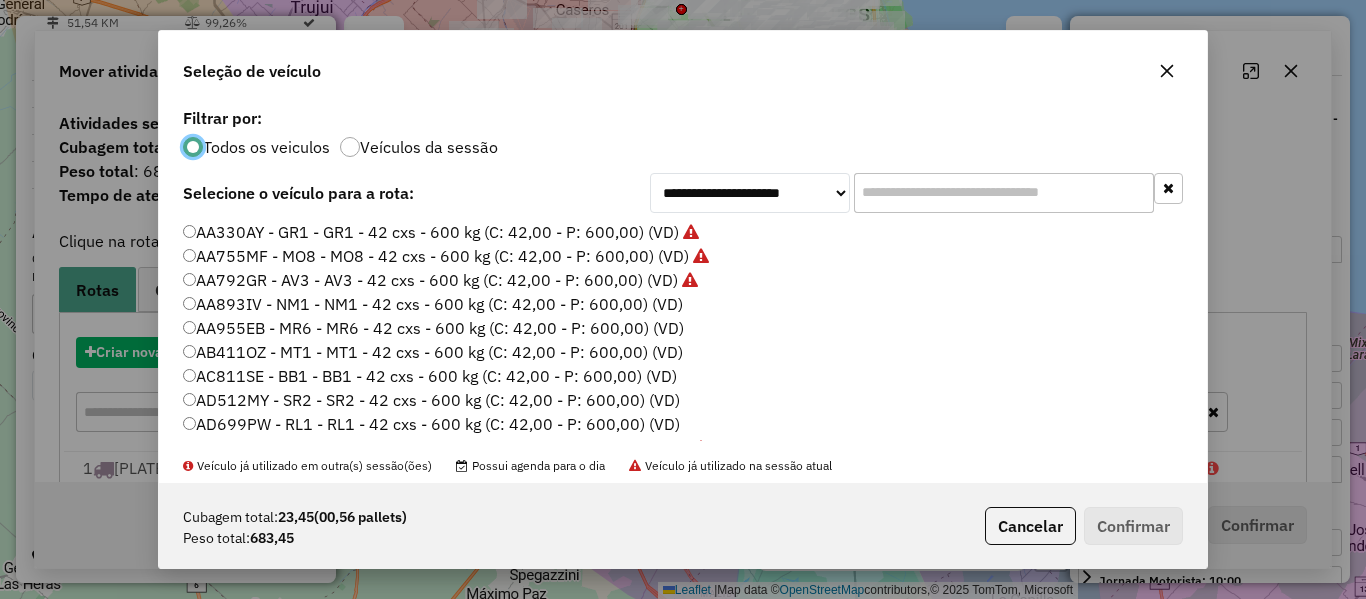 scroll, scrollTop: 11, scrollLeft: 6, axis: both 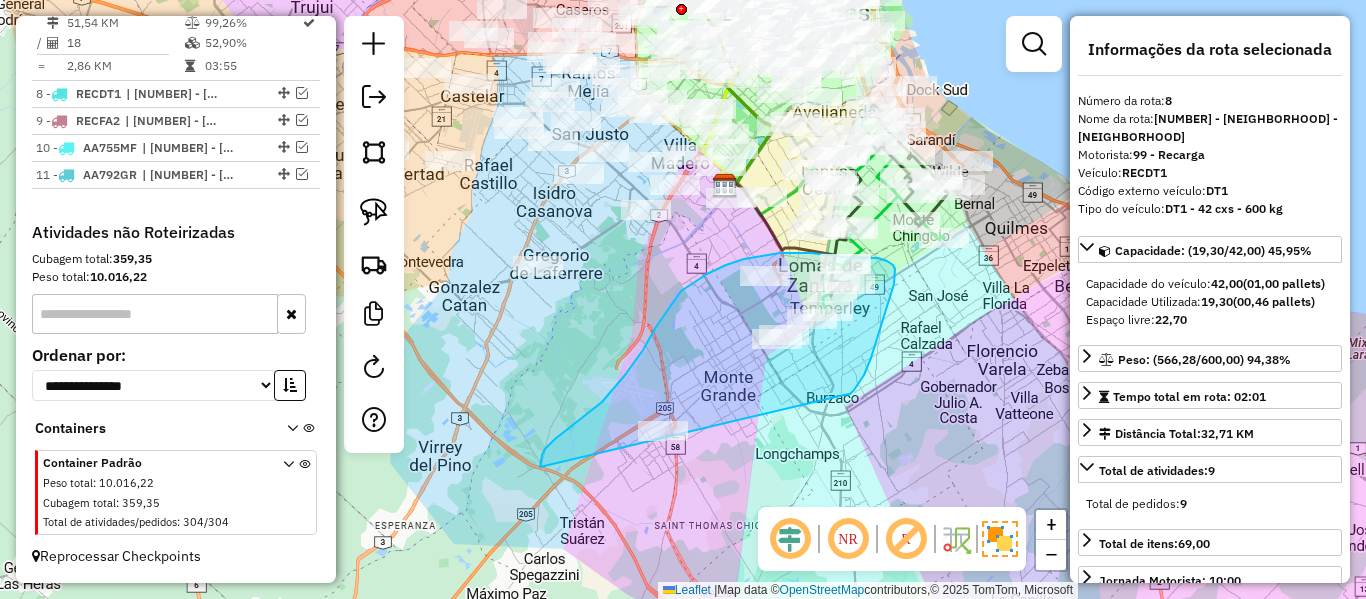 drag, startPoint x: 882, startPoint y: 321, endPoint x: 670, endPoint y: 519, distance: 290.08273 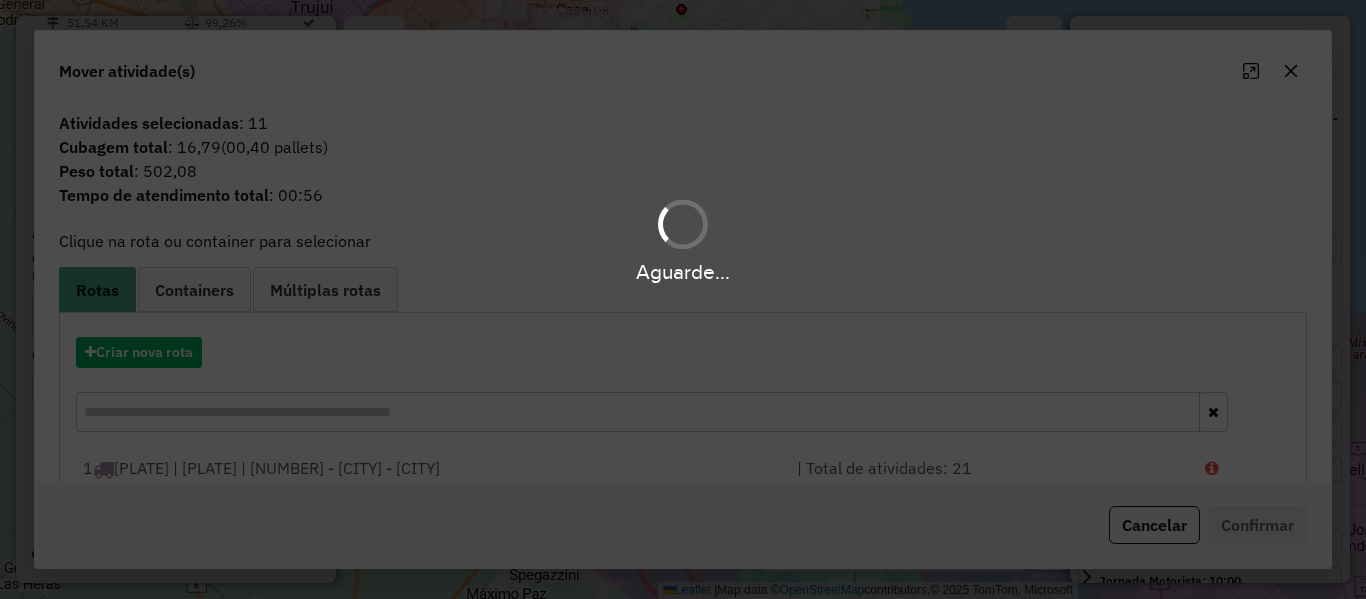 click on "Aguarde..." at bounding box center [683, 299] 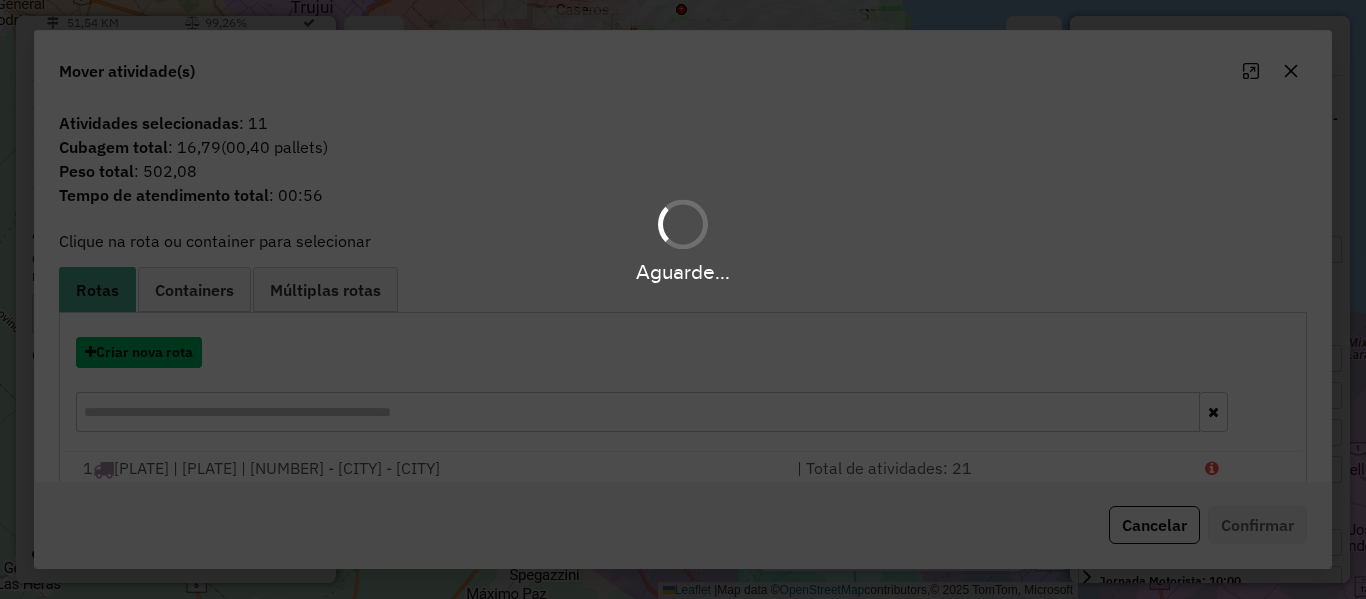 click on "Criar nova rota" at bounding box center (139, 352) 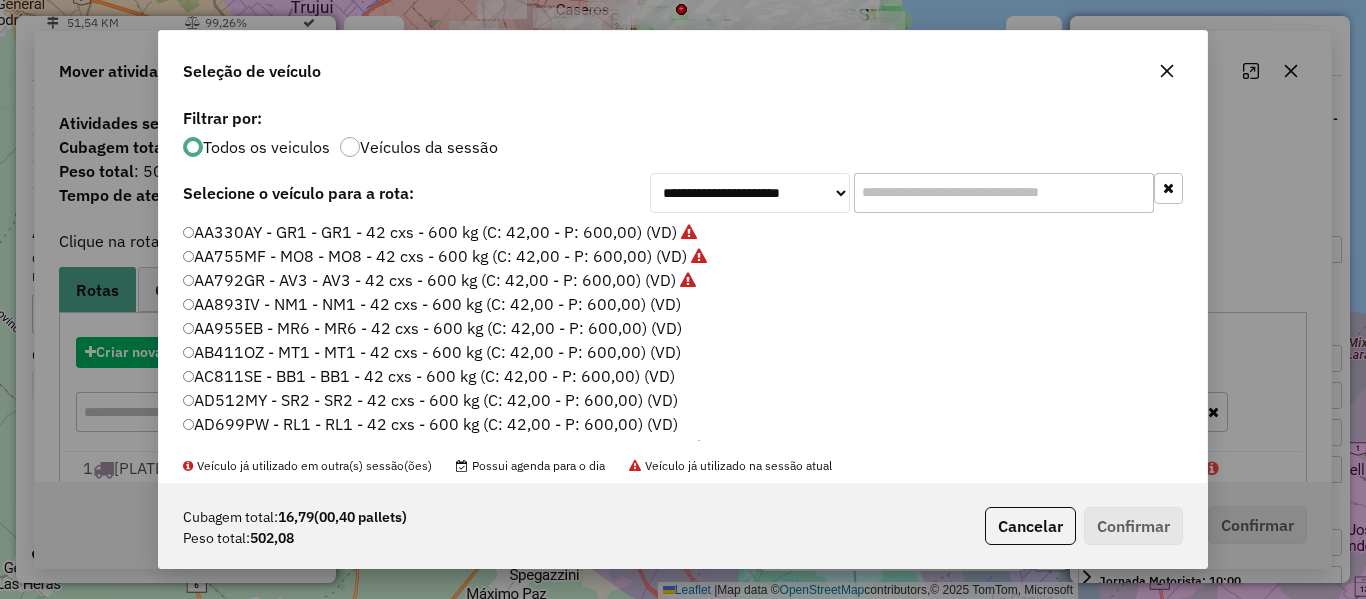 scroll, scrollTop: 11, scrollLeft: 6, axis: both 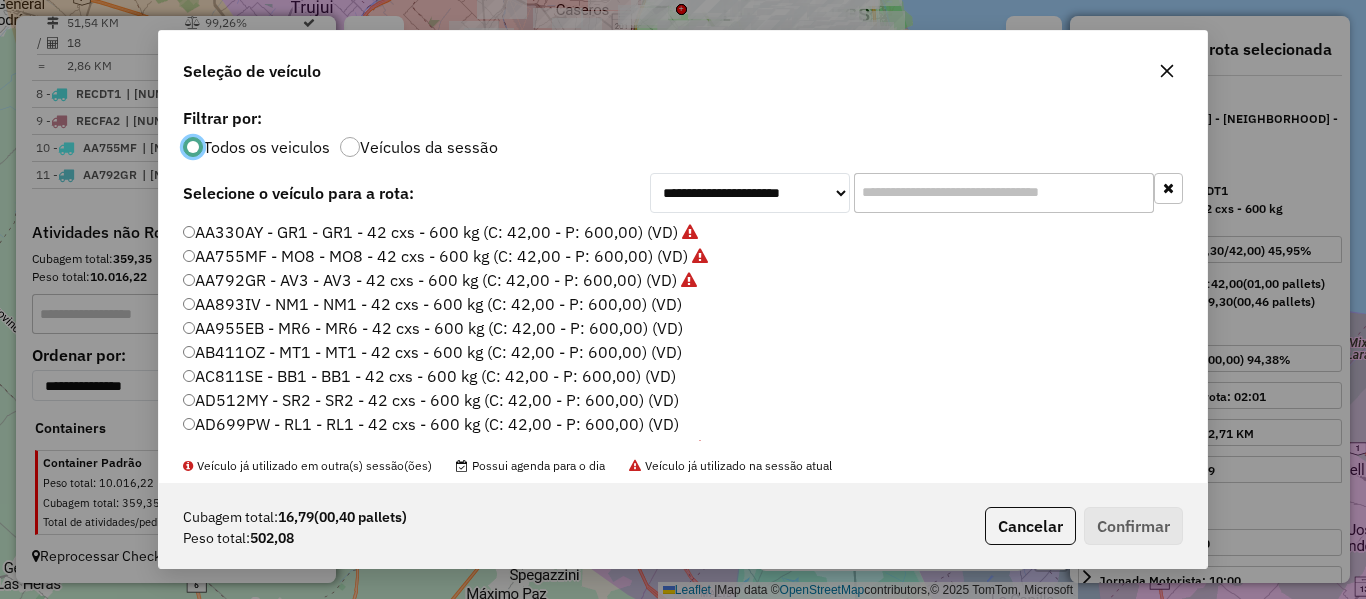 click on "AA955EB - MR6 - MR6 - 42 cxs - 600 kg (C: 42,00 - P: 600,00) (VD)" 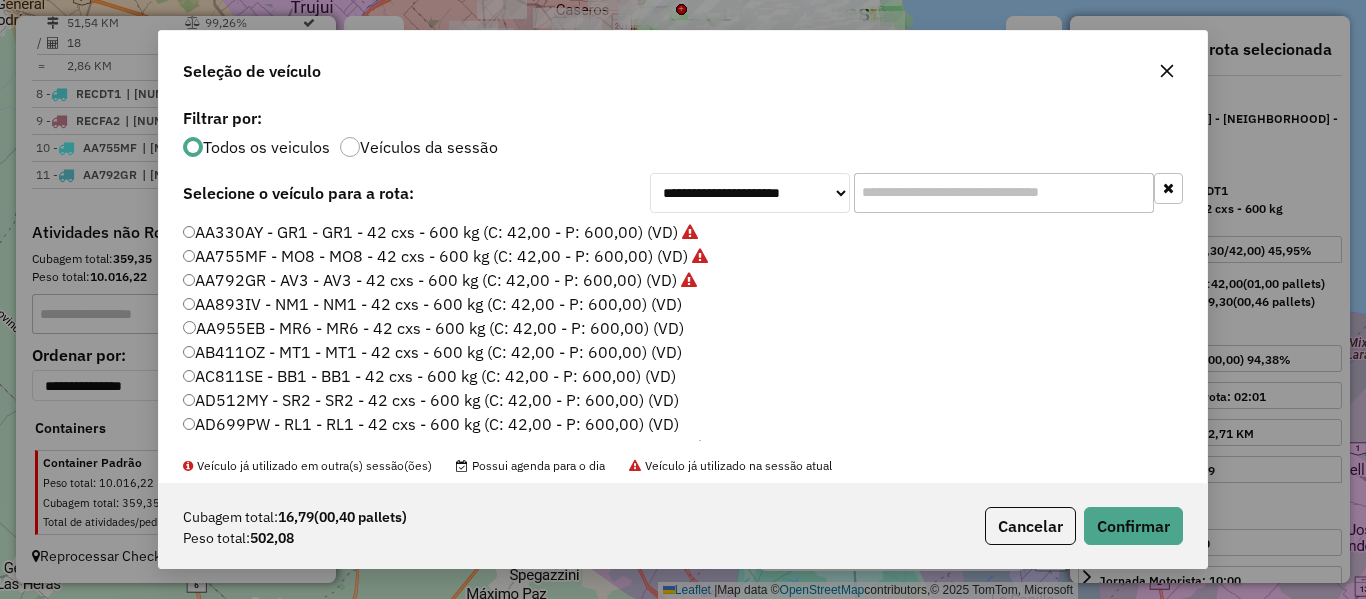 click on "AA893IV - NM1 - NM1 - 42 cxs - 600 kg (C: 42,00 - P: 600,00) (VD)" 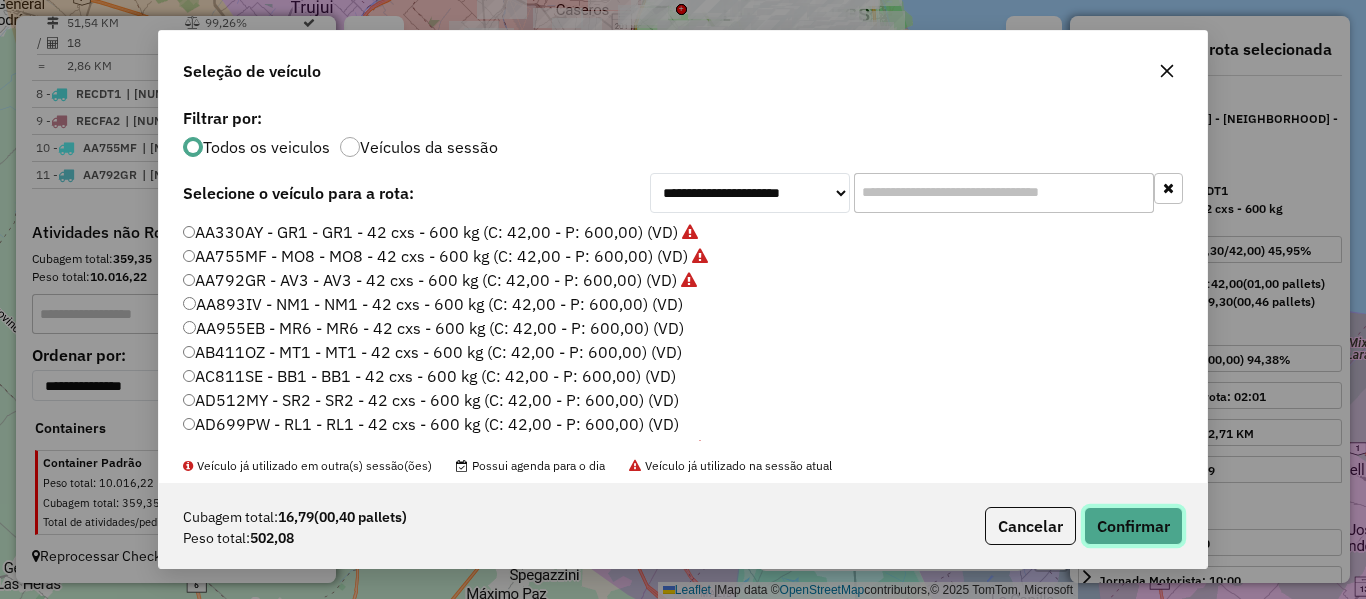 click on "Confirmar" 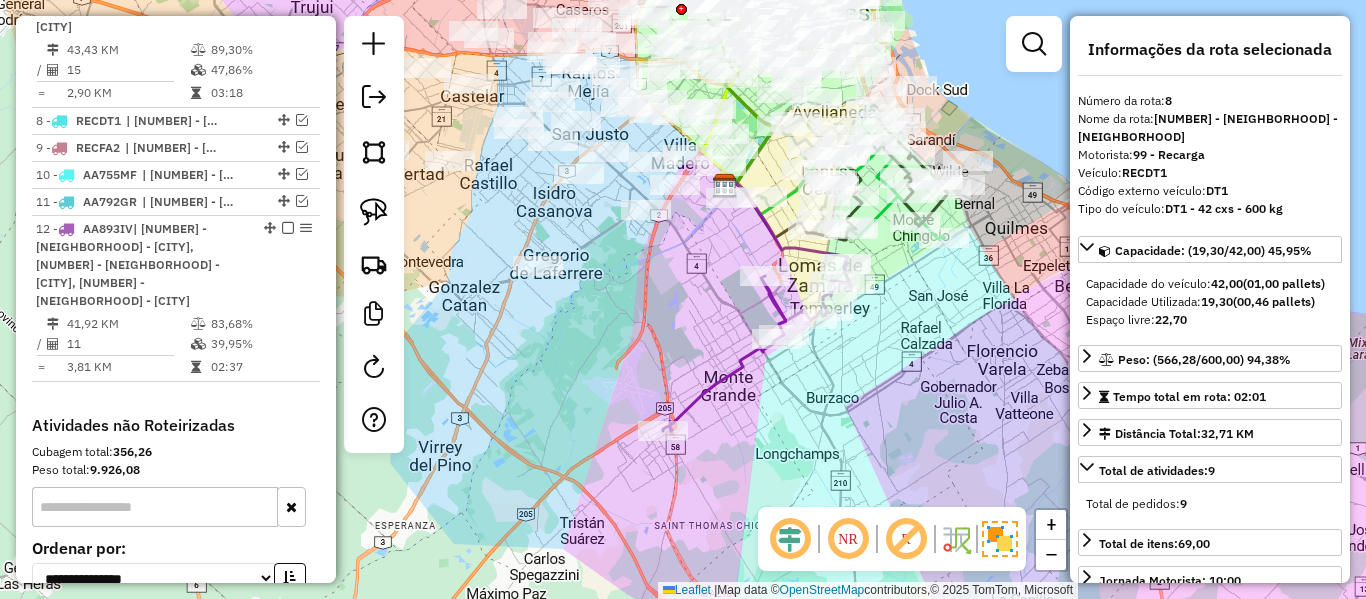 scroll, scrollTop: 1480, scrollLeft: 0, axis: vertical 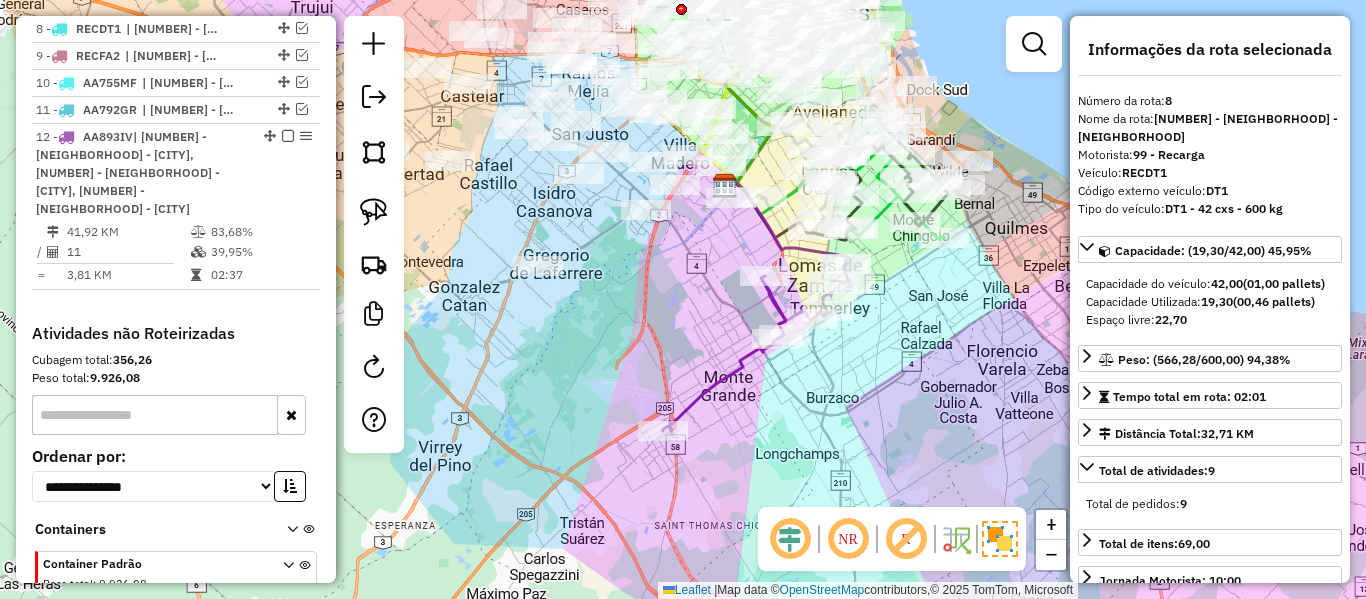 click on "Janela de atendimento Grade de atendimento Capacidade Transportadoras Veículos Cliente Pedidos  Rotas Selecione os dias de semana para filtrar as janelas de atendimento  Seg   Ter   Qua   Qui   Sex   Sáb   Dom  Informe o período da janela de atendimento: De: Até:  Filtrar exatamente a janela do cliente  Considerar janela de atendimento padrão  Selecione os dias de semana para filtrar as grades de atendimento  Seg   Ter   Qua   Qui   Sex   Sáb   Dom   Considerar clientes sem dia de atendimento cadastrado  Clientes fora do dia de atendimento selecionado Filtrar as atividades entre os valores definidos abaixo:  Peso mínimo:   Peso máximo:   Cubagem mínima:   Cubagem máxima:   De:   Até:  Filtrar as atividades entre o tempo de atendimento definido abaixo:  De:   Até:   Considerar capacidade total dos clientes não roteirizados Transportadora: Selecione um ou mais itens Tipo de veículo: Selecione um ou mais itens Veículo: Selecione um ou mais itens Motorista: Selecione um ou mais itens Nome: Rótulo:" 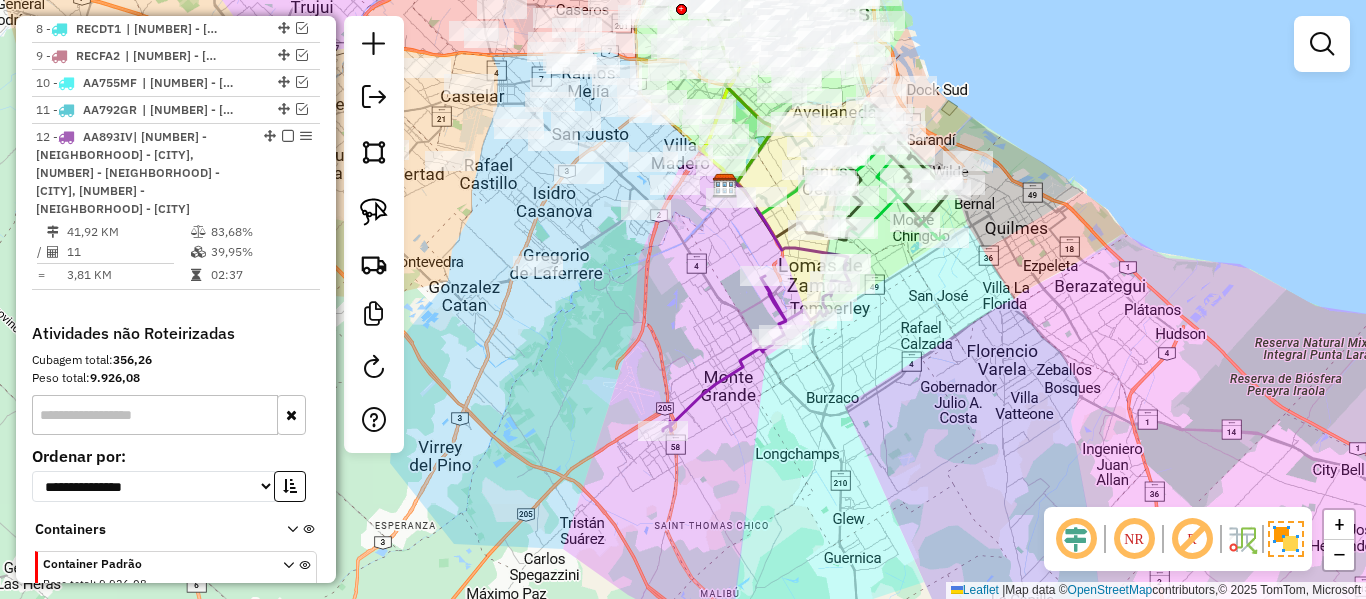 click 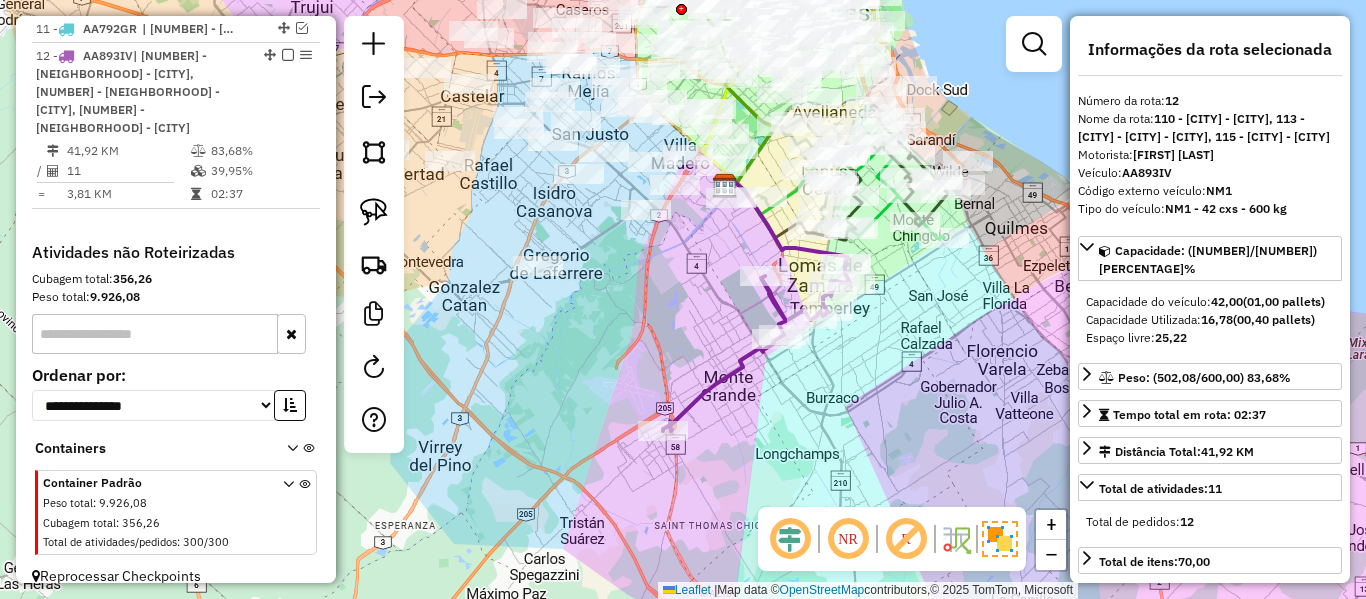 scroll, scrollTop: 1581, scrollLeft: 0, axis: vertical 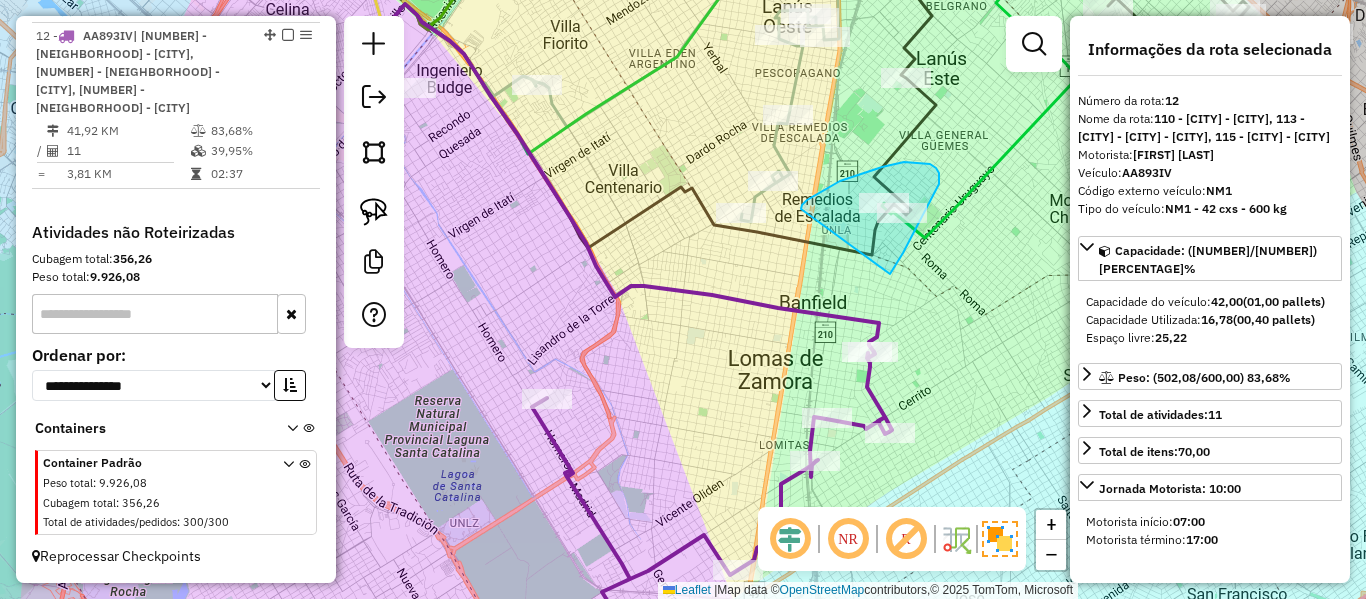 drag, startPoint x: 890, startPoint y: 274, endPoint x: 792, endPoint y: 214, distance: 114.90866 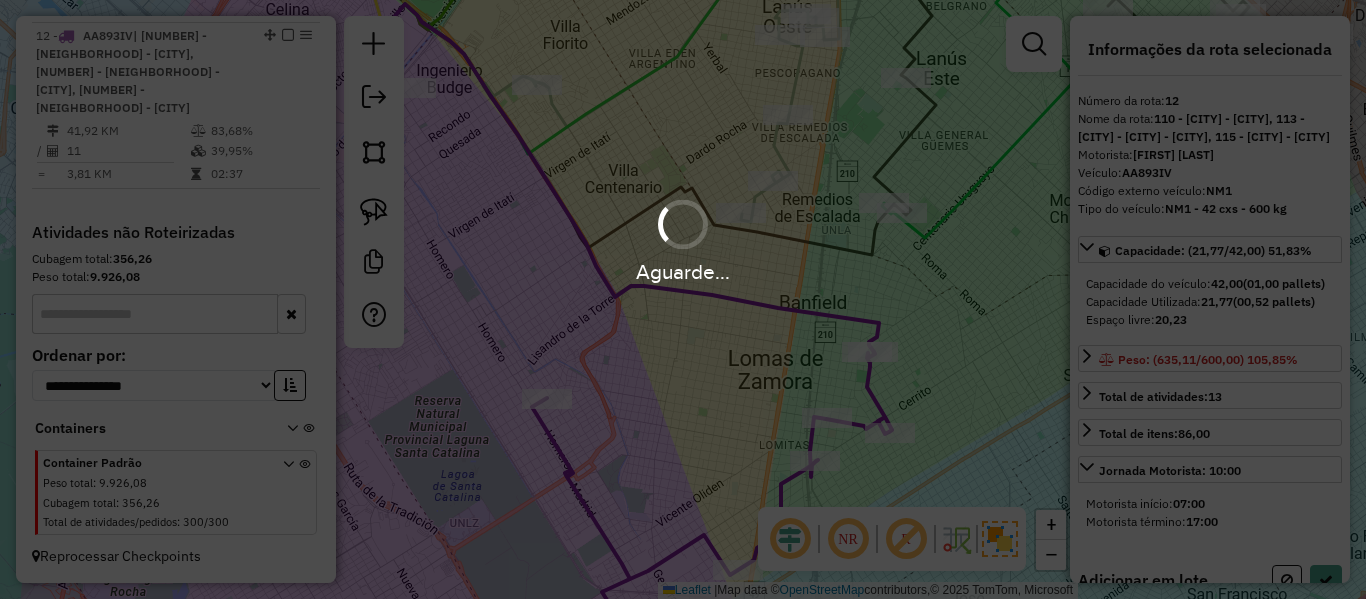 select on "**********" 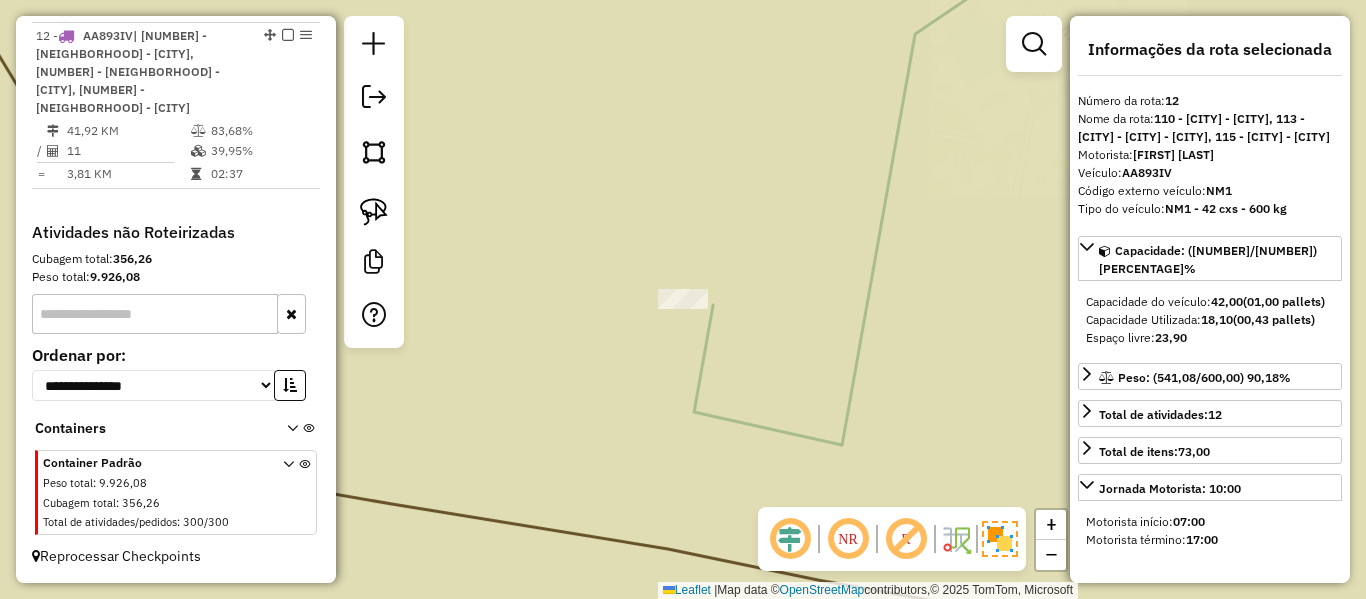 select on "**********" 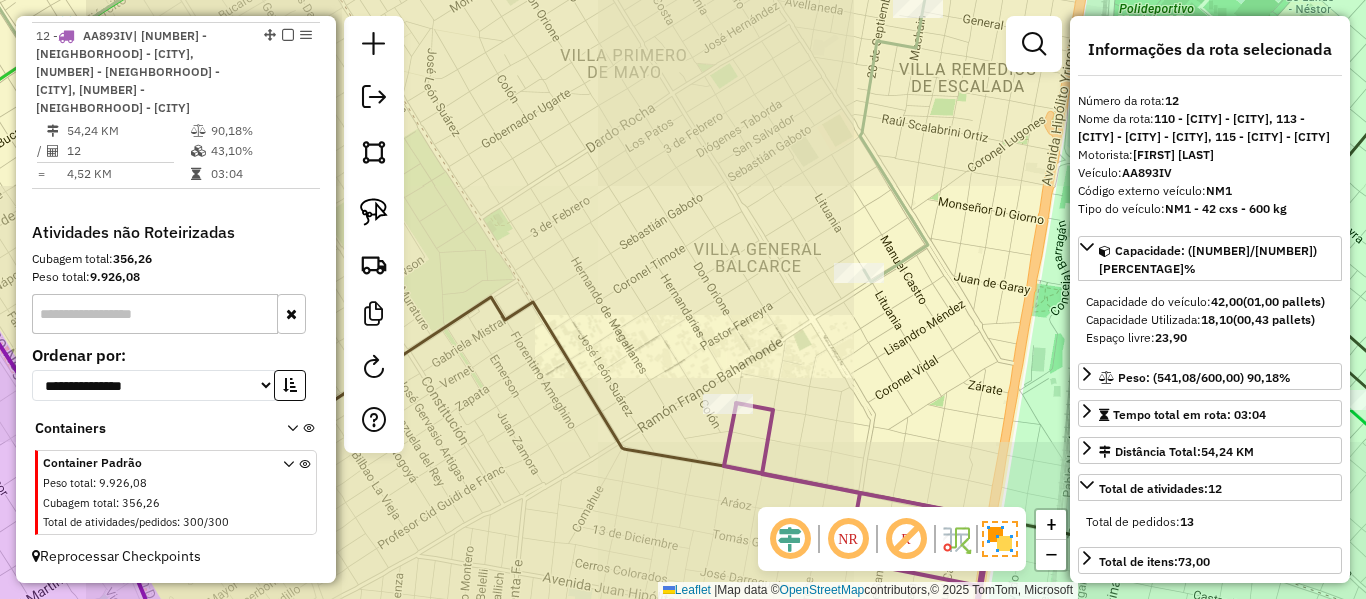 click 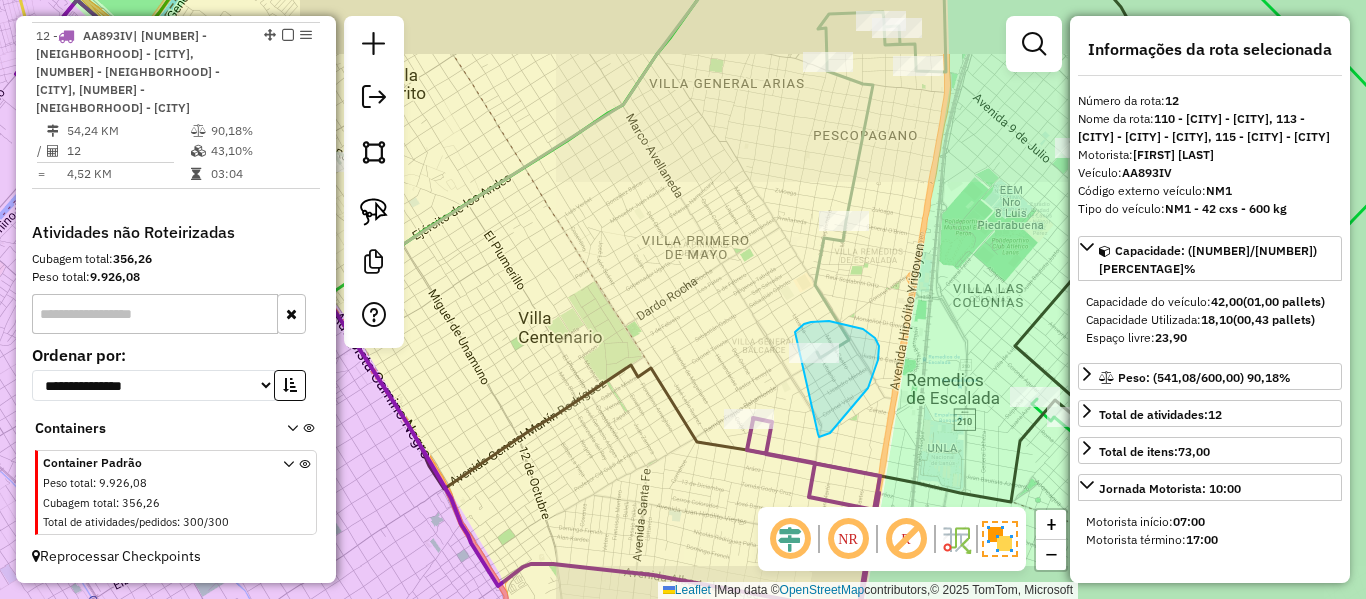 drag, startPoint x: 868, startPoint y: 388, endPoint x: 786, endPoint y: 353, distance: 89.157166 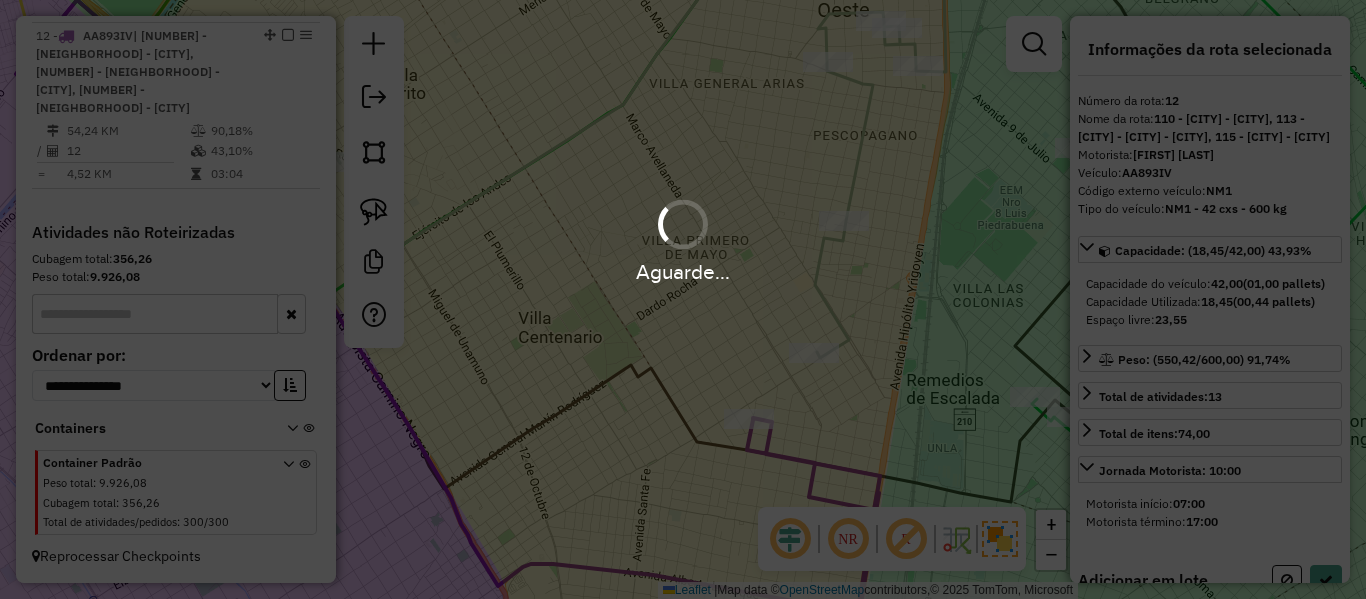 select on "**********" 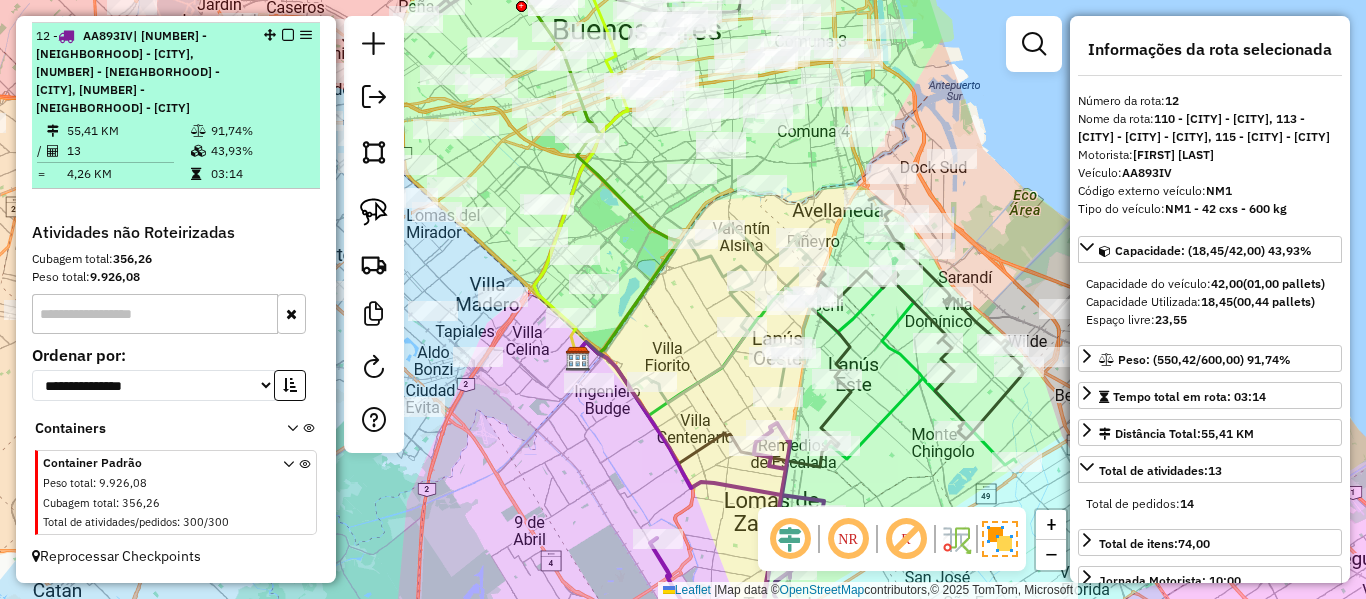 click at bounding box center (288, 35) 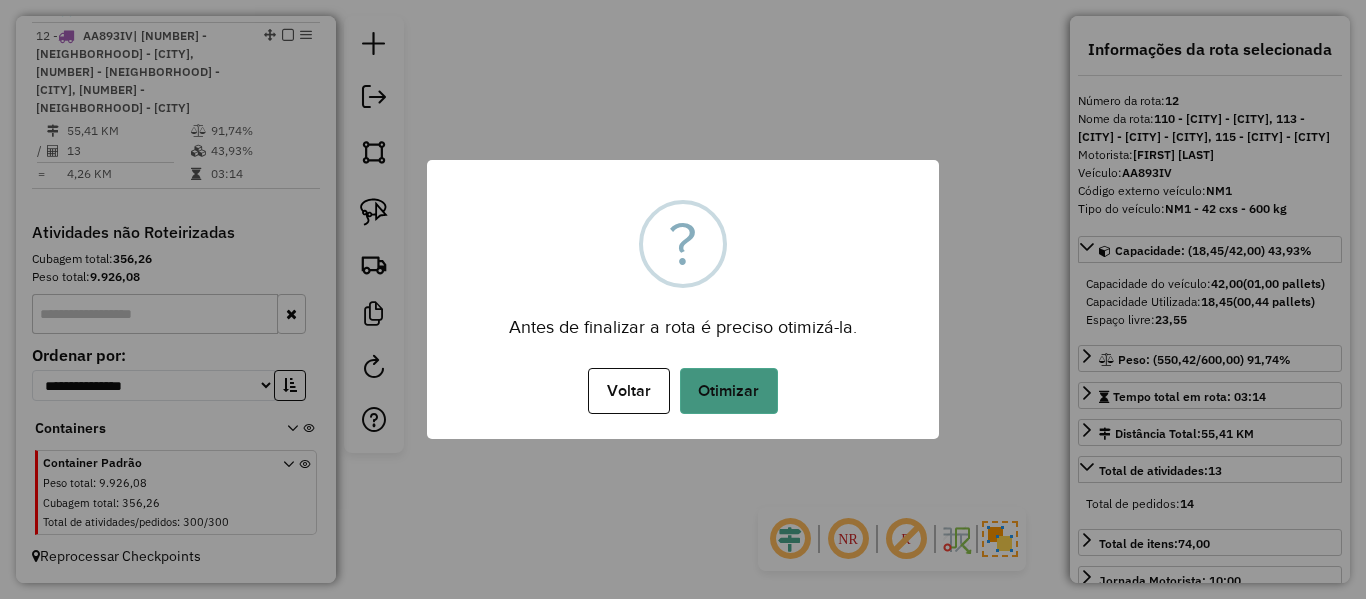 click on "Otimizar" at bounding box center (729, 391) 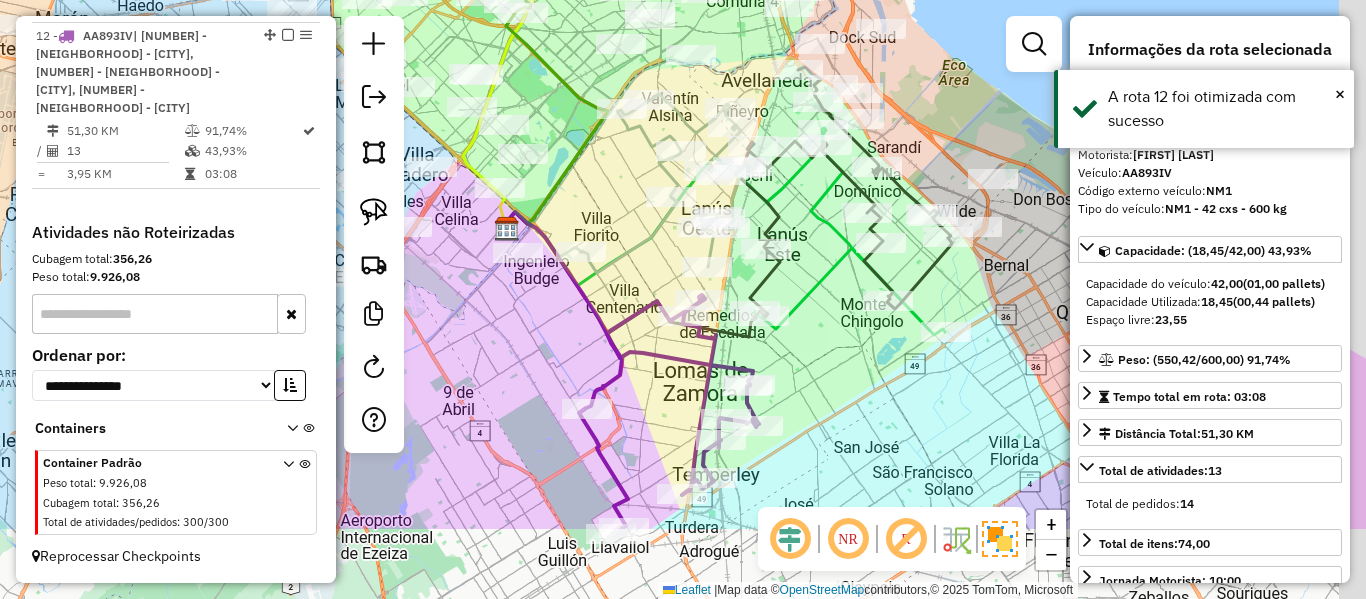 drag, startPoint x: 715, startPoint y: 388, endPoint x: 600, endPoint y: 249, distance: 180.4051 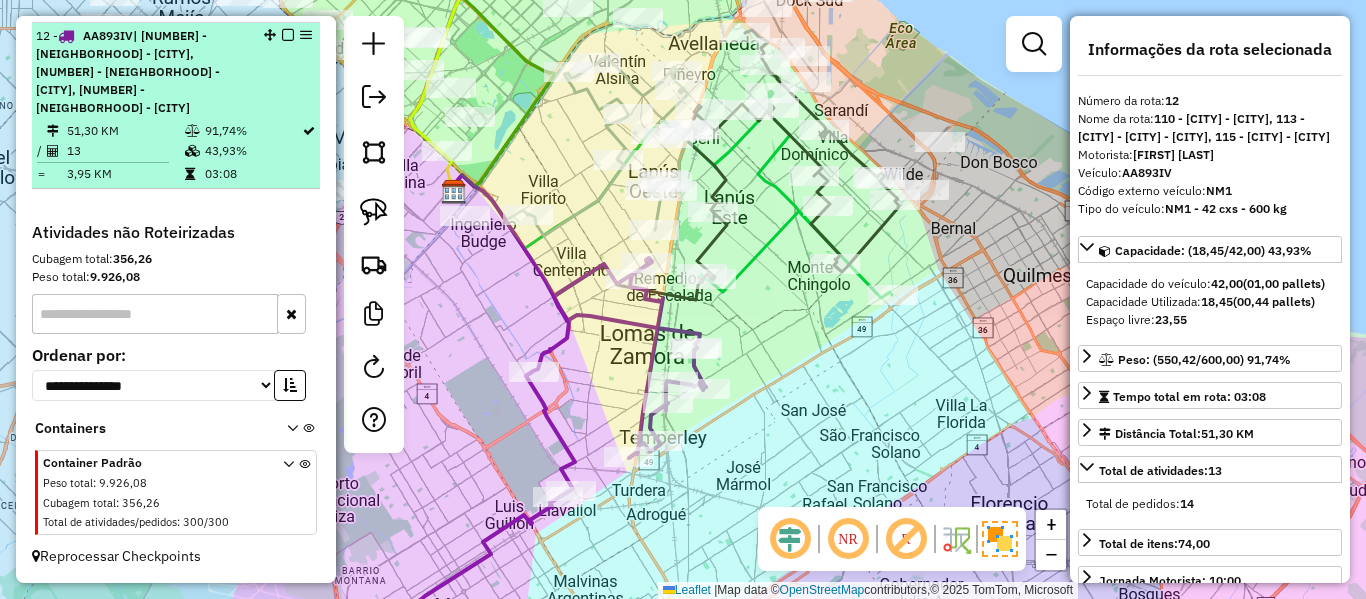 click at bounding box center [288, 35] 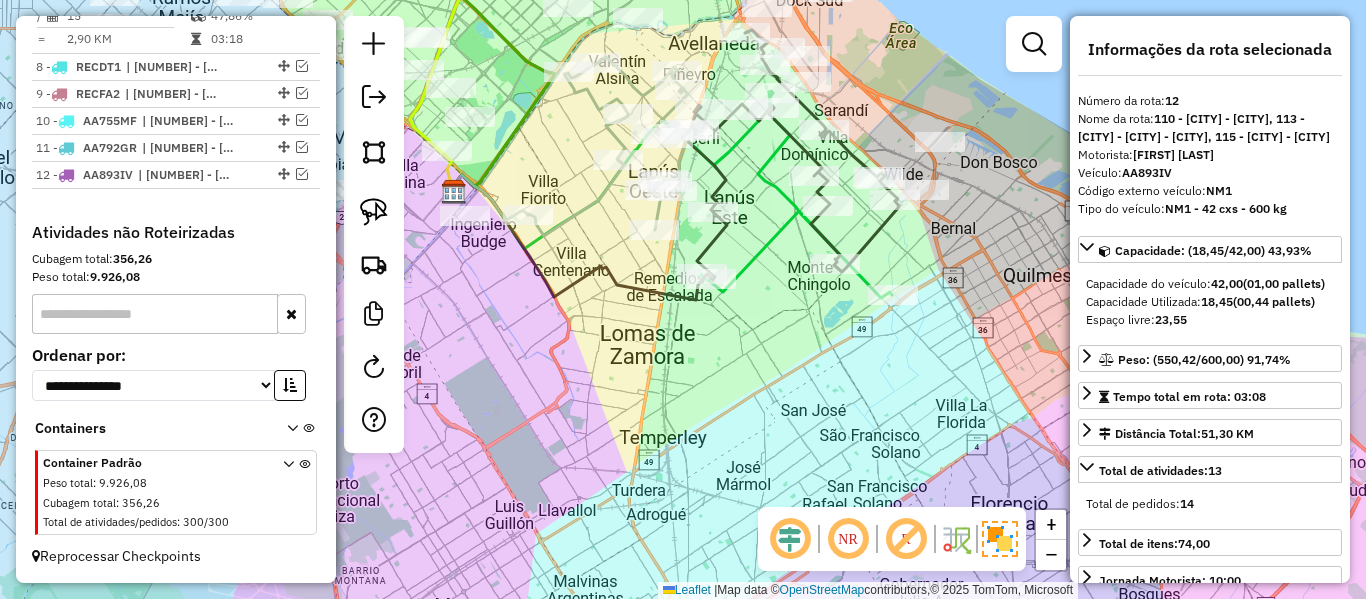 scroll, scrollTop: 1442, scrollLeft: 0, axis: vertical 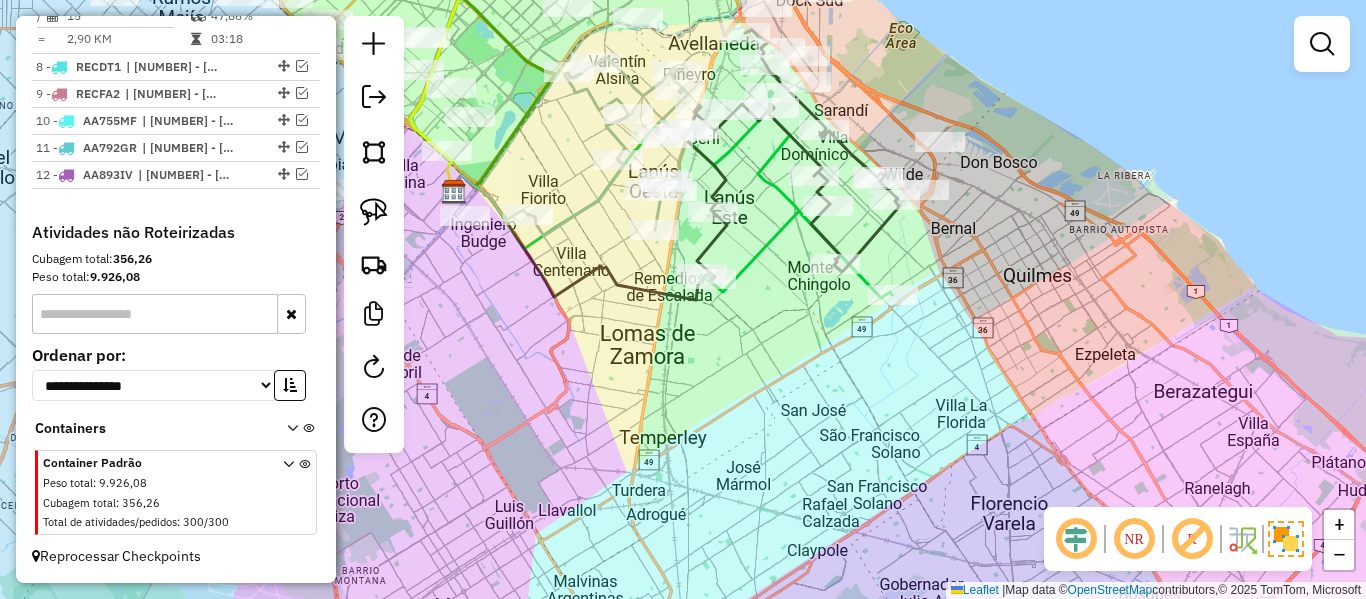 drag, startPoint x: 685, startPoint y: 449, endPoint x: 650, endPoint y: 469, distance: 40.311287 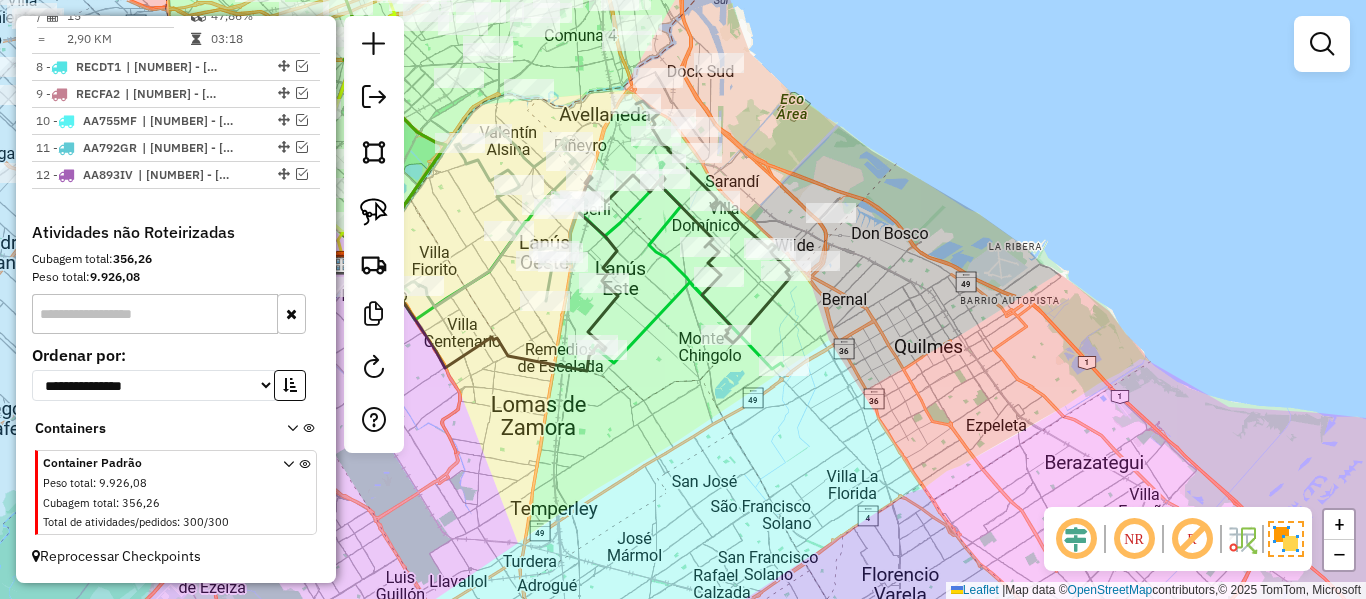 drag, startPoint x: 646, startPoint y: 421, endPoint x: 565, endPoint y: 410, distance: 81.7435 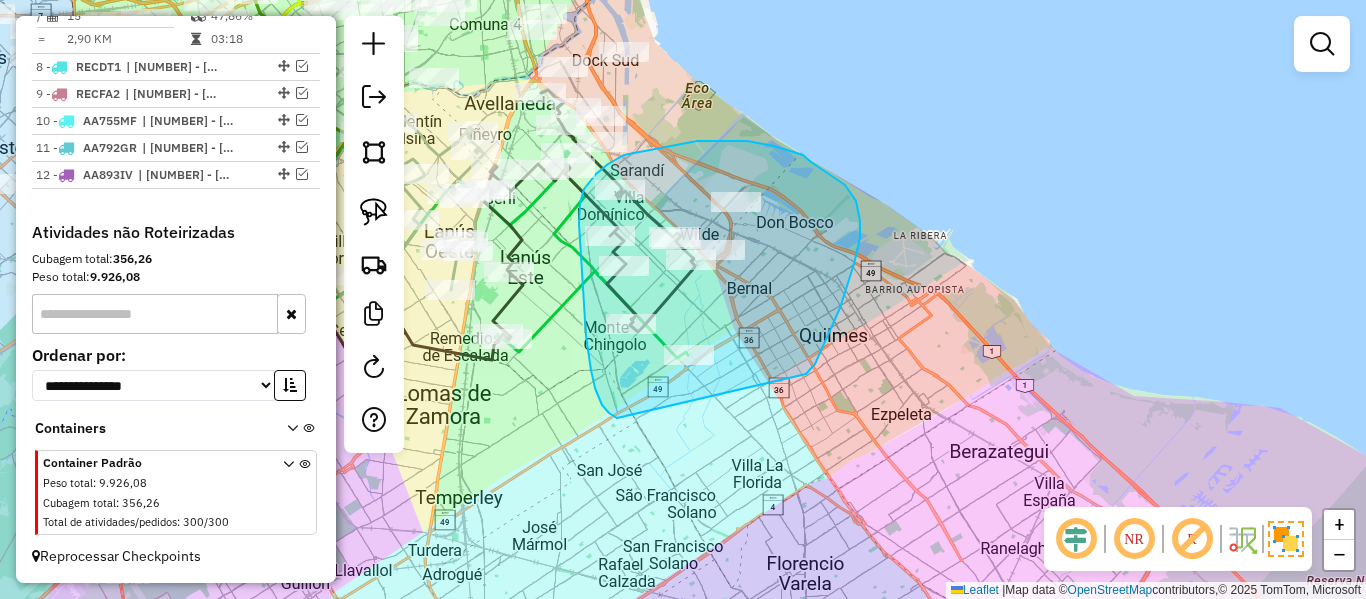 drag, startPoint x: 806, startPoint y: 374, endPoint x: 628, endPoint y: 422, distance: 184.35835 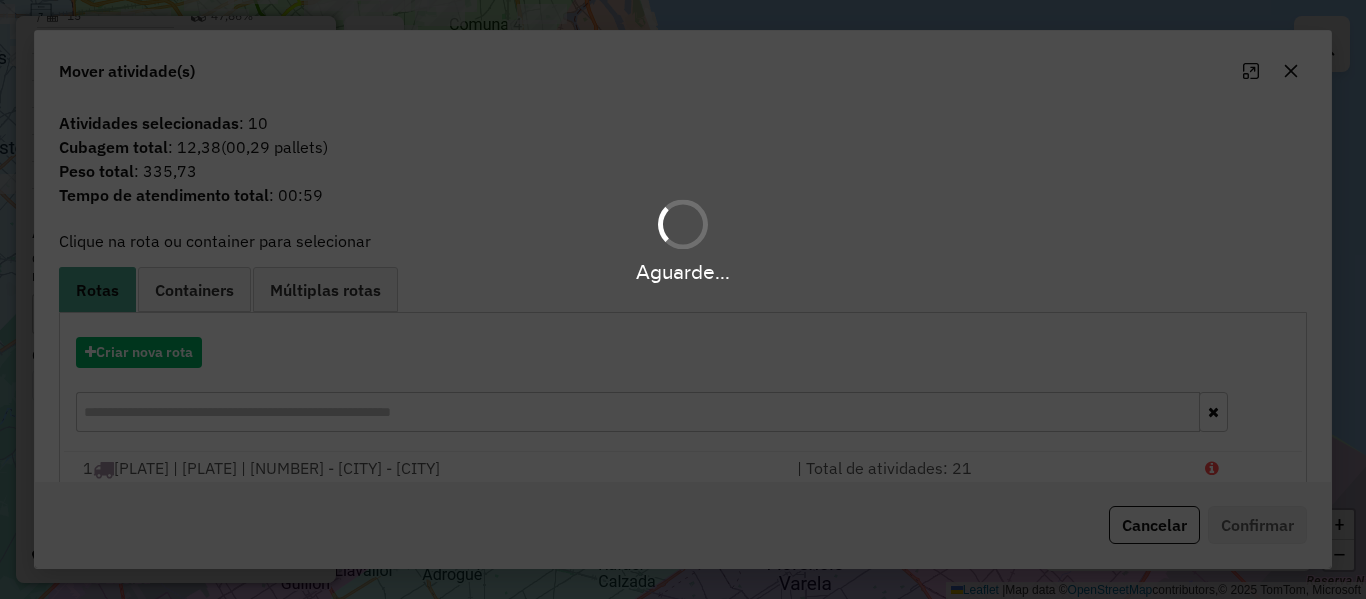 click on "Aguarde..." at bounding box center [683, 299] 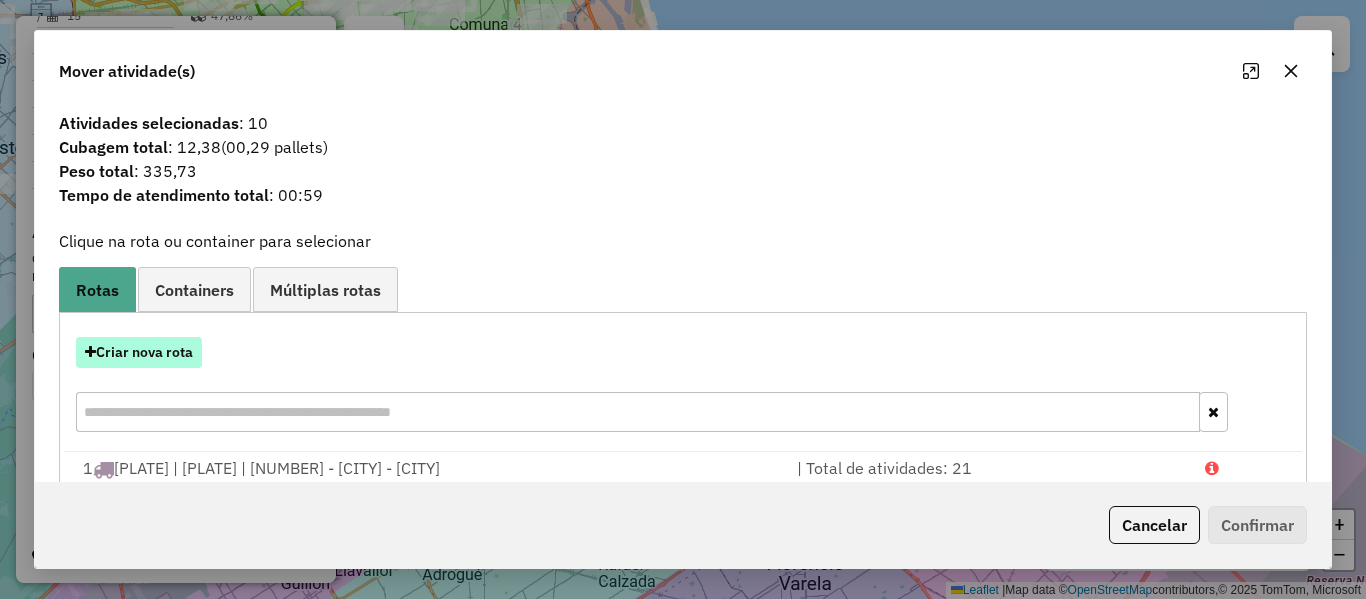 click on "Criar nova rota" at bounding box center [139, 352] 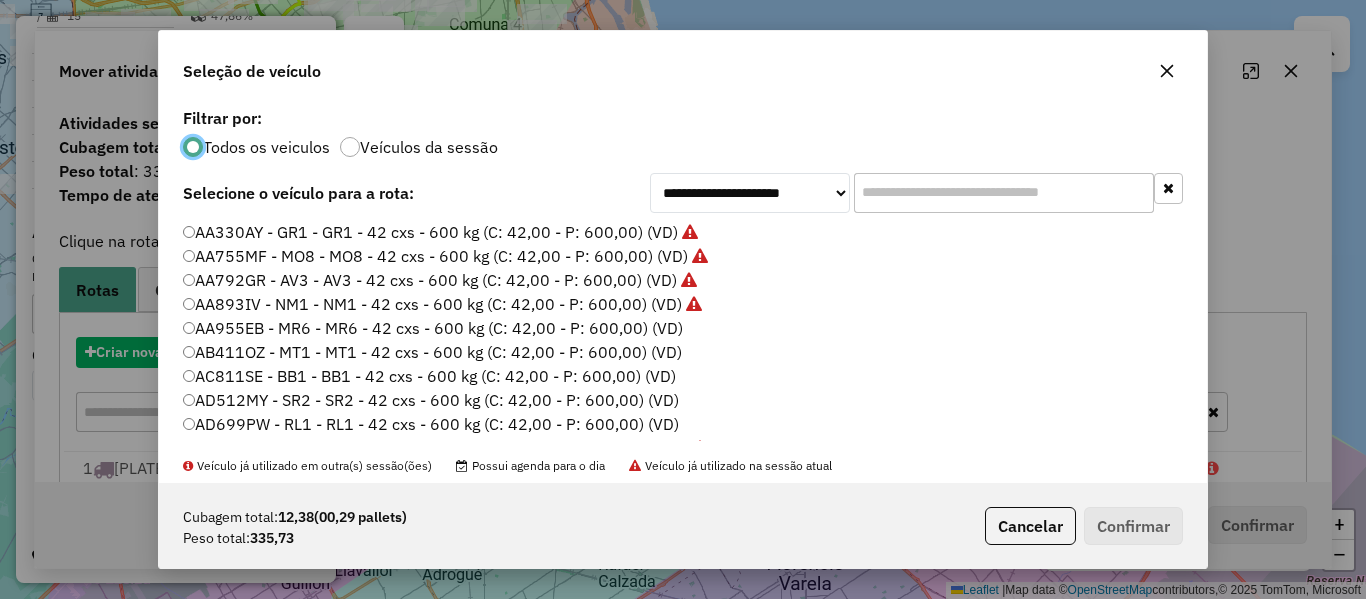 scroll, scrollTop: 11, scrollLeft: 6, axis: both 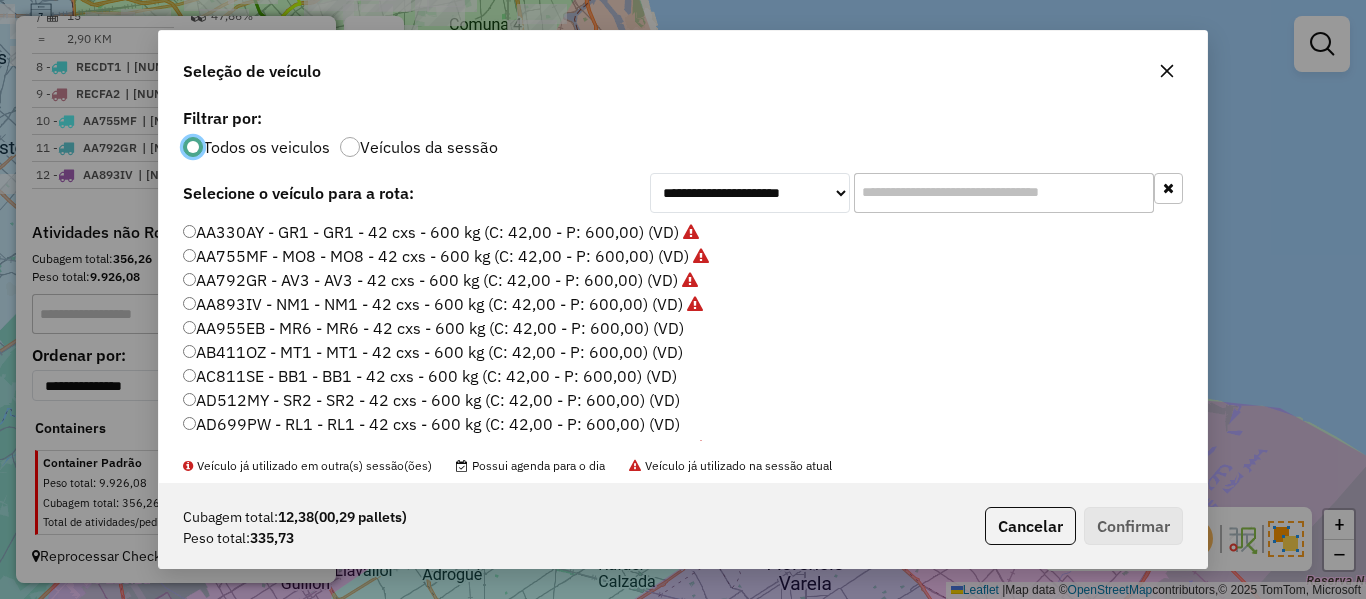click on "AA955EB - MR6 - MR6 - 42 cxs - 600 kg (C: 42,00 - P: 600,00) (VD)" 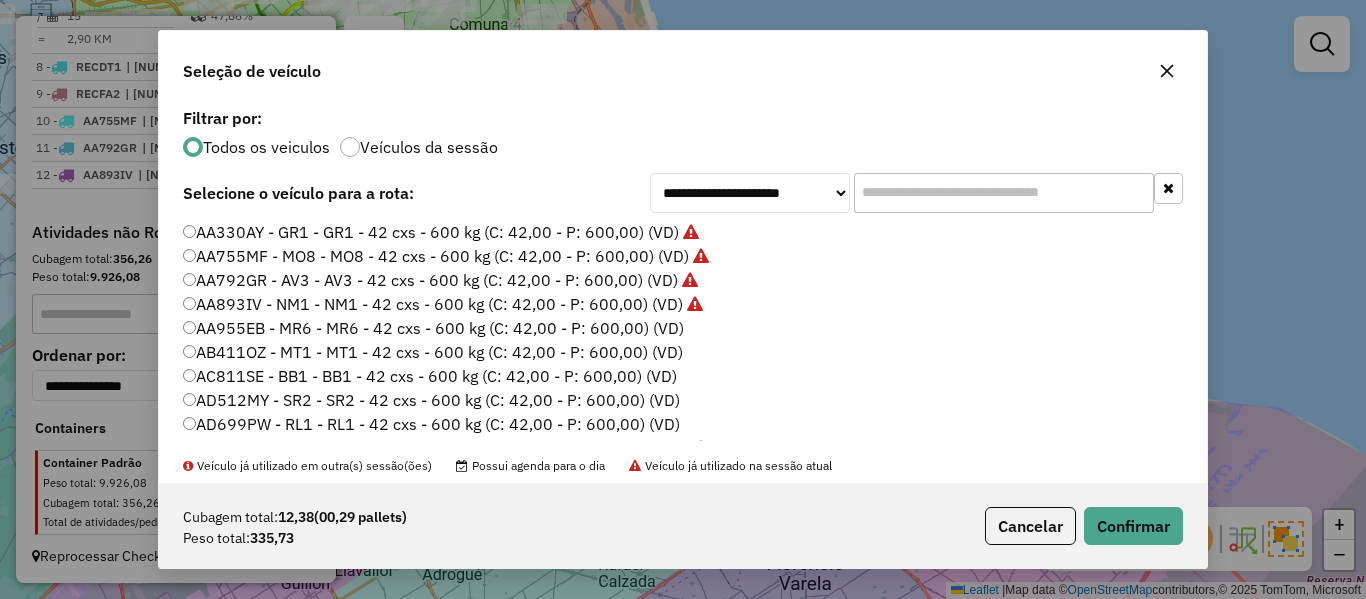 drag, startPoint x: 1072, startPoint y: 498, endPoint x: 542, endPoint y: 176, distance: 620.1484 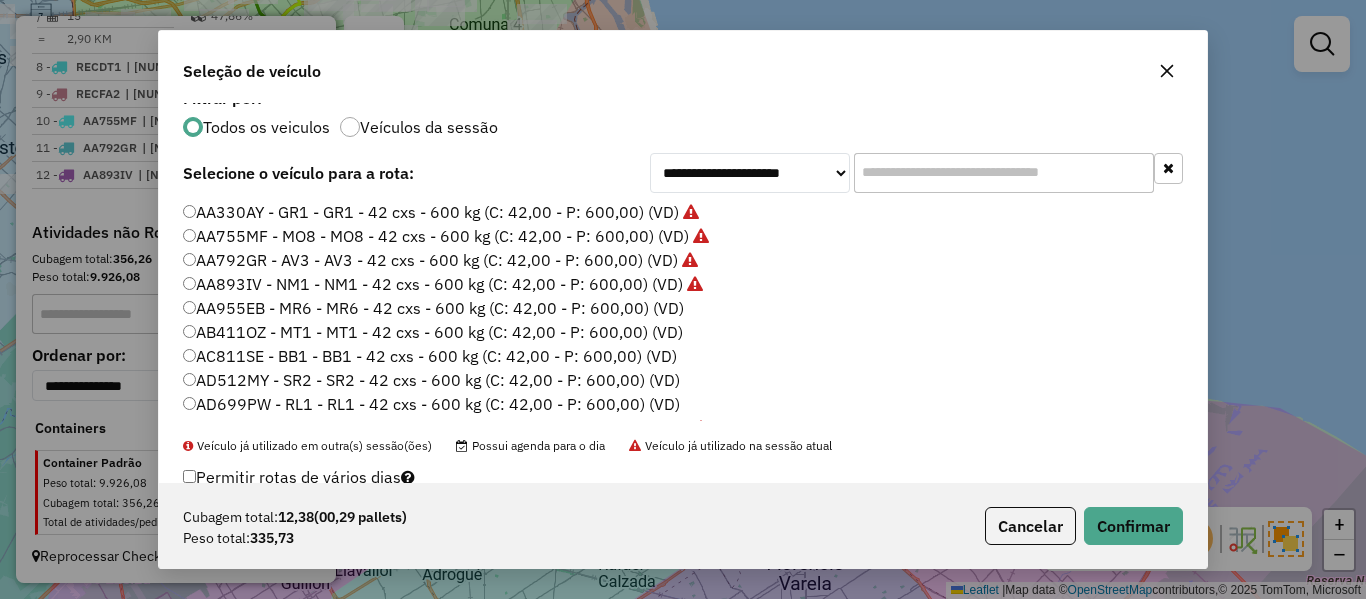 click on "Veículos da sessão" 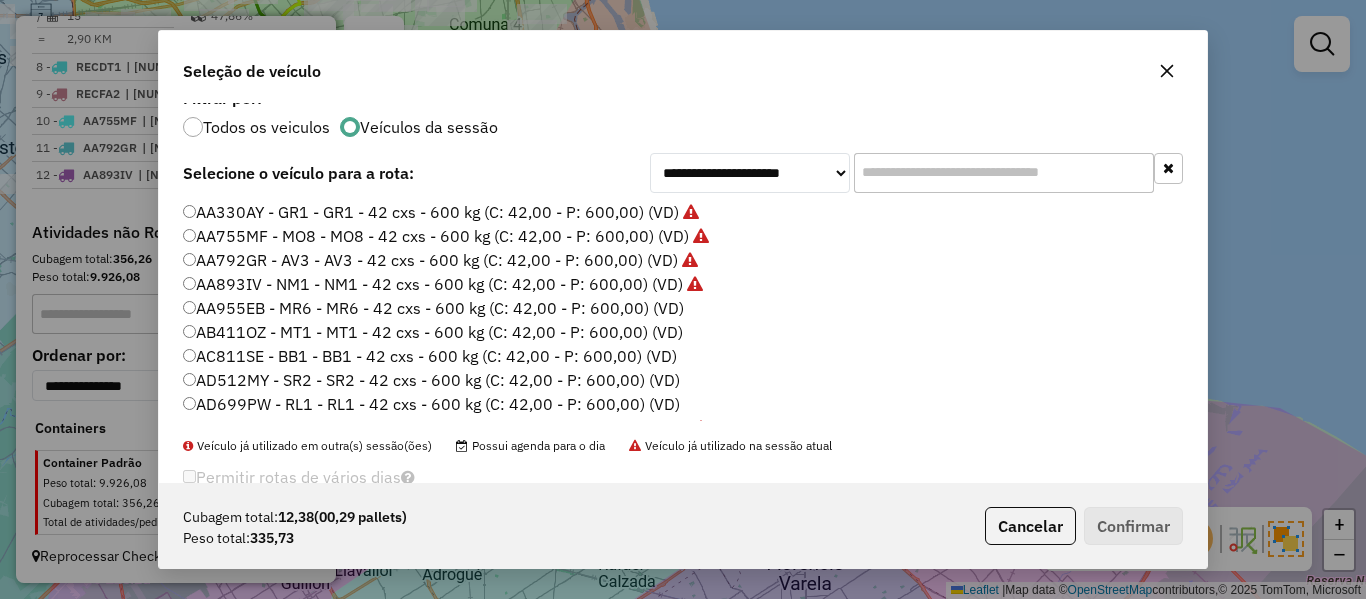drag, startPoint x: 643, startPoint y: 306, endPoint x: 944, endPoint y: 412, distance: 319.1191 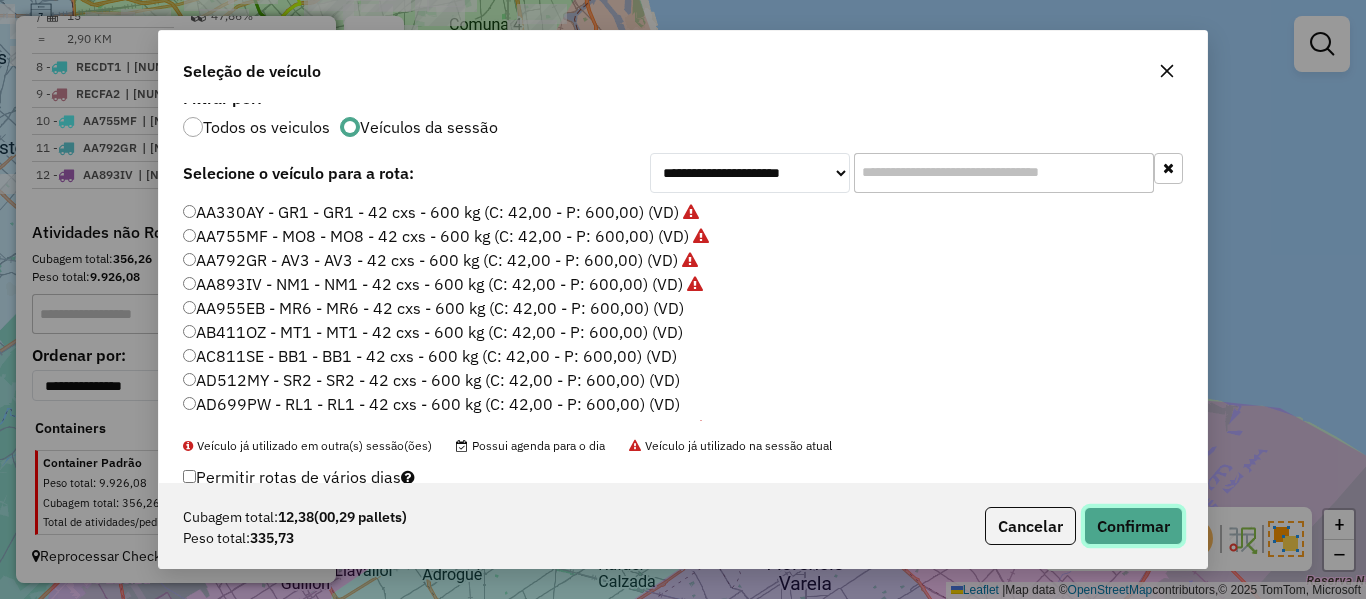 click on "Confirmar" 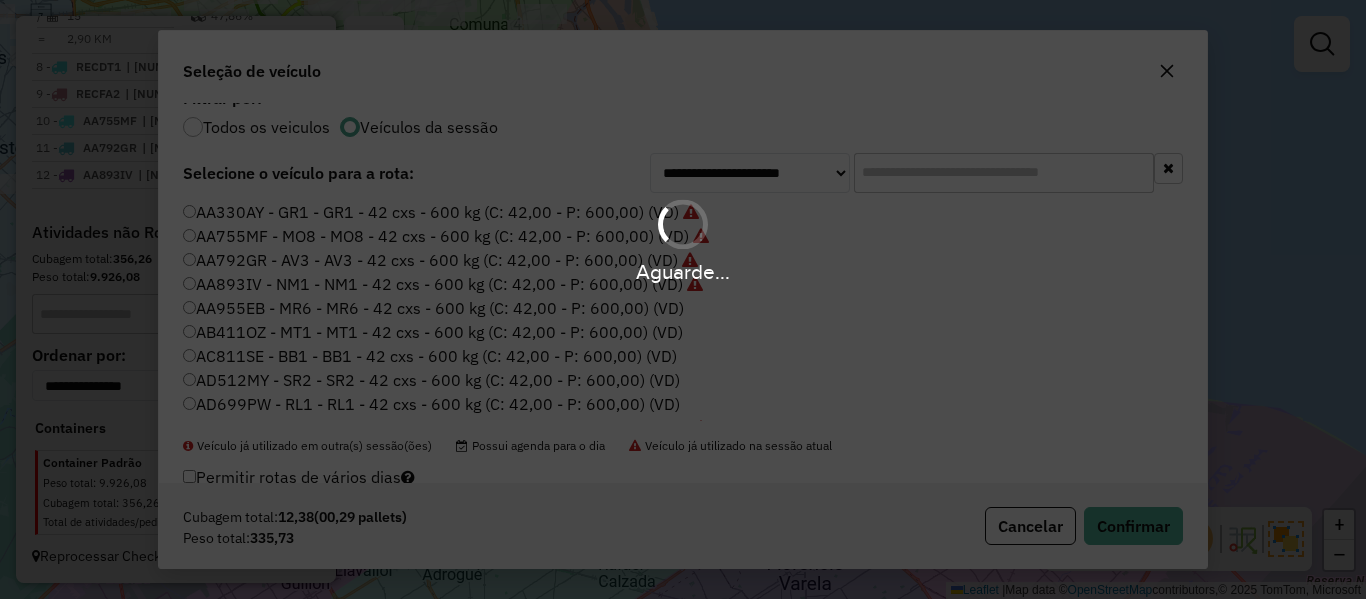 scroll, scrollTop: 1572, scrollLeft: 0, axis: vertical 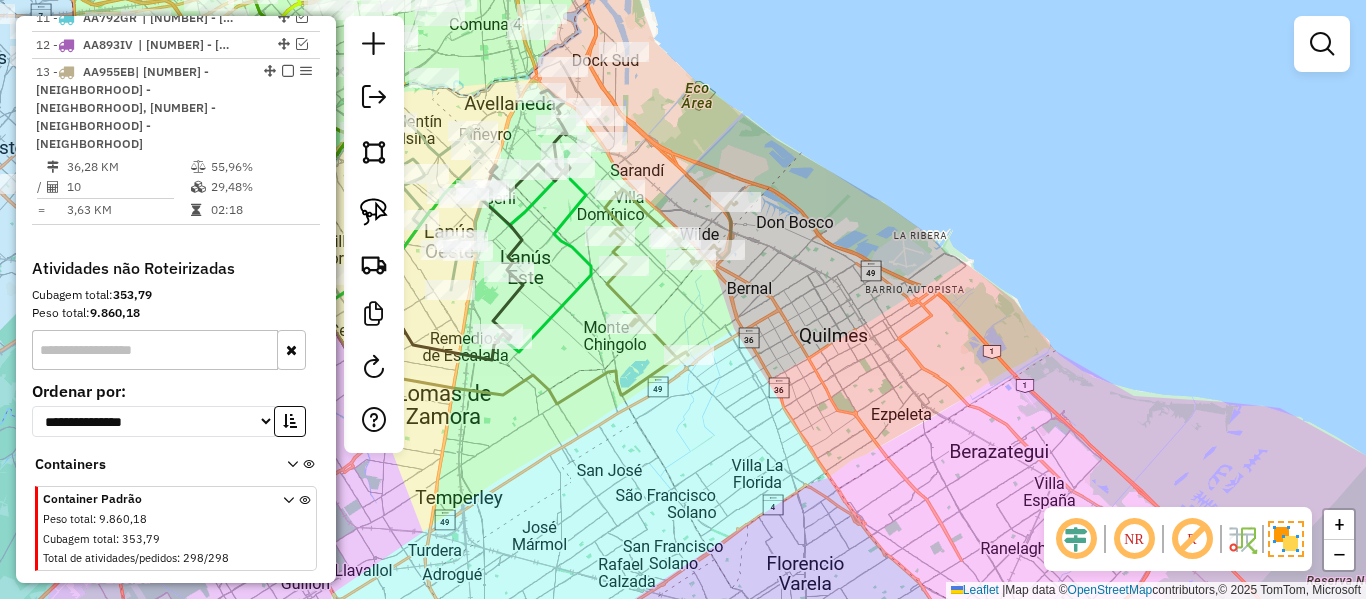 click 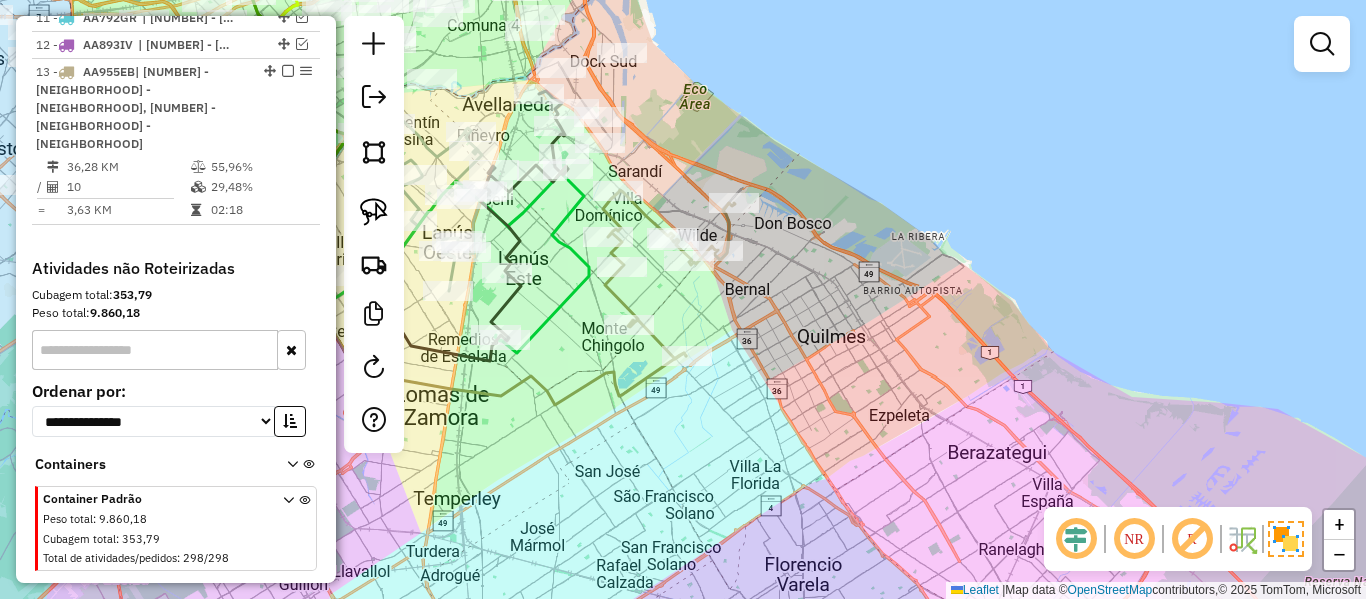 click 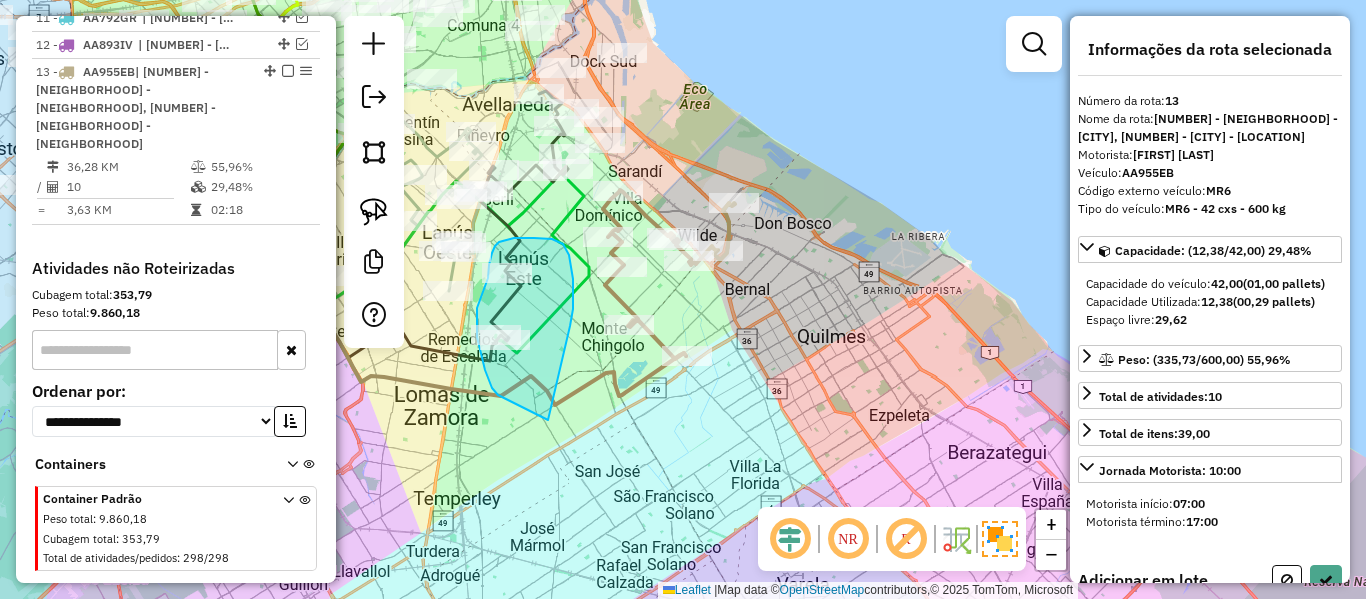 drag, startPoint x: 570, startPoint y: 326, endPoint x: 590, endPoint y: 409, distance: 85.37564 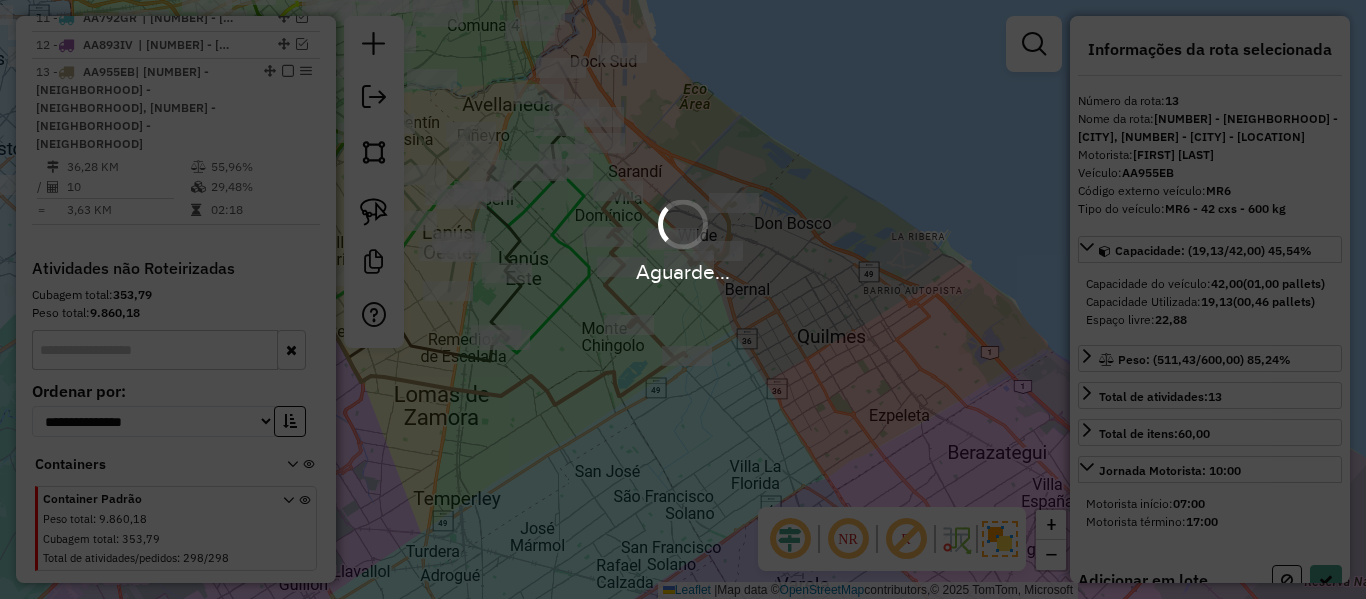select on "**********" 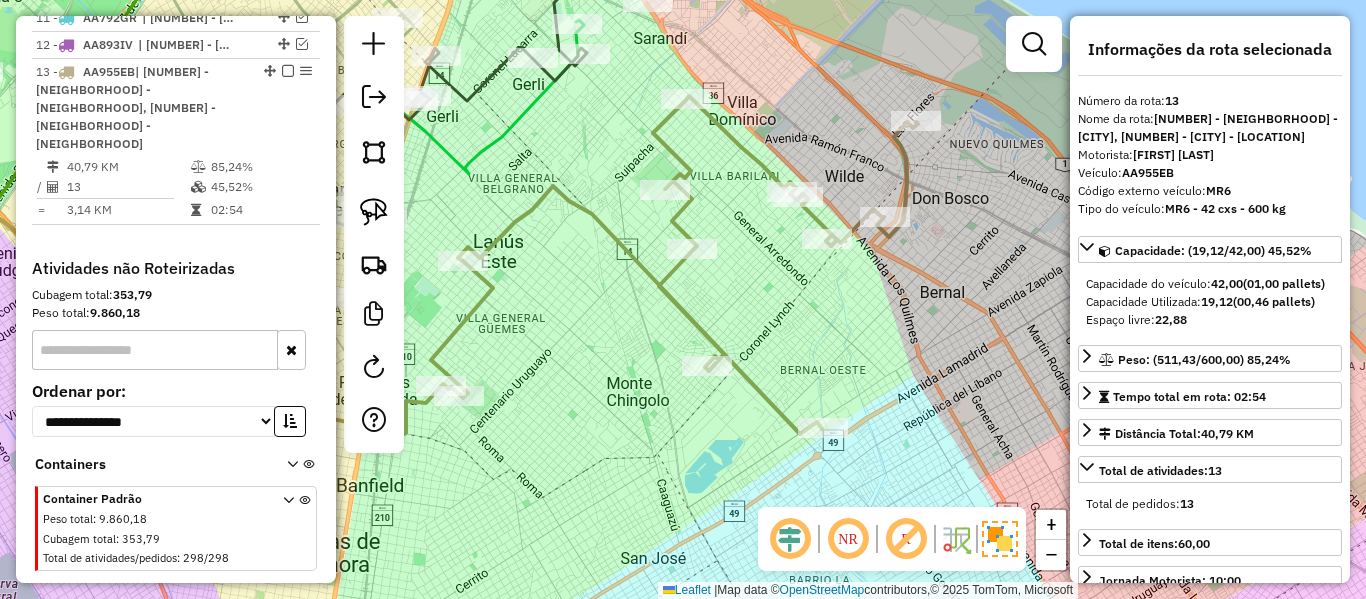 click 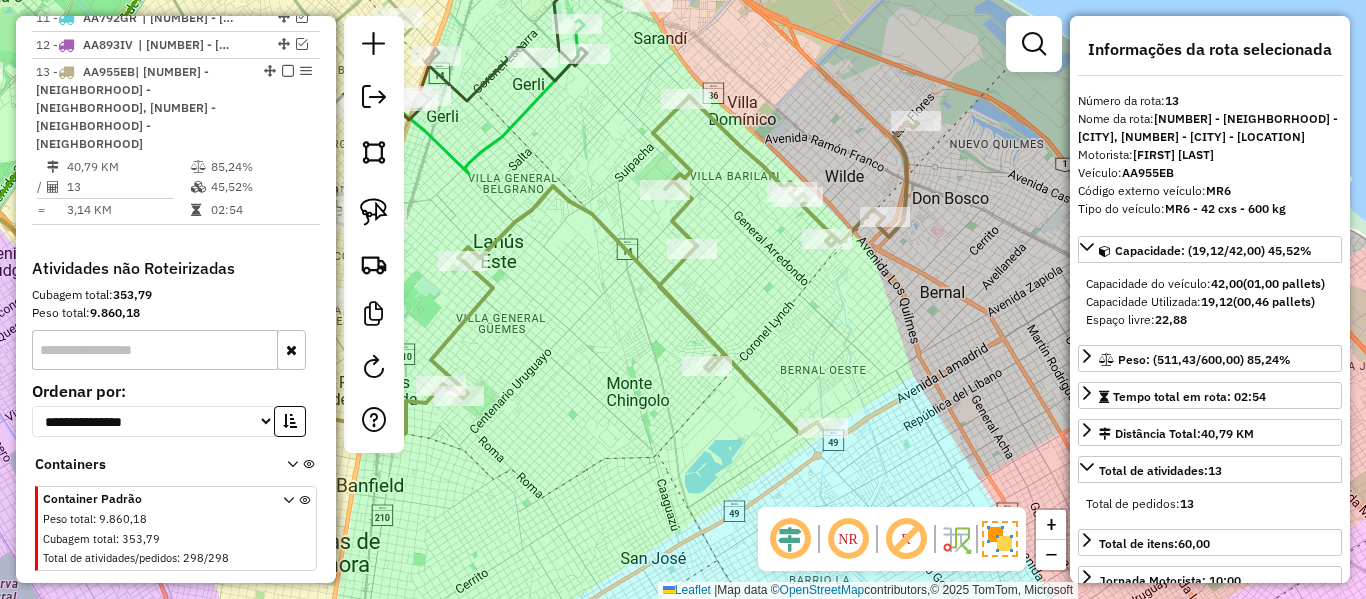 click 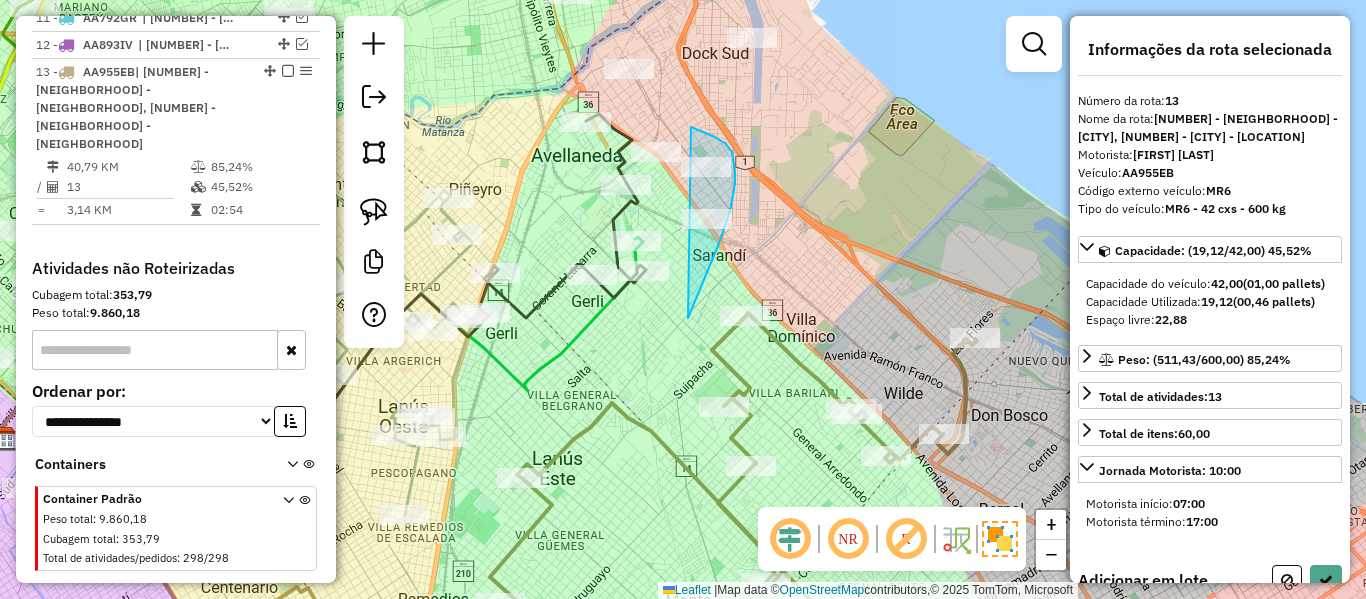 drag, startPoint x: 692, startPoint y: 310, endPoint x: 682, endPoint y: 128, distance: 182.27452 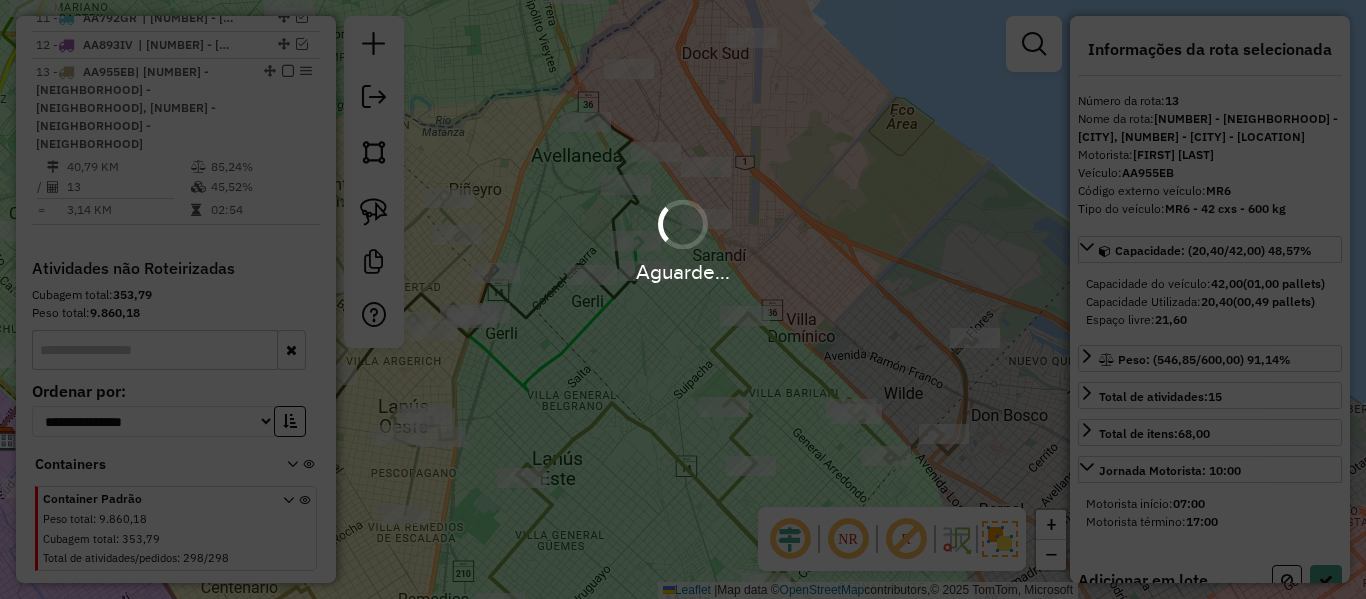select on "**********" 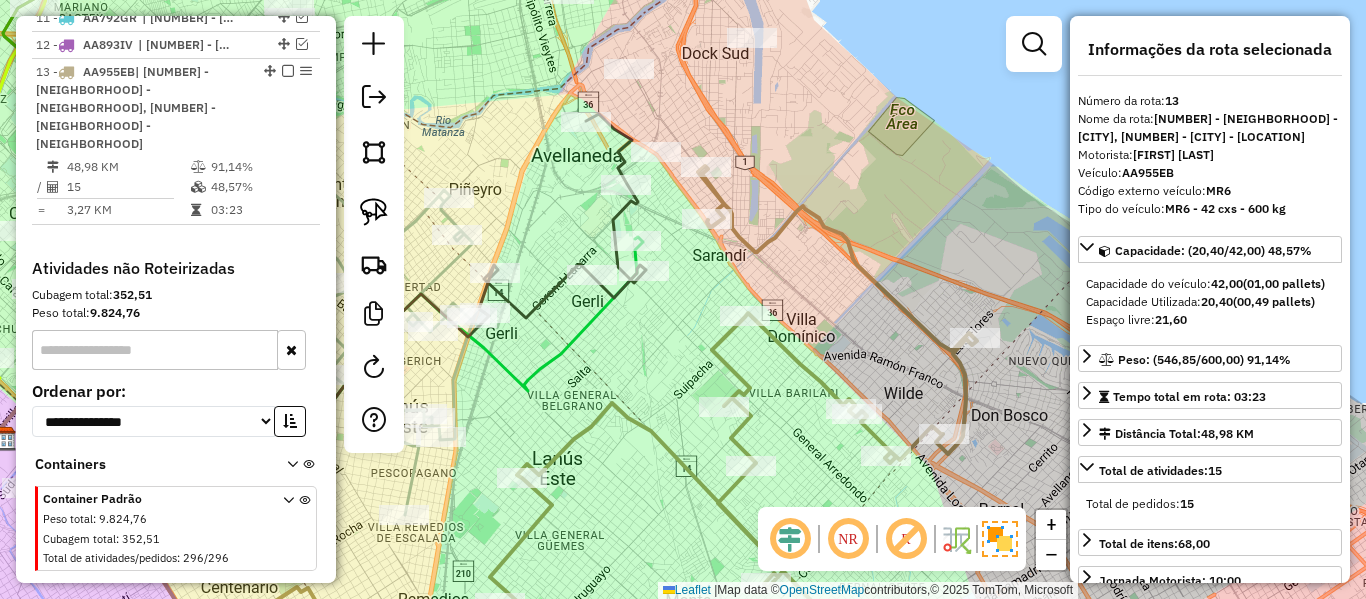 click 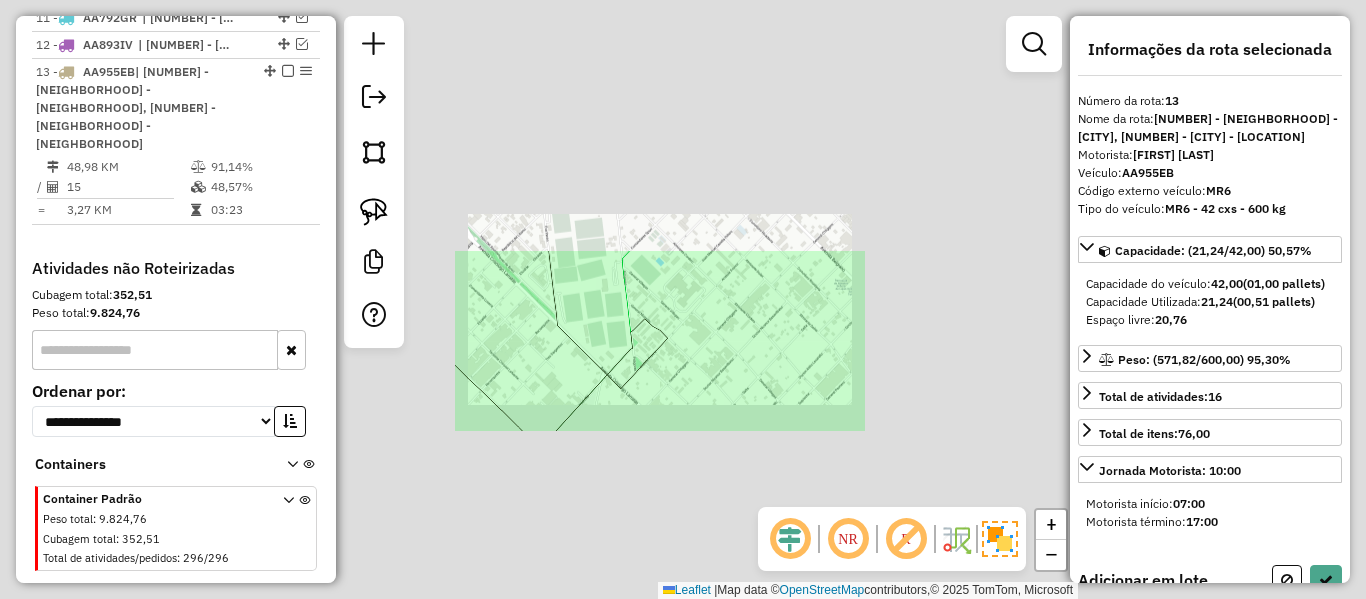 select on "**********" 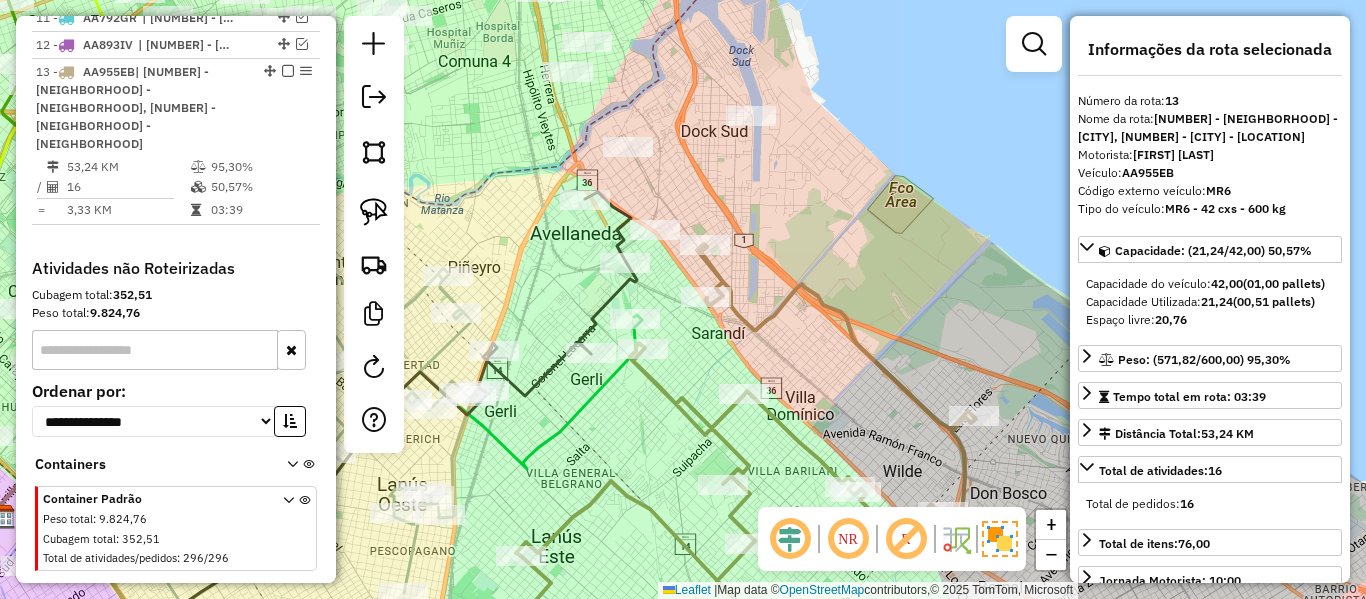 click 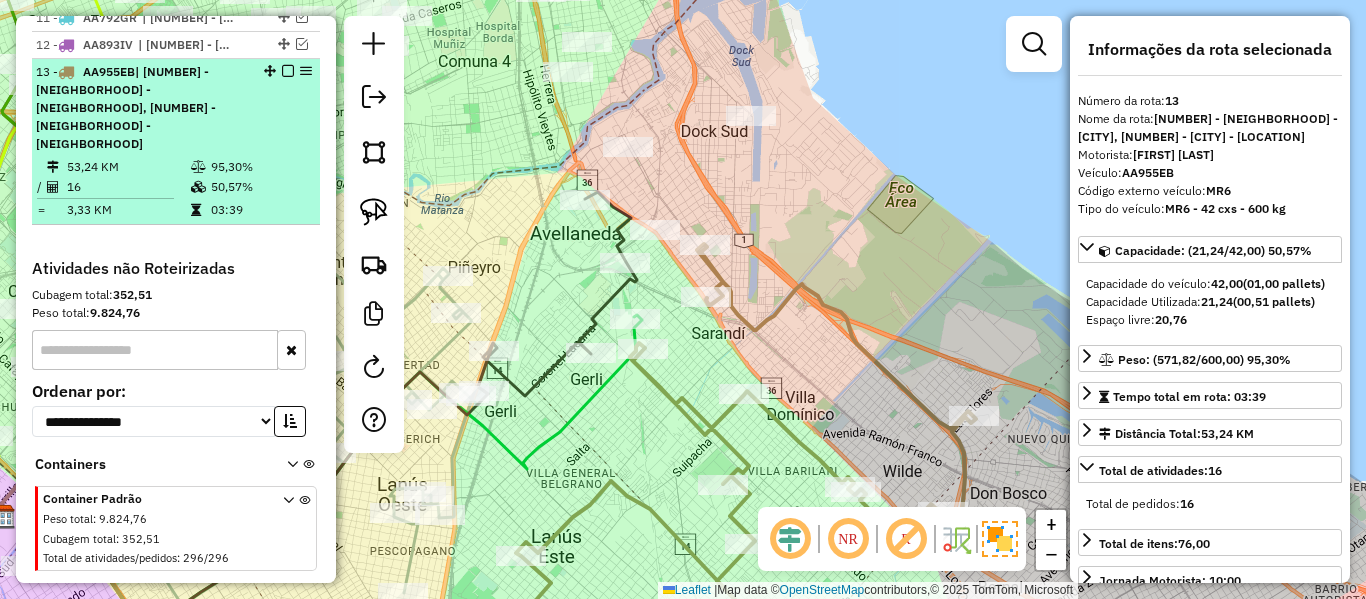 click at bounding box center [288, 71] 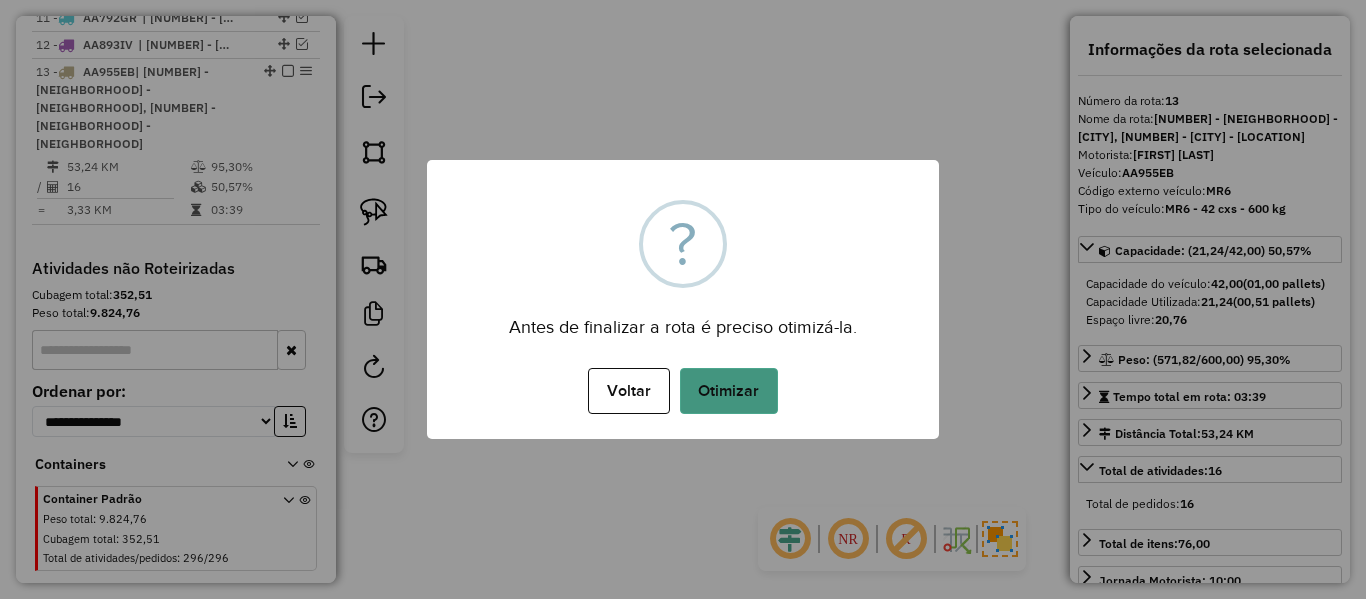 click on "Voltar No Otimizar" at bounding box center (683, 391) 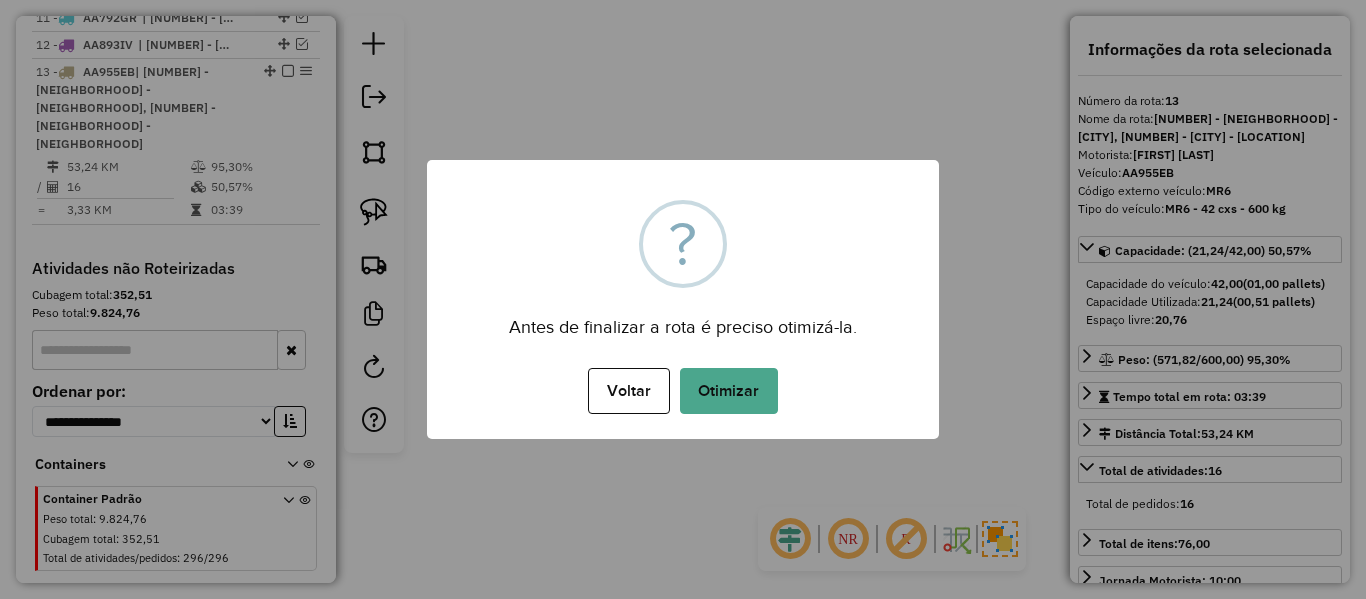 drag, startPoint x: 727, startPoint y: 394, endPoint x: 1120, endPoint y: 361, distance: 394.38306 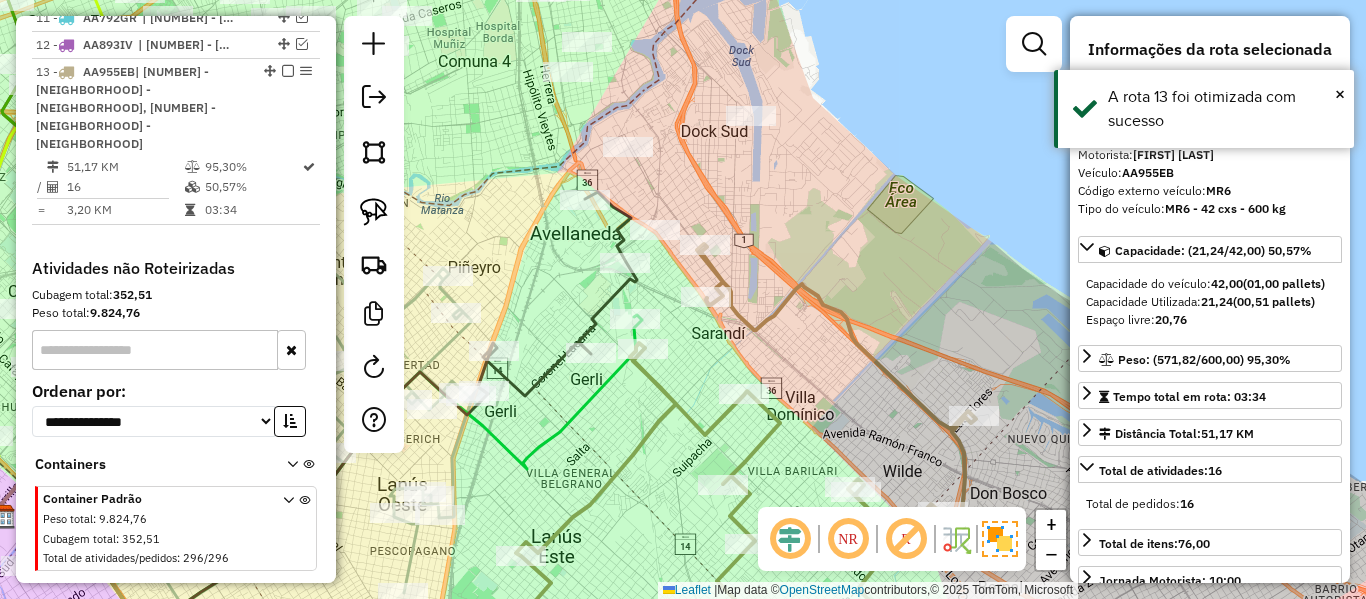 click at bounding box center (288, 71) 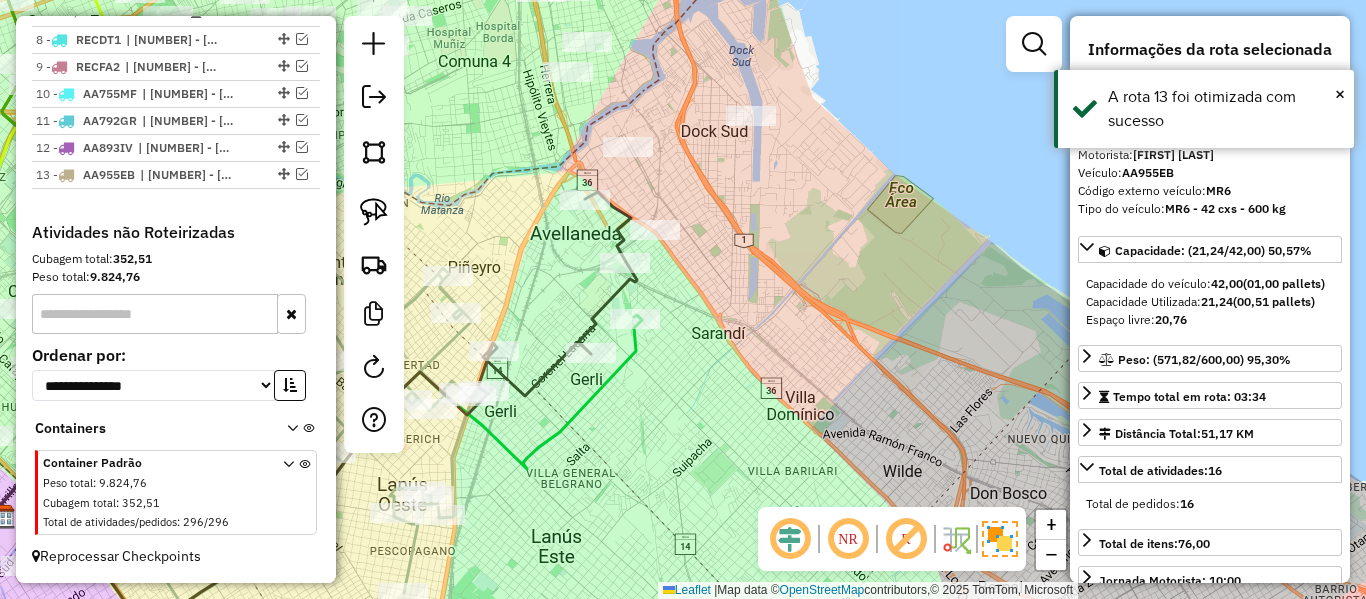 scroll, scrollTop: 1469, scrollLeft: 0, axis: vertical 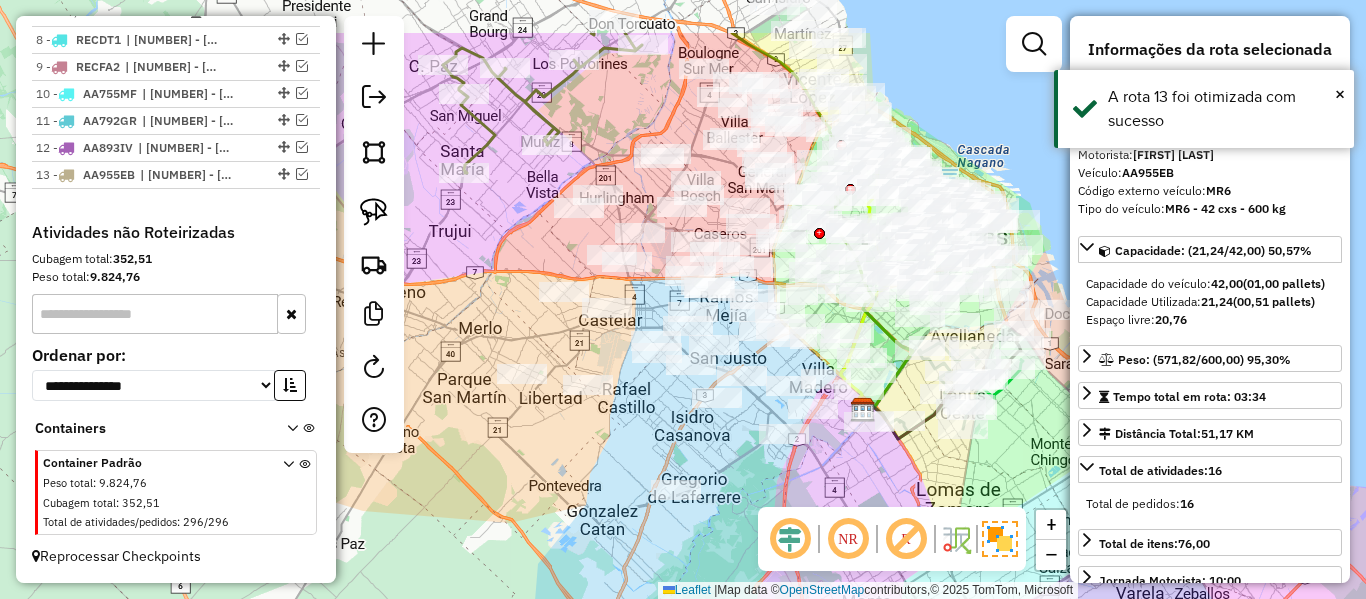 drag, startPoint x: 858, startPoint y: 329, endPoint x: 1028, endPoint y: 405, distance: 186.21494 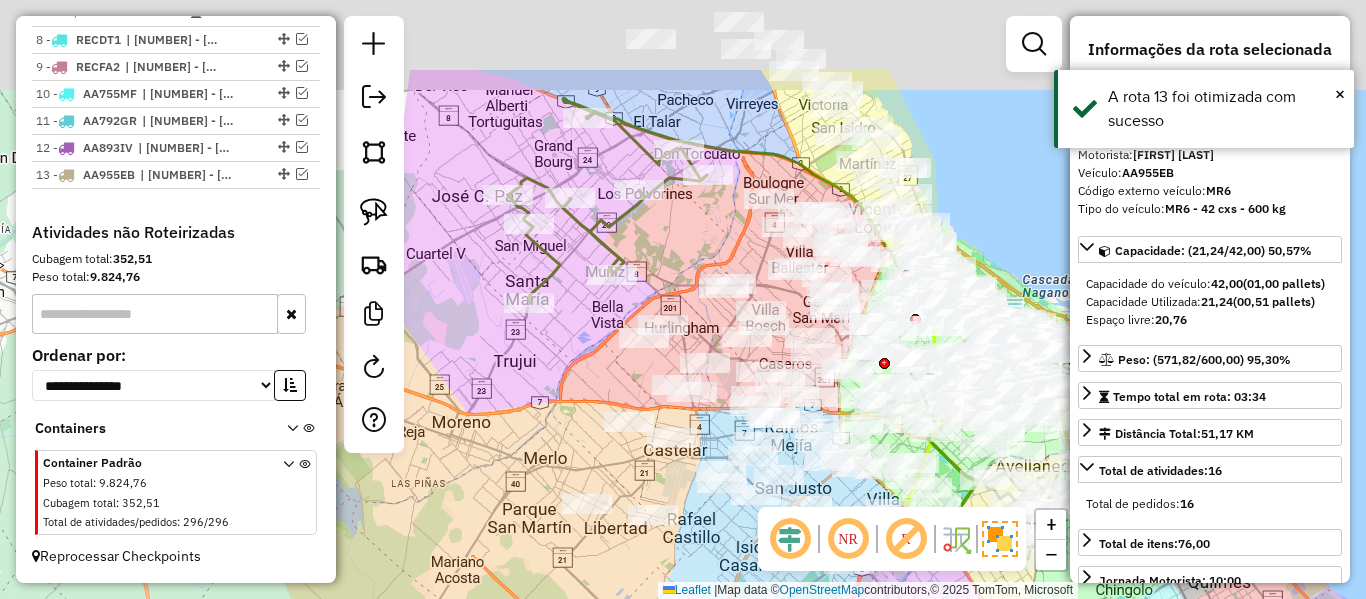 drag, startPoint x: 517, startPoint y: 139, endPoint x: 620, endPoint y: 191, distance: 115.38197 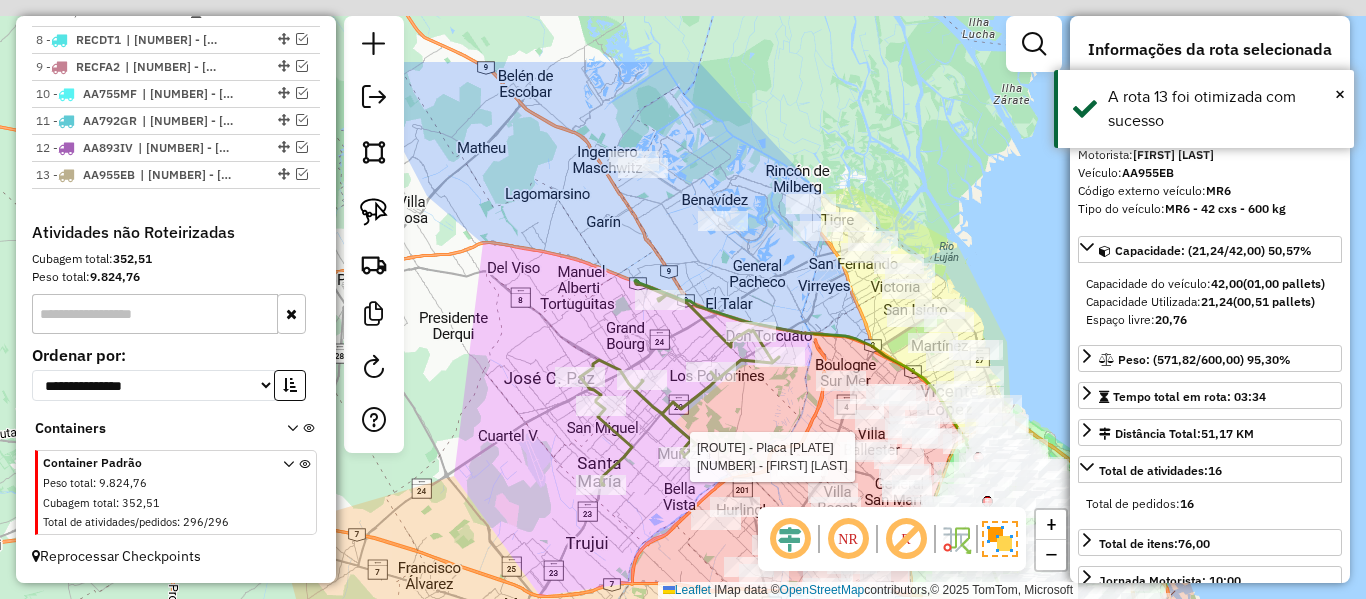 drag, startPoint x: 569, startPoint y: 120, endPoint x: 589, endPoint y: 242, distance: 123.62848 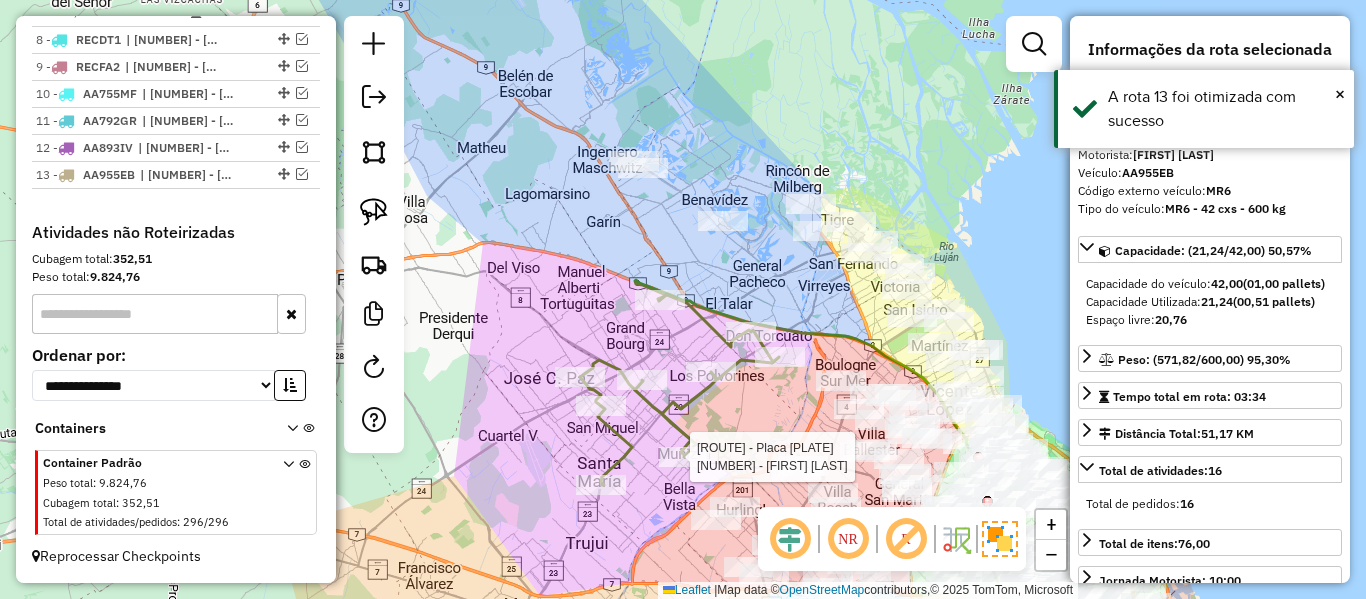 drag, startPoint x: 587, startPoint y: 236, endPoint x: 543, endPoint y: 255, distance: 47.92703 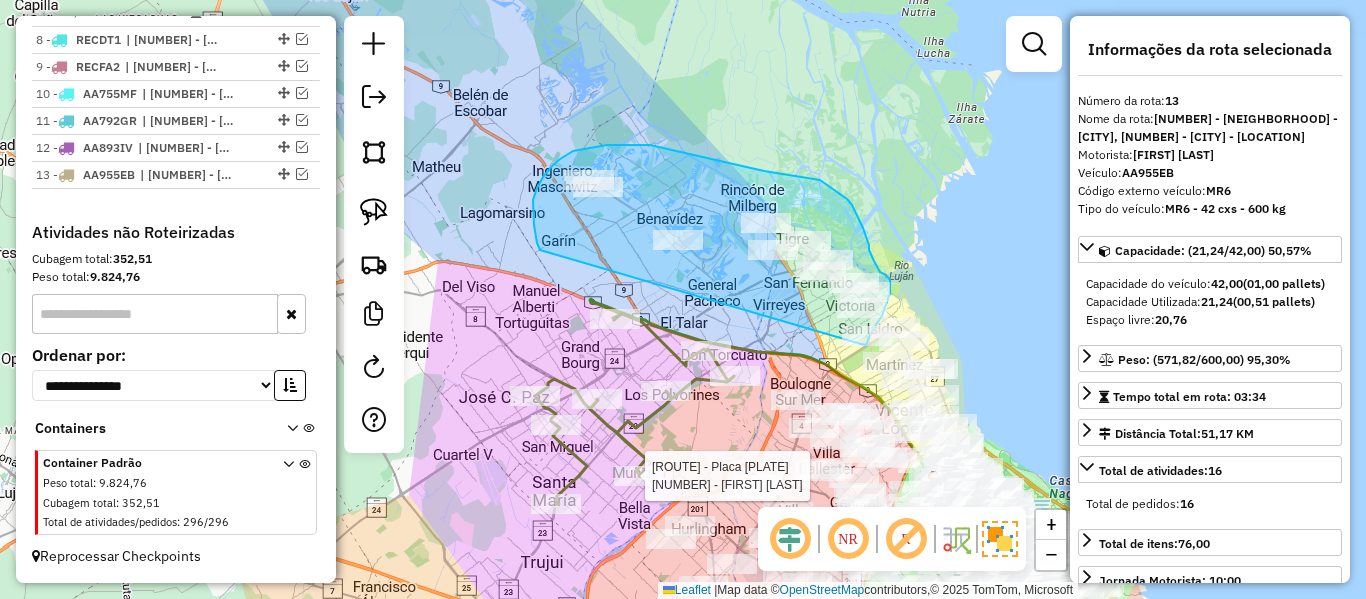 click on "Rota 3 - Placa AE545HQ  536324 - Andres Burion Janela de atendimento Grade de atendimento Capacidade Transportadoras Veículos Cliente Pedidos  Rotas Selecione os dias de semana para filtrar as janelas de atendimento  Seg   Ter   Qua   Qui   Sex   Sáb   Dom  Informe o período da janela de atendimento: De: Até:  Filtrar exatamente a janela do cliente  Considerar janela de atendimento padrão  Selecione os dias de semana para filtrar as grades de atendimento  Seg   Ter   Qua   Qui   Sex   Sáb   Dom   Considerar clientes sem dia de atendimento cadastrado  Clientes fora do dia de atendimento selecionado Filtrar as atividades entre os valores definidos abaixo:  Peso mínimo:   Peso máximo:   Cubagem mínima:   Cubagem máxima:   De:   Até:  Filtrar as atividades entre o tempo de atendimento definido abaixo:  De:   Até:   Considerar capacidade total dos clientes não roteirizados Transportadora: Selecione um ou mais itens Tipo de veículo: Selecione um ou mais itens Veículo: Selecione um ou mais itens Nome:" 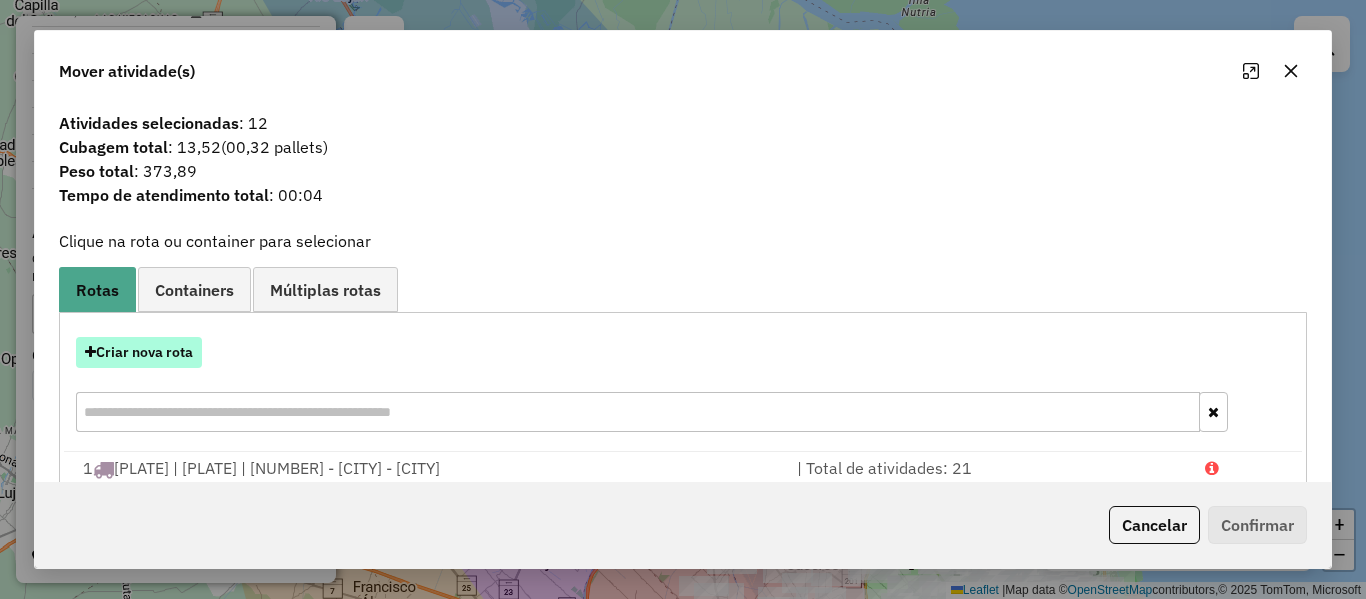 click on "Criar nova rota" at bounding box center [139, 352] 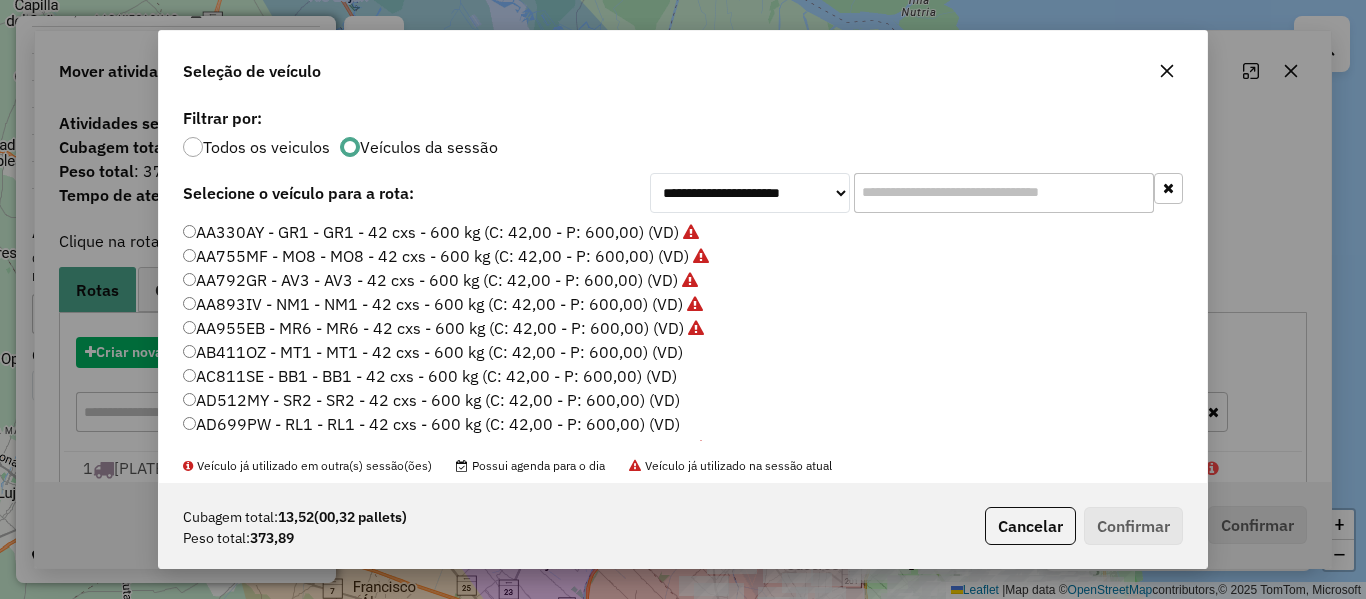 scroll, scrollTop: 11, scrollLeft: 6, axis: both 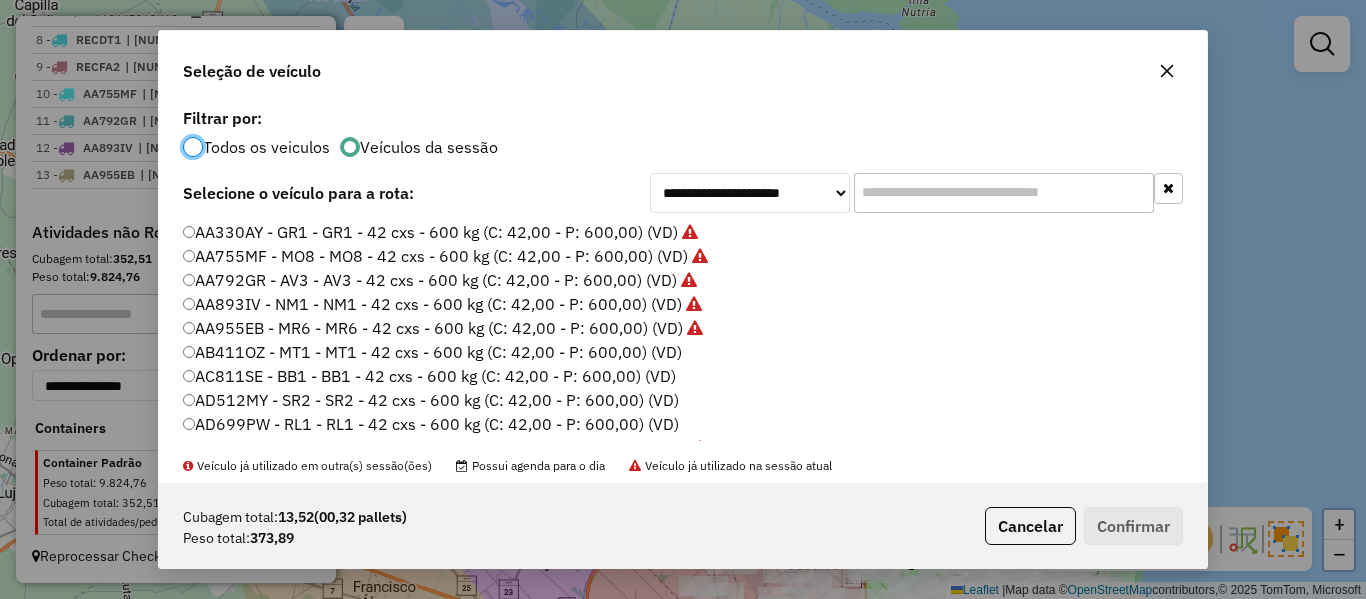 click on "AB411OZ - MT1 - MT1 - 42 cxs - 600 kg (C: 42,00 - P: 600,00) (VD)" 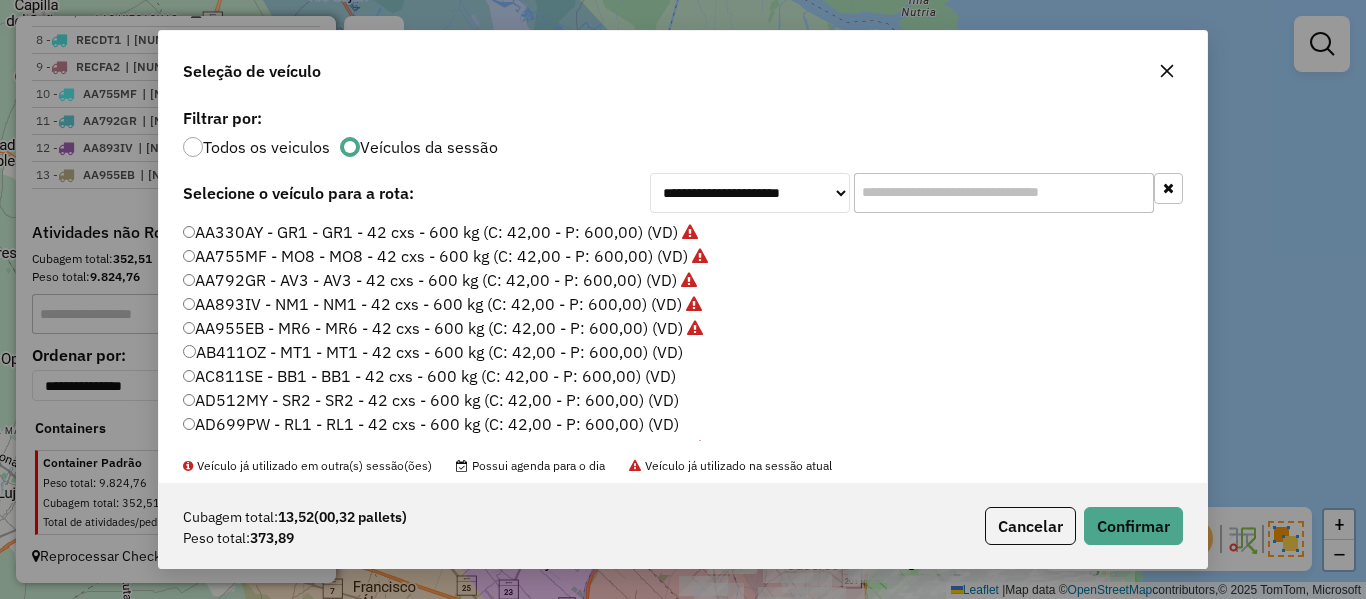 click on "Cubagem total:  13,52   (00,32 pallets)  Peso total: 373,89  Cancelar   Confirmar" 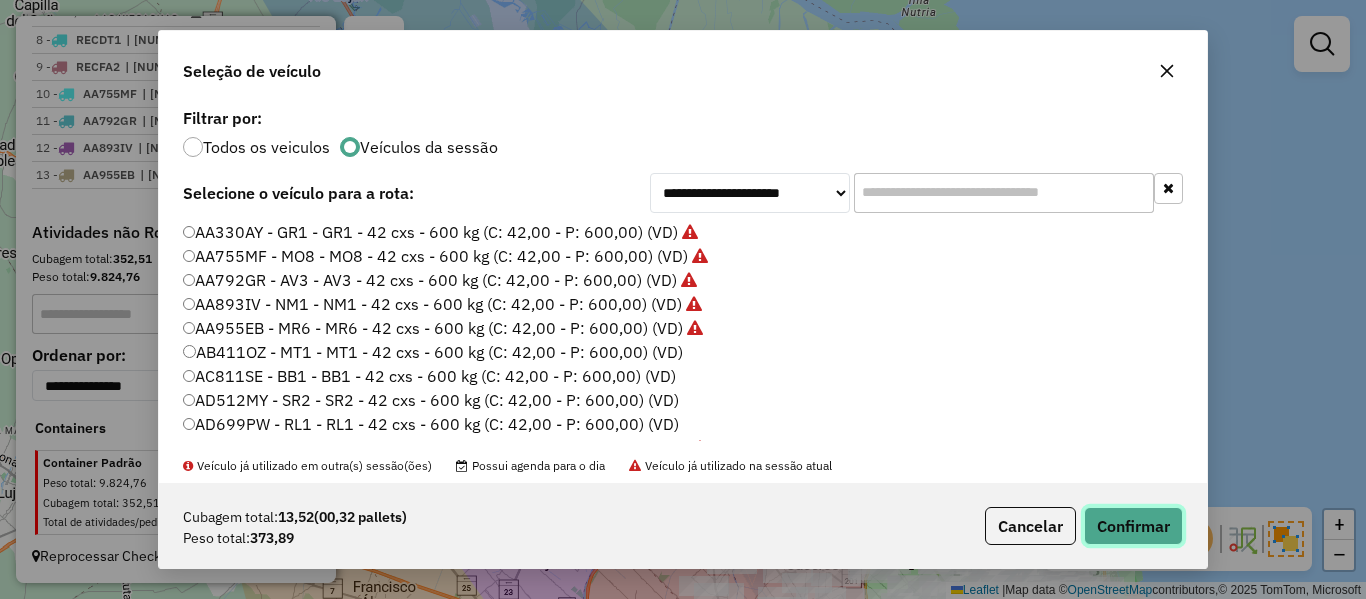 click on "Confirmar" 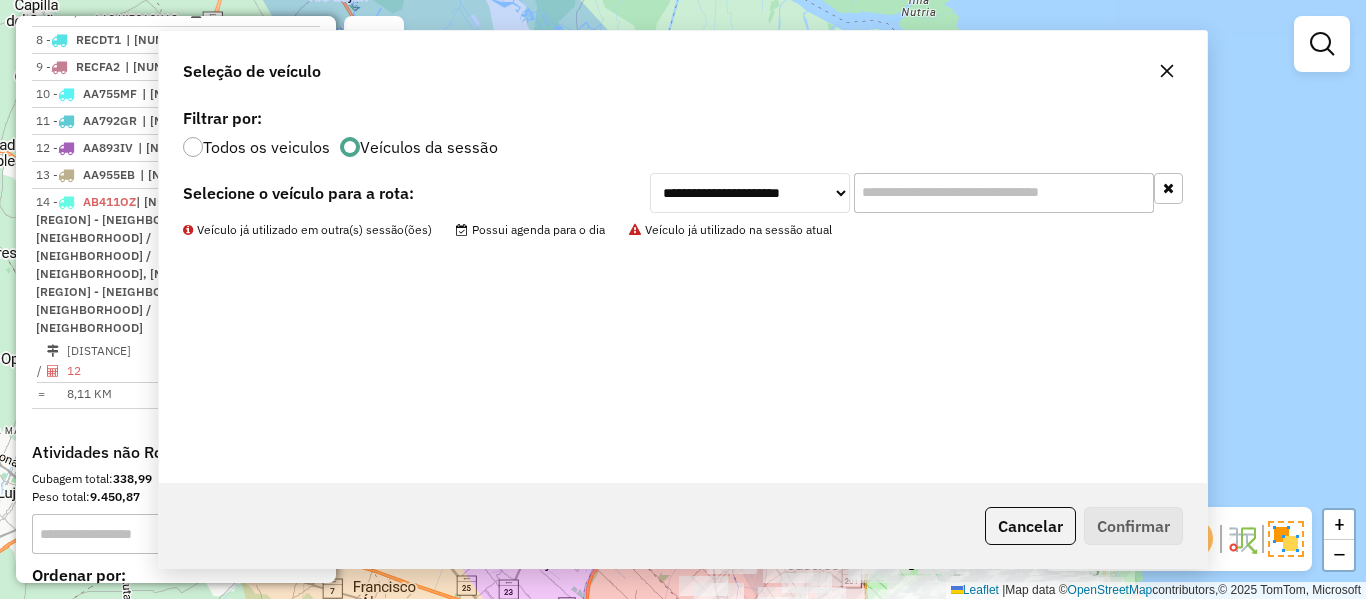 scroll, scrollTop: 1581, scrollLeft: 0, axis: vertical 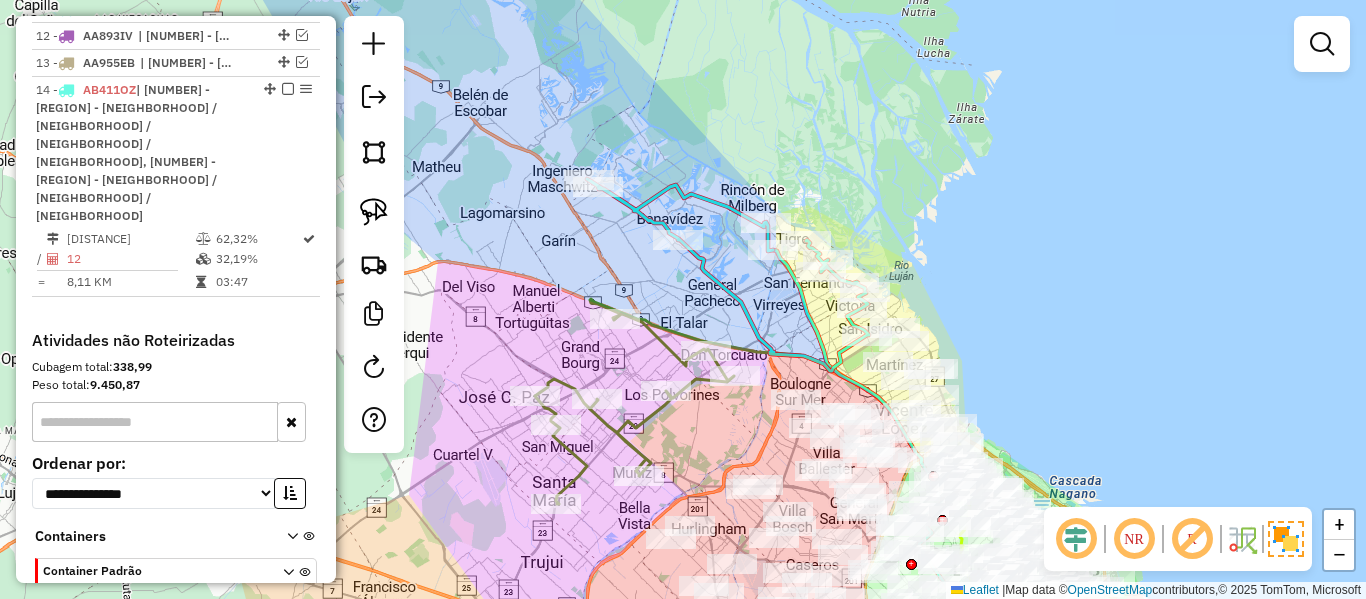 click 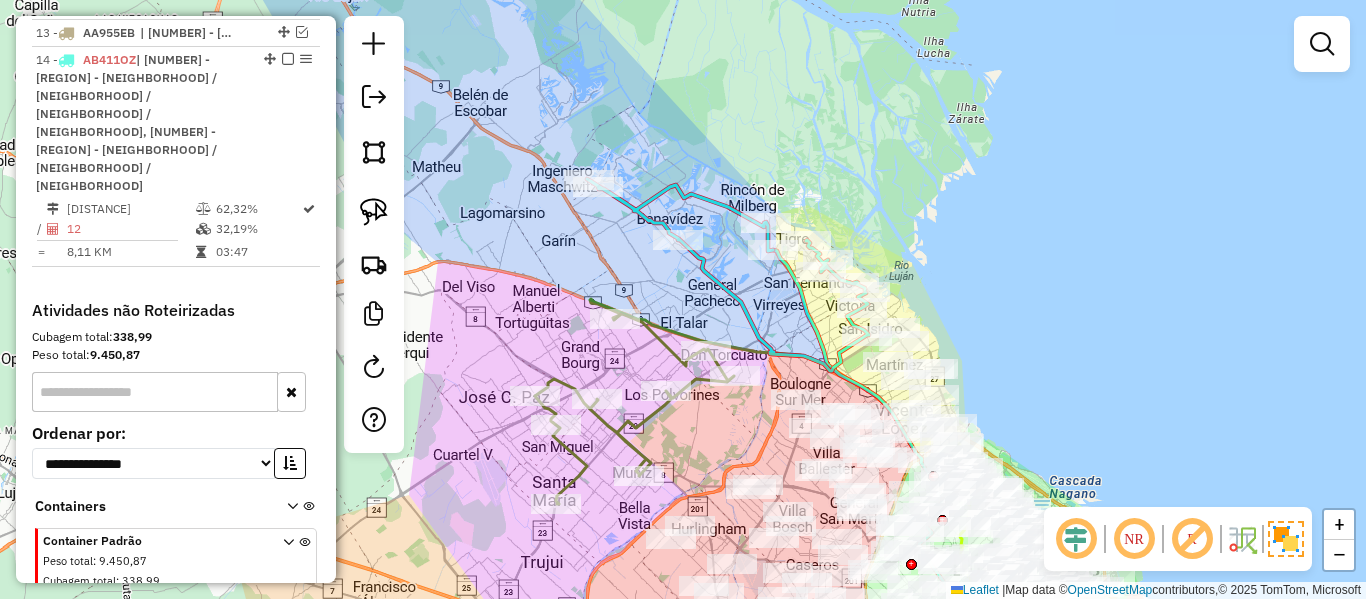 select on "**********" 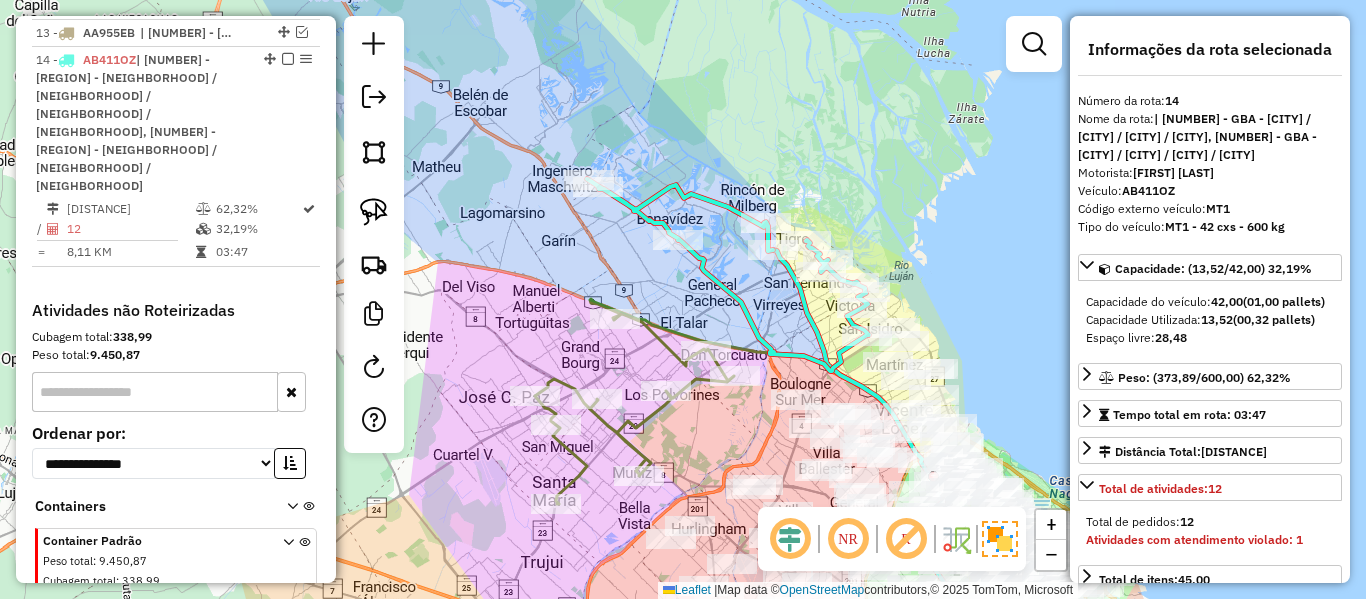 scroll, scrollTop: 1617, scrollLeft: 0, axis: vertical 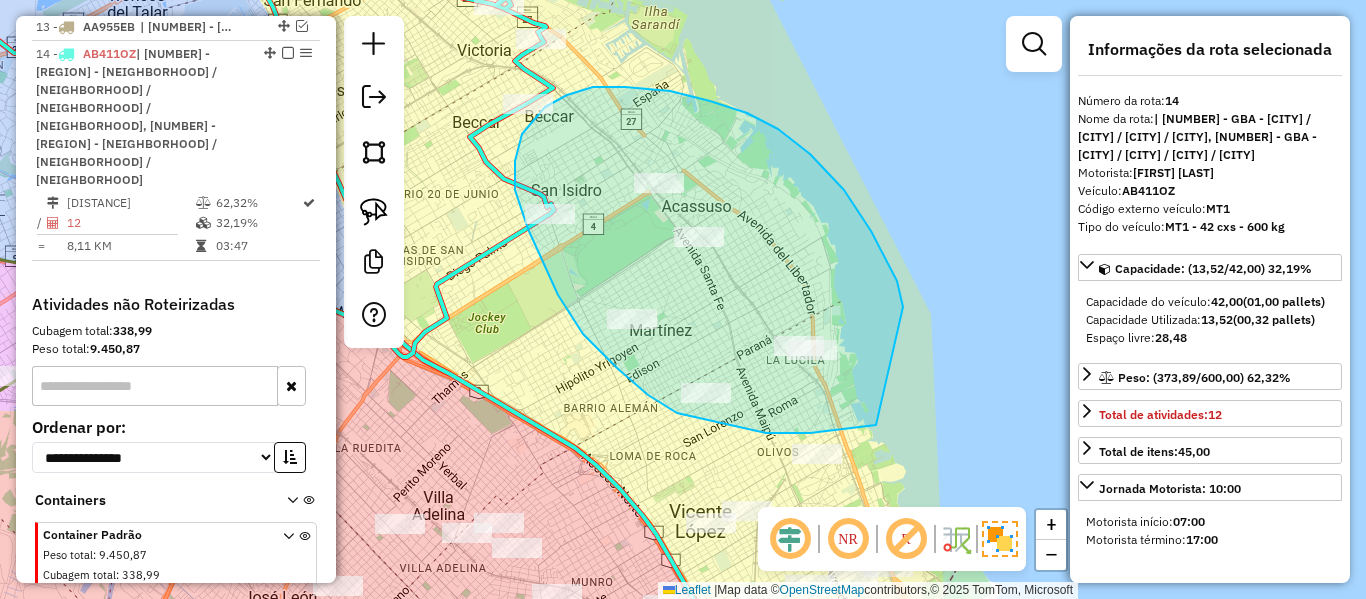 drag, startPoint x: 844, startPoint y: 190, endPoint x: 908, endPoint y: 393, distance: 212.84972 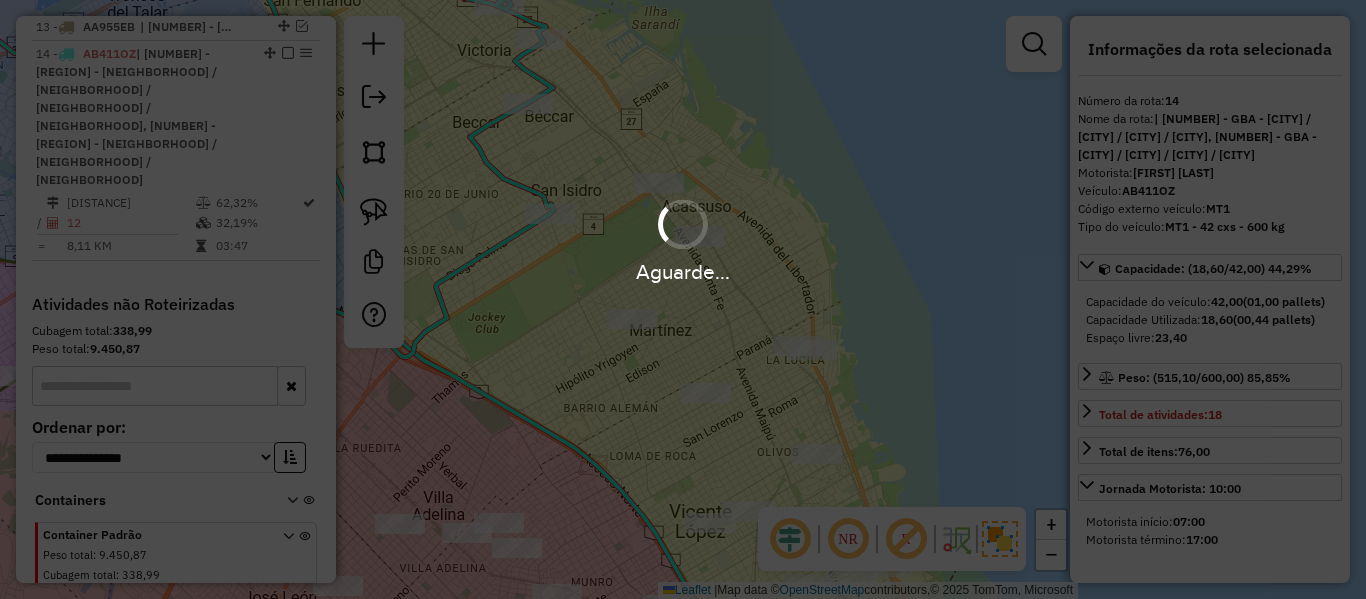 select on "**********" 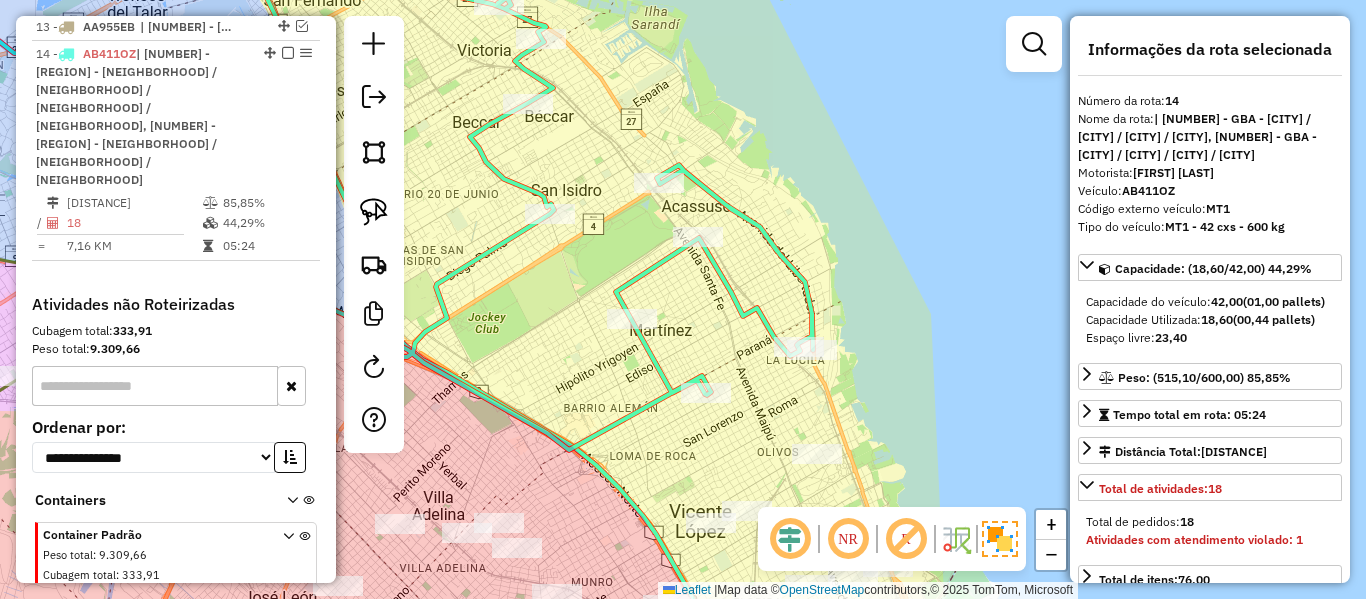 click 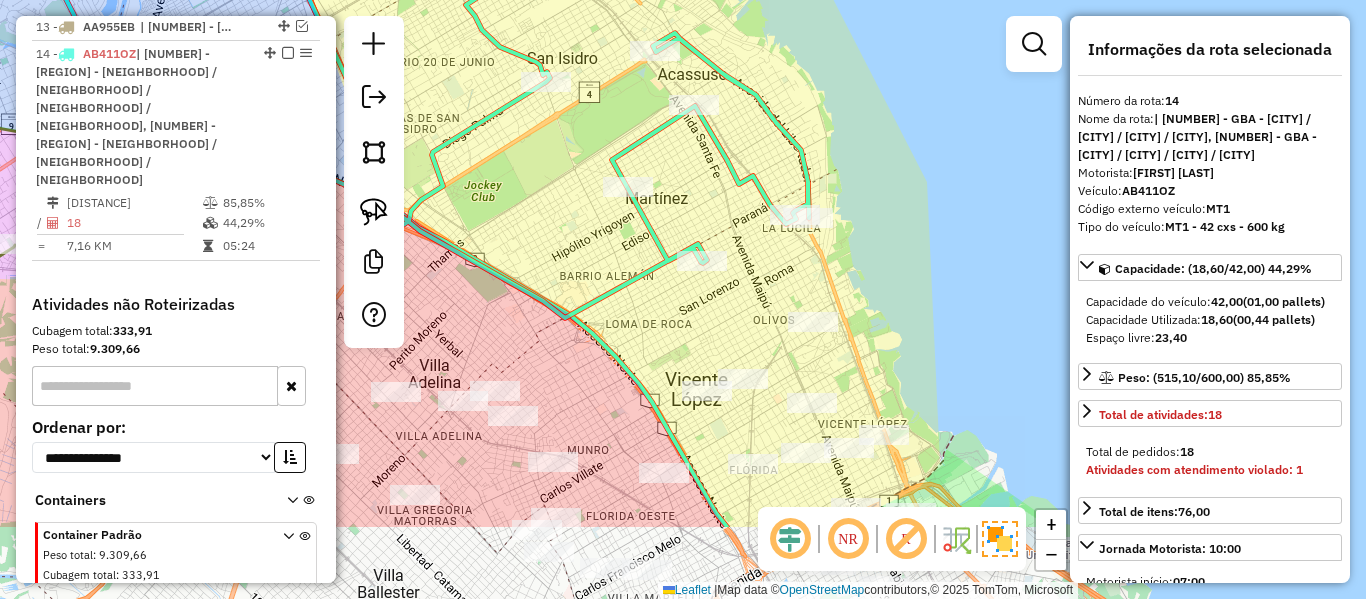 drag, startPoint x: 948, startPoint y: 278, endPoint x: 921, endPoint y: 341, distance: 68.54196 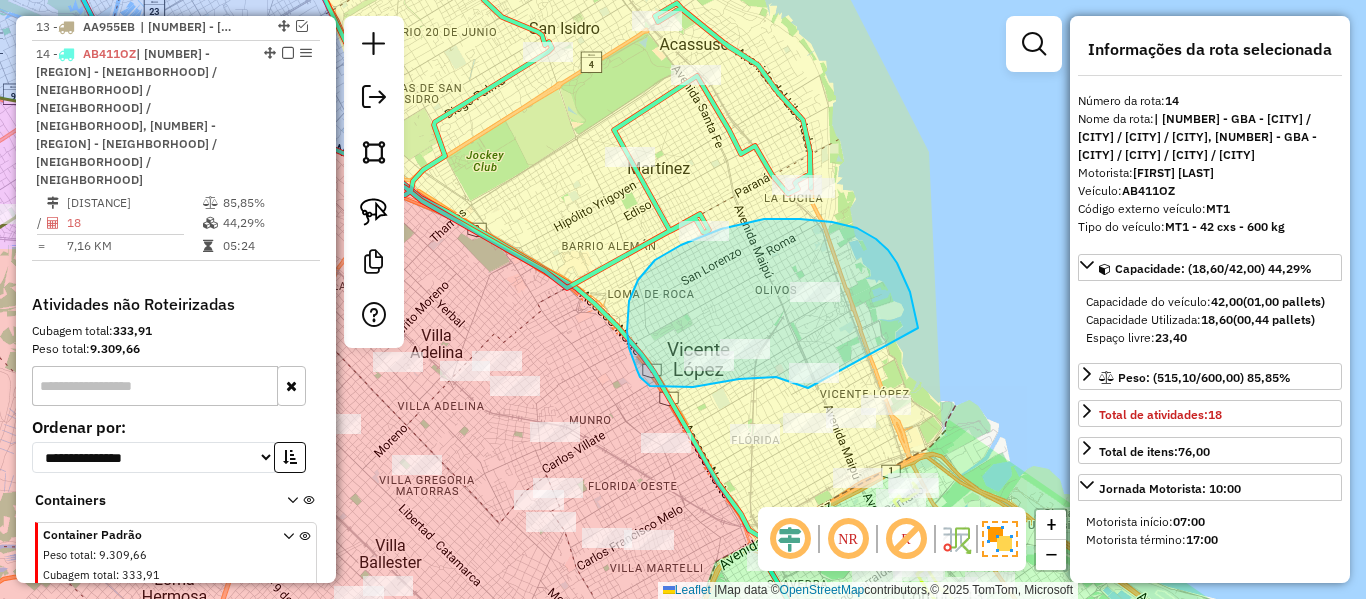 drag, startPoint x: 913, startPoint y: 303, endPoint x: 874, endPoint y: 369, distance: 76.66159 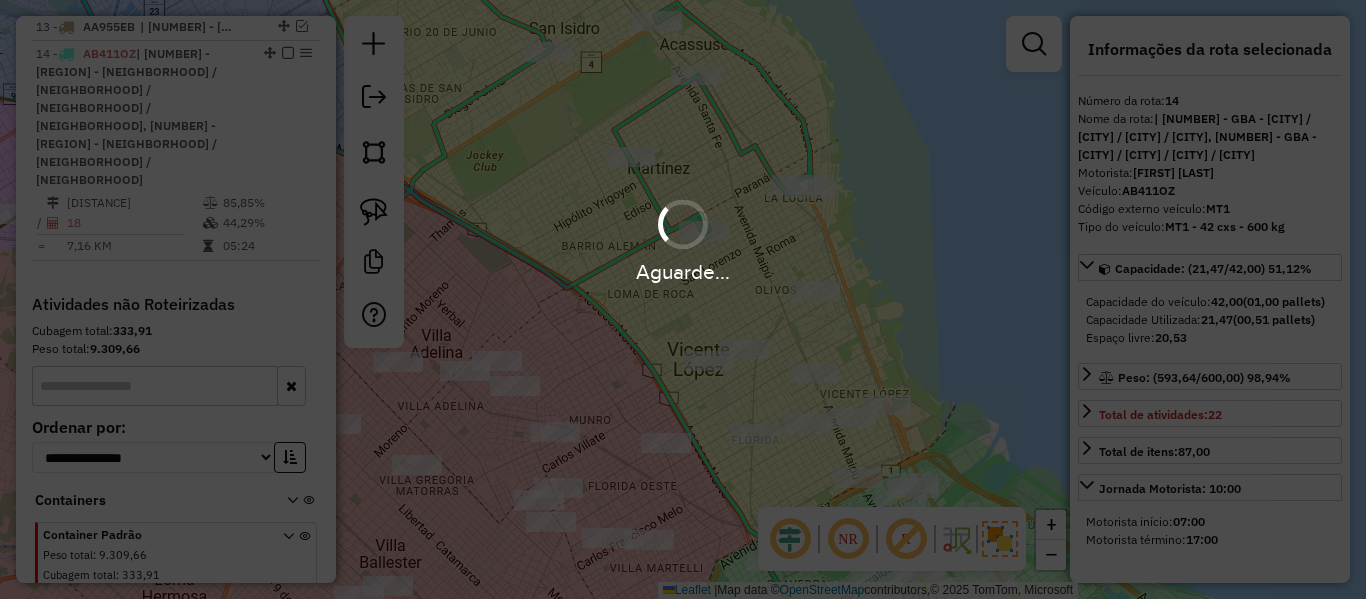 select on "**********" 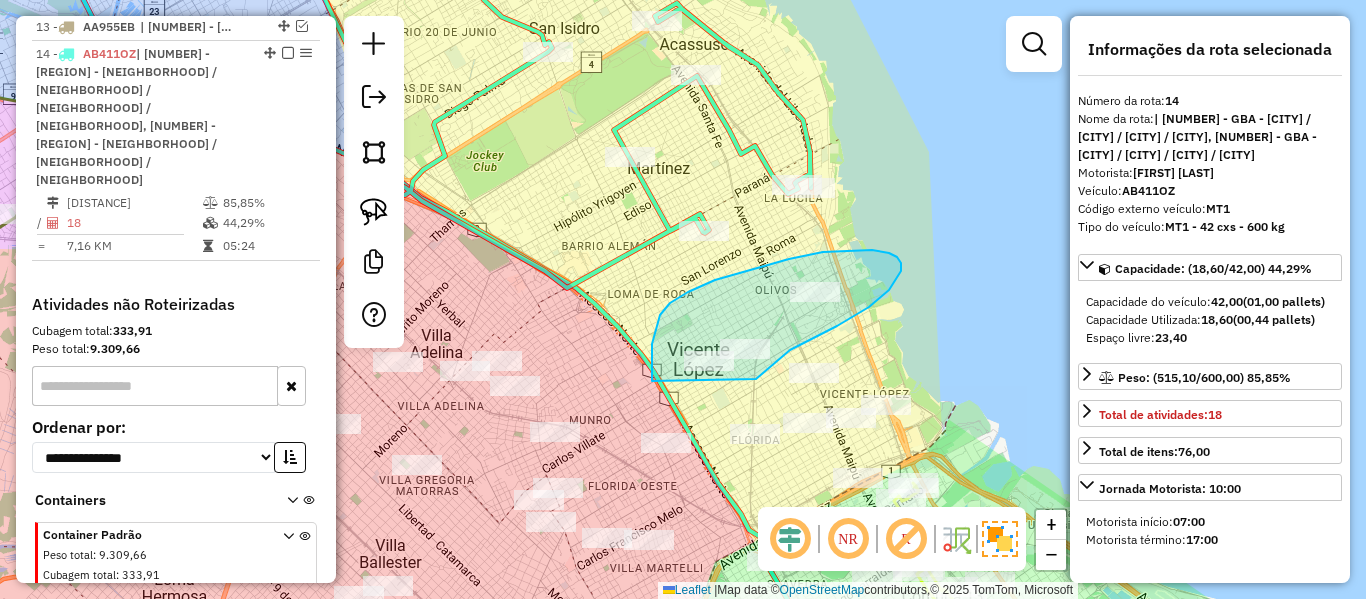 drag, startPoint x: 889, startPoint y: 253, endPoint x: 669, endPoint y: 385, distance: 256.5619 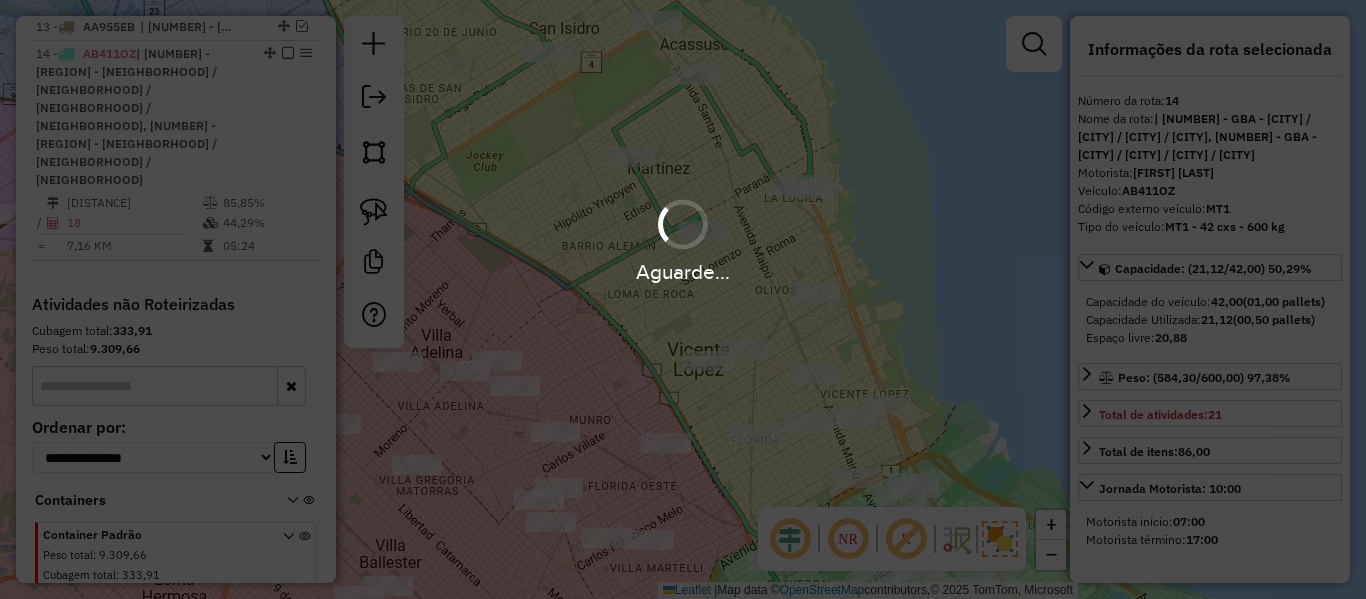 select on "**********" 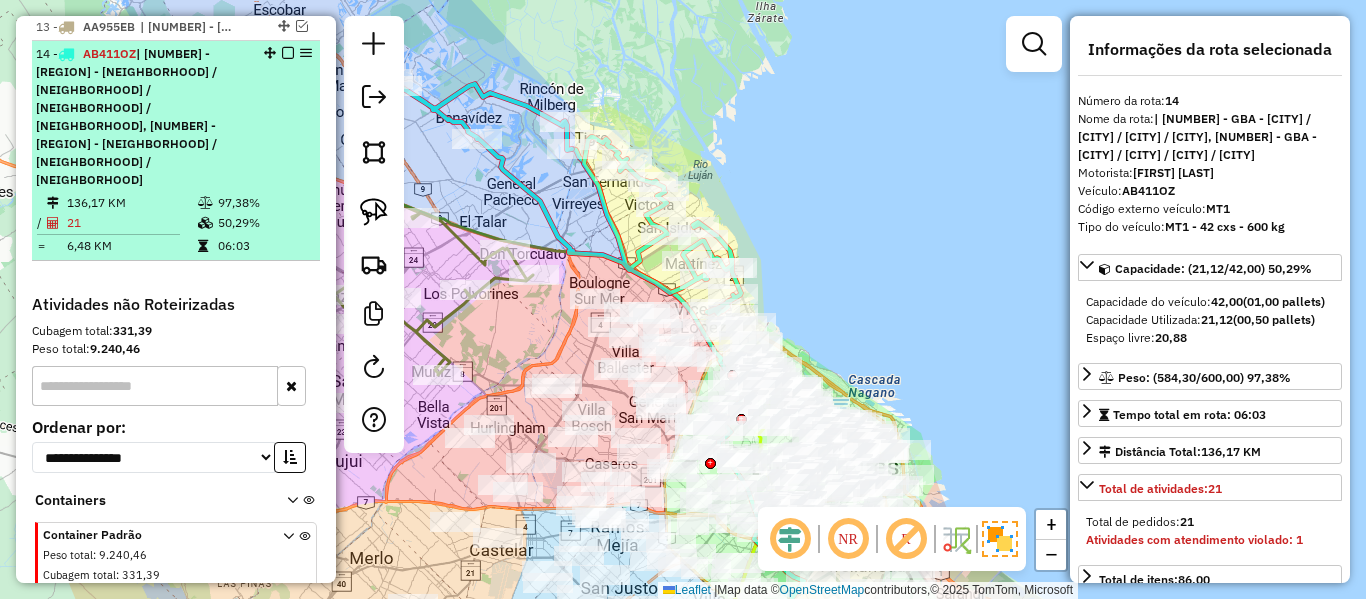 click at bounding box center [288, 53] 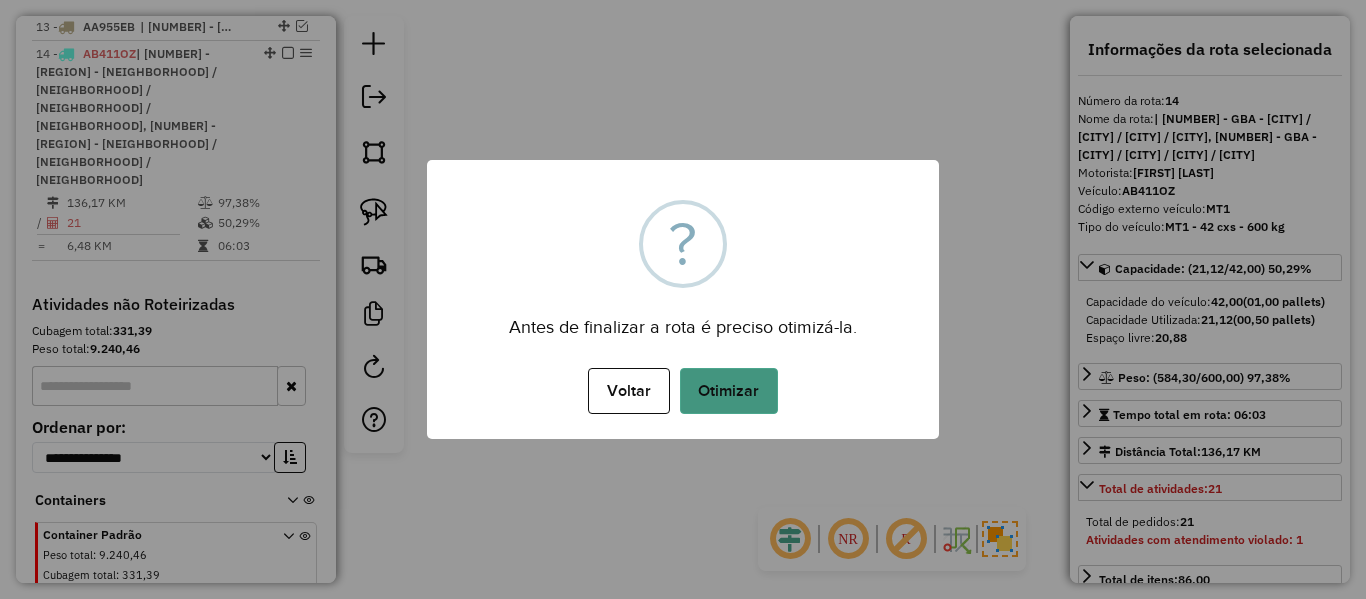 click on "Otimizar" at bounding box center [729, 391] 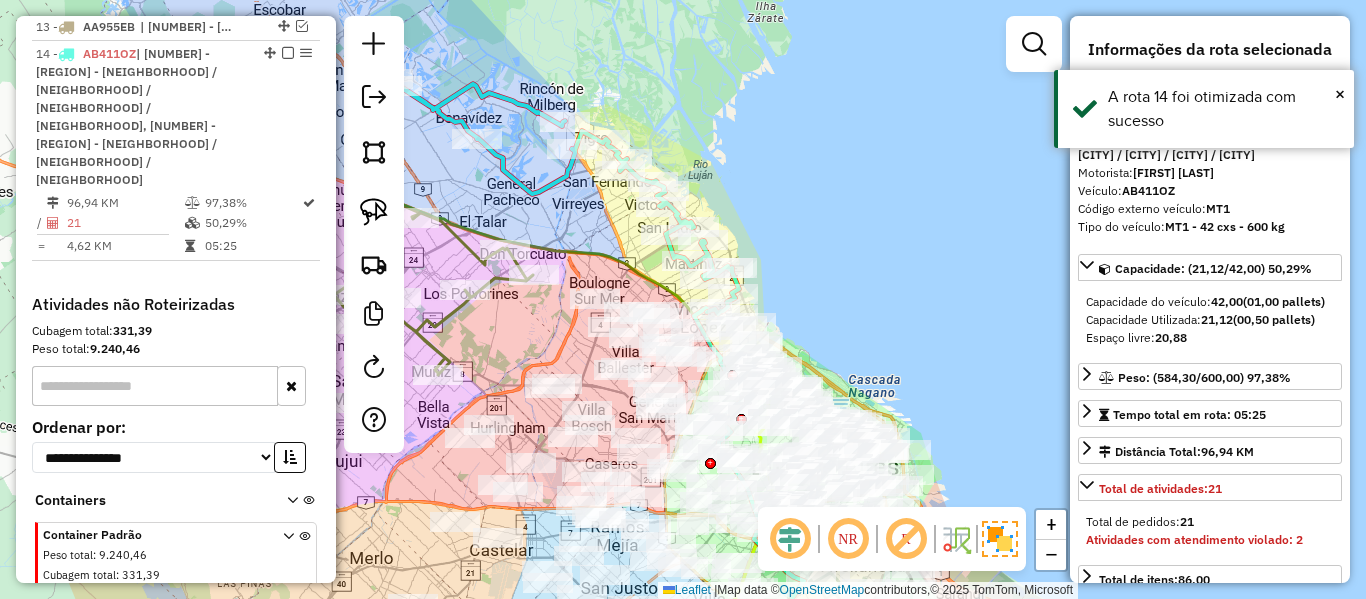 click at bounding box center [288, 53] 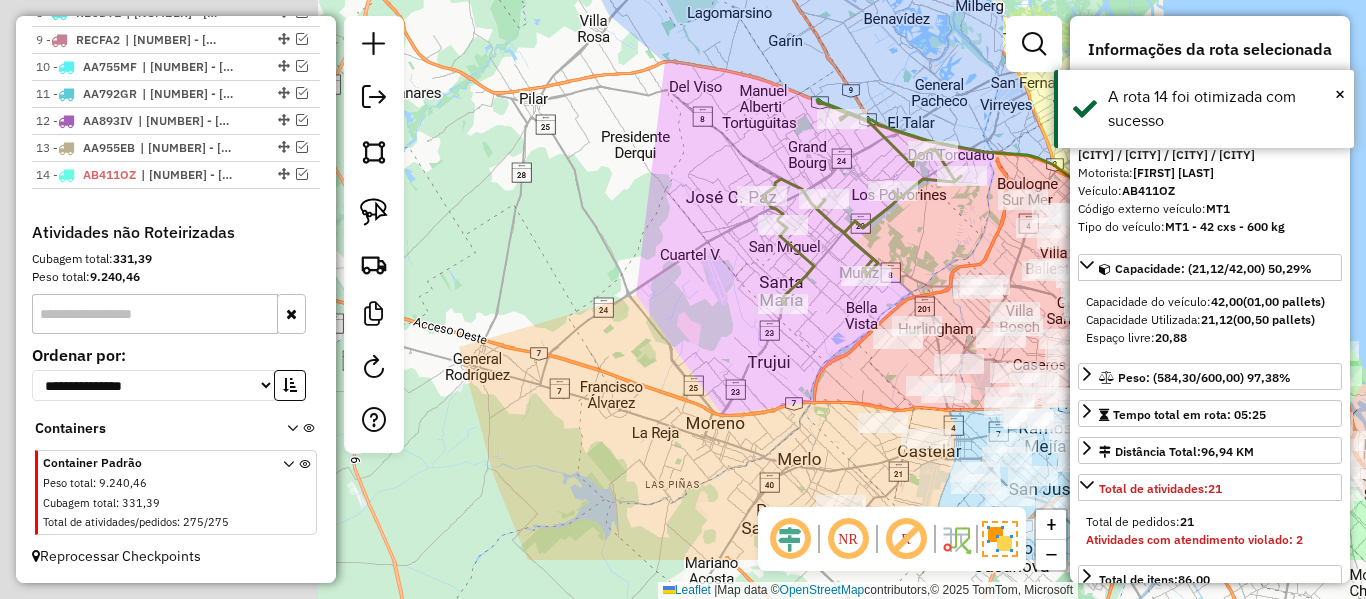 drag, startPoint x: 629, startPoint y: 161, endPoint x: 961, endPoint y: 162, distance: 332.0015 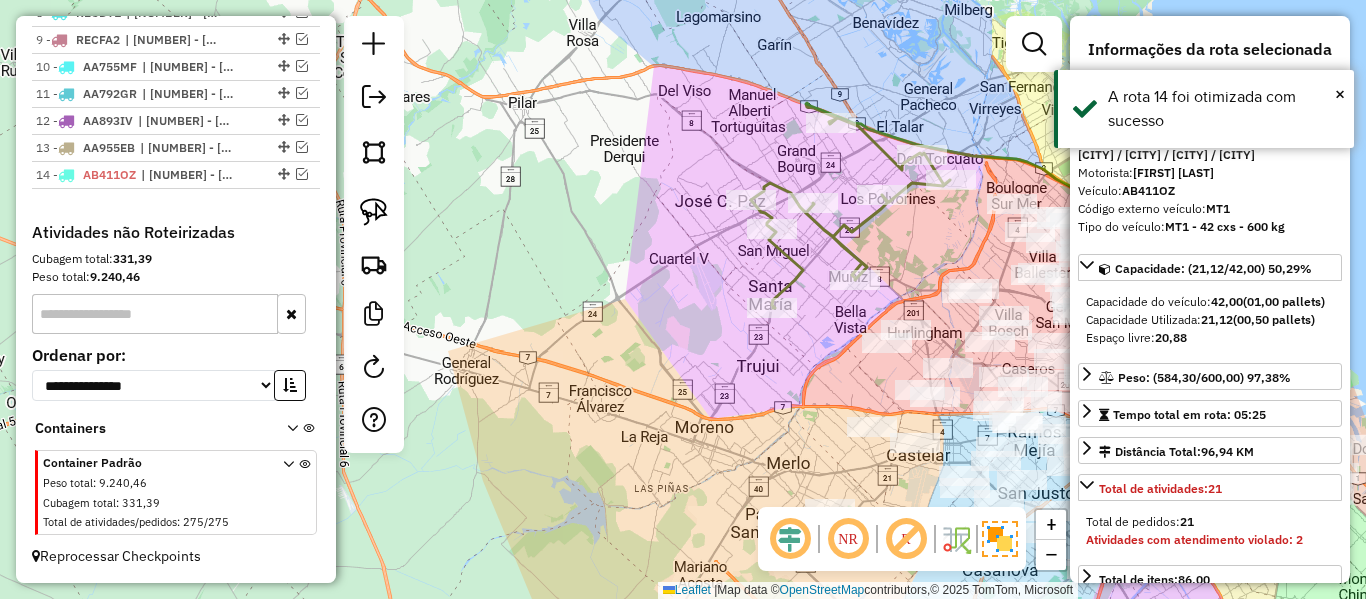 drag, startPoint x: 900, startPoint y: 235, endPoint x: 708, endPoint y: 252, distance: 192.75113 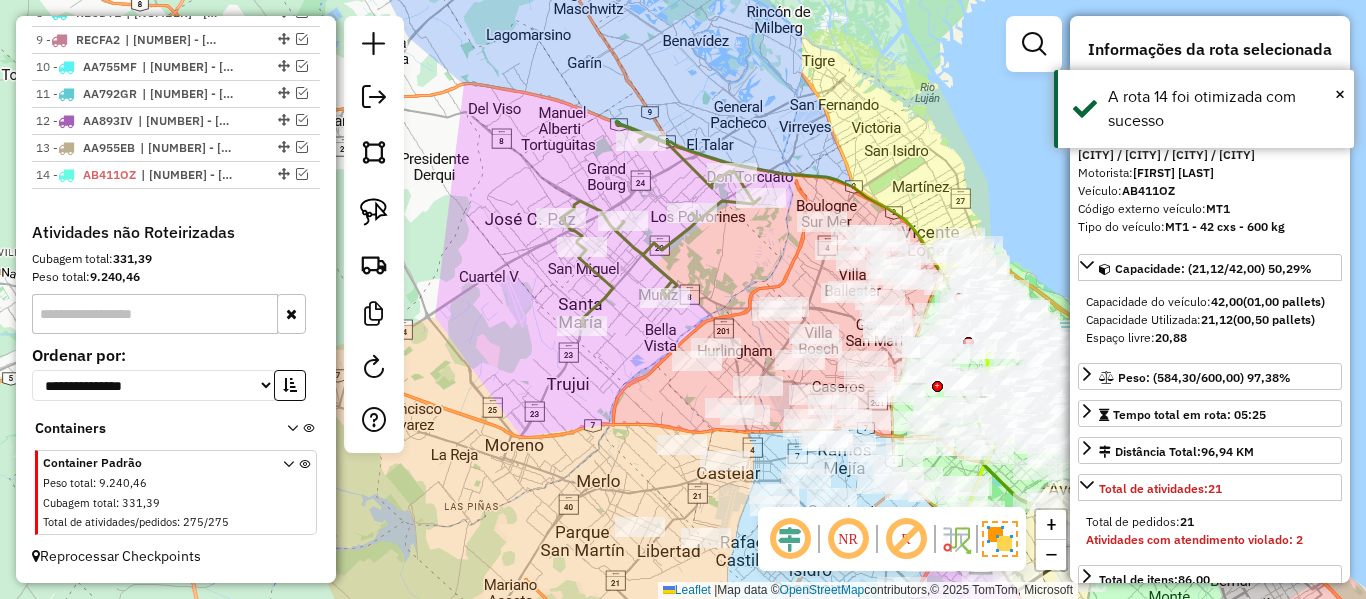 click 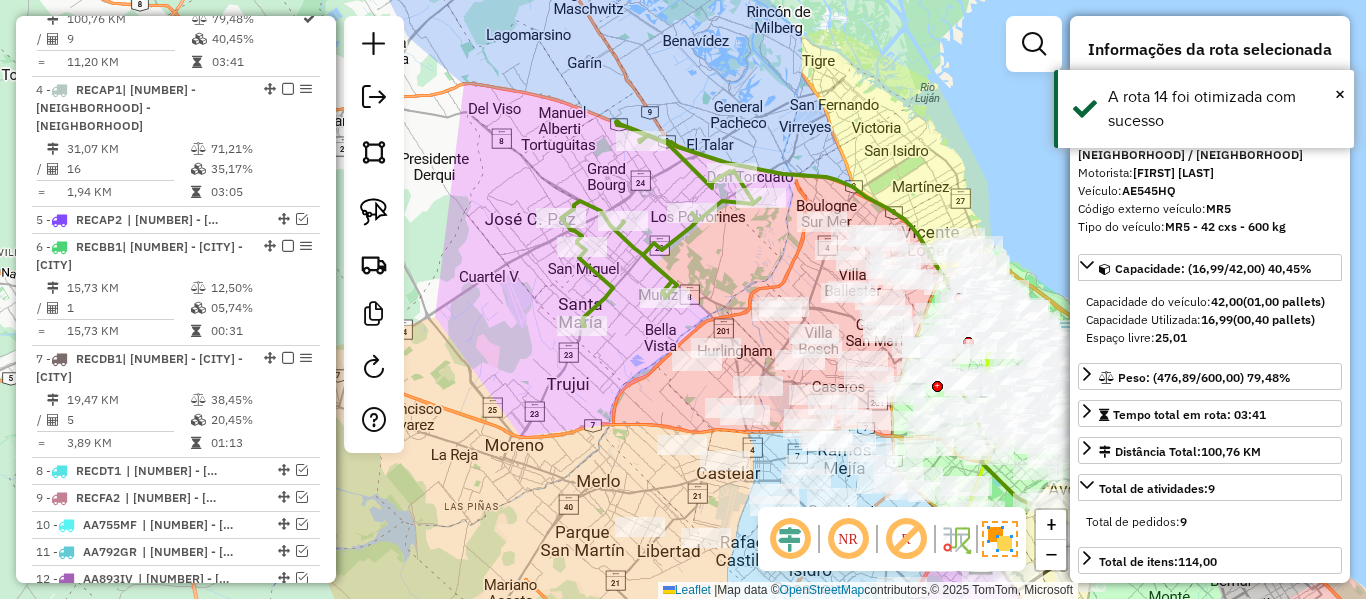 scroll, scrollTop: 987, scrollLeft: 0, axis: vertical 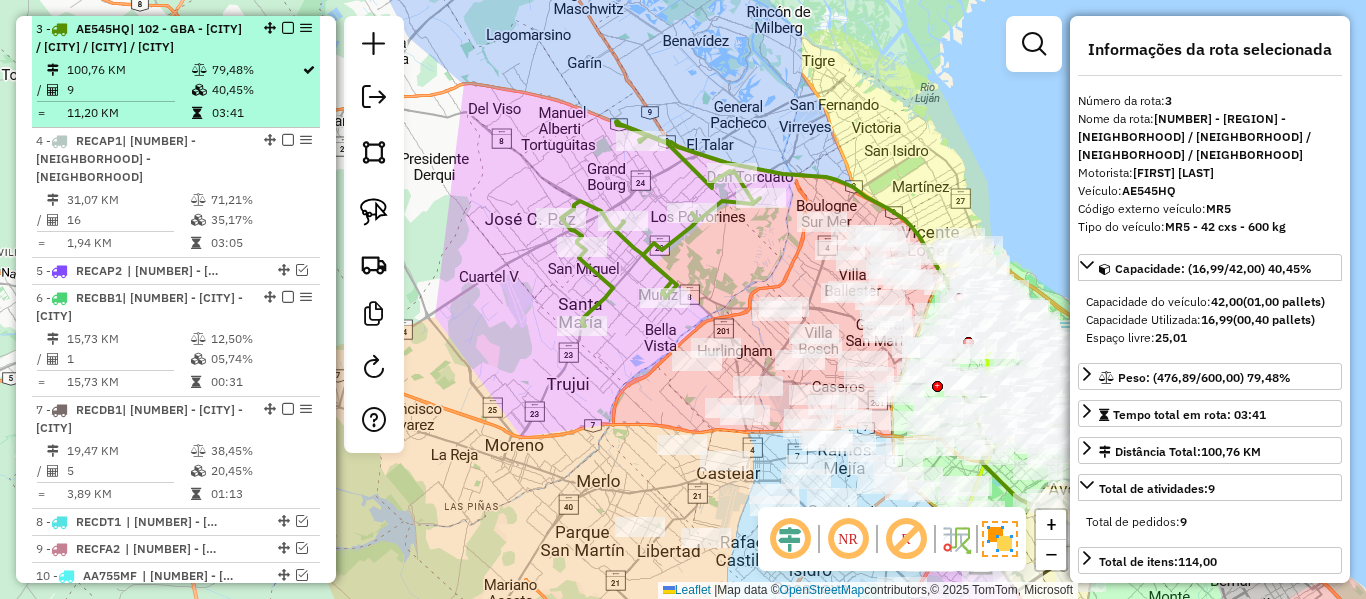 click on "79,48%" at bounding box center [256, 70] 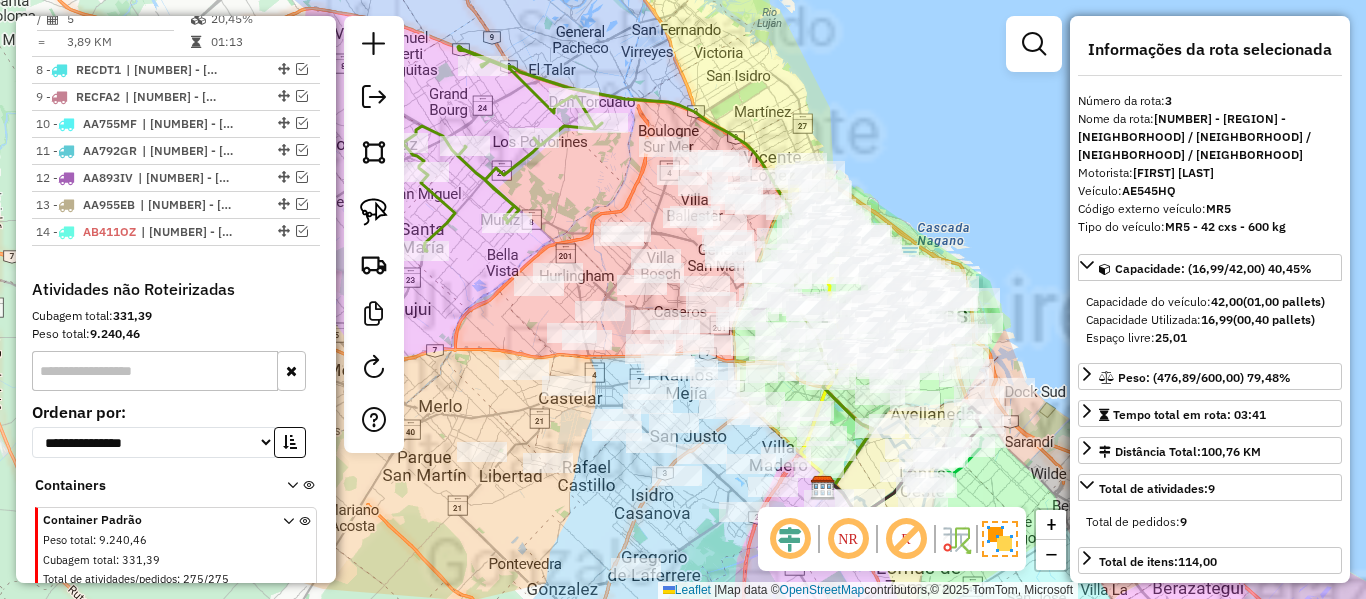scroll, scrollTop: 1496, scrollLeft: 0, axis: vertical 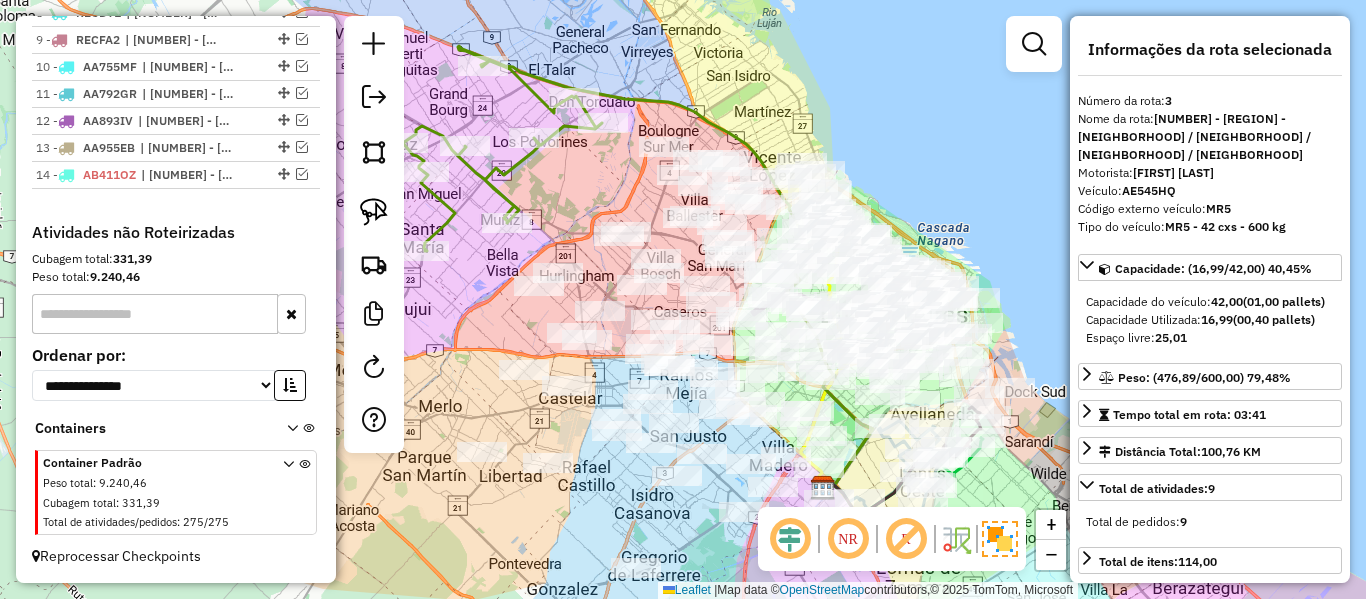 click 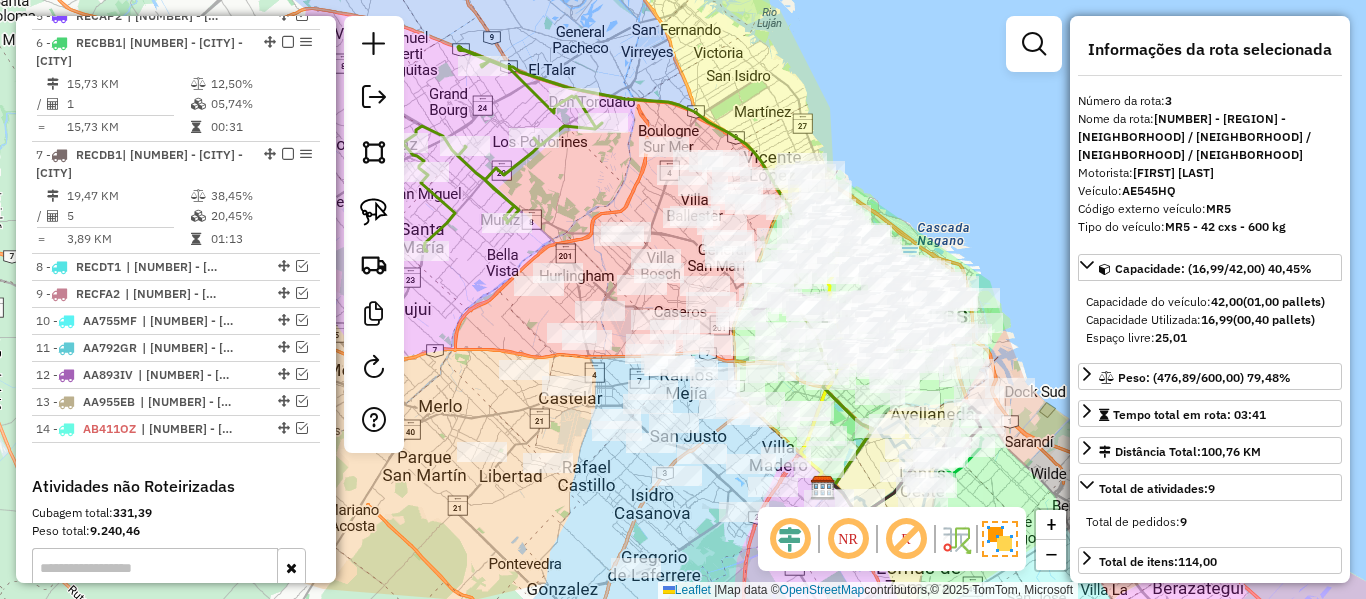 scroll, scrollTop: 987, scrollLeft: 0, axis: vertical 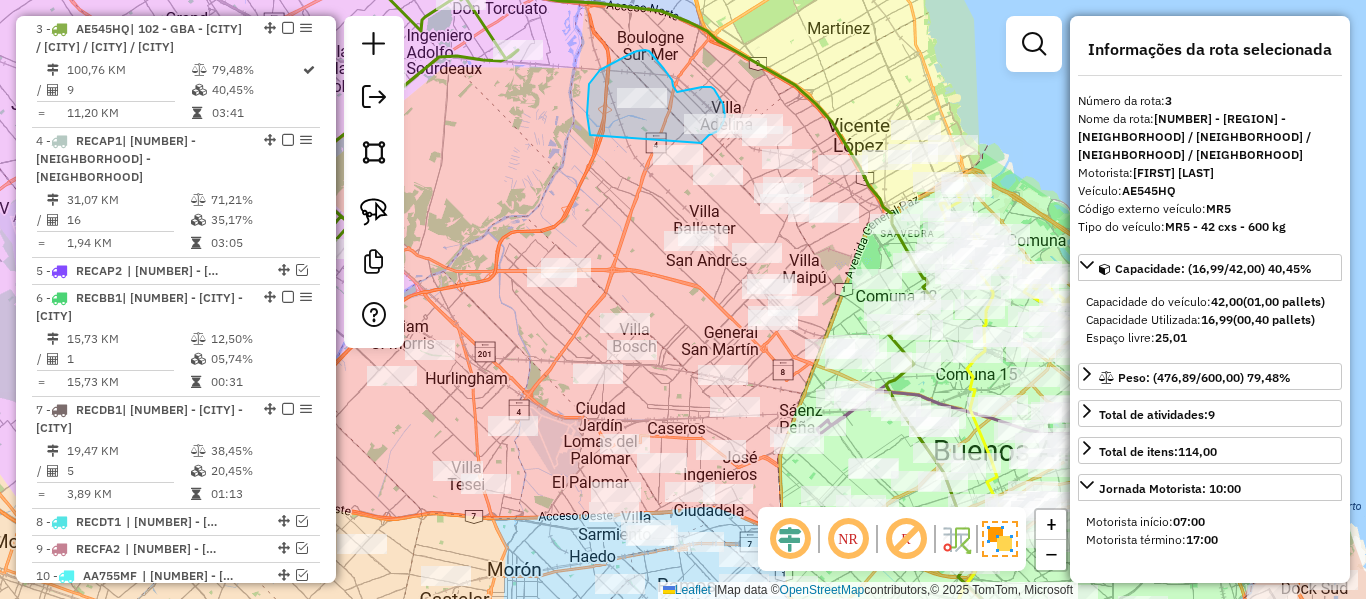 drag, startPoint x: 590, startPoint y: 135, endPoint x: 646, endPoint y: 186, distance: 75.74299 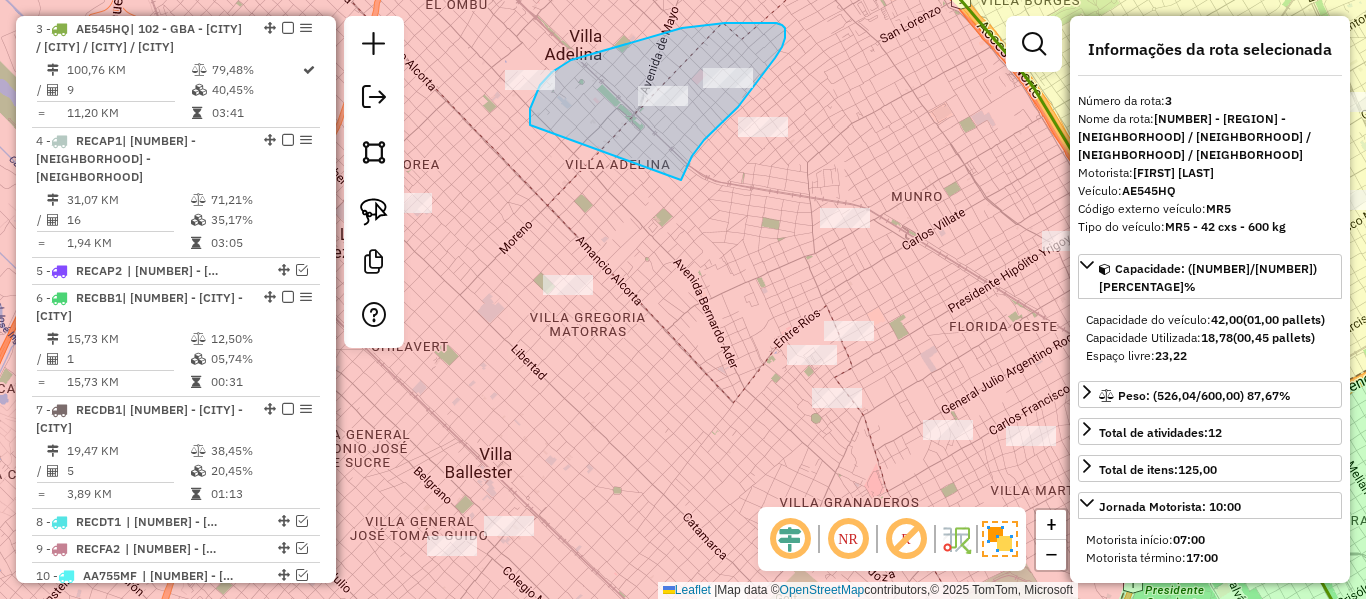 drag, startPoint x: 704, startPoint y: 140, endPoint x: 535, endPoint y: 133, distance: 169.14491 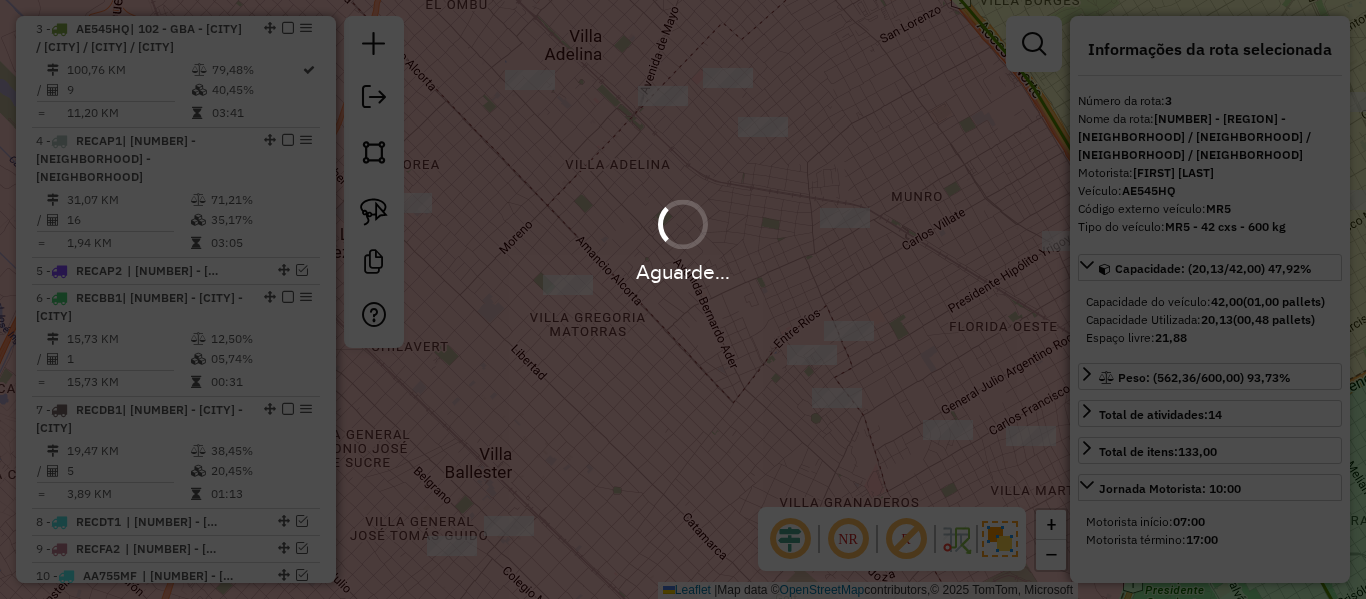 select on "**********" 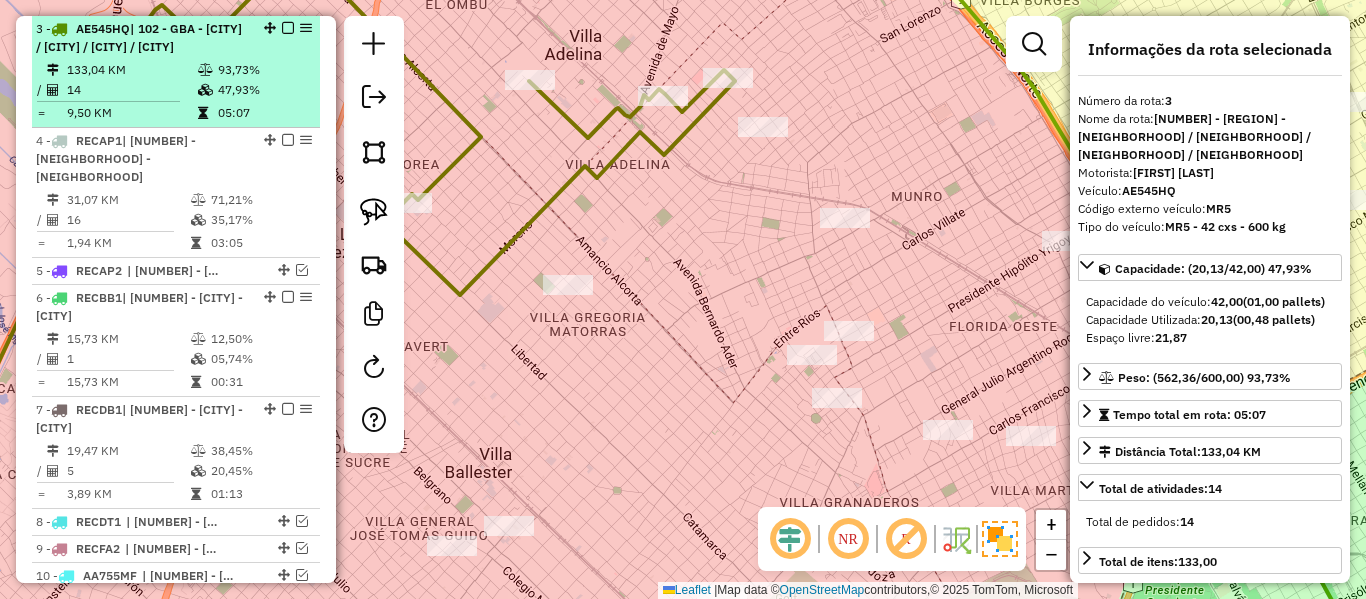 click at bounding box center [288, 28] 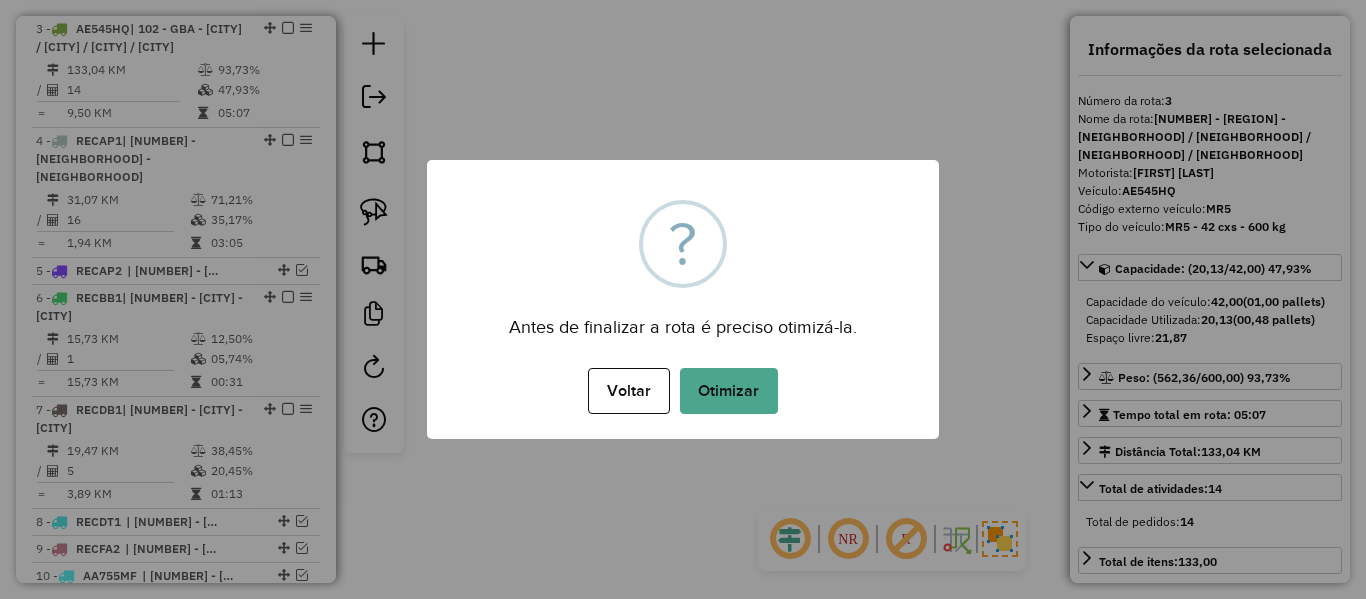 drag, startPoint x: 747, startPoint y: 372, endPoint x: 752, endPoint y: 383, distance: 12.083046 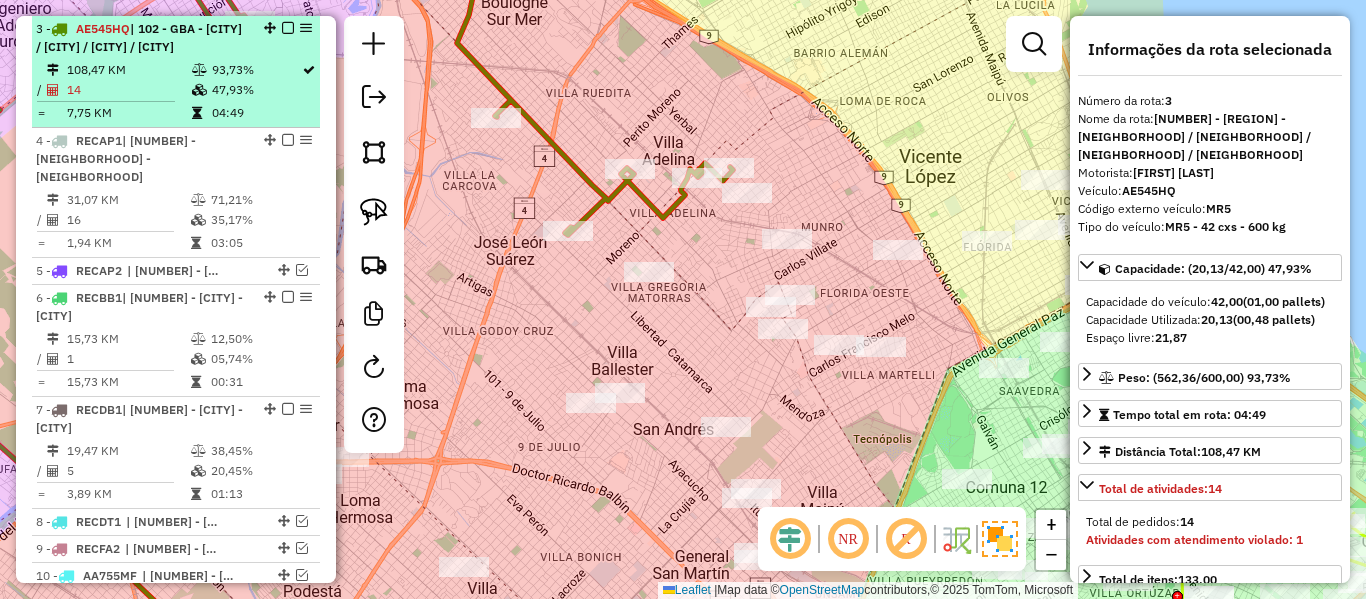 click at bounding box center [288, 28] 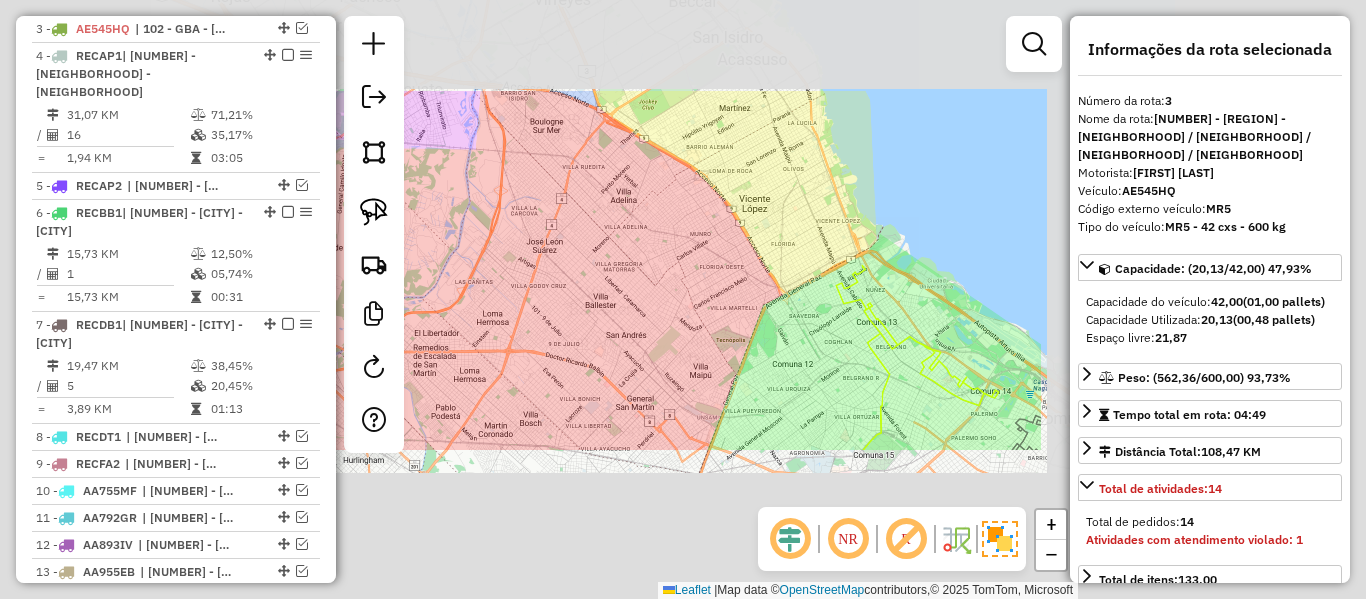 click on "Janela de atendimento Grade de atendimento Capacidade Transportadoras Veículos Cliente Pedidos  Rotas Selecione os dias de semana para filtrar as janelas de atendimento  Seg   Ter   Qua   Qui   Sex   Sáb   Dom  Informe o período da janela de atendimento: De: Até:  Filtrar exatamente a janela do cliente  Considerar janela de atendimento padrão  Selecione os dias de semana para filtrar as grades de atendimento  Seg   Ter   Qua   Qui   Sex   Sáb   Dom   Considerar clientes sem dia de atendimento cadastrado  Clientes fora do dia de atendimento selecionado Filtrar as atividades entre os valores definidos abaixo:  Peso mínimo:   Peso máximo:   Cubagem mínima:   Cubagem máxima:   De:   Até:  Filtrar as atividades entre o tempo de atendimento definido abaixo:  De:   Até:   Considerar capacidade total dos clientes não roteirizados Transportadora: Selecione um ou mais itens Tipo de veículo: Selecione um ou mais itens Veículo: Selecione um ou mais itens Motorista: Selecione um ou mais itens Nome: Rótulo:" 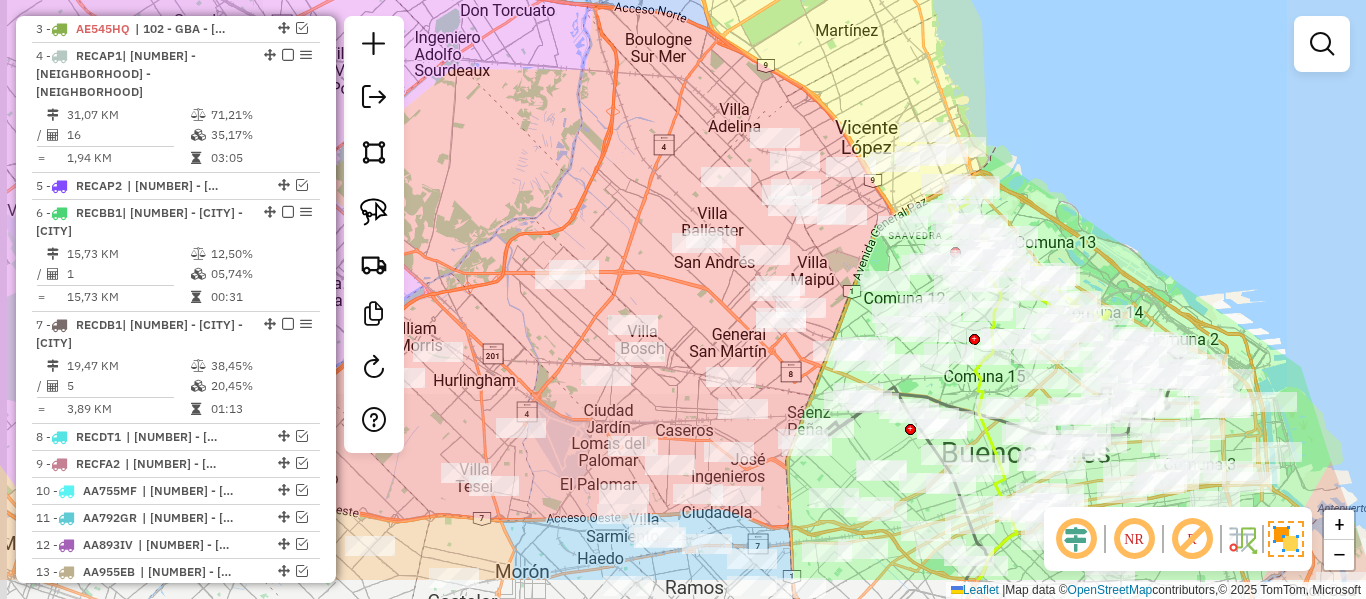 drag, startPoint x: 554, startPoint y: 244, endPoint x: 792, endPoint y: 148, distance: 256.63202 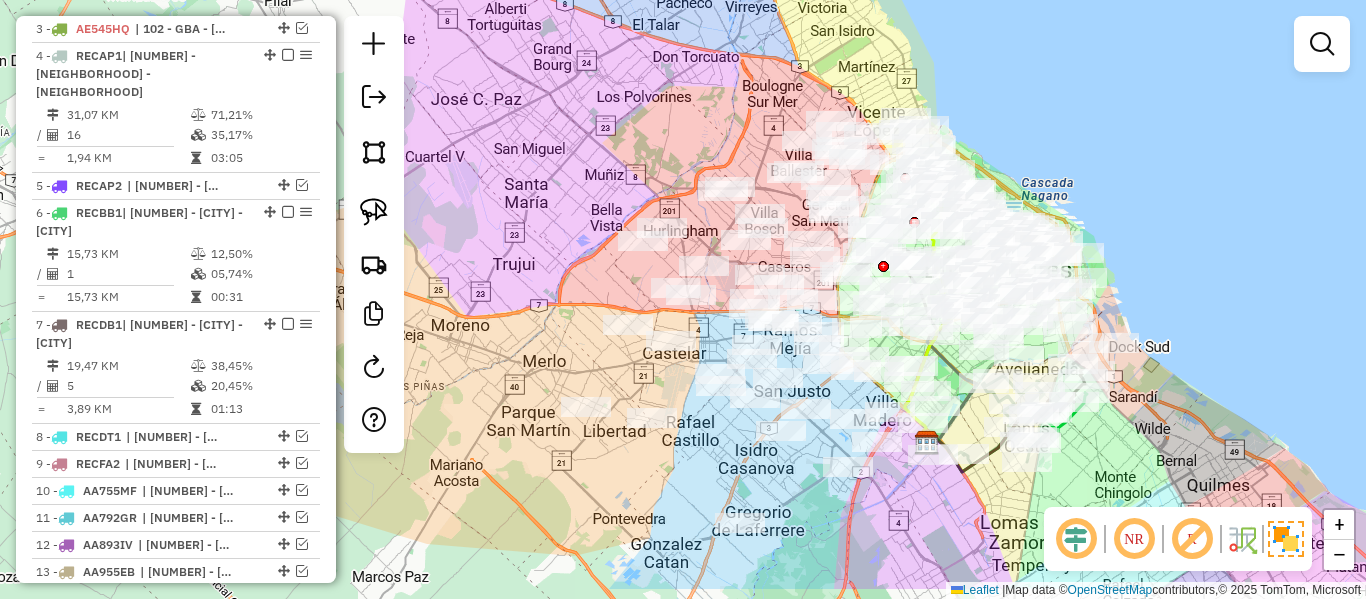 drag, startPoint x: 685, startPoint y: 121, endPoint x: 687, endPoint y: 55, distance: 66.0303 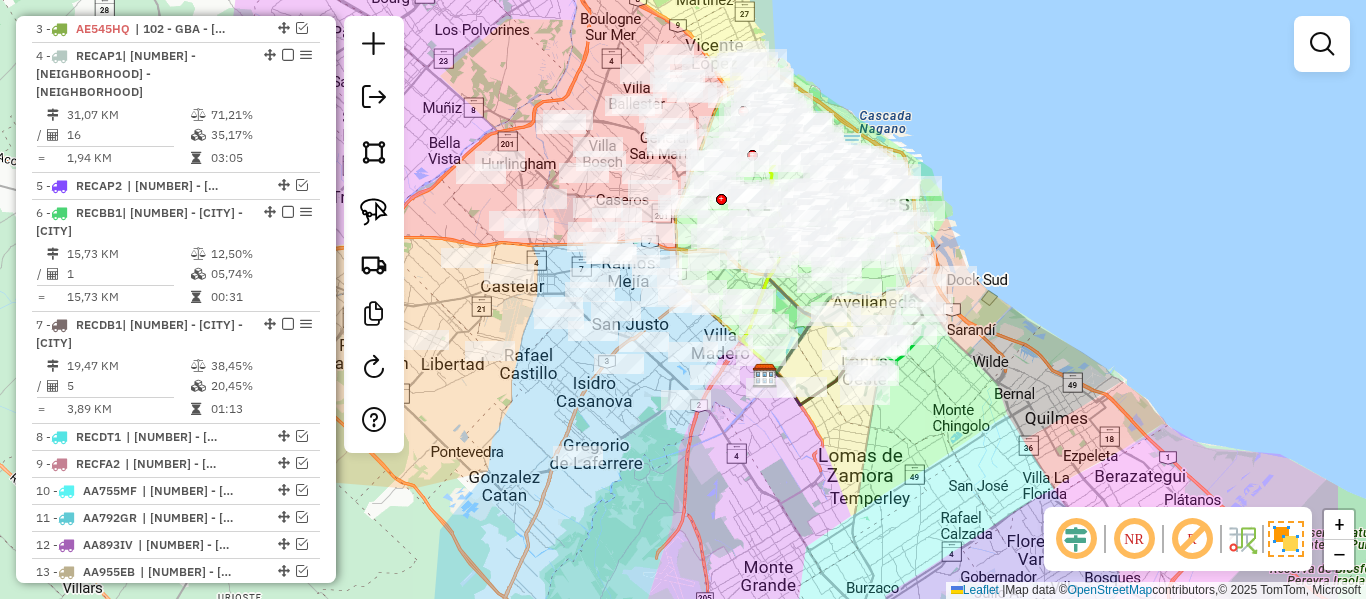 drag, startPoint x: 835, startPoint y: 495, endPoint x: 845, endPoint y: 435, distance: 60.827625 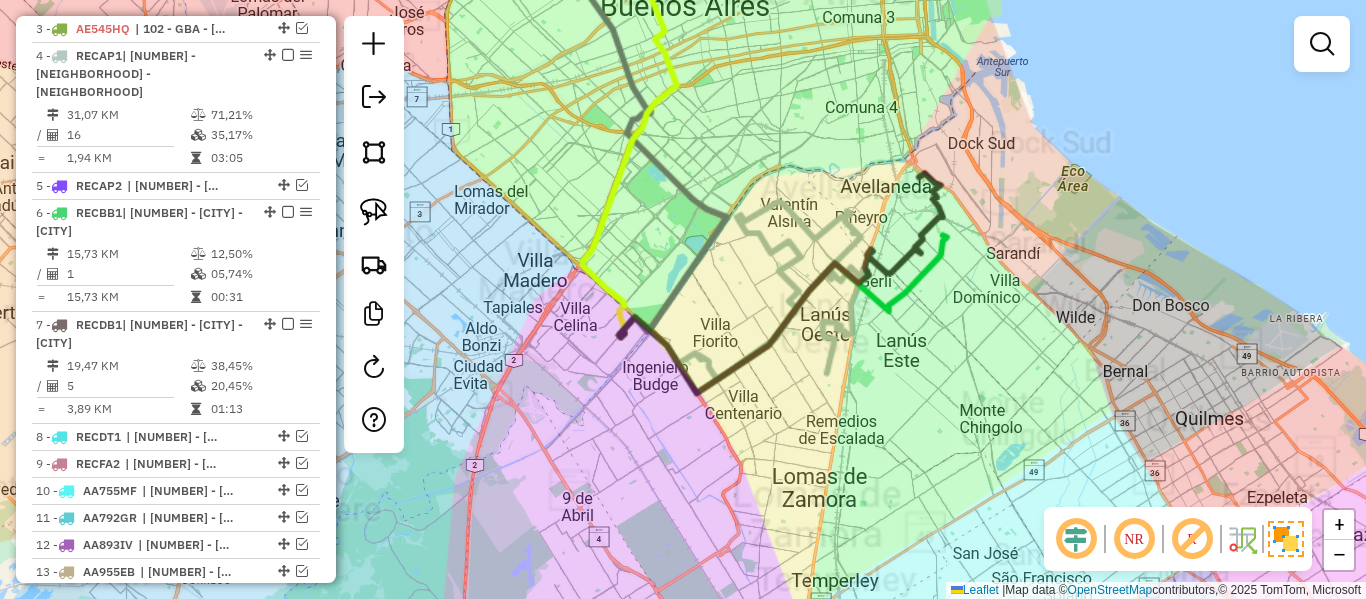 click on "Janela de atendimento Grade de atendimento Capacidade Transportadoras Veículos Cliente Pedidos  Rotas Selecione os dias de semana para filtrar as janelas de atendimento  Seg   Ter   Qua   Qui   Sex   Sáb   Dom  Informe o período da janela de atendimento: De: Até:  Filtrar exatamente a janela do cliente  Considerar janela de atendimento padrão  Selecione os dias de semana para filtrar as grades de atendimento  Seg   Ter   Qua   Qui   Sex   Sáb   Dom   Considerar clientes sem dia de atendimento cadastrado  Clientes fora do dia de atendimento selecionado Filtrar as atividades entre os valores definidos abaixo:  Peso mínimo:   Peso máximo:   Cubagem mínima:   Cubagem máxima:   De:   Até:  Filtrar as atividades entre o tempo de atendimento definido abaixo:  De:   Até:   Considerar capacidade total dos clientes não roteirizados Transportadora: Selecione um ou mais itens Tipo de veículo: Selecione um ou mais itens Veículo: Selecione um ou mais itens Motorista: Selecione um ou mais itens Nome: Rótulo:" 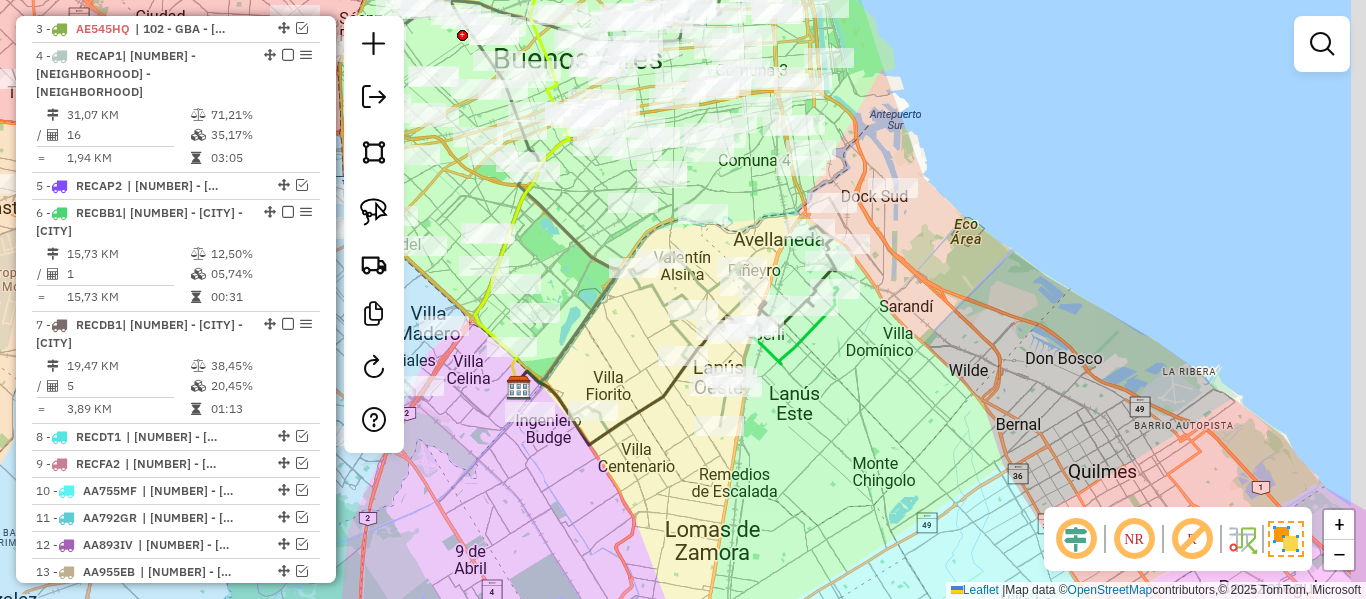 drag, startPoint x: 919, startPoint y: 367, endPoint x: 890, endPoint y: 382, distance: 32.649654 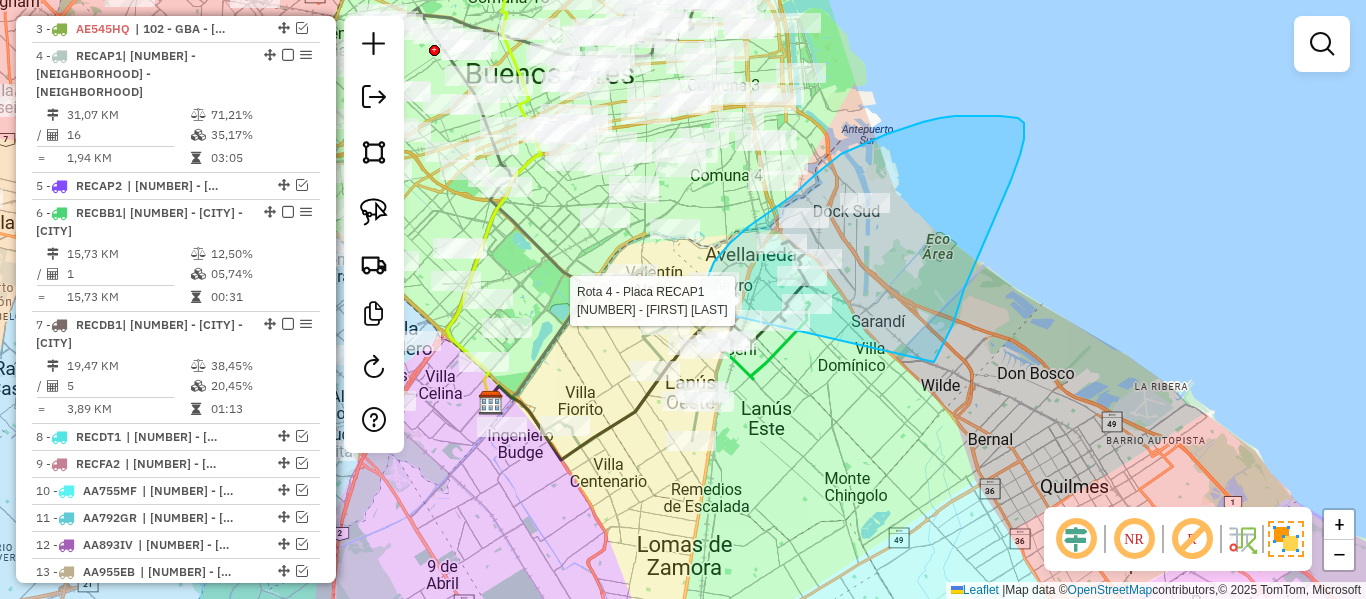 drag, startPoint x: 984, startPoint y: 243, endPoint x: 774, endPoint y: 394, distance: 258.65228 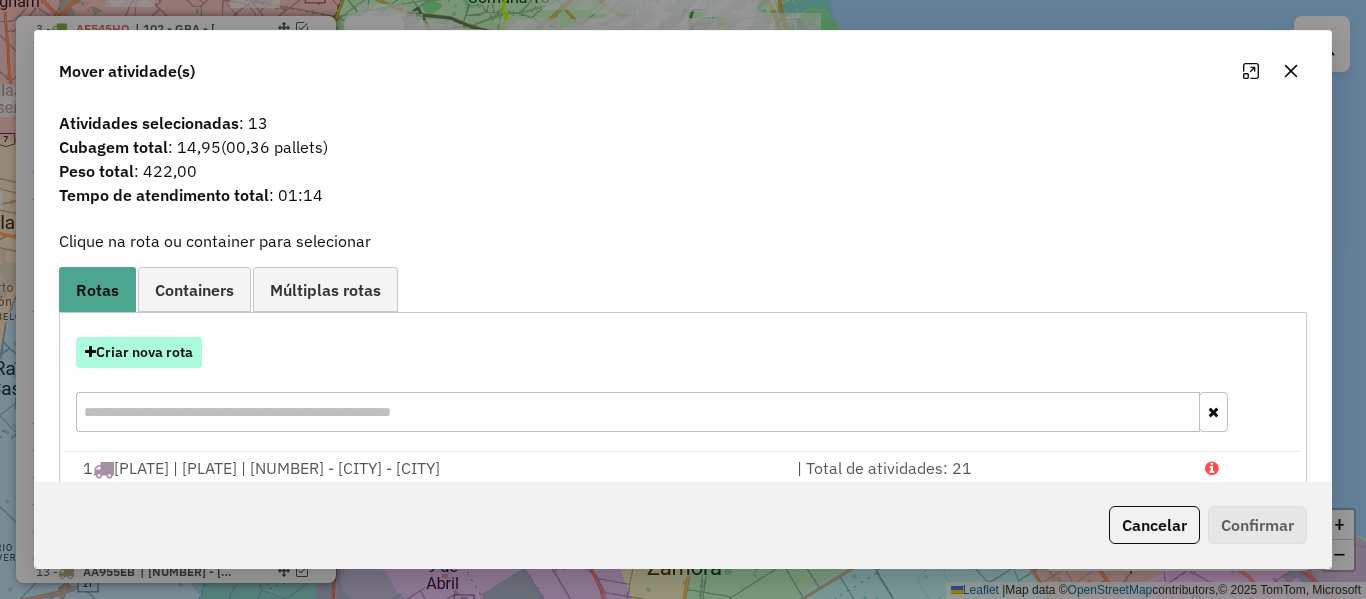 click on "Criar nova rota" at bounding box center [139, 352] 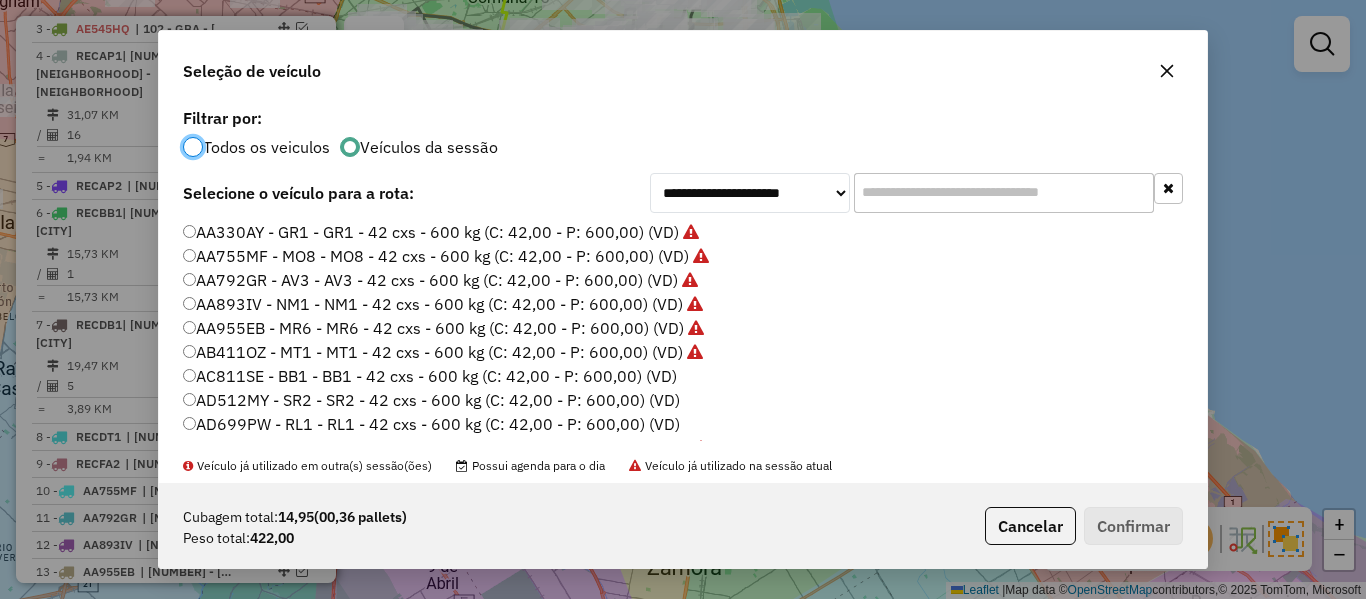 scroll, scrollTop: 11, scrollLeft: 6, axis: both 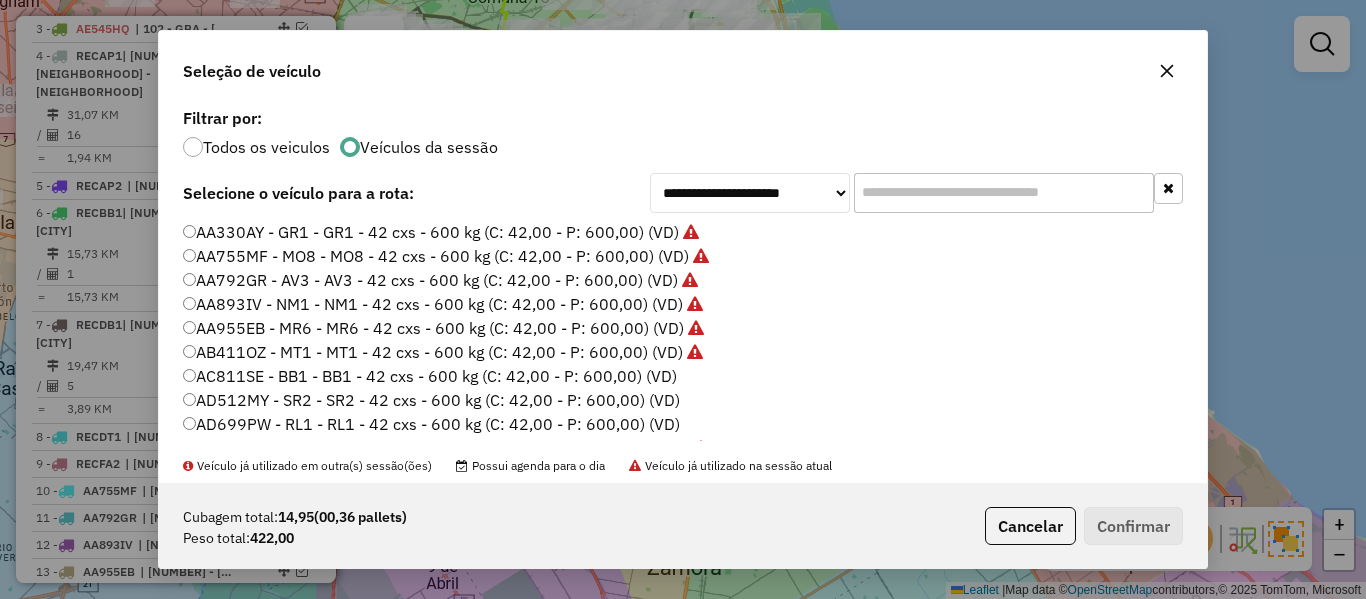 click on "AC811SE - BB1 - BB1 - 42 cxs - 600 kg (C: 42,00 - P: 600,00) (VD)" 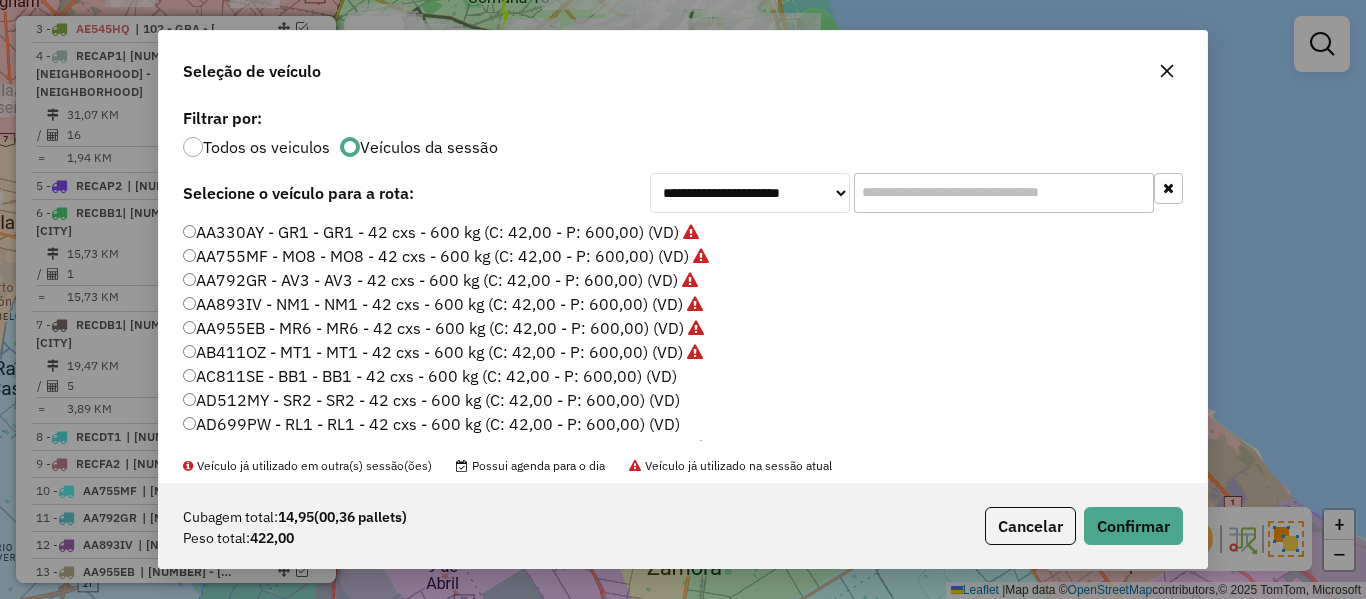 click on "AC811SE - BB1 - BB1 - 42 cxs - 600 kg (C: 42,00 - P: 600,00) (VD)" 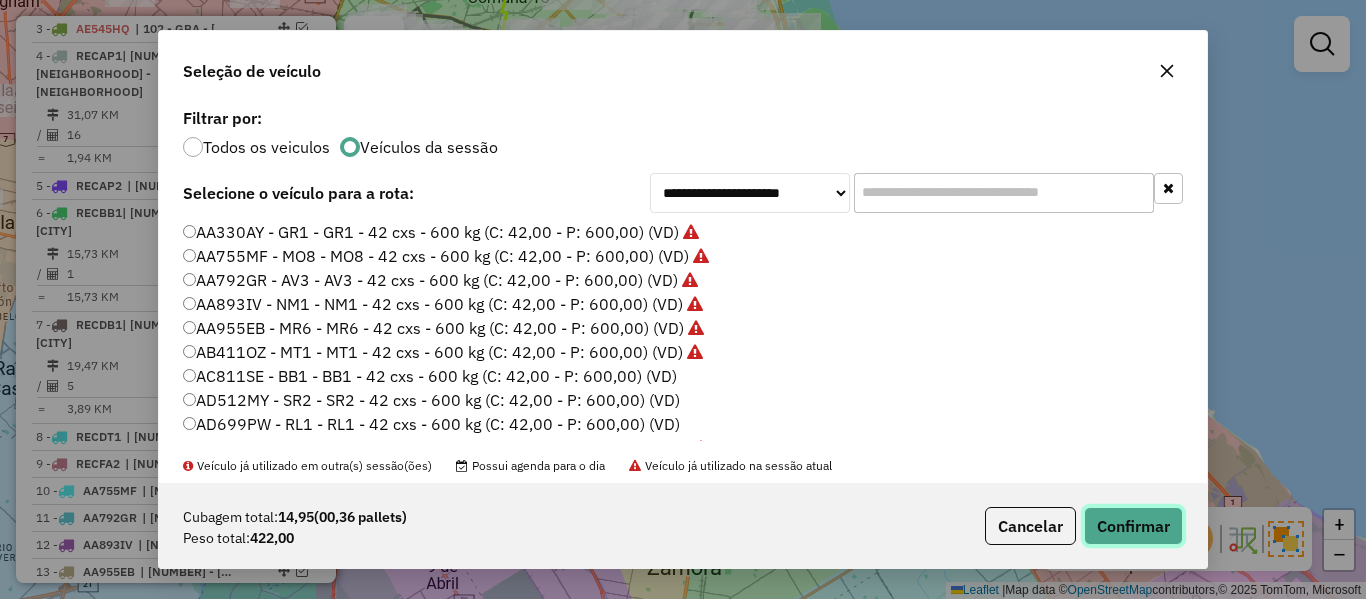 click on "Confirmar" 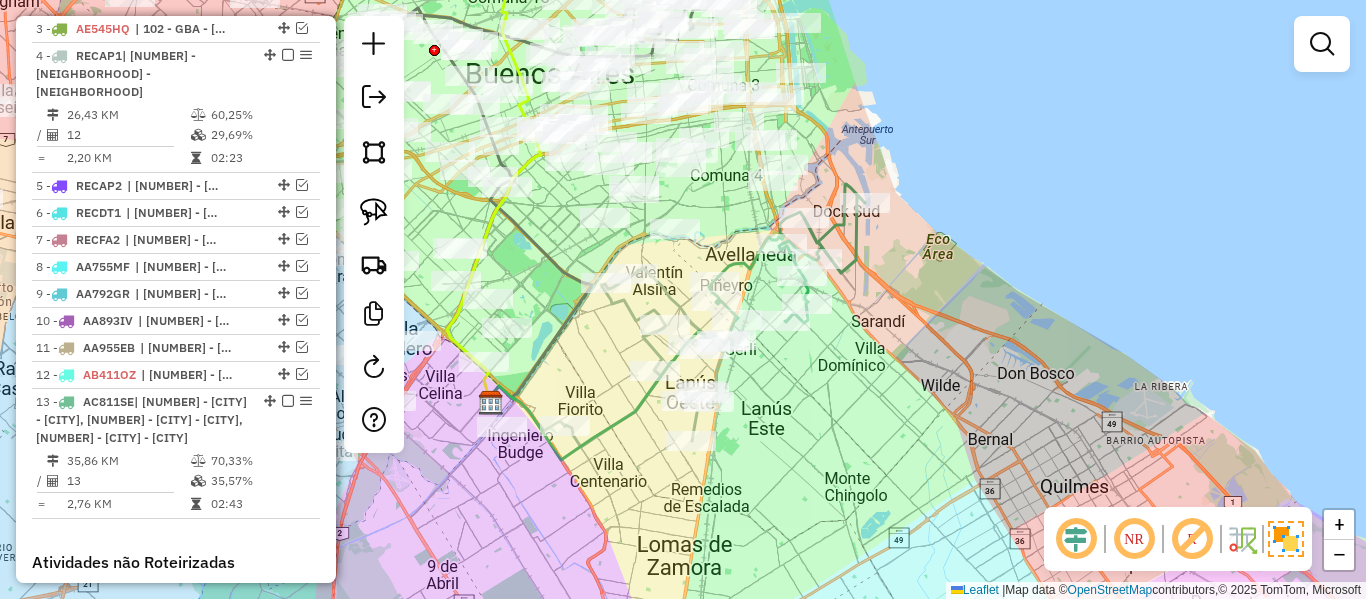 click 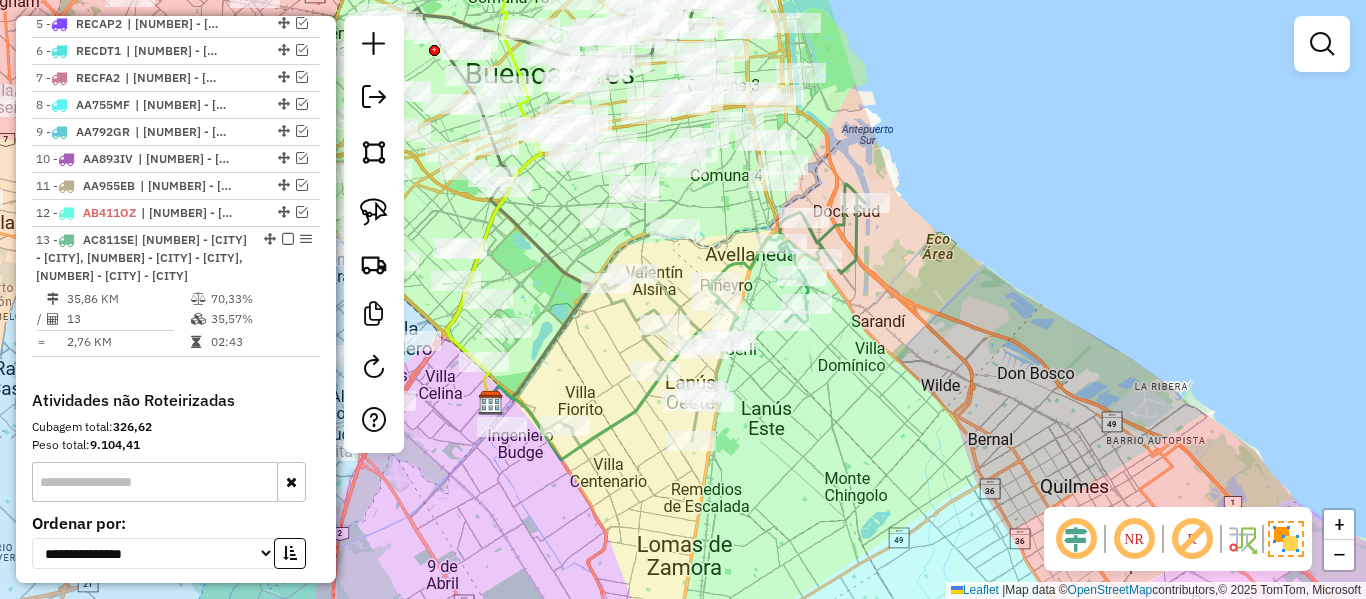 select on "**********" 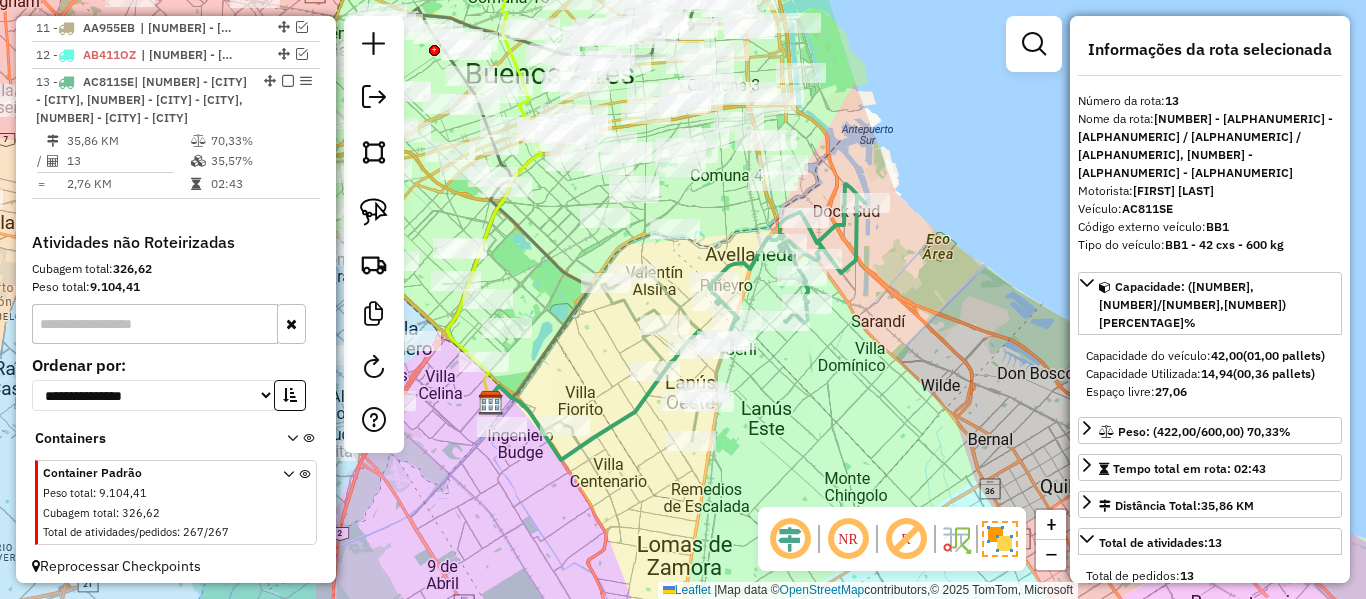 scroll, scrollTop: 1335, scrollLeft: 0, axis: vertical 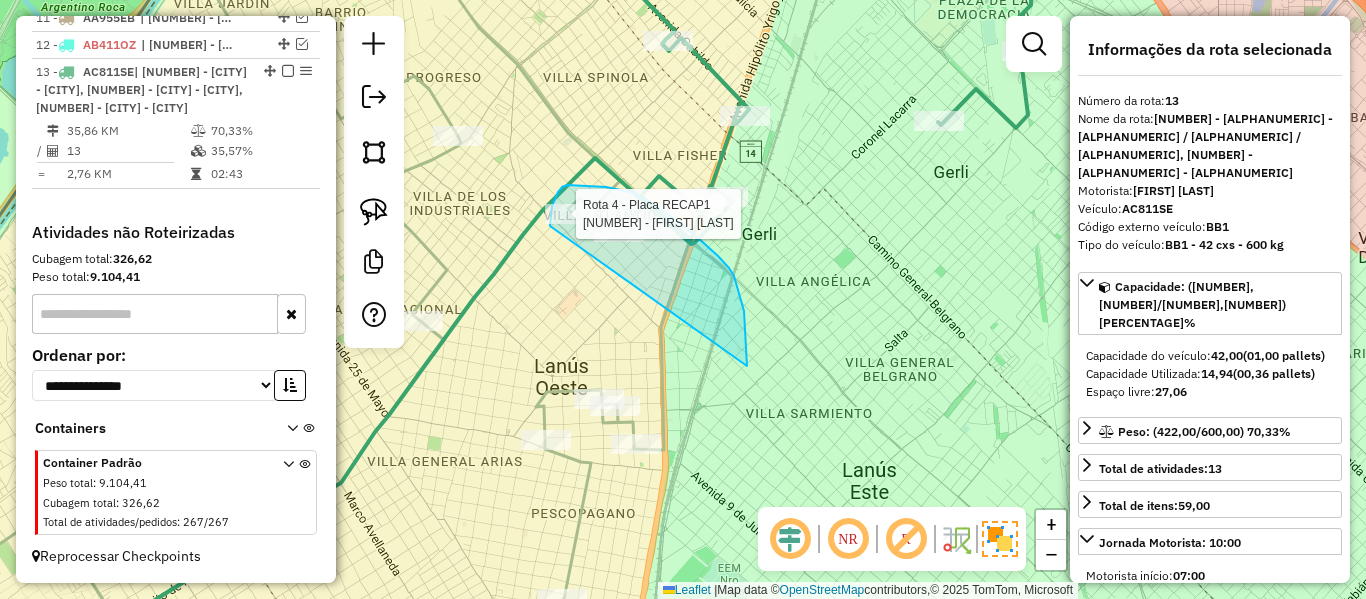 drag, startPoint x: 747, startPoint y: 353, endPoint x: 555, endPoint y: 238, distance: 223.80573 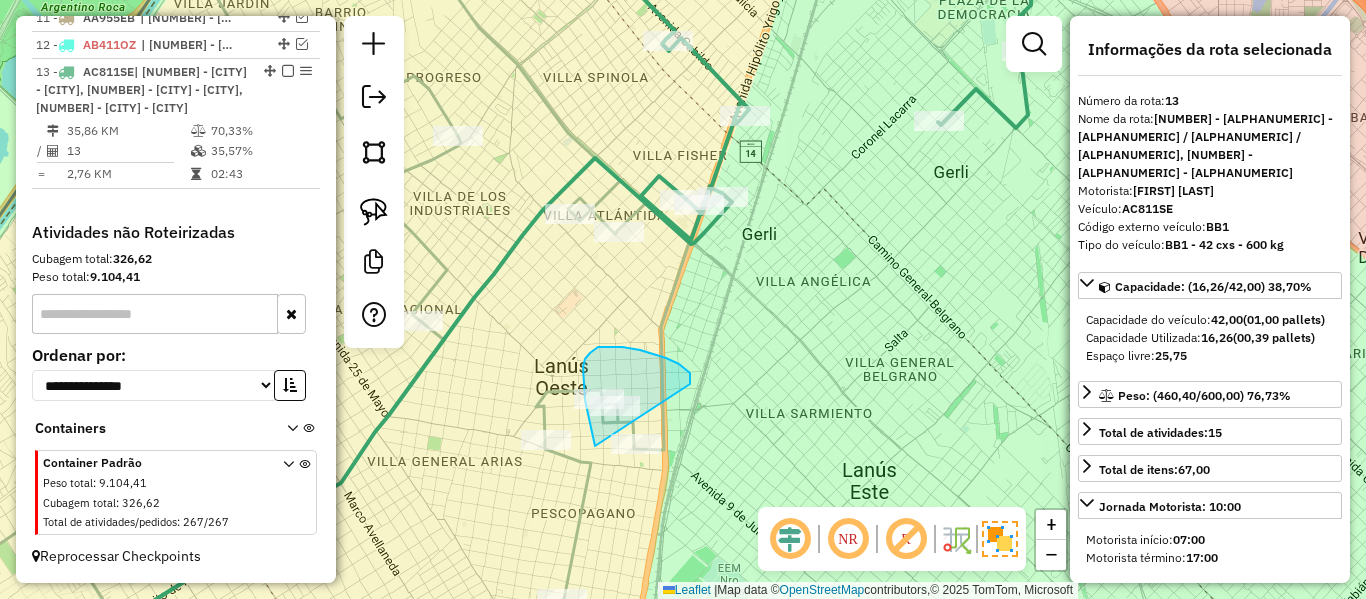 drag, startPoint x: 679, startPoint y: 364, endPoint x: 706, endPoint y: 458, distance: 97.80082 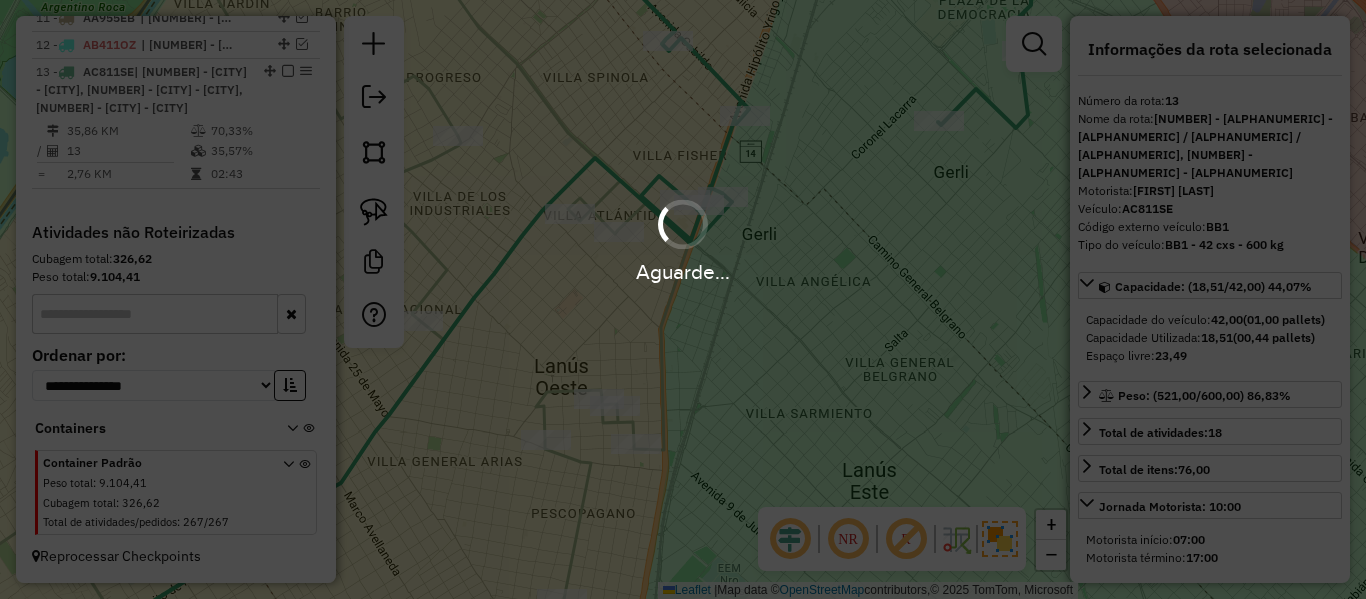 select on "**********" 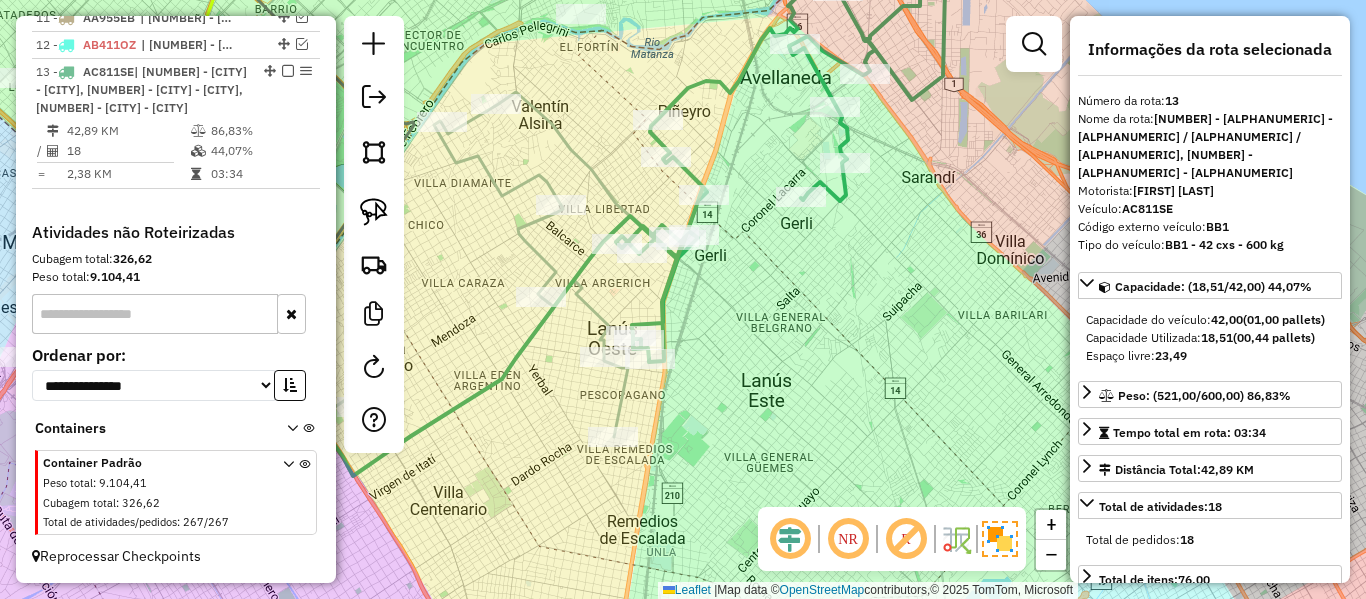 click 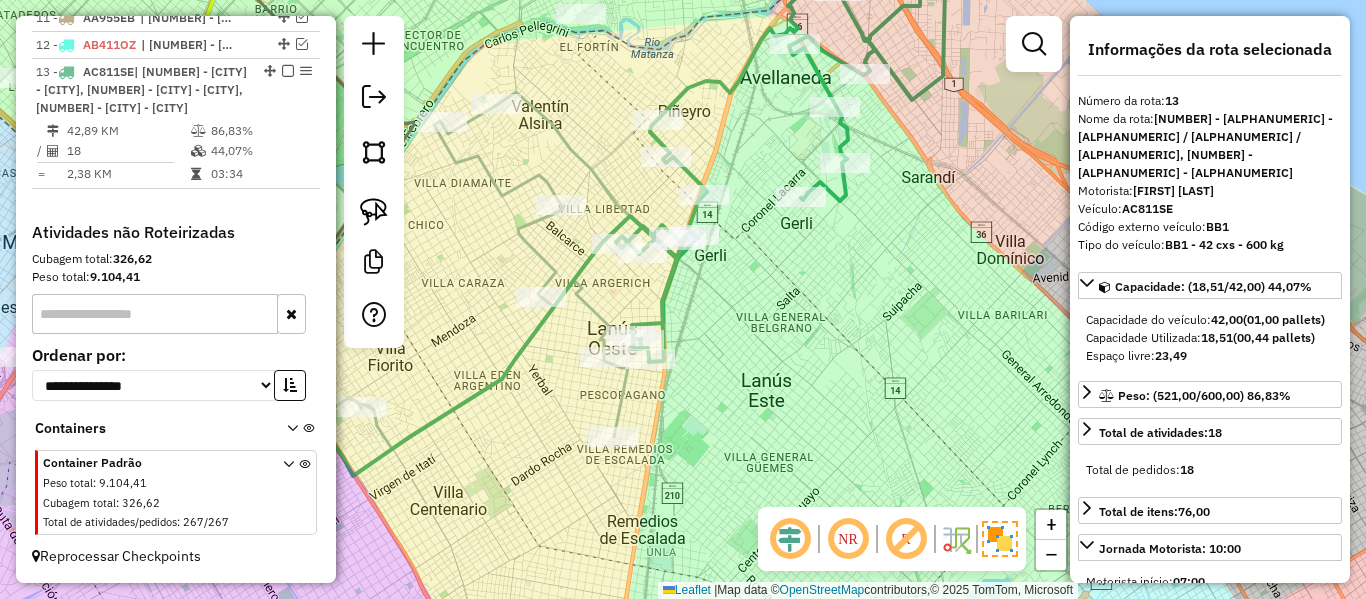 click on "Janela de atendimento Grade de atendimento Capacidade Transportadoras Veículos Cliente Pedidos  Rotas Selecione os dias de semana para filtrar as janelas de atendimento  Seg   Ter   Qua   Qui   Sex   Sáb   Dom  Informe o período da janela de atendimento: De: Até:  Filtrar exatamente a janela do cliente  Considerar janela de atendimento padrão  Selecione os dias de semana para filtrar as grades de atendimento  Seg   Ter   Qua   Qui   Sex   Sáb   Dom   Considerar clientes sem dia de atendimento cadastrado  Clientes fora do dia de atendimento selecionado Filtrar as atividades entre os valores definidos abaixo:  Peso mínimo:   Peso máximo:   Cubagem mínima:   Cubagem máxima:   De:   Até:  Filtrar as atividades entre o tempo de atendimento definido abaixo:  De:   Até:   Considerar capacidade total dos clientes não roteirizados Transportadora: Selecione um ou mais itens Tipo de veículo: Selecione um ou mais itens Veículo: Selecione um ou mais itens Motorista: Selecione um ou mais itens Nome: Rótulo:" 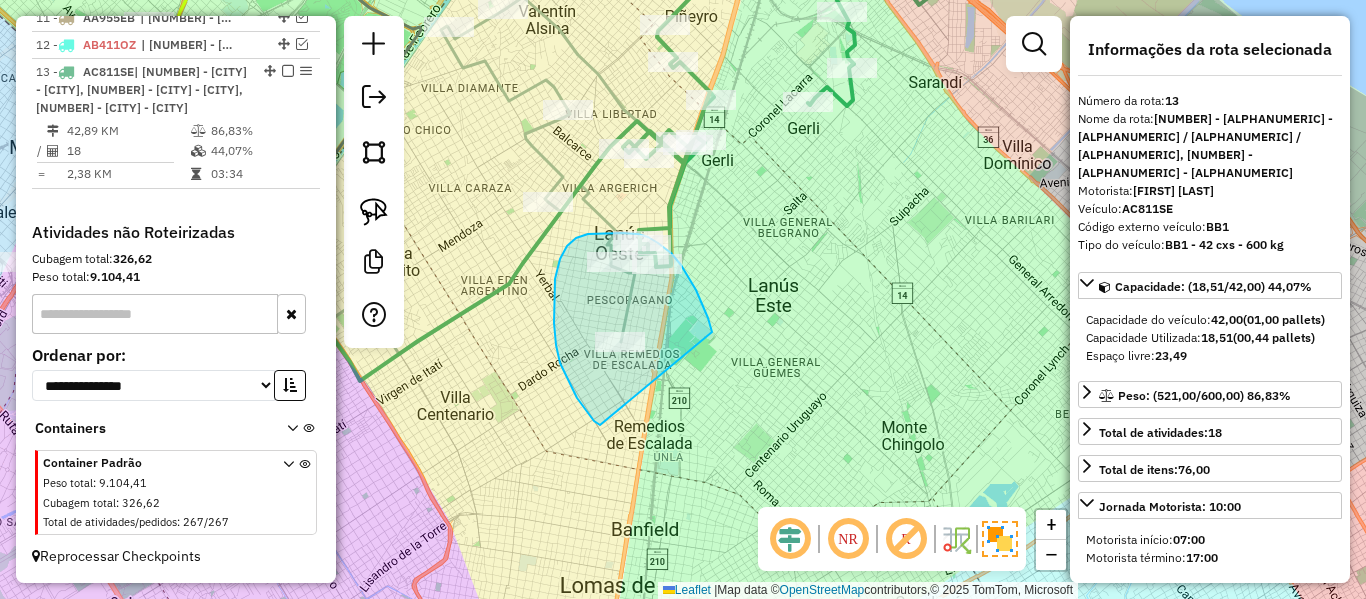 drag, startPoint x: 700, startPoint y: 300, endPoint x: 606, endPoint y: 427, distance: 158.00316 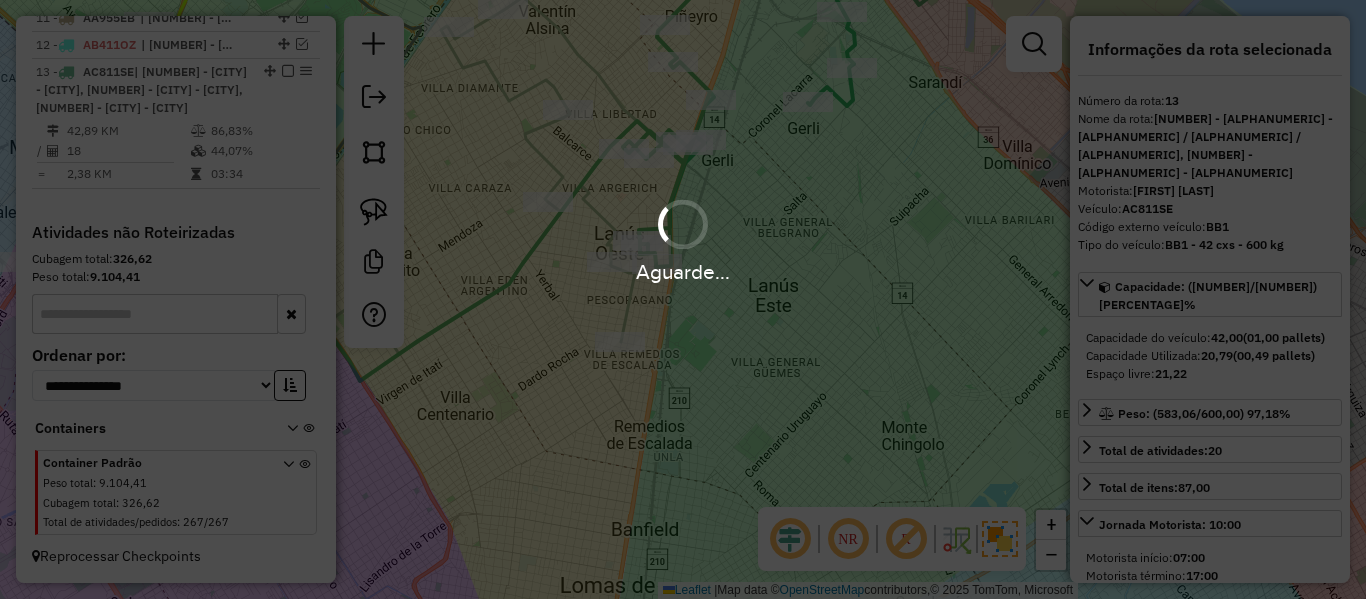 select on "**********" 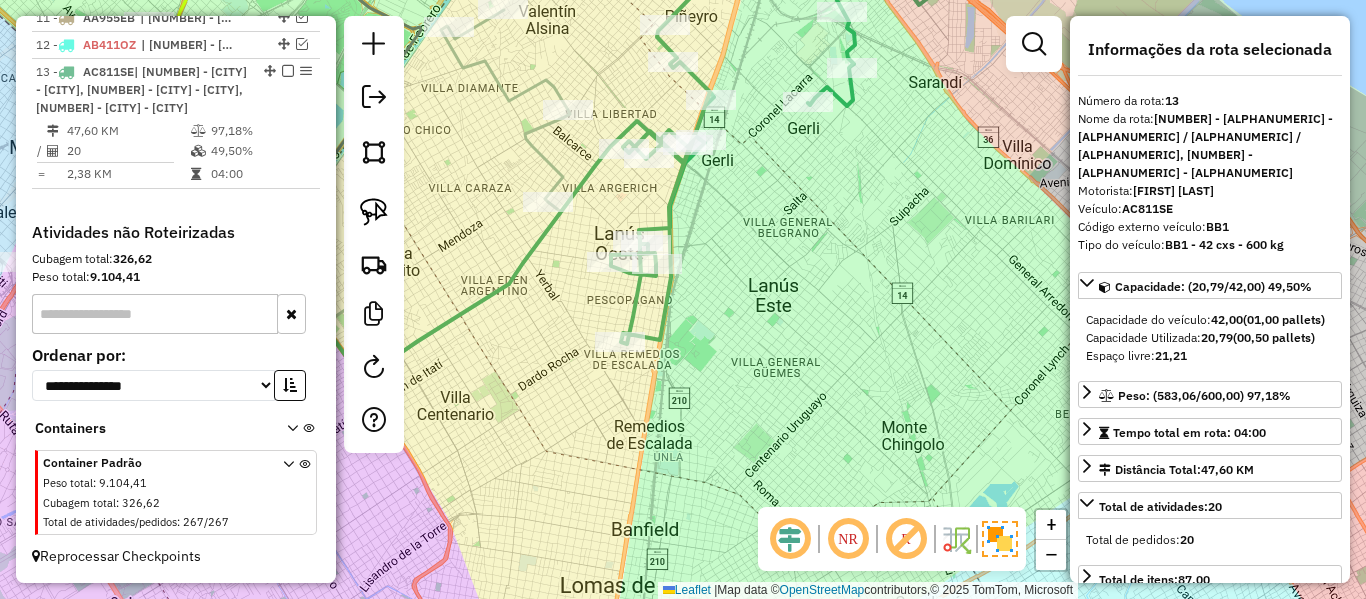 click 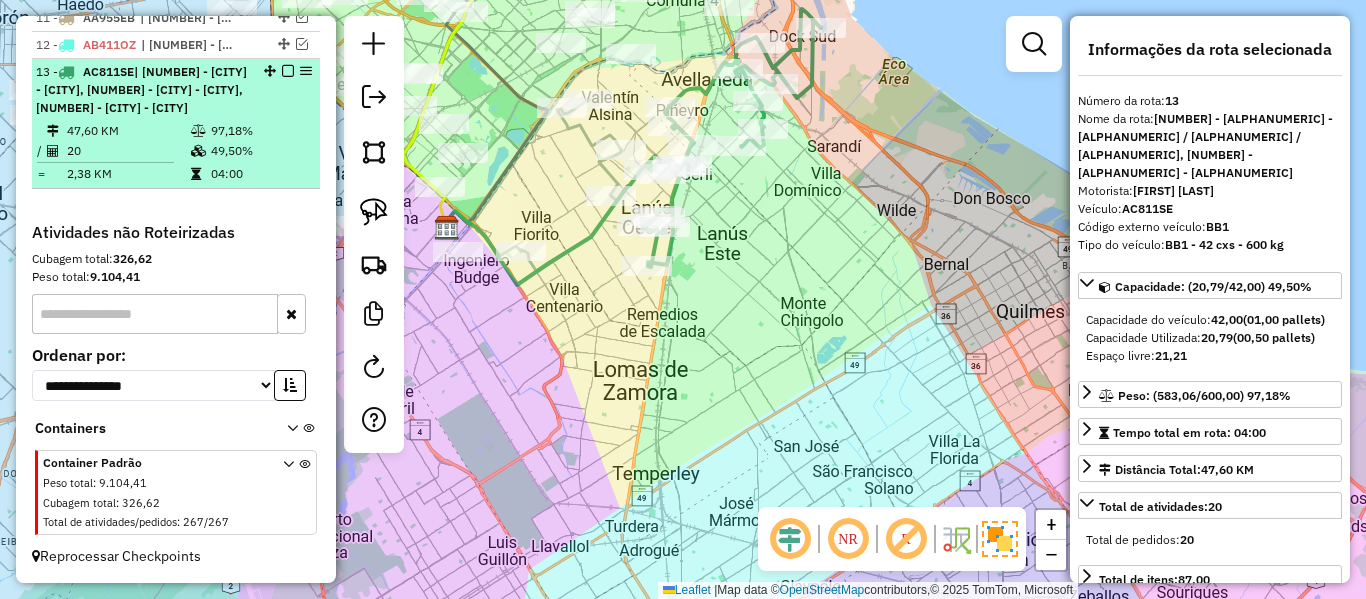 click at bounding box center (288, 71) 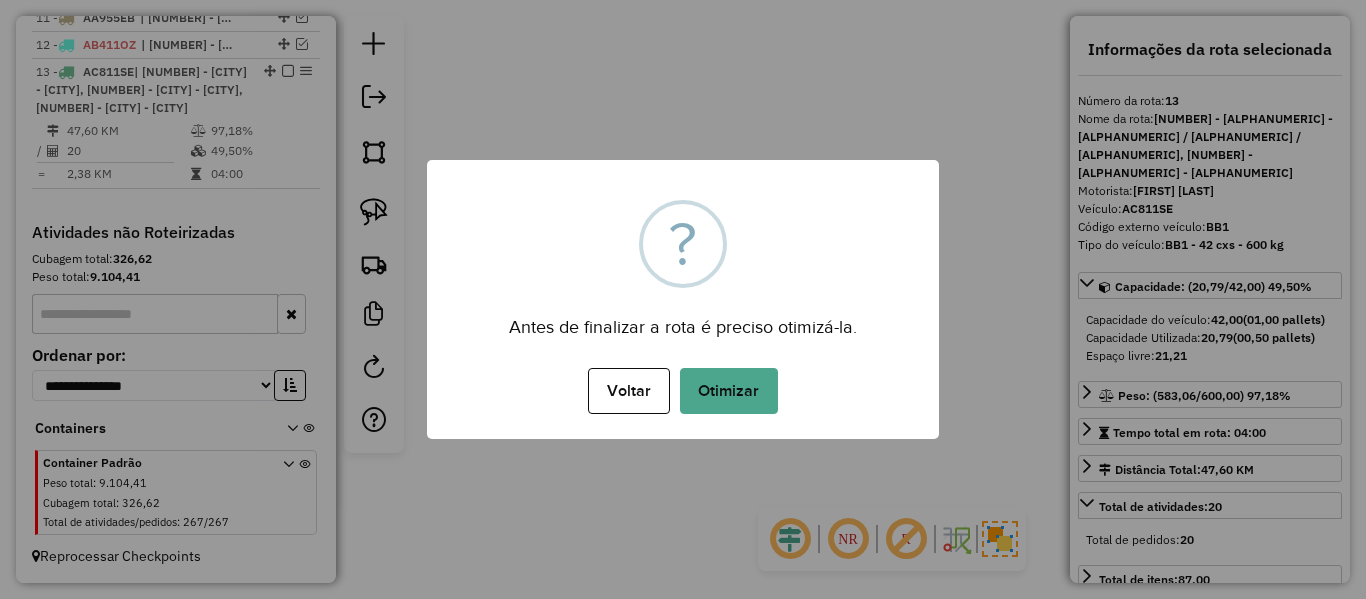 click on "Otimizar" at bounding box center (729, 391) 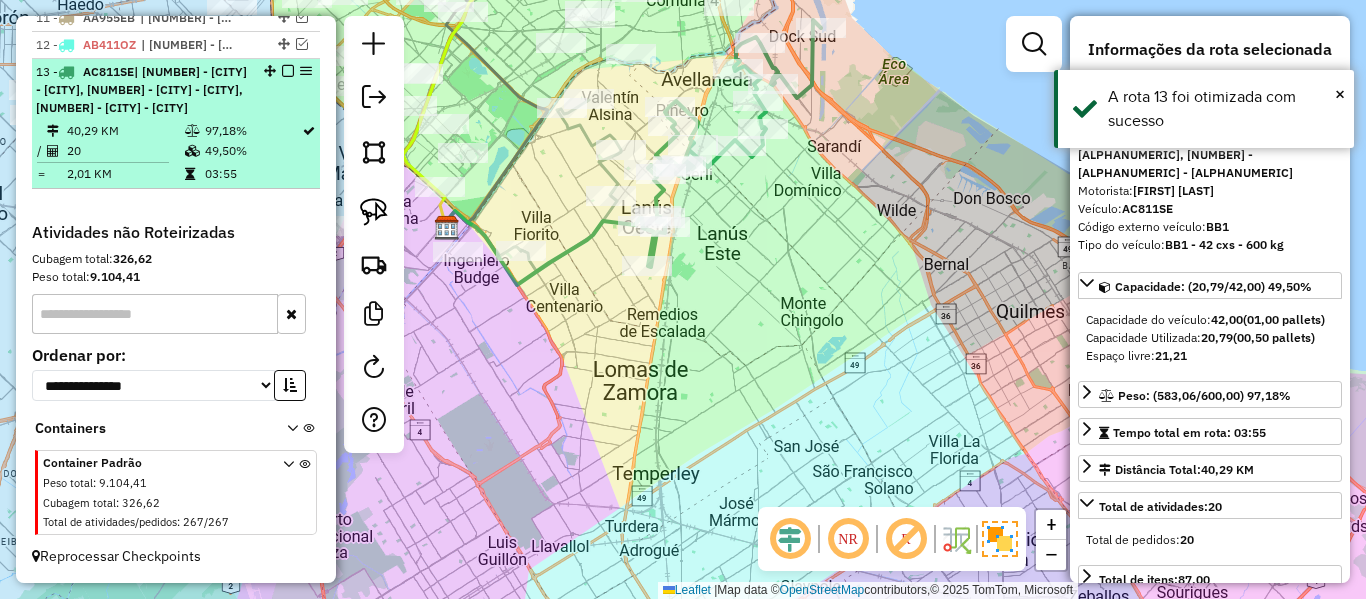 click at bounding box center (288, 71) 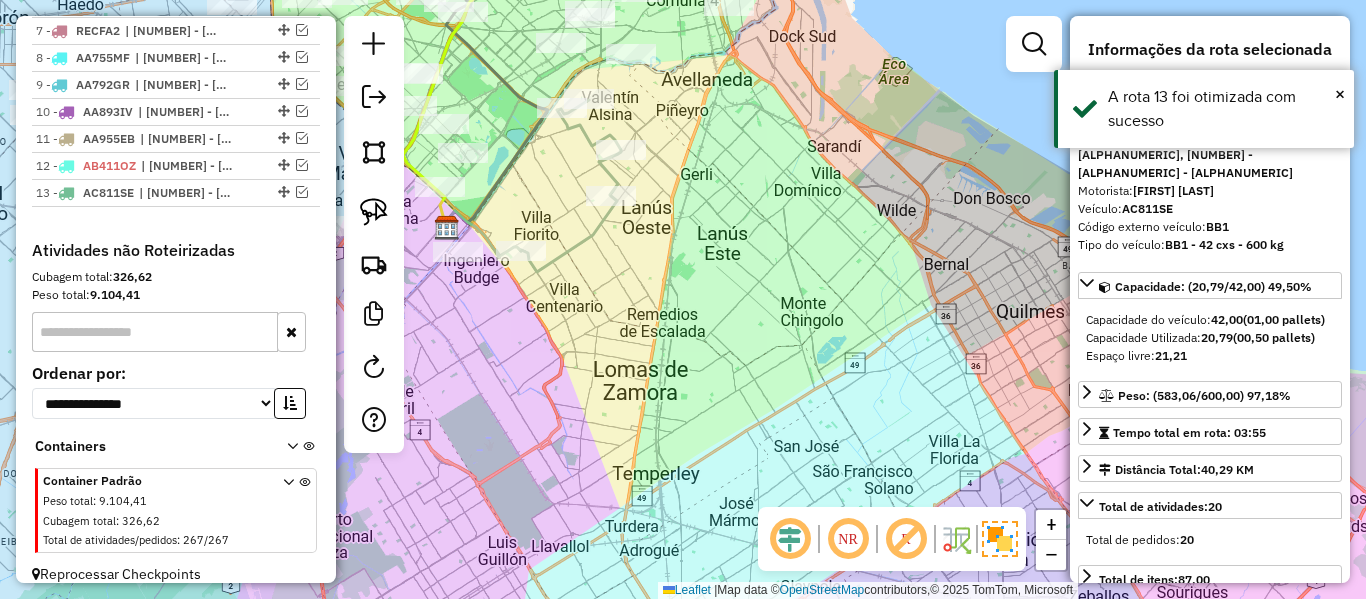 click on "Janela de atendimento Grade de atendimento Capacidade Transportadoras Veículos Cliente Pedidos  Rotas Selecione os dias de semana para filtrar as janelas de atendimento  Seg   Ter   Qua   Qui   Sex   Sáb   Dom  Informe o período da janela de atendimento: De: Até:  Filtrar exatamente a janela do cliente  Considerar janela de atendimento padrão  Selecione os dias de semana para filtrar as grades de atendimento  Seg   Ter   Qua   Qui   Sex   Sáb   Dom   Considerar clientes sem dia de atendimento cadastrado  Clientes fora do dia de atendimento selecionado Filtrar as atividades entre os valores definidos abaixo:  Peso mínimo:   Peso máximo:   Cubagem mínima:   Cubagem máxima:   De:   Até:  Filtrar as atividades entre o tempo de atendimento definido abaixo:  De:   Até:   Considerar capacidade total dos clientes não roteirizados Transportadora: Selecione um ou mais itens Tipo de veículo: Selecione um ou mais itens Veículo: Selecione um ou mais itens Motorista: Selecione um ou mais itens Nome: Rótulo:" 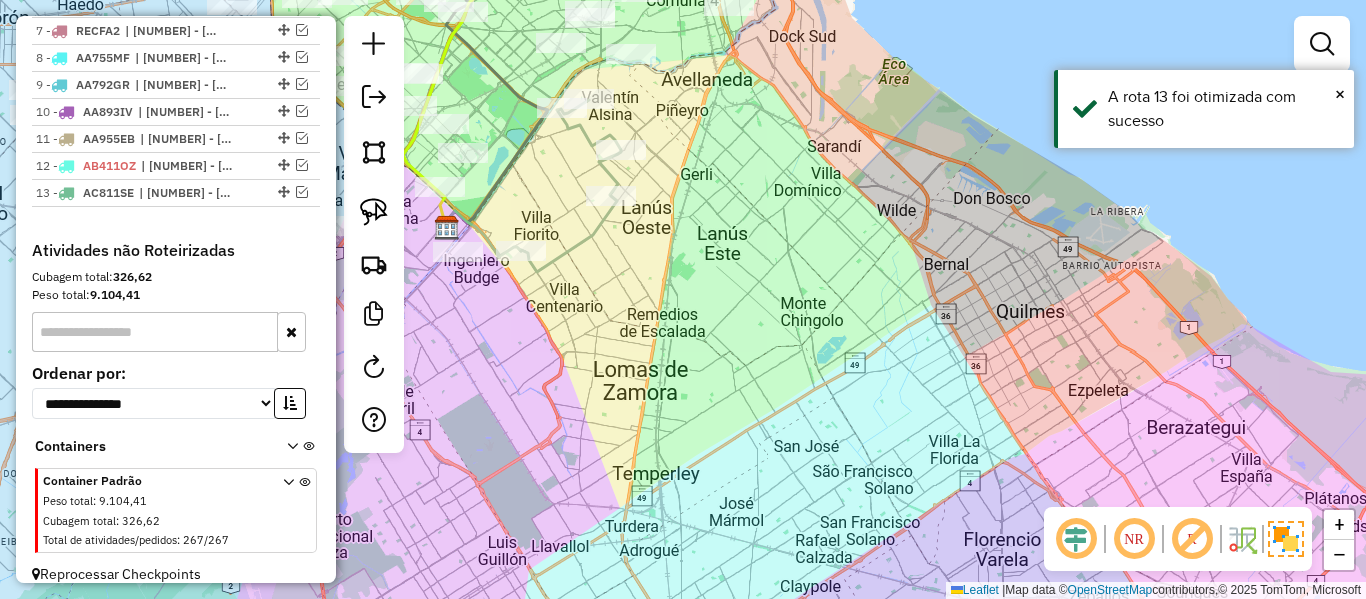 click 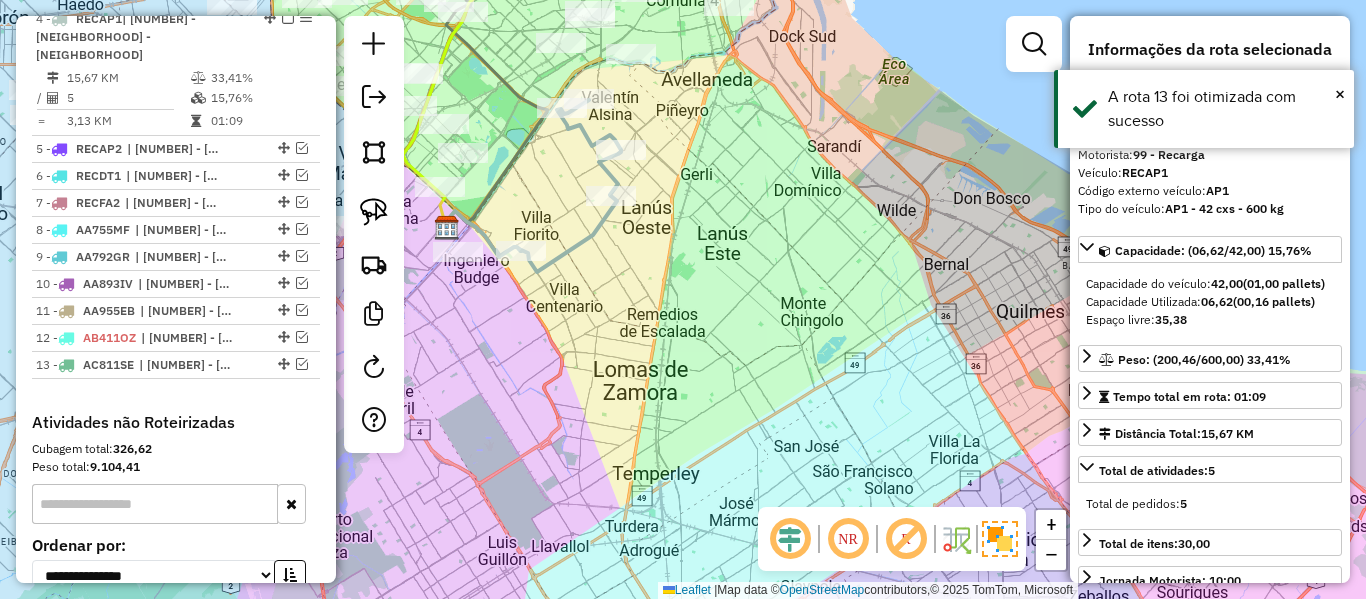 scroll, scrollTop: 1014, scrollLeft: 0, axis: vertical 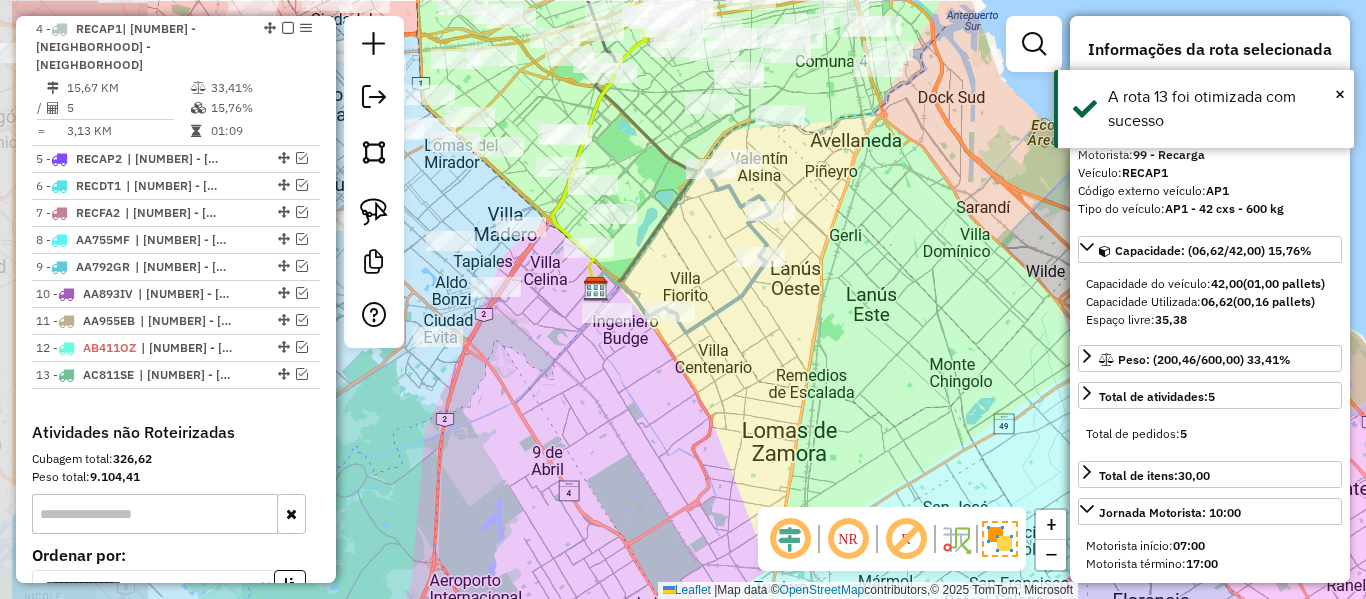 drag, startPoint x: 576, startPoint y: 281, endPoint x: 818, endPoint y: 358, distance: 253.95473 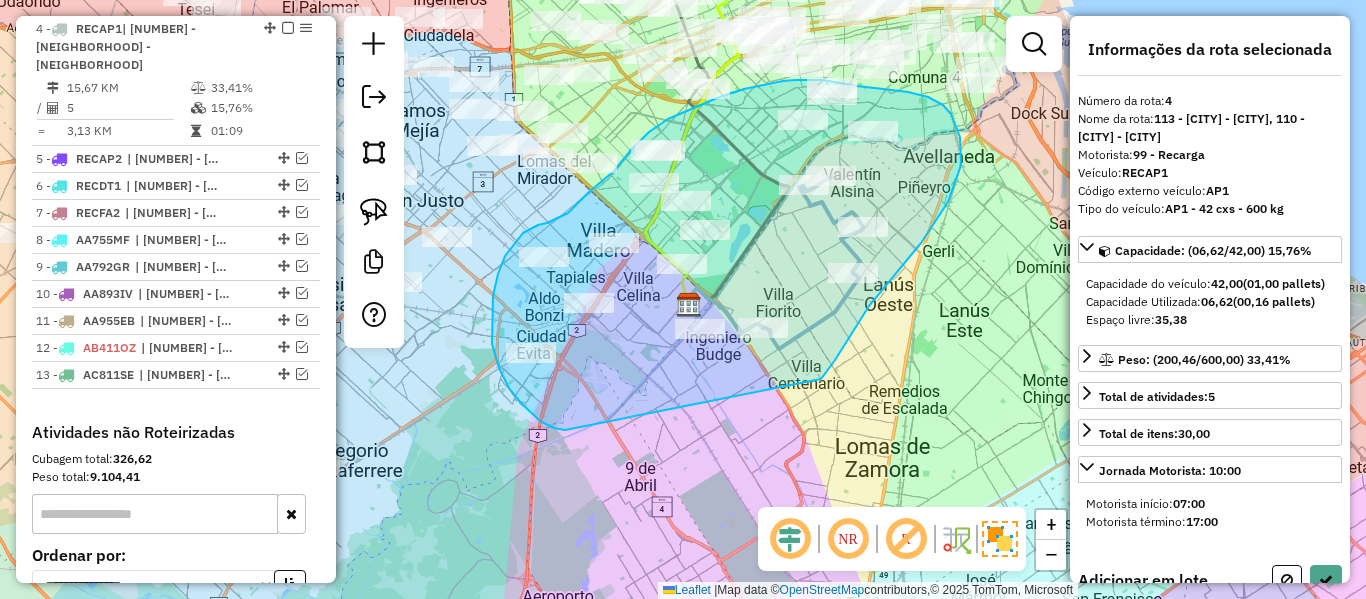 drag, startPoint x: 869, startPoint y: 306, endPoint x: 597, endPoint y: 437, distance: 301.9023 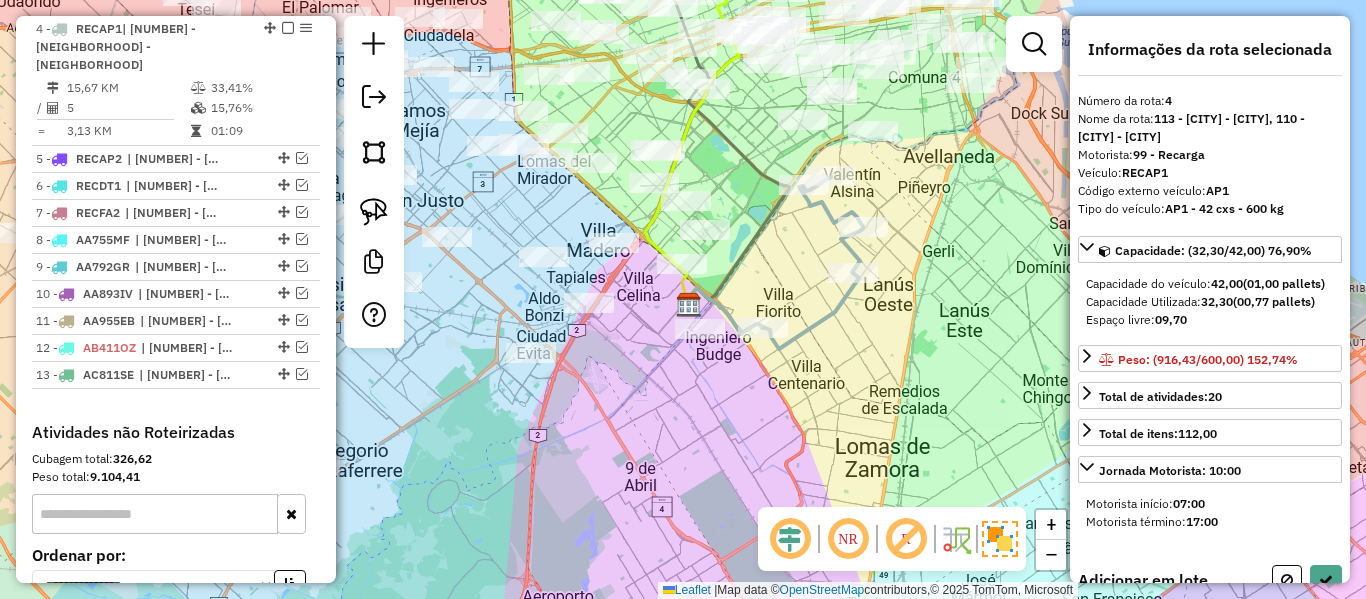 select on "**********" 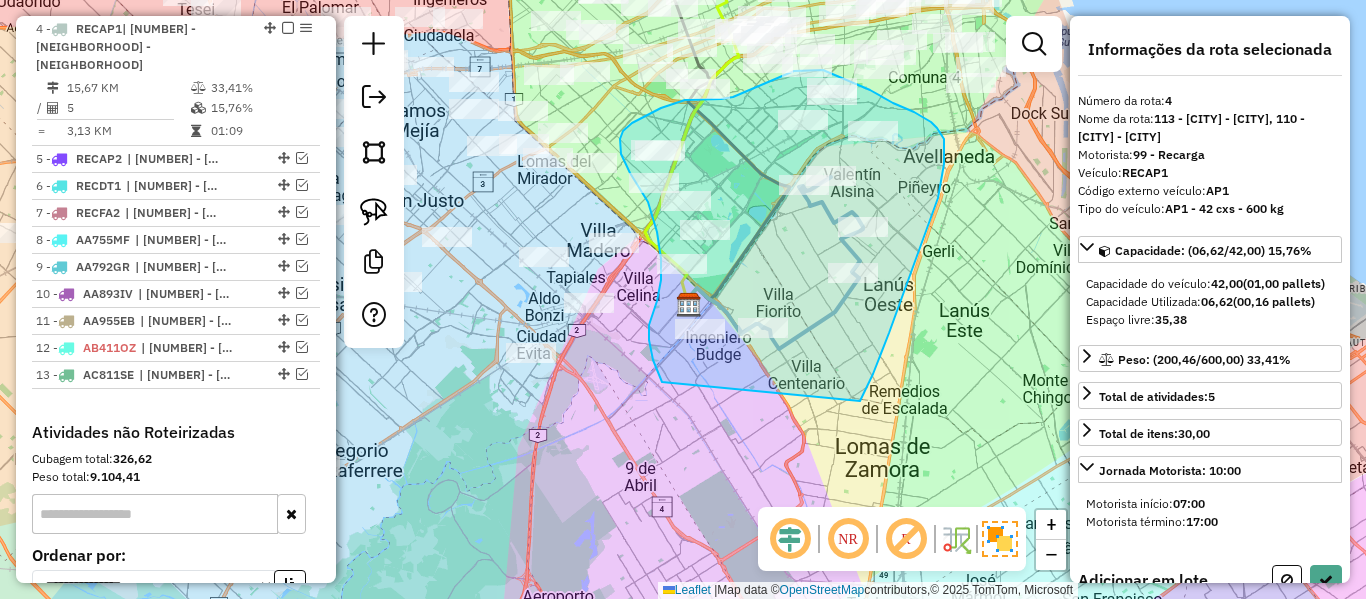 drag, startPoint x: 861, startPoint y: 399, endPoint x: 714, endPoint y: 404, distance: 147.085 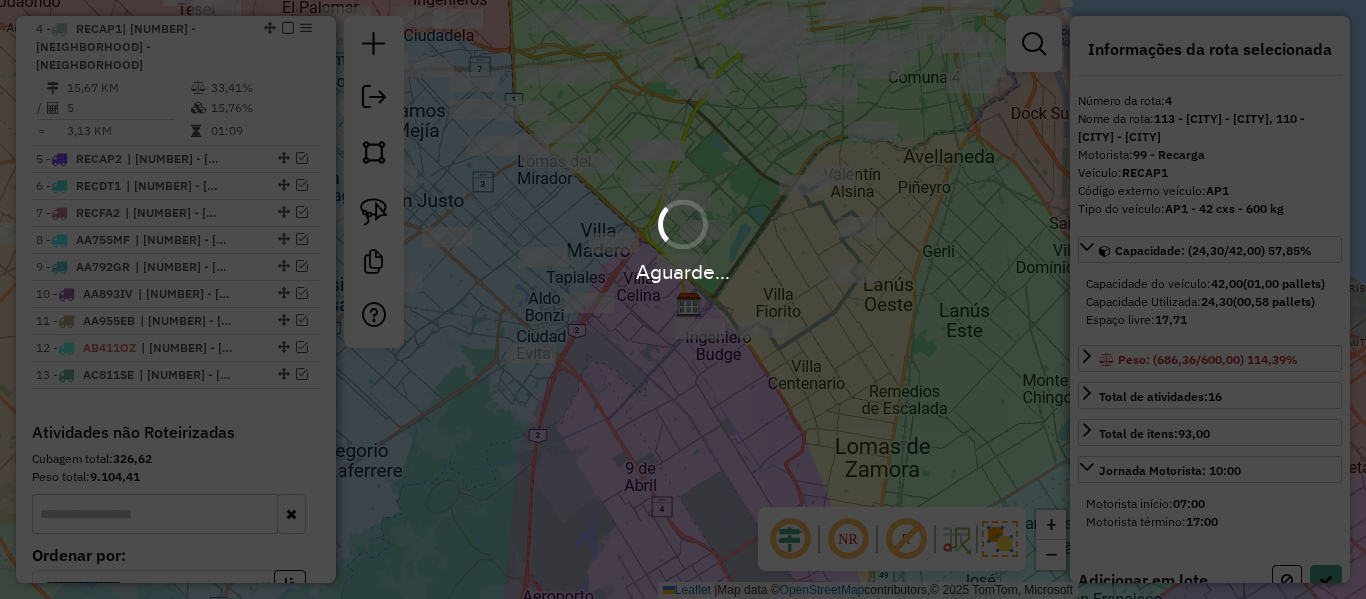 select on "**********" 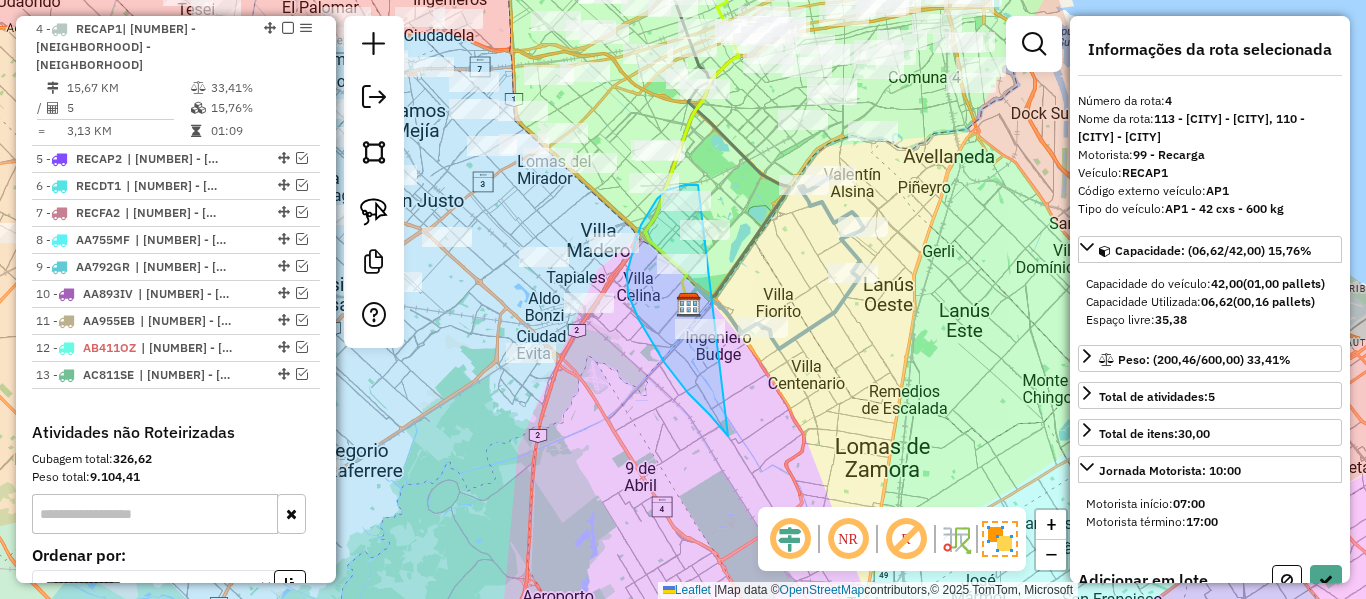 drag, startPoint x: 654, startPoint y: 345, endPoint x: 777, endPoint y: 206, distance: 185.60712 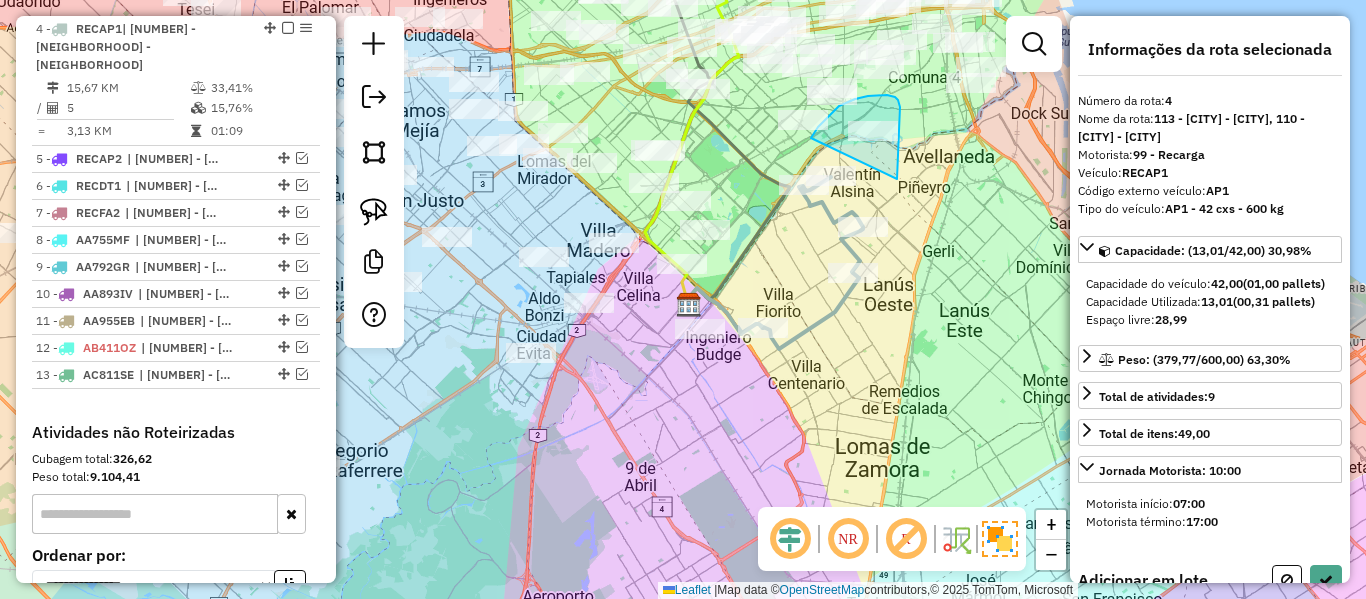 drag, startPoint x: 898, startPoint y: 144, endPoint x: 808, endPoint y: 151, distance: 90.27181 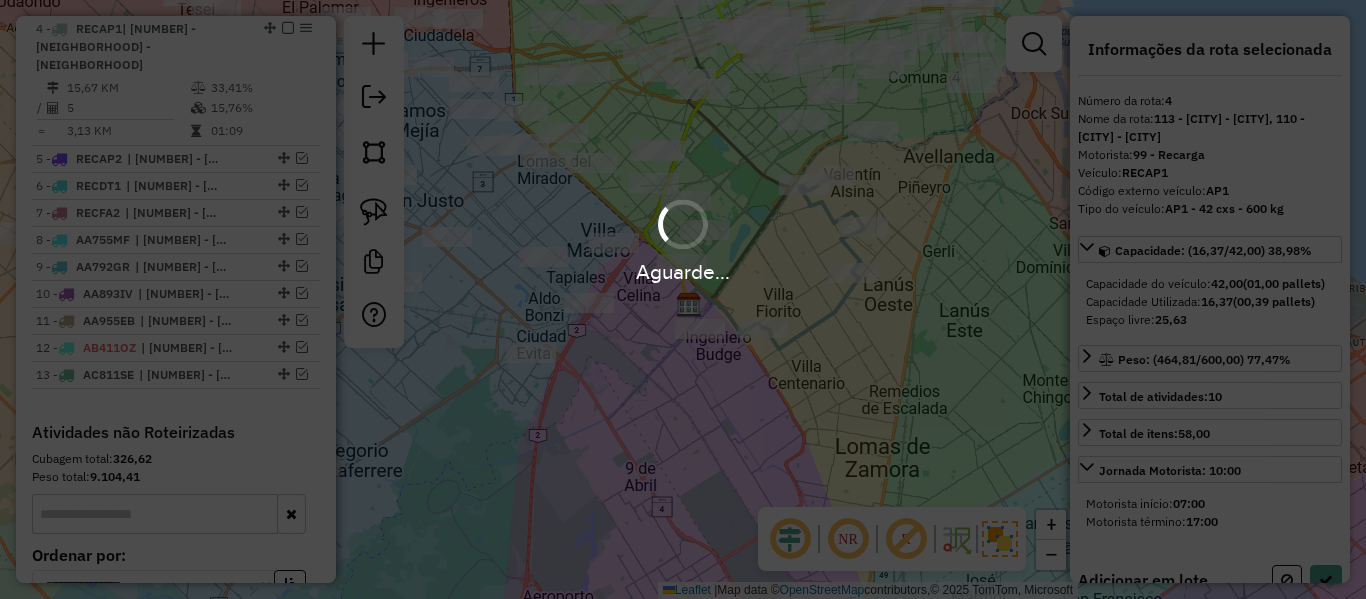 select on "**********" 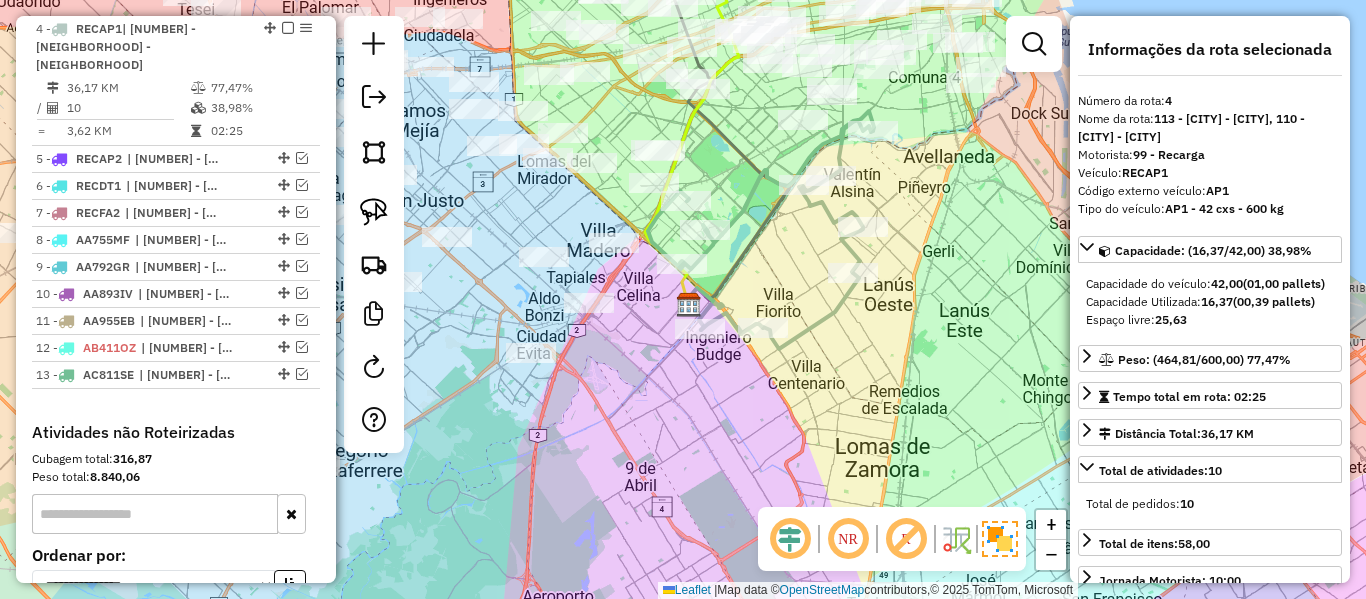click 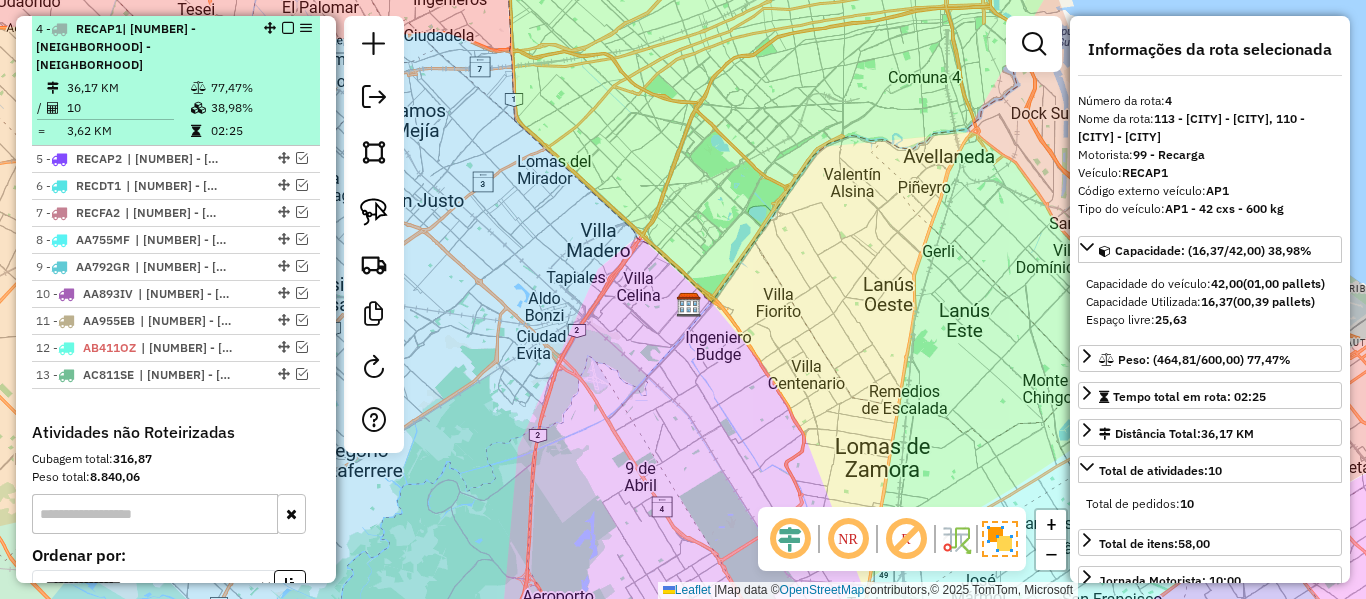click on "38,98%" at bounding box center [260, 108] 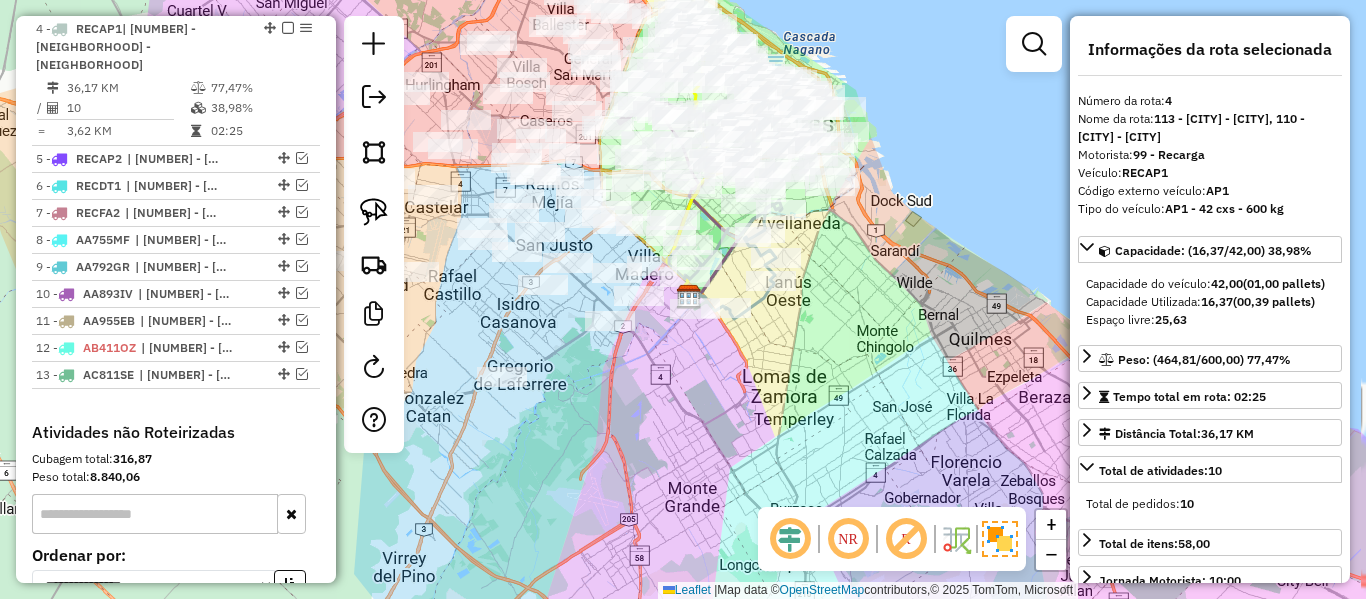 scroll, scrollTop: 1196, scrollLeft: 0, axis: vertical 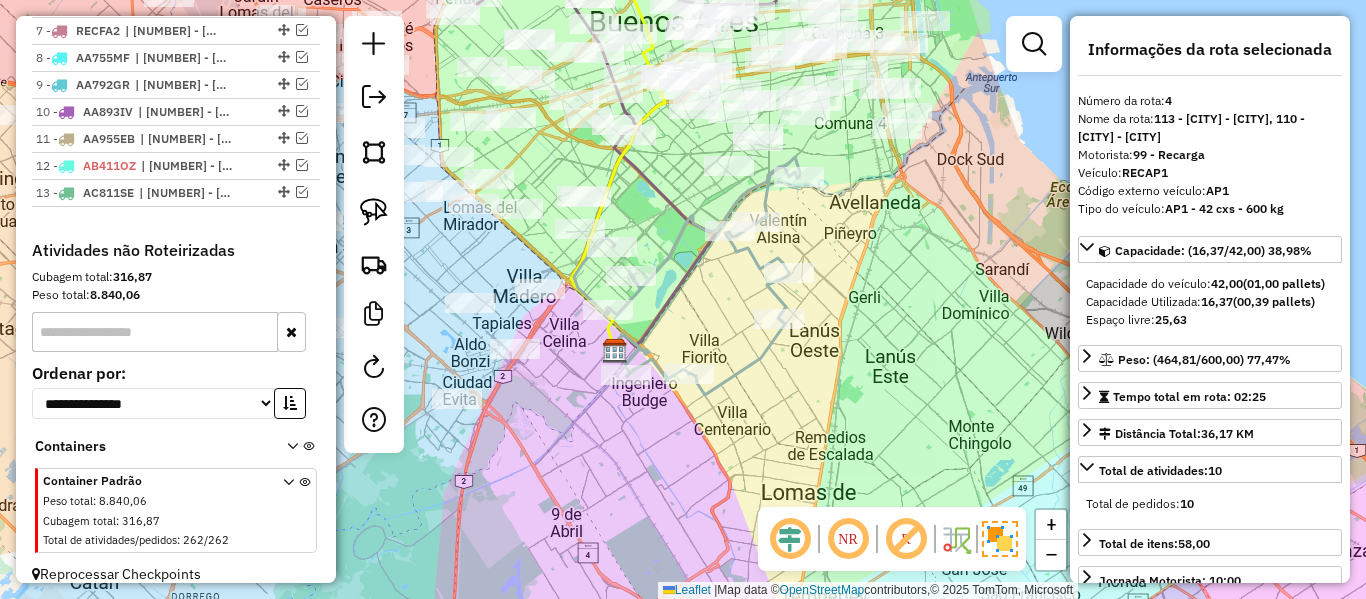 click 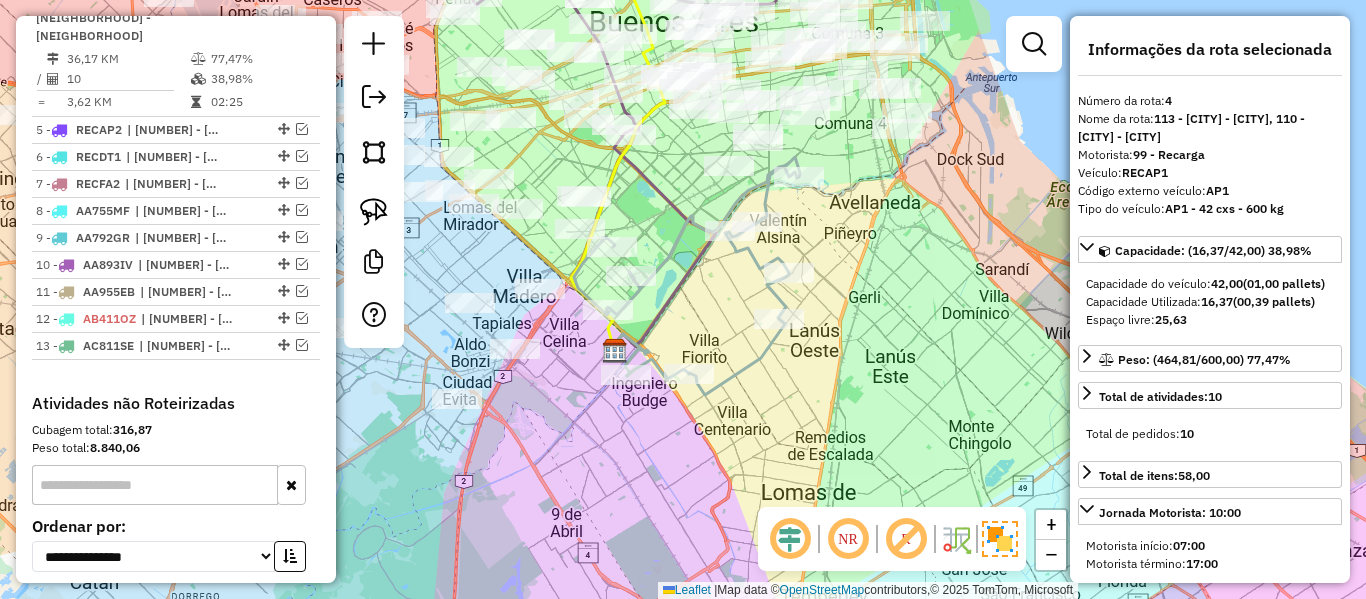 scroll, scrollTop: 1014, scrollLeft: 0, axis: vertical 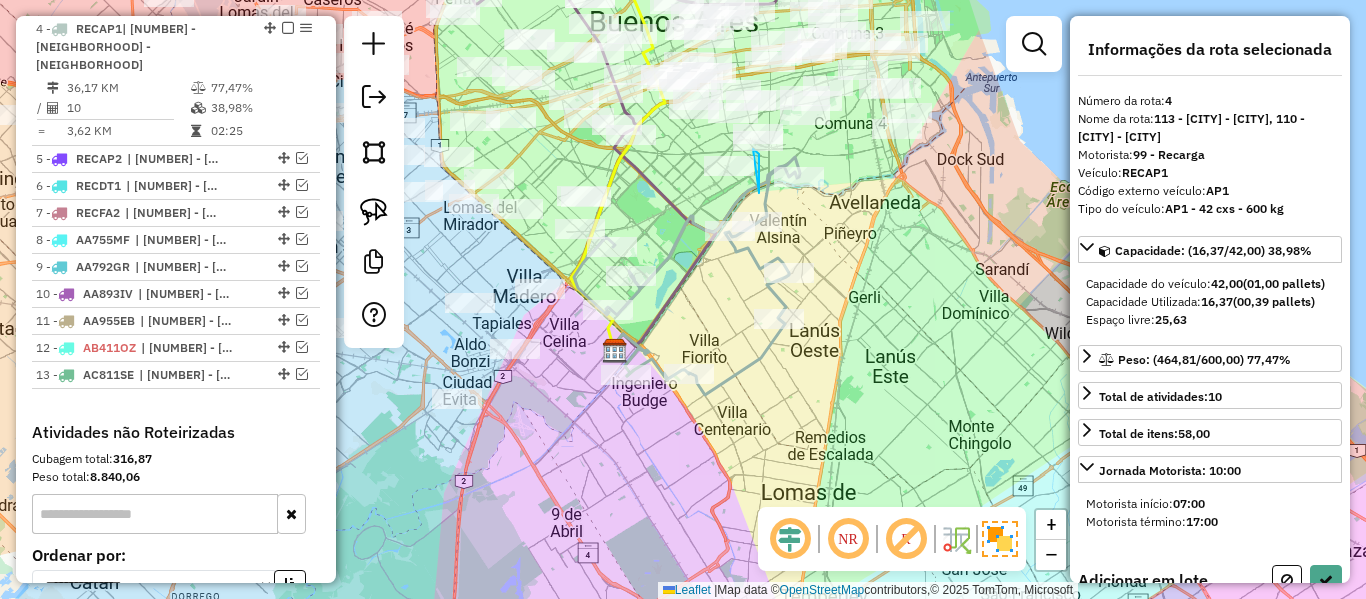 drag, startPoint x: 759, startPoint y: 193, endPoint x: 687, endPoint y: 167, distance: 76.55064 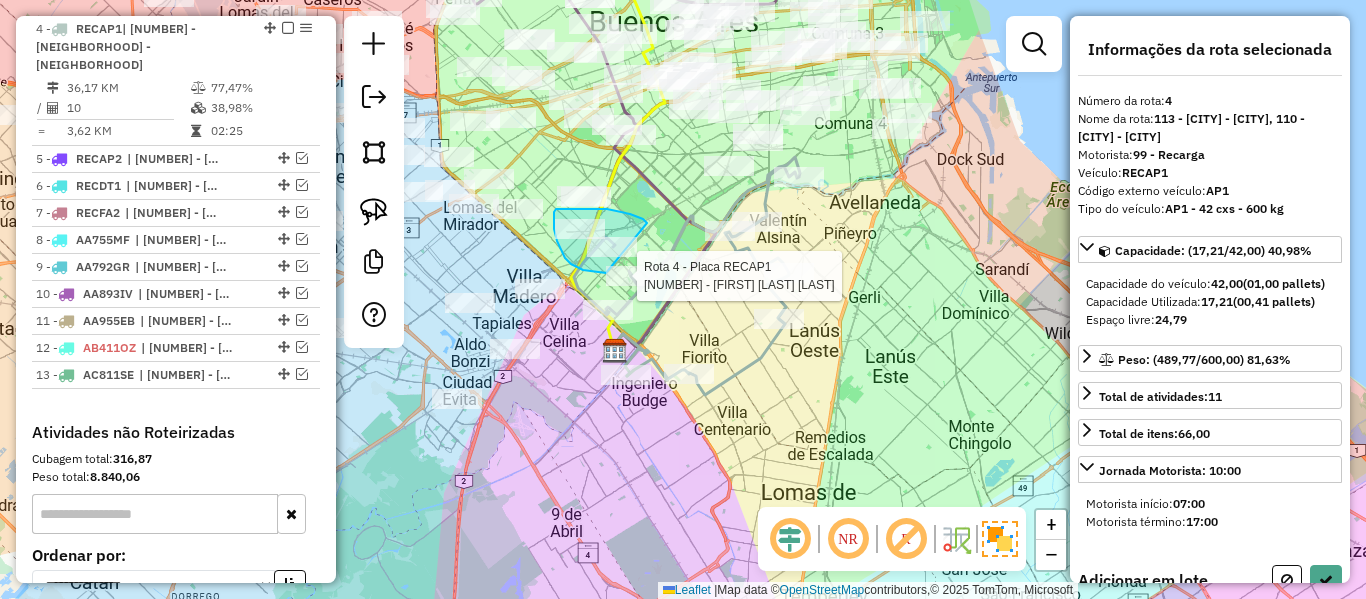 click on "Rota 4 - Placa RECAP1  487036 - Ricardo javier Alvarez Janela de atendimento Grade de atendimento Capacidade Transportadoras Veículos Cliente Pedidos  Rotas Selecione os dias de semana para filtrar as janelas de atendimento  Seg   Ter   Qua   Qui   Sex   Sáb   Dom  Informe o período da janela de atendimento: De: Até:  Filtrar exatamente a janela do cliente  Considerar janela de atendimento padrão  Selecione os dias de semana para filtrar as grades de atendimento  Seg   Ter   Qua   Qui   Sex   Sáb   Dom   Considerar clientes sem dia de atendimento cadastrado  Clientes fora do dia de atendimento selecionado Filtrar as atividades entre os valores definidos abaixo:  Peso mínimo:   Peso máximo:   Cubagem mínima:   Cubagem máxima:   De:   Até:  Filtrar as atividades entre o tempo de atendimento definido abaixo:  De:   Até:   Considerar capacidade total dos clientes não roteirizados Transportadora: Selecione um ou mais itens Tipo de veículo: Selecione um ou mais itens Veículo: Motorista: Nome: Setor:" 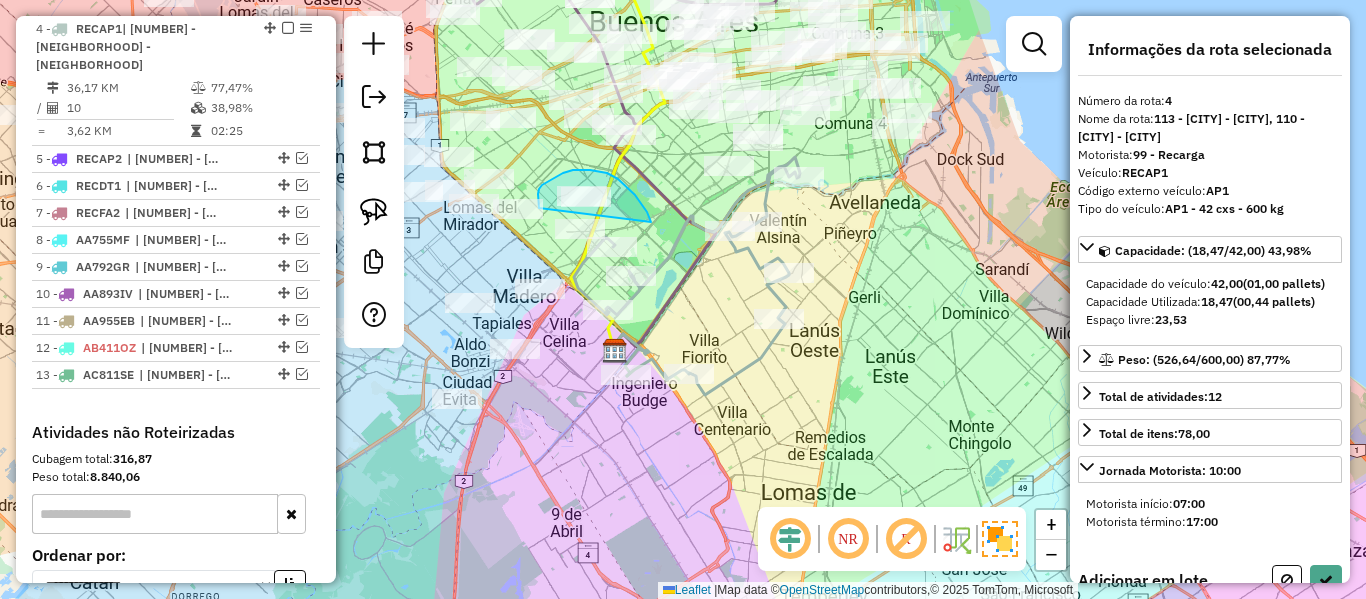 click on "Janela de atendimento Grade de atendimento Capacidade Transportadoras Veículos Cliente Pedidos  Rotas Selecione os dias de semana para filtrar as janelas de atendimento  Seg   Ter   Qua   Qui   Sex   Sáb   Dom  Informe o período da janela de atendimento: De: Até:  Filtrar exatamente a janela do cliente  Considerar janela de atendimento padrão  Selecione os dias de semana para filtrar as grades de atendimento  Seg   Ter   Qua   Qui   Sex   Sáb   Dom   Considerar clientes sem dia de atendimento cadastrado  Clientes fora do dia de atendimento selecionado Filtrar as atividades entre os valores definidos abaixo:  Peso mínimo:   Peso máximo:   Cubagem mínima:   Cubagem máxima:   De:   Até:  Filtrar as atividades entre o tempo de atendimento definido abaixo:  De:   Até:   Considerar capacidade total dos clientes não roteirizados Transportadora: Selecione um ou mais itens Tipo de veículo: Selecione um ou mais itens Veículo: Selecione um ou mais itens Motorista: Selecione um ou mais itens Nome: Rótulo:" 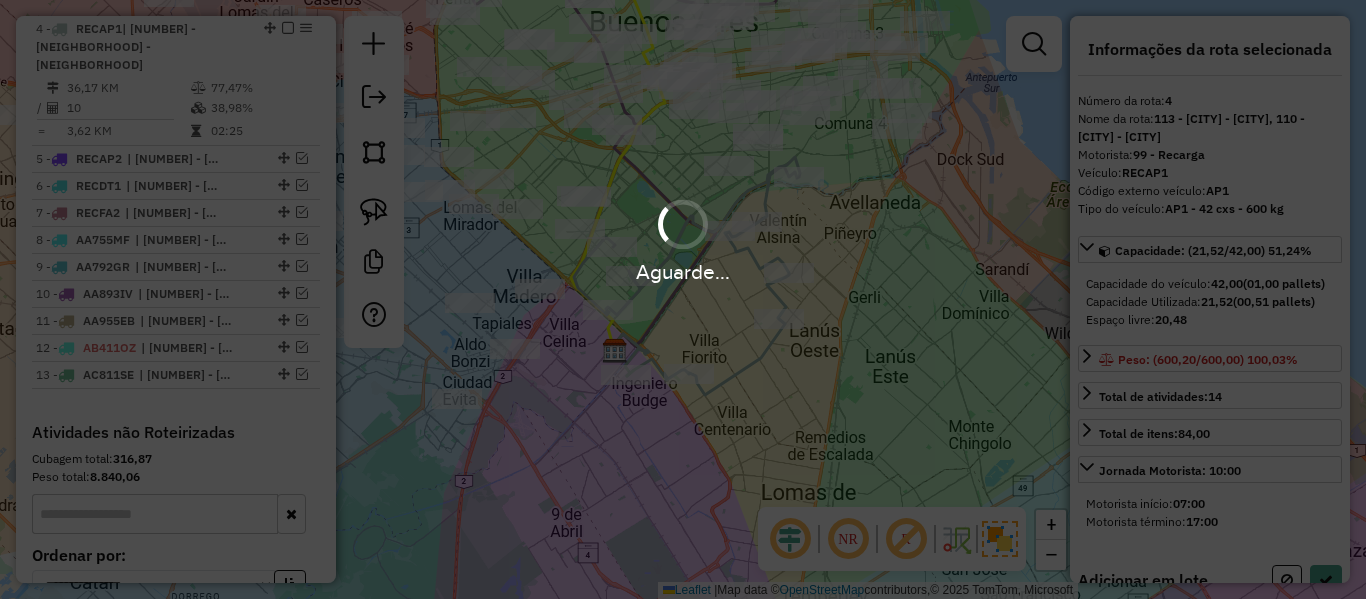 select on "**********" 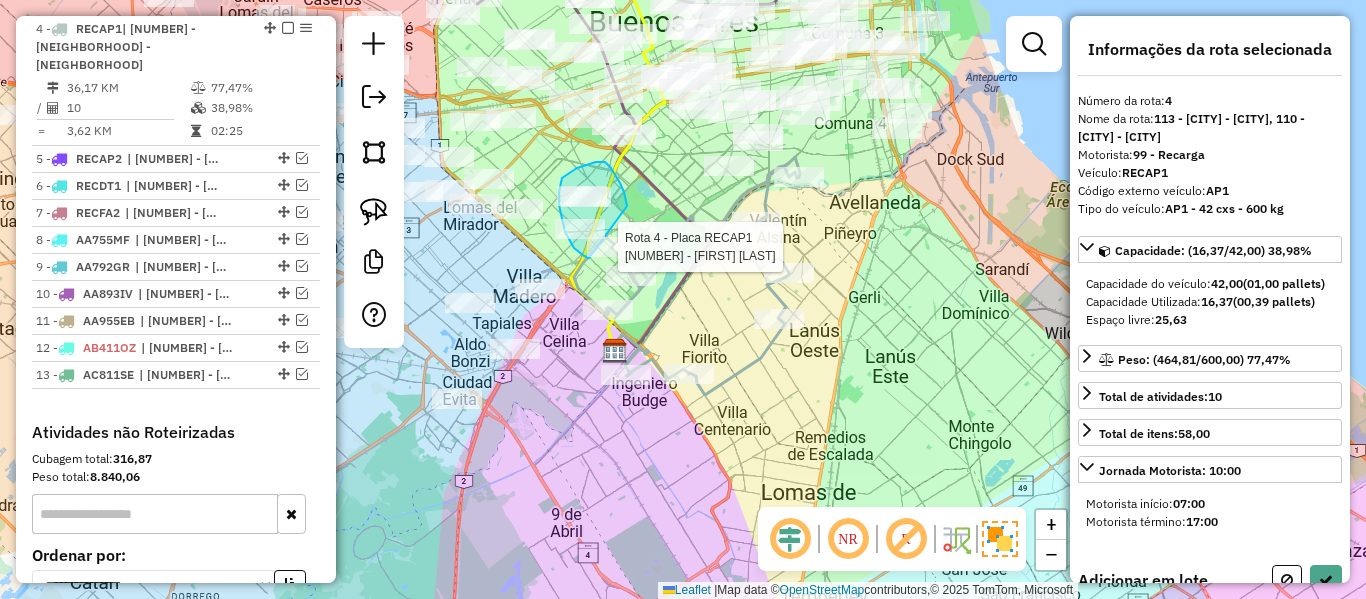 click on "Rota 4 - Placa RECAP1  487150 - Teresa Figueredo Janela de atendimento Grade de atendimento Capacidade Transportadoras Veículos Cliente Pedidos  Rotas Selecione os dias de semana para filtrar as janelas de atendimento  Seg   Ter   Qua   Qui   Sex   Sáb   Dom  Informe o período da janela de atendimento: De: Até:  Filtrar exatamente a janela do cliente  Considerar janela de atendimento padrão  Selecione os dias de semana para filtrar as grades de atendimento  Seg   Ter   Qua   Qui   Sex   Sáb   Dom   Considerar clientes sem dia de atendimento cadastrado  Clientes fora do dia de atendimento selecionado Filtrar as atividades entre os valores definidos abaixo:  Peso mínimo:   Peso máximo:   Cubagem mínima:   Cubagem máxima:   De:   Até:  Filtrar as atividades entre o tempo de atendimento definido abaixo:  De:   Até:   Considerar capacidade total dos clientes não roteirizados Transportadora: Selecione um ou mais itens Tipo de veículo: Selecione um ou mais itens Veículo: Selecione um ou mais itens De:" 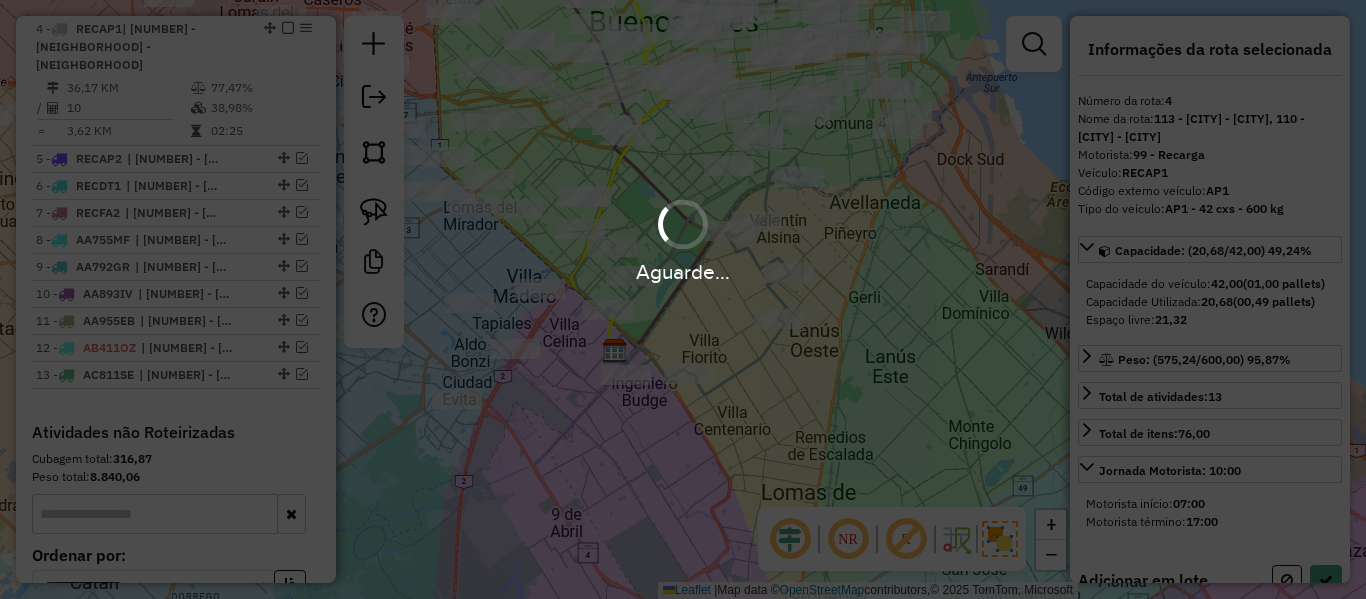 select on "**********" 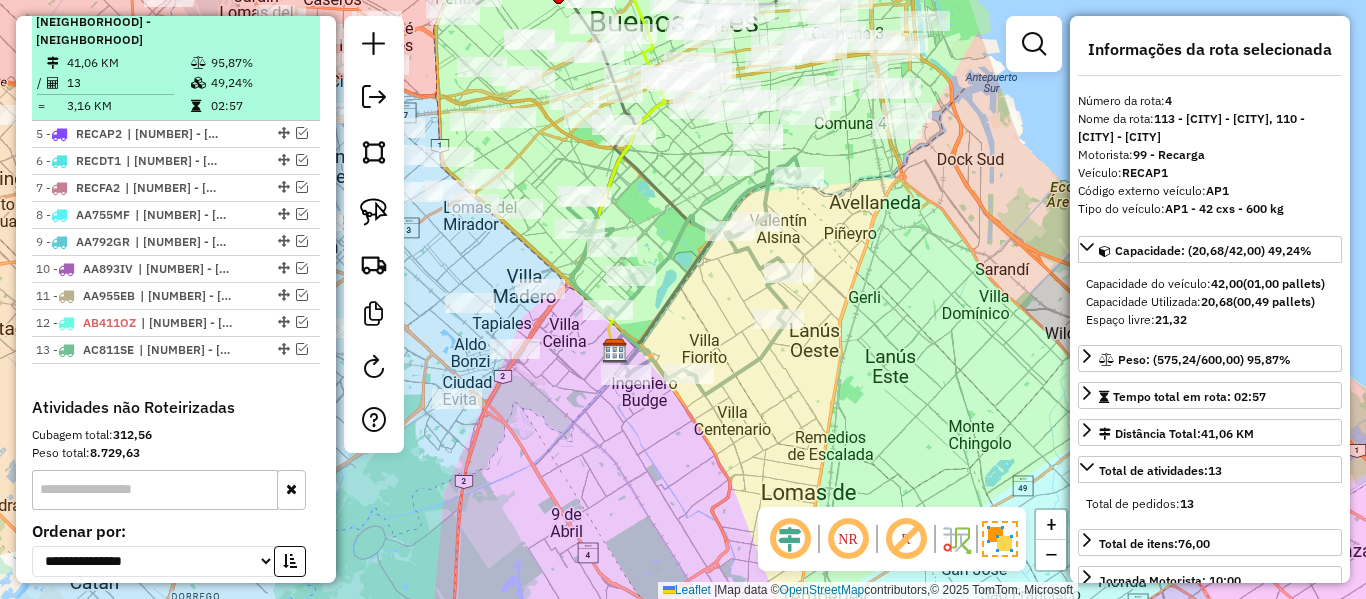 scroll, scrollTop: 914, scrollLeft: 0, axis: vertical 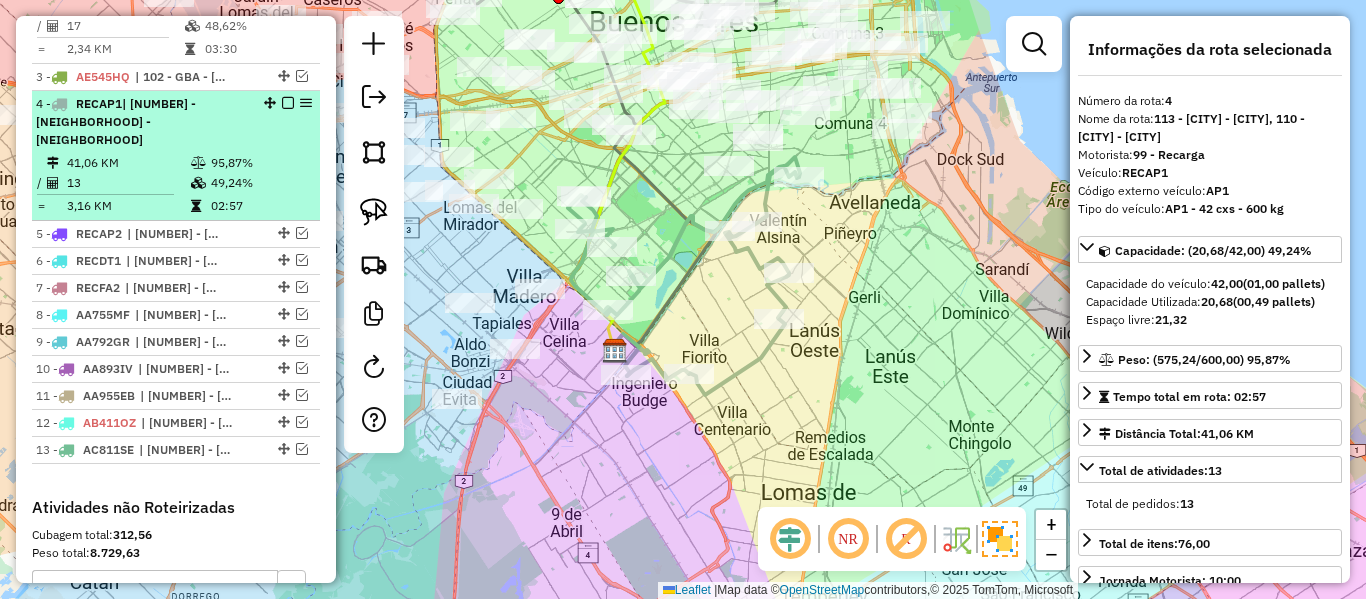 click at bounding box center (288, 103) 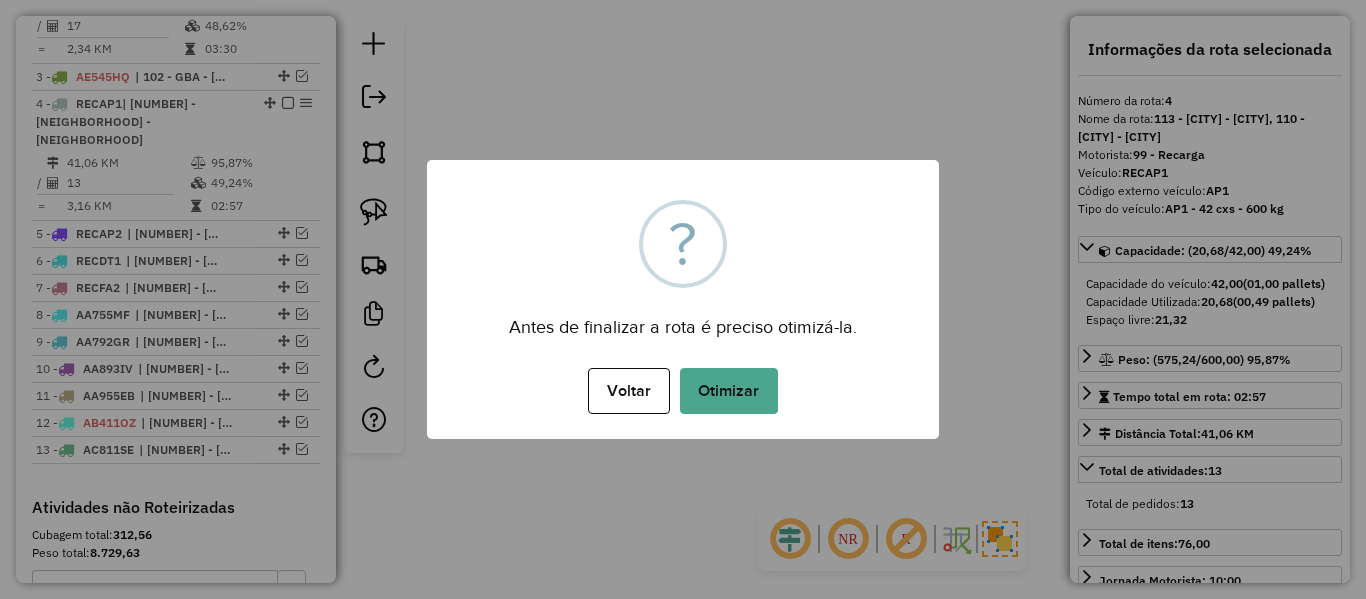 click on "Otimizar" at bounding box center [729, 391] 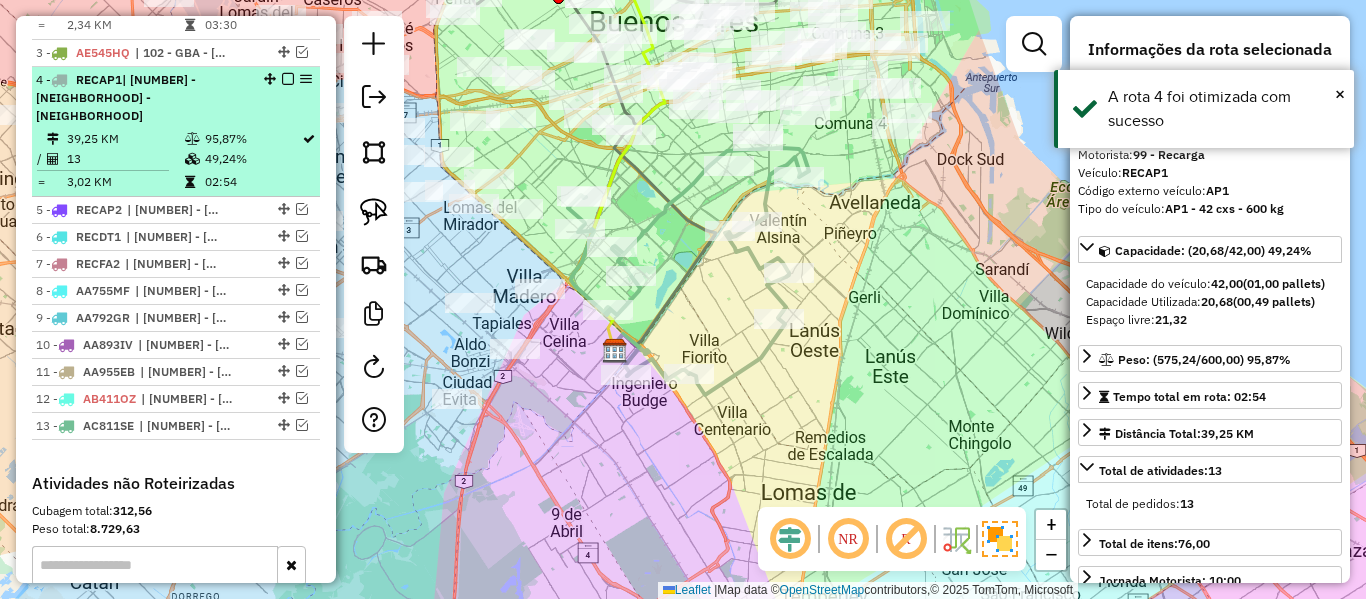 scroll, scrollTop: 989, scrollLeft: 0, axis: vertical 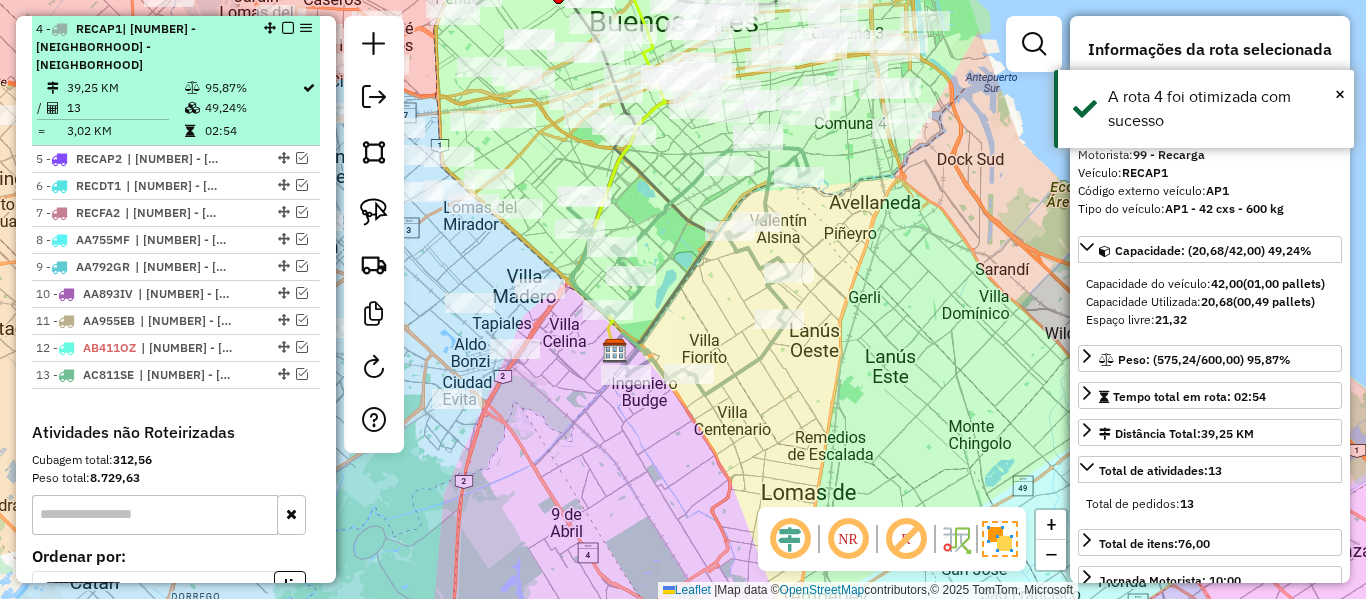 click at bounding box center (288, 28) 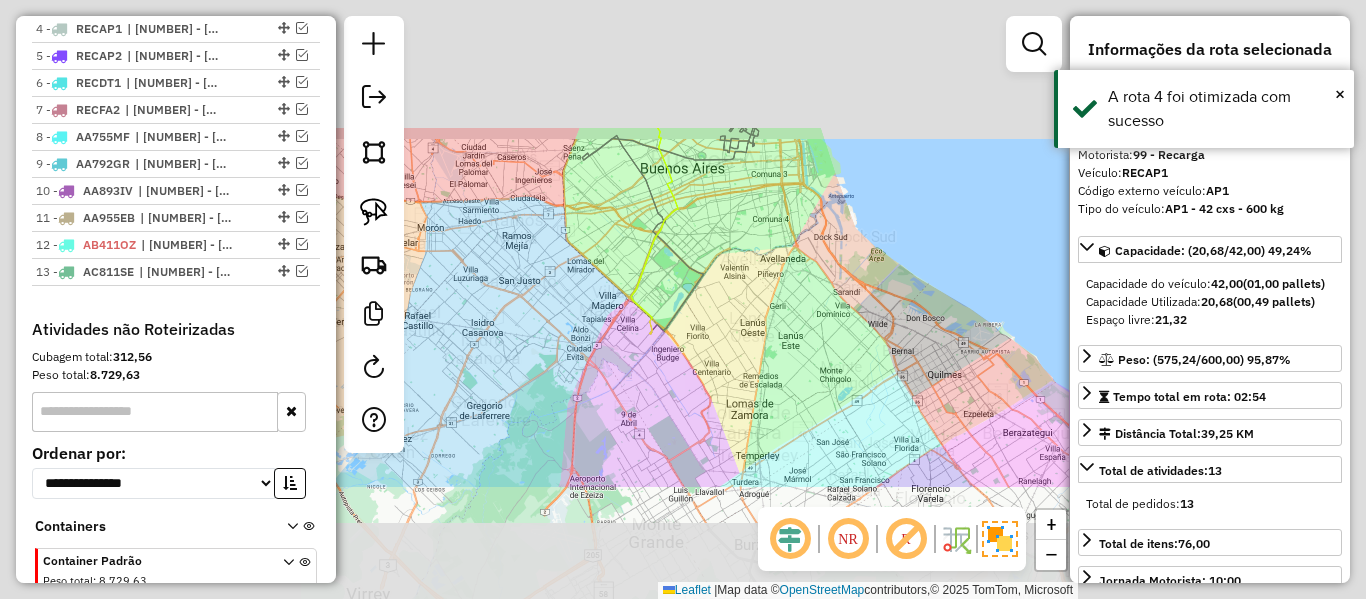 click on "Janela de atendimento Grade de atendimento Capacidade Transportadoras Veículos Cliente Pedidos  Rotas Selecione os dias de semana para filtrar as janelas de atendimento  Seg   Ter   Qua   Qui   Sex   Sáb   Dom  Informe o período da janela de atendimento: De: Até:  Filtrar exatamente a janela do cliente  Considerar janela de atendimento padrão  Selecione os dias de semana para filtrar as grades de atendimento  Seg   Ter   Qua   Qui   Sex   Sáb   Dom   Considerar clientes sem dia de atendimento cadastrado  Clientes fora do dia de atendimento selecionado Filtrar as atividades entre os valores definidos abaixo:  Peso mínimo:   Peso máximo:   Cubagem mínima:   Cubagem máxima:   De:   Até:  Filtrar as atividades entre o tempo de atendimento definido abaixo:  De:   Até:   Considerar capacidade total dos clientes não roteirizados Transportadora: Selecione um ou mais itens Tipo de veículo: Selecione um ou mais itens Veículo: Selecione um ou mais itens Motorista: Selecione um ou mais itens Nome: Rótulo:" 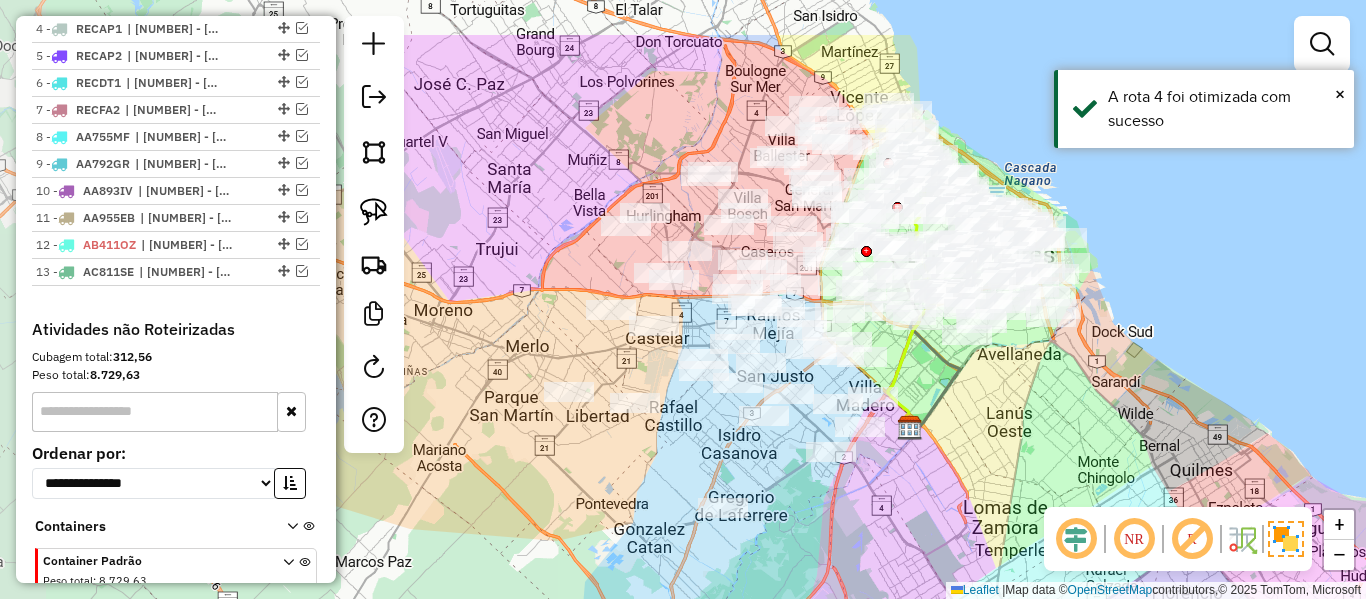 drag, startPoint x: 668, startPoint y: 332, endPoint x: 978, endPoint y: 371, distance: 312.4436 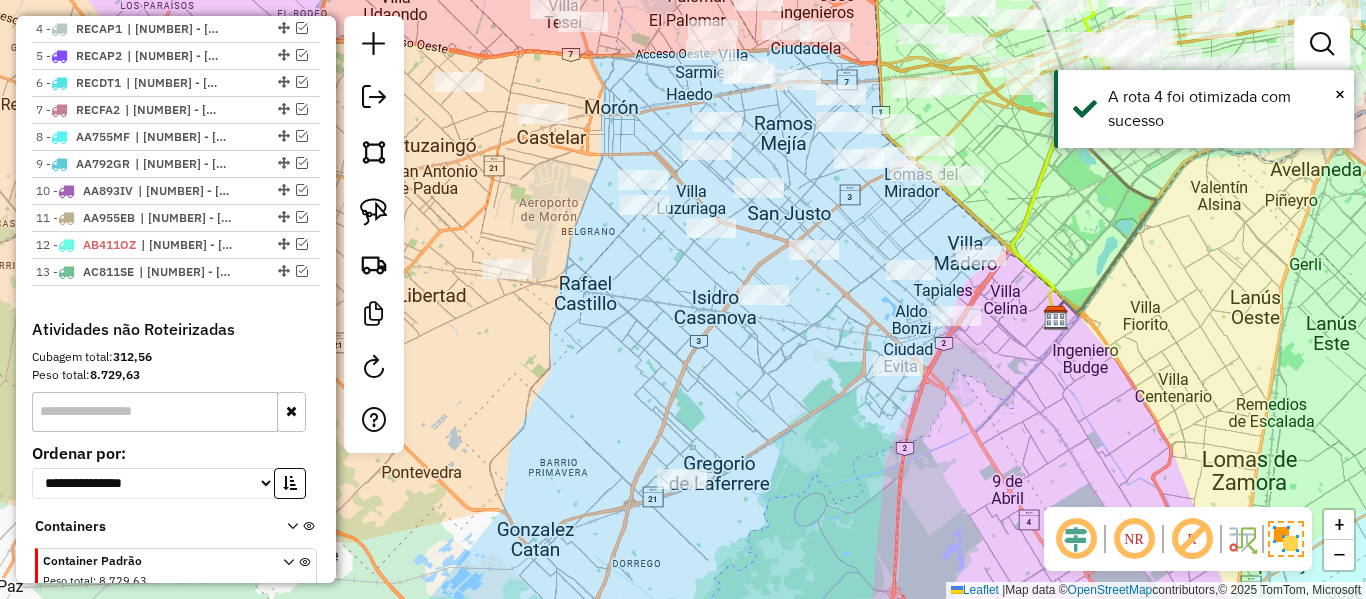 drag, startPoint x: 906, startPoint y: 429, endPoint x: 920, endPoint y: 441, distance: 18.439089 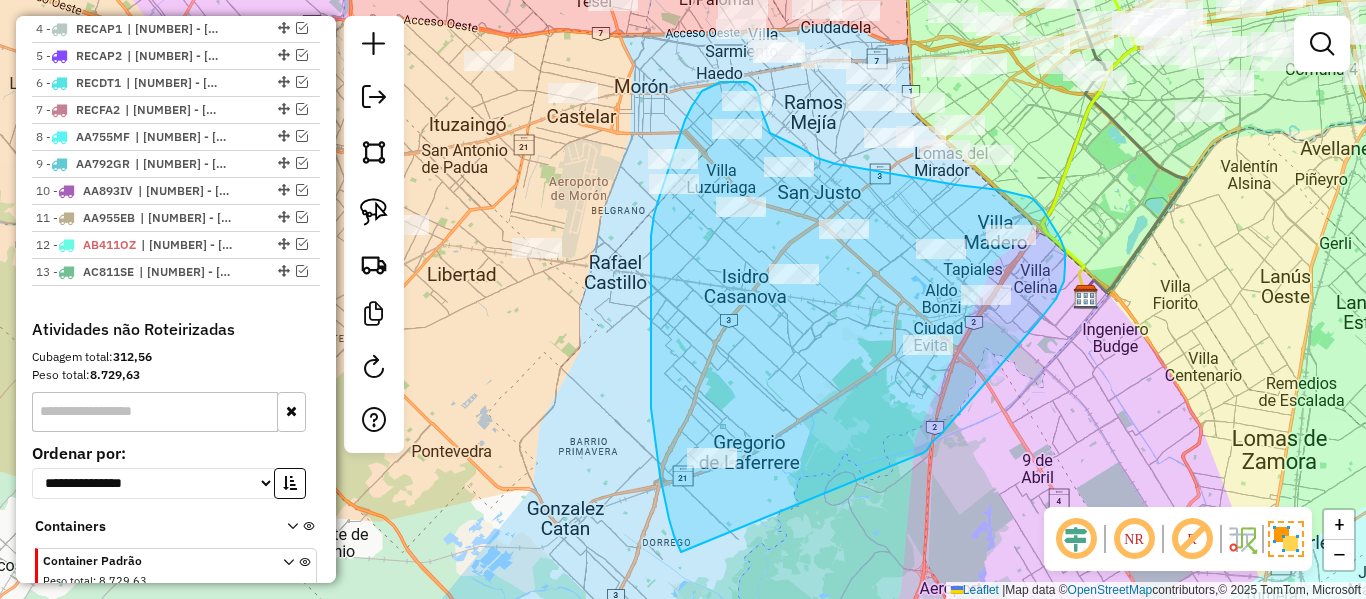 drag, startPoint x: 923, startPoint y: 453, endPoint x: 708, endPoint y: 564, distance: 241.96281 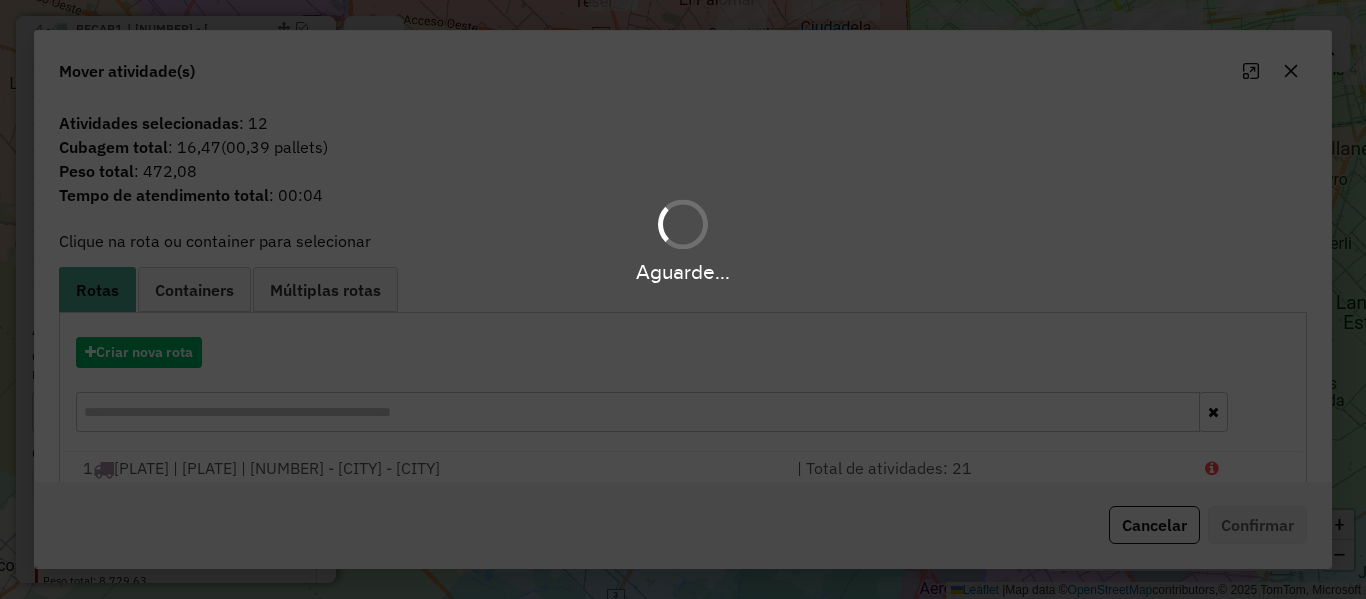 click on "Aguarde..." at bounding box center (683, 299) 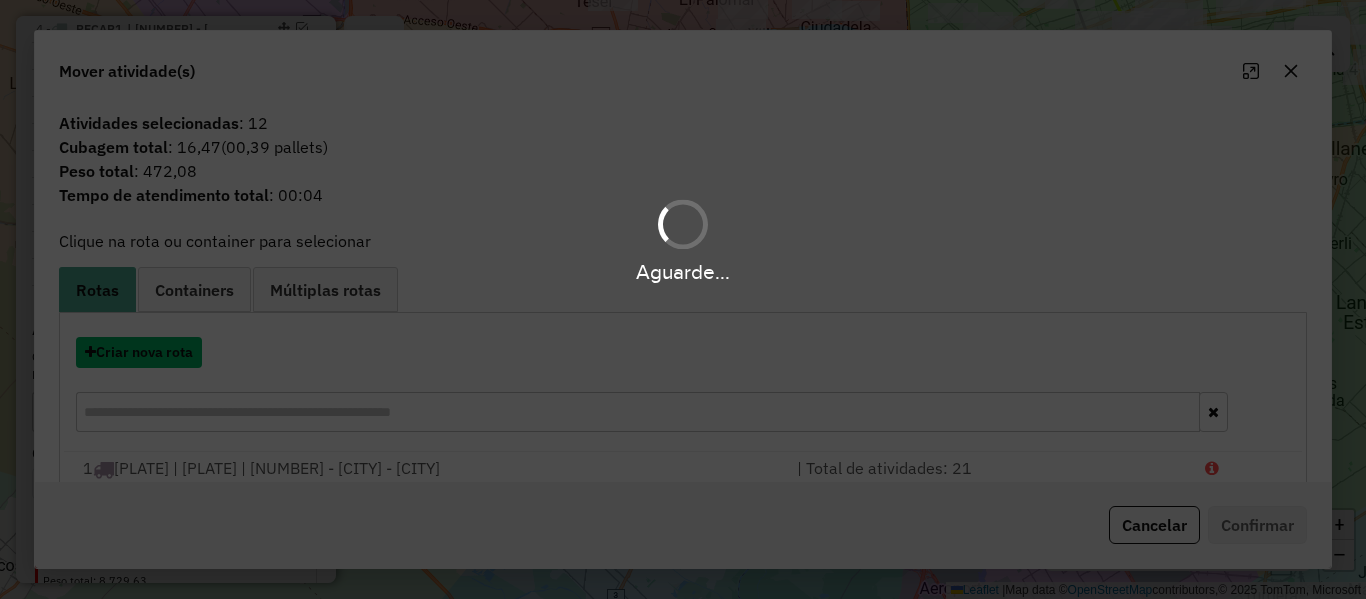 click on "Criar nova rota" at bounding box center (139, 352) 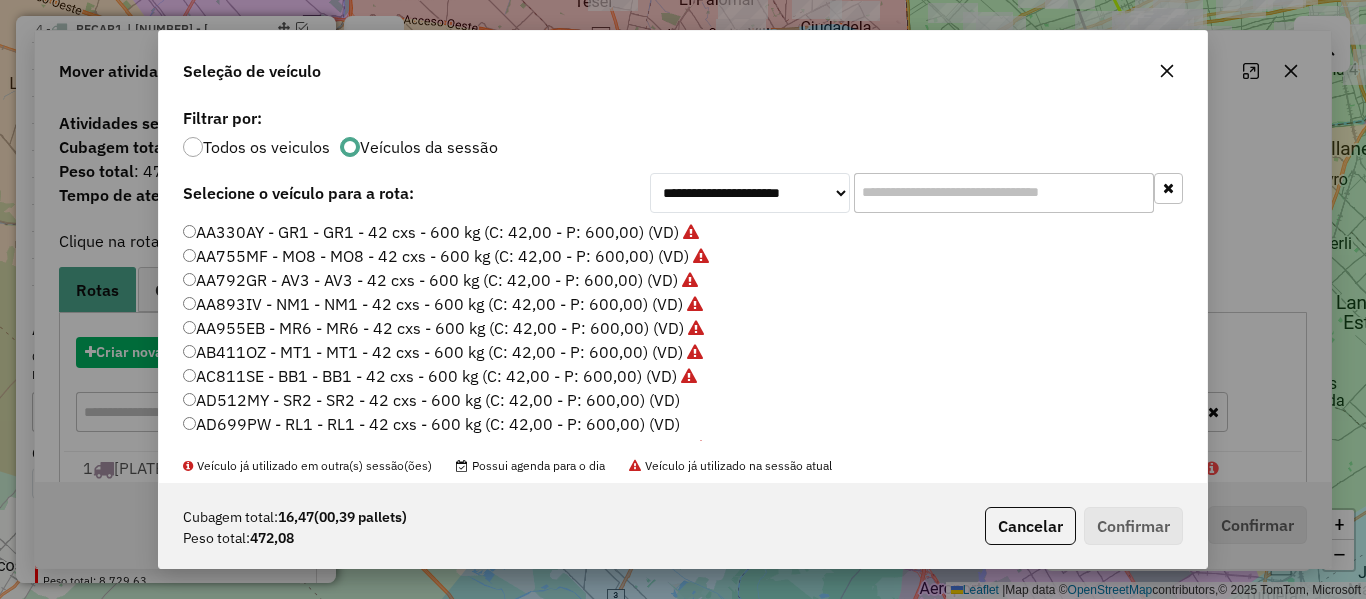 click on "**********" 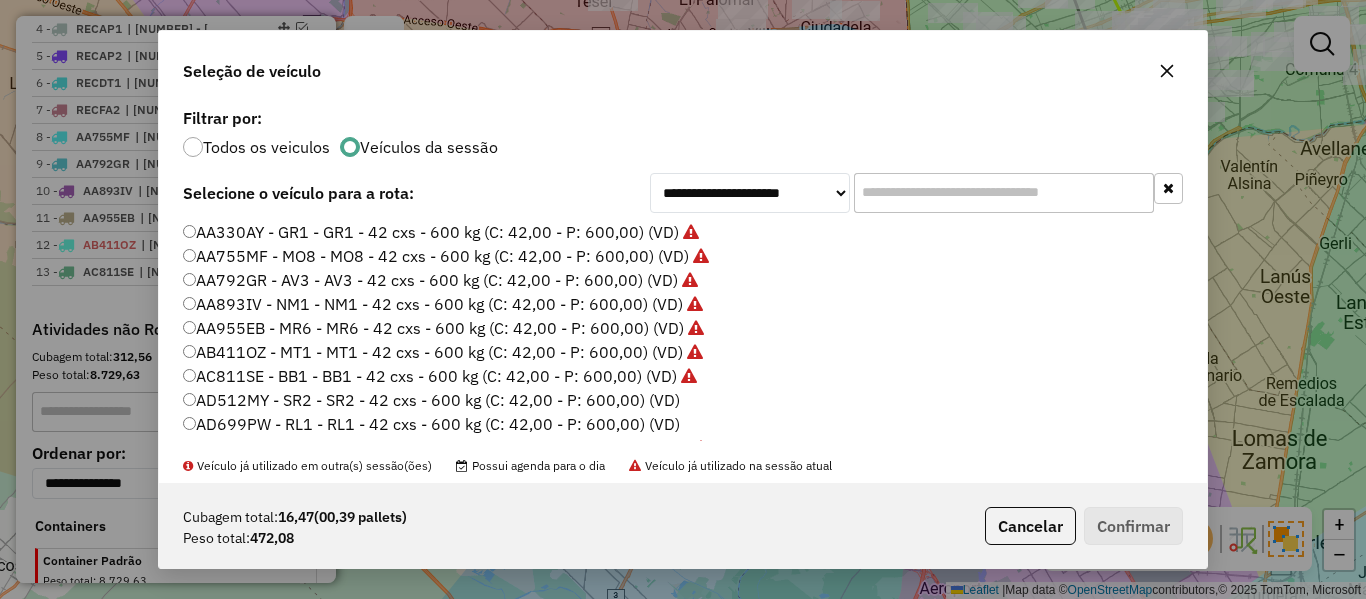 click on "AD512MY - SR2 - SR2 - 42 cxs - 600 kg (C: 42,00 - P: 600,00) (VD)" 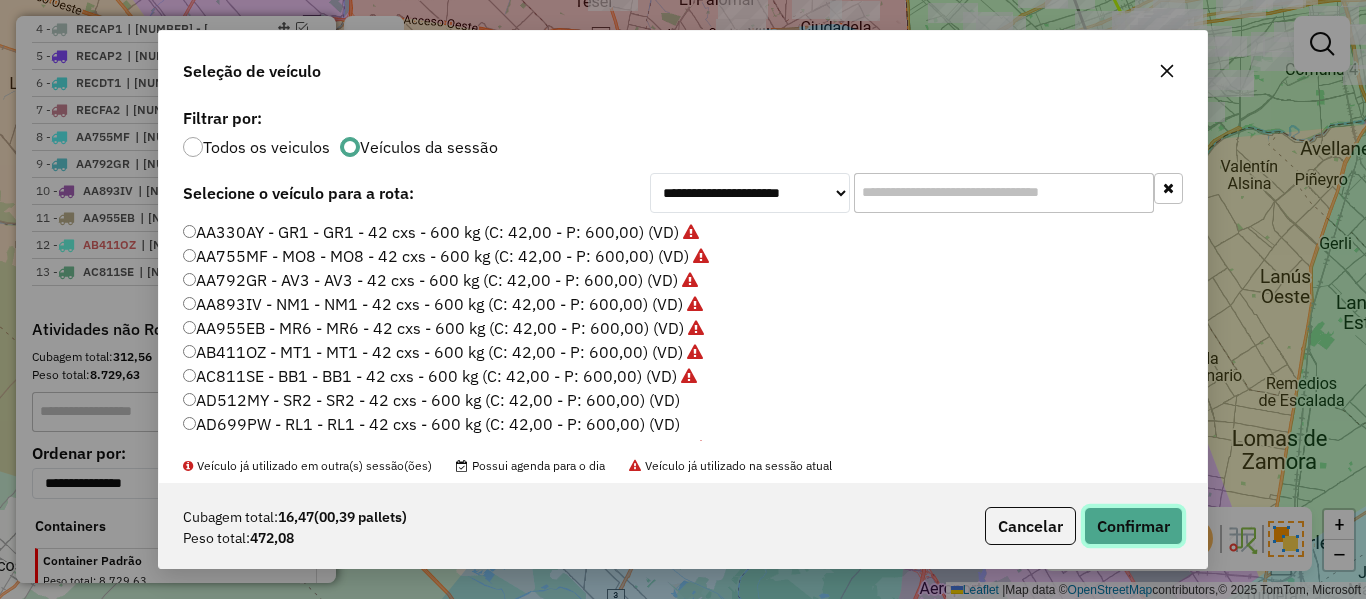 click on "Confirmar" 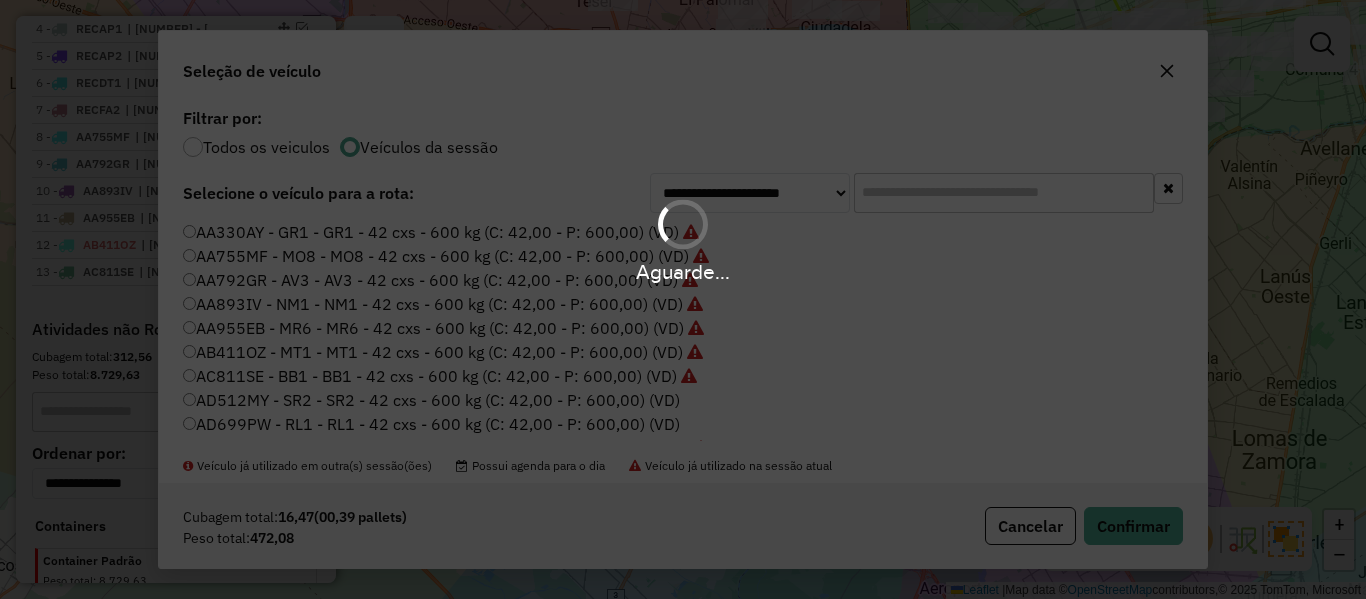 scroll, scrollTop: 1014, scrollLeft: 0, axis: vertical 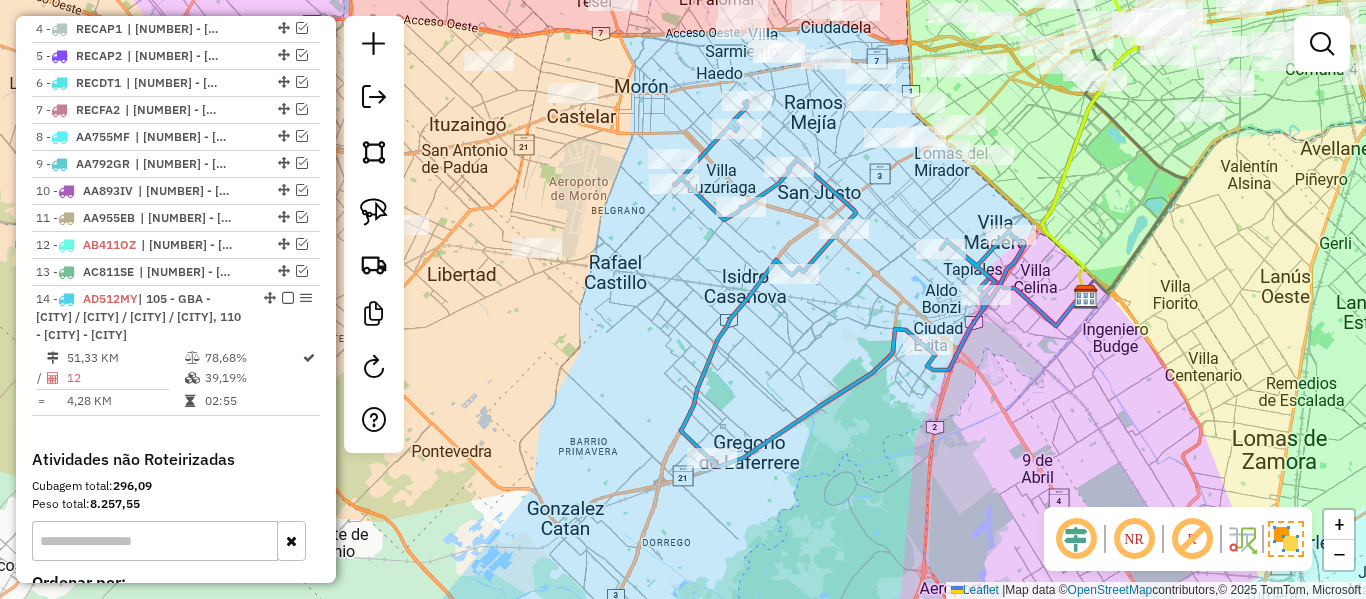 click 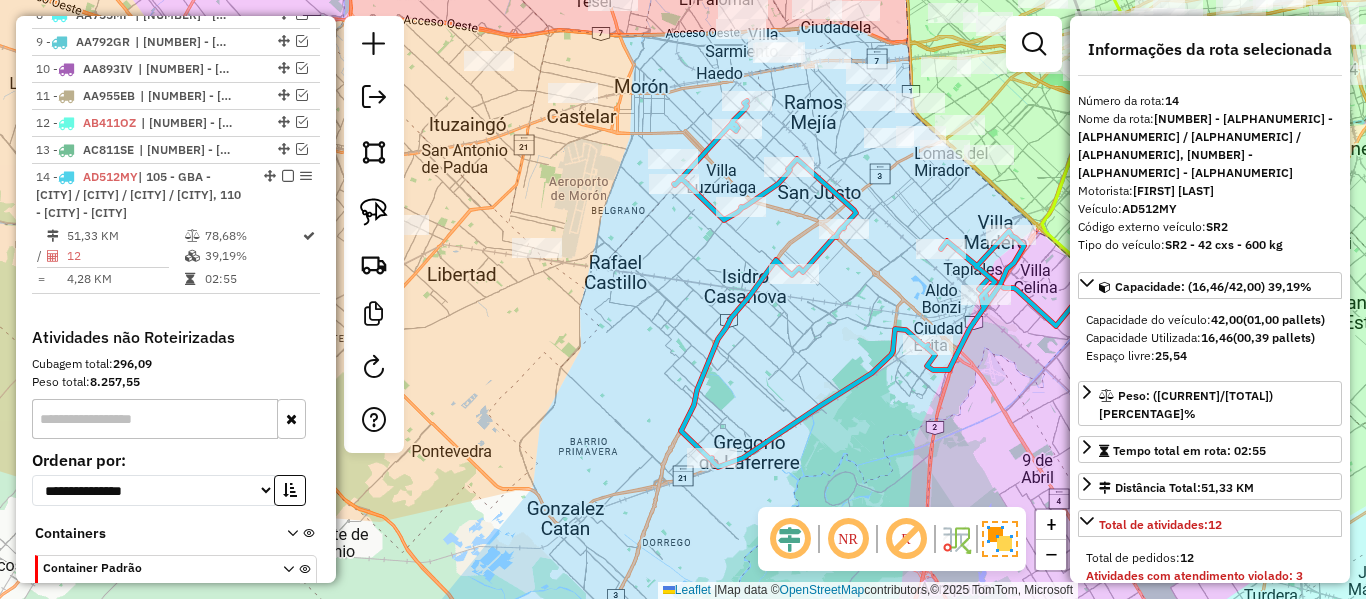 scroll, scrollTop: 1259, scrollLeft: 0, axis: vertical 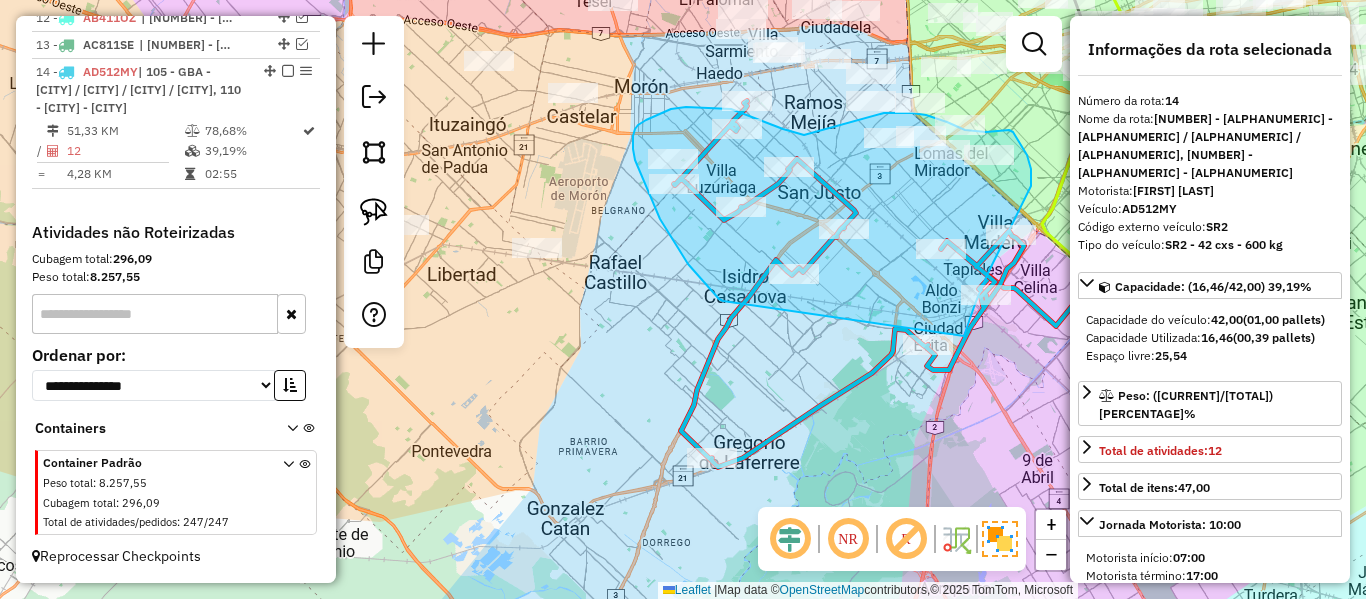 drag, startPoint x: 679, startPoint y: 249, endPoint x: 959, endPoint y: 347, distance: 296.6547 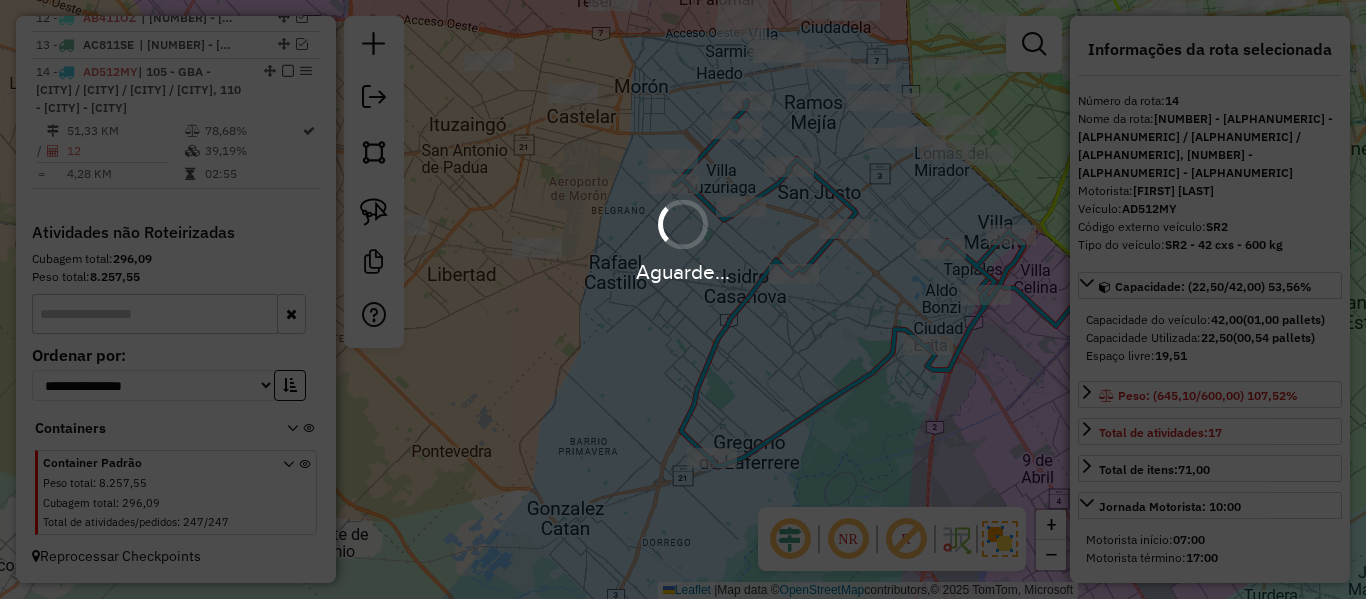 select on "**********" 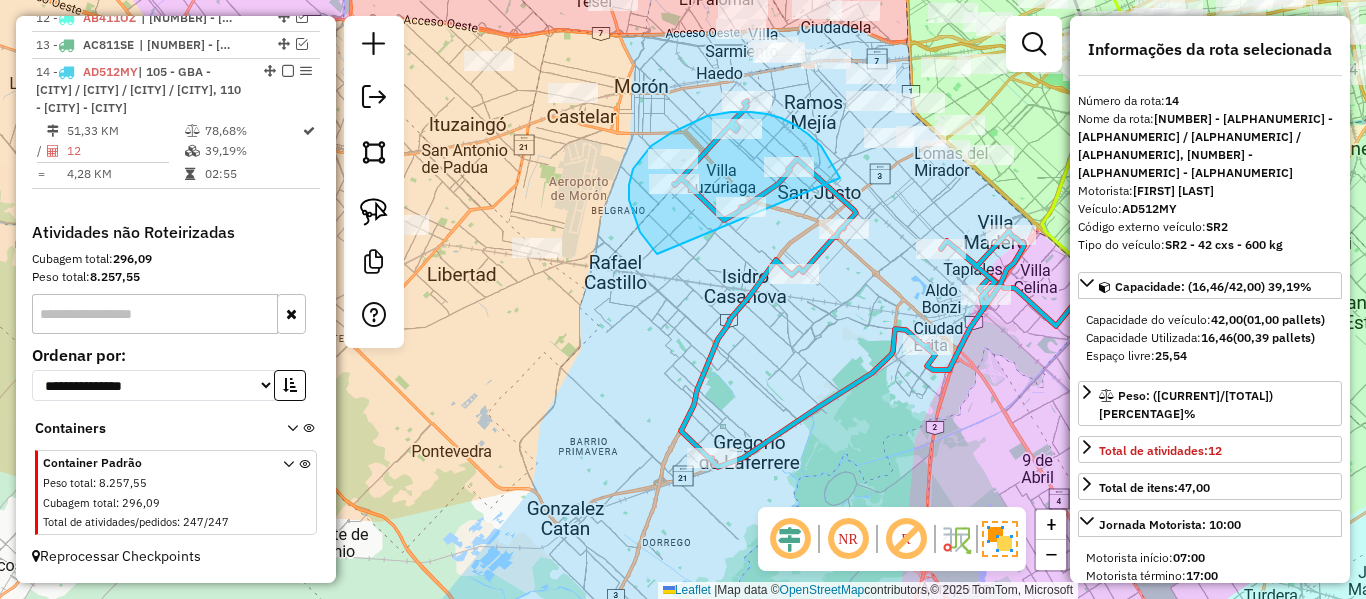 drag, startPoint x: 781, startPoint y: 118, endPoint x: 684, endPoint y: 270, distance: 180.31361 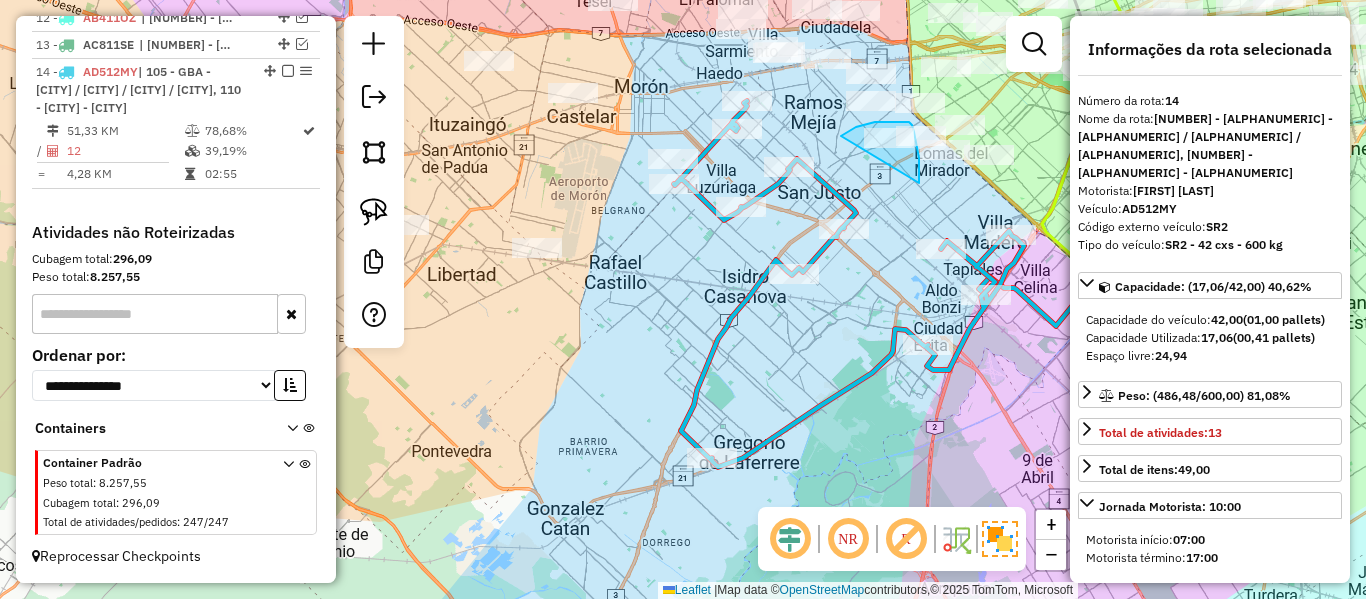 drag, startPoint x: 919, startPoint y: 183, endPoint x: 825, endPoint y: 178, distance: 94.13288 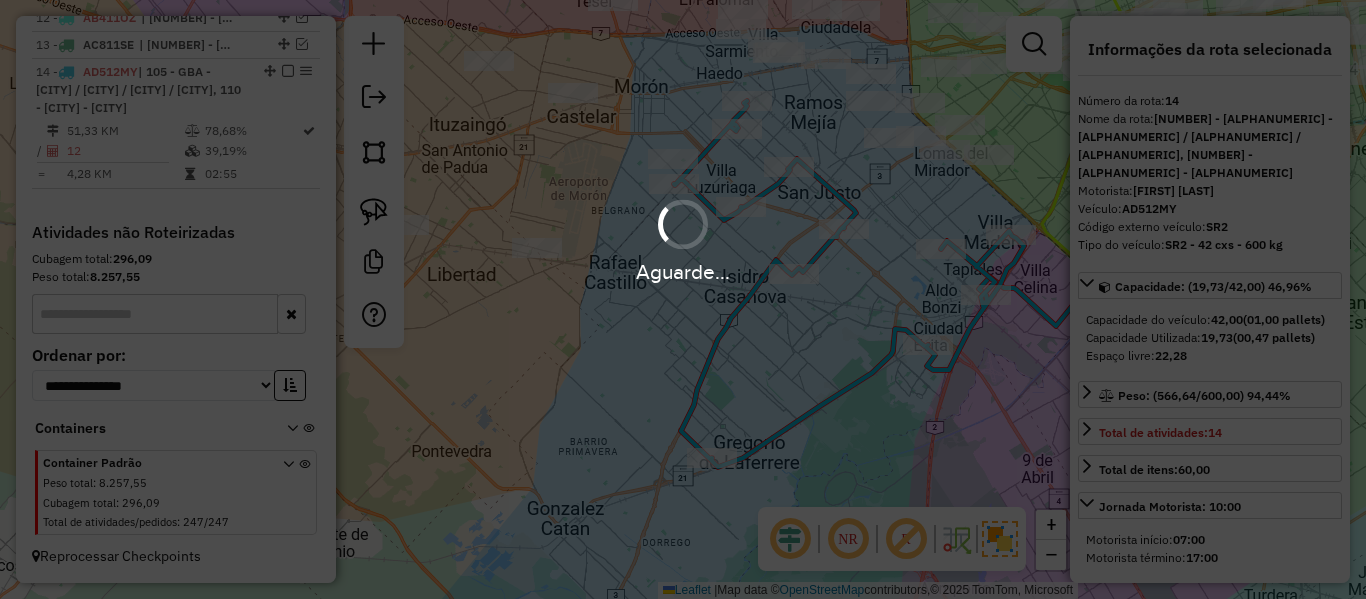 select on "**********" 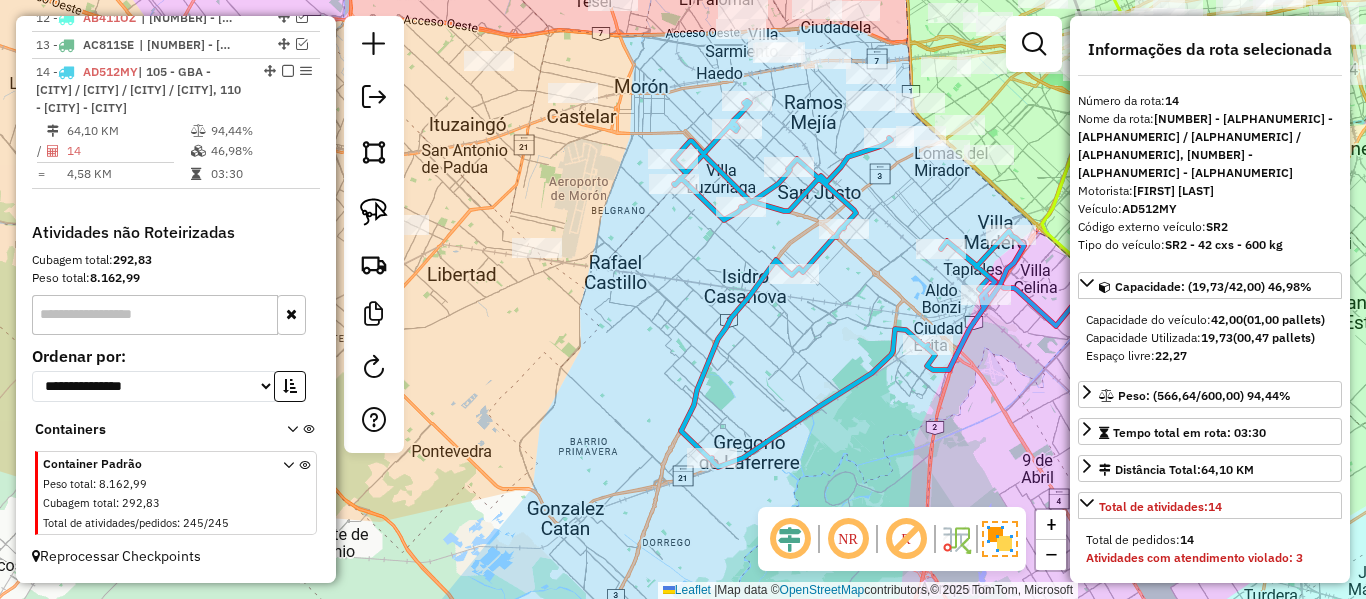 scroll, scrollTop: 1234, scrollLeft: 0, axis: vertical 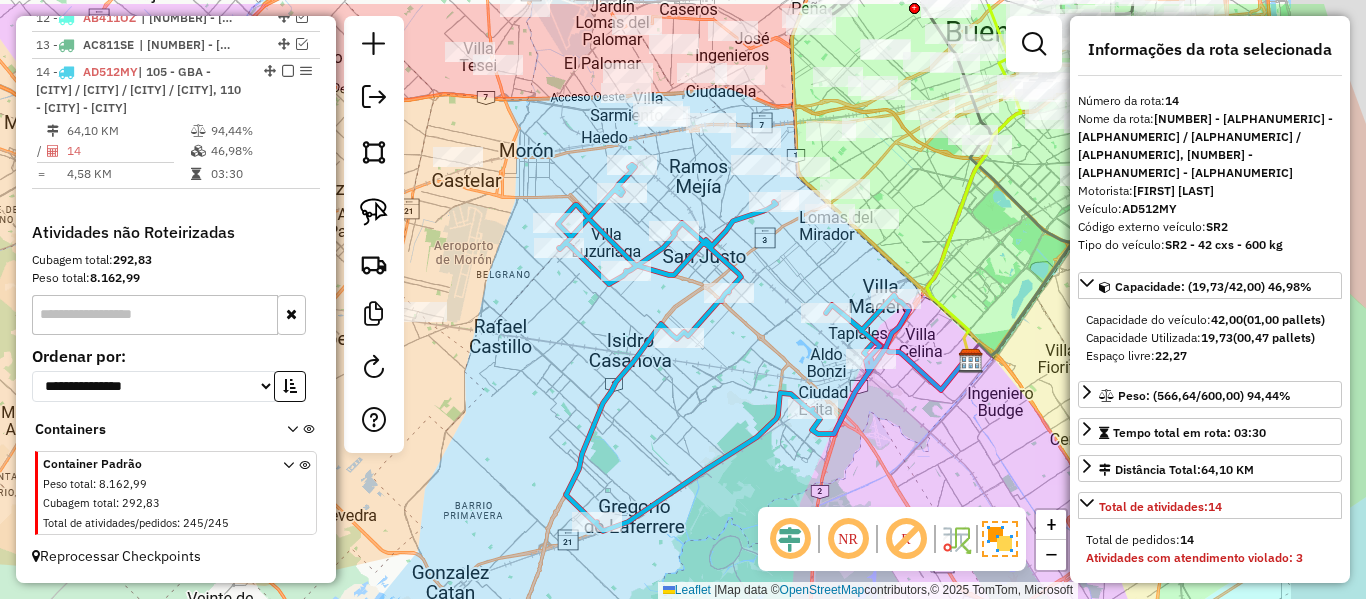 drag, startPoint x: 828, startPoint y: 275, endPoint x: 603, endPoint y: 349, distance: 236.85649 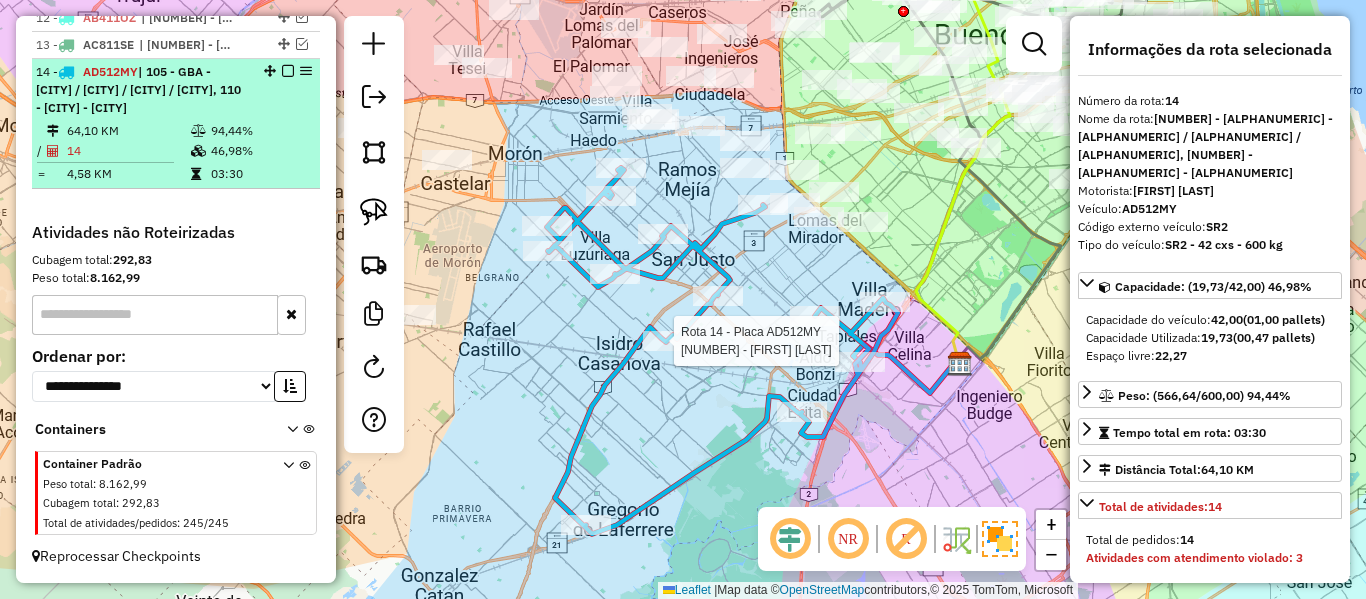 click at bounding box center (288, 71) 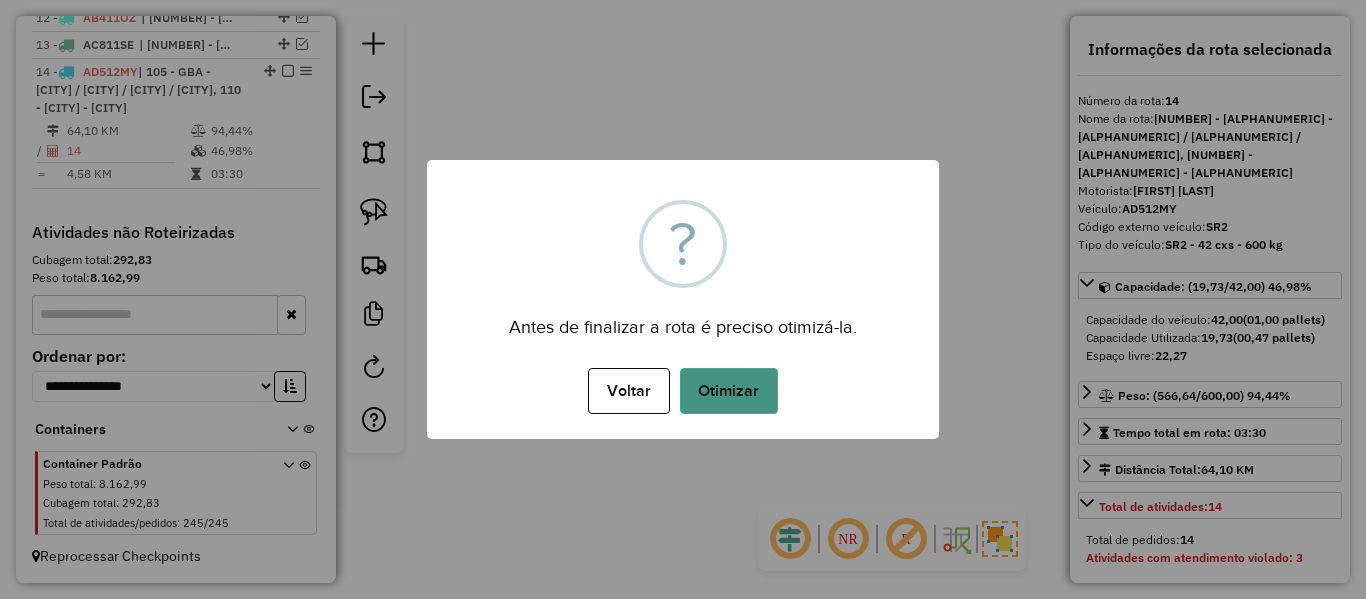 click on "Otimizar" at bounding box center (729, 391) 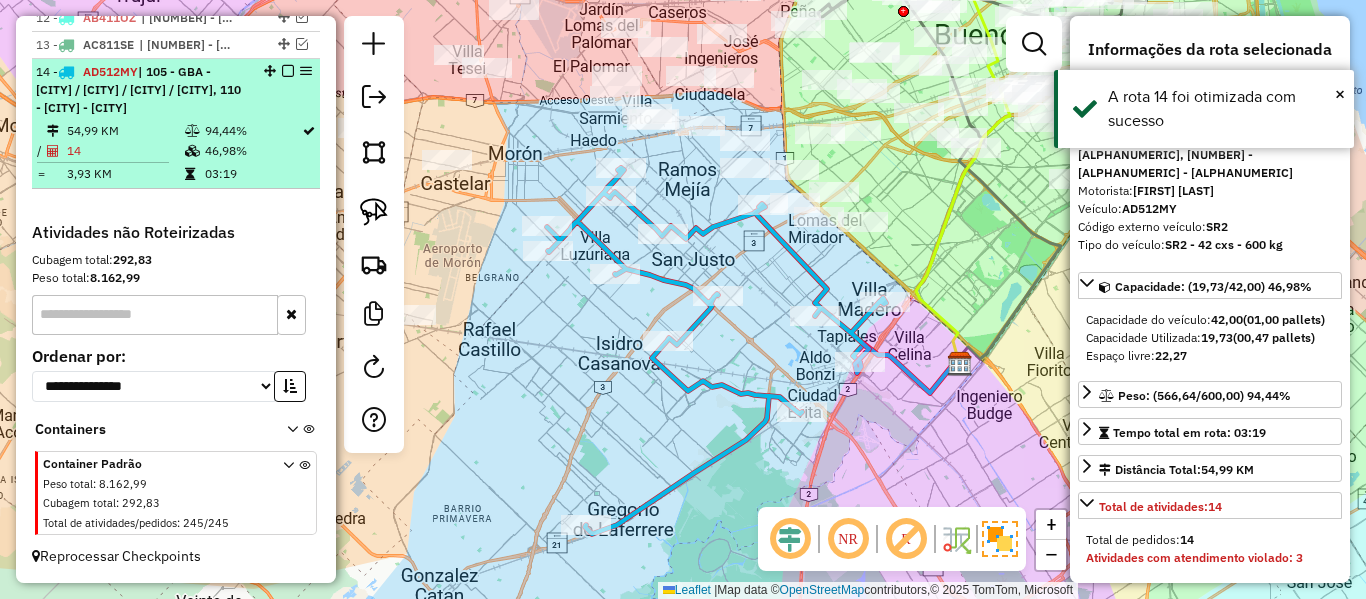 click at bounding box center [288, 71] 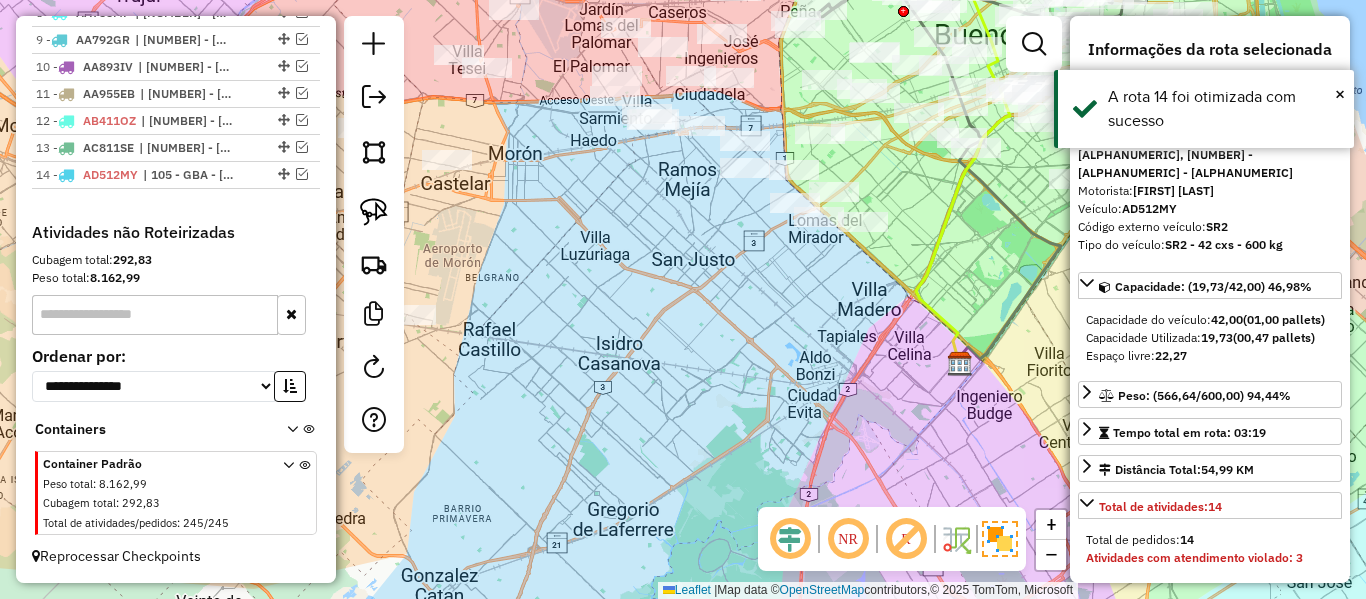 scroll, scrollTop: 1113, scrollLeft: 0, axis: vertical 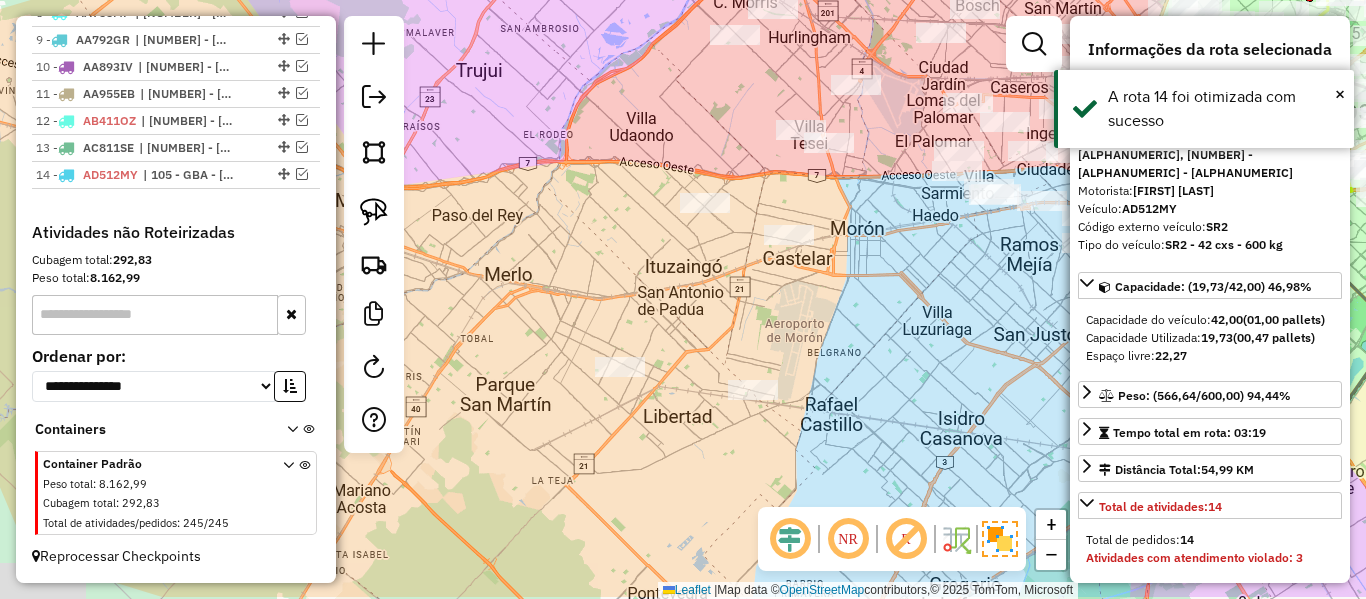 drag, startPoint x: 942, startPoint y: 403, endPoint x: 882, endPoint y: 407, distance: 60.133186 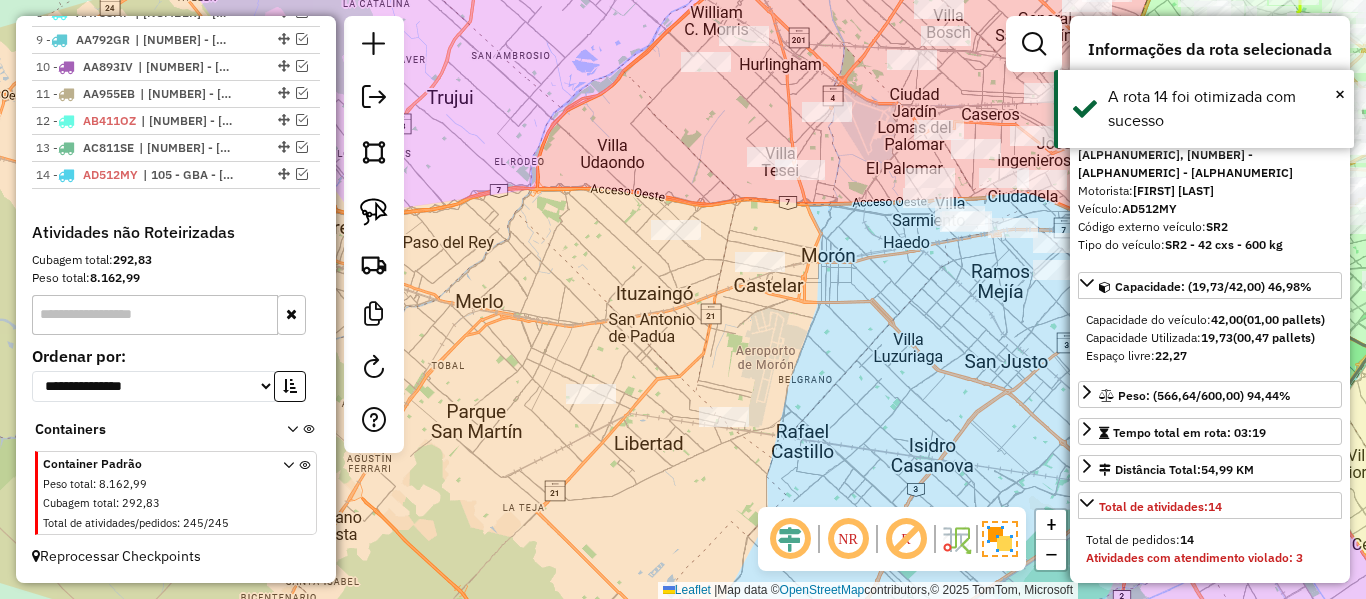 drag, startPoint x: 912, startPoint y: 410, endPoint x: 864, endPoint y: 379, distance: 57.14018 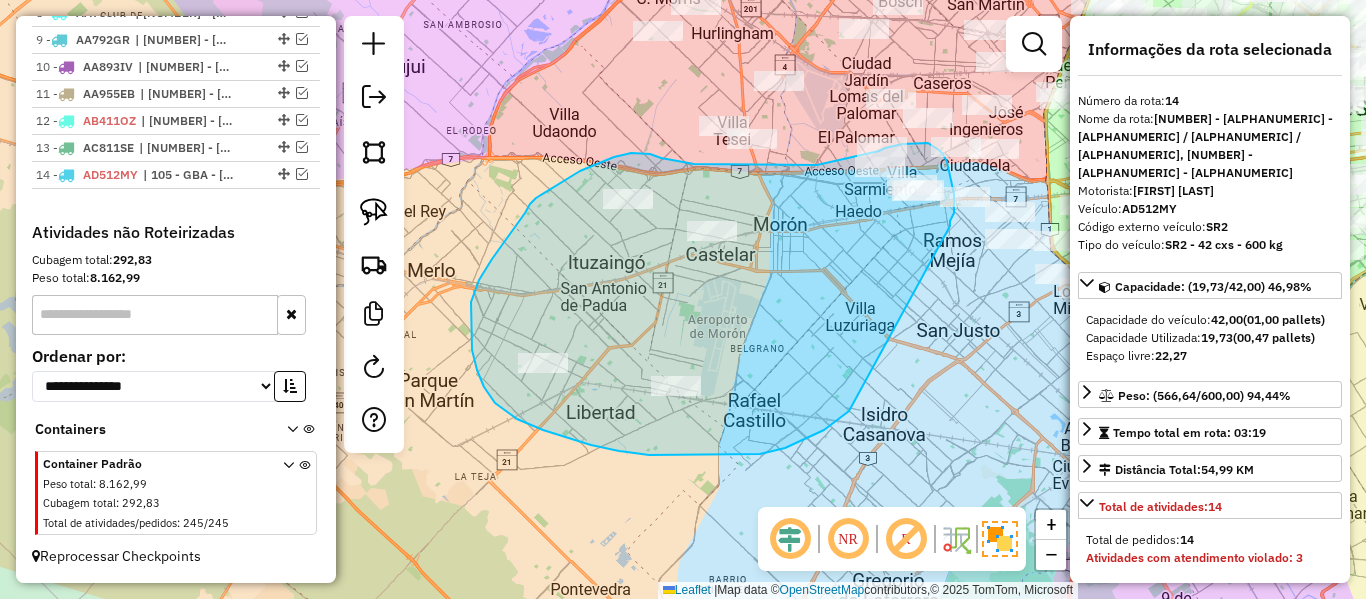 drag, startPoint x: 845, startPoint y: 414, endPoint x: 950, endPoint y: 226, distance: 215.33463 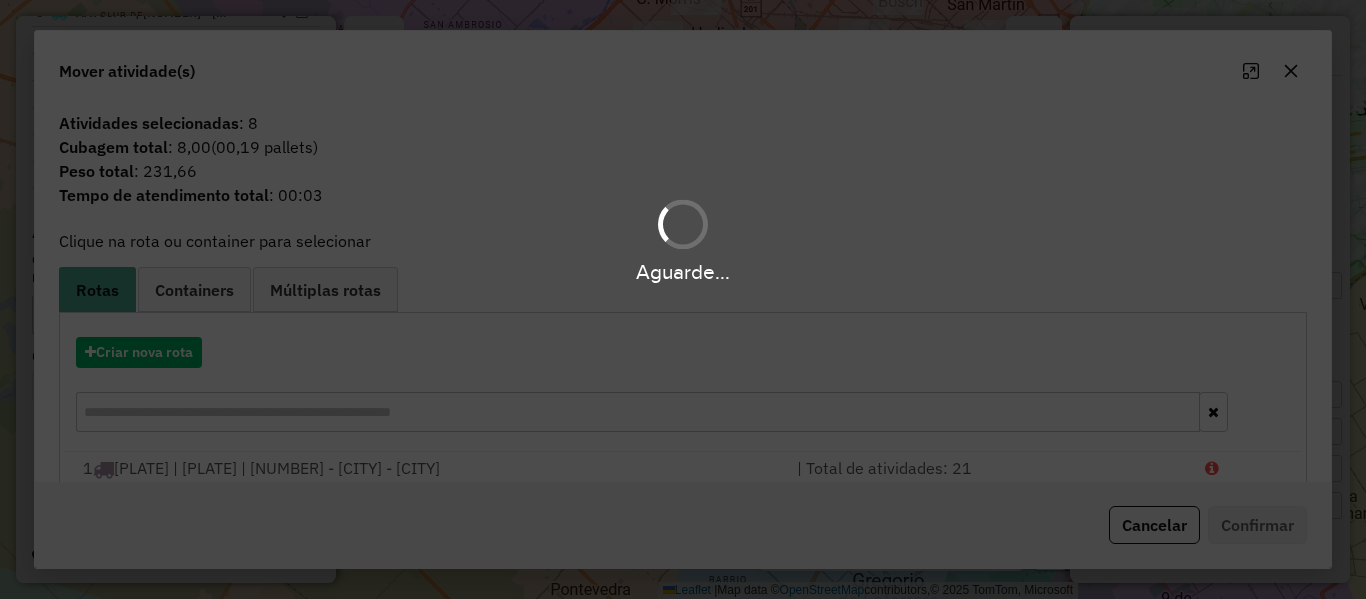 click on "Aguarde..." at bounding box center (683, 299) 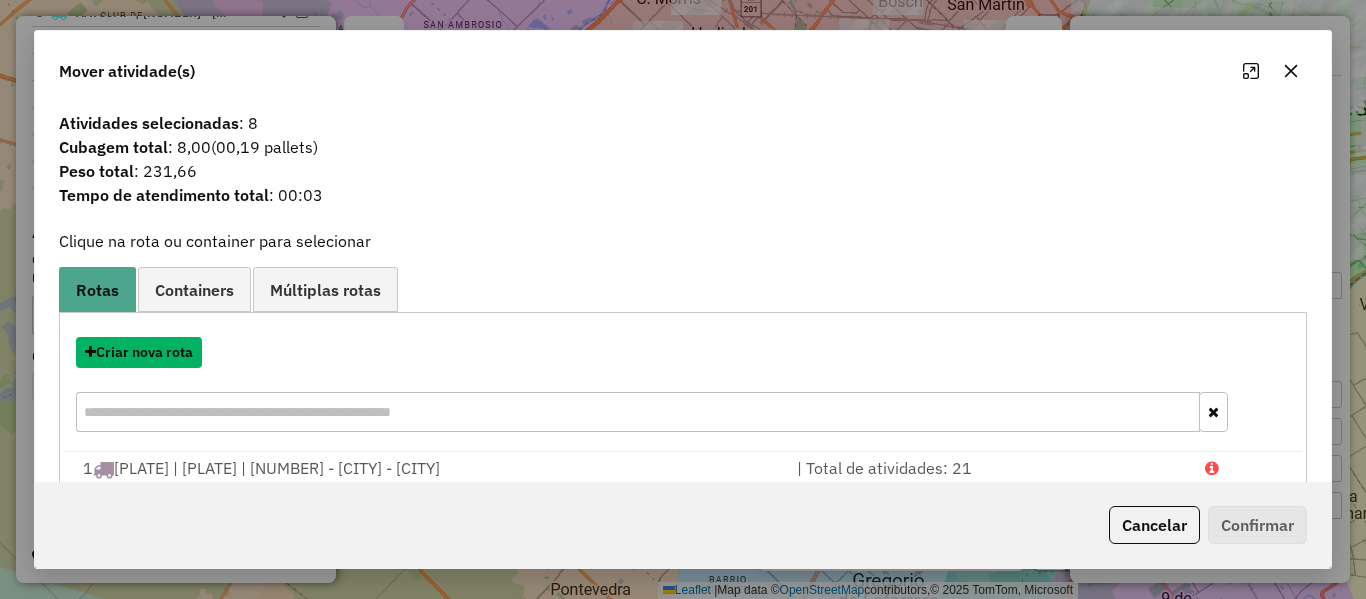 click on "Criar nova rota" at bounding box center [139, 352] 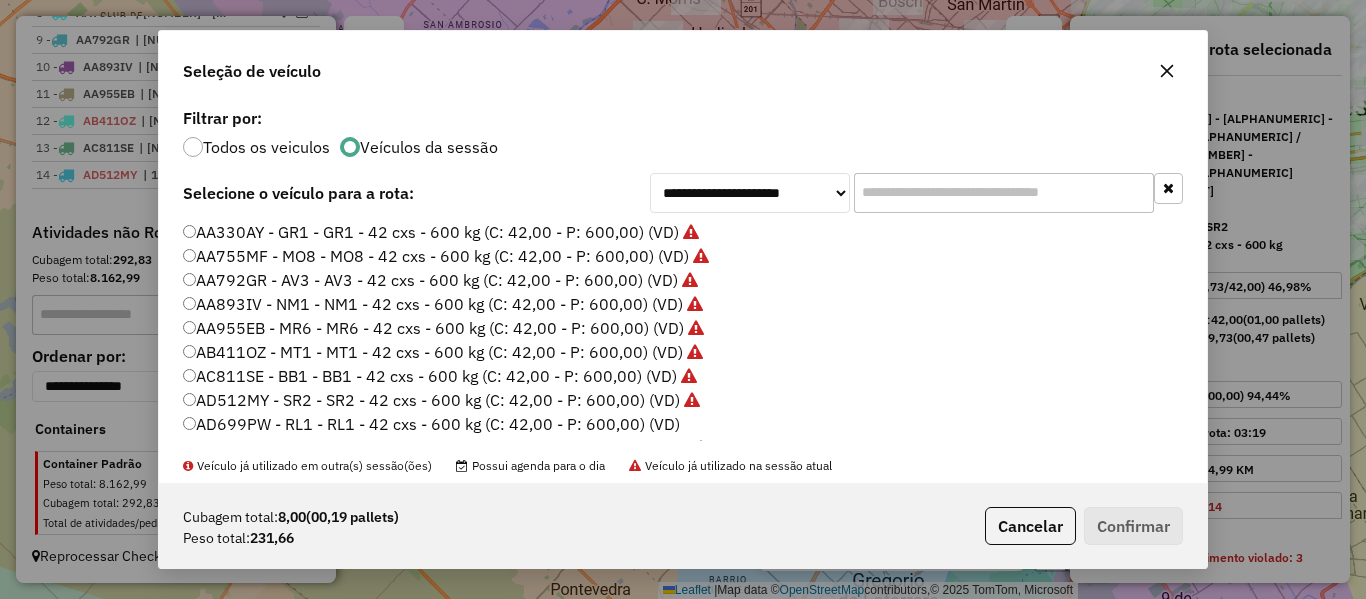 scroll, scrollTop: 11, scrollLeft: 6, axis: both 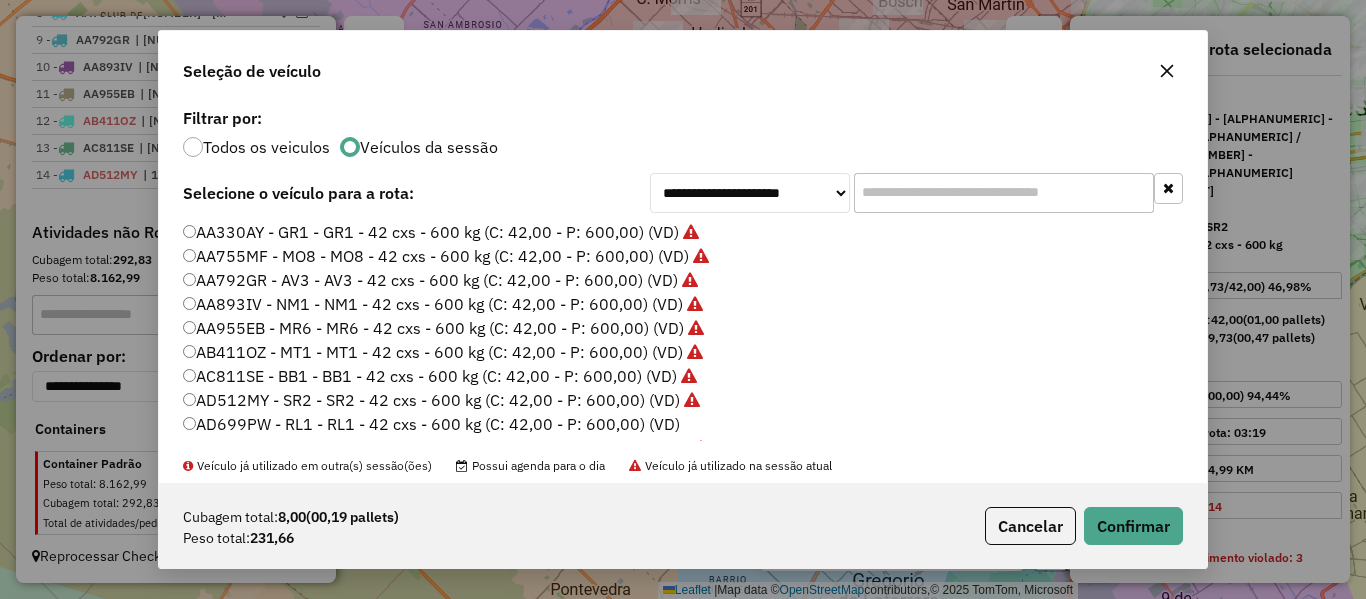 click on "Cubagem total:  8,00   (00,19 pallets)  Peso total: 231,66  Cancelar   Confirmar" 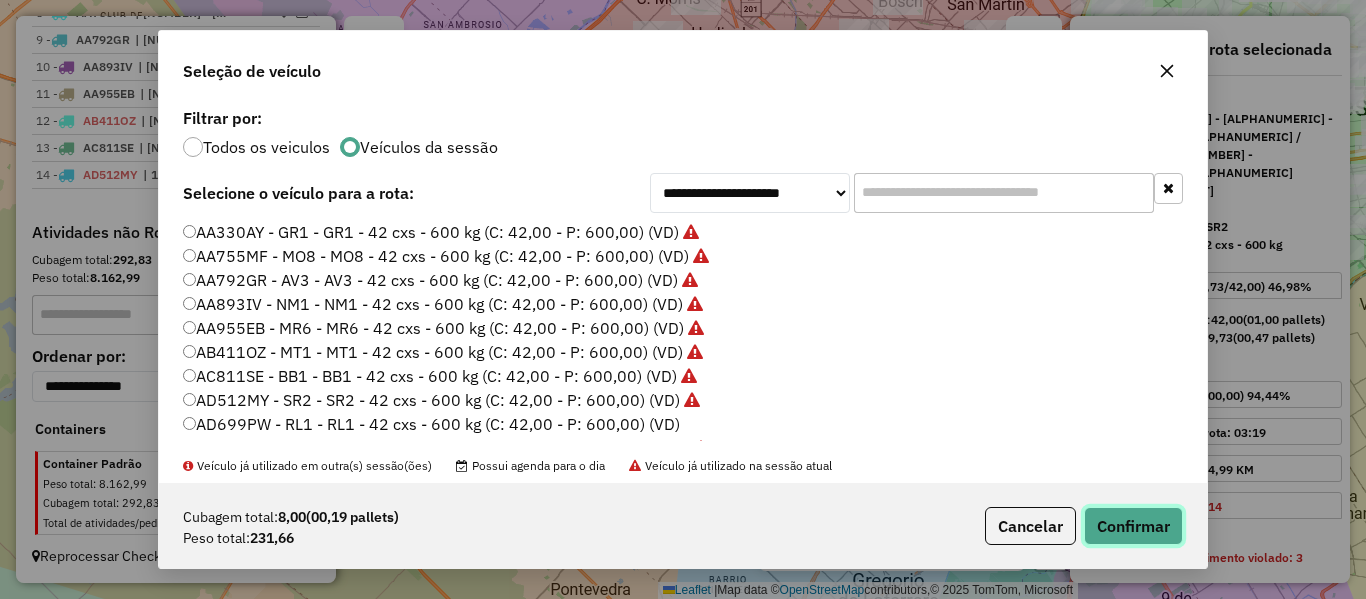click on "Confirmar" 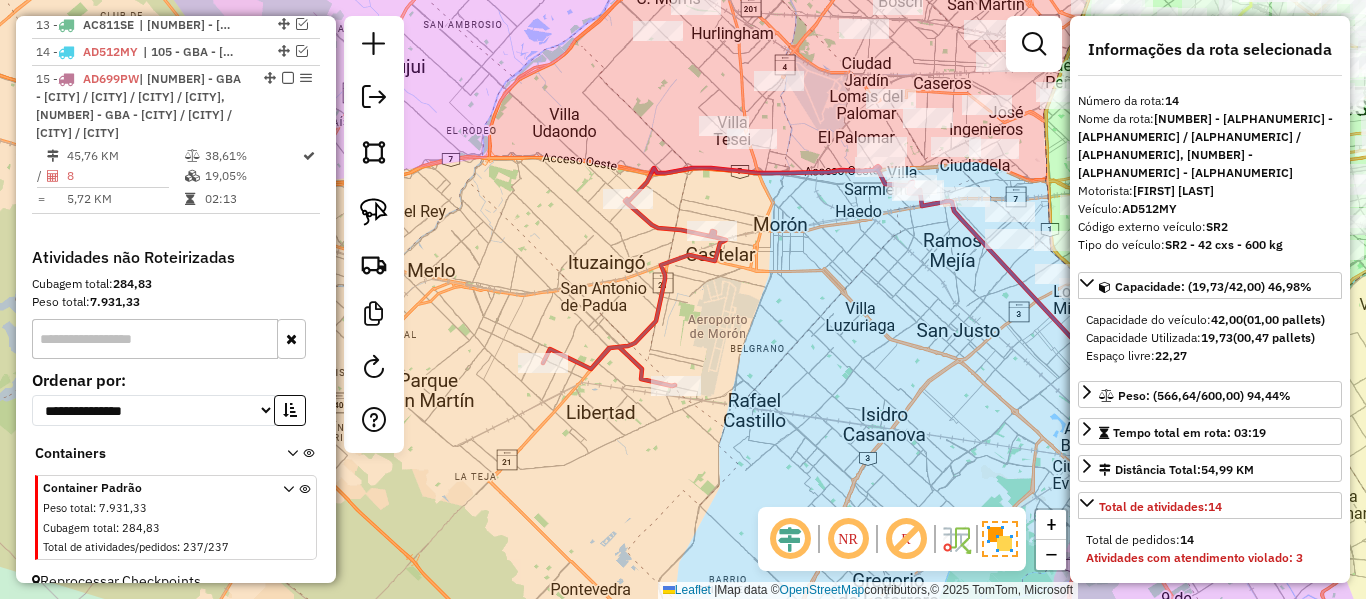 scroll, scrollTop: 1259, scrollLeft: 0, axis: vertical 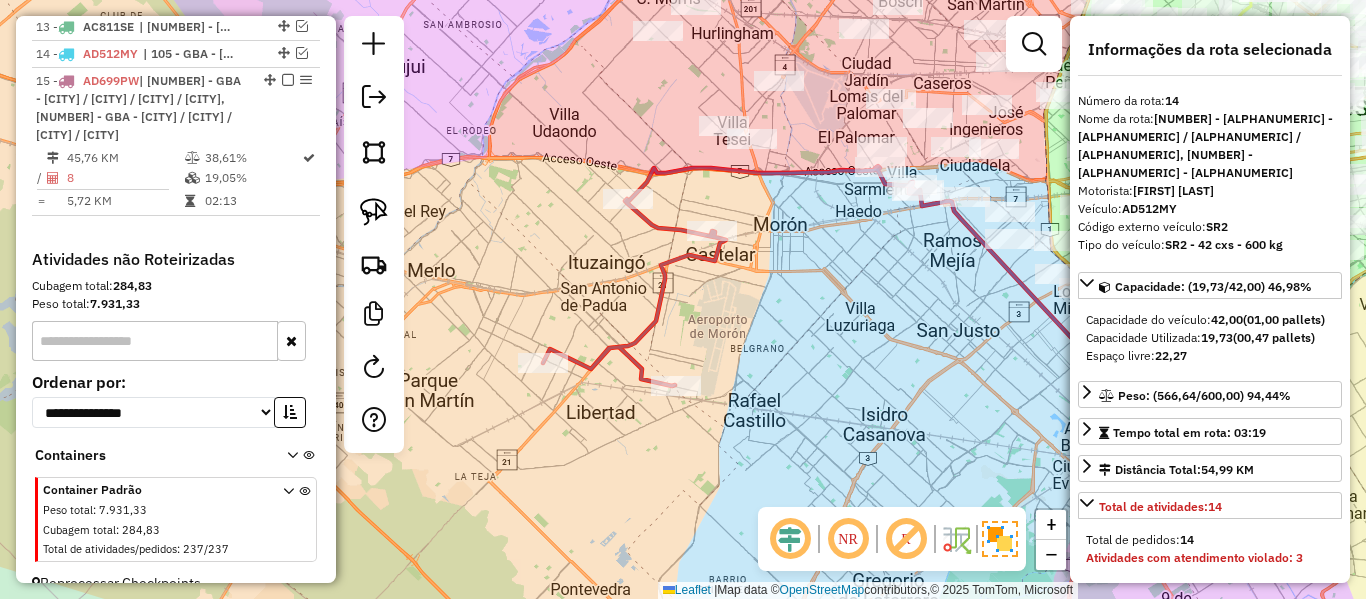 click on "Janela de atendimento Grade de atendimento Capacidade Transportadoras Veículos Cliente Pedidos  Rotas Selecione os dias de semana para filtrar as janelas de atendimento  Seg   Ter   Qua   Qui   Sex   Sáb   Dom  Informe o período da janela de atendimento: De: Até:  Filtrar exatamente a janela do cliente  Considerar janela de atendimento padrão  Selecione os dias de semana para filtrar as grades de atendimento  Seg   Ter   Qua   Qui   Sex   Sáb   Dom   Considerar clientes sem dia de atendimento cadastrado  Clientes fora do dia de atendimento selecionado Filtrar as atividades entre os valores definidos abaixo:  Peso mínimo:   Peso máximo:   Cubagem mínima:   Cubagem máxima:   De:   Até:  Filtrar as atividades entre o tempo de atendimento definido abaixo:  De:   Até:   Considerar capacidade total dos clientes não roteirizados Transportadora: Selecione um ou mais itens Tipo de veículo: Selecione um ou mais itens Veículo: Selecione um ou mais itens Motorista: Selecione um ou mais itens Nome: Rótulo:" 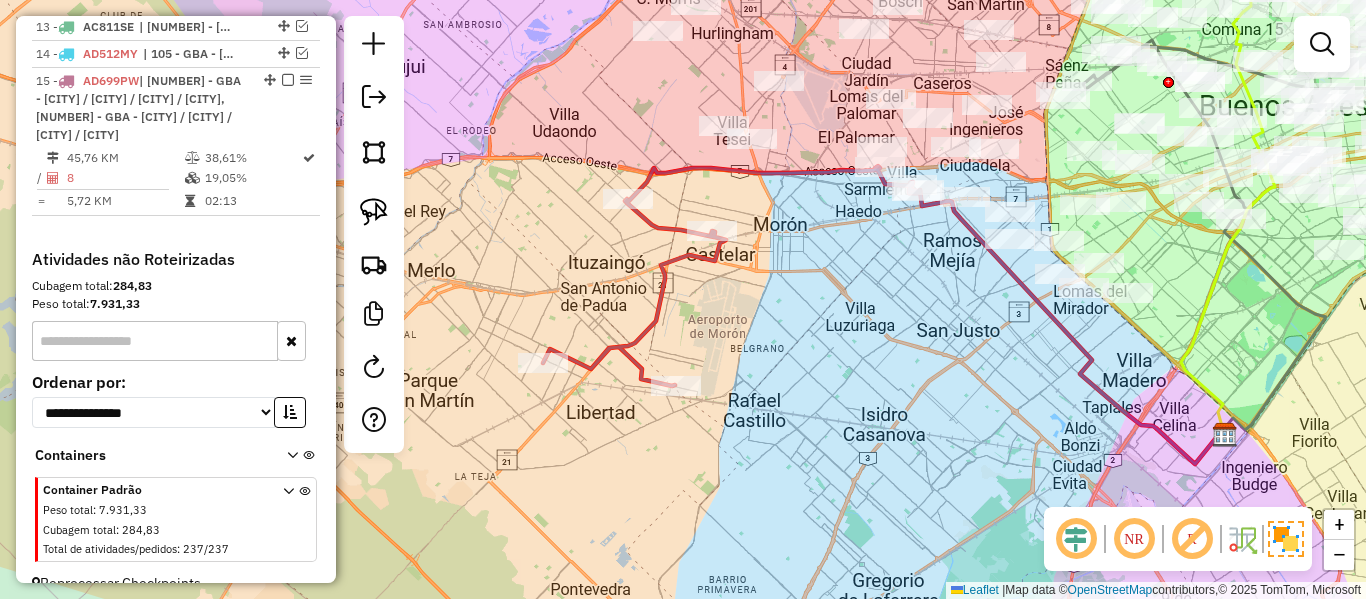 click 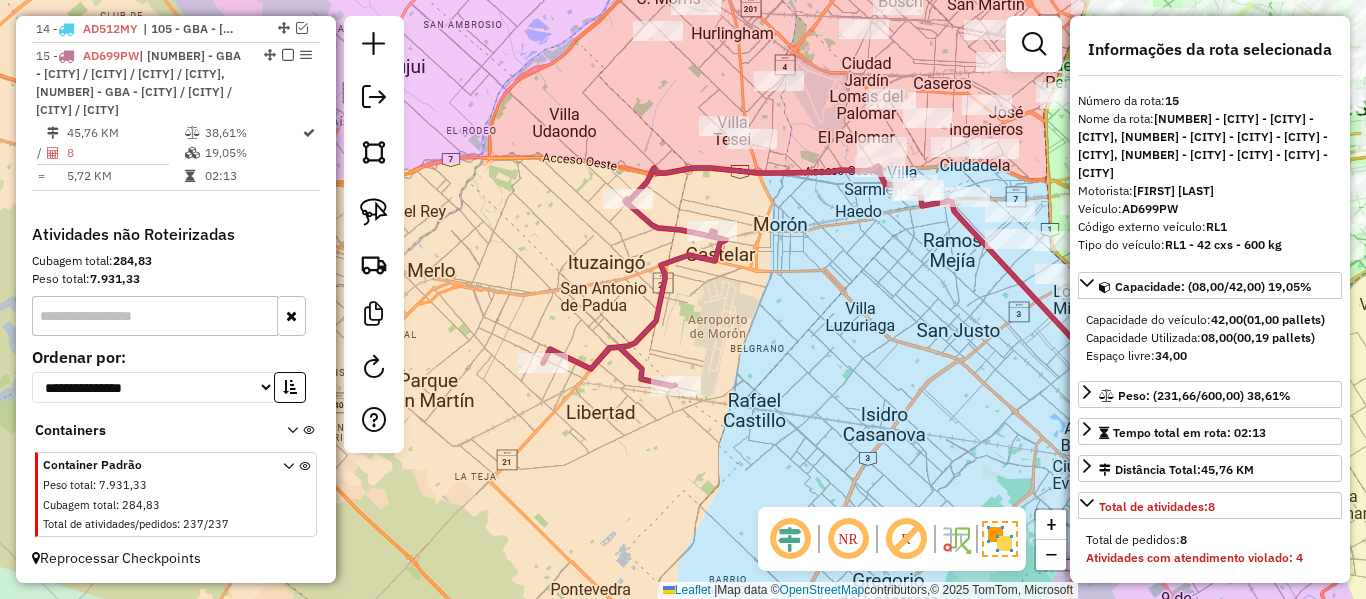 scroll, scrollTop: 1311, scrollLeft: 0, axis: vertical 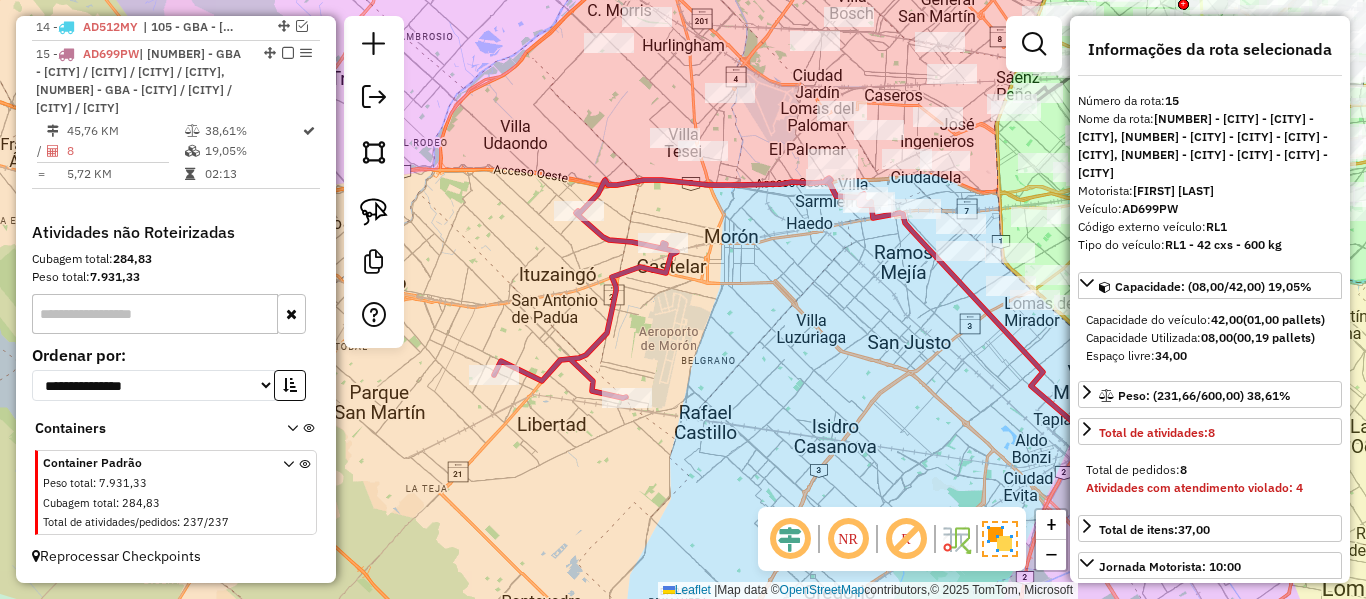 drag, startPoint x: 774, startPoint y: 296, endPoint x: 595, endPoint y: 321, distance: 180.73738 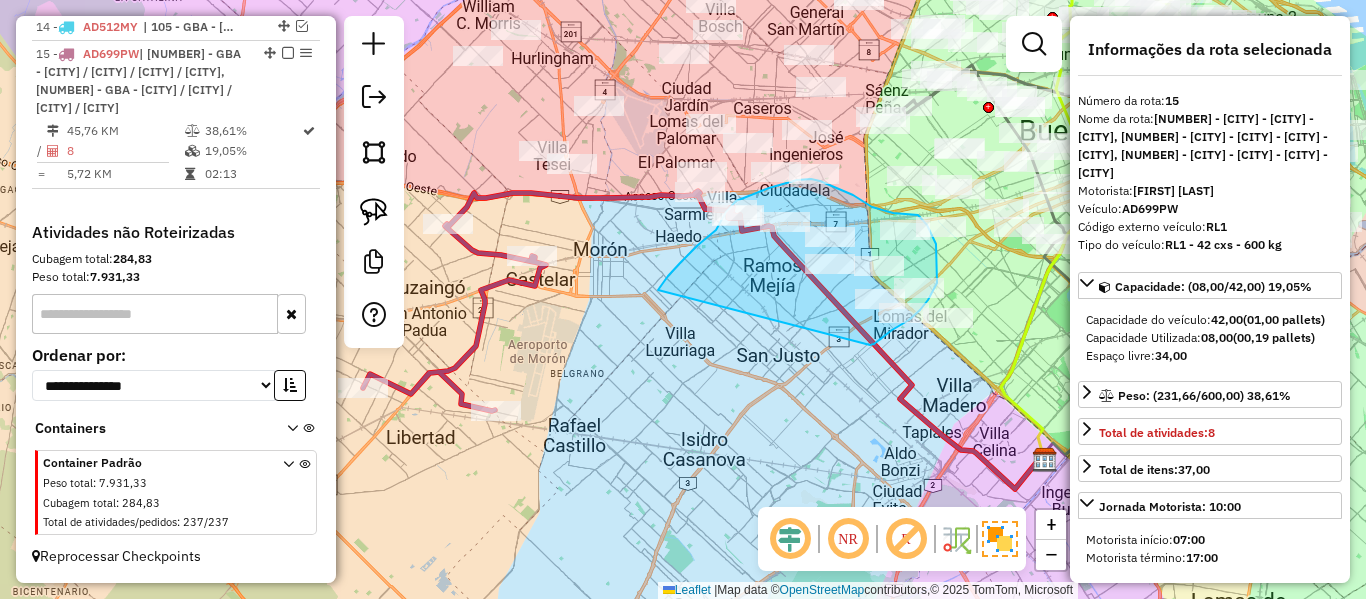 drag, startPoint x: 698, startPoint y: 245, endPoint x: 804, endPoint y: 343, distance: 144.36066 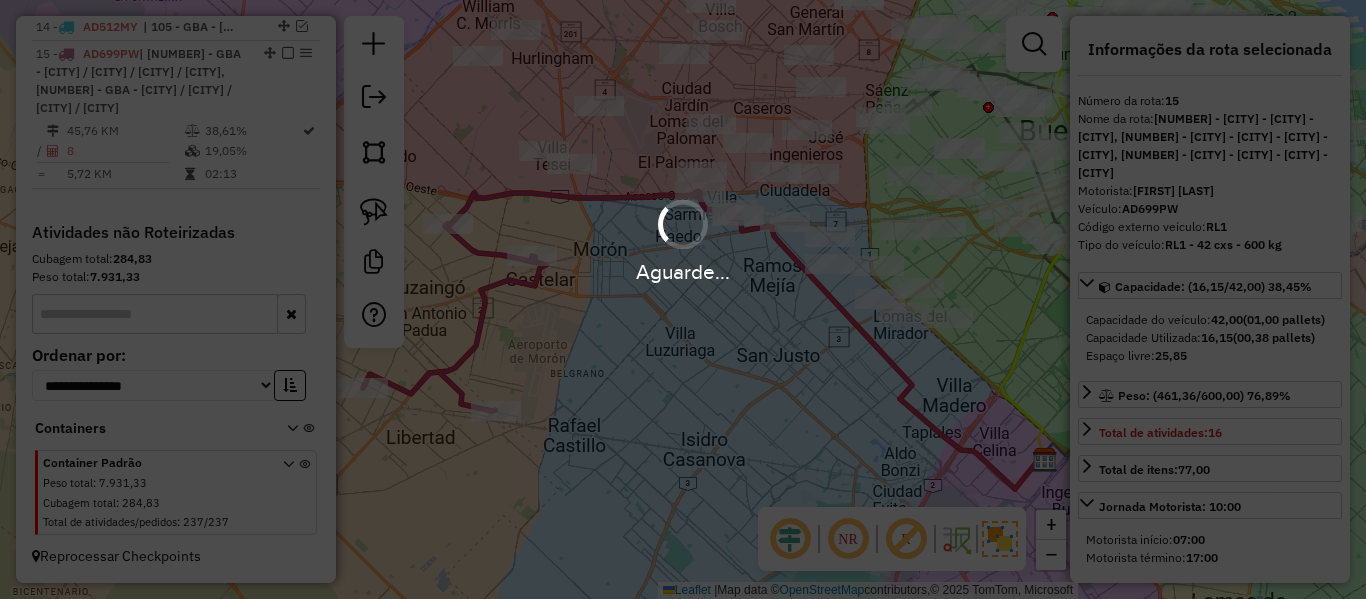 select on "**********" 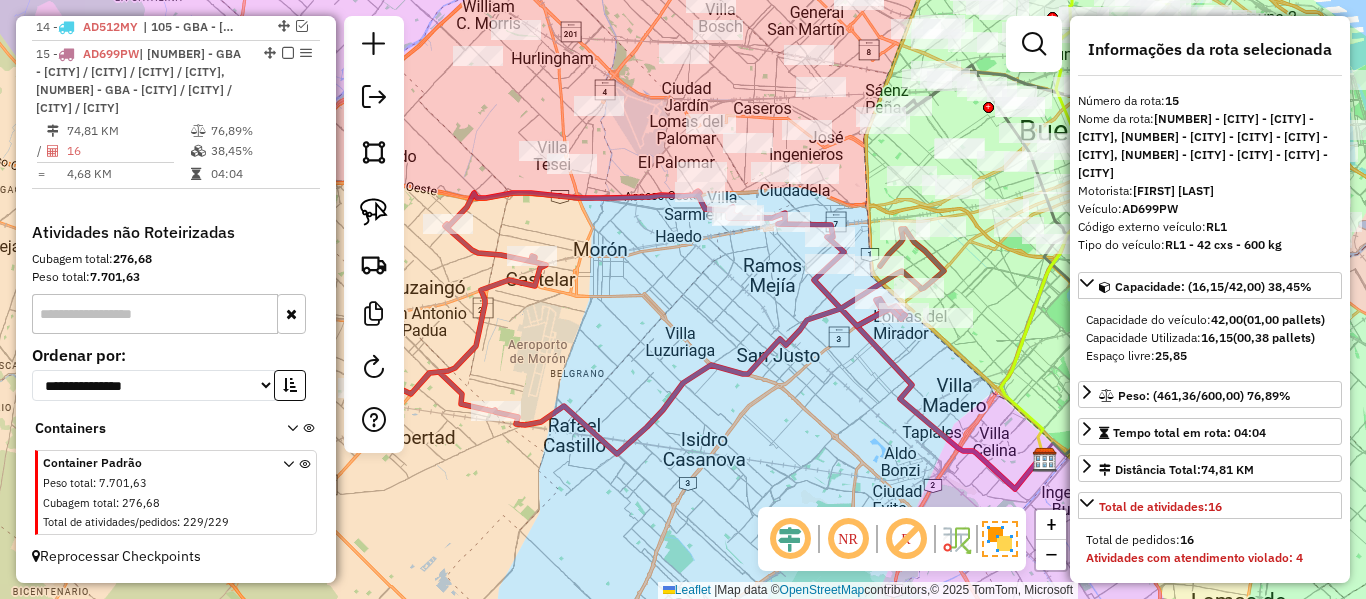 click 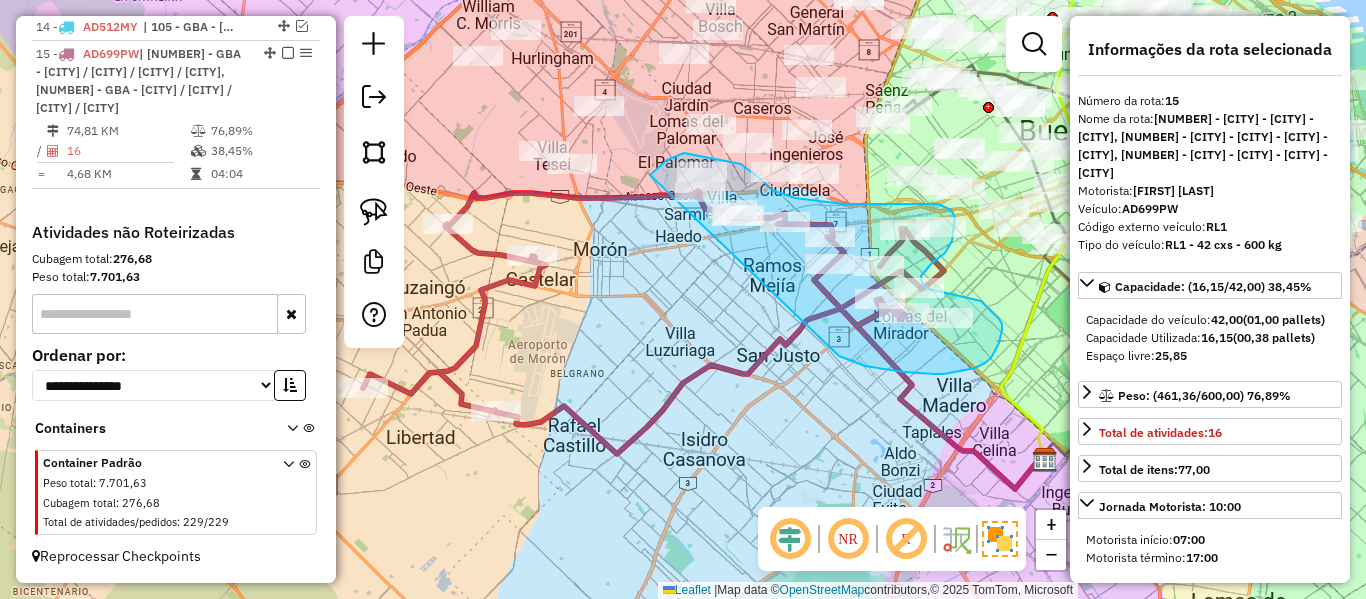 drag, startPoint x: 839, startPoint y: 356, endPoint x: 639, endPoint y: 313, distance: 204.57028 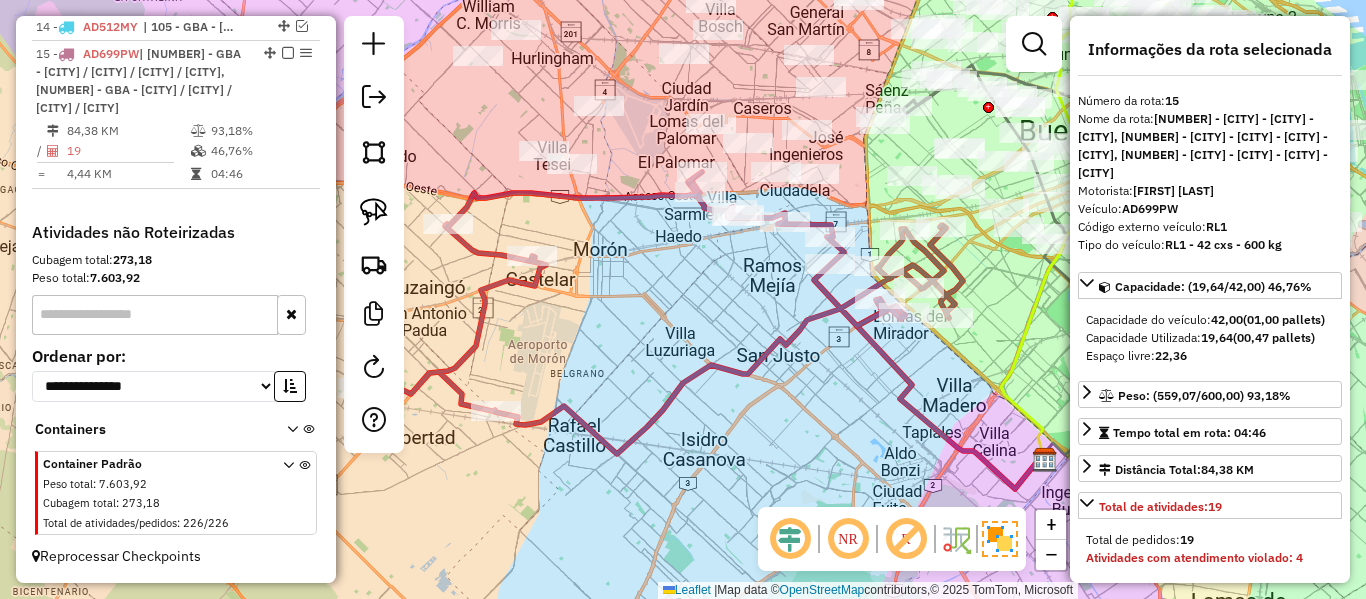 click 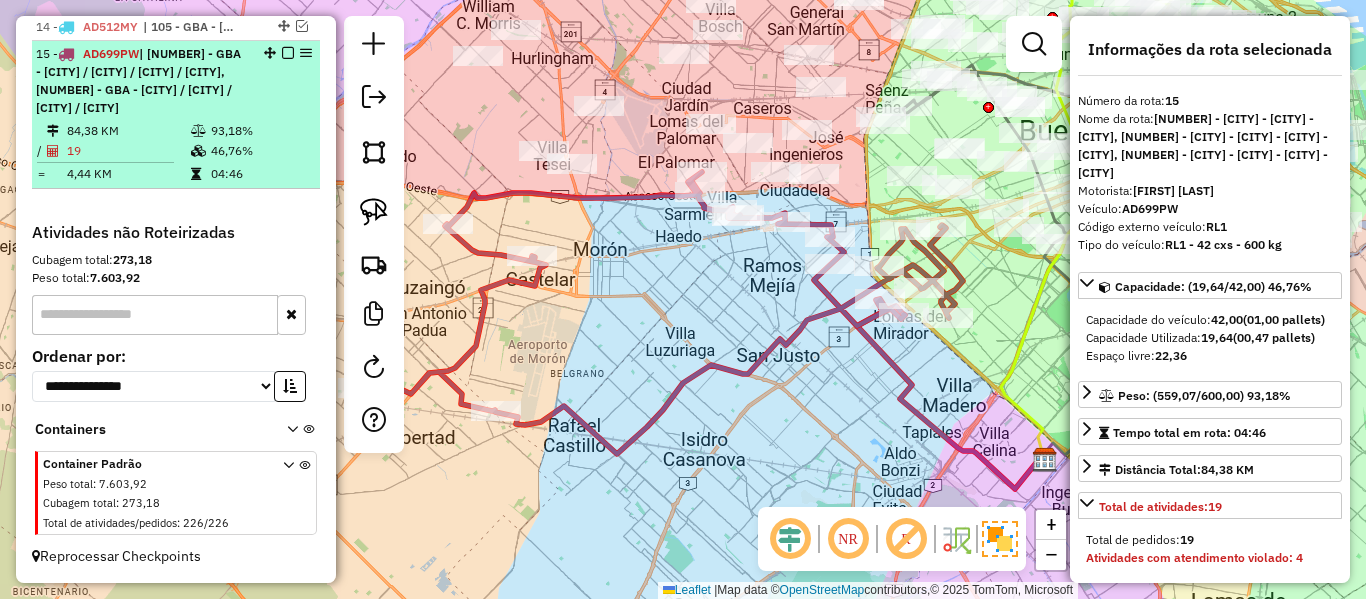 click at bounding box center (288, 53) 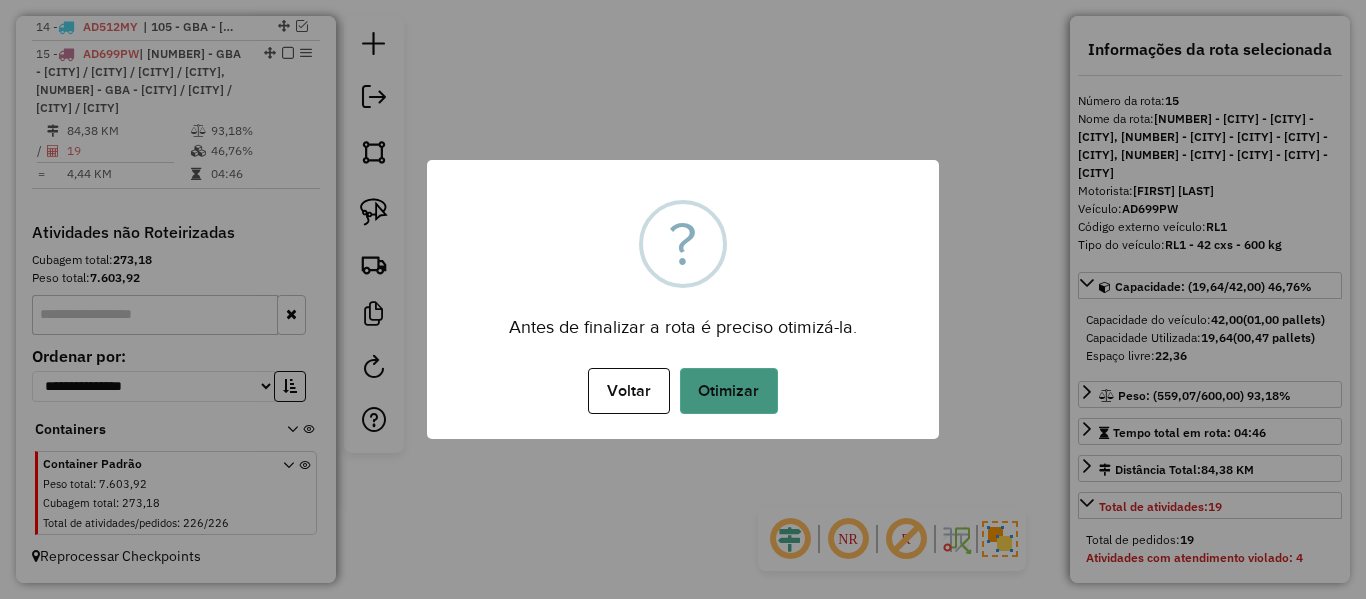 click on "Otimizar" at bounding box center (729, 391) 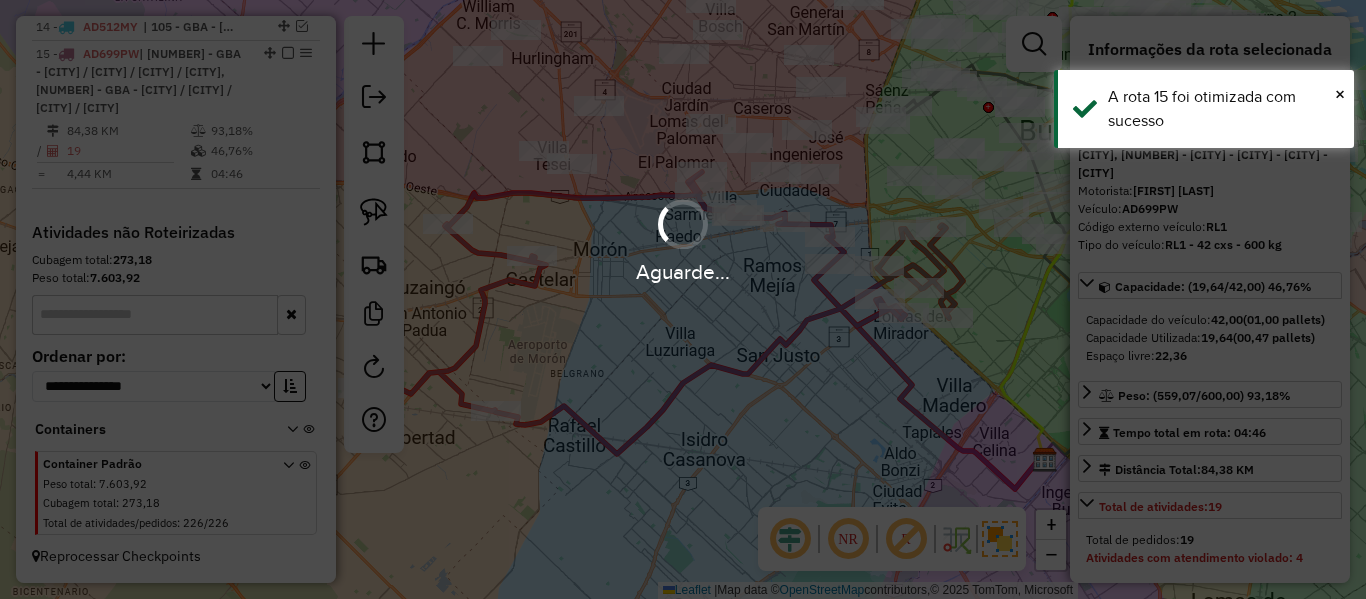 click on "Aguarde..." at bounding box center (683, 299) 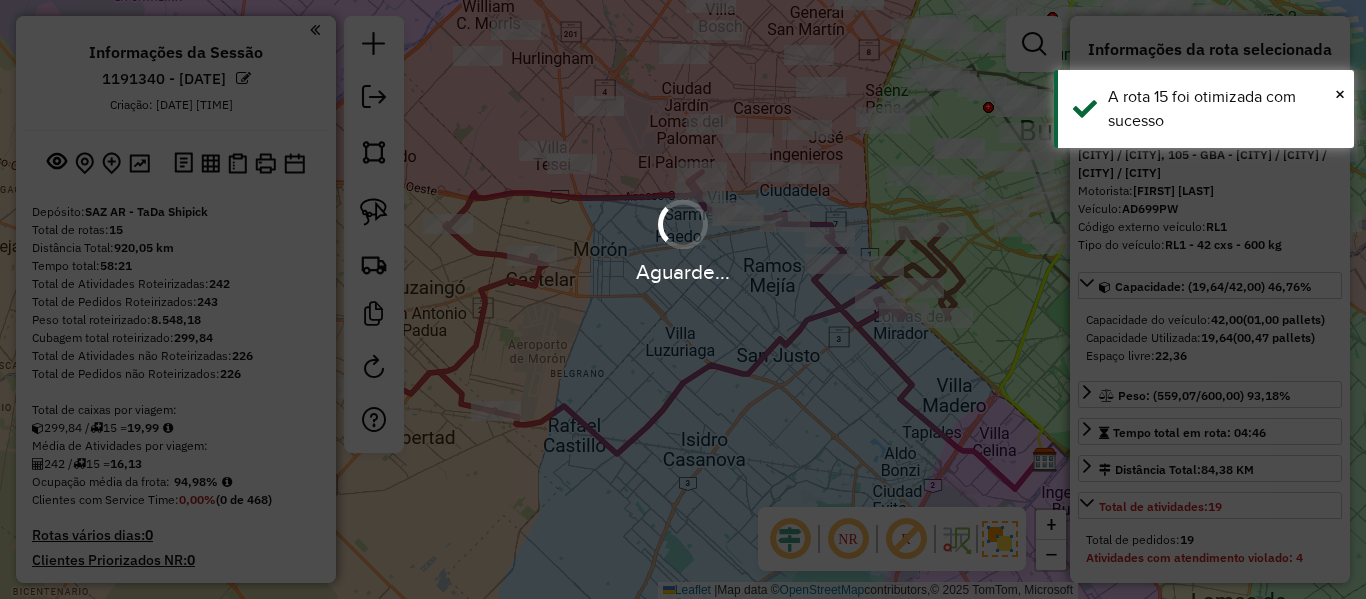 select on "**********" 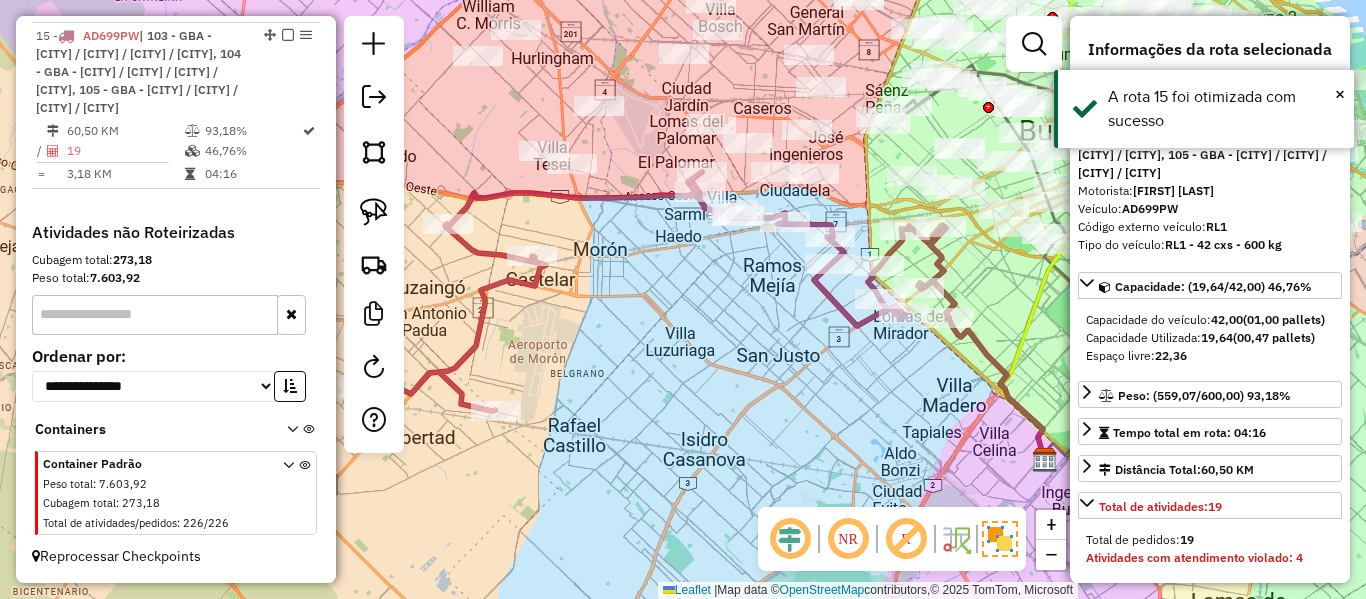 drag, startPoint x: 0, startPoint y: 0, endPoint x: 305, endPoint y: 43, distance: 308.01624 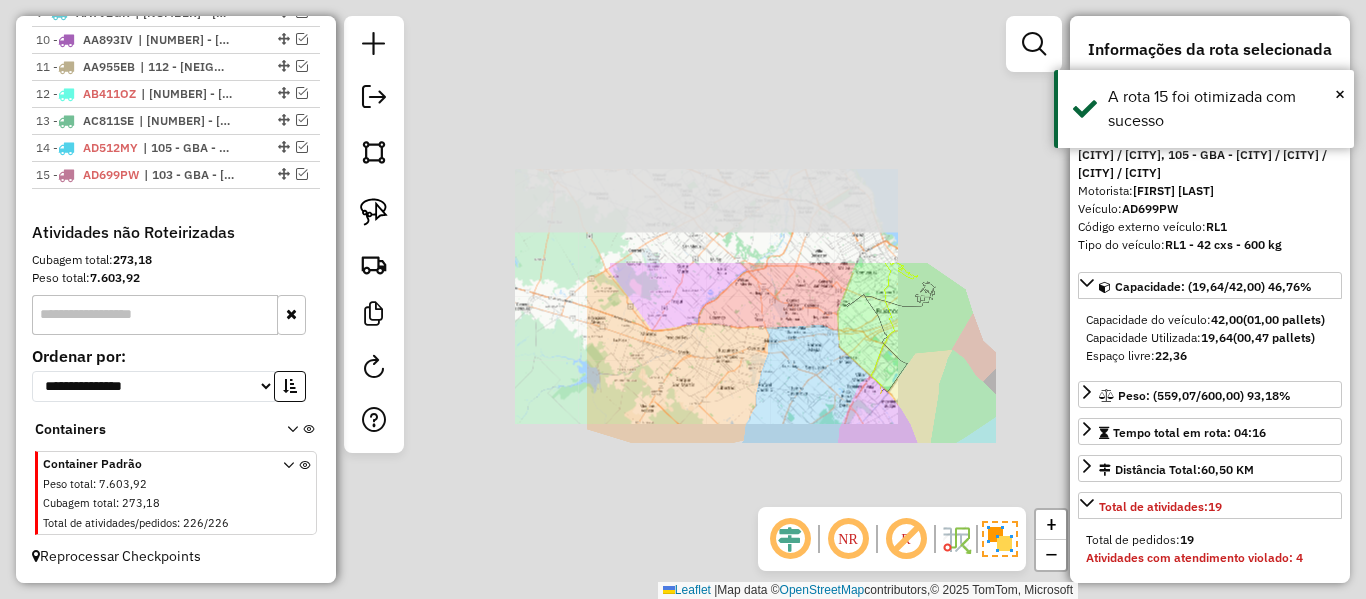 click on "Janela de atendimento Grade de atendimento Capacidade Transportadoras Veículos Cliente Pedidos  Rotas Selecione os dias de semana para filtrar as janelas de atendimento  Seg   Ter   Qua   Qui   Sex   Sáb   Dom  Informe o período da janela de atendimento: De: Até:  Filtrar exatamente a janela do cliente  Considerar janela de atendimento padrão  Selecione os dias de semana para filtrar as grades de atendimento  Seg   Ter   Qua   Qui   Sex   Sáb   Dom   Considerar clientes sem dia de atendimento cadastrado  Clientes fora do dia de atendimento selecionado Filtrar as atividades entre os valores definidos abaixo:  Peso mínimo:   Peso máximo:   Cubagem mínima:   Cubagem máxima:   De:   Até:  Filtrar as atividades entre o tempo de atendimento definido abaixo:  De:   Até:   Considerar capacidade total dos clientes não roteirizados Transportadora: Selecione um ou mais itens Tipo de veículo: Selecione um ou mais itens Veículo: Selecione um ou mais itens Motorista: Selecione um ou mais itens Nome: Rótulo:" 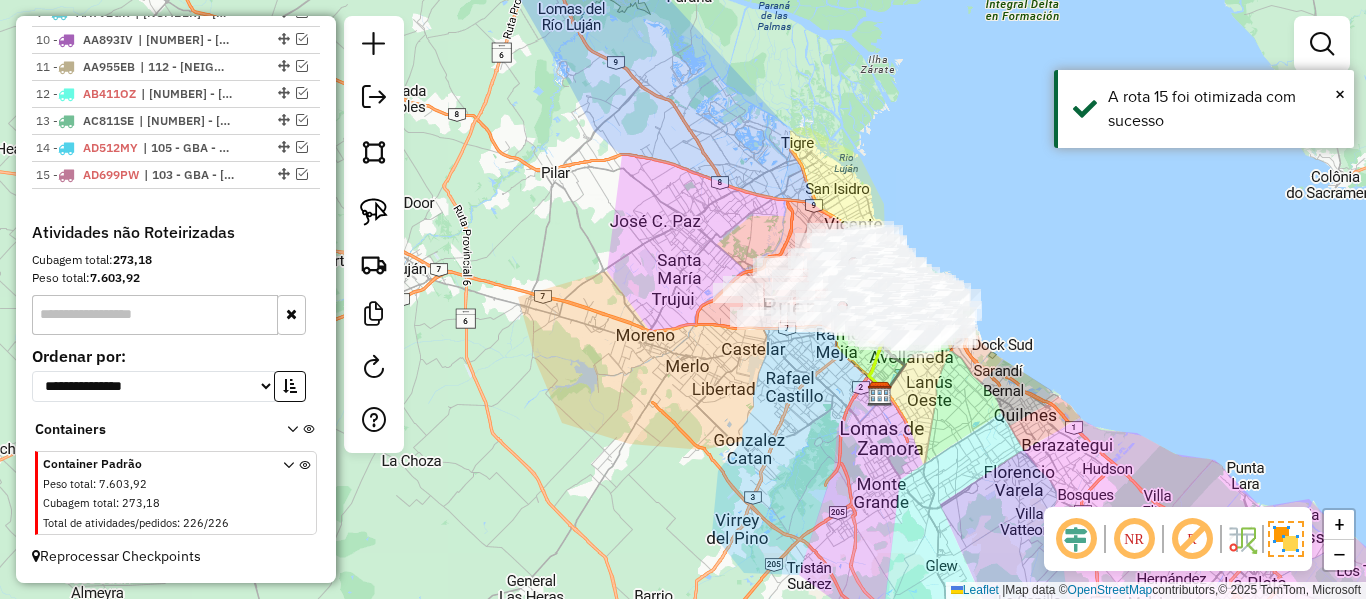 drag, startPoint x: 806, startPoint y: 364, endPoint x: 785, endPoint y: 402, distance: 43.416588 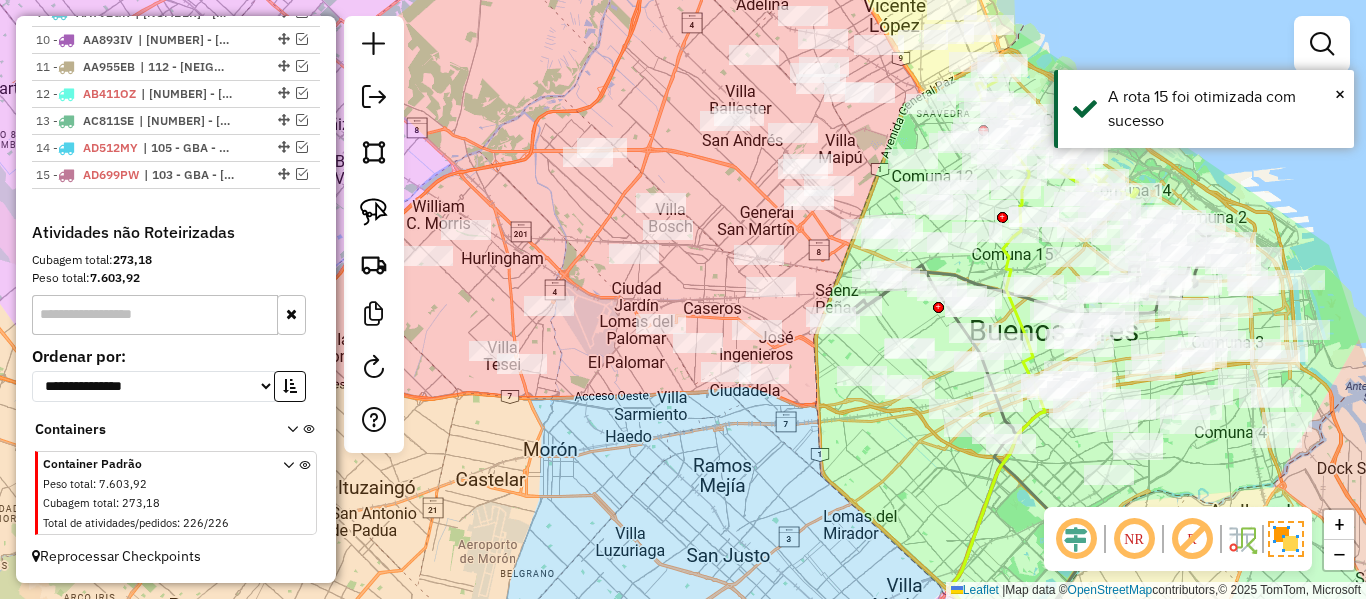 drag, startPoint x: 611, startPoint y: 438, endPoint x: 752, endPoint y: 458, distance: 142.41138 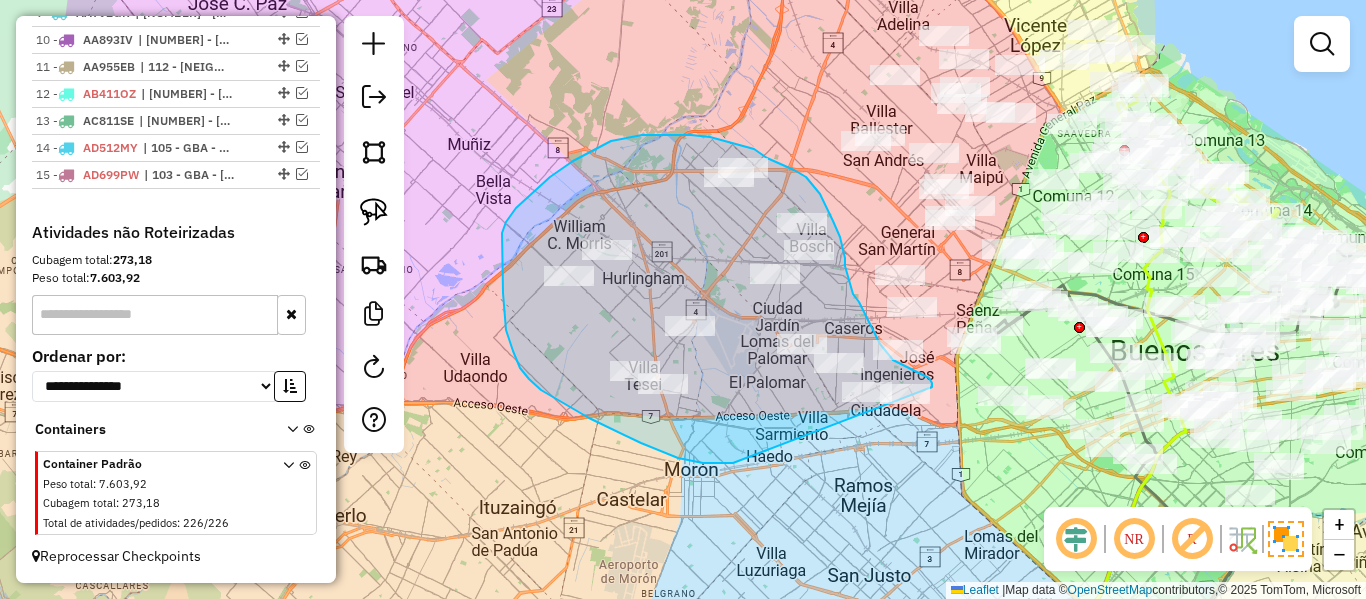 drag, startPoint x: 727, startPoint y: 463, endPoint x: 896, endPoint y: 449, distance: 169.57889 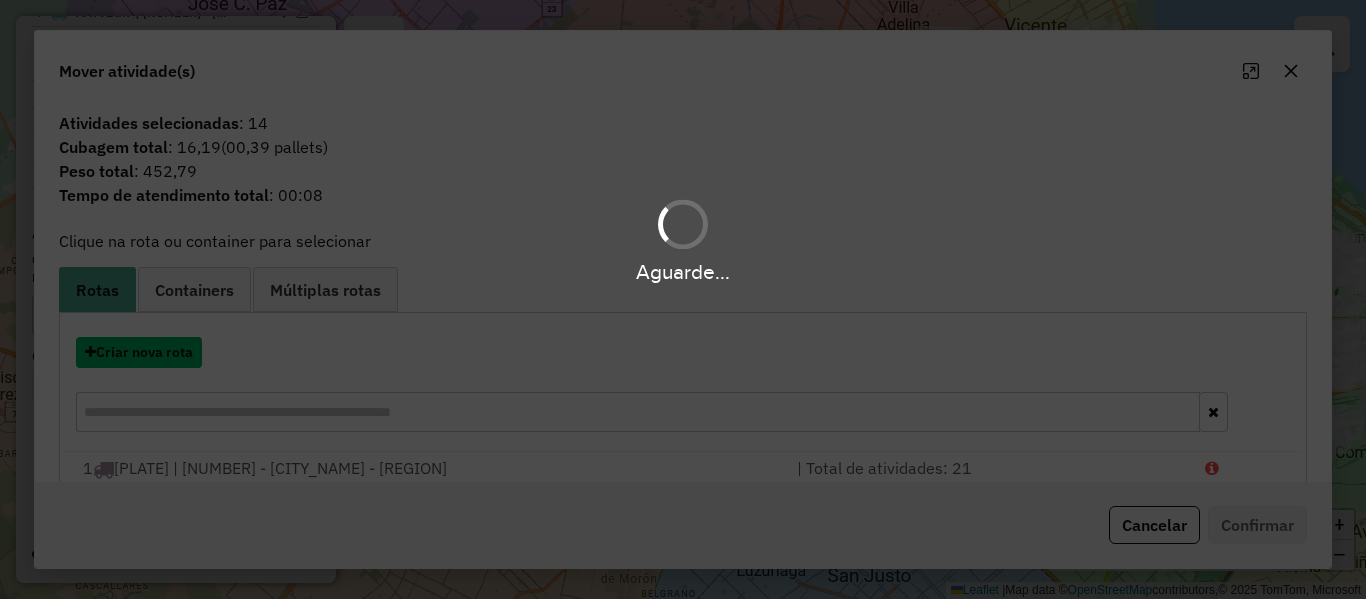 click on "Criar nova rota" at bounding box center [139, 352] 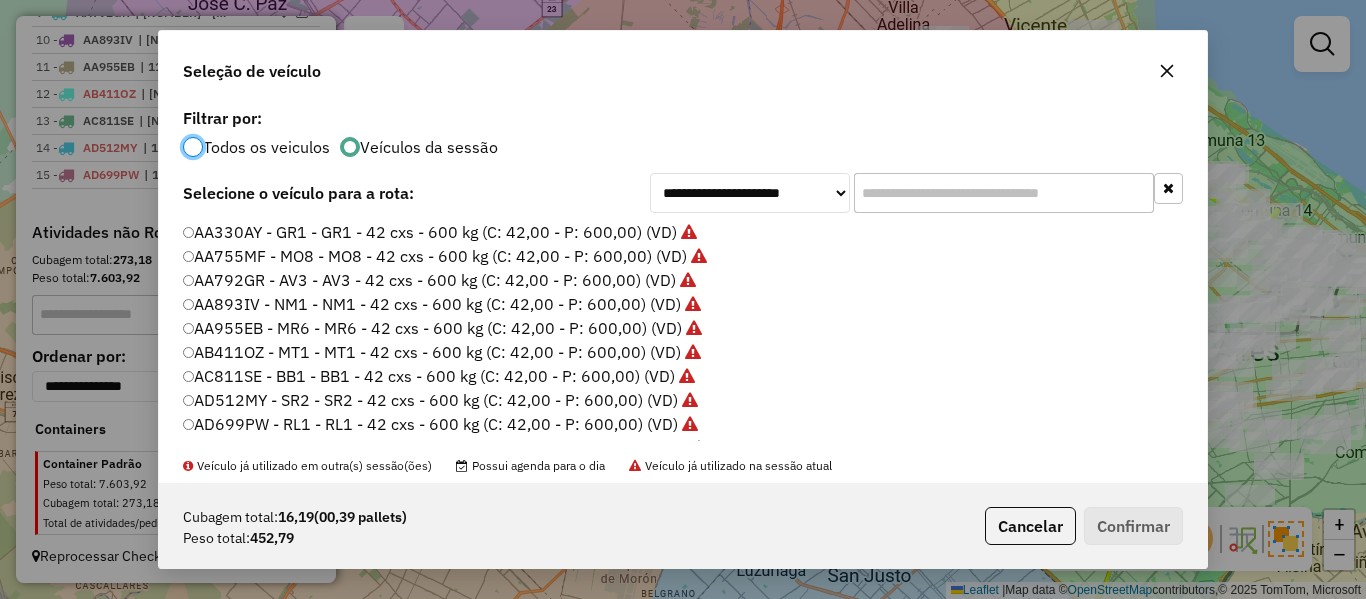 scroll, scrollTop: 11, scrollLeft: 6, axis: both 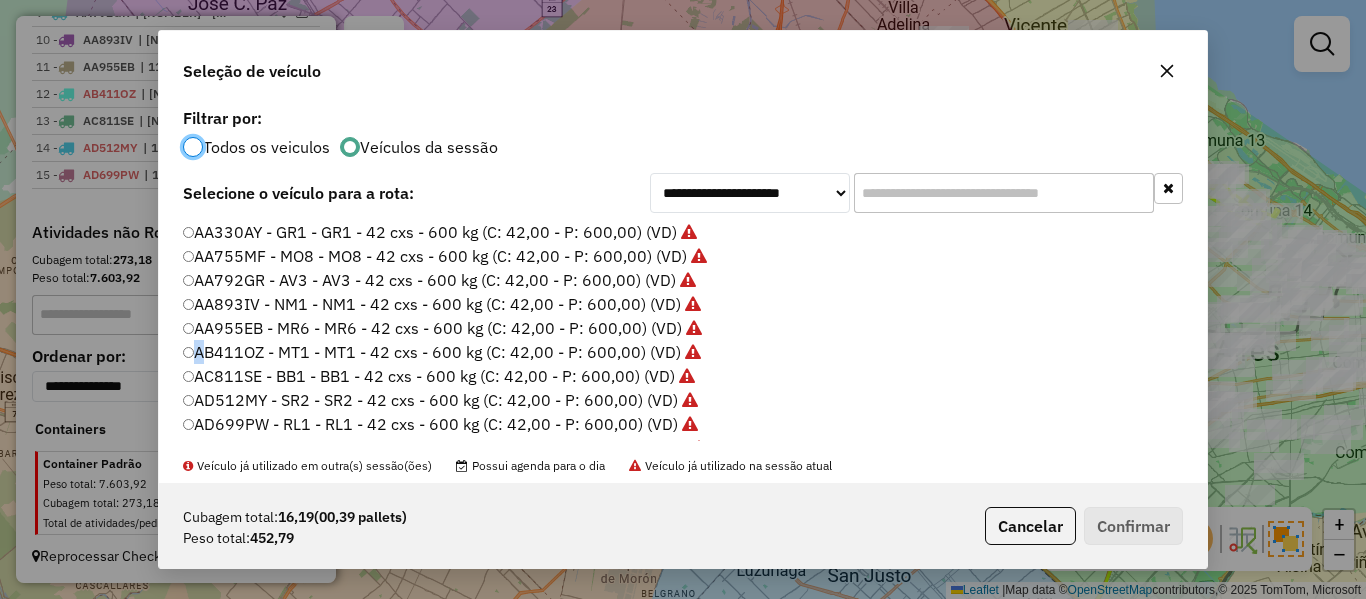 click on "**********" 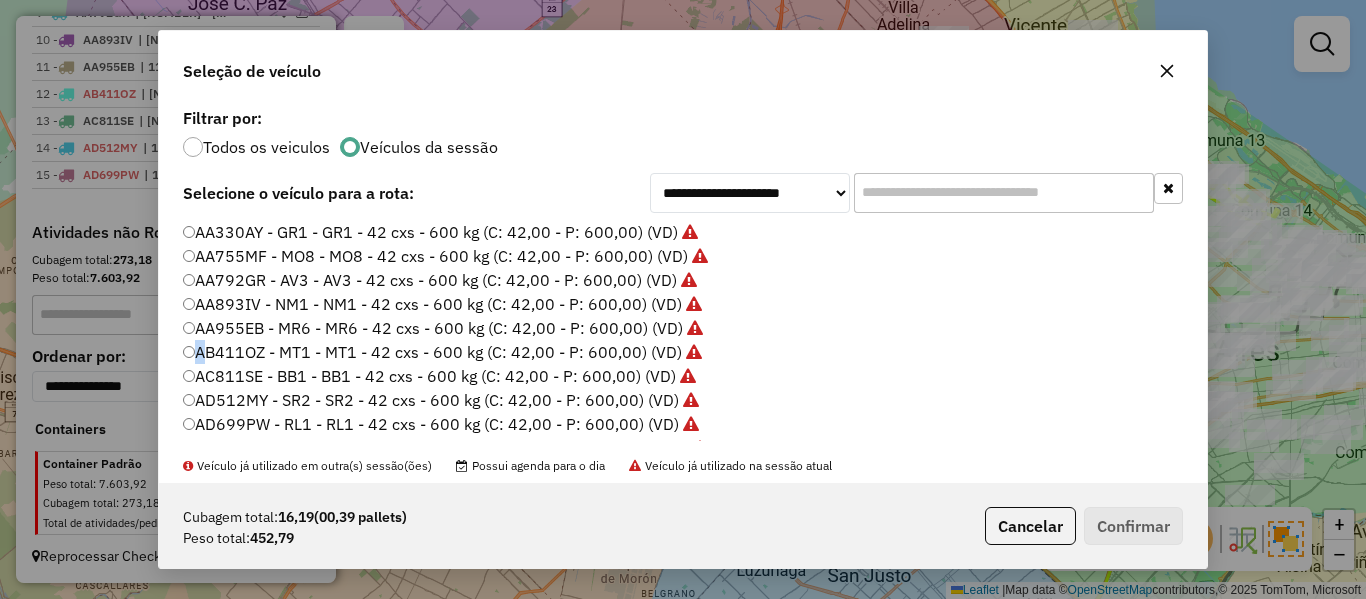 scroll, scrollTop: 200, scrollLeft: 0, axis: vertical 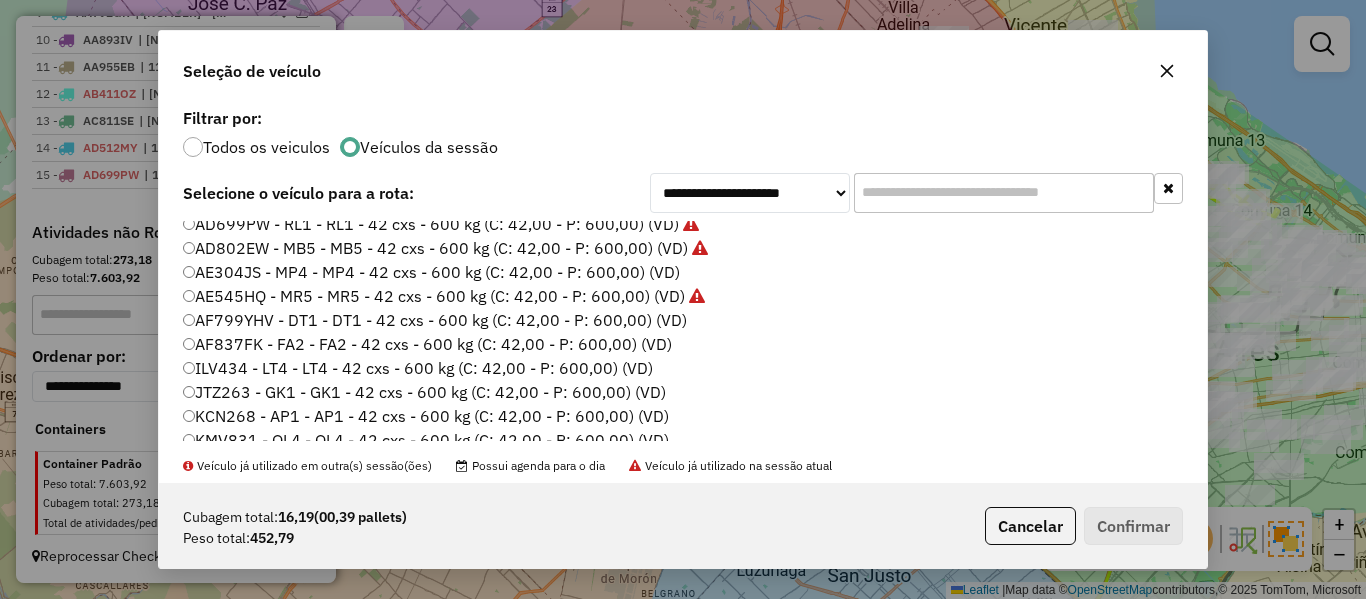 click on "AE304JS - MP4 - MP4 - 42 cxs - 600 kg (C: 42,00 - P: 600,00) (VD)" 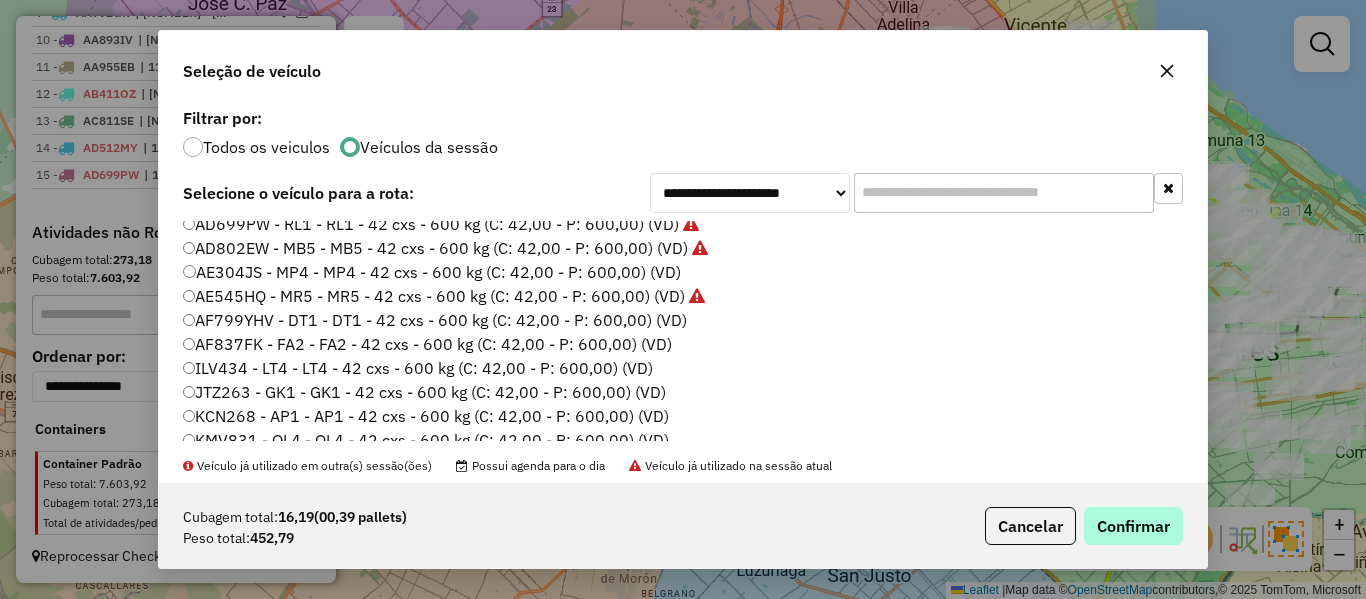 drag, startPoint x: 1146, startPoint y: 497, endPoint x: 1147, endPoint y: 517, distance: 20.024984 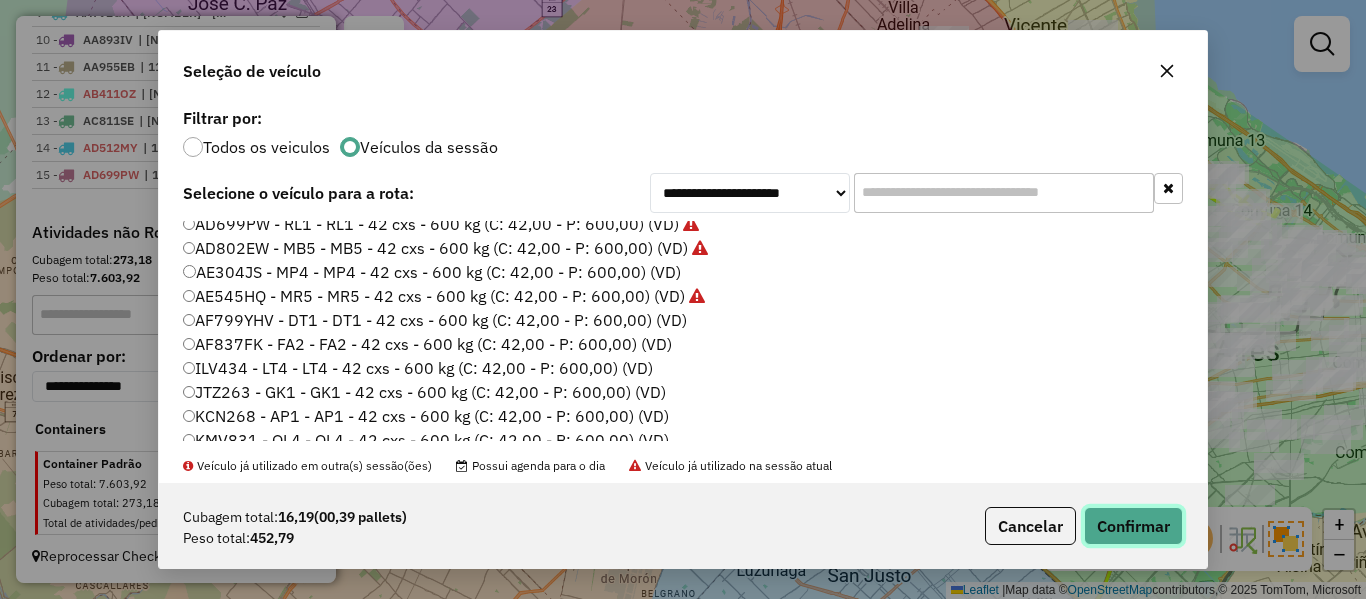 click on "Confirmar" 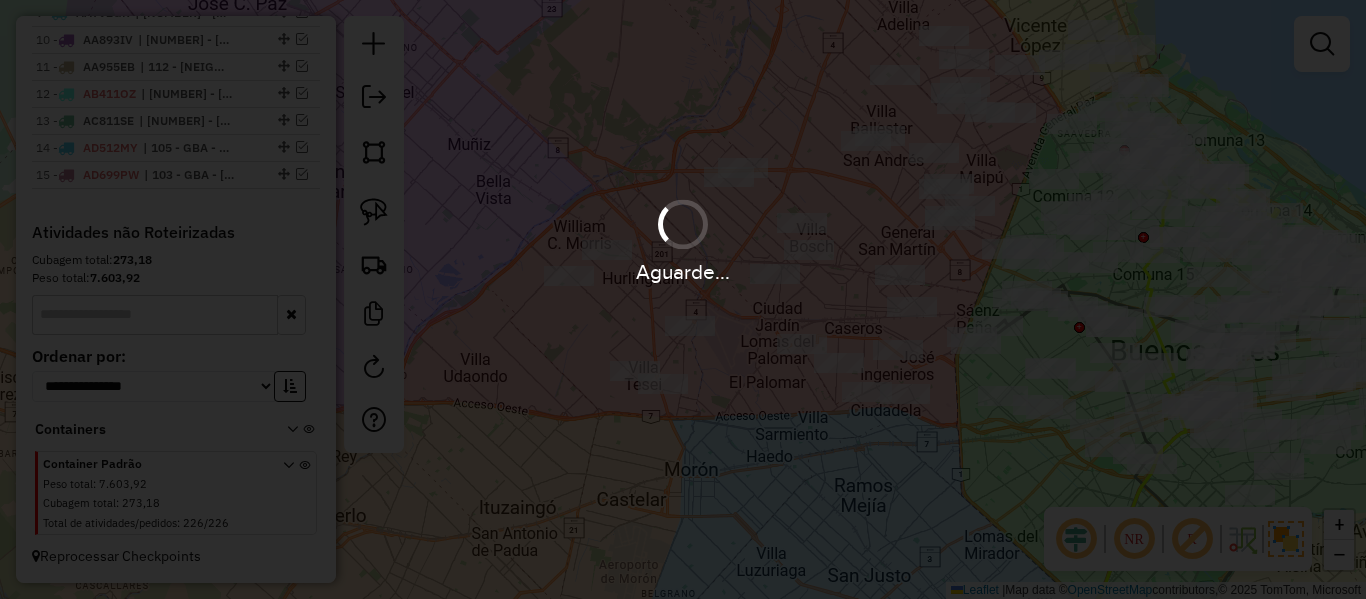 scroll, scrollTop: 1295, scrollLeft: 0, axis: vertical 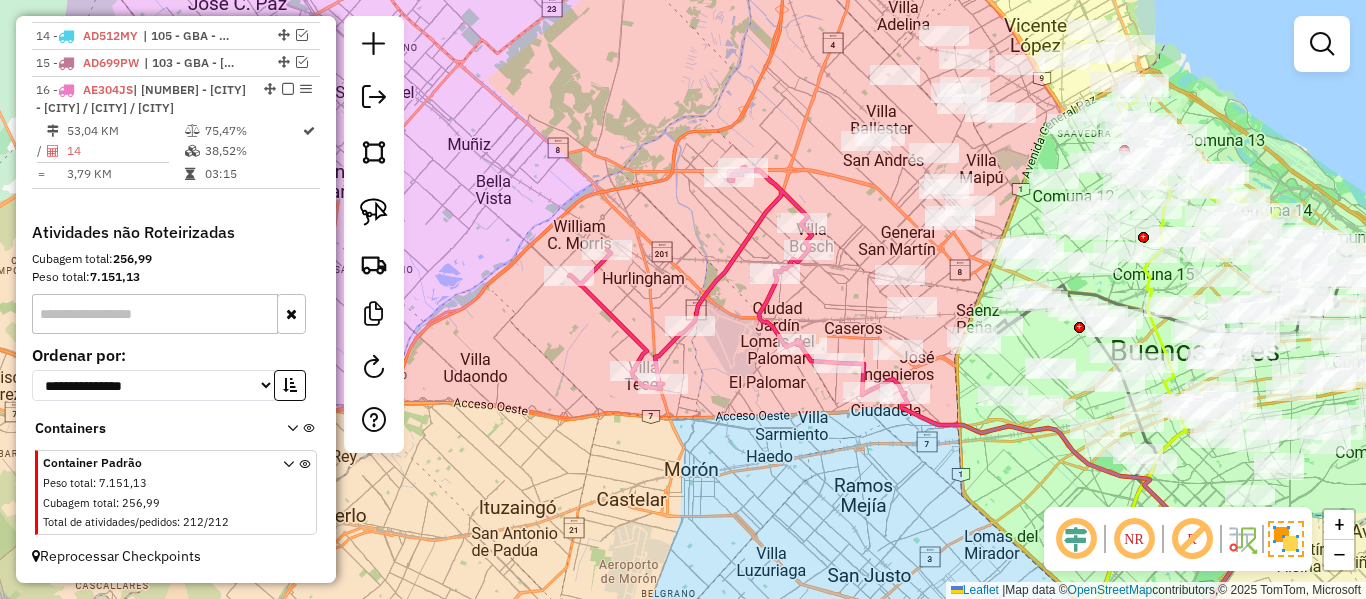 click 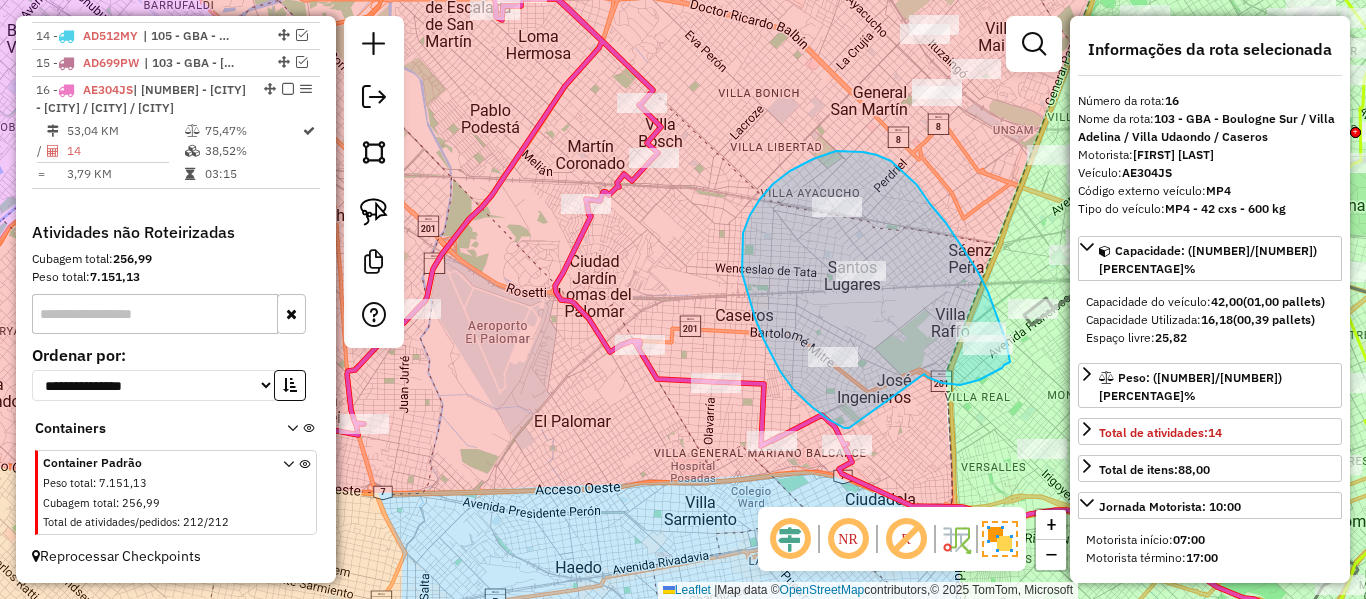 drag, startPoint x: 973, startPoint y: 382, endPoint x: 919, endPoint y: 431, distance: 72.91776 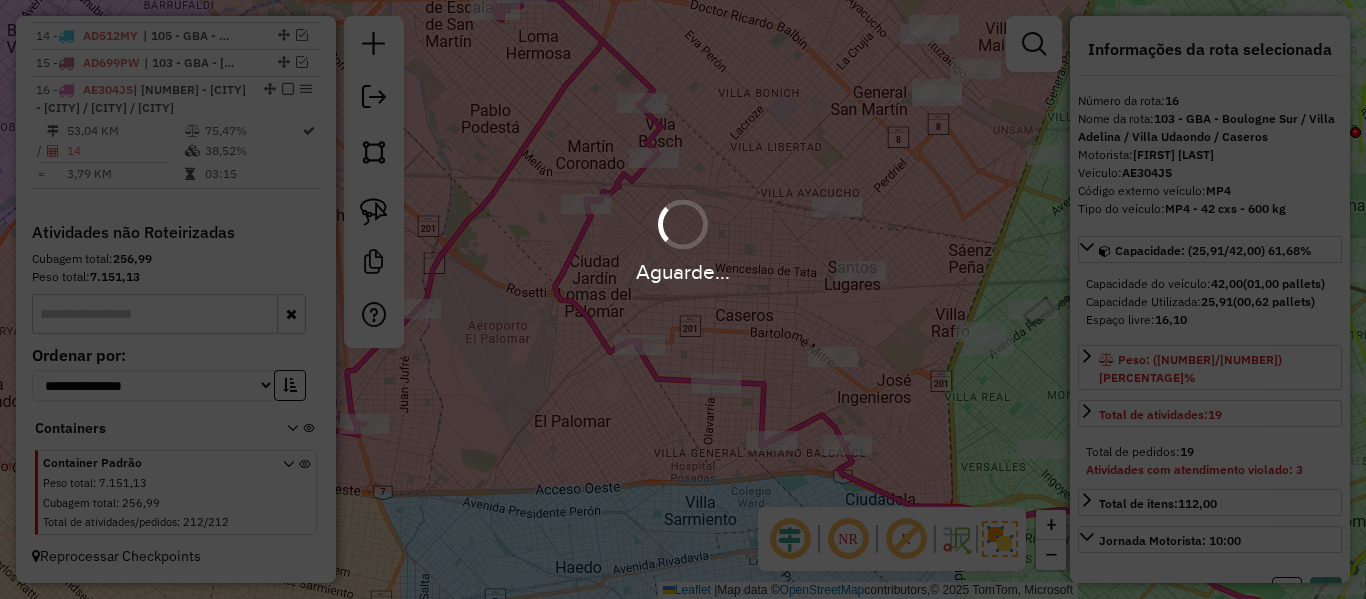 select on "**********" 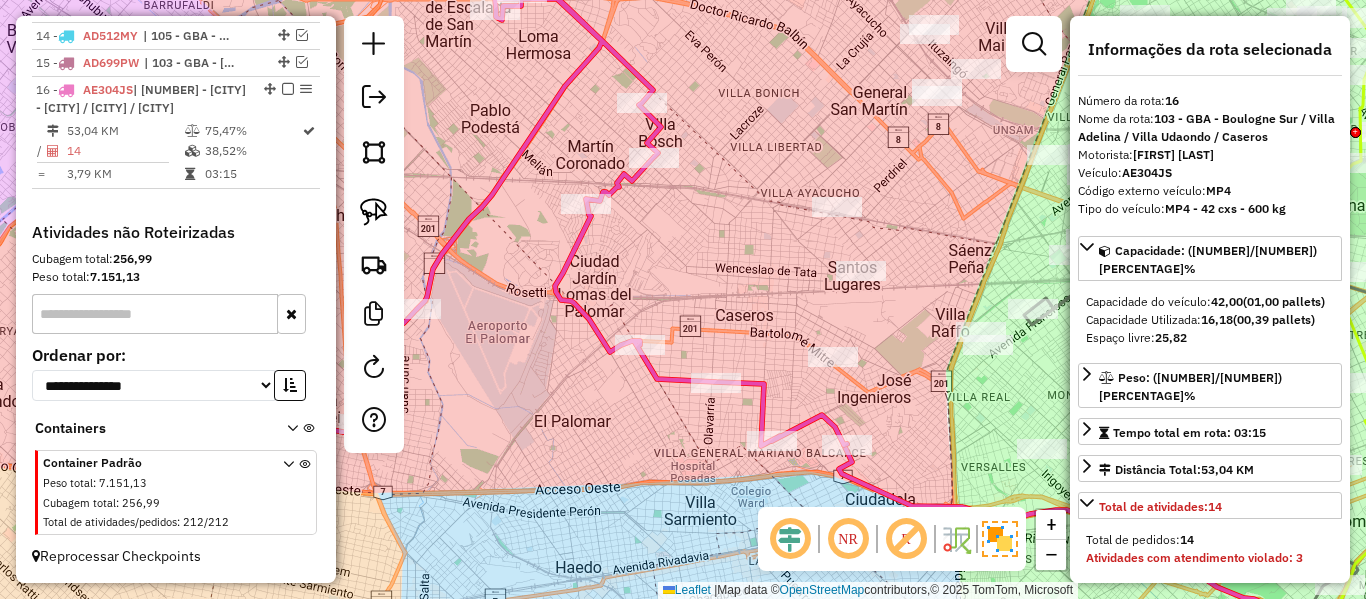 click on "Janela de atendimento Grade de atendimento Capacidade Transportadoras Veículos Cliente Pedidos  Rotas Selecione os dias de semana para filtrar as janelas de atendimento  Seg   Ter   Qua   Qui   Sex   Sáb   Dom  Informe o período da janela de atendimento: De: Até:  Filtrar exatamente a janela do cliente  Considerar janela de atendimento padrão  Selecione os dias de semana para filtrar as grades de atendimento  Seg   Ter   Qua   Qui   Sex   Sáb   Dom   Considerar clientes sem dia de atendimento cadastrado  Clientes fora do dia de atendimento selecionado Filtrar as atividades entre os valores definidos abaixo:  Peso mínimo:   Peso máximo:   Cubagem mínima:   Cubagem máxima:   De:   Até:  Filtrar as atividades entre o tempo de atendimento definido abaixo:  De:   Até:   Considerar capacidade total dos clientes não roteirizados Transportadora: Selecione um ou mais itens Tipo de veículo: Selecione um ou mais itens Veículo: Selecione um ou mais itens Motorista: Selecione um ou mais itens Nome: Rótulo:" 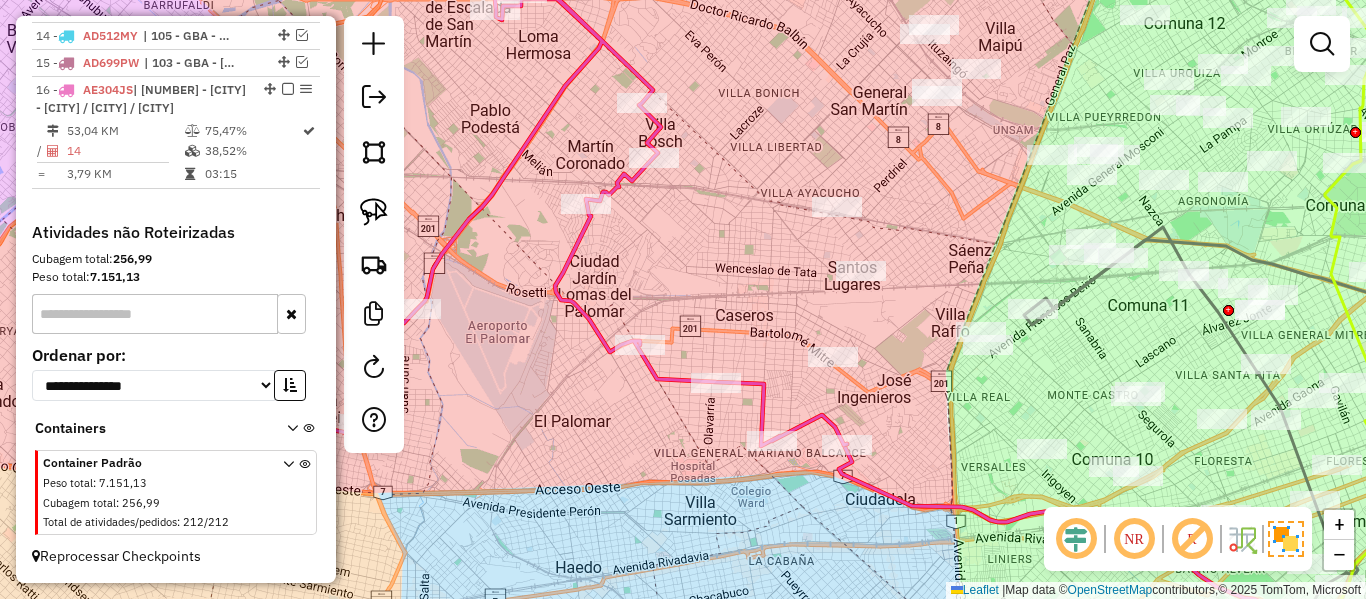 click 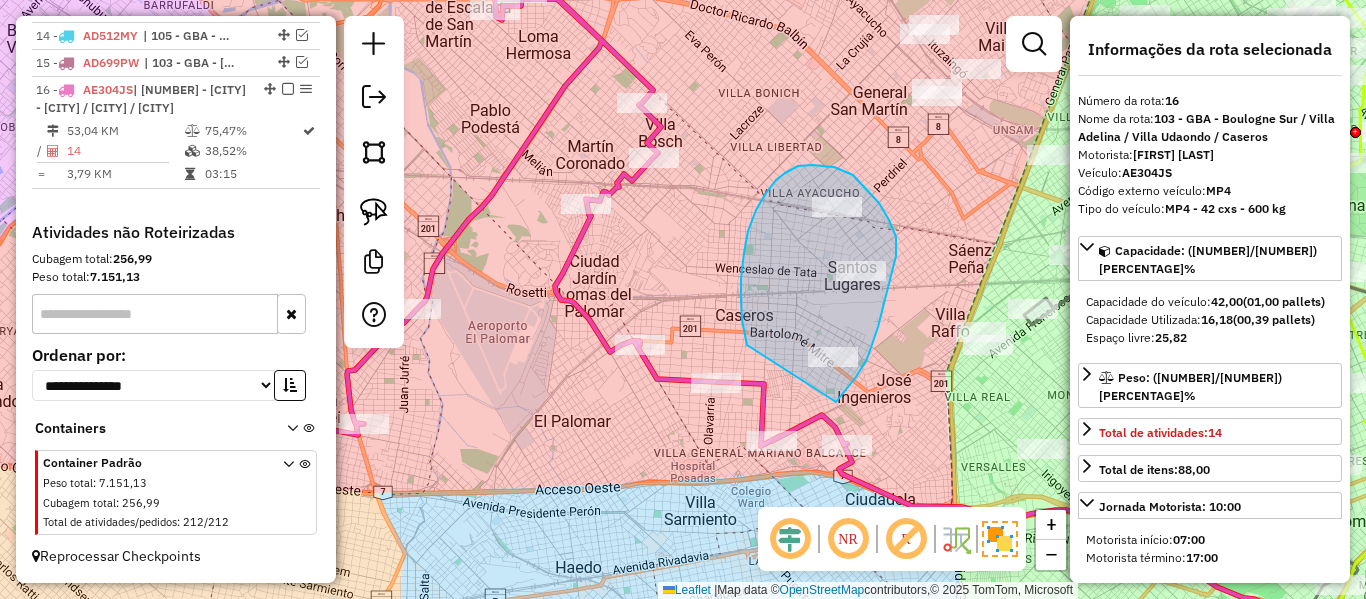 drag, startPoint x: 836, startPoint y: 402, endPoint x: 747, endPoint y: 345, distance: 105.68822 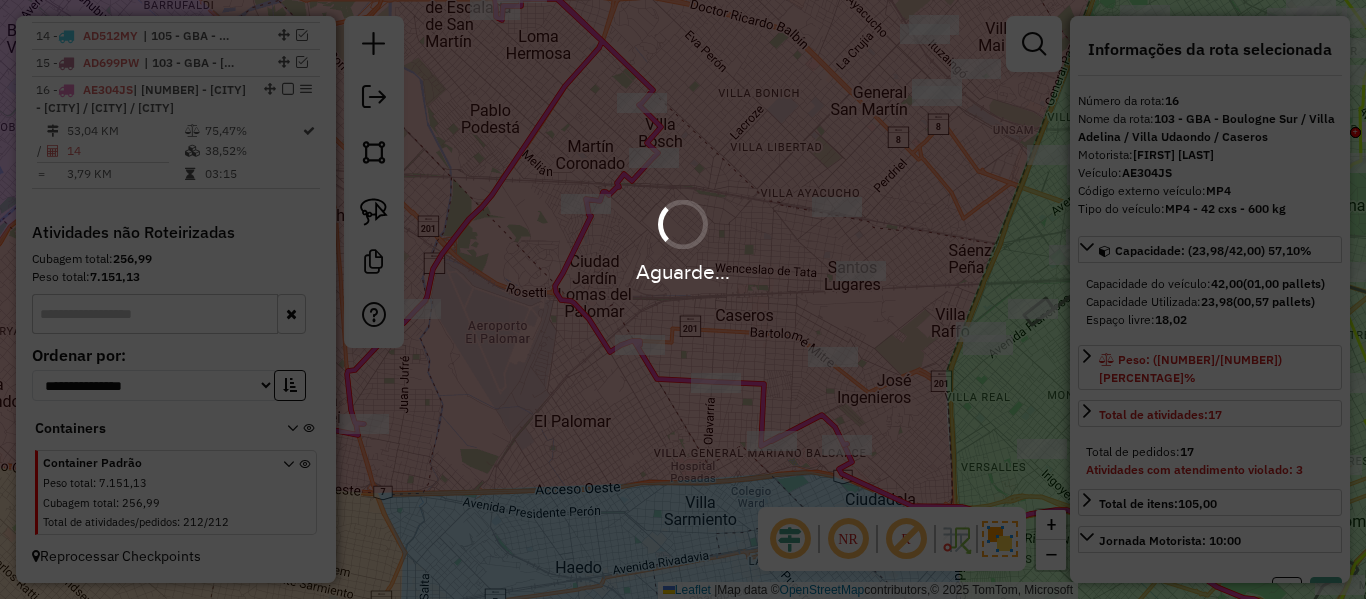 select on "**********" 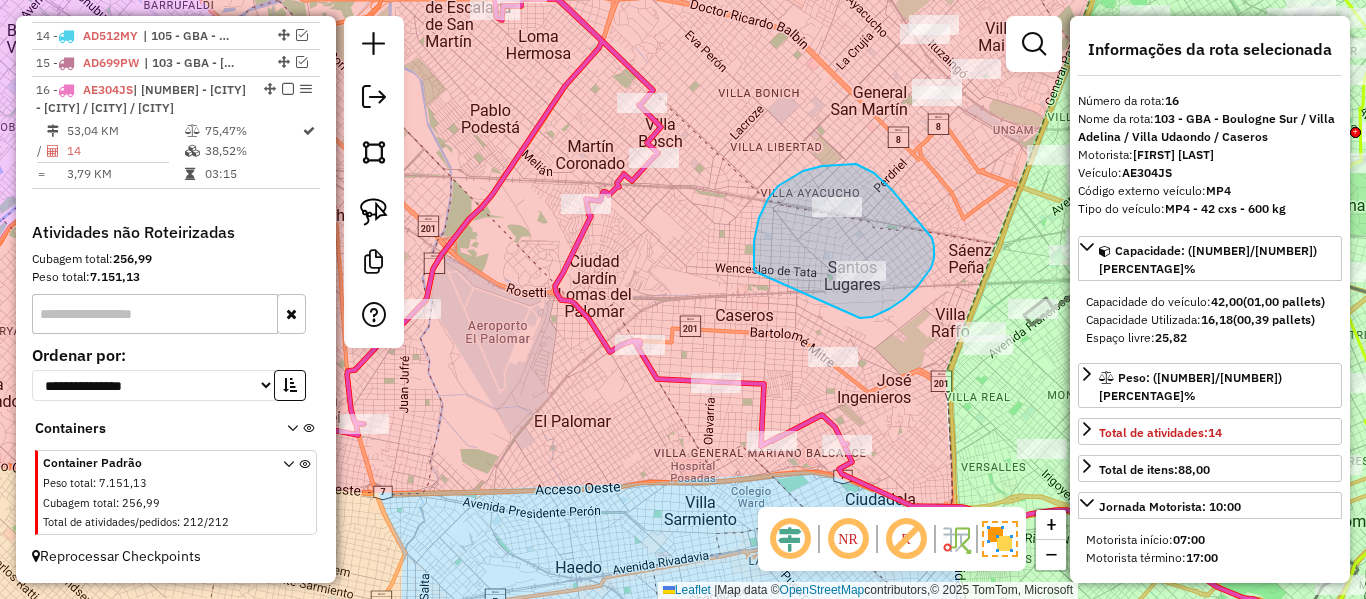 drag, startPoint x: 756, startPoint y: 272, endPoint x: 858, endPoint y: 318, distance: 111.89281 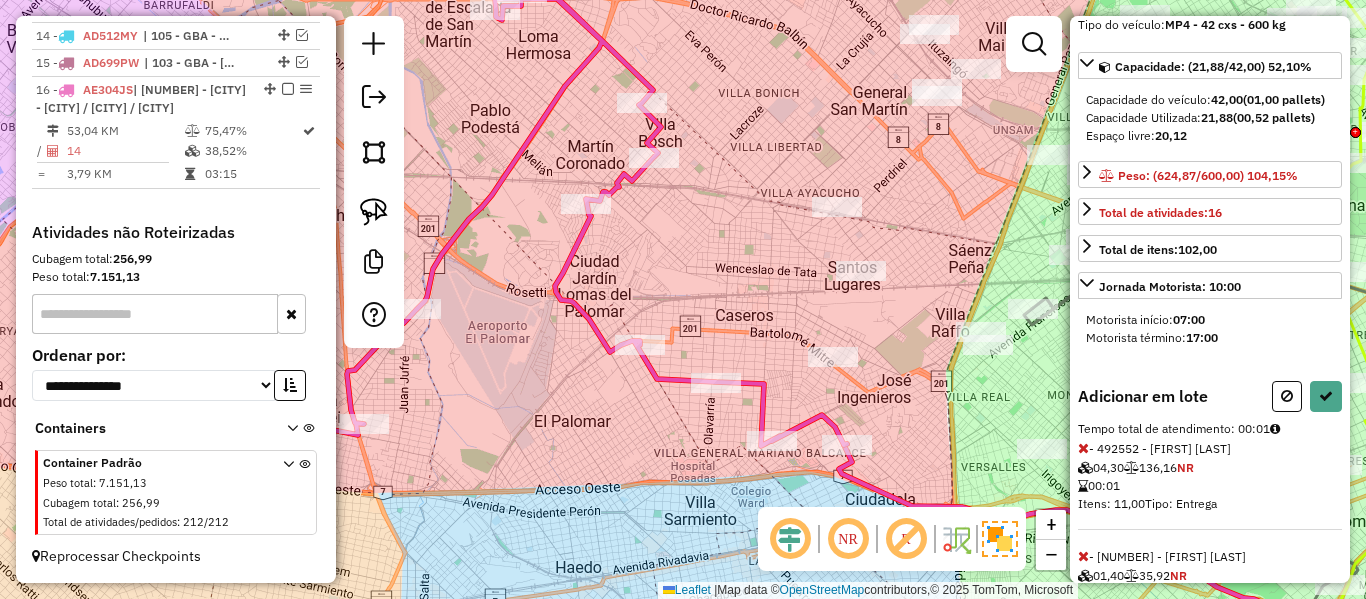 scroll, scrollTop: 281, scrollLeft: 0, axis: vertical 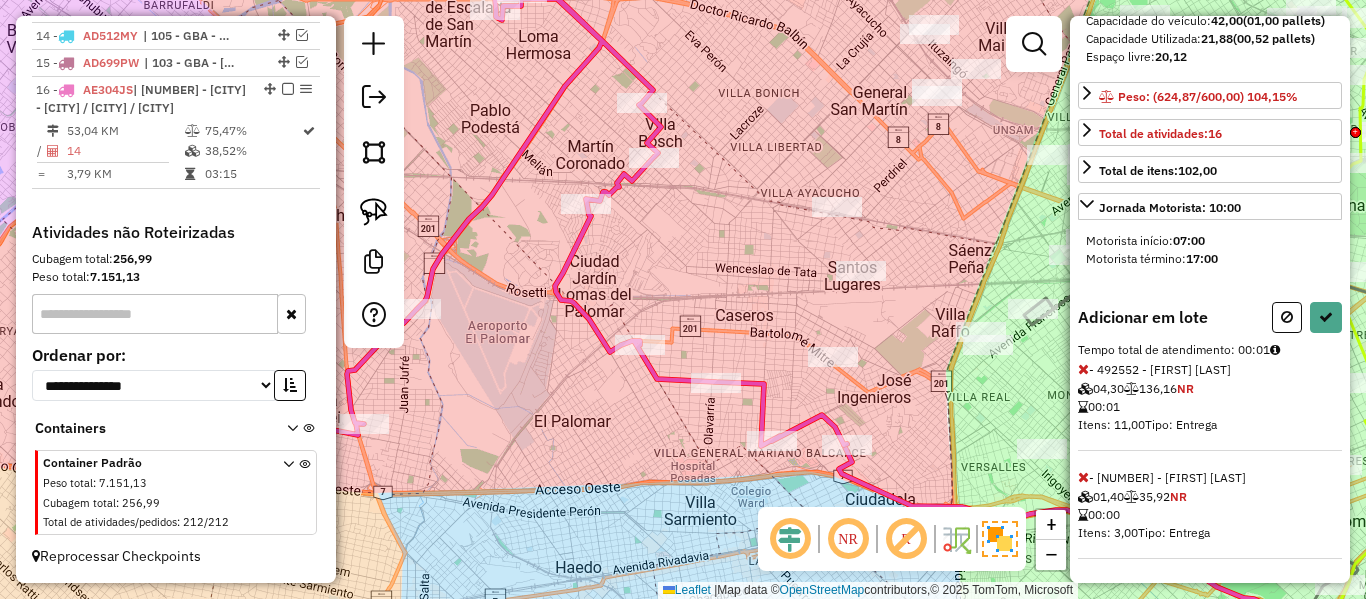 click on "Tempo total de atendimento: 00:01" at bounding box center (1174, 349) 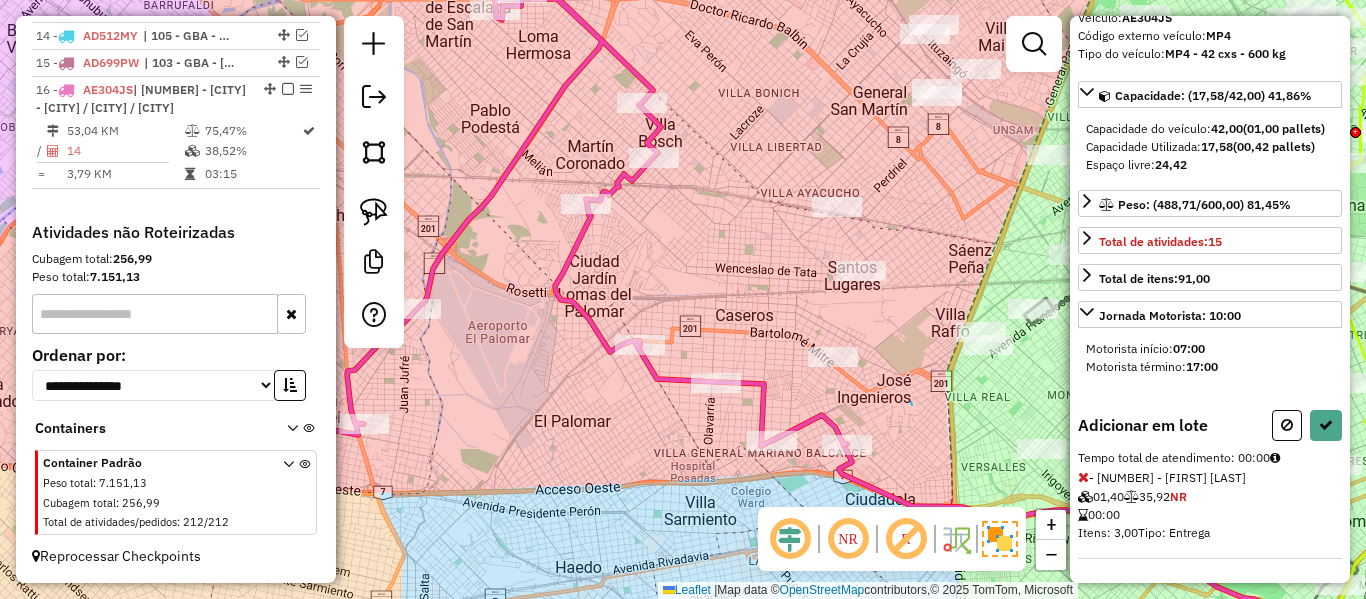 drag, startPoint x: 911, startPoint y: 402, endPoint x: 763, endPoint y: 385, distance: 148.97314 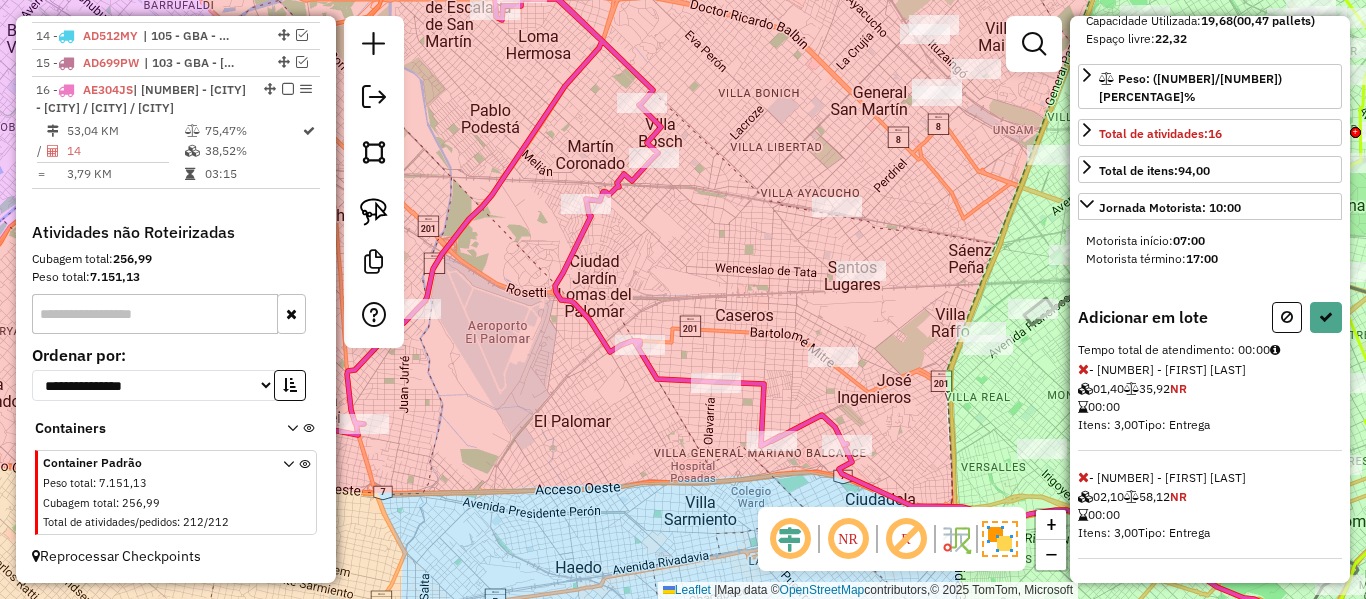 scroll, scrollTop: 81, scrollLeft: 0, axis: vertical 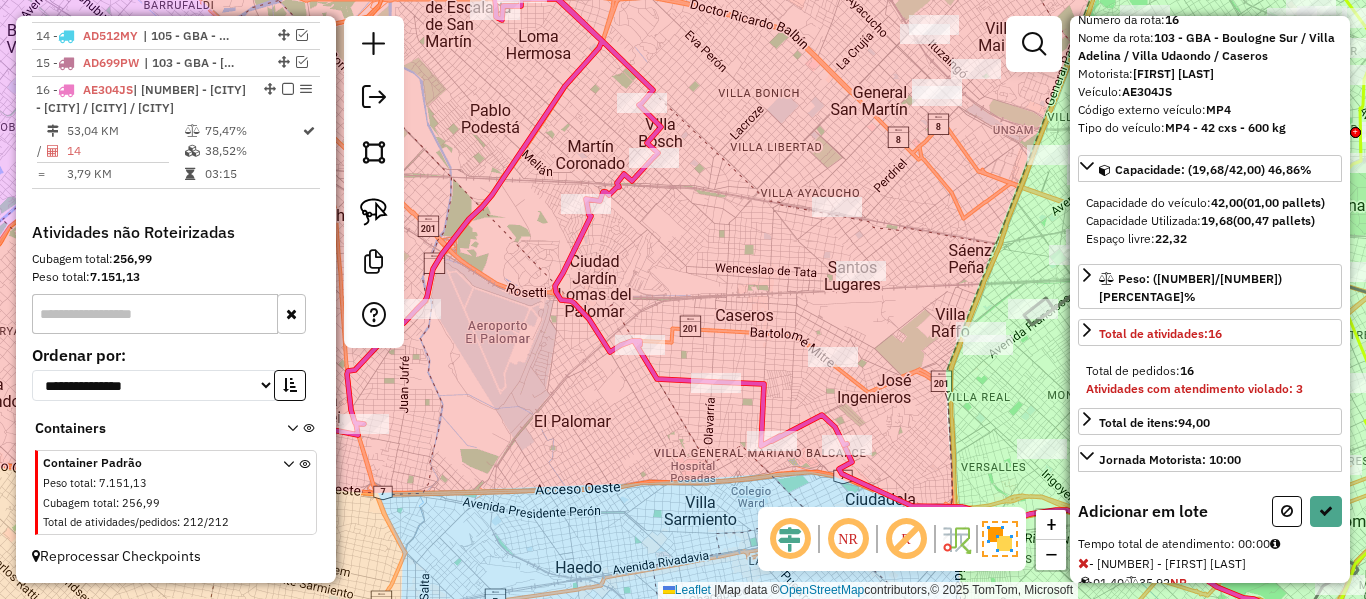 select on "**********" 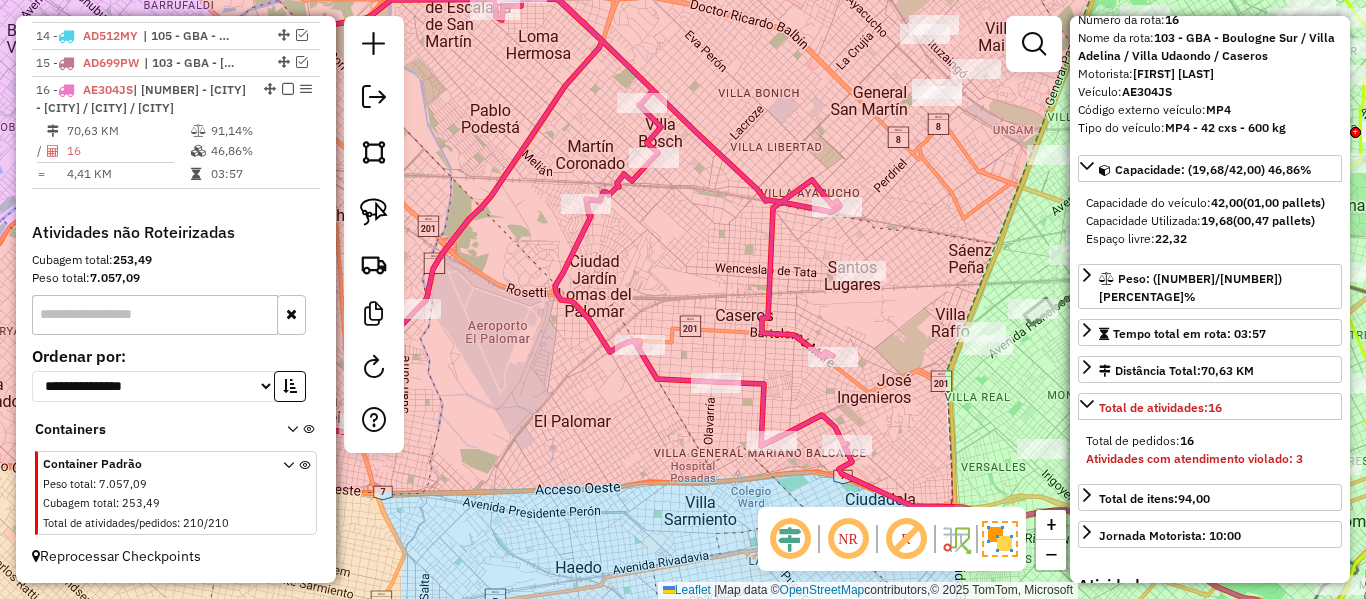 scroll, scrollTop: 1270, scrollLeft: 0, axis: vertical 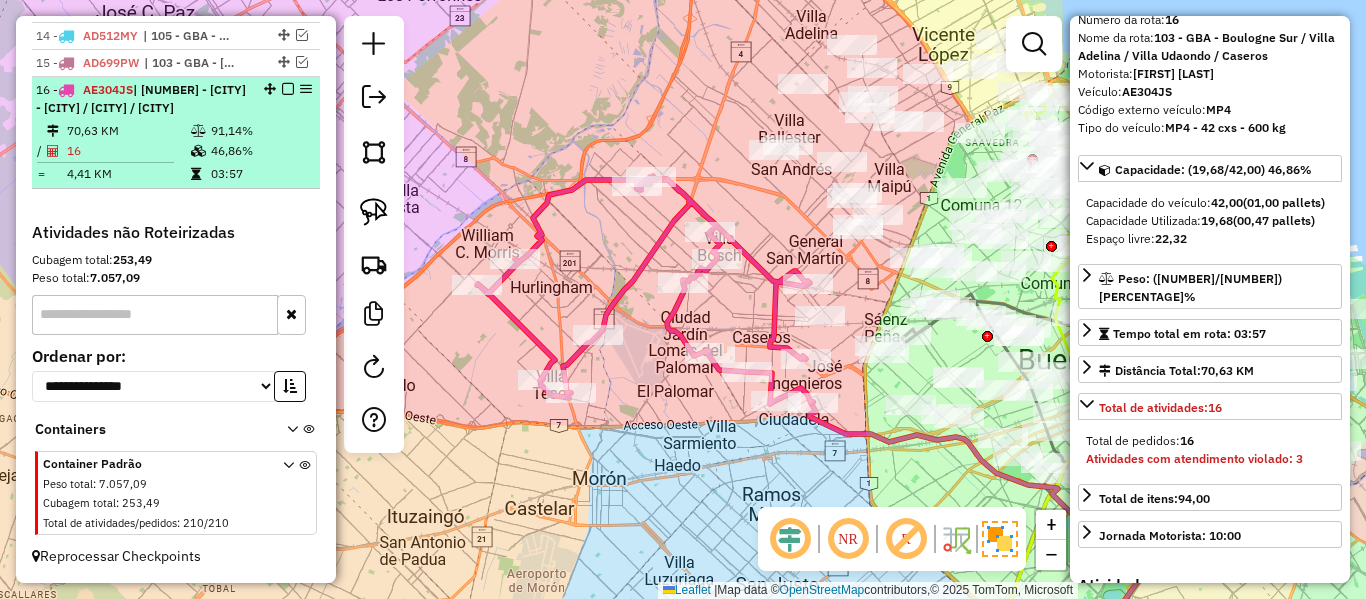 click at bounding box center (282, 89) 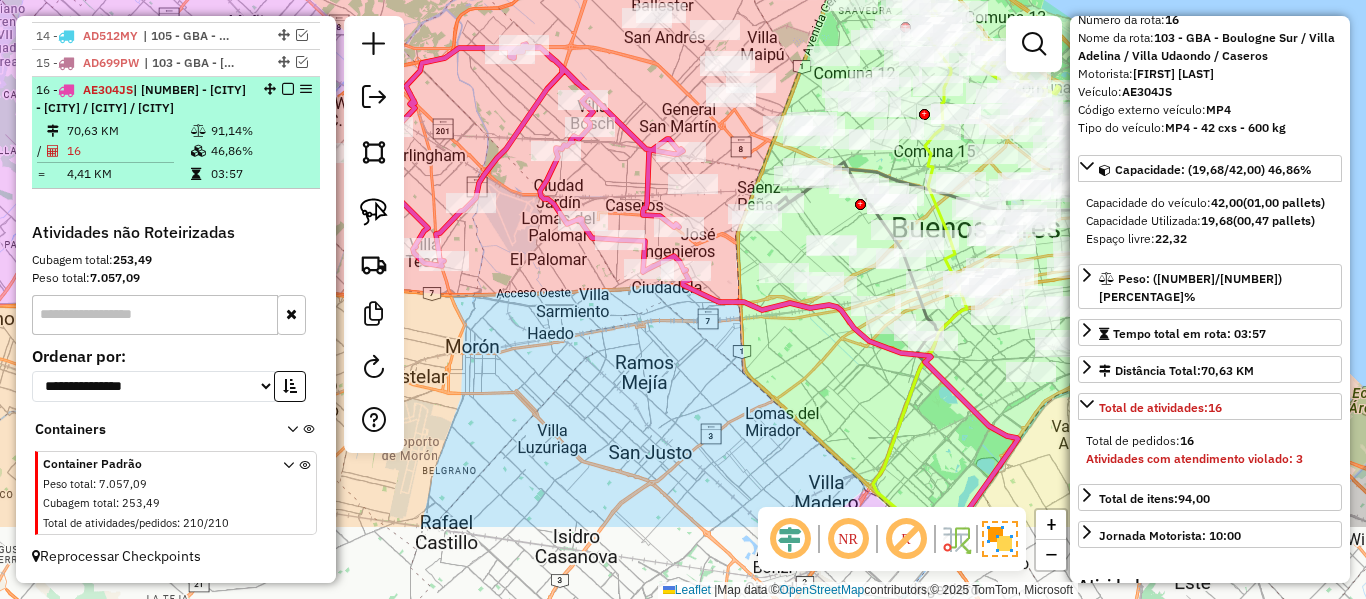 click at bounding box center [288, 89] 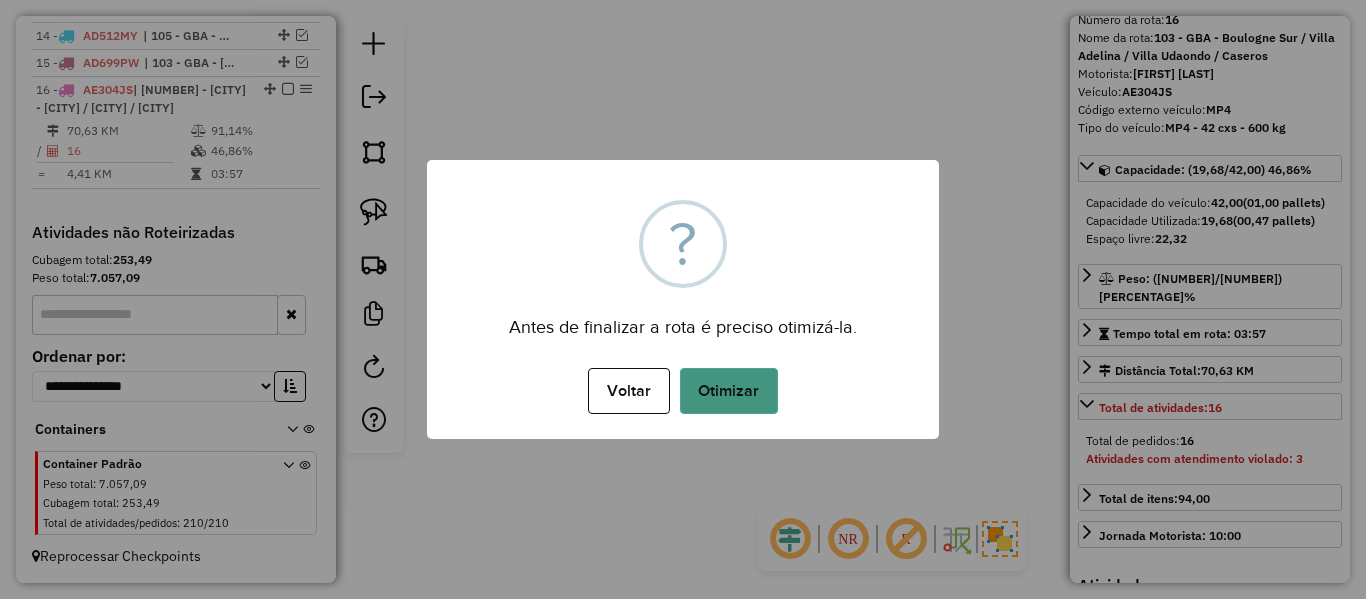 click on "Otimizar" at bounding box center (729, 391) 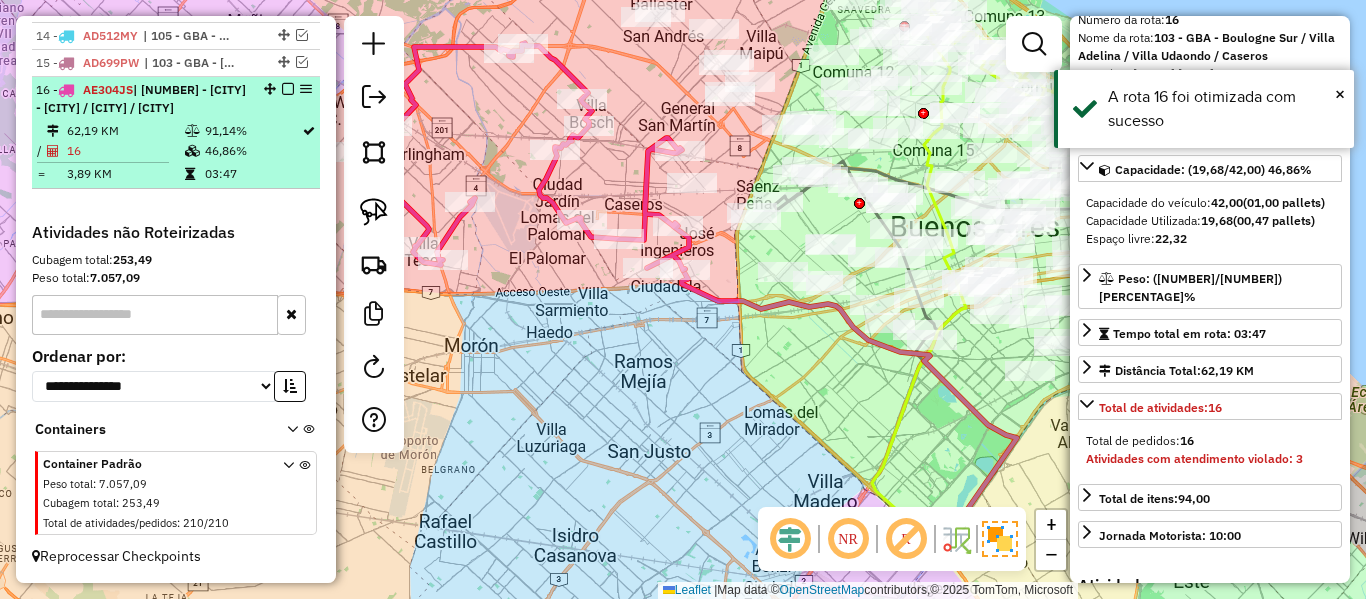click at bounding box center (288, 89) 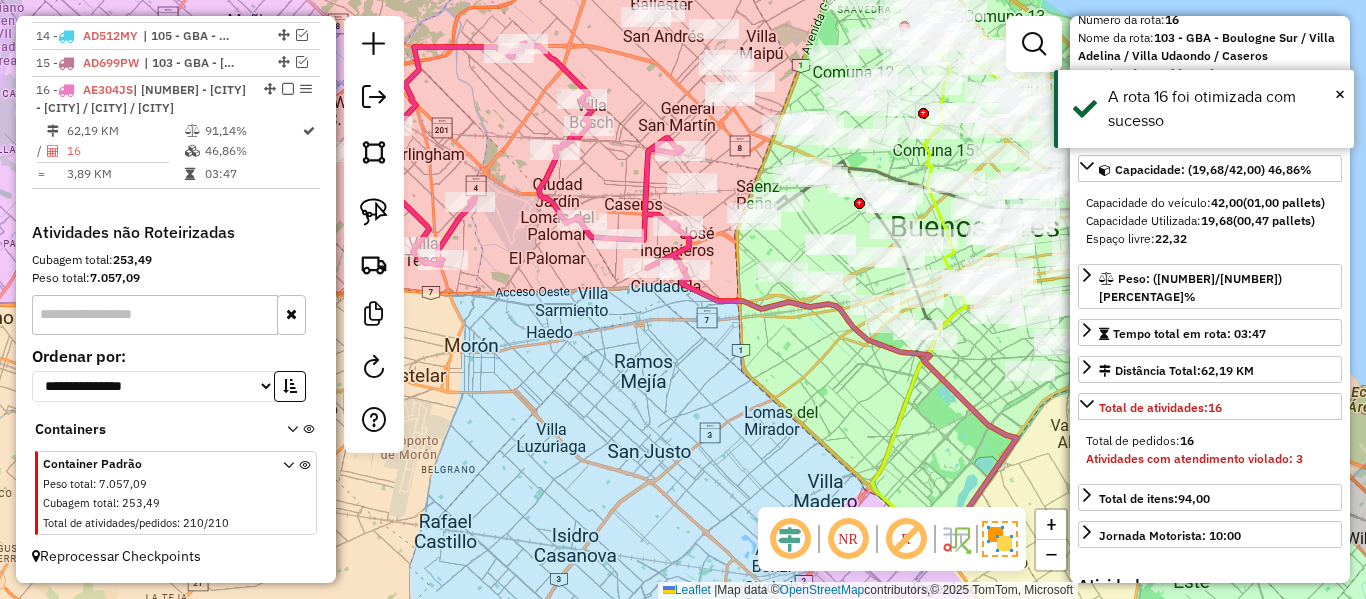 scroll, scrollTop: 1167, scrollLeft: 0, axis: vertical 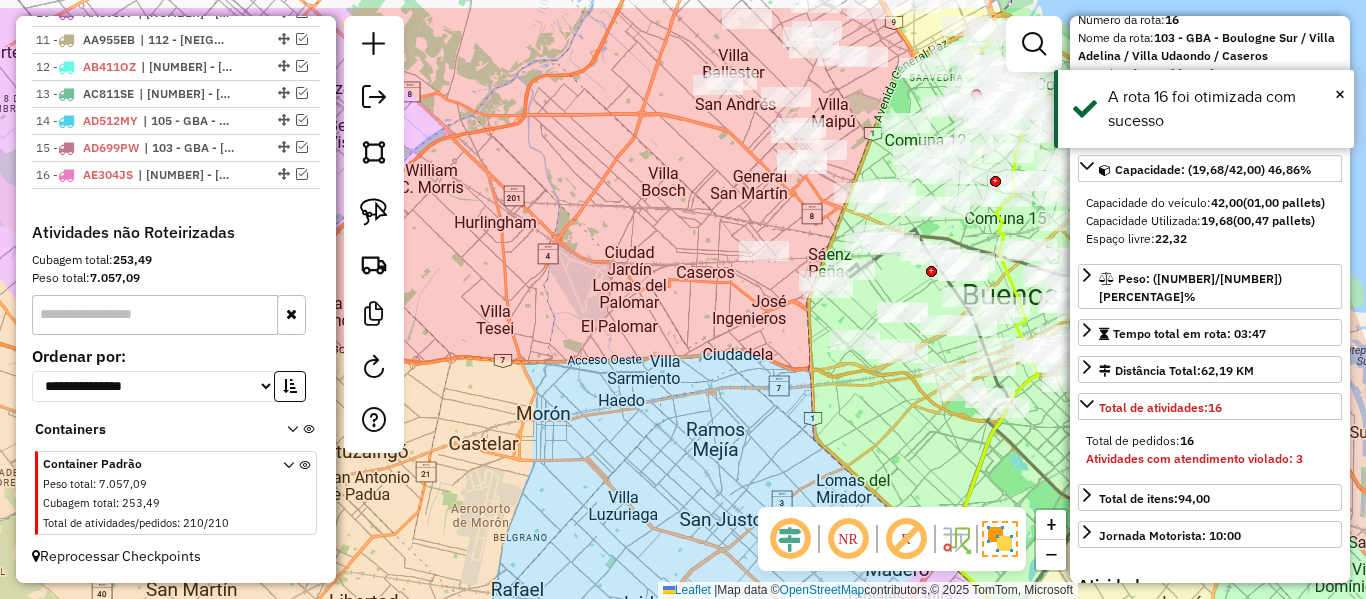 drag, startPoint x: 629, startPoint y: 153, endPoint x: 702, endPoint y: 225, distance: 102.53292 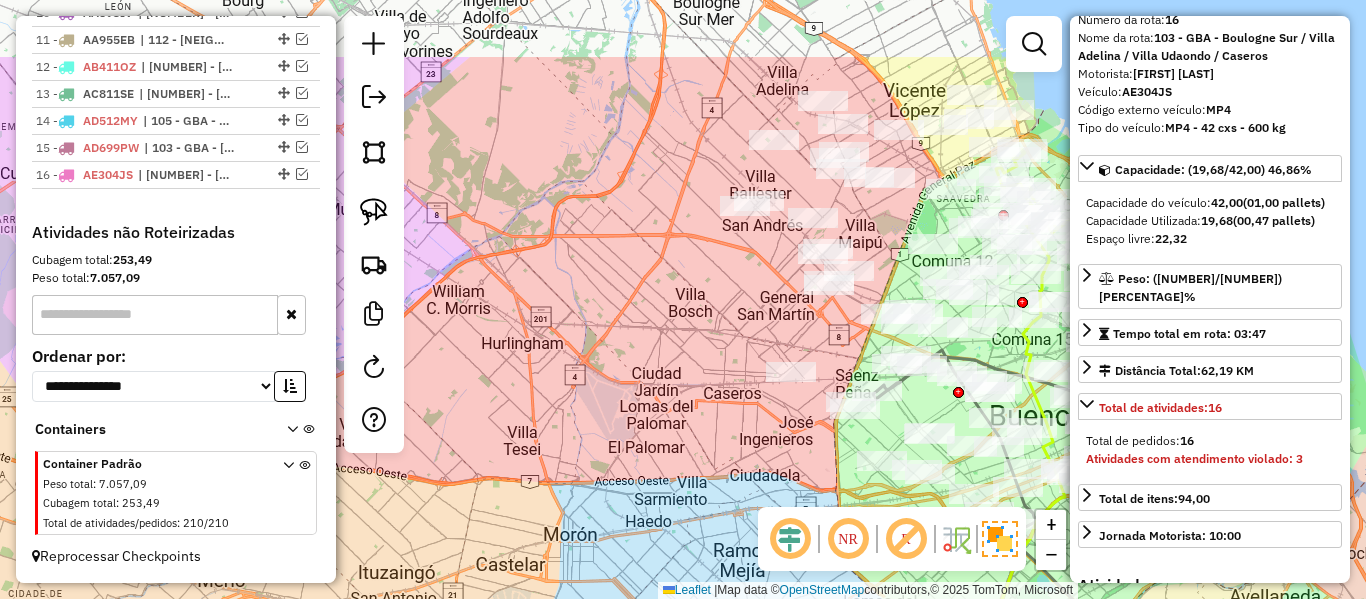 drag, startPoint x: 695, startPoint y: 224, endPoint x: 724, endPoint y: 353, distance: 132.21951 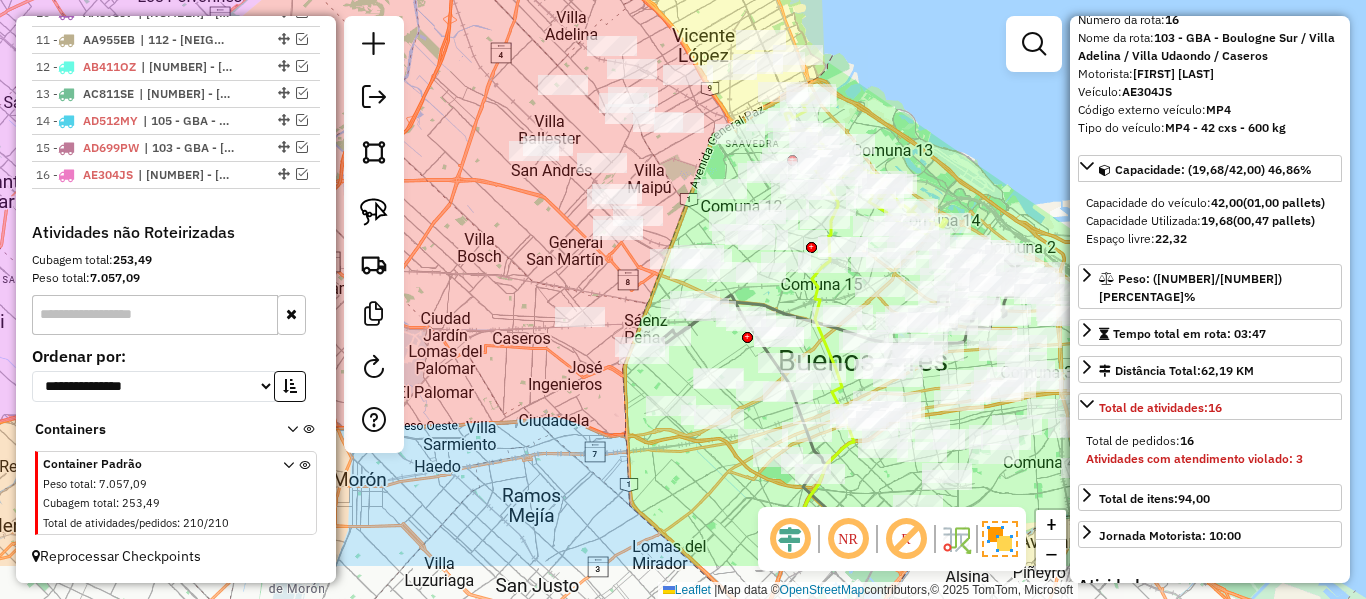 drag, startPoint x: 703, startPoint y: 302, endPoint x: 465, endPoint y: 120, distance: 299.6131 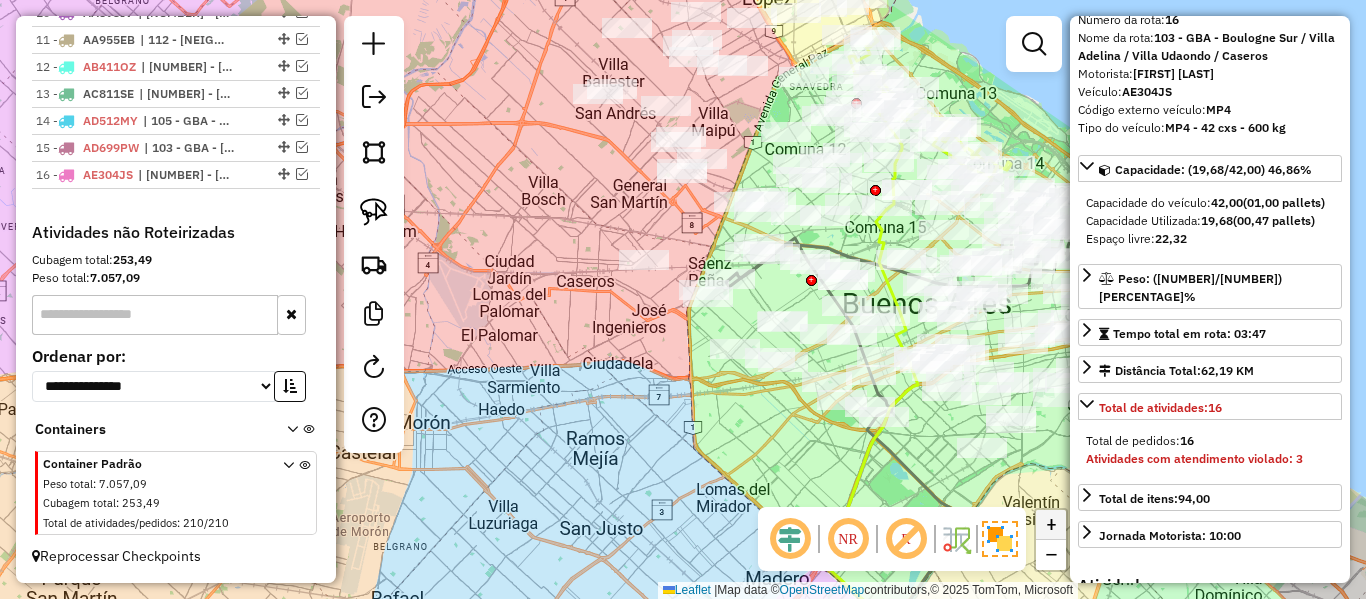 drag, startPoint x: 909, startPoint y: 452, endPoint x: 1053, endPoint y: 515, distance: 157.17824 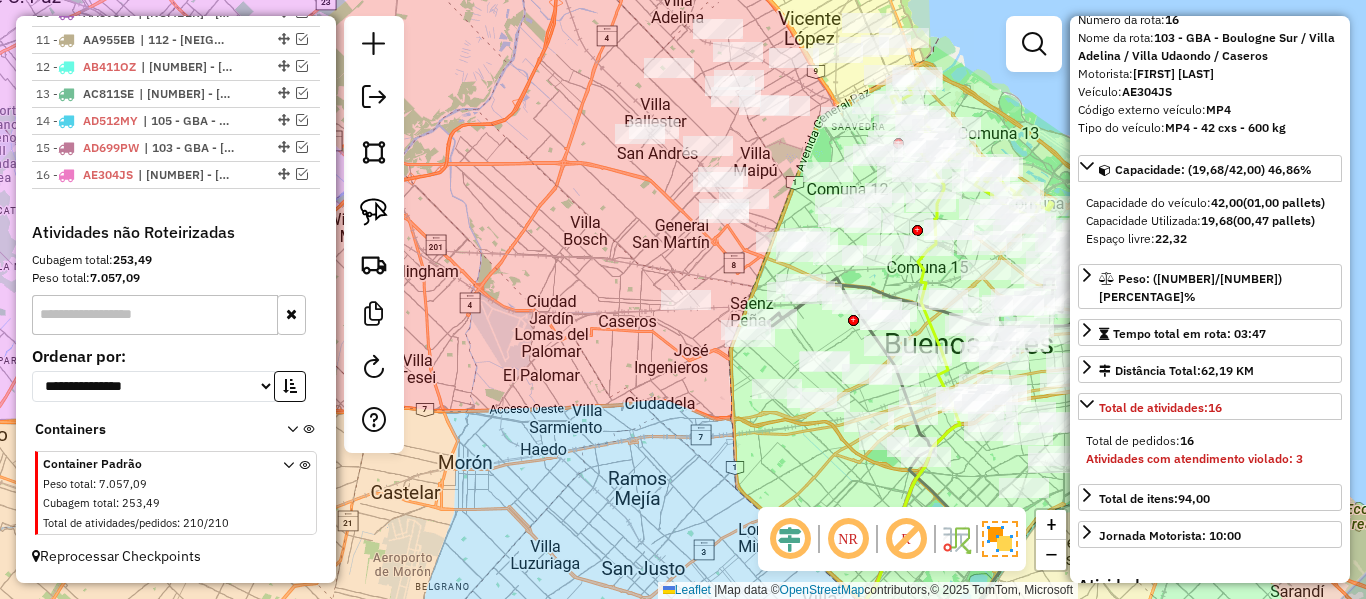 drag, startPoint x: 586, startPoint y: 153, endPoint x: 591, endPoint y: 287, distance: 134.09325 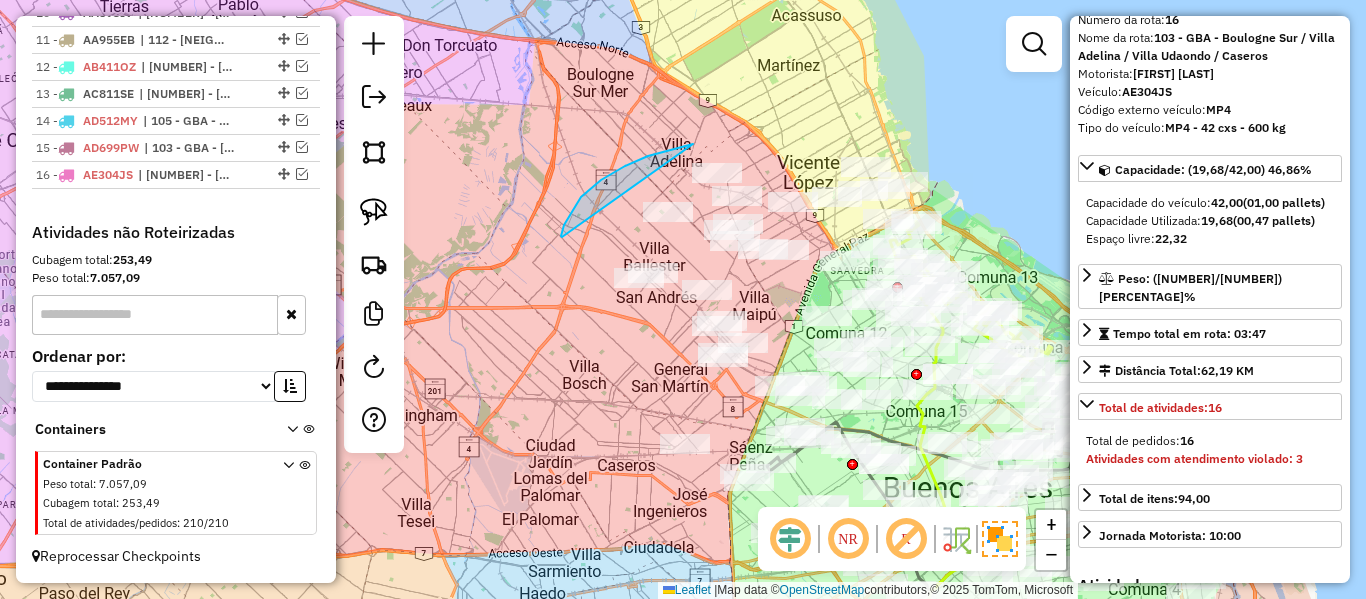 drag, startPoint x: 562, startPoint y: 237, endPoint x: 627, endPoint y: 170, distance: 93.34881 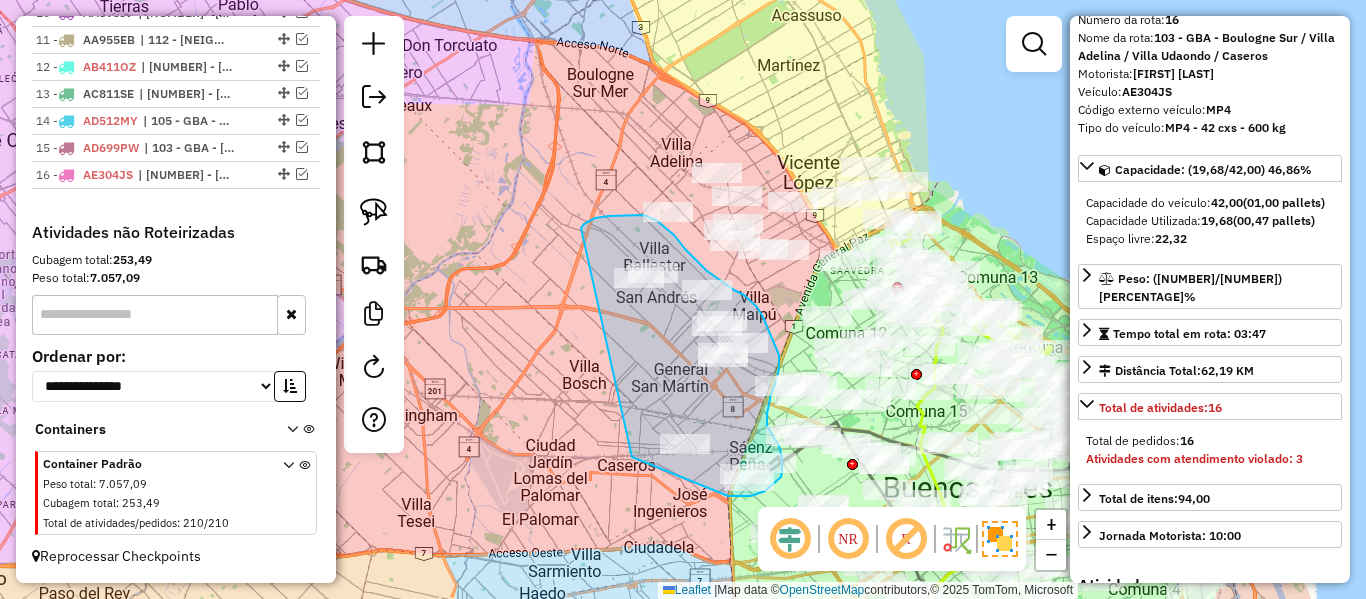 drag, startPoint x: 581, startPoint y: 228, endPoint x: 618, endPoint y: 389, distance: 165.19685 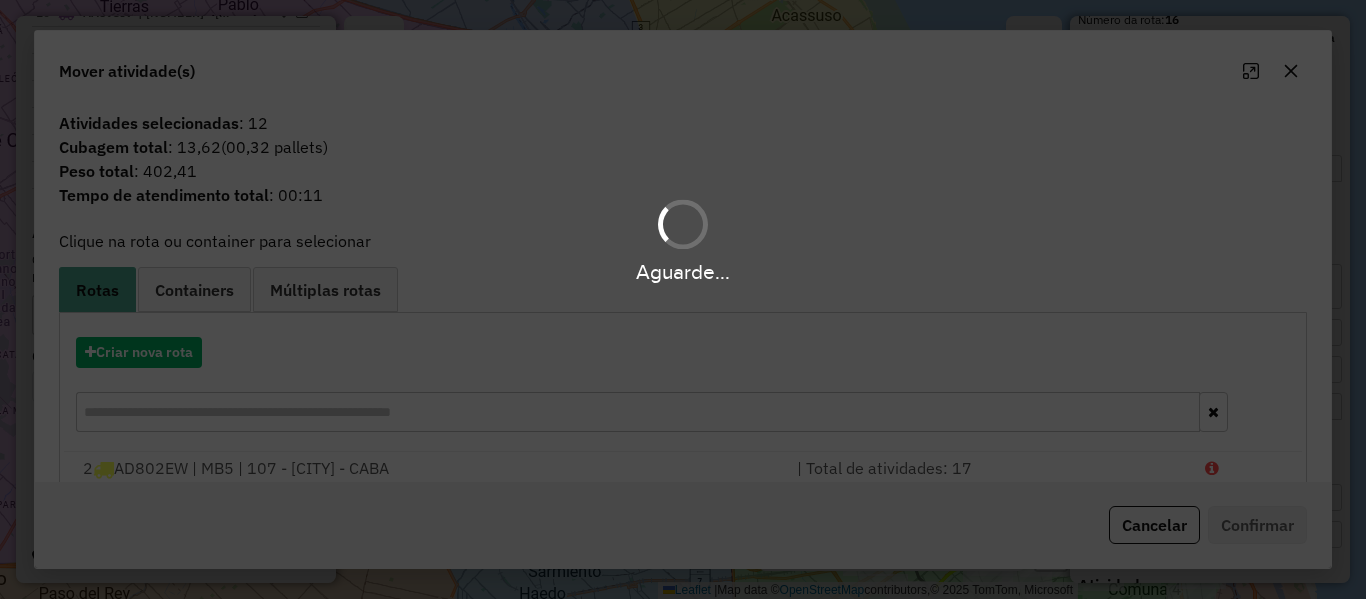 click on "Aguarde..." at bounding box center (683, 299) 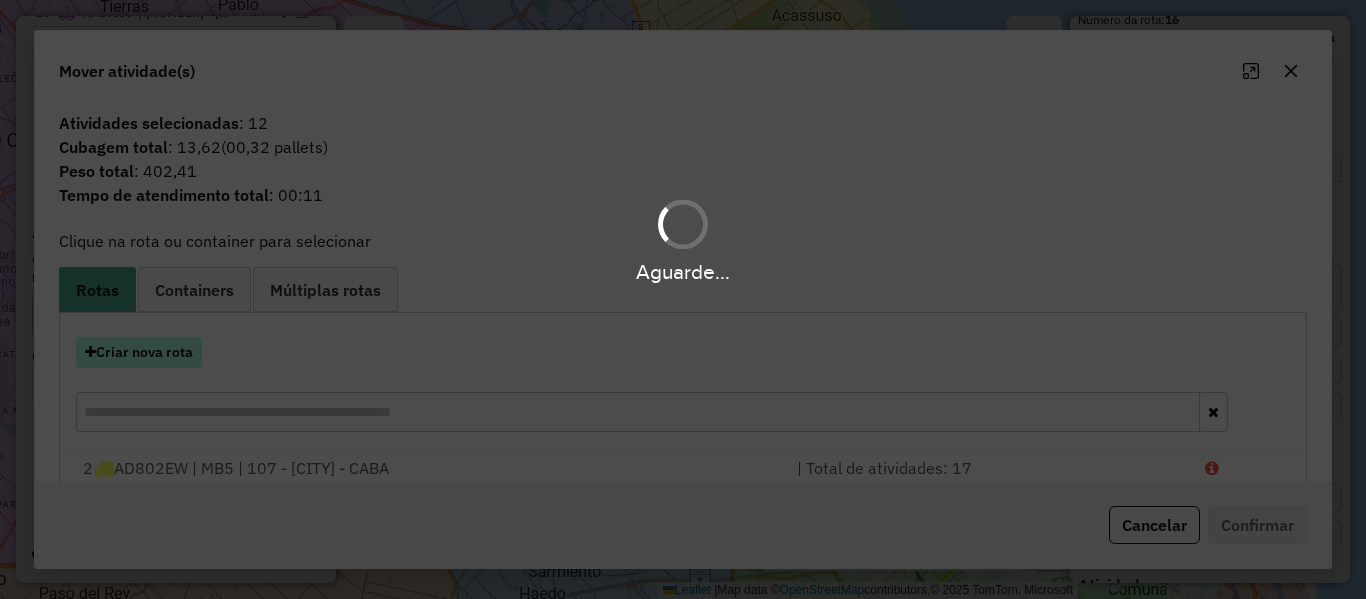 click on "Criar nova rota" at bounding box center [139, 352] 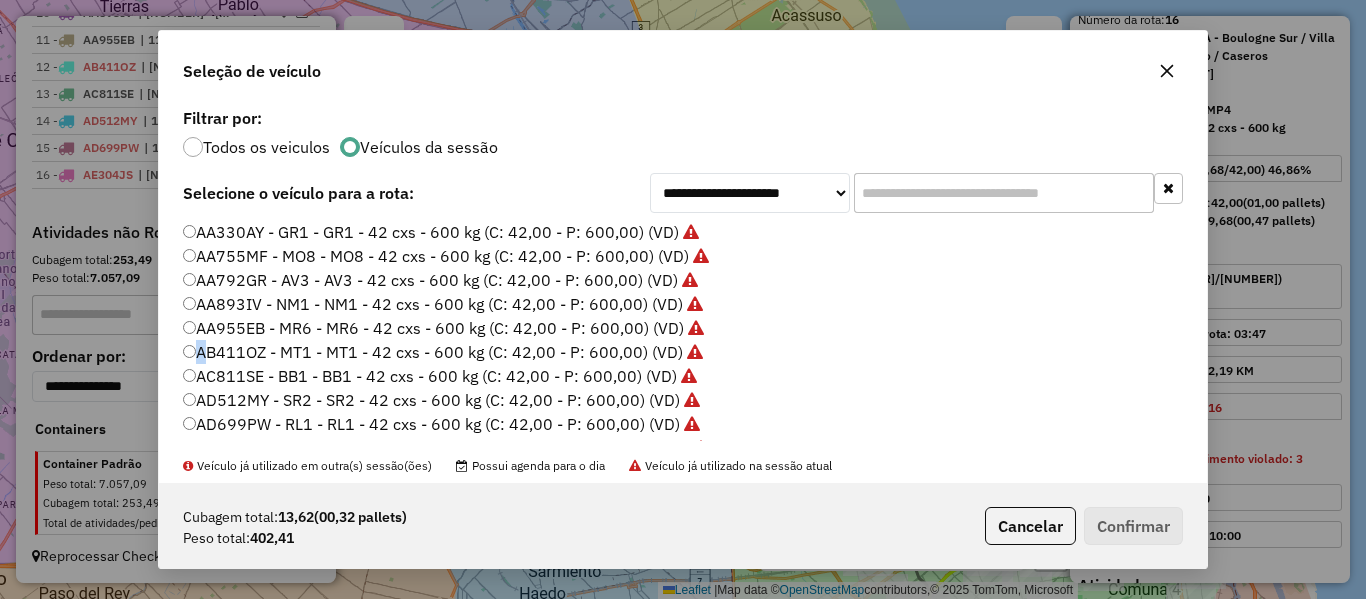 click on "**********" 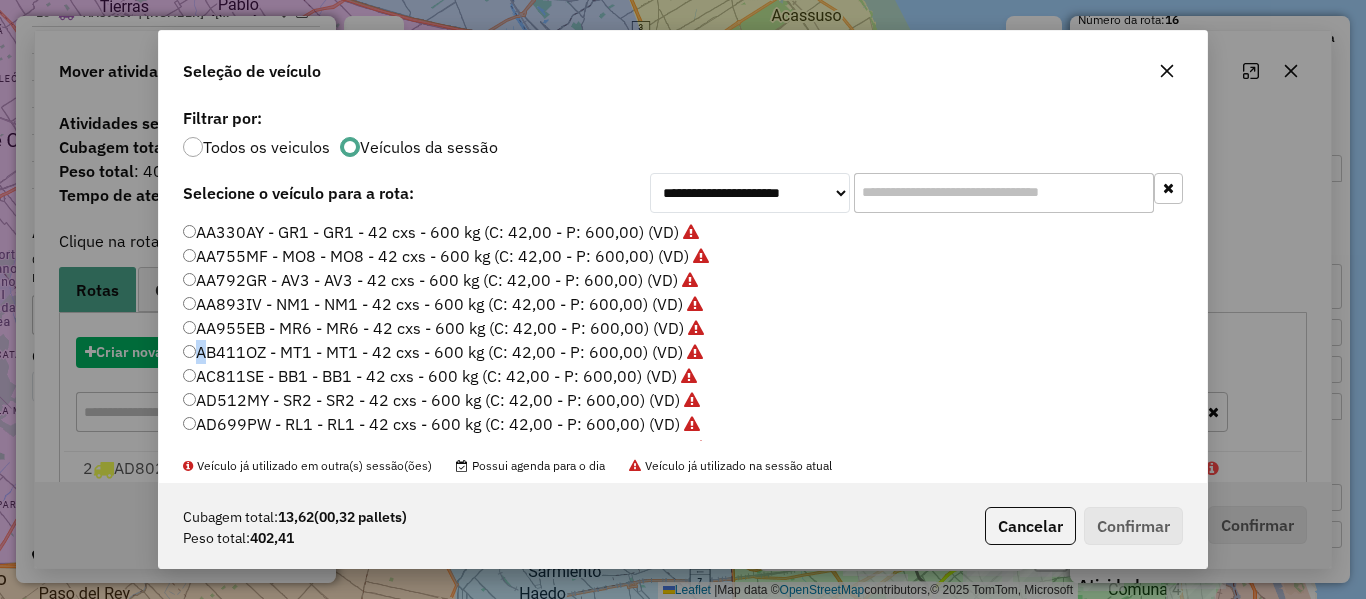 scroll, scrollTop: 11, scrollLeft: 6, axis: both 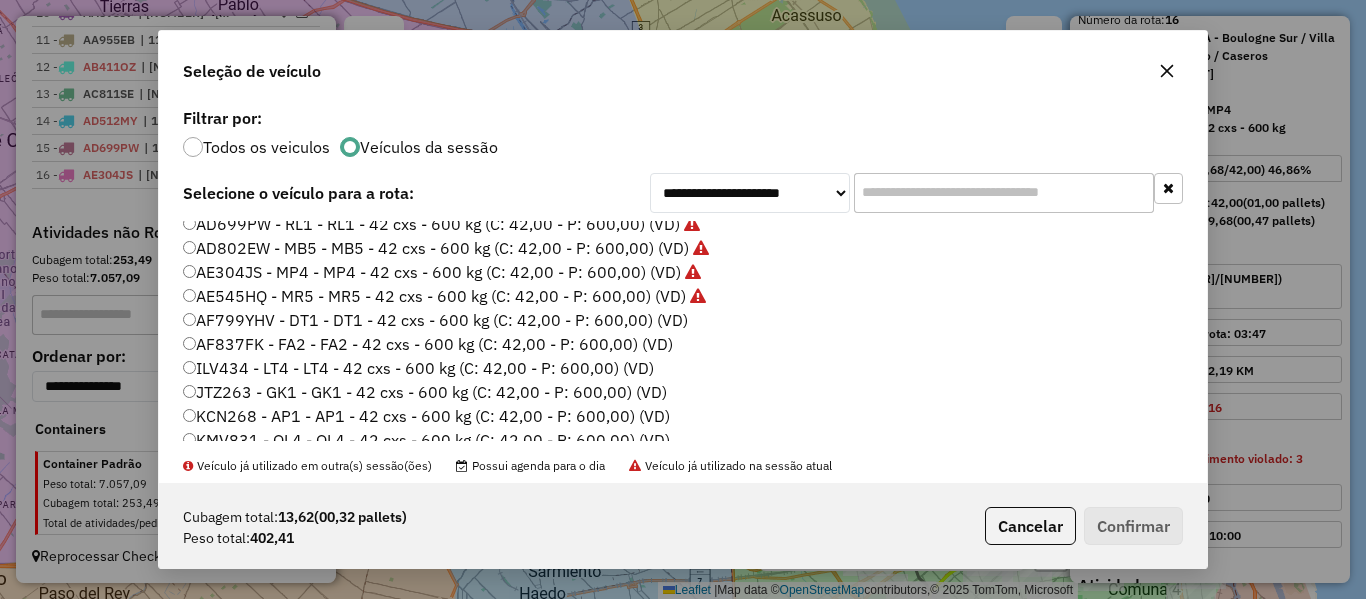 click on "AF799YHV - DT1 - DT1 - 42 cxs - 600 kg (C: 42,00 - P: 600,00) (VD)" 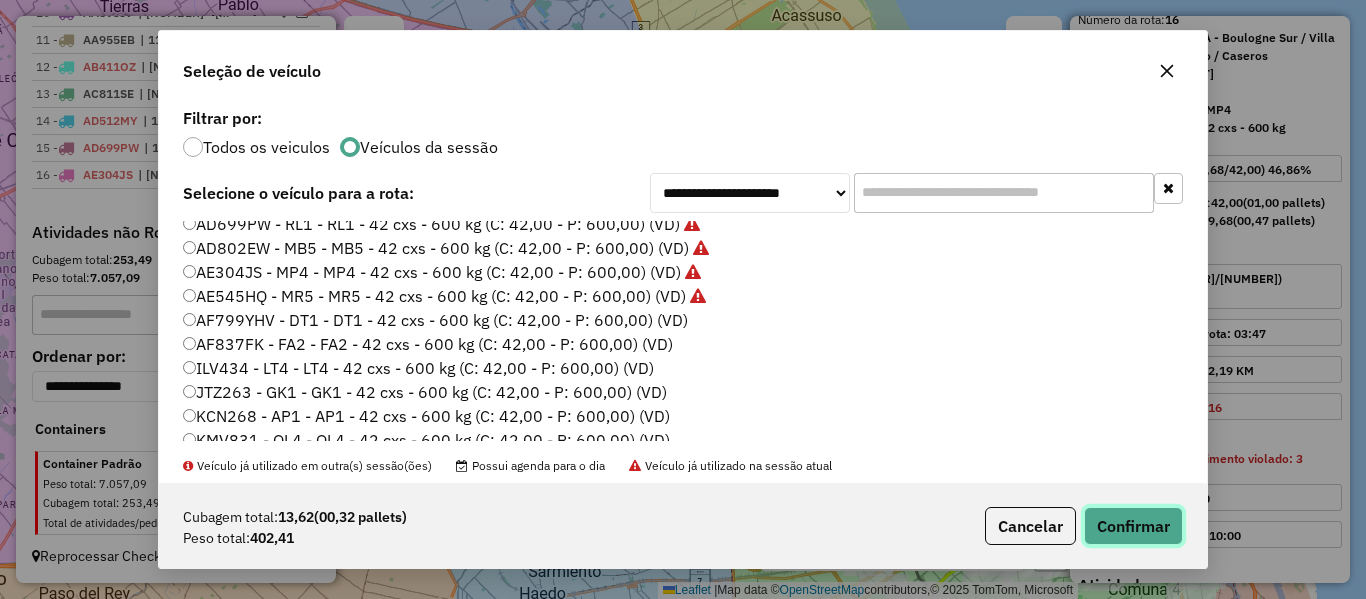 click on "Confirmar" 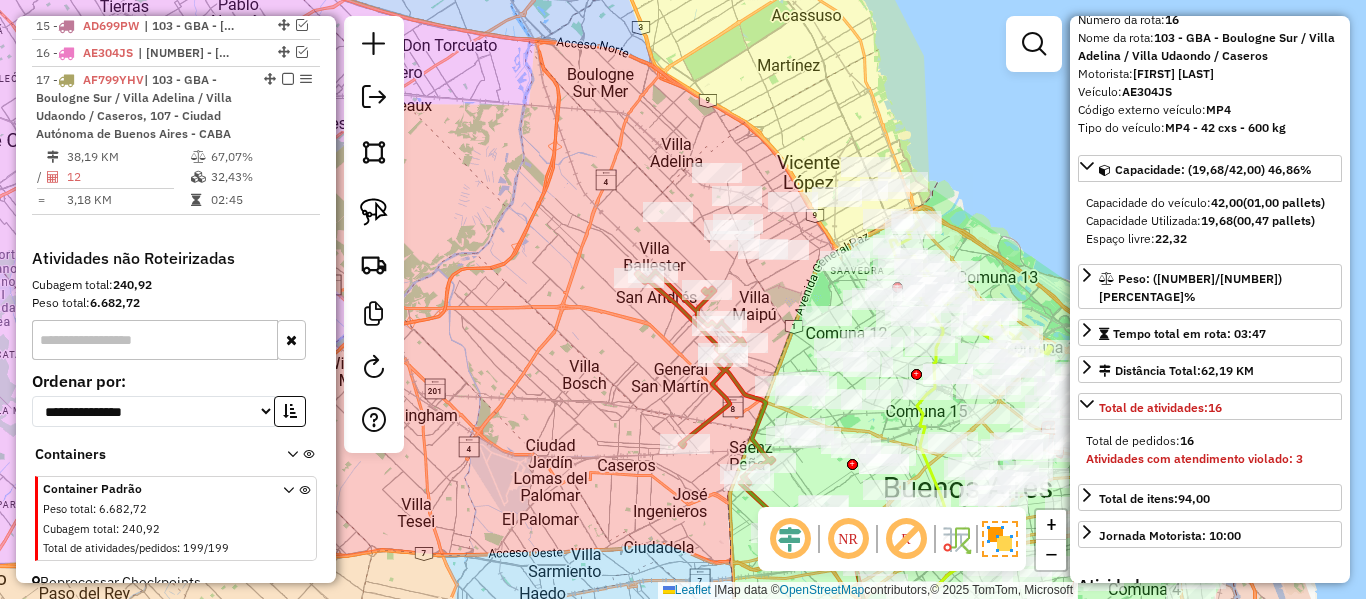 scroll, scrollTop: 1313, scrollLeft: 0, axis: vertical 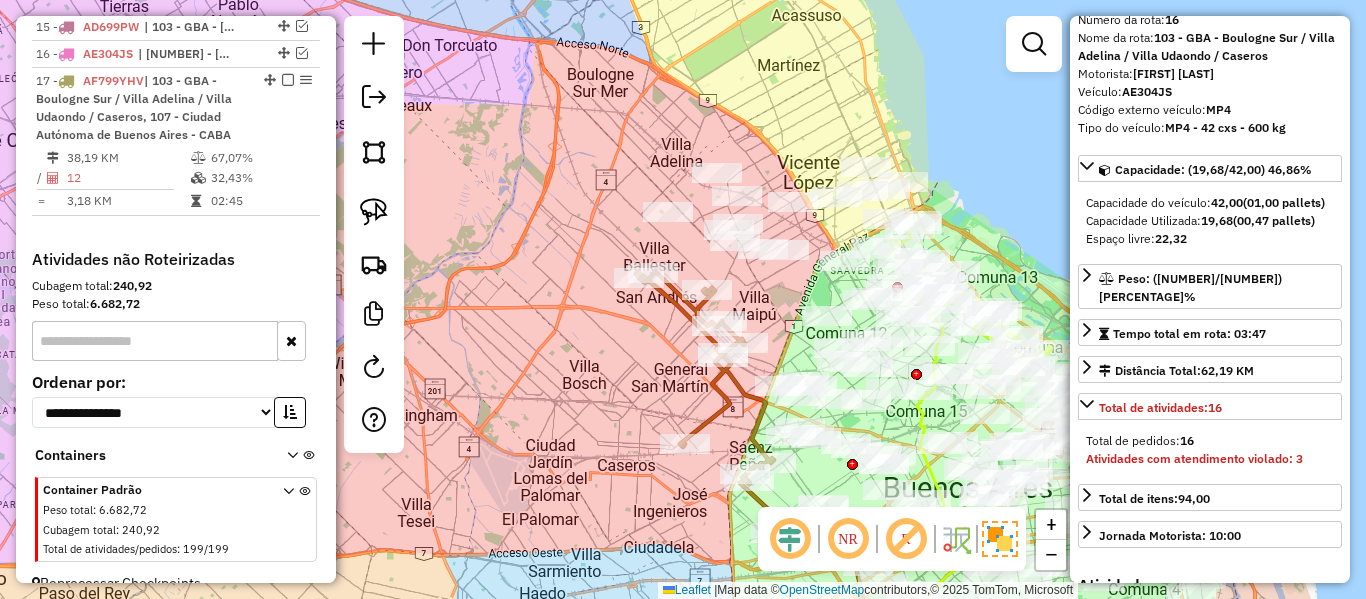 click on "Janela de atendimento Grade de atendimento Capacidade Transportadoras Veículos Cliente Pedidos  Rotas Selecione os dias de semana para filtrar as janelas de atendimento  Seg   Ter   Qua   Qui   Sex   Sáb   Dom  Informe o período da janela de atendimento: De: Até:  Filtrar exatamente a janela do cliente  Considerar janela de atendimento padrão  Selecione os dias de semana para filtrar as grades de atendimento  Seg   Ter   Qua   Qui   Sex   Sáb   Dom   Considerar clientes sem dia de atendimento cadastrado  Clientes fora do dia de atendimento selecionado Filtrar as atividades entre os valores definidos abaixo:  Peso mínimo:   Peso máximo:   Cubagem mínima:   Cubagem máxima:   De:   Até:  Filtrar as atividades entre o tempo de atendimento definido abaixo:  De:   Até:   Considerar capacidade total dos clientes não roteirizados Transportadora: Selecione um ou mais itens Tipo de veículo: Selecione um ou mais itens Veículo: Selecione um ou mais itens Motorista: Selecione um ou mais itens Nome: Rótulo:" 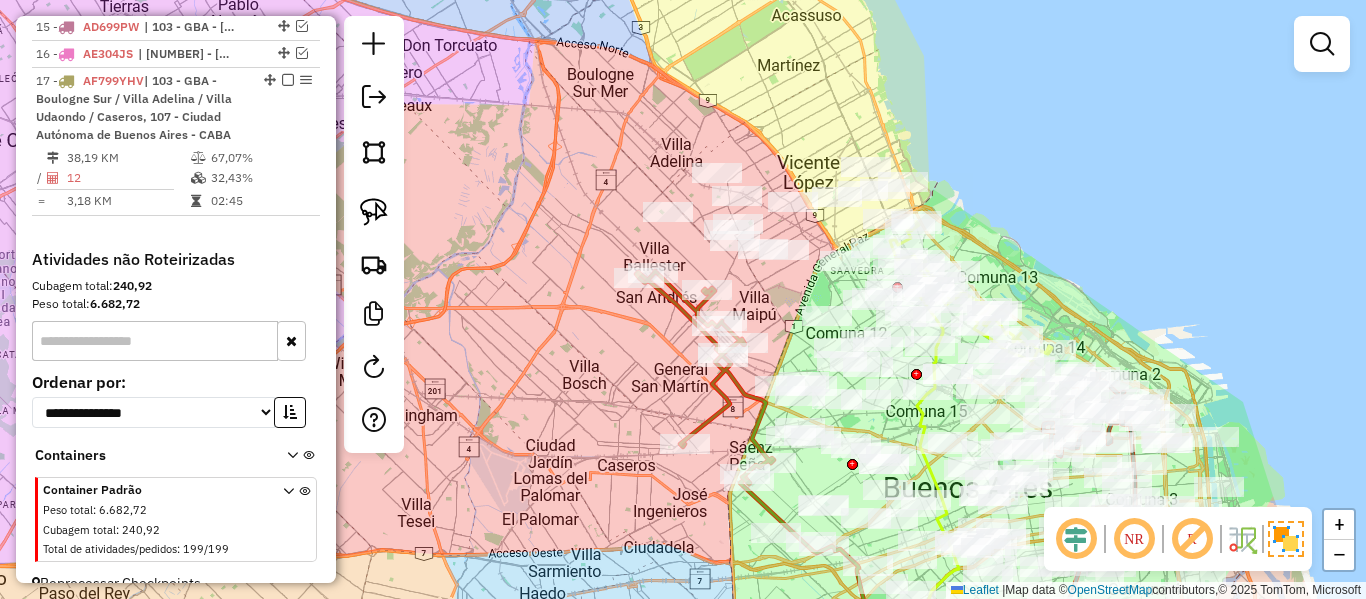 click 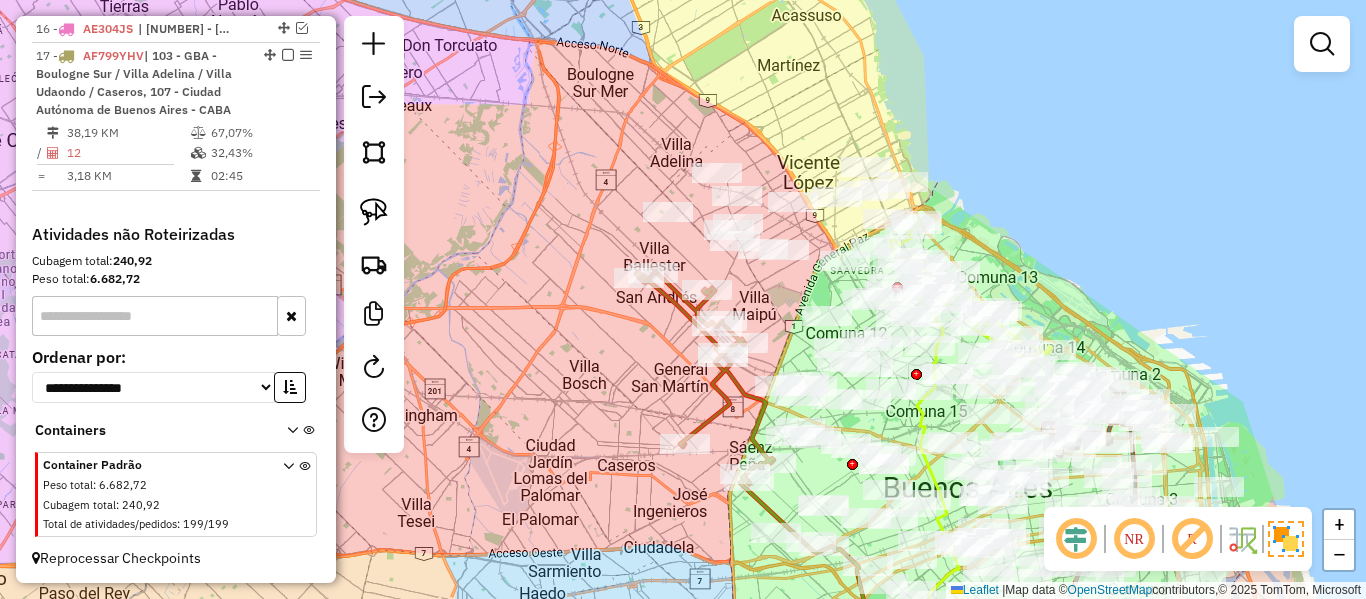 select on "**********" 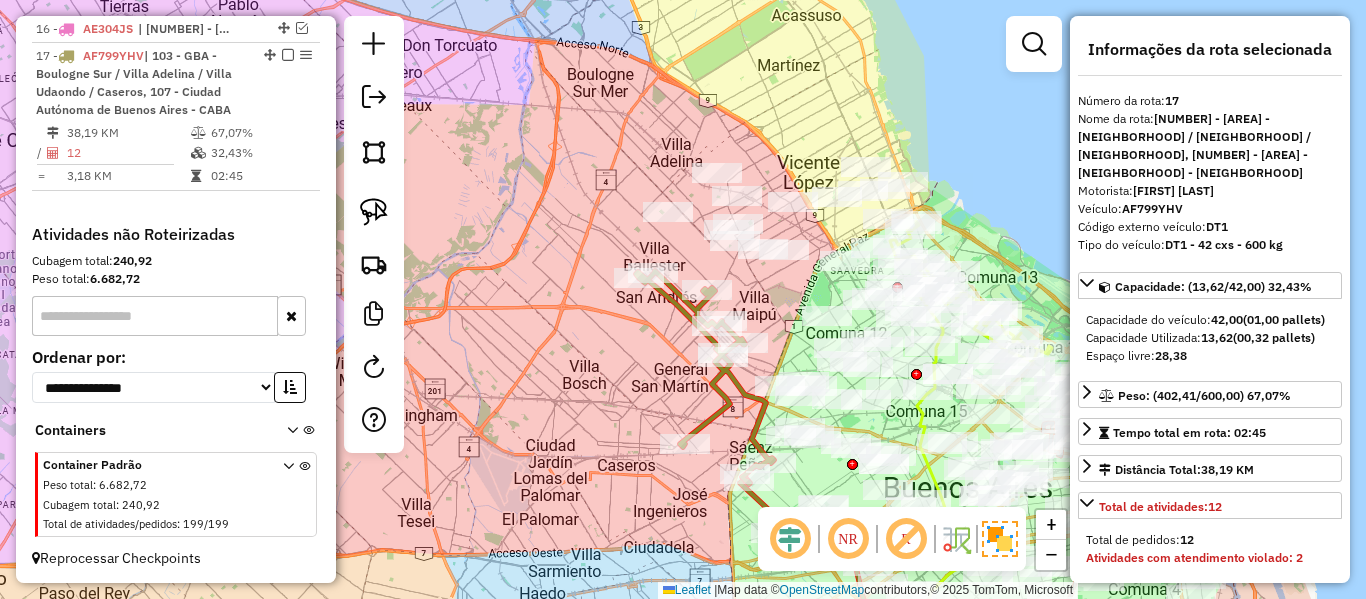 scroll, scrollTop: 1340, scrollLeft: 0, axis: vertical 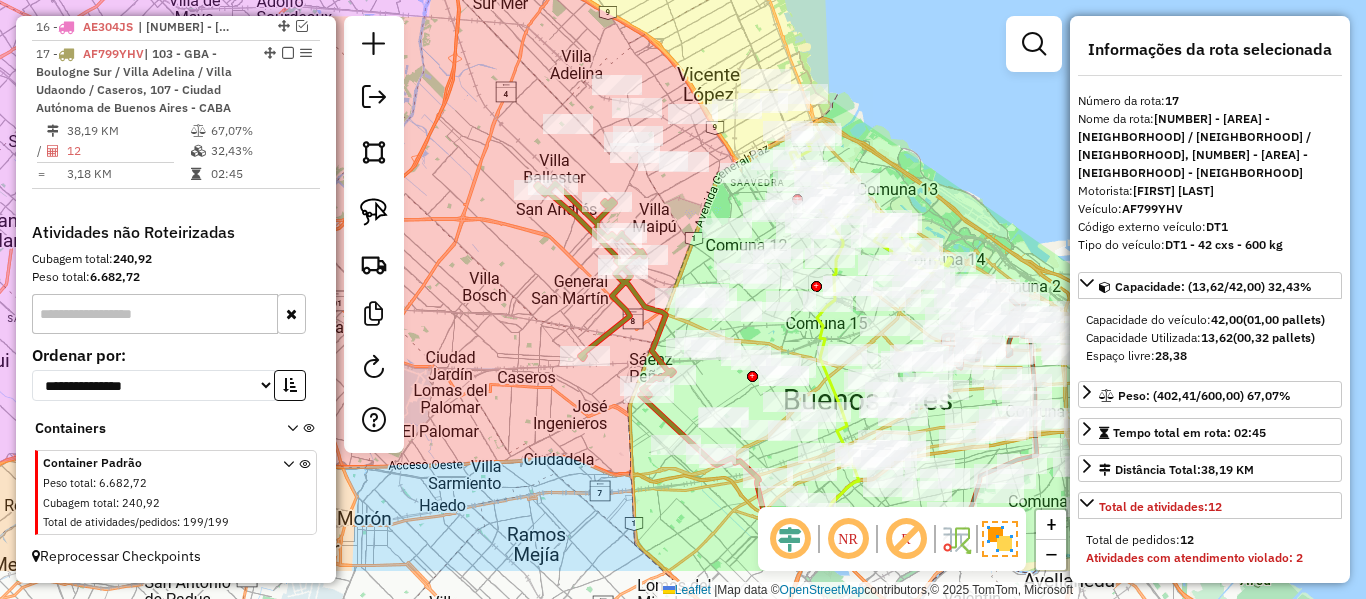 click on "Janela de atendimento Grade de atendimento Capacidade Transportadoras Veículos Cliente Pedidos  Rotas Selecione os dias de semana para filtrar as janelas de atendimento  Seg   Ter   Qua   Qui   Sex   Sáb   Dom  Informe o período da janela de atendimento: De: Até:  Filtrar exatamente a janela do cliente  Considerar janela de atendimento padrão  Selecione os dias de semana para filtrar as grades de atendimento  Seg   Ter   Qua   Qui   Sex   Sáb   Dom   Considerar clientes sem dia de atendimento cadastrado  Clientes fora do dia de atendimento selecionado Filtrar as atividades entre os valores definidos abaixo:  Peso mínimo:   Peso máximo:   Cubagem mínima:   Cubagem máxima:   De:   Até:  Filtrar as atividades entre o tempo de atendimento definido abaixo:  De:   Até:   Considerar capacidade total dos clientes não roteirizados Transportadora: Selecione um ou mais itens Tipo de veículo: Selecione um ou mais itens Veículo: Selecione um ou mais itens Motorista: Selecione um ou mais itens Nome: Rótulo:" 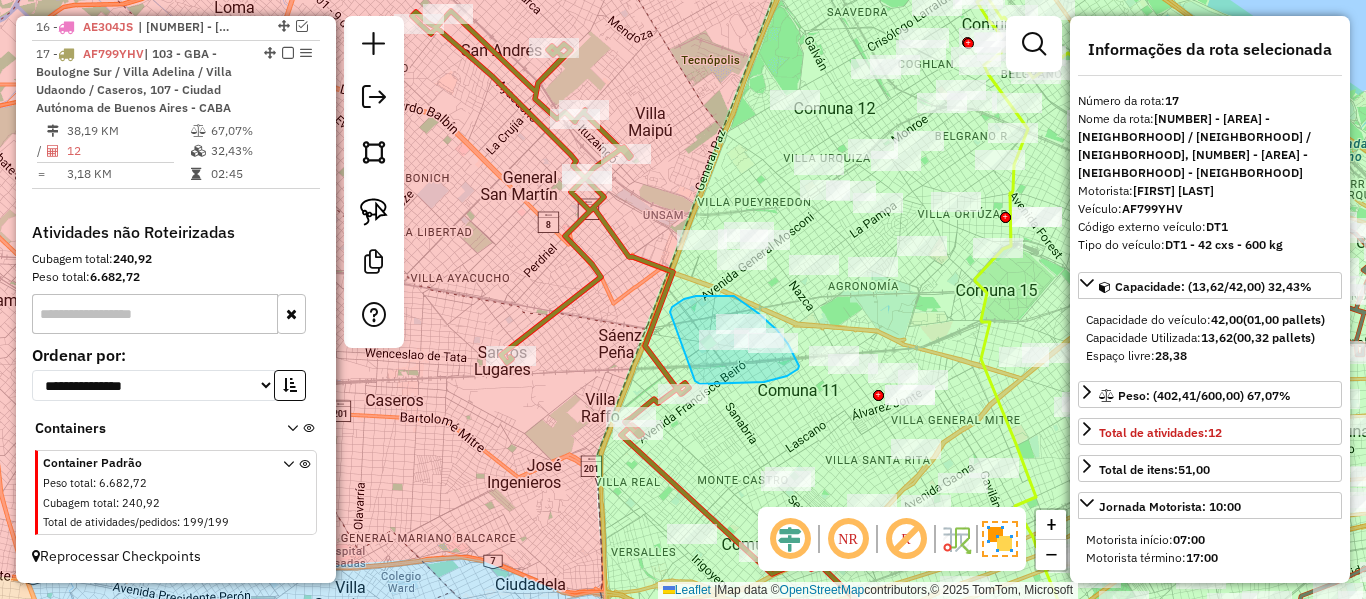 drag, startPoint x: 672, startPoint y: 307, endPoint x: 691, endPoint y: 378, distance: 73.4983 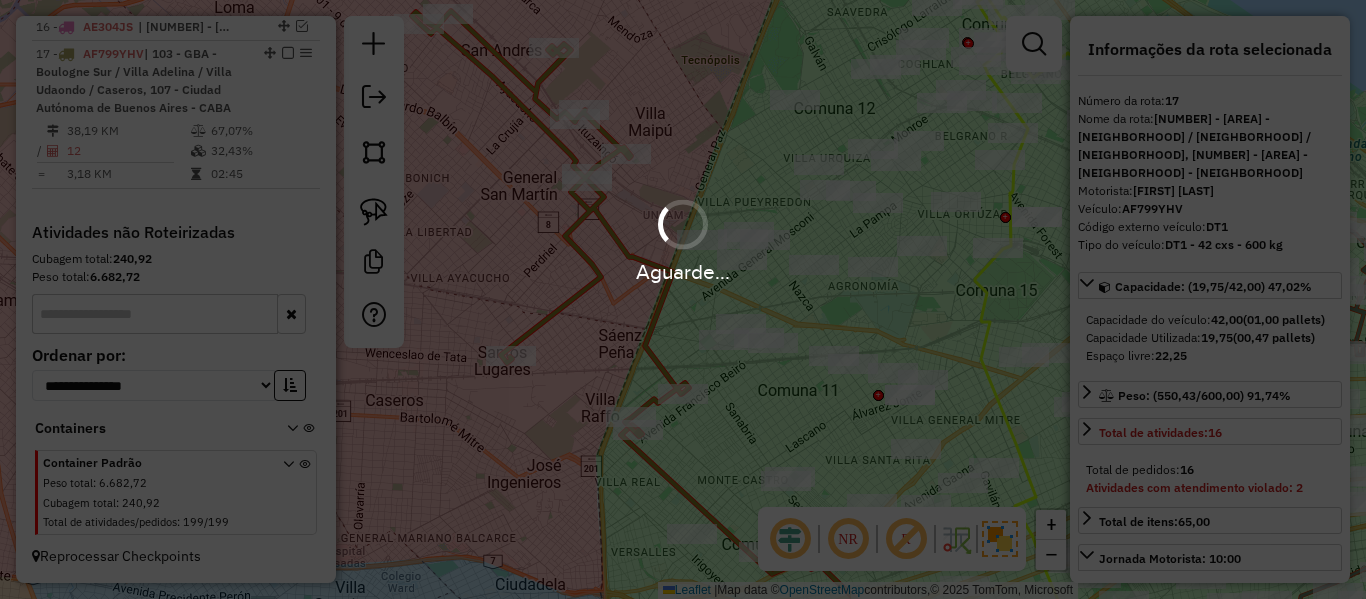 select on "**********" 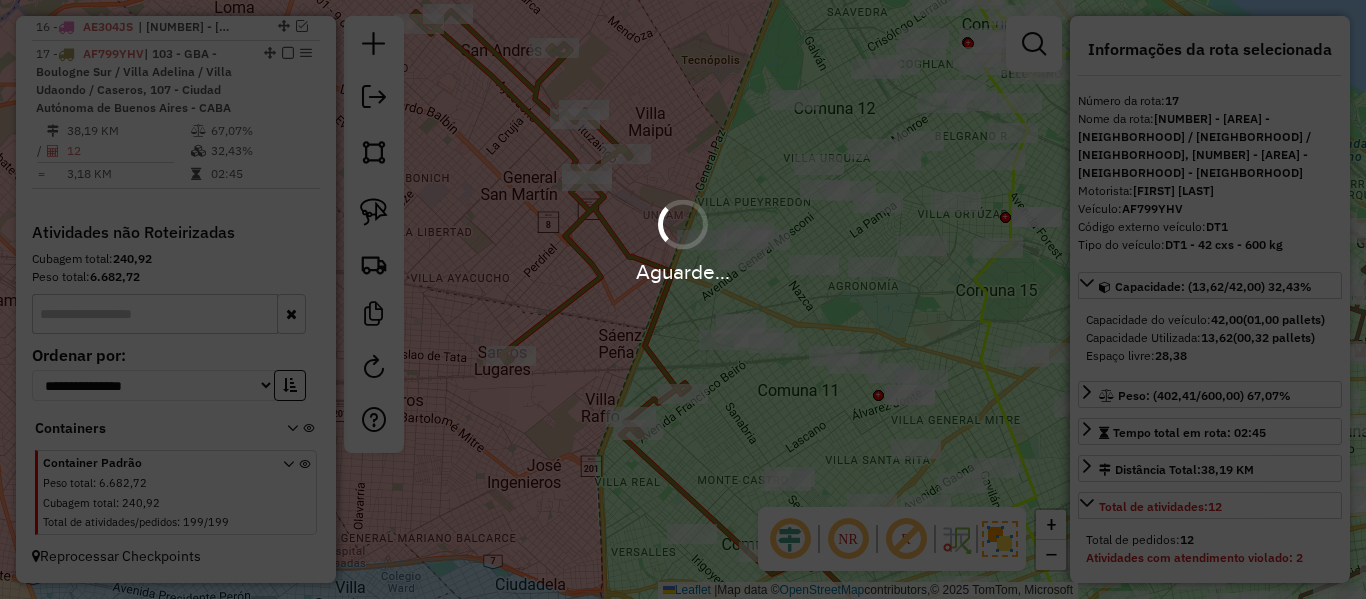 scroll, scrollTop: 1315, scrollLeft: 0, axis: vertical 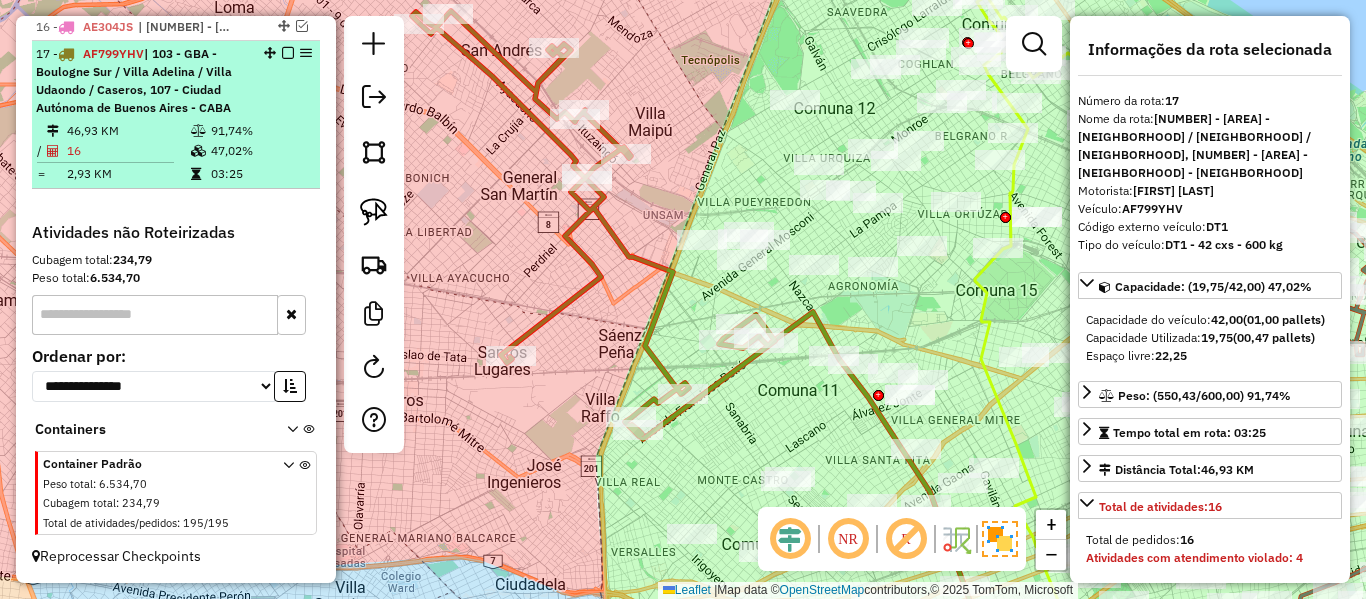 click at bounding box center [288, 53] 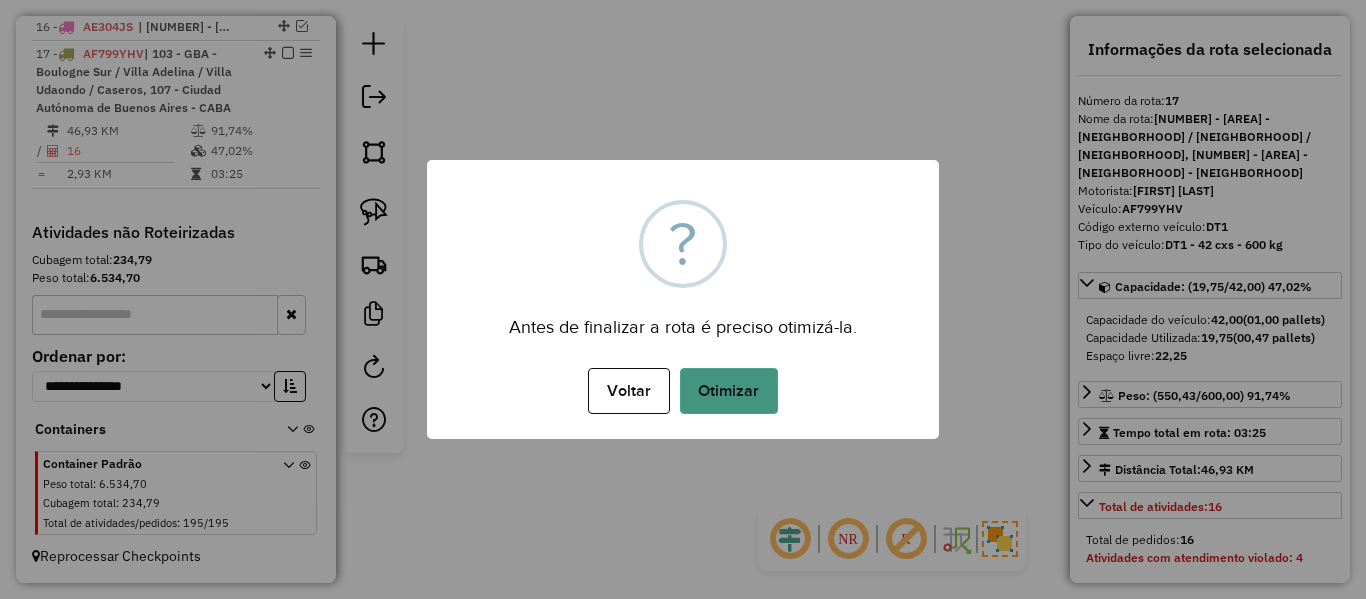 click on "Otimizar" at bounding box center (729, 391) 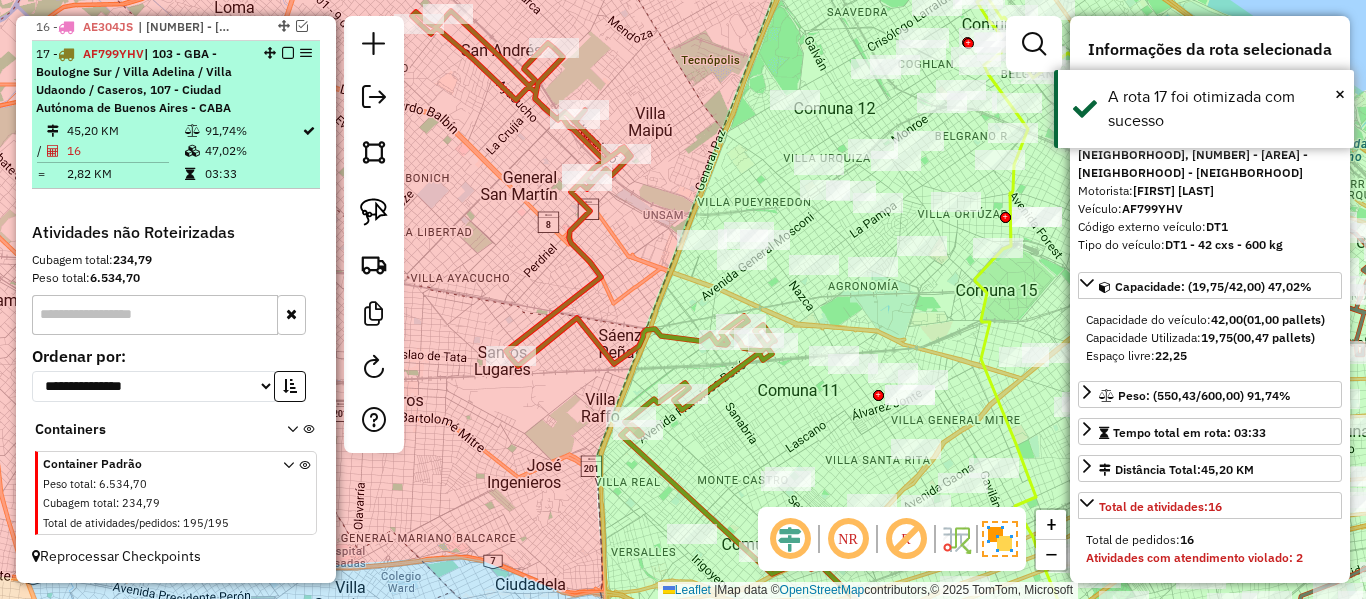 click at bounding box center [288, 53] 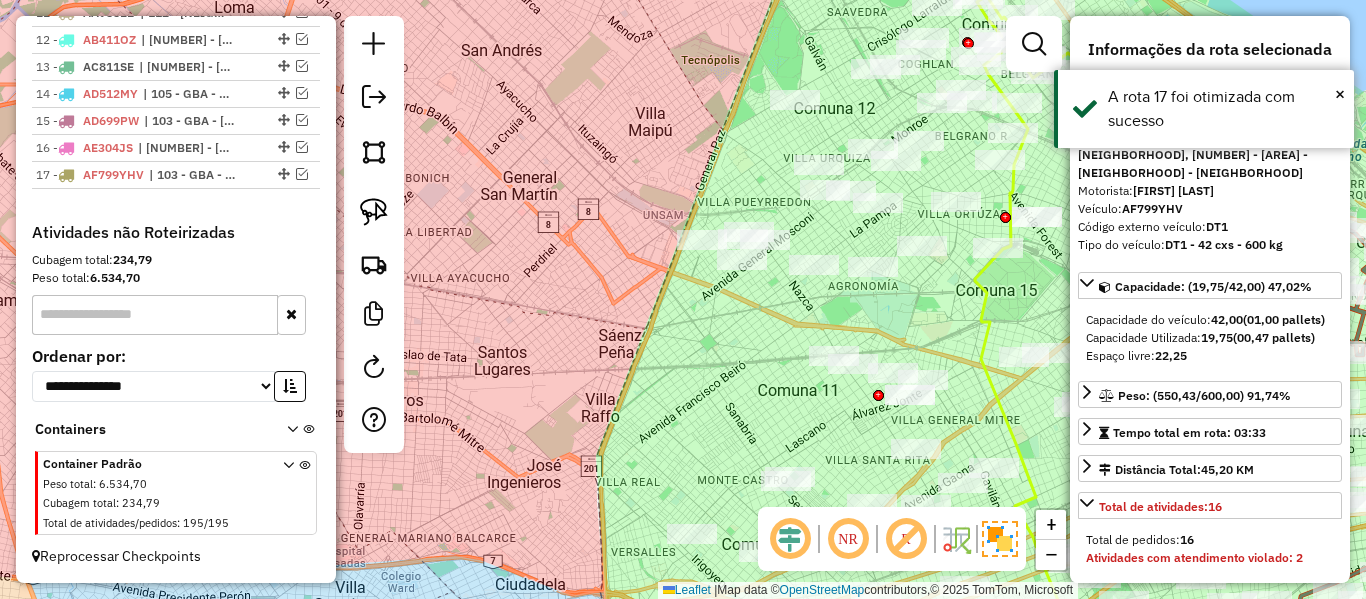 scroll, scrollTop: 1194, scrollLeft: 0, axis: vertical 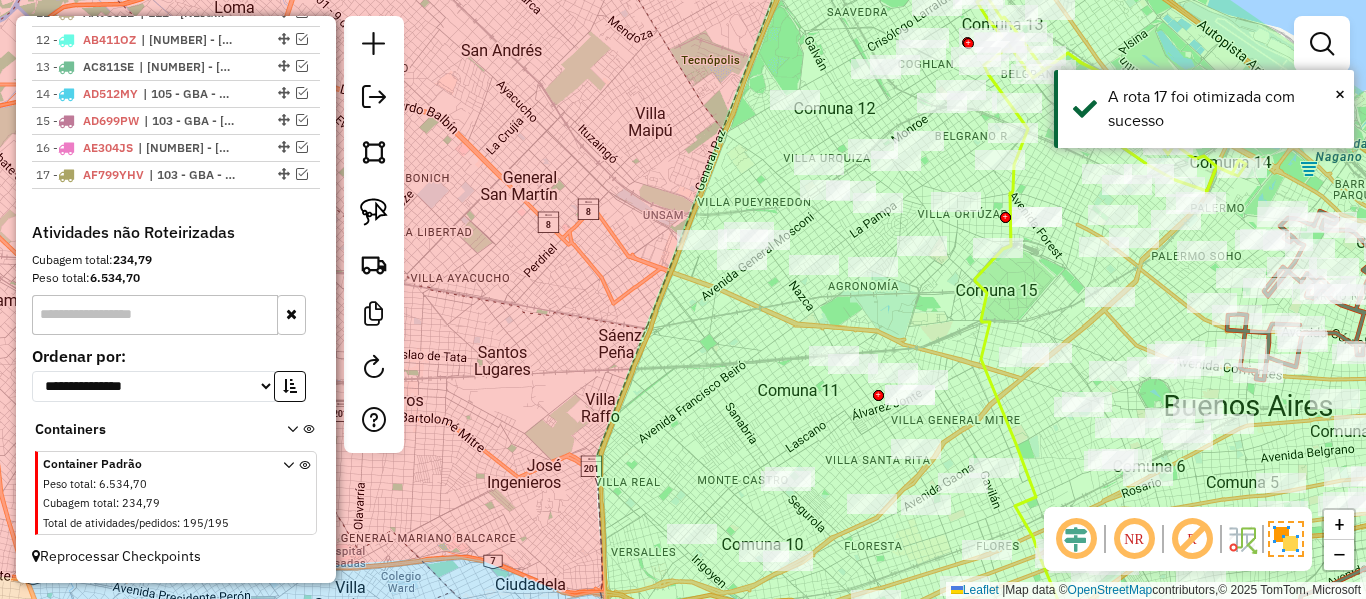 drag, startPoint x: 543, startPoint y: 162, endPoint x: 461, endPoint y: 390, distance: 242.29733 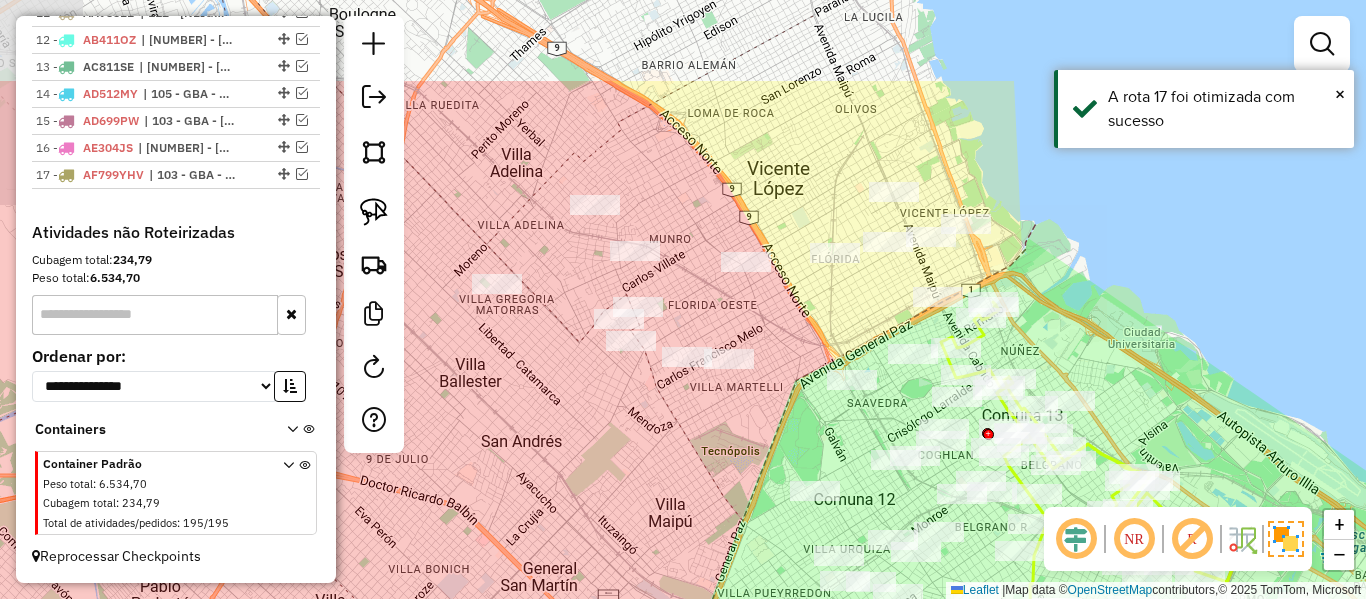 drag, startPoint x: 730, startPoint y: 436, endPoint x: 764, endPoint y: 474, distance: 50.990196 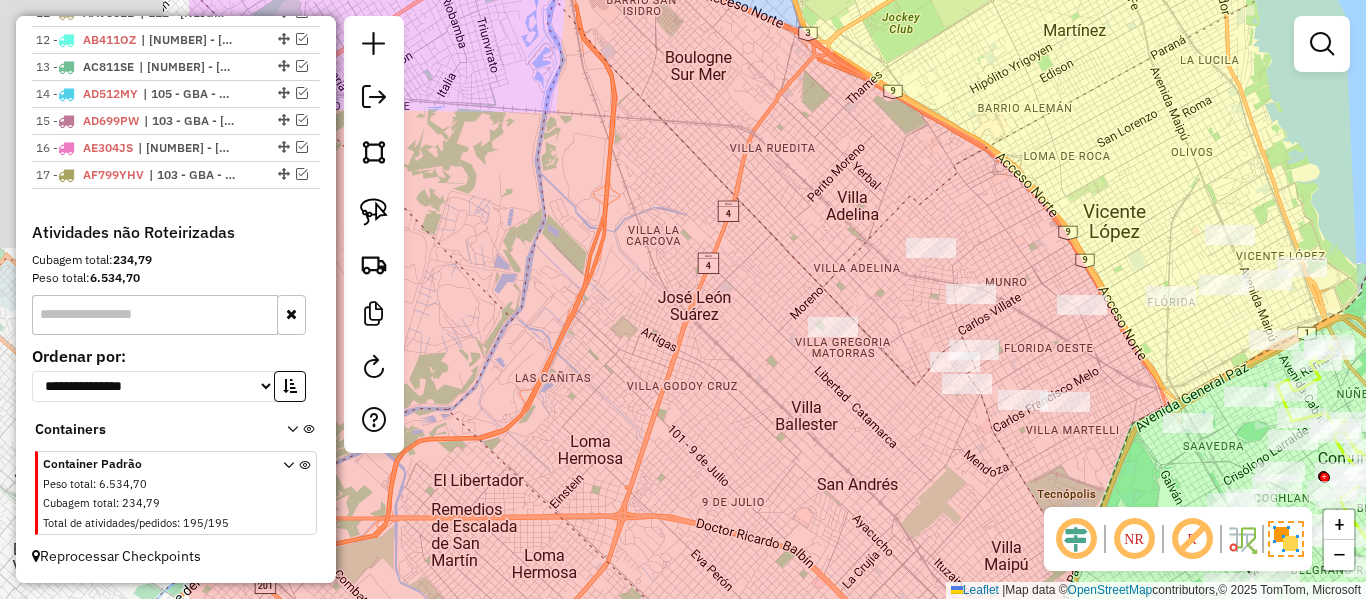 drag, startPoint x: 743, startPoint y: 466, endPoint x: 752, endPoint y: 445, distance: 22.847319 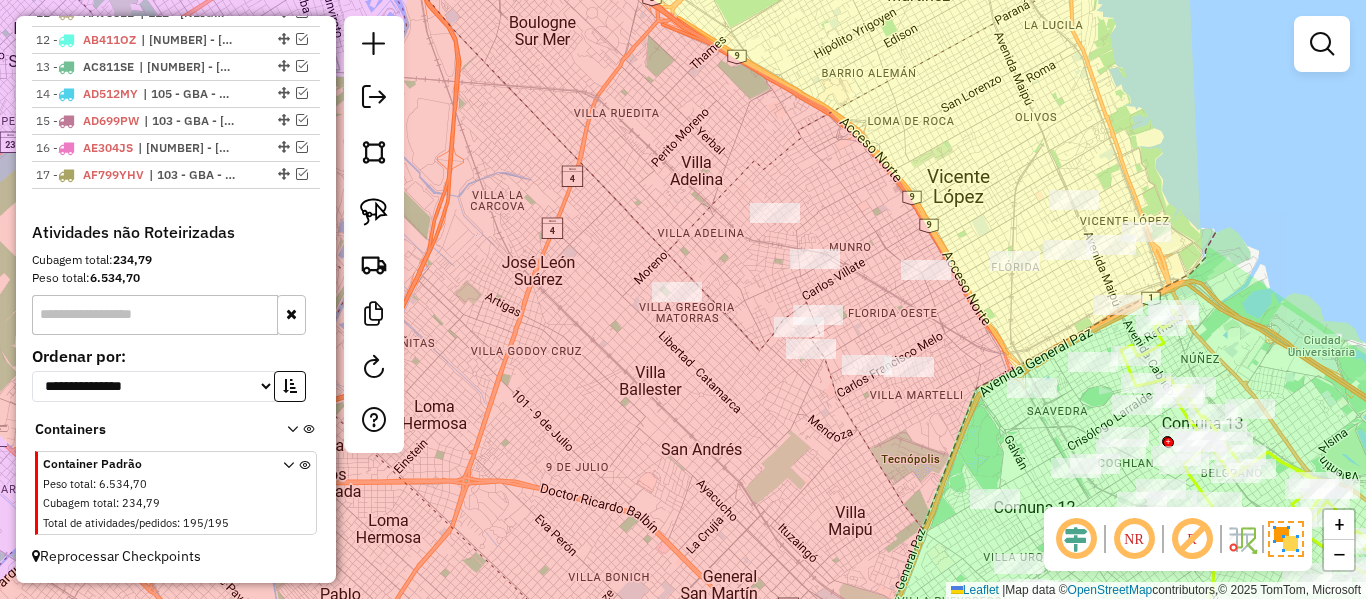 drag, startPoint x: 816, startPoint y: 433, endPoint x: 742, endPoint y: 463, distance: 79.84986 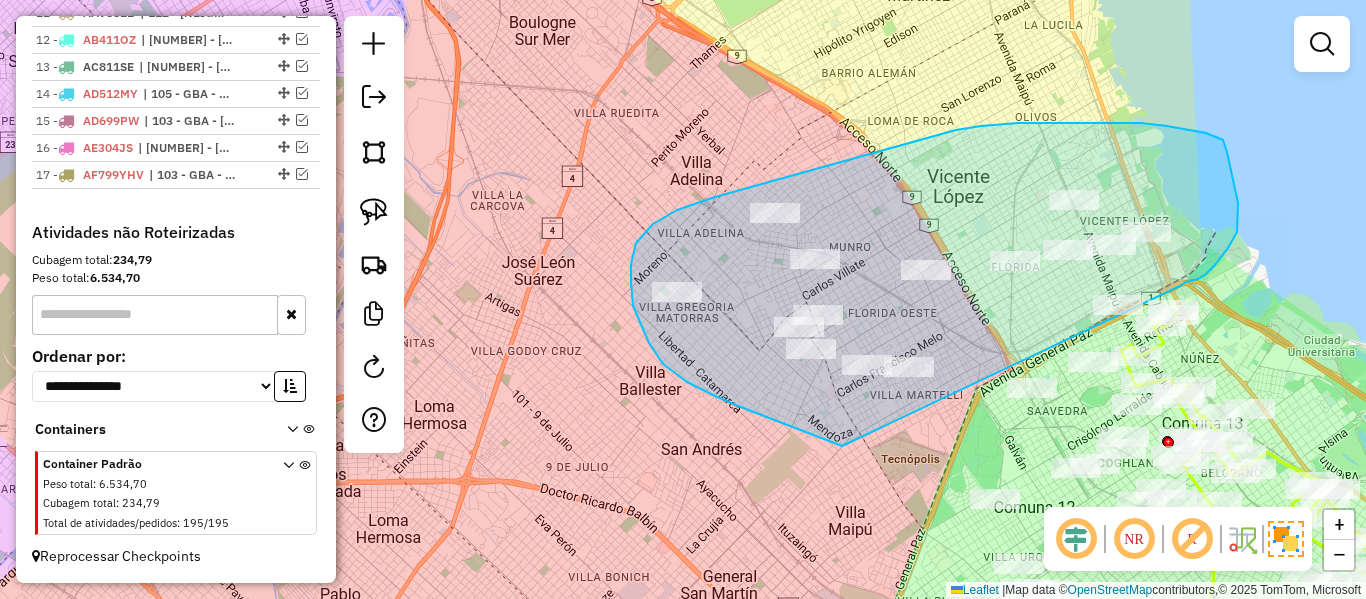 drag, startPoint x: 836, startPoint y: 443, endPoint x: 1186, endPoint y: 287, distance: 383.19186 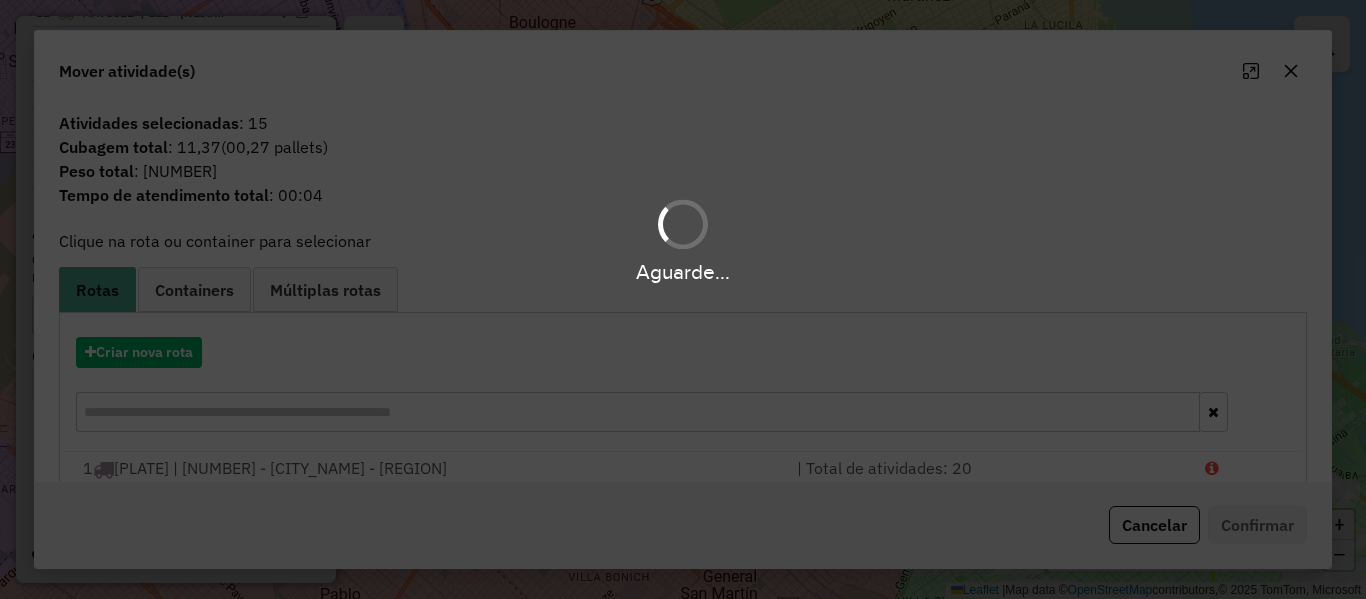 click on "Aguarde...  Pop-up bloqueado!  Seu navegador bloqueou automáticamente a abertura de uma nova janela.   Acesse as configurações e adicione o endereço do sistema a lista de permissão.   Fechar  Informações da Sessão 1191340 - 17/07/2025     Criação: 16/07/2025 13:16   Depósito:  SAZ AR - TaDa Shipick   Total de rotas:  17  Distância Total:  987,22 km  Tempo total:  64:38  Total de Atividades Roteirizadas:  273  Total de Pedidos Roteirizados:  274  Peso total roteirizado:  9.617,40  Cubagem total roteirizado:  338,22  Total de Atividades não Roteirizadas:  195  Total de Pedidos não Roteirizados:  195 Total de caixas por viagem:  338,22 /   17 =  19,90 Média de Atividades por viagem:  273 /   17 =  16,06 Ocupação média da frota:  94,29%  Clientes com Service Time:  0,00%   (0 de 468)   Rotas vários dias:  0  Clientes Priorizados NR:  0  Transportadoras  Rotas  Recargas: 0   Ver rotas   Ver veículos  Finalizar todas as rotas   1 -       AA330AY   34,92 KM   91,67%  /  20   46,05%     =  2 -" at bounding box center [683, 299] 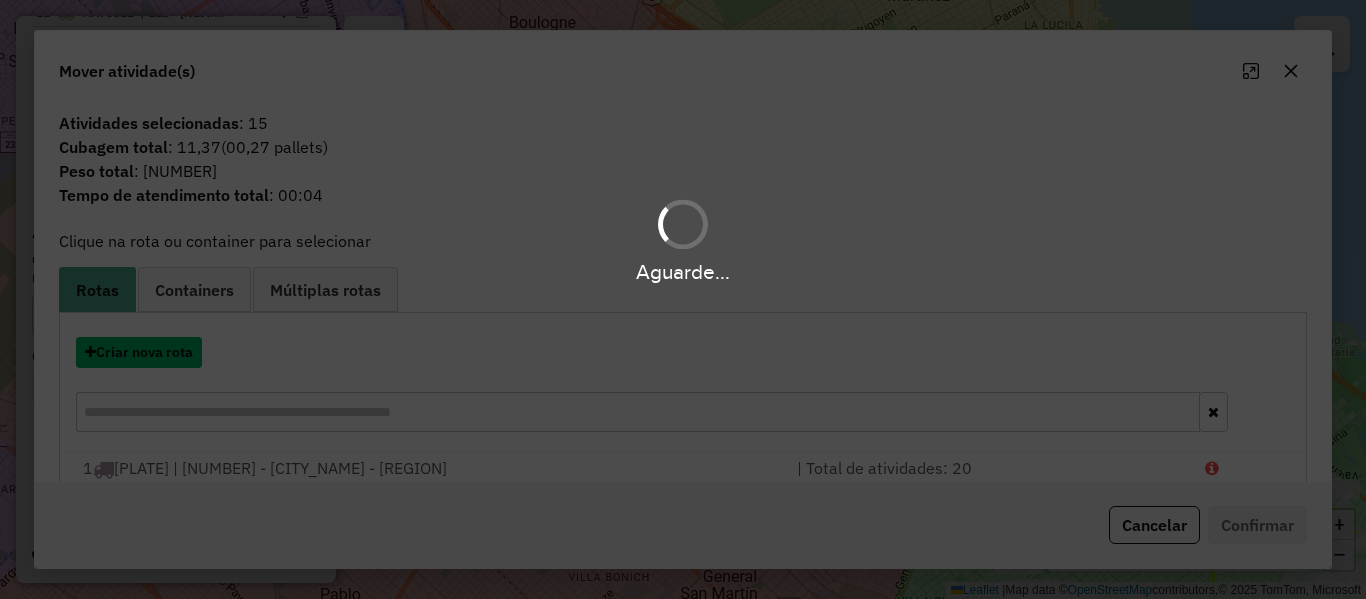 click on "Criar nova rota" at bounding box center (139, 352) 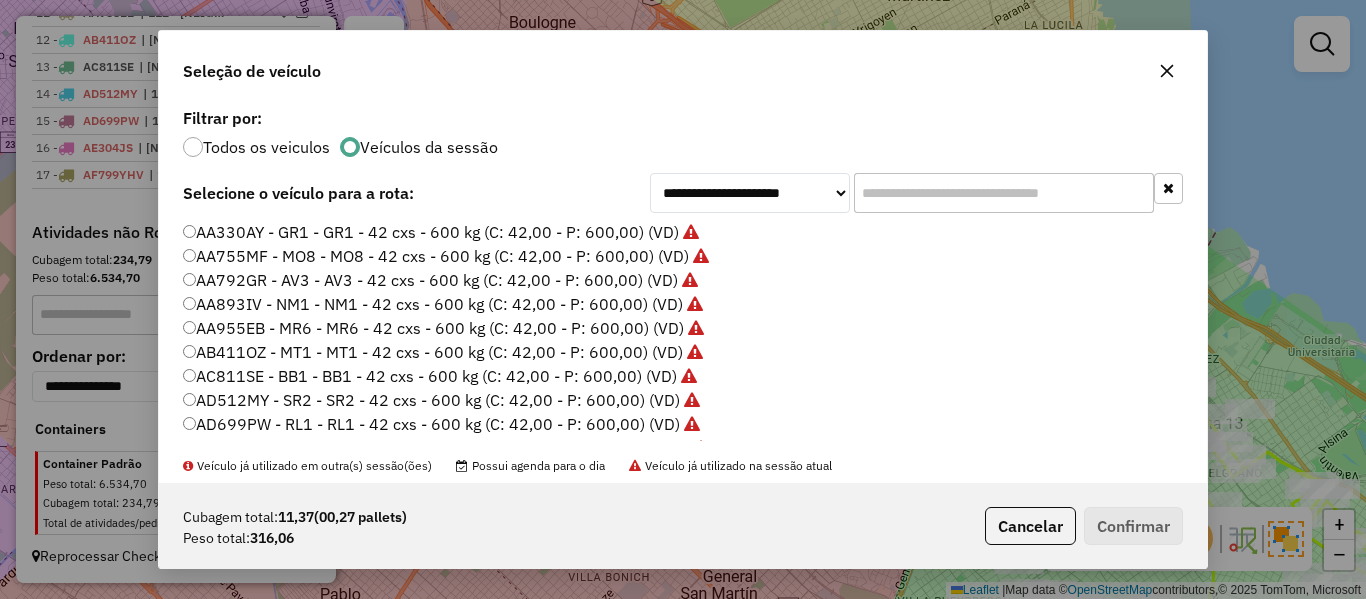 scroll, scrollTop: 11, scrollLeft: 6, axis: both 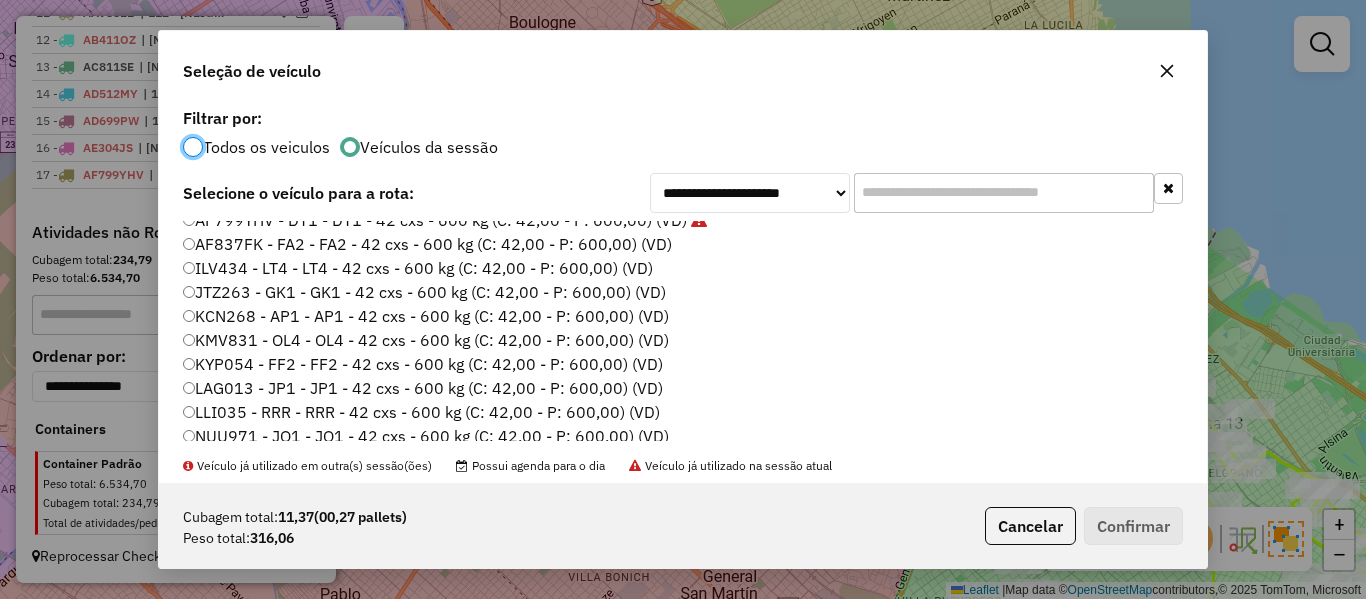click on "ILV434 - LT4 - LT4 - 42 cxs - 600 kg (C: 42,00 - P: 600,00) (VD)" 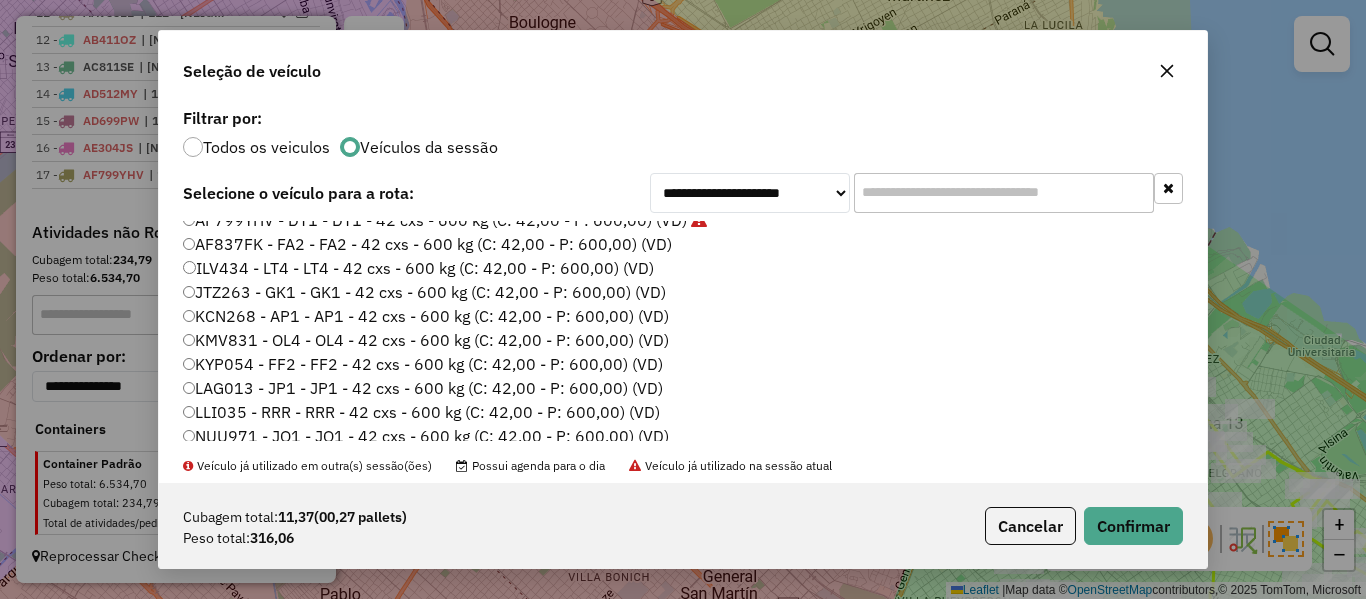 click on "AF837FK - FA2 - FA2 - 42 cxs - 600 kg (C: 42,00 - P: 600,00) (VD)" 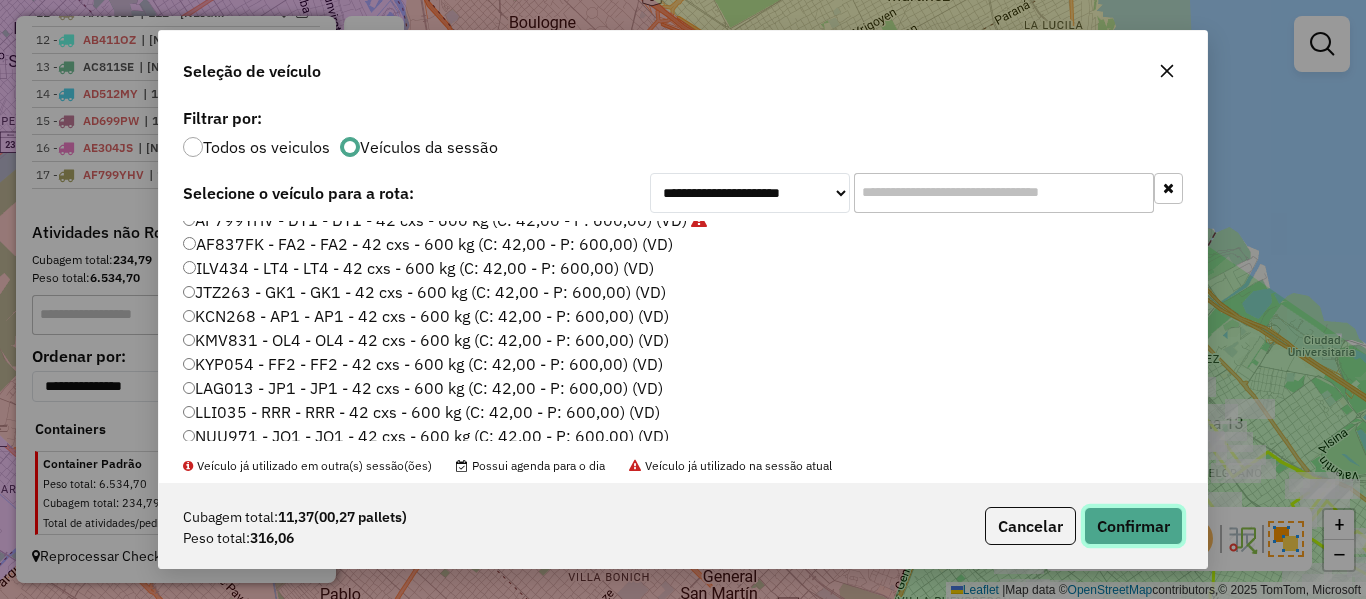 click on "Confirmar" 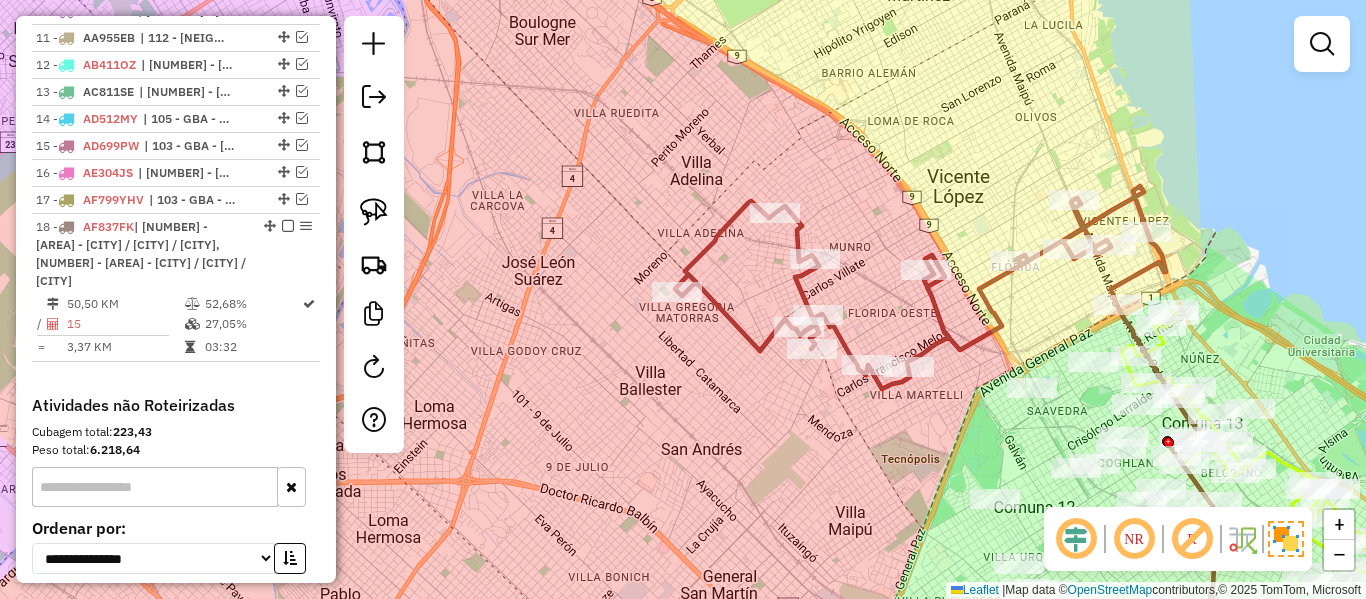 scroll, scrollTop: 1340, scrollLeft: 0, axis: vertical 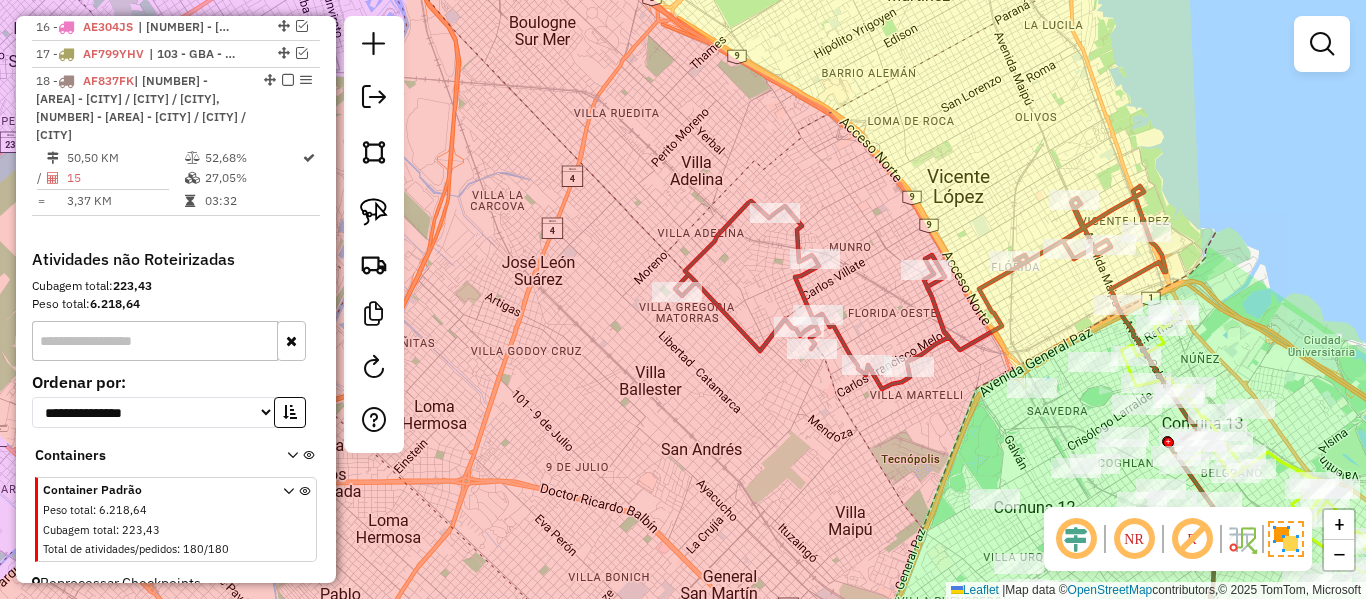 click 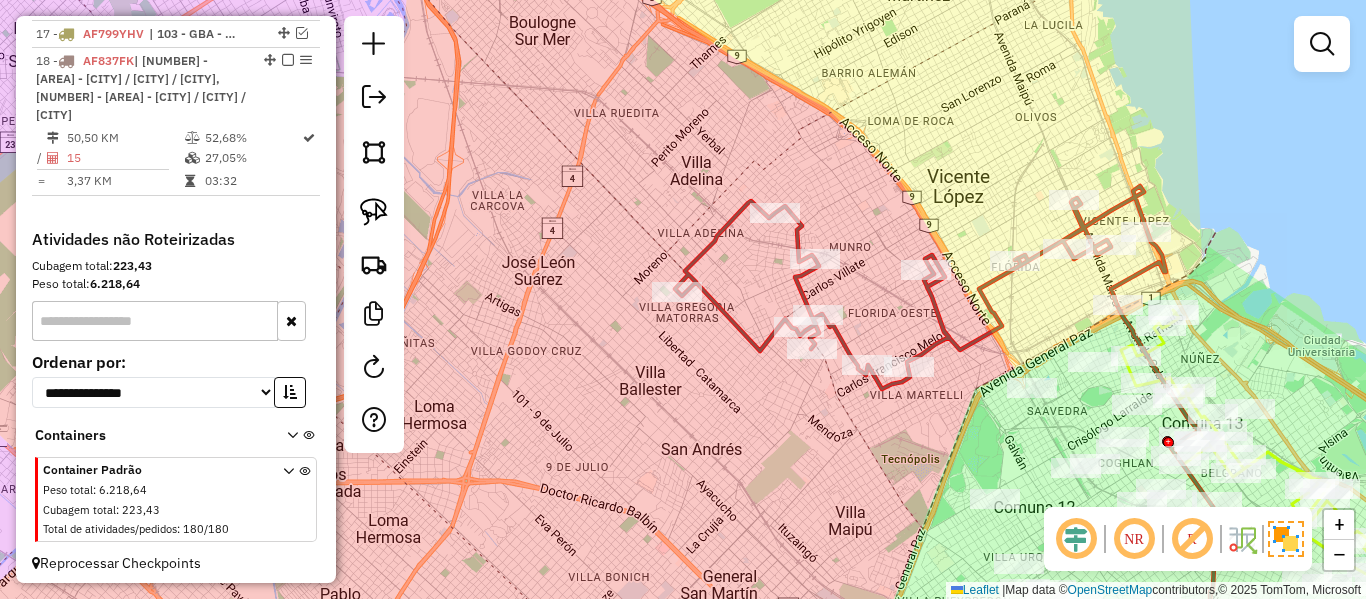 select on "**********" 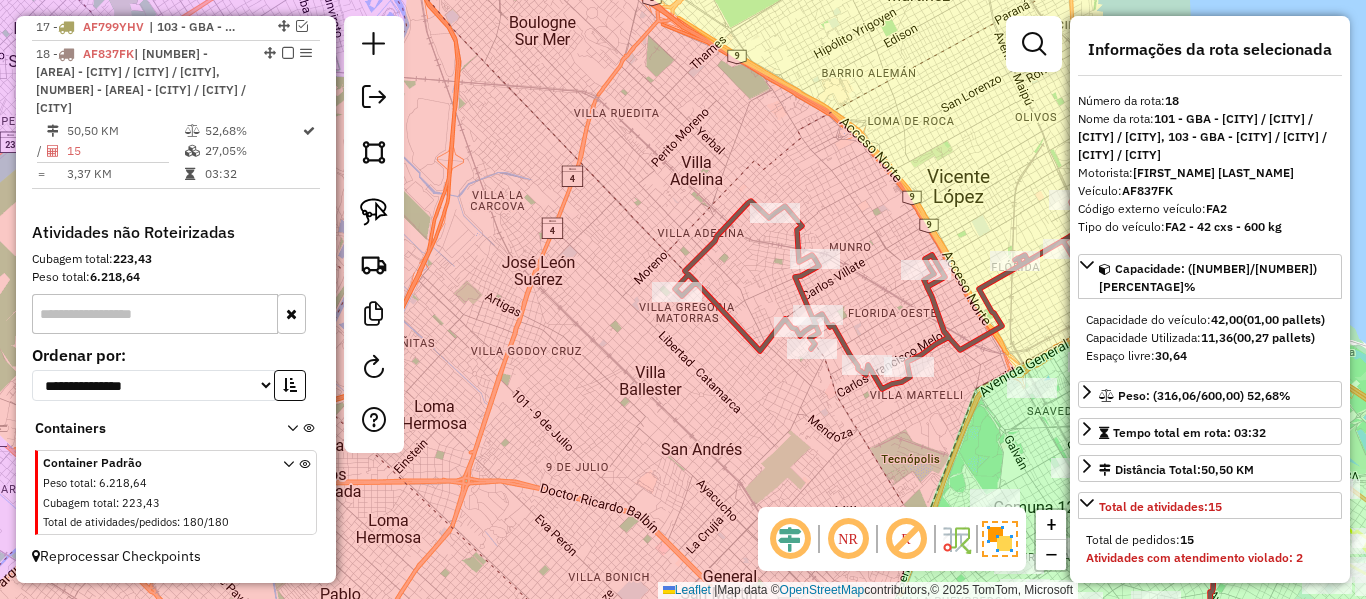 scroll, scrollTop: 1385, scrollLeft: 0, axis: vertical 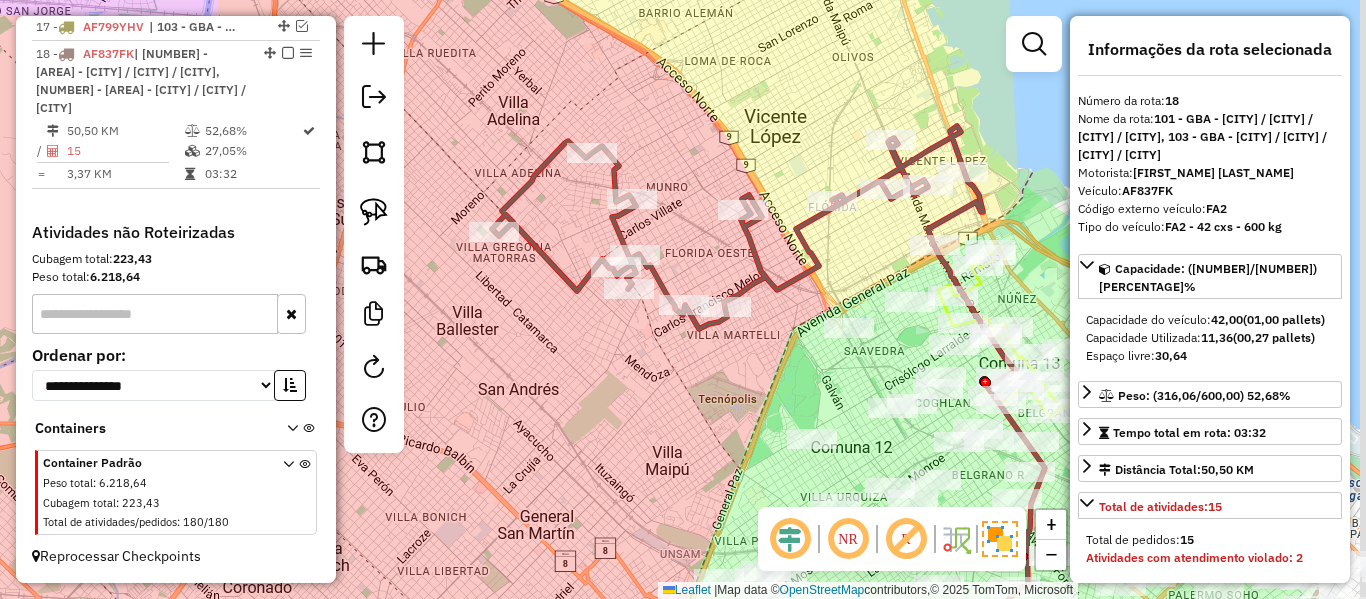 drag, startPoint x: 810, startPoint y: 290, endPoint x: 717, endPoint y: 261, distance: 97.41663 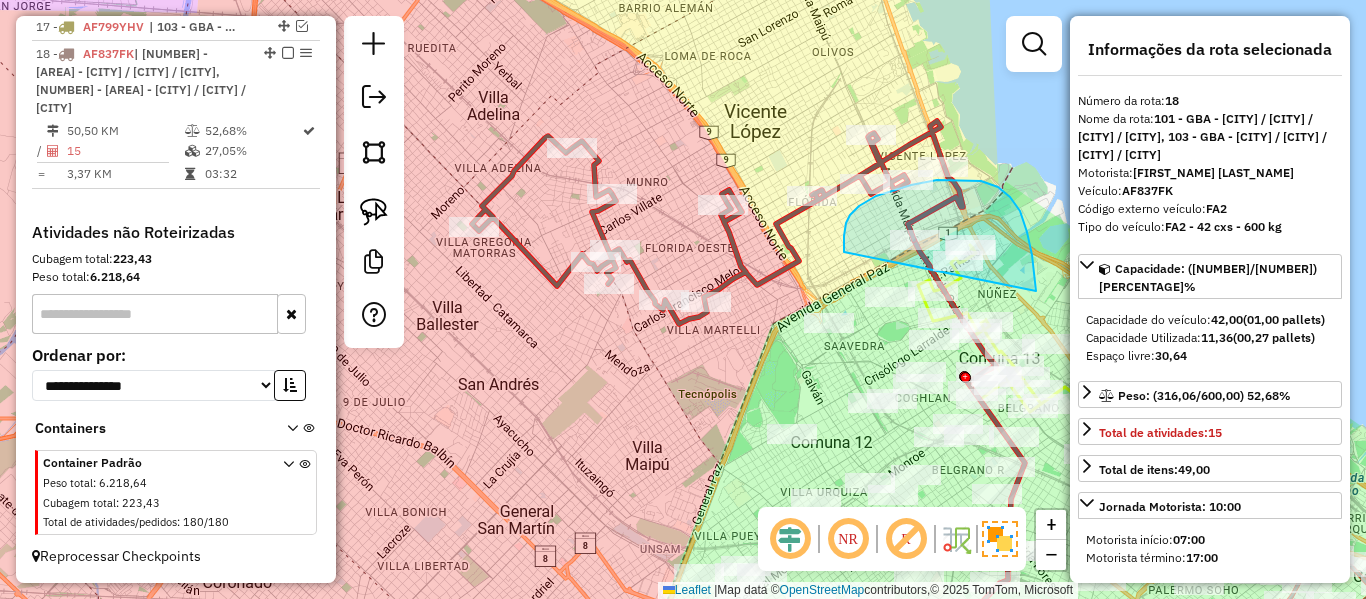 drag, startPoint x: 981, startPoint y: 181, endPoint x: 844, endPoint y: 254, distance: 155.2353 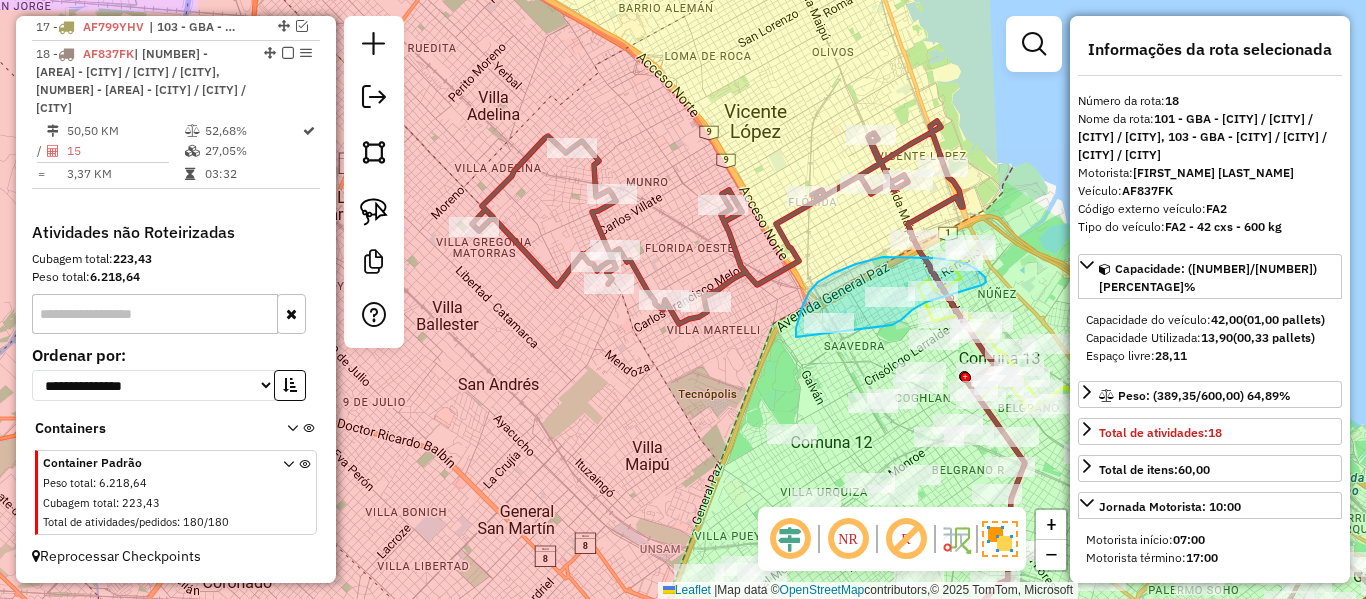 drag, startPoint x: 892, startPoint y: 325, endPoint x: 810, endPoint y: 346, distance: 84.646324 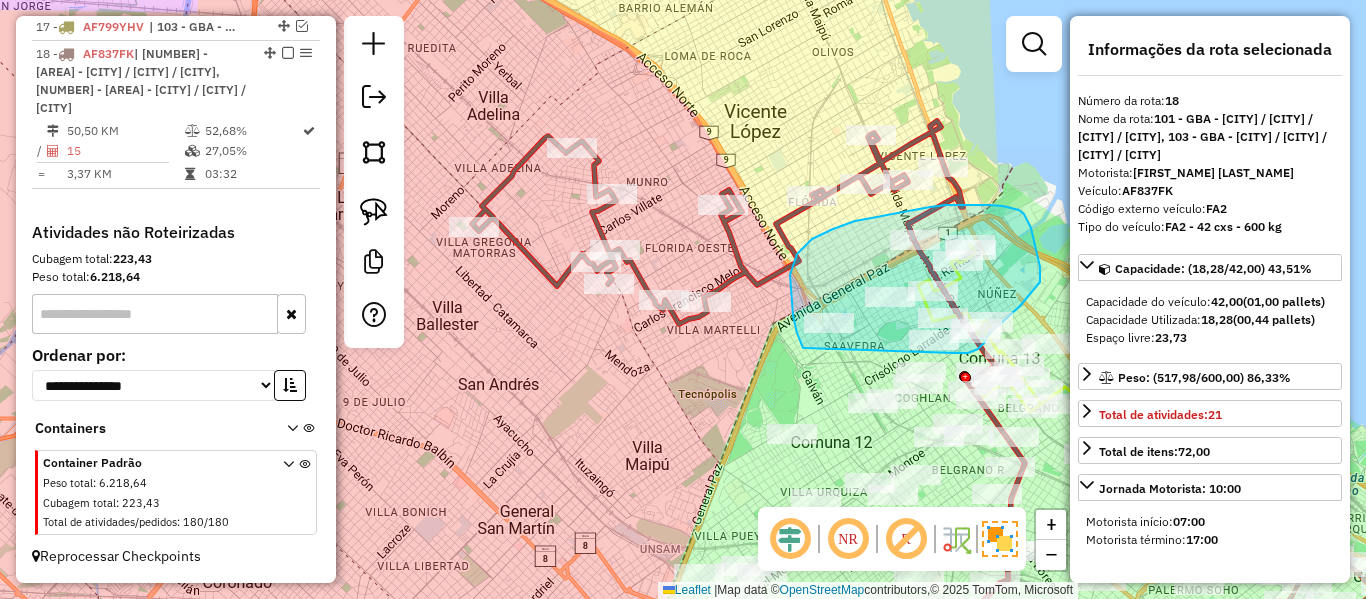 drag, startPoint x: 805, startPoint y: 348, endPoint x: 949, endPoint y: 352, distance: 144.05554 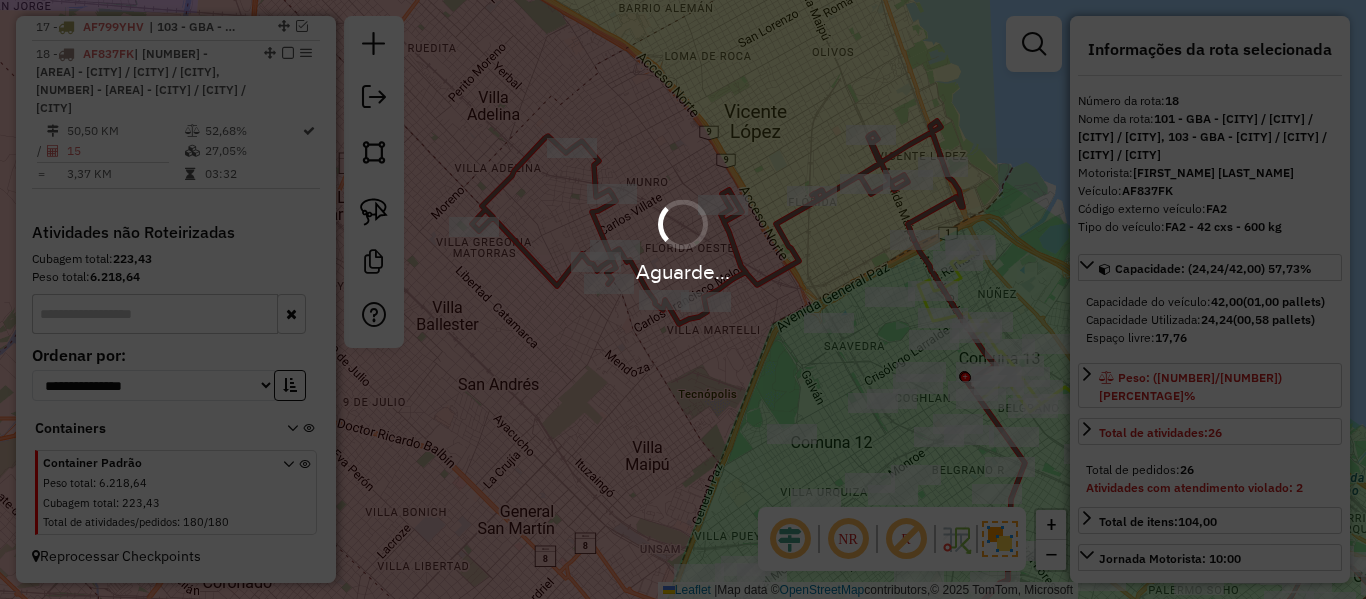 select on "**********" 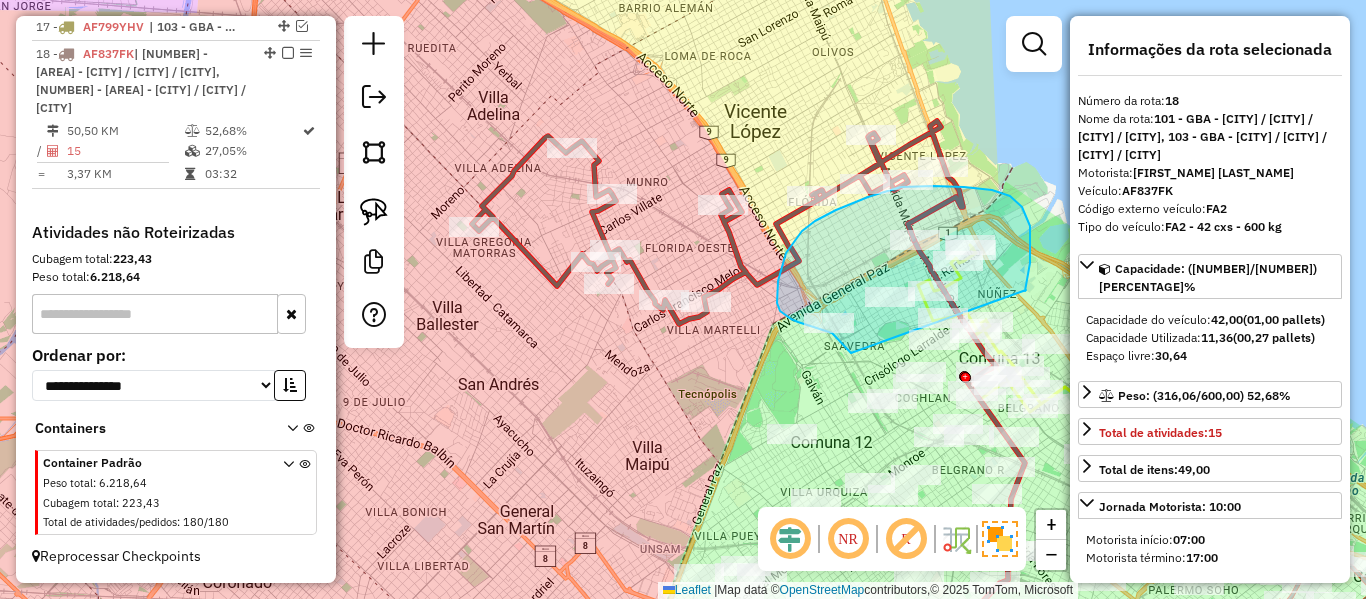 drag, startPoint x: 1025, startPoint y: 291, endPoint x: 851, endPoint y: 353, distance: 184.716 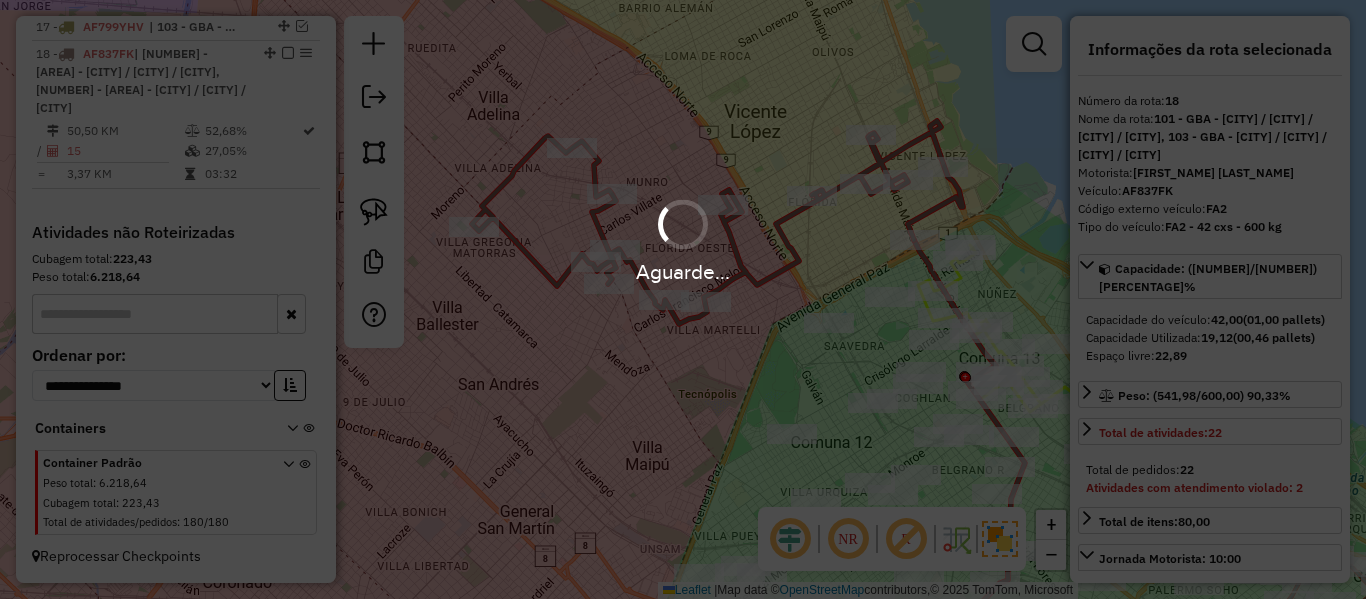 select on "**********" 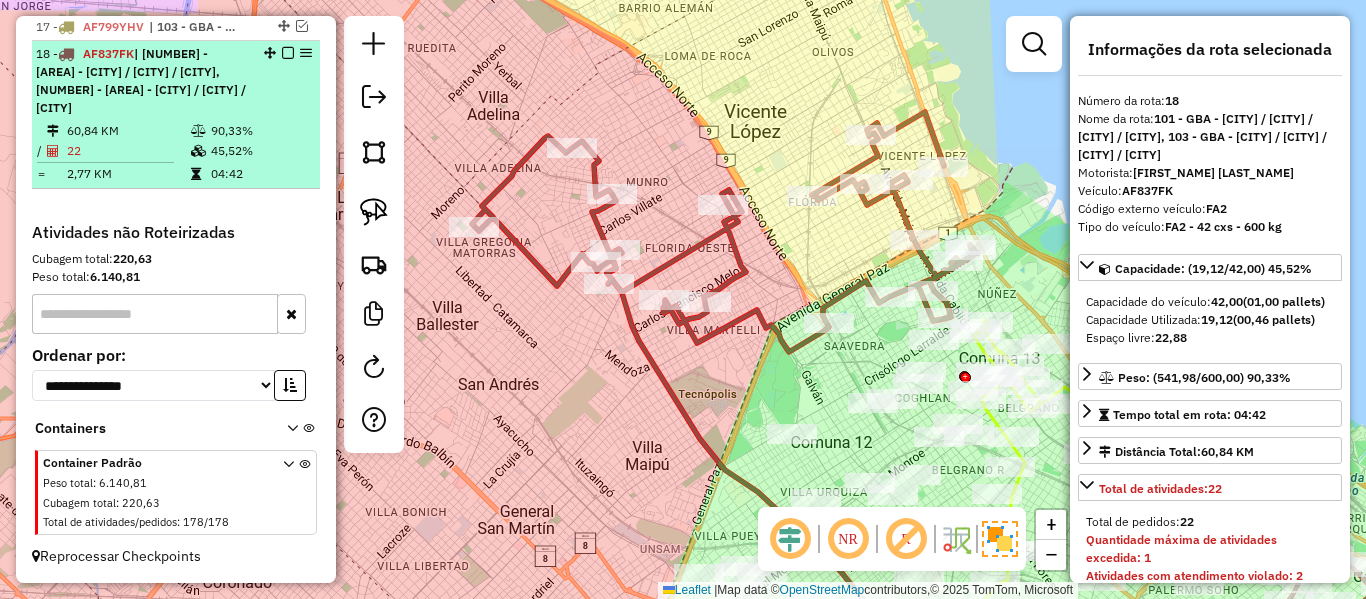 click at bounding box center [288, 53] 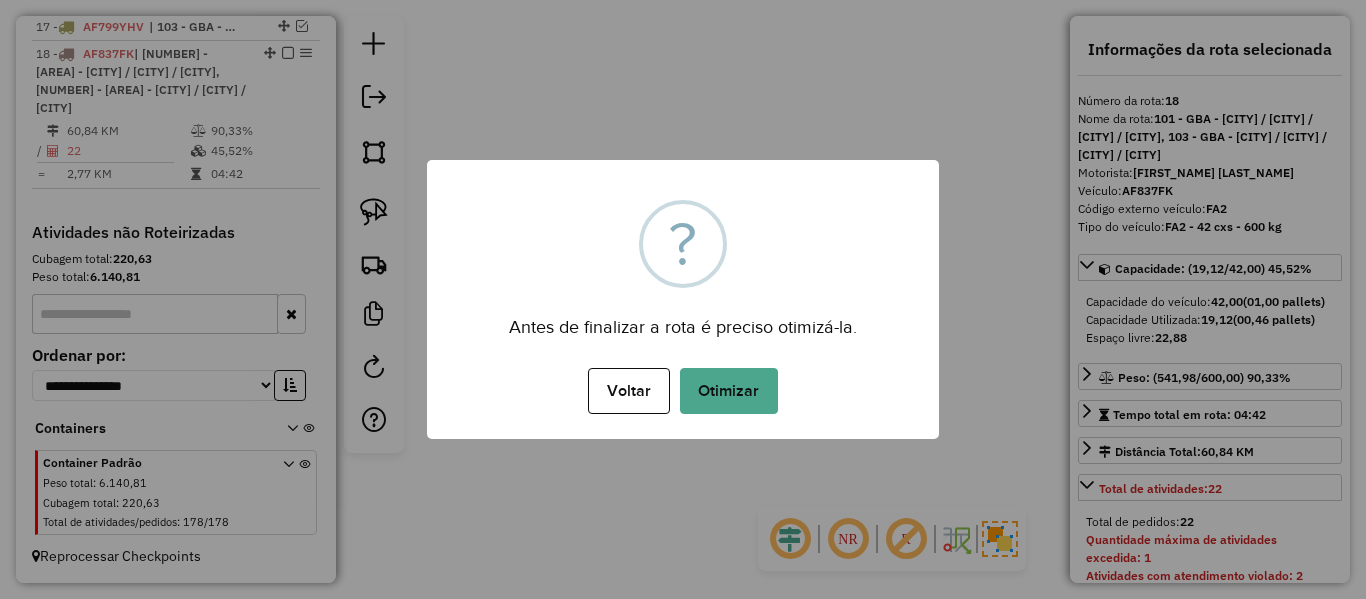 drag, startPoint x: 755, startPoint y: 360, endPoint x: 755, endPoint y: 379, distance: 19 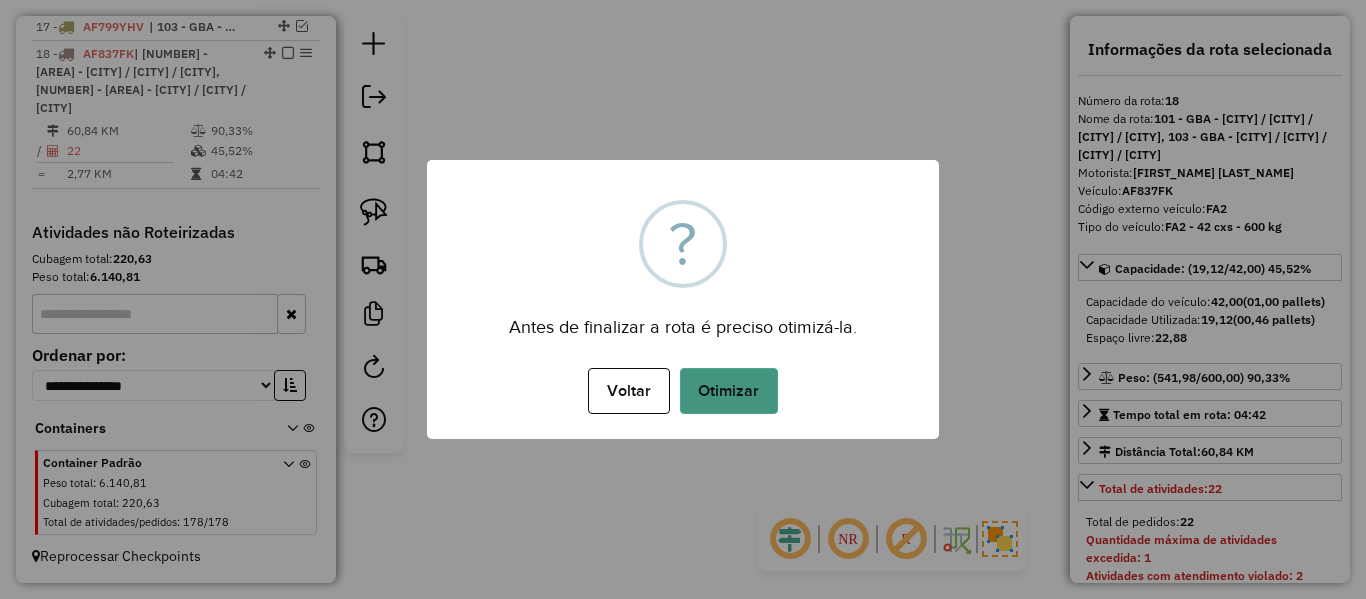 click on "× ? Antes de finalizar a rota é preciso otimizá-la. Voltar No Otimizar" at bounding box center (683, 299) 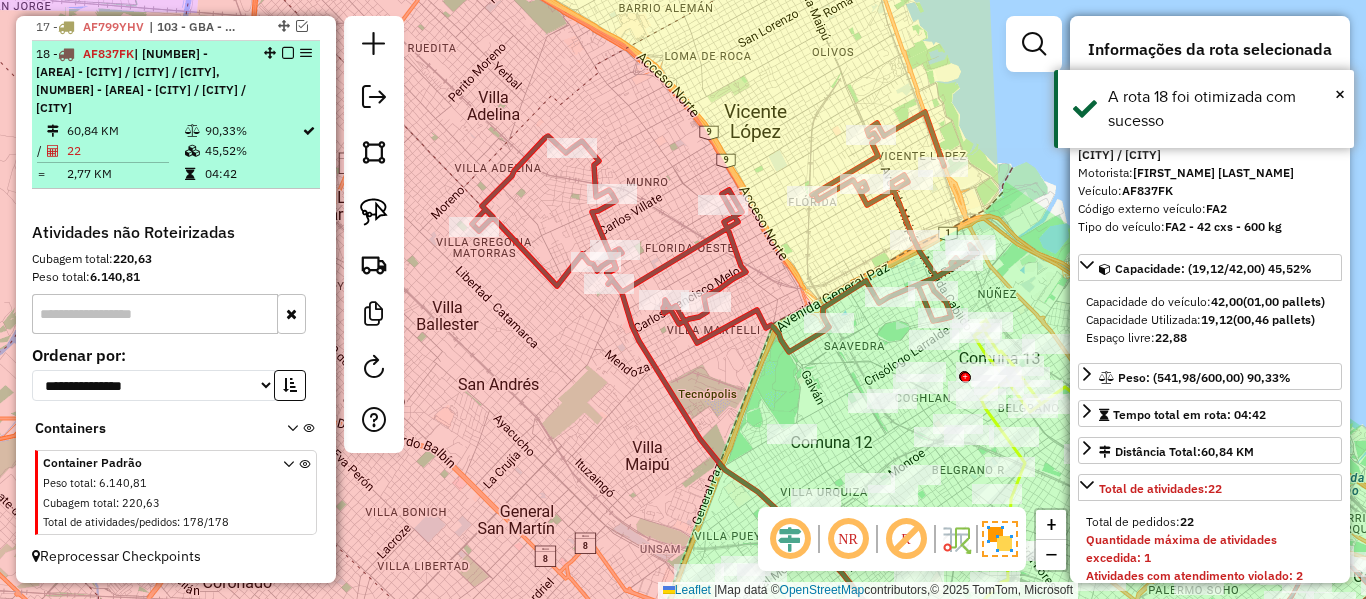 click at bounding box center (288, 53) 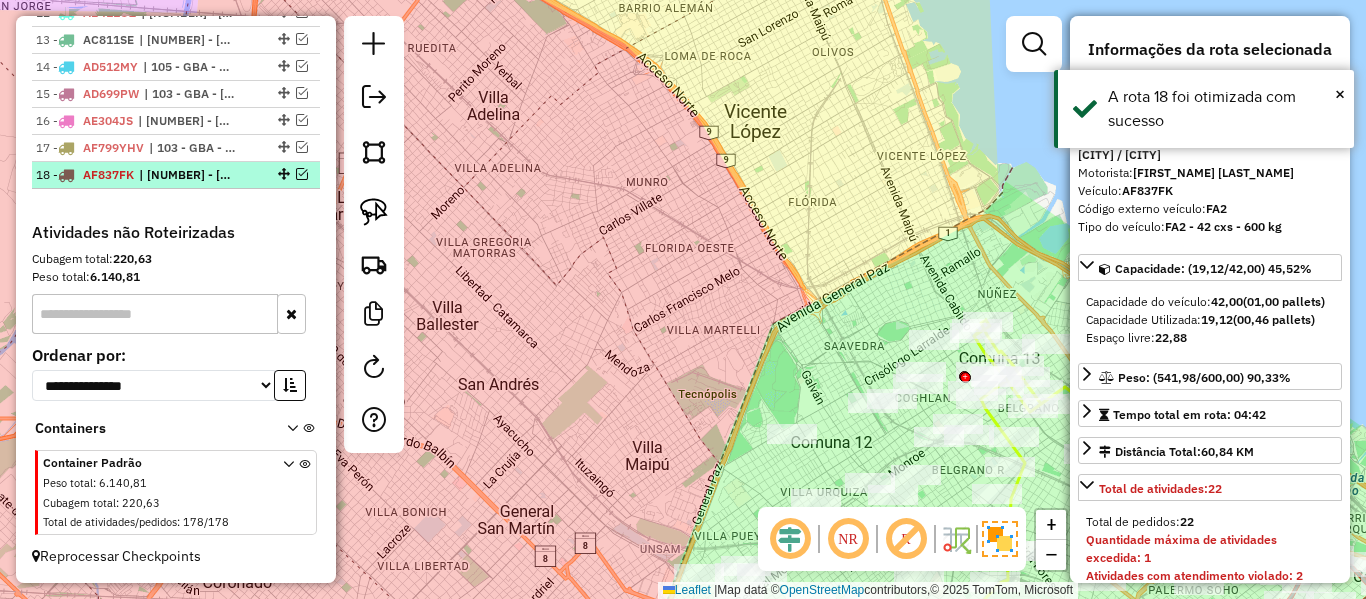 scroll, scrollTop: 1246, scrollLeft: 0, axis: vertical 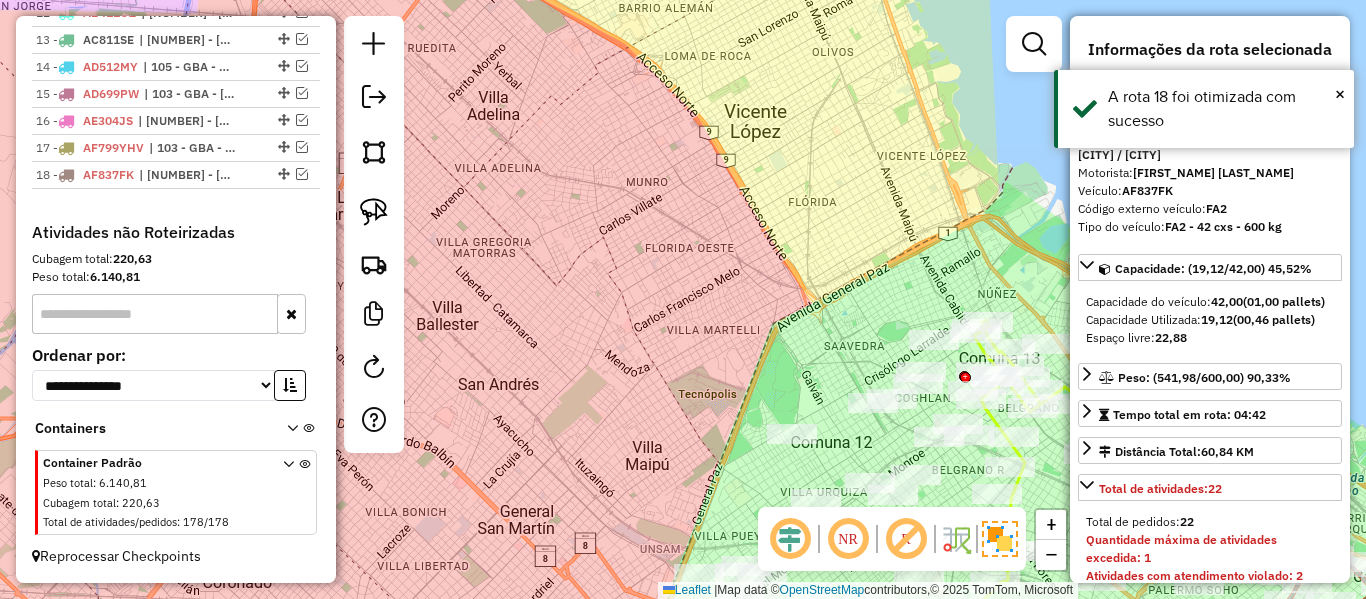 click on "Janela de atendimento Grade de atendimento Capacidade Transportadoras Veículos Cliente Pedidos  Rotas Selecione os dias de semana para filtrar as janelas de atendimento  Seg   Ter   Qua   Qui   Sex   Sáb   Dom  Informe o período da janela de atendimento: De: Até:  Filtrar exatamente a janela do cliente  Considerar janela de atendimento padrão  Selecione os dias de semana para filtrar as grades de atendimento  Seg   Ter   Qua   Qui   Sex   Sáb   Dom   Considerar clientes sem dia de atendimento cadastrado  Clientes fora do dia de atendimento selecionado Filtrar as atividades entre os valores definidos abaixo:  Peso mínimo:   Peso máximo:   Cubagem mínima:   Cubagem máxima:   De:   Até:  Filtrar as atividades entre o tempo de atendimento definido abaixo:  De:   Até:   Considerar capacidade total dos clientes não roteirizados Transportadora: Selecione um ou mais itens Tipo de veículo: Selecione um ou mais itens Veículo: Selecione um ou mais itens Motorista: Selecione um ou mais itens Nome: Rótulo:" 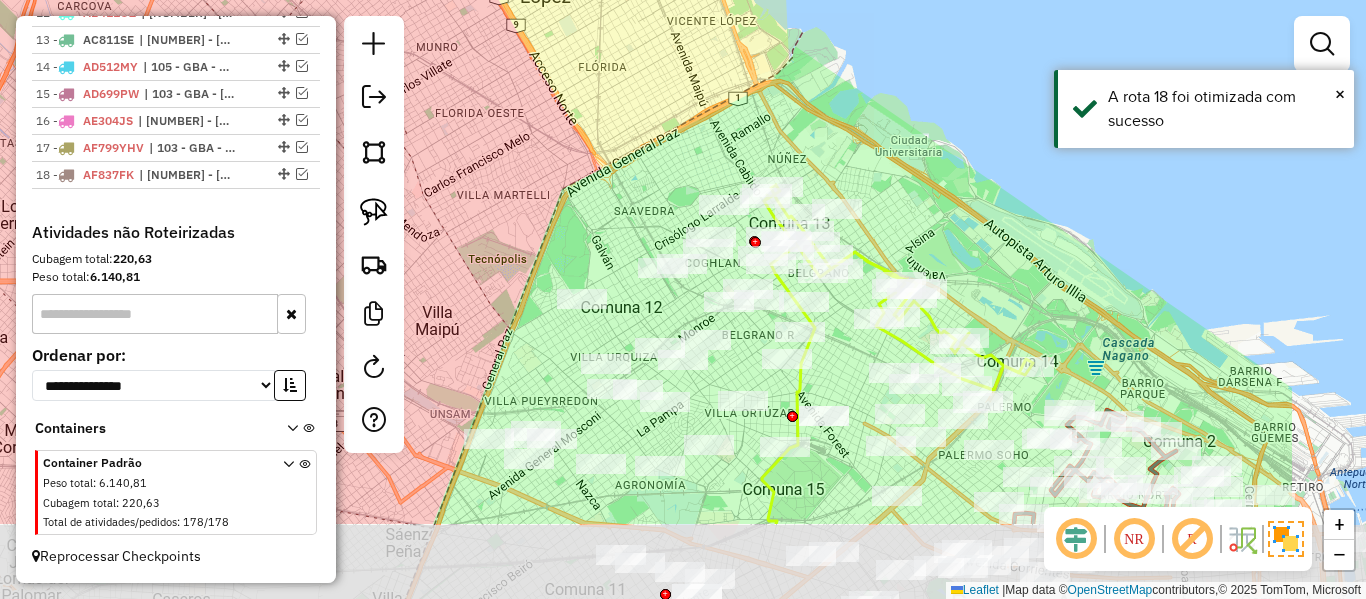 drag, startPoint x: 852, startPoint y: 330, endPoint x: 650, endPoint y: 199, distance: 240.75922 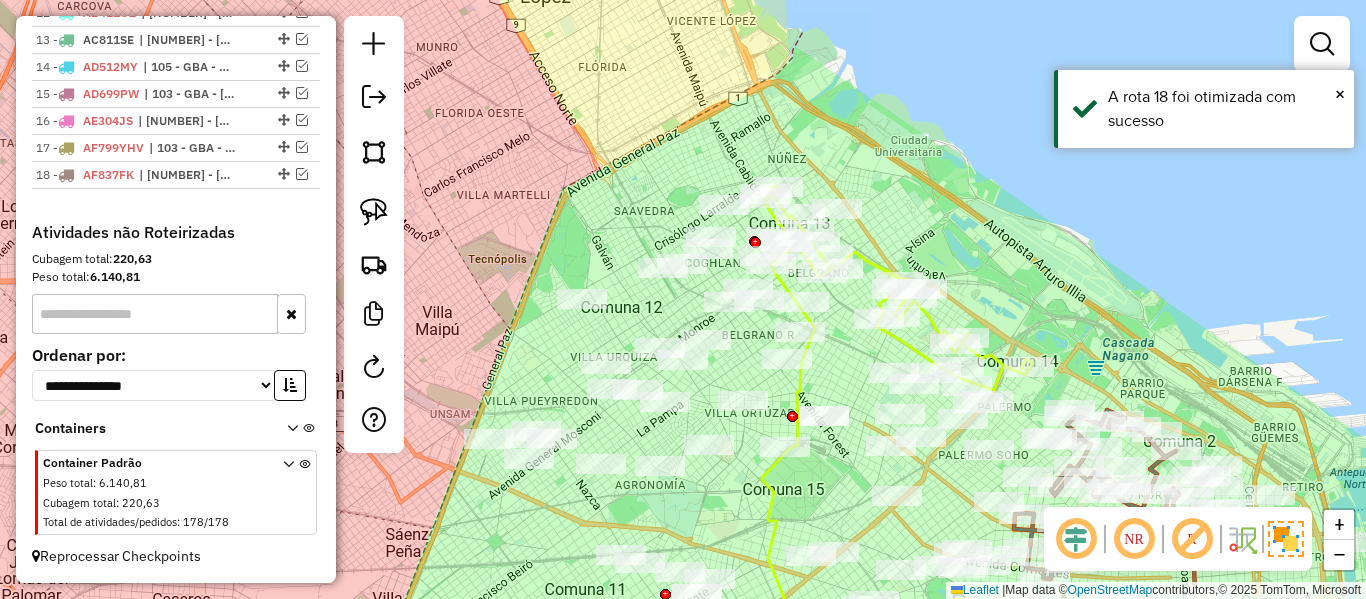 click on "Janela de atendimento Grade de atendimento Capacidade Transportadoras Veículos Cliente Pedidos  Rotas Selecione os dias de semana para filtrar as janelas de atendimento  Seg   Ter   Qua   Qui   Sex   Sáb   Dom  Informe o período da janela de atendimento: De: Até:  Filtrar exatamente a janela do cliente  Considerar janela de atendimento padrão  Selecione os dias de semana para filtrar as grades de atendimento  Seg   Ter   Qua   Qui   Sex   Sáb   Dom   Considerar clientes sem dia de atendimento cadastrado  Clientes fora do dia de atendimento selecionado Filtrar as atividades entre os valores definidos abaixo:  Peso mínimo:   Peso máximo:   Cubagem mínima:   Cubagem máxima:   De:   Até:  Filtrar as atividades entre o tempo de atendimento definido abaixo:  De:   Até:   Considerar capacidade total dos clientes não roteirizados Transportadora: Selecione um ou mais itens Tipo de veículo: Selecione um ou mais itens Veículo: Selecione um ou mais itens Motorista: Selecione um ou mais itens Nome: Rótulo:" 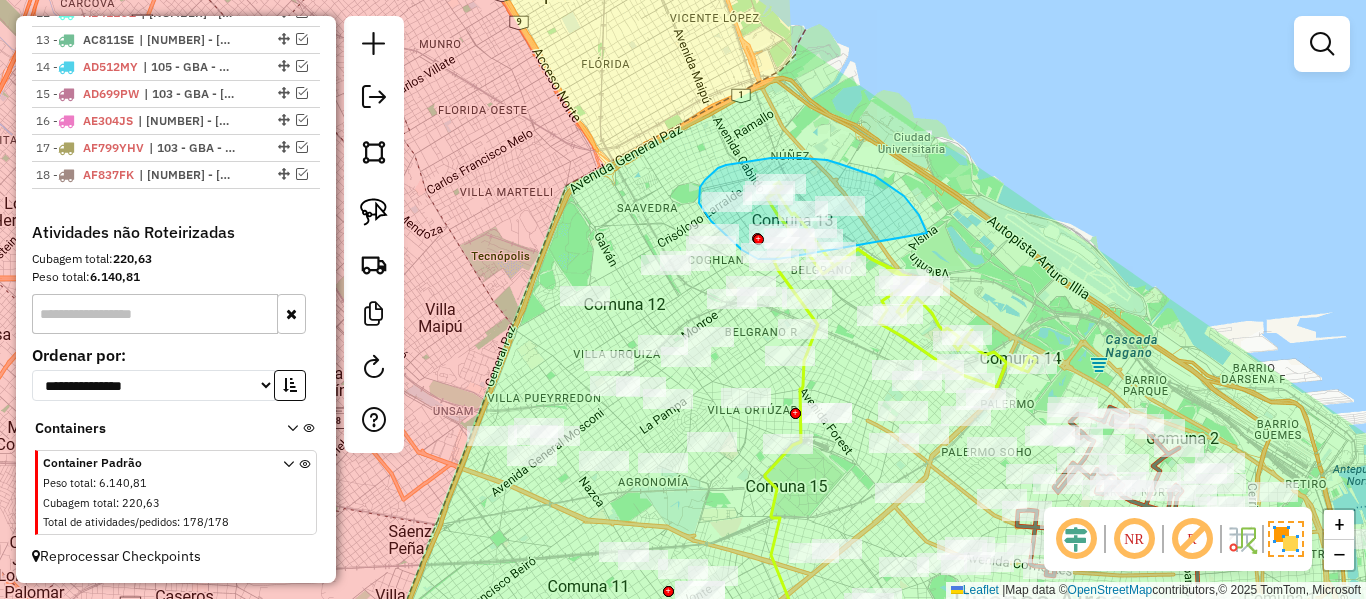 click on "Janela de atendimento Grade de atendimento Capacidade Transportadoras Veículos Cliente Pedidos  Rotas Selecione os dias de semana para filtrar as janelas de atendimento  Seg   Ter   Qua   Qui   Sex   Sáb   Dom  Informe o período da janela de atendimento: De: Até:  Filtrar exatamente a janela do cliente  Considerar janela de atendimento padrão  Selecione os dias de semana para filtrar as grades de atendimento  Seg   Ter   Qua   Qui   Sex   Sáb   Dom   Considerar clientes sem dia de atendimento cadastrado  Clientes fora do dia de atendimento selecionado Filtrar as atividades entre os valores definidos abaixo:  Peso mínimo:   Peso máximo:   Cubagem mínima:   Cubagem máxima:   De:   Até:  Filtrar as atividades entre o tempo de atendimento definido abaixo:  De:   Até:   Considerar capacidade total dos clientes não roteirizados Transportadora: Selecione um ou mais itens Tipo de veículo: Selecione um ou mais itens Veículo: Selecione um ou mais itens Motorista: Selecione um ou mais itens Nome: Rótulo:" 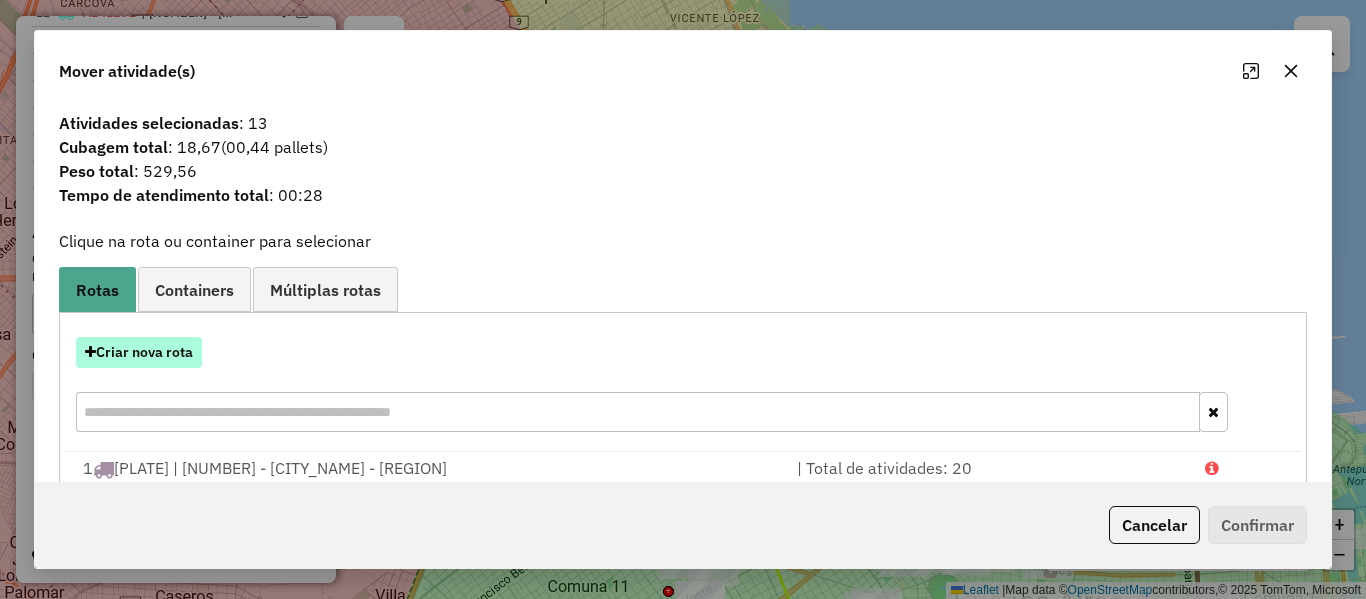 click on "Criar nova rota" at bounding box center (139, 352) 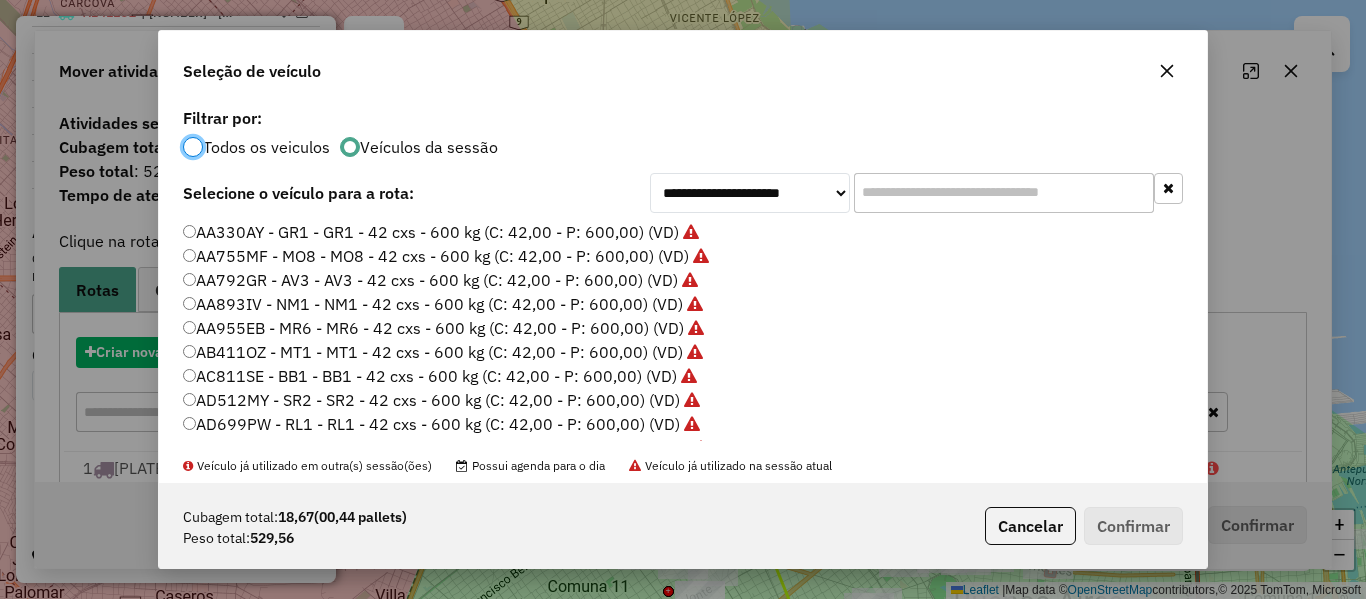 scroll, scrollTop: 11, scrollLeft: 6, axis: both 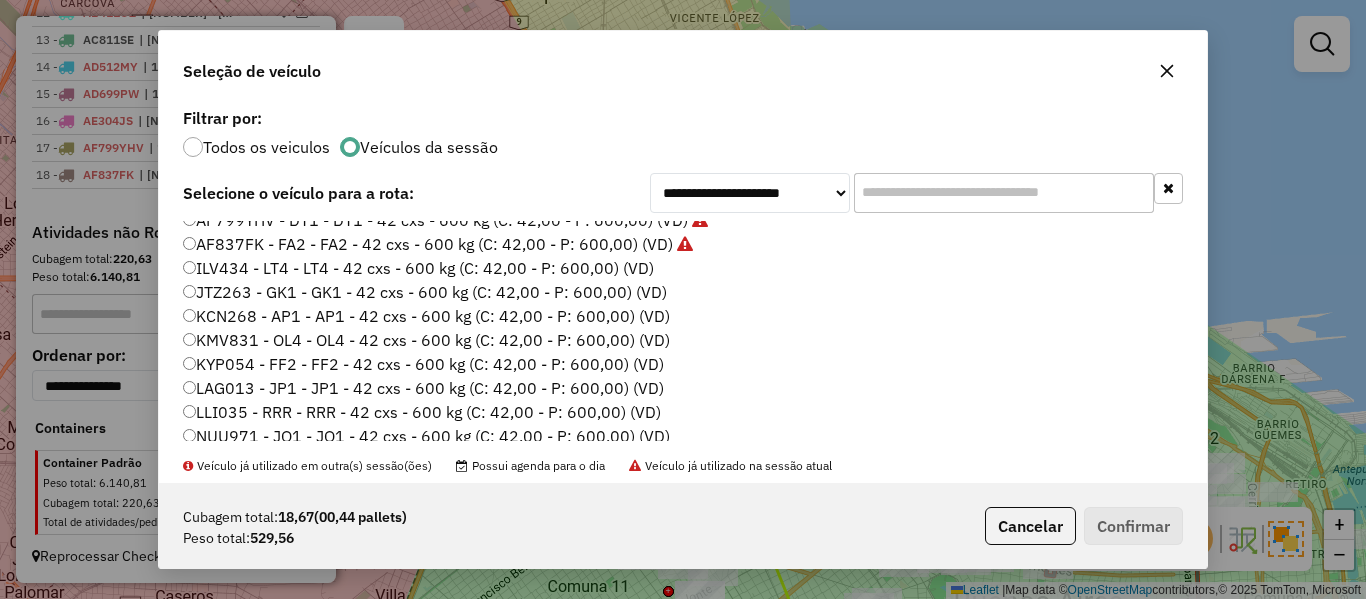 click on "ILV434 - LT4 - LT4 - 42 cxs - 600 kg (C: 42,00 - P: 600,00) (VD)" 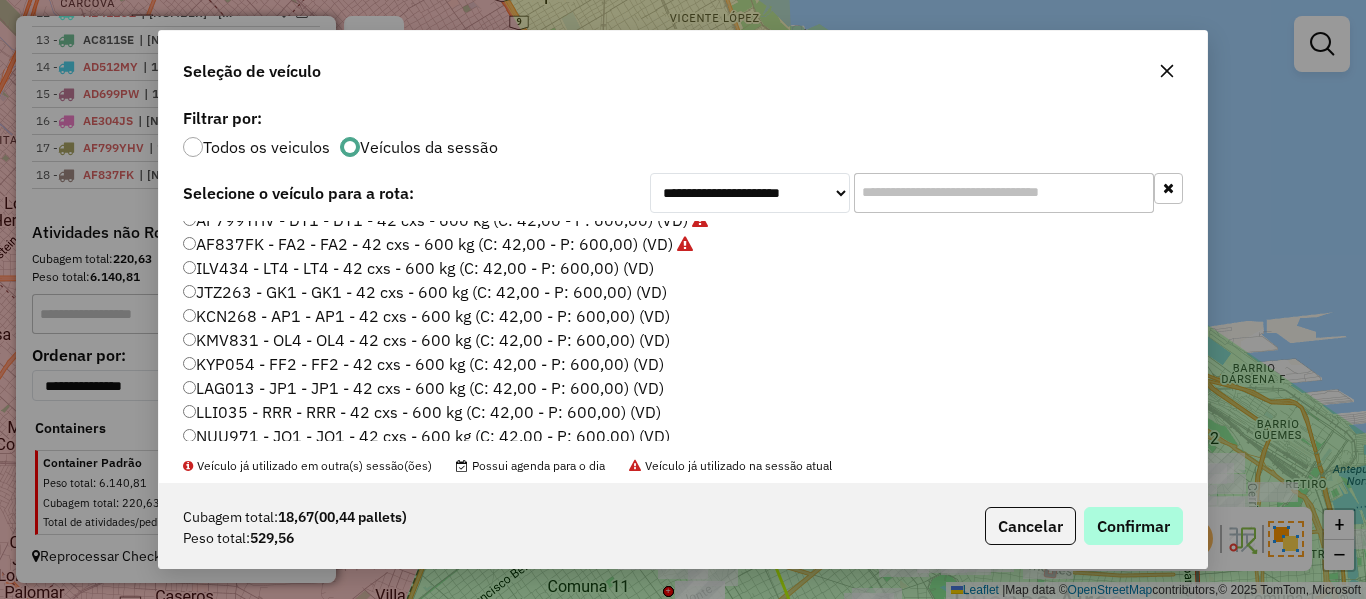 drag, startPoint x: 1083, startPoint y: 499, endPoint x: 1133, endPoint y: 528, distance: 57.801384 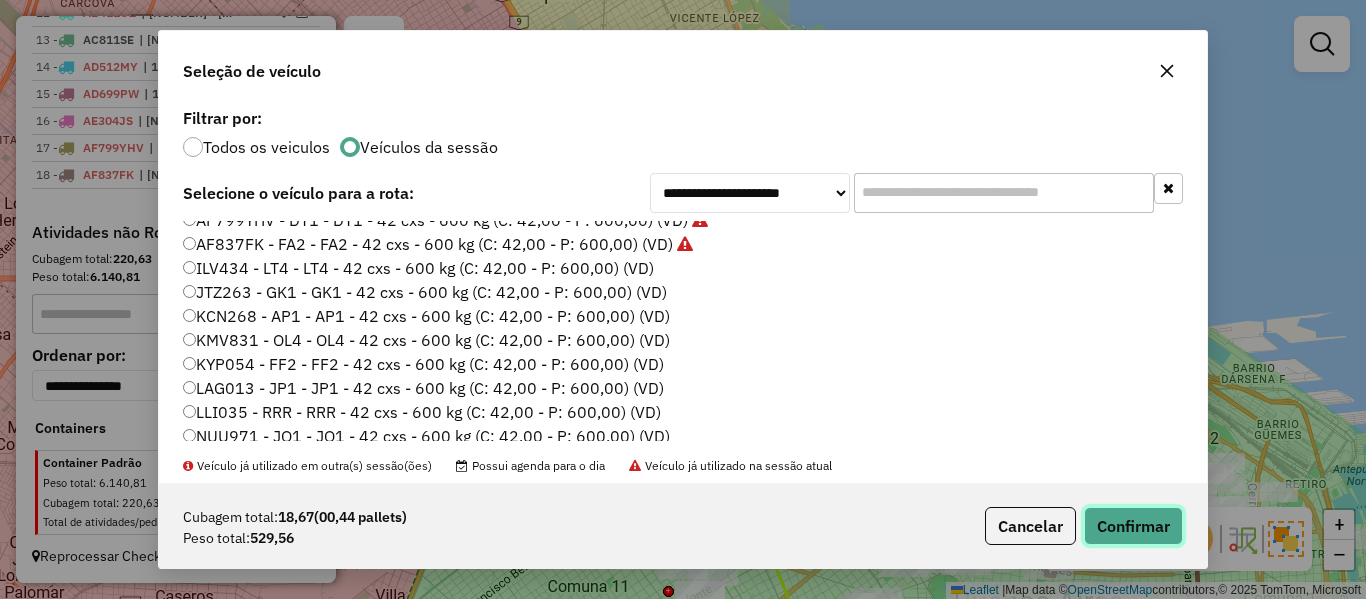 click on "Confirmar" 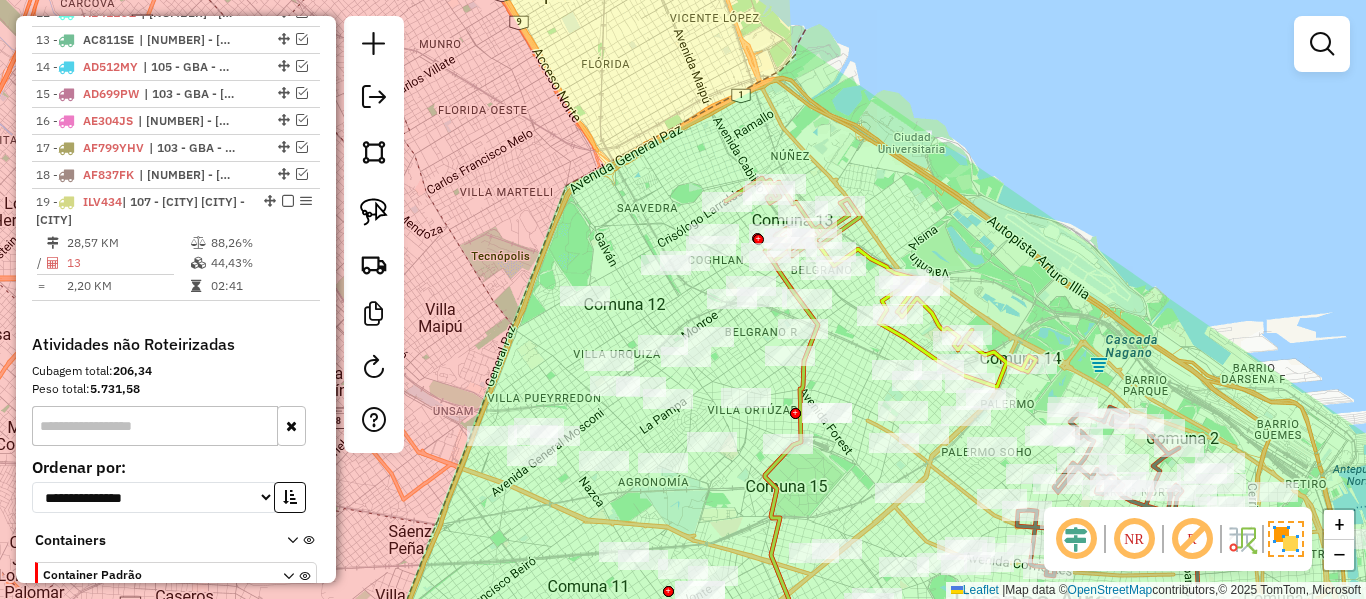 scroll, scrollTop: 1358, scrollLeft: 0, axis: vertical 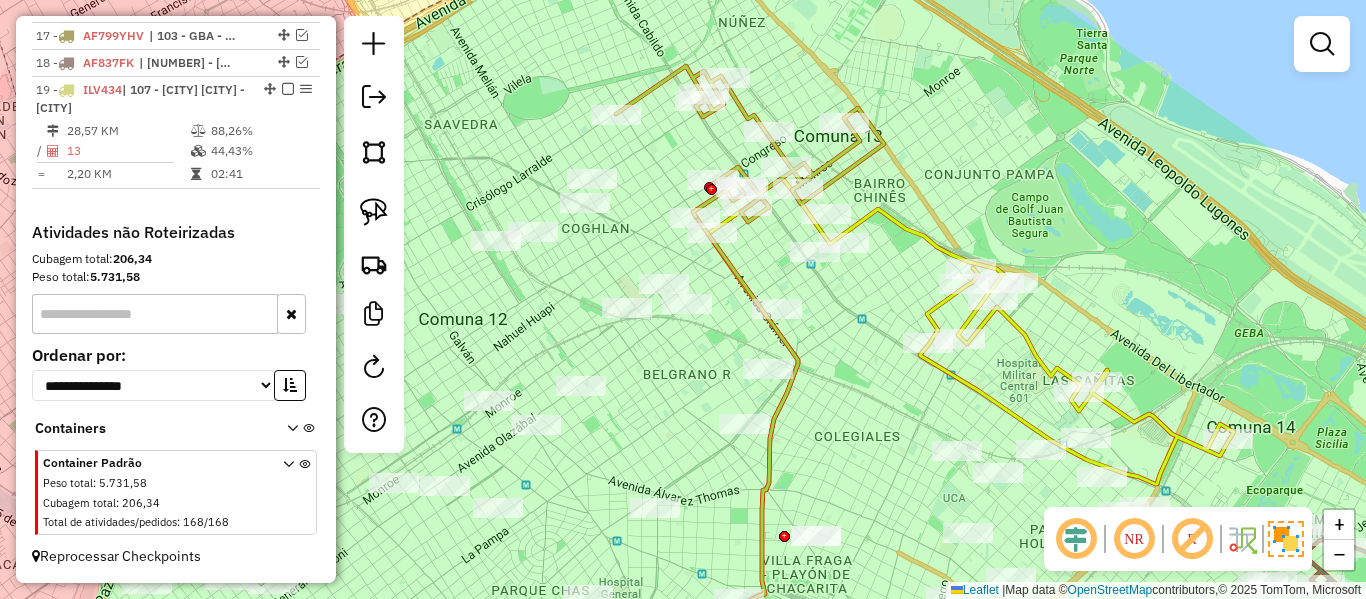 click 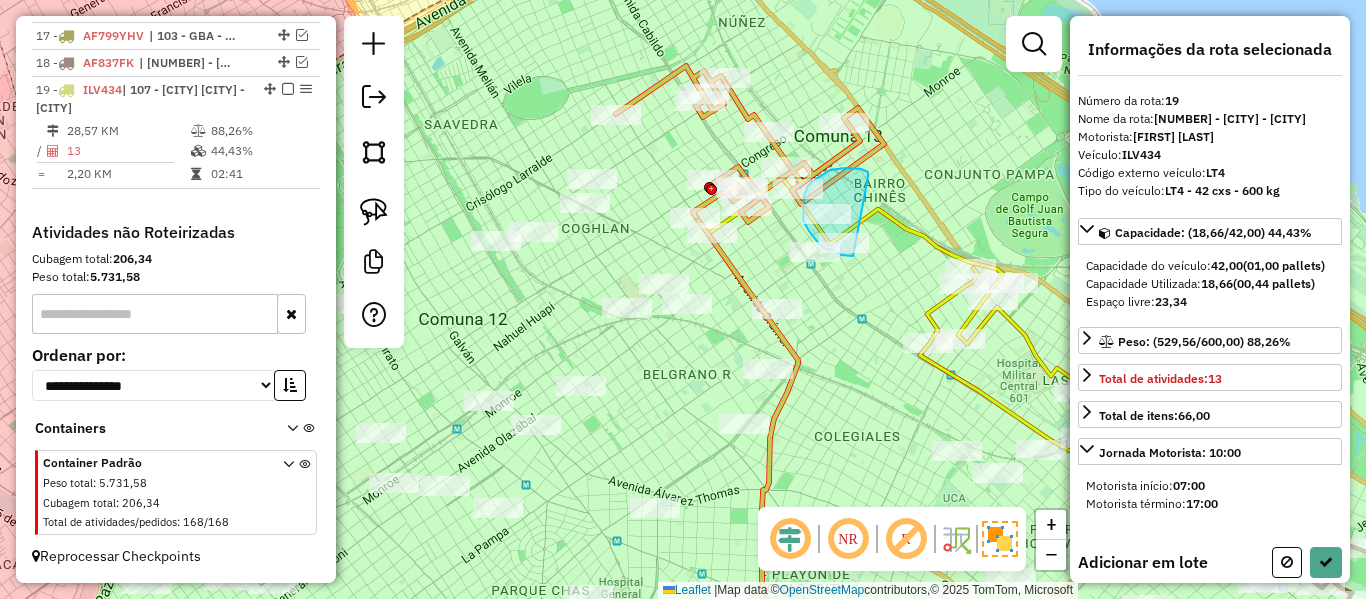 drag, startPoint x: 861, startPoint y: 169, endPoint x: 913, endPoint y: 214, distance: 68.76772 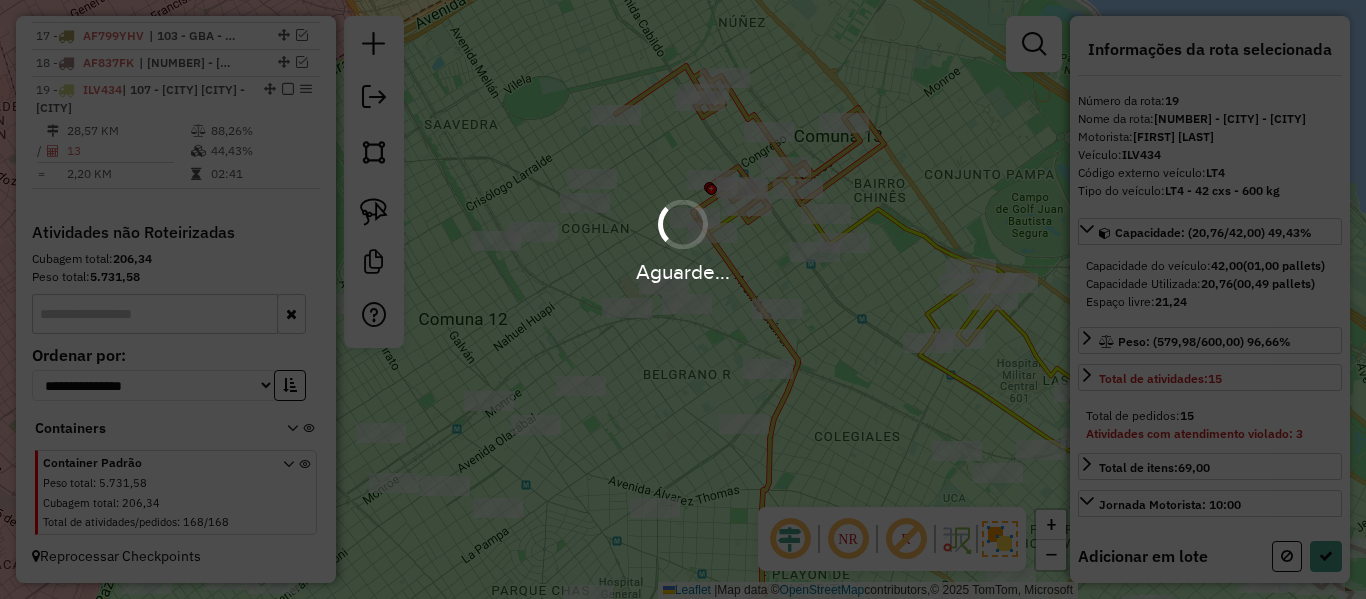 select on "**********" 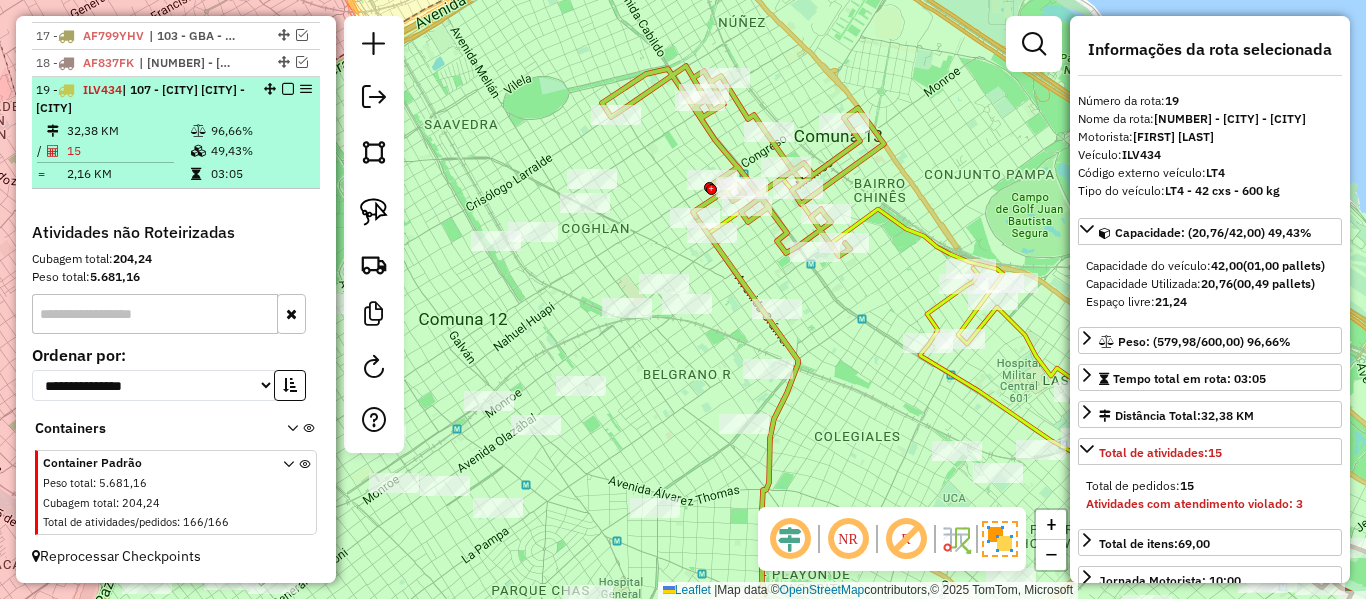 click at bounding box center [288, 89] 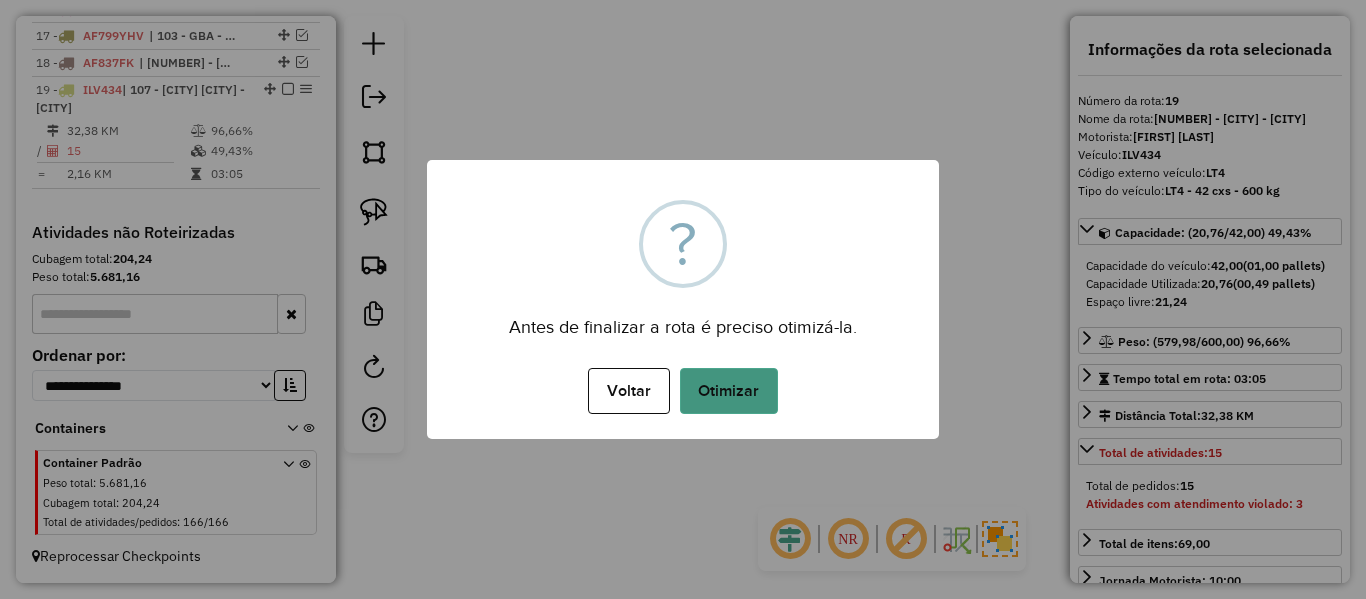 click on "Otimizar" at bounding box center (729, 391) 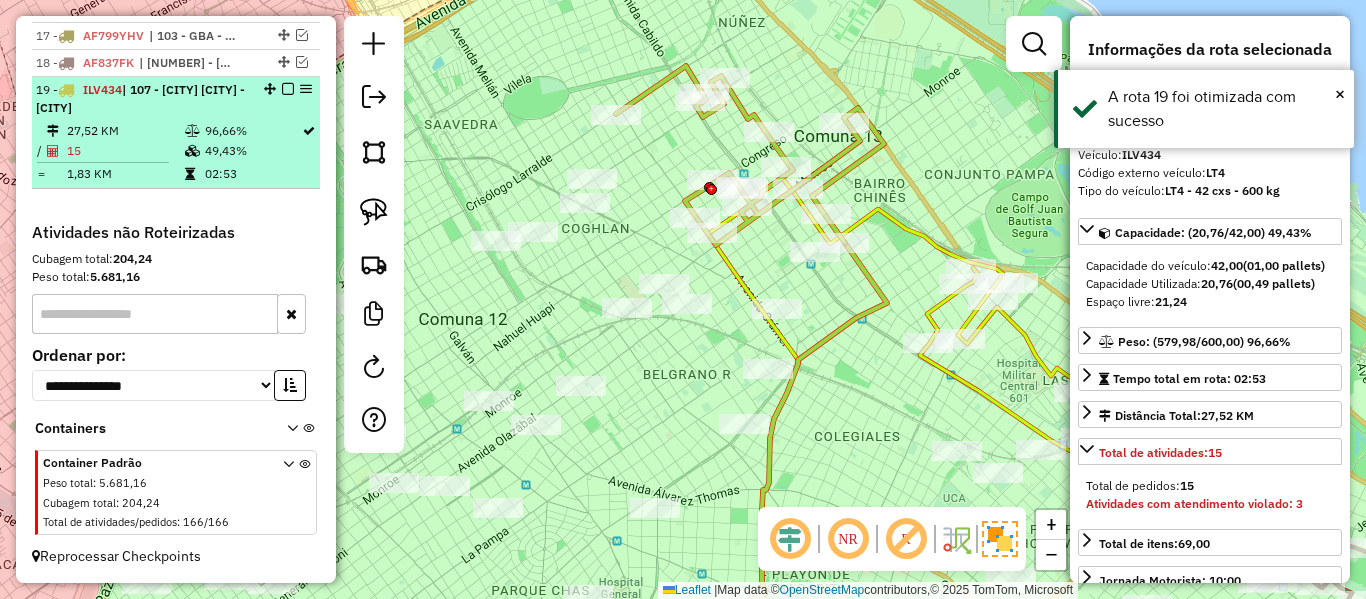 click at bounding box center (288, 89) 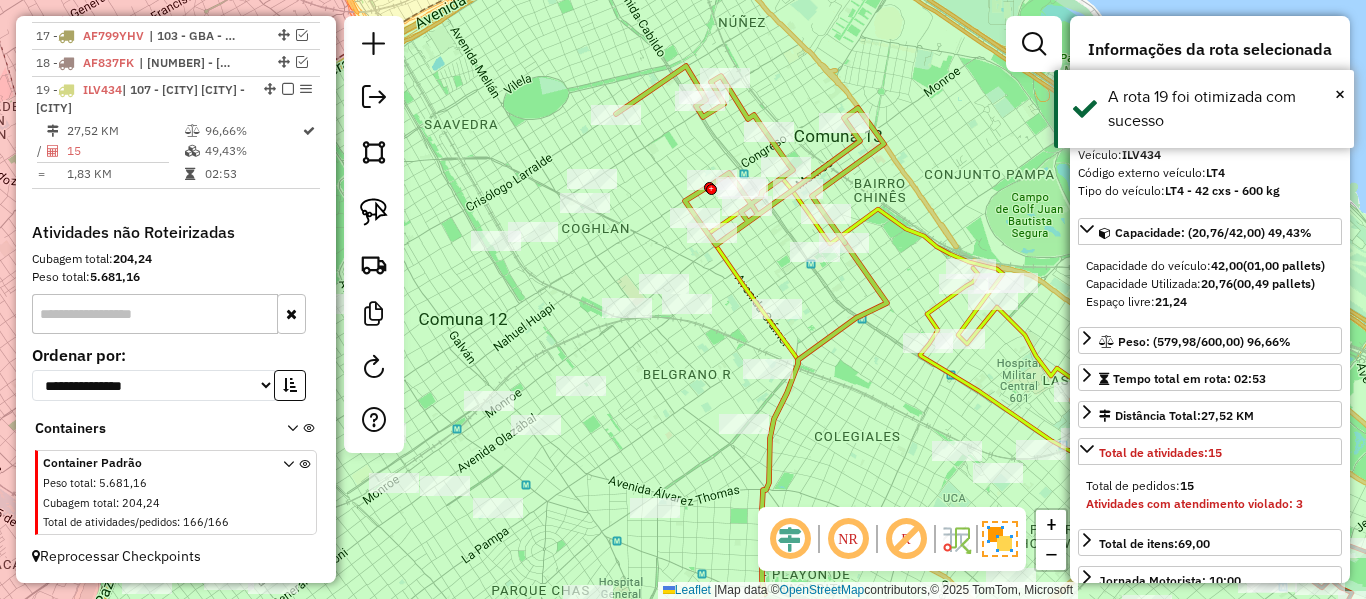 scroll, scrollTop: 1273, scrollLeft: 0, axis: vertical 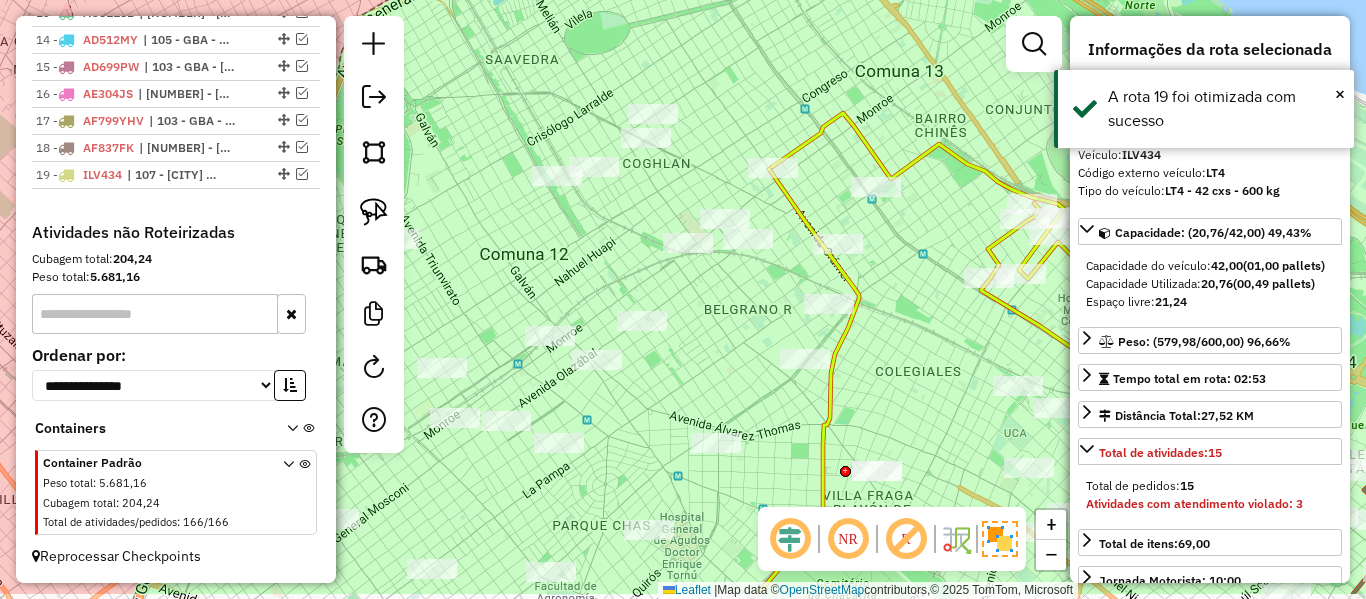 drag, startPoint x: 682, startPoint y: 138, endPoint x: 693, endPoint y: 132, distance: 12.529964 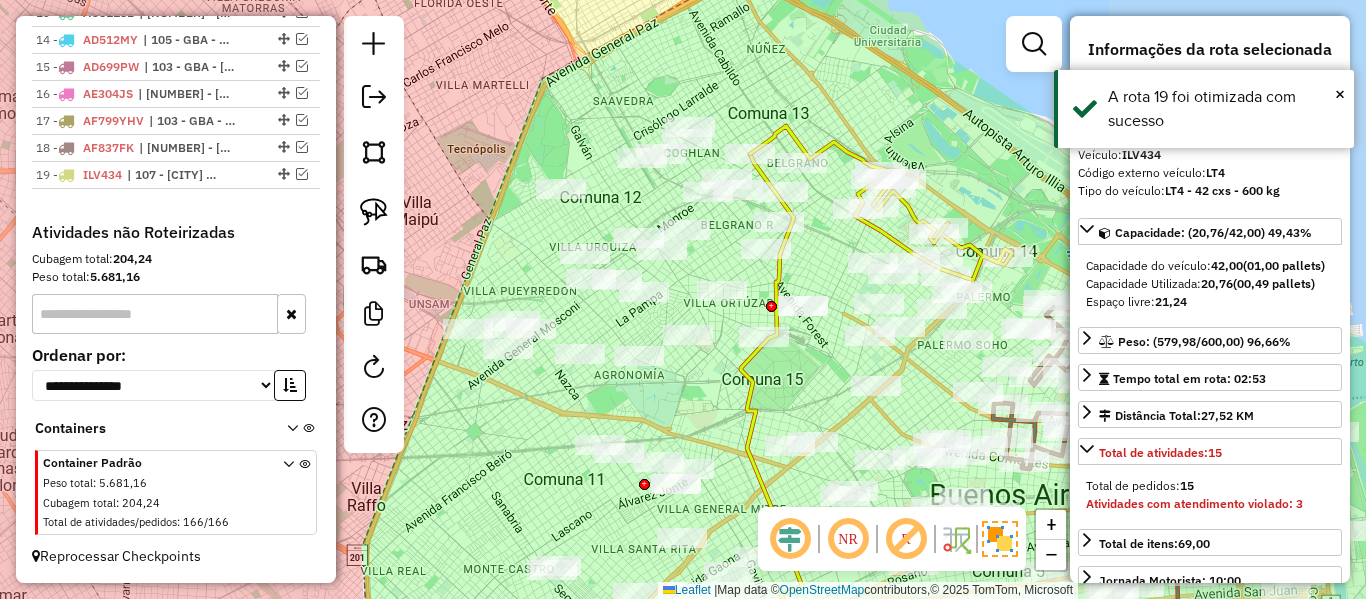 drag, startPoint x: 727, startPoint y: 110, endPoint x: 780, endPoint y: 147, distance: 64.63745 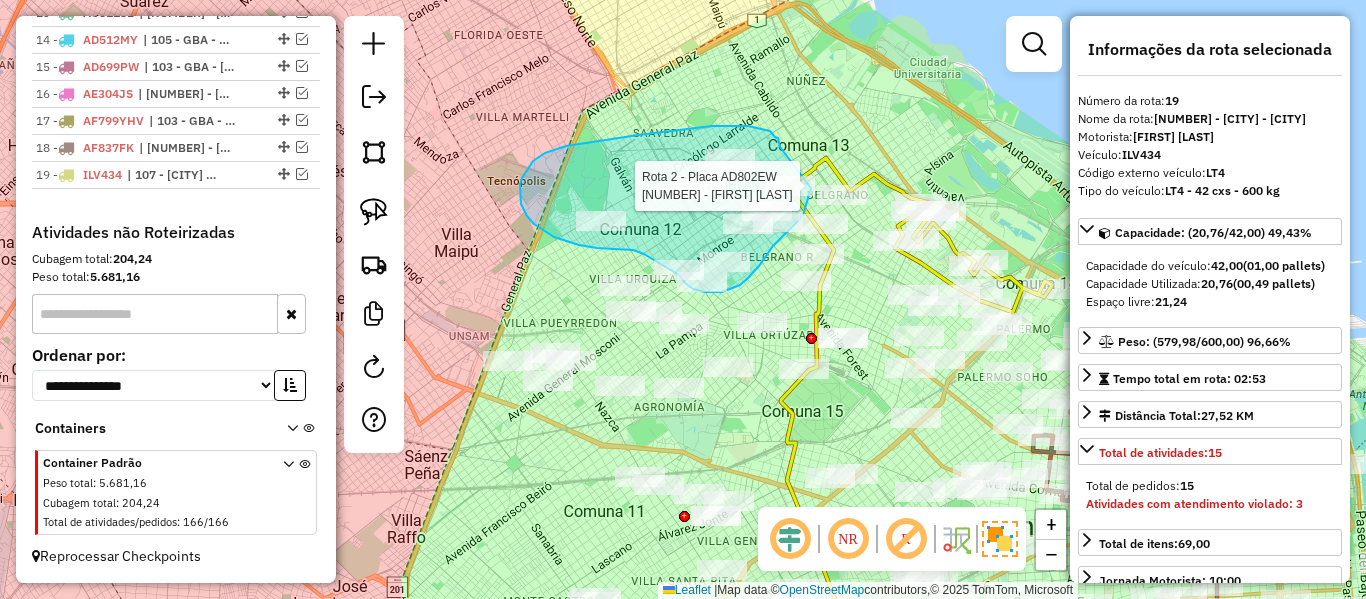 drag, startPoint x: 780, startPoint y: 147, endPoint x: 820, endPoint y: 155, distance: 40.792156 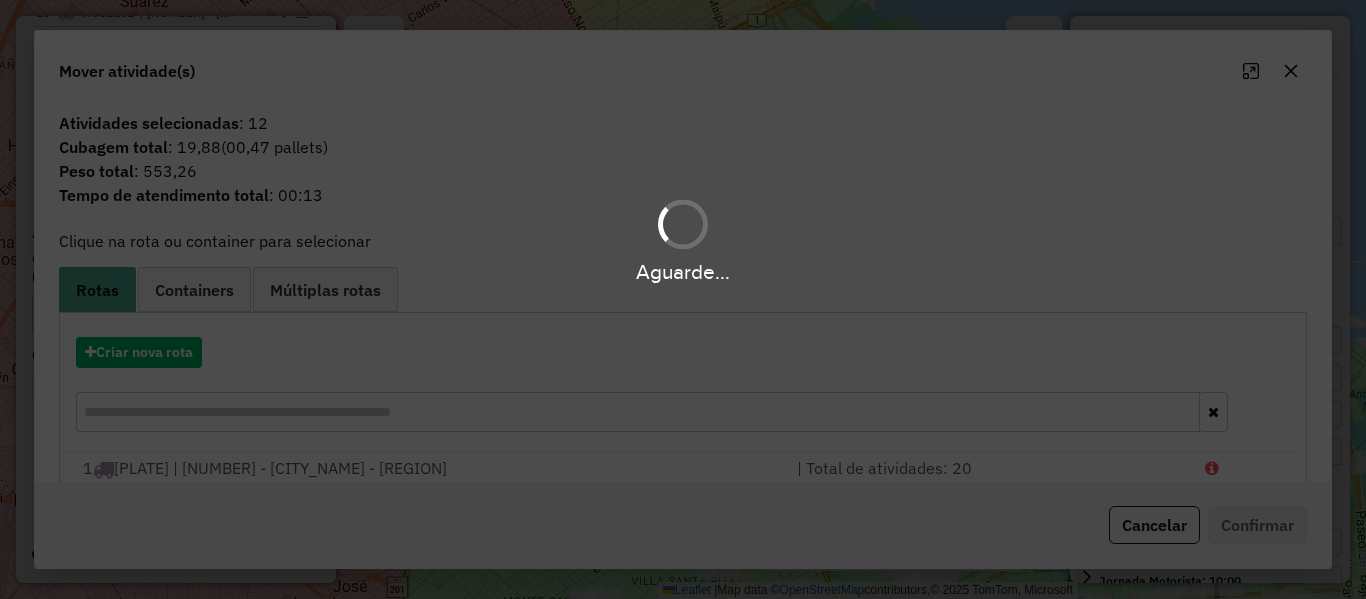 click on "Aguarde..." at bounding box center [683, 299] 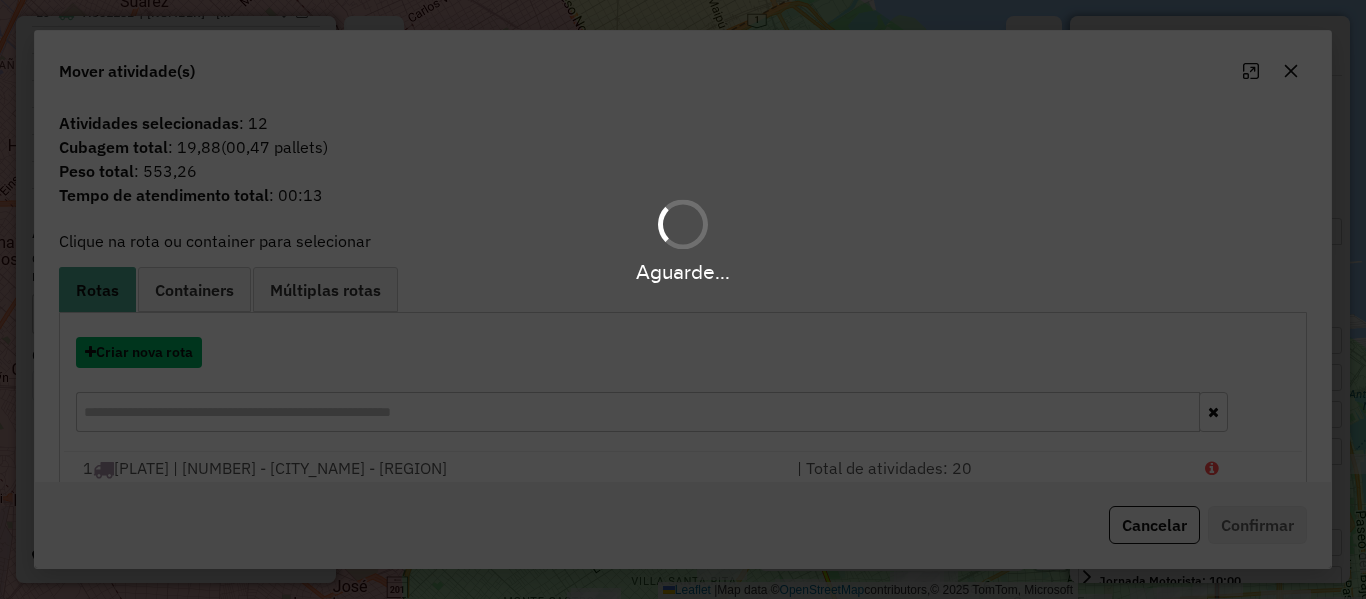 click on "Criar nova rota" at bounding box center (139, 352) 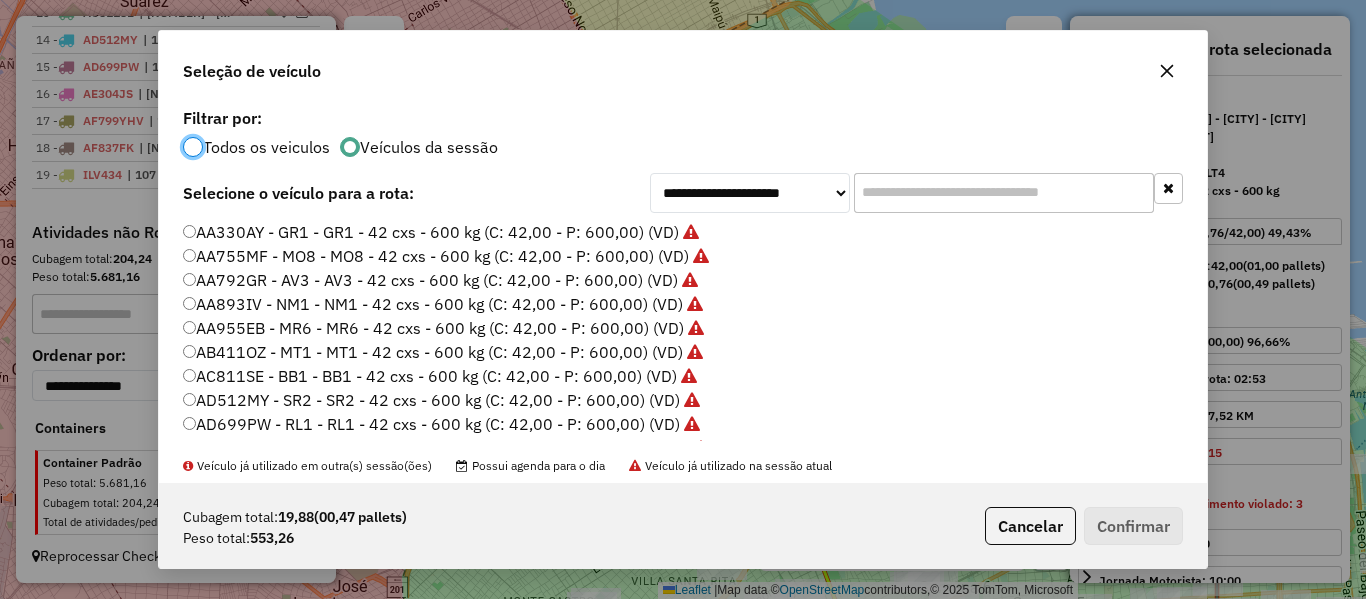 click on "**********" 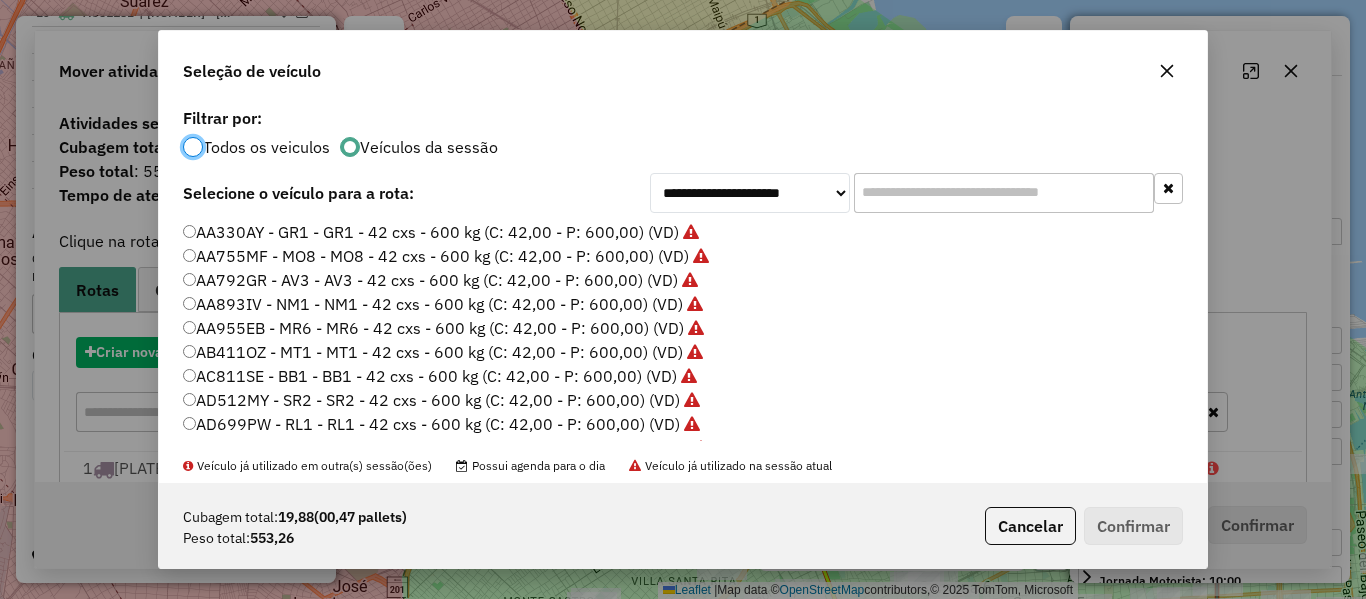 scroll, scrollTop: 11, scrollLeft: 6, axis: both 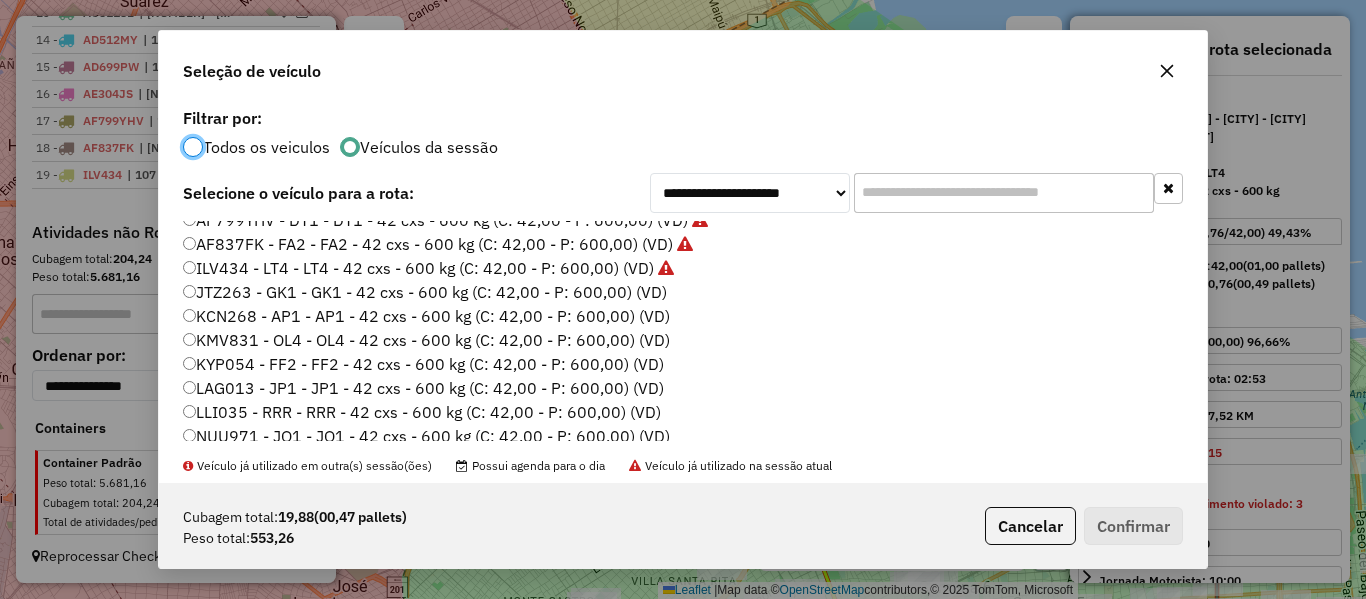 click on "JTZ263 - GK1 - GK1 - 42 cxs - 600 kg (C: 42,00 - P: 600,00) (VD)" 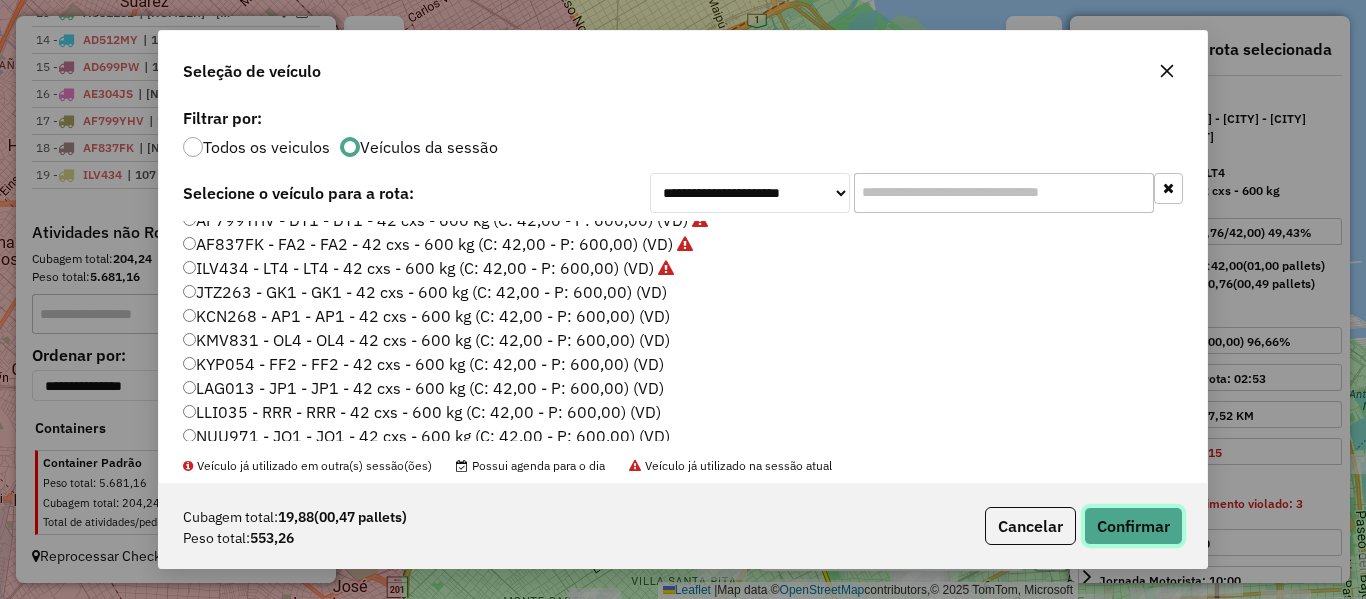 click on "Confirmar" 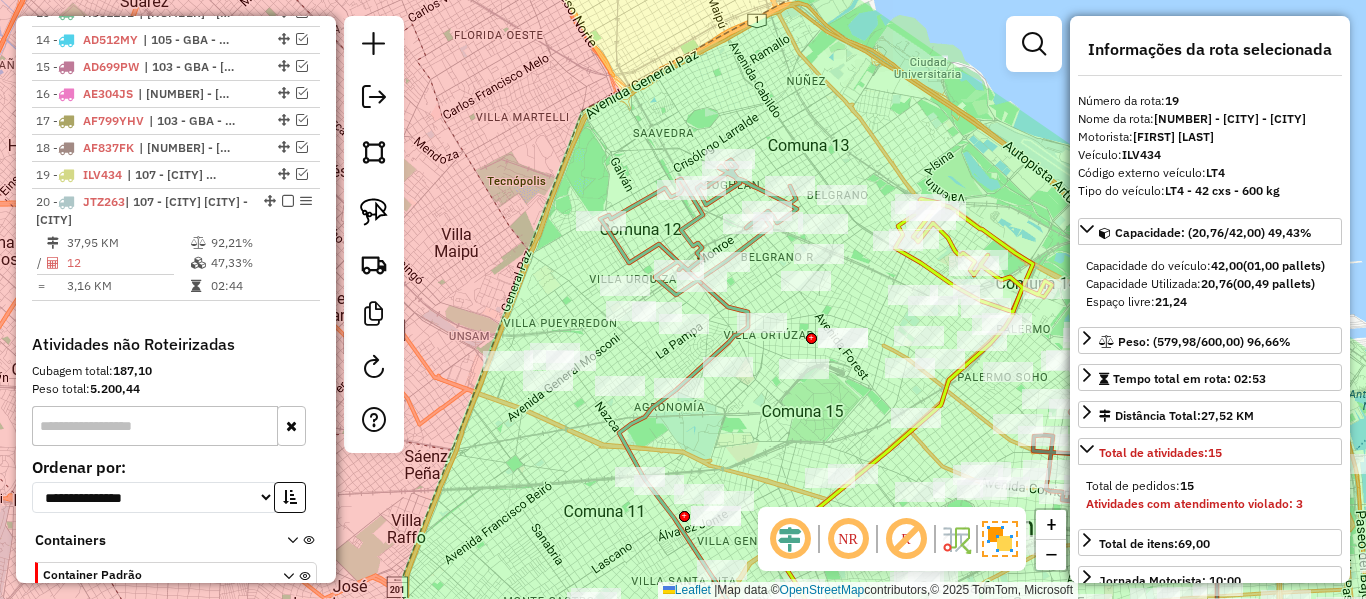 scroll, scrollTop: 1385, scrollLeft: 0, axis: vertical 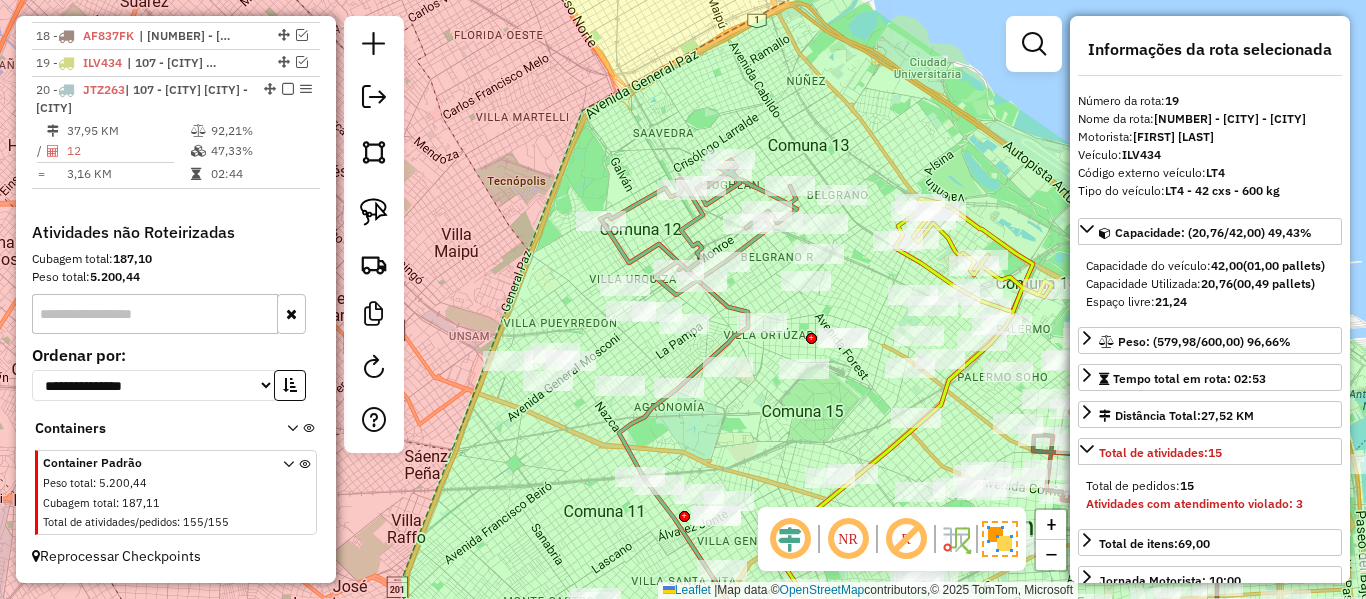 click 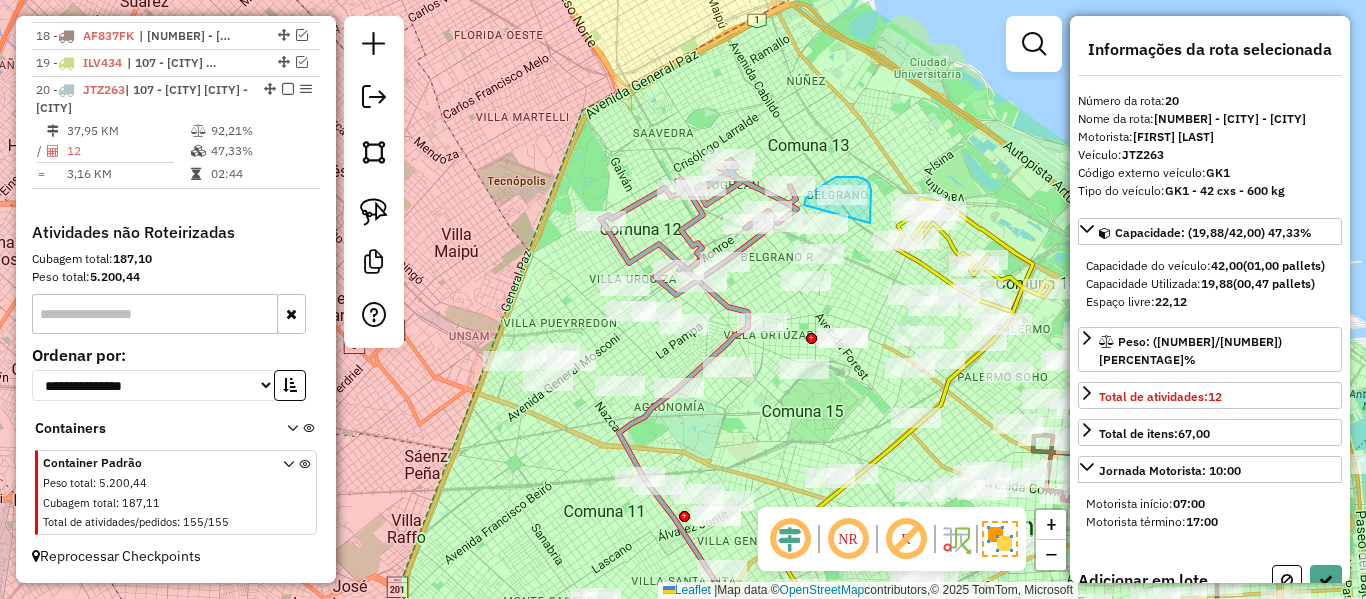 drag, startPoint x: 871, startPoint y: 198, endPoint x: 804, endPoint y: 205, distance: 67.36468 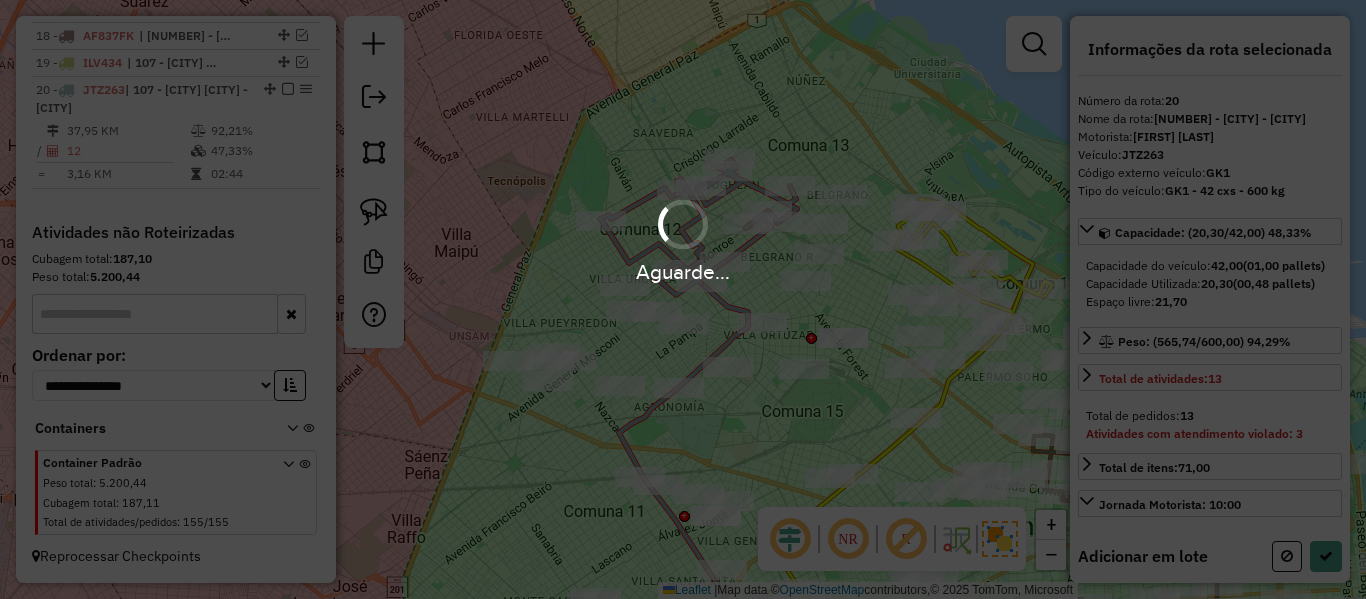 select on "**********" 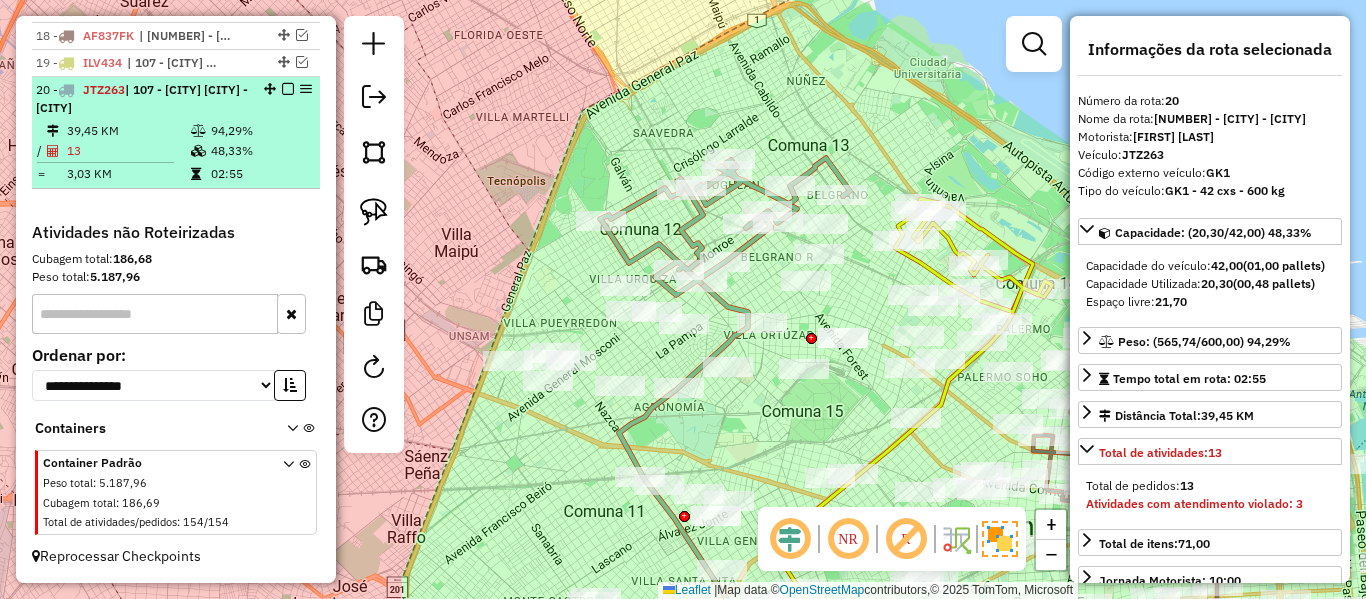 click at bounding box center (288, 89) 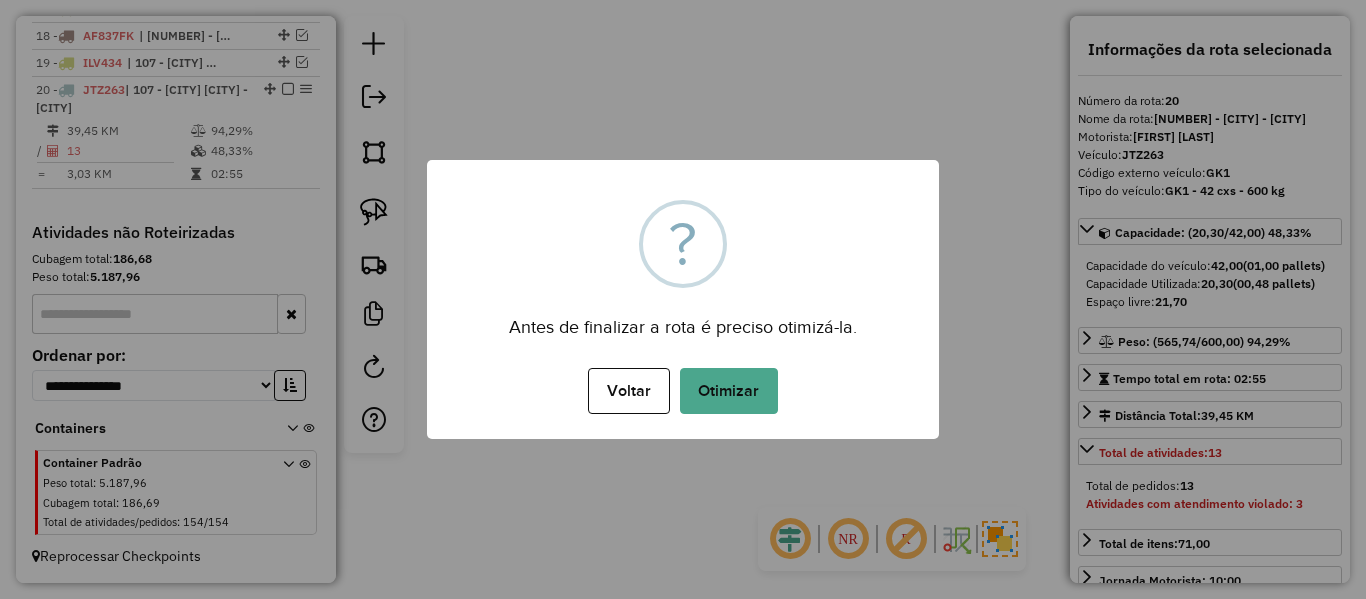 drag, startPoint x: 795, startPoint y: 380, endPoint x: 760, endPoint y: 398, distance: 39.357338 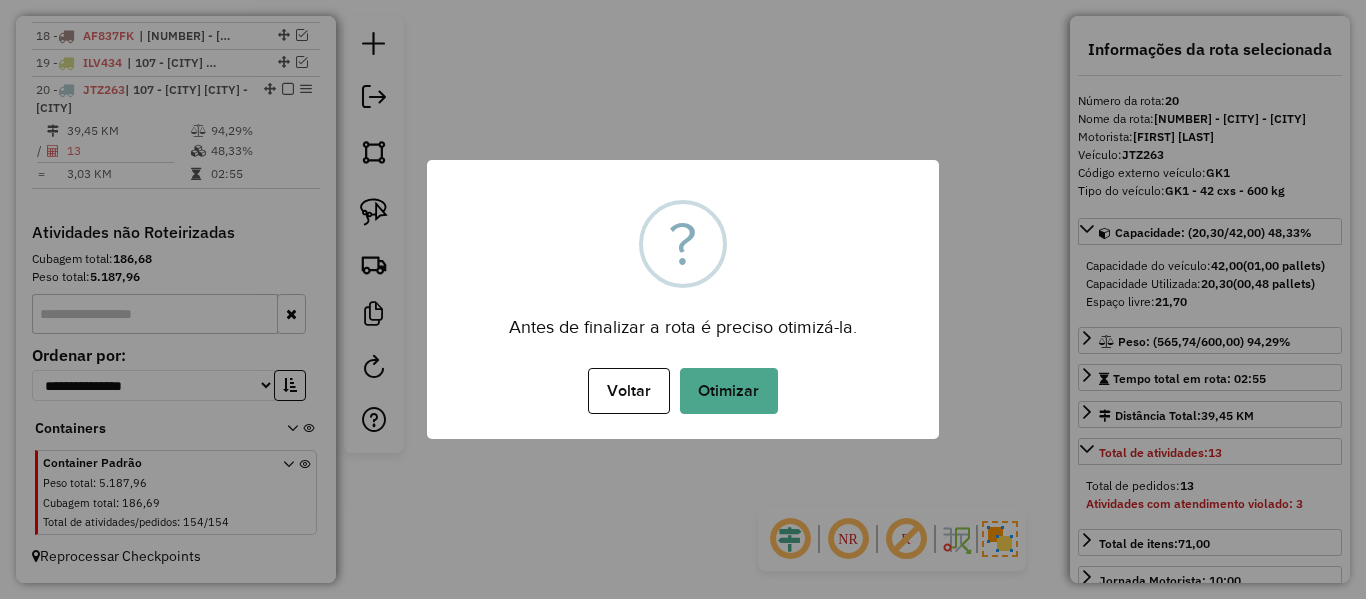 click on "Otimizar" at bounding box center [729, 391] 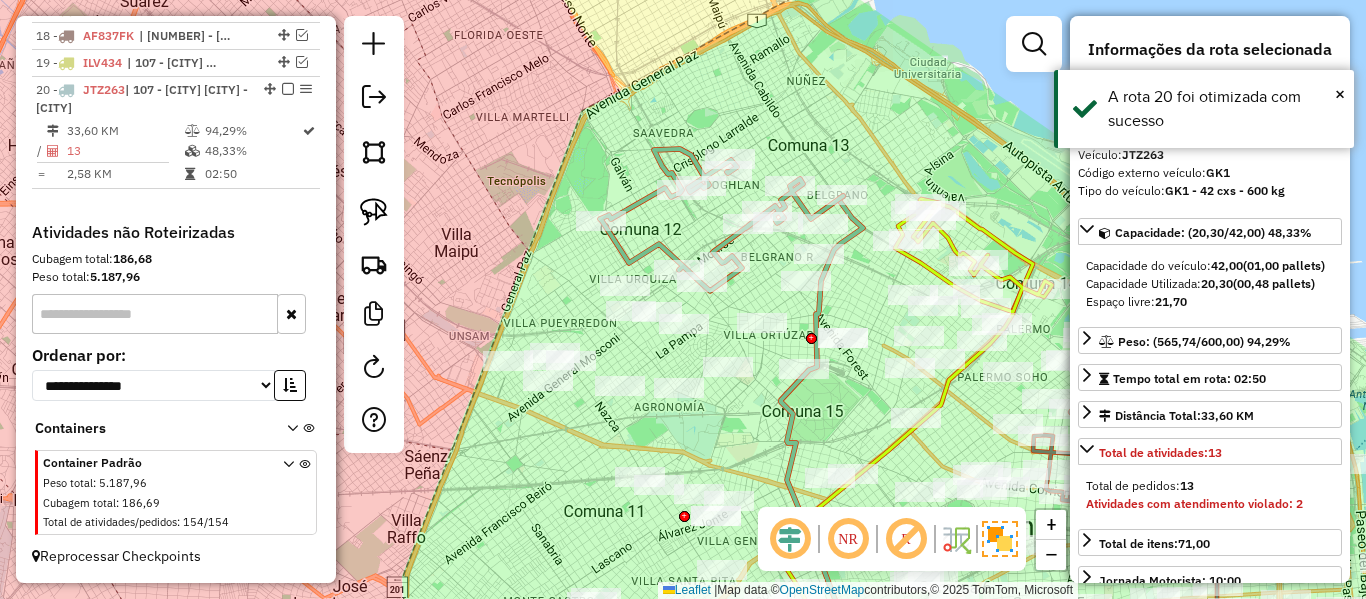 click at bounding box center (288, 89) 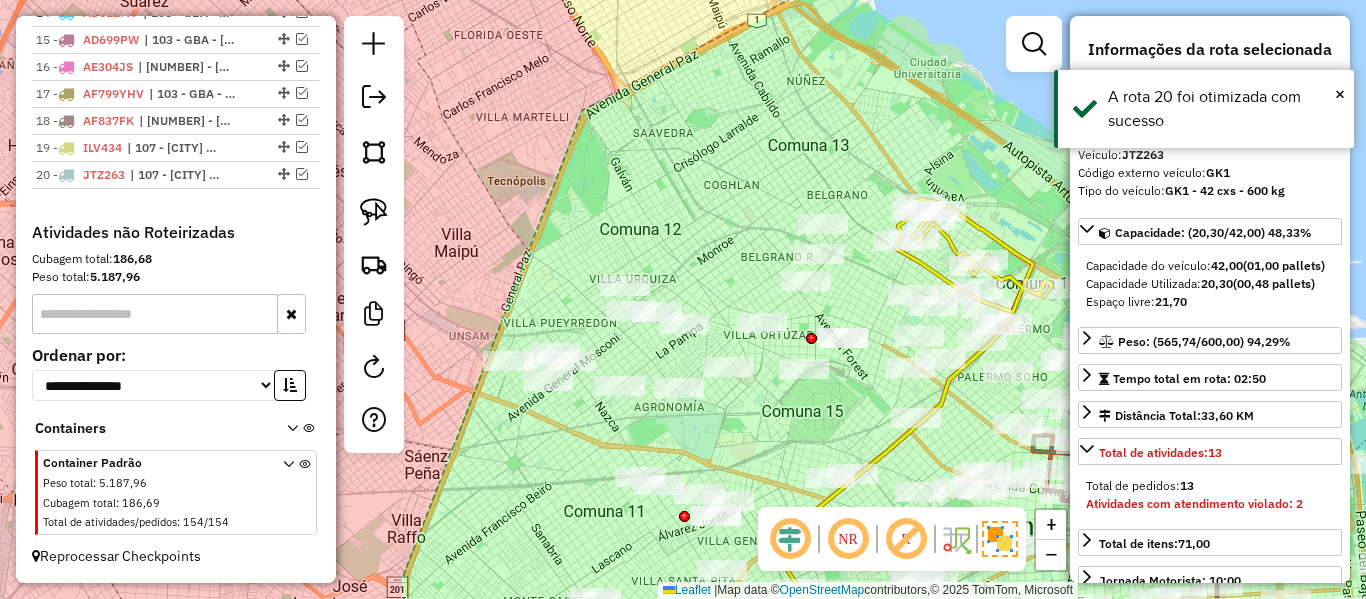 scroll, scrollTop: 1300, scrollLeft: 0, axis: vertical 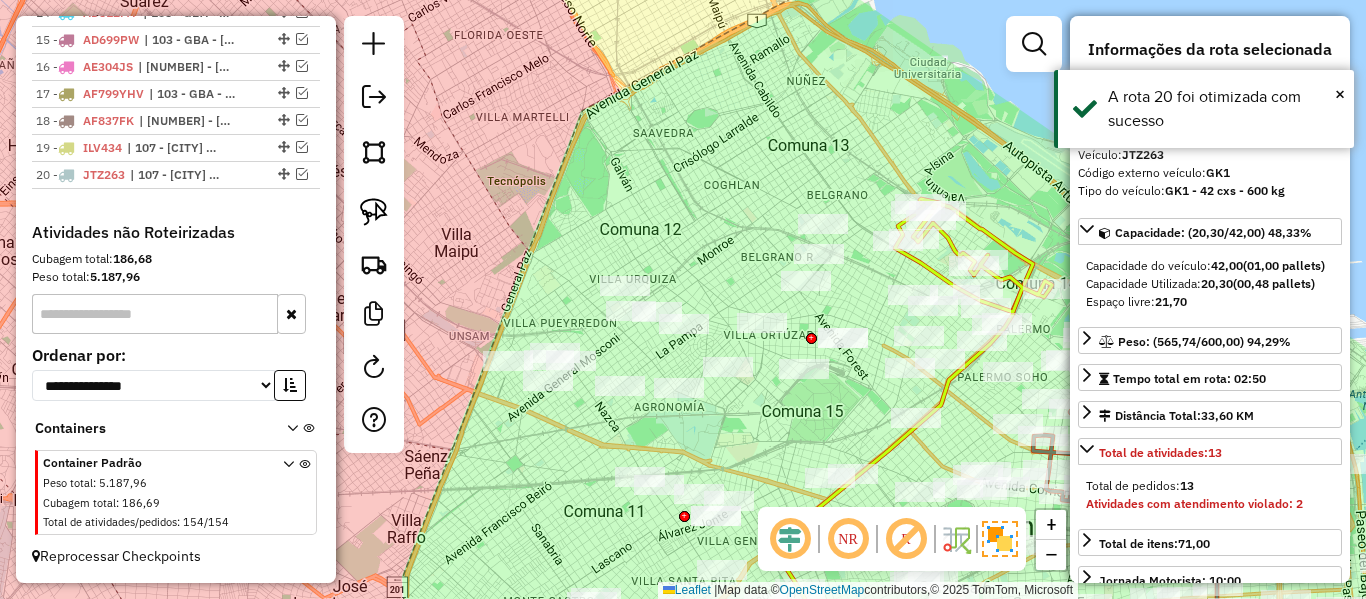 drag, startPoint x: 676, startPoint y: 225, endPoint x: 701, endPoint y: 135, distance: 93.40771 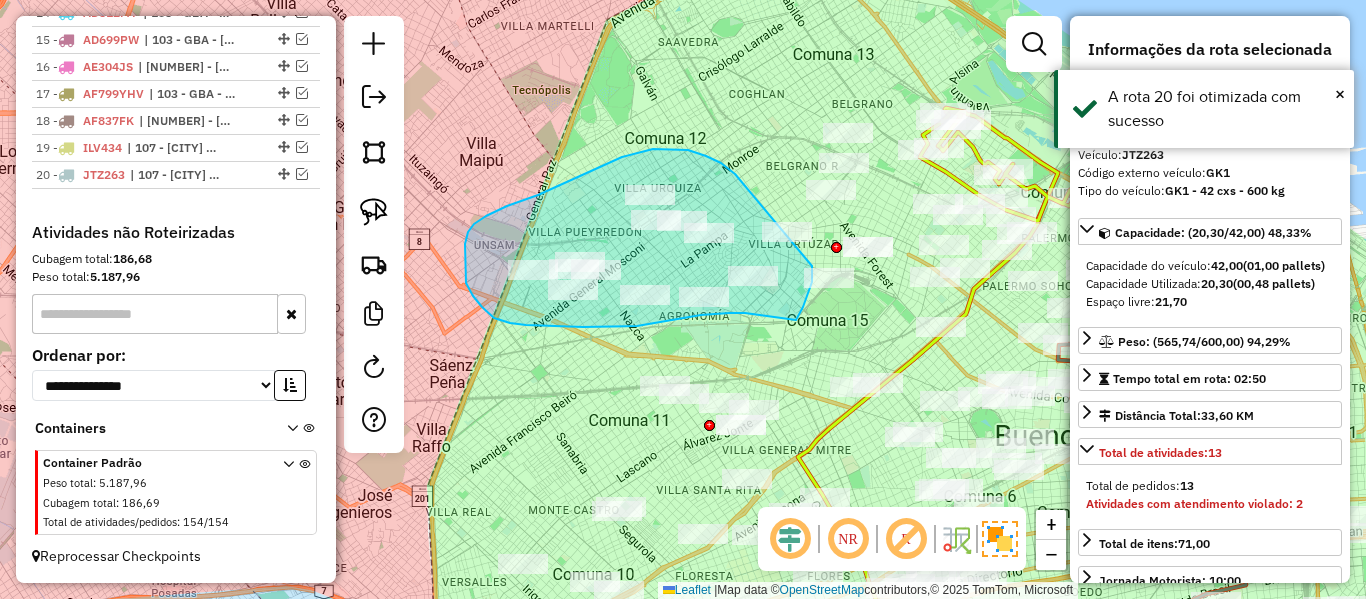 drag, startPoint x: 622, startPoint y: 157, endPoint x: 803, endPoint y: 219, distance: 191.32433 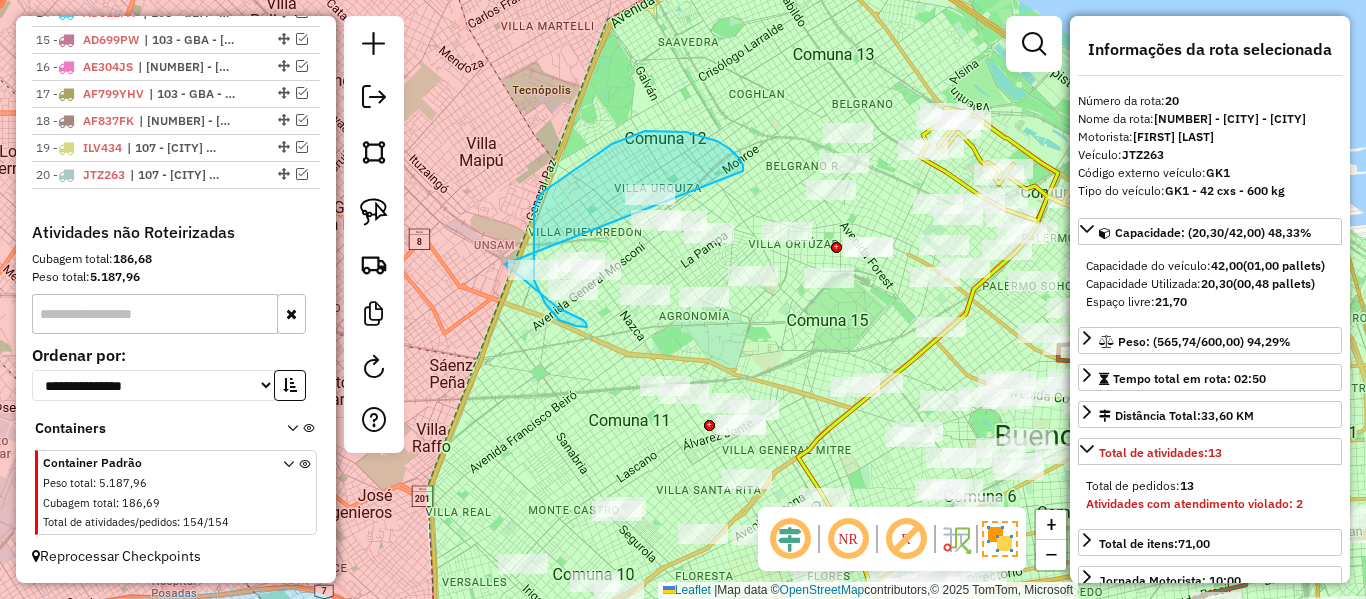 drag, startPoint x: 743, startPoint y: 165, endPoint x: 550, endPoint y: 205, distance: 197.1015 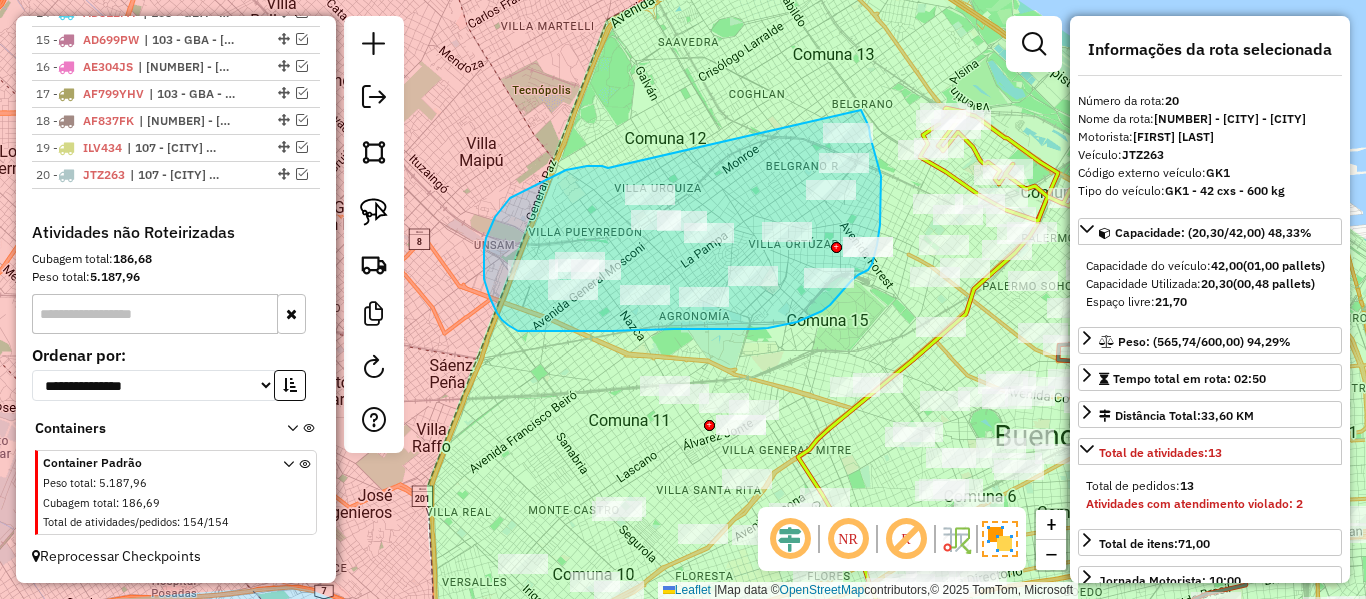 drag, startPoint x: 538, startPoint y: 183, endPoint x: 726, endPoint y: 73, distance: 217.81644 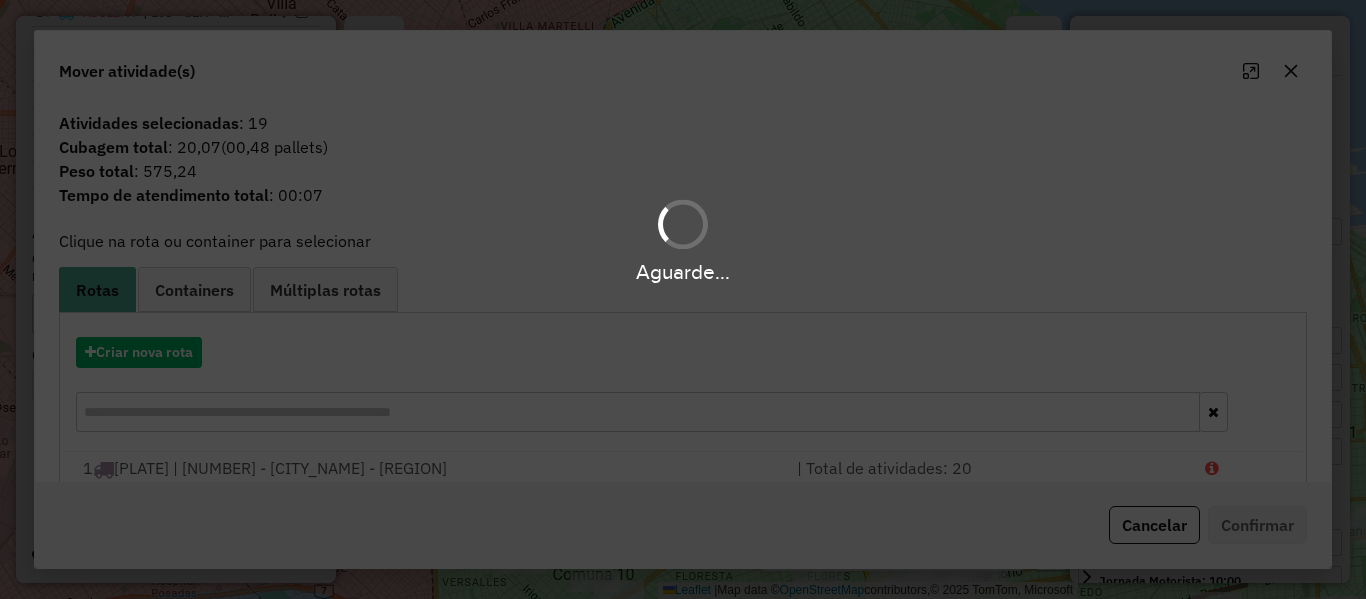 click on "Aguarde..." at bounding box center [683, 299] 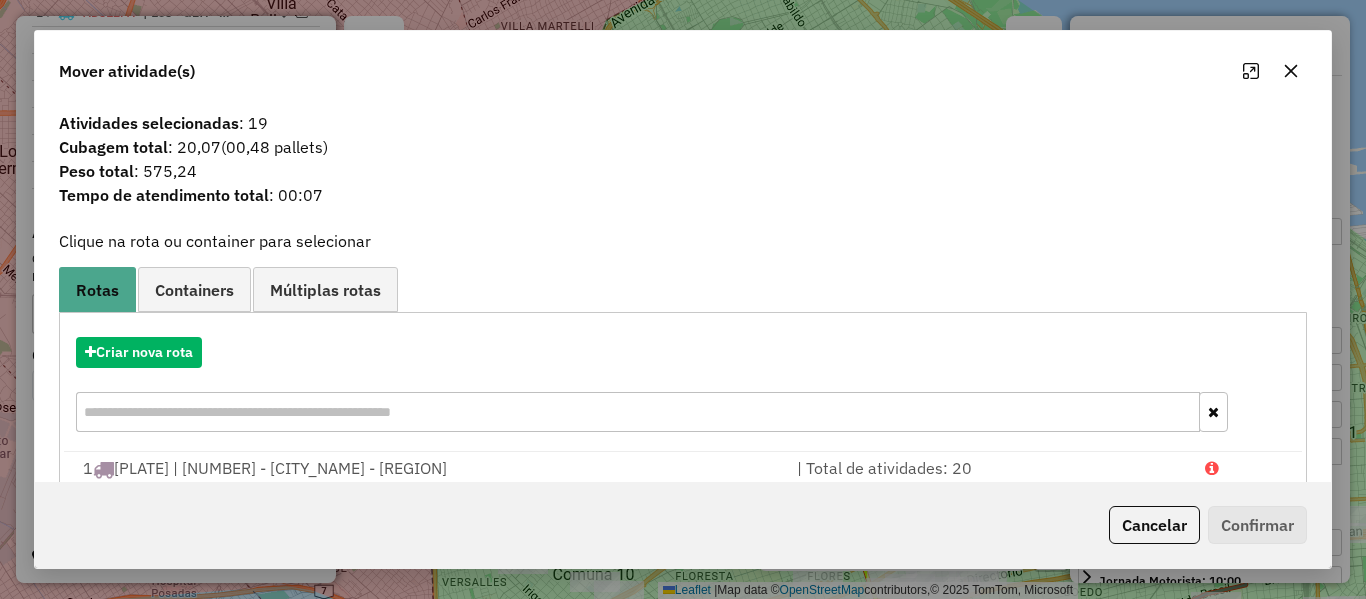 click on "Aguarde...  Pop-up bloqueado!  Seu navegador bloqueou automáticamente a abertura de uma nova janela.   Acesse as configurações e adicione o endereço do sistema a lista de permissão.   Fechar  Informações da Sessão [NUMBER] - [DATE]     Criação: [DATE] [TIME]   Depósito:  SAZ AR - TaDa Shipick   Total de rotas:  29  Distância Total:  1.374,02 km  Tempo total:  102:48  Total de Atividades Roteirizadas:  468  Total de Pedidos Roteirizados:  469  Peso total roteirizado:  16.152,10  Cubagem total roteirizado:  572,98  Total de Atividades não Roteirizadas:  0  Total de Pedidos não Roteirizados:  0 Total de caixas por viagem:  572,98 /   29 =  19,76 Média de Atividades por viagem:  468 /   29 =  16,14 Ocupação média da frota:  92,83%  Clientes com Service Time:  0,00%   (0 de 468)   Rotas improdutivas:  4  Rotas vários dias:  0  Clientes Priorizados NR:  0  Transportadoras  Rotas  Recargas: 0   Ver rotas   Ver veículos  Finalizar todas as rotas   1 -       RECDT1   32,71 KM   94,38%" at bounding box center (683, 299) 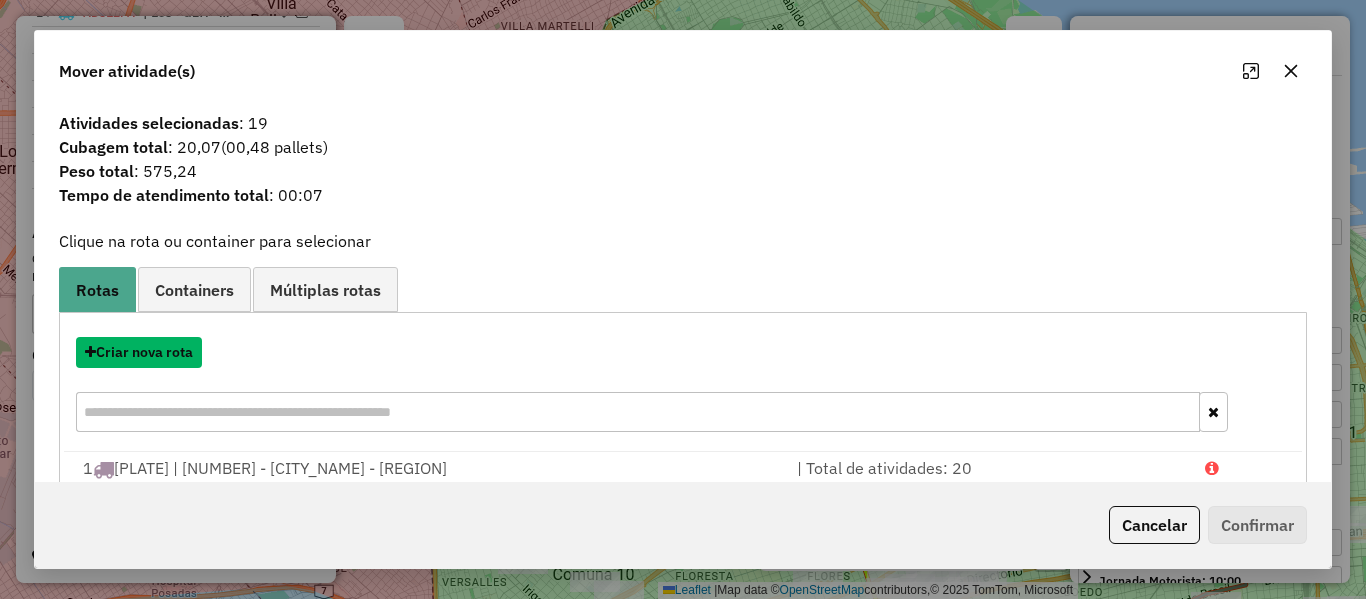 click on "Criar nova rota" at bounding box center [139, 352] 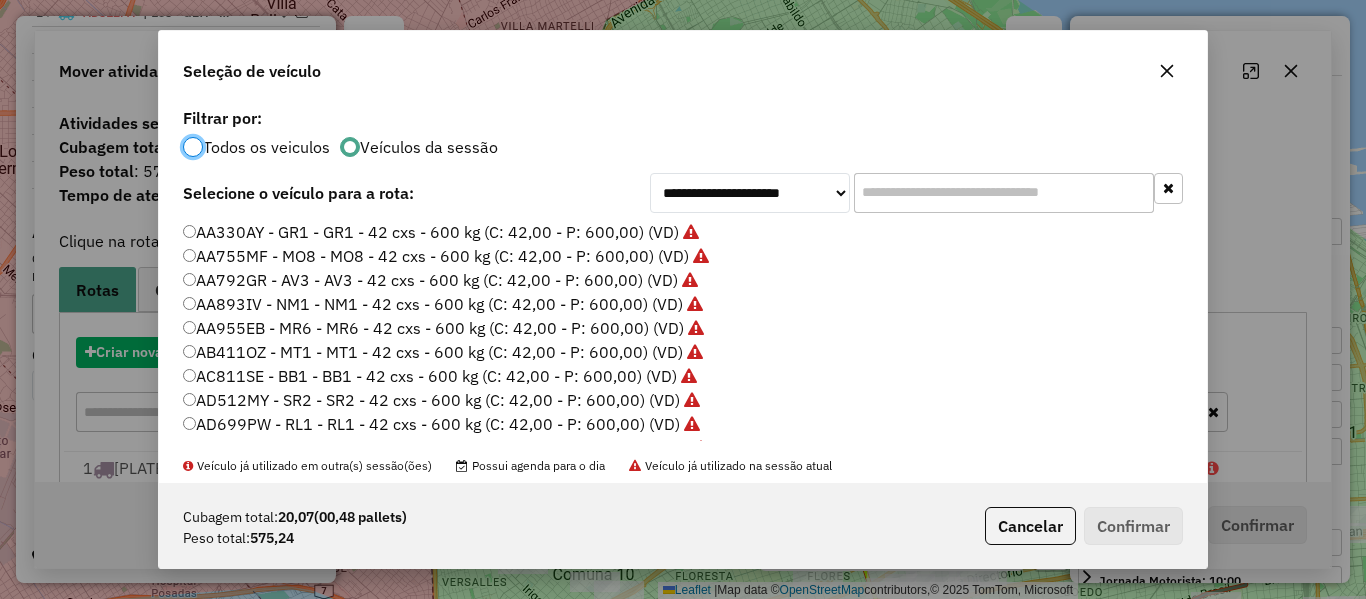 scroll, scrollTop: 11, scrollLeft: 6, axis: both 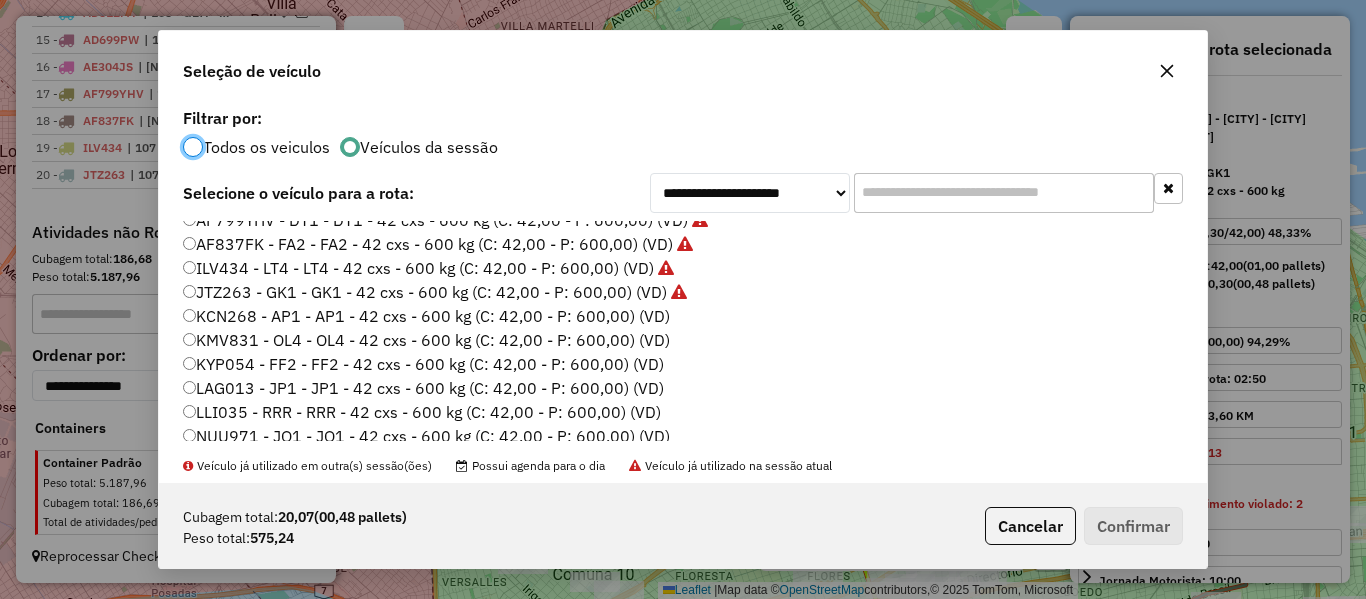 drag, startPoint x: 637, startPoint y: 308, endPoint x: 648, endPoint y: 317, distance: 14.21267 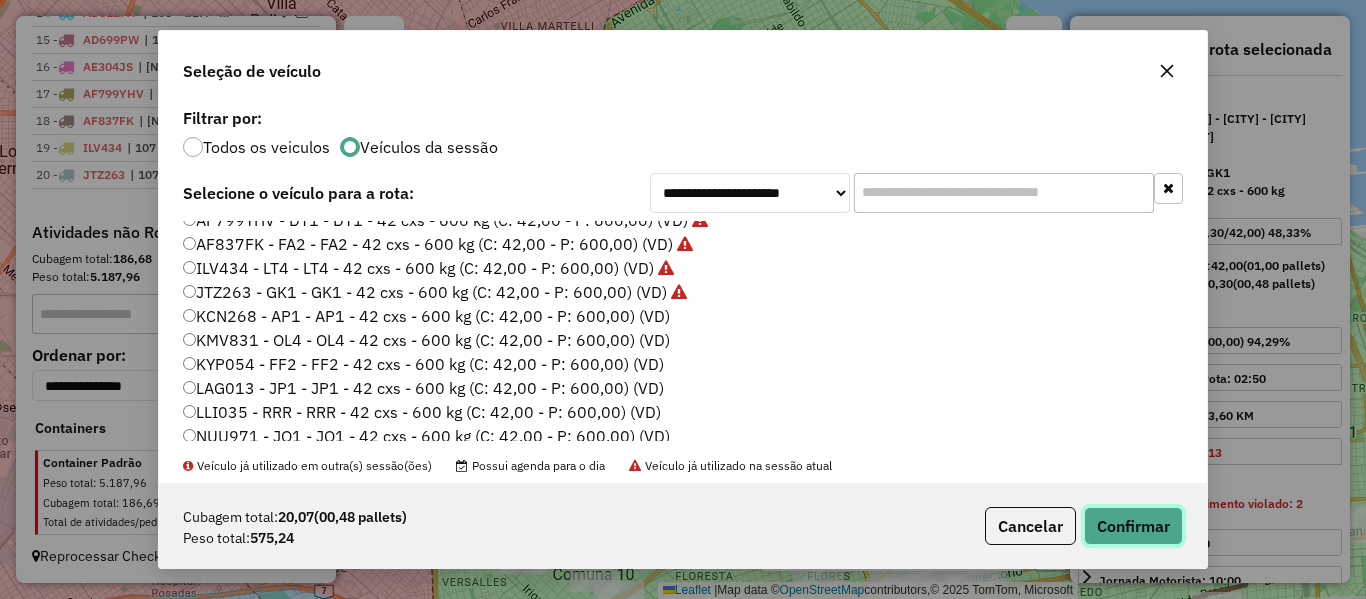 click on "Confirmar" 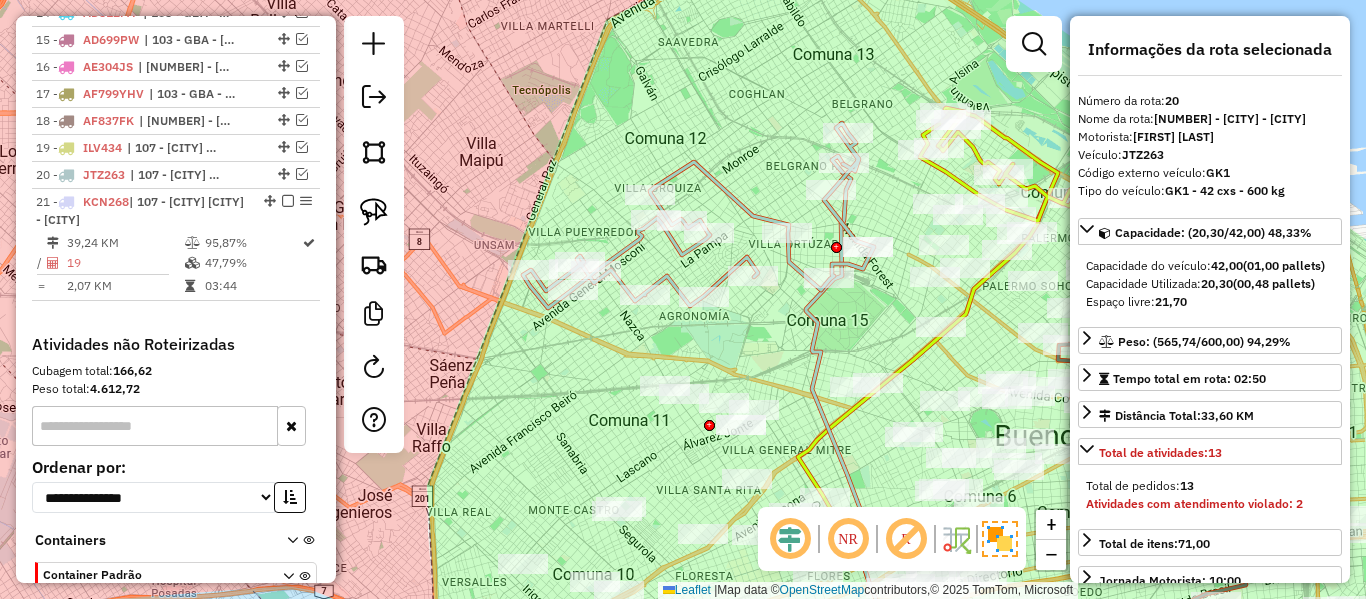scroll, scrollTop: 1412, scrollLeft: 0, axis: vertical 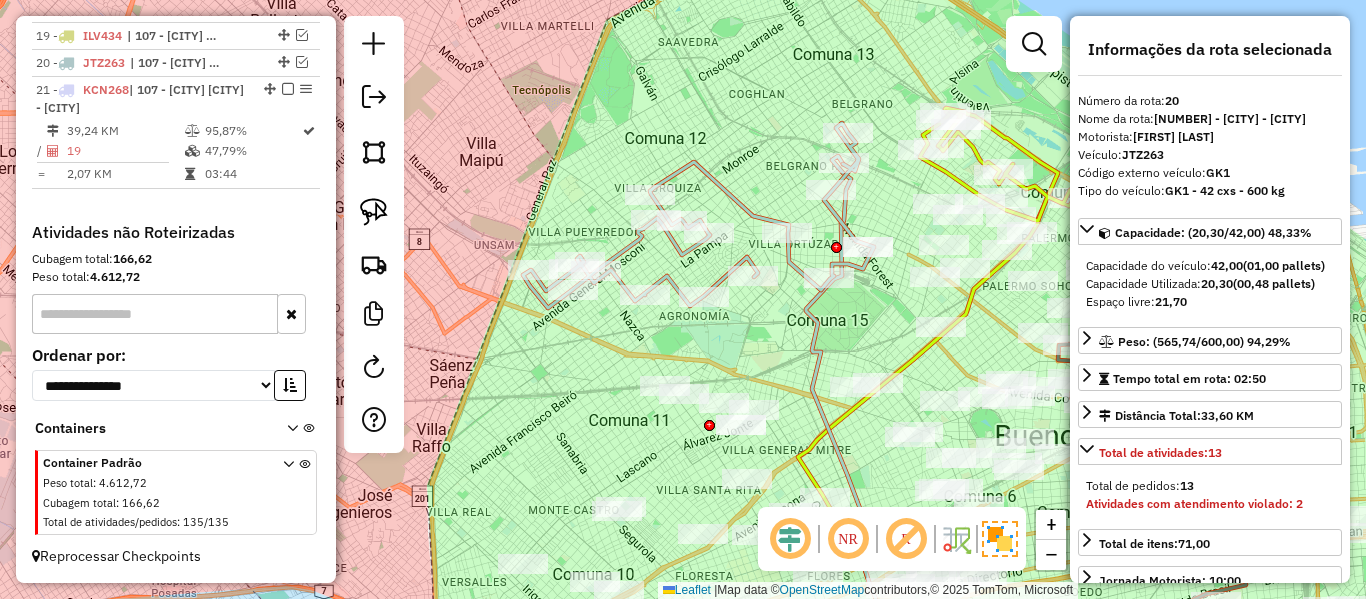 click 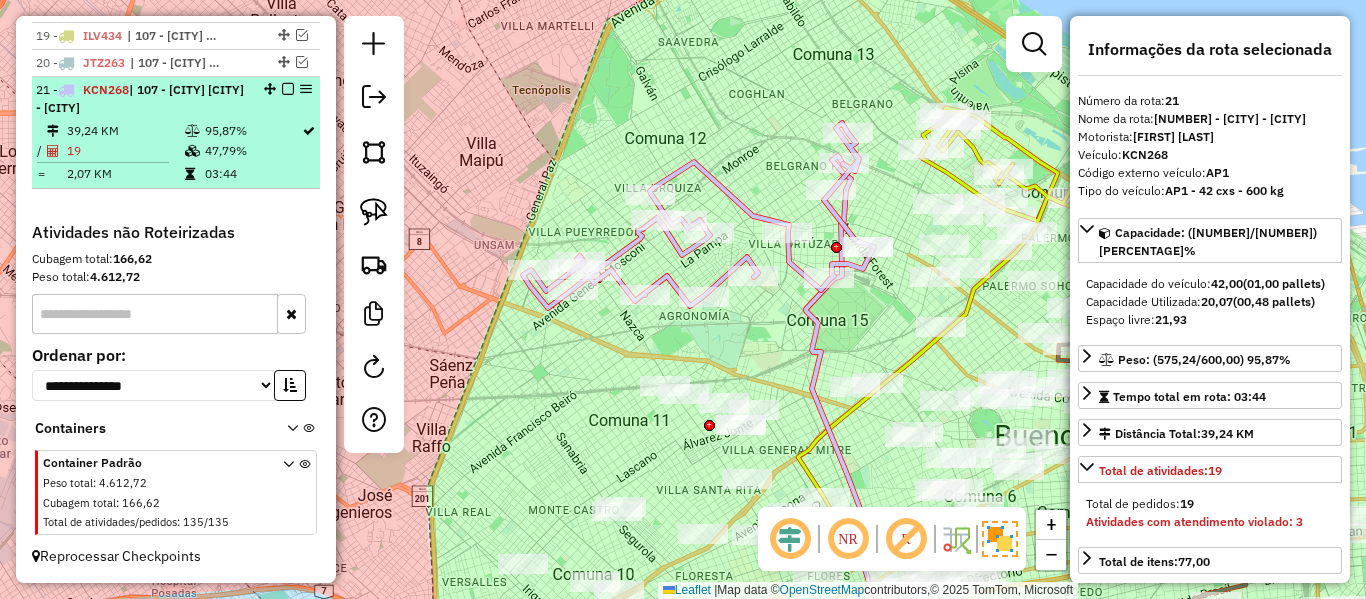 click at bounding box center (282, 89) 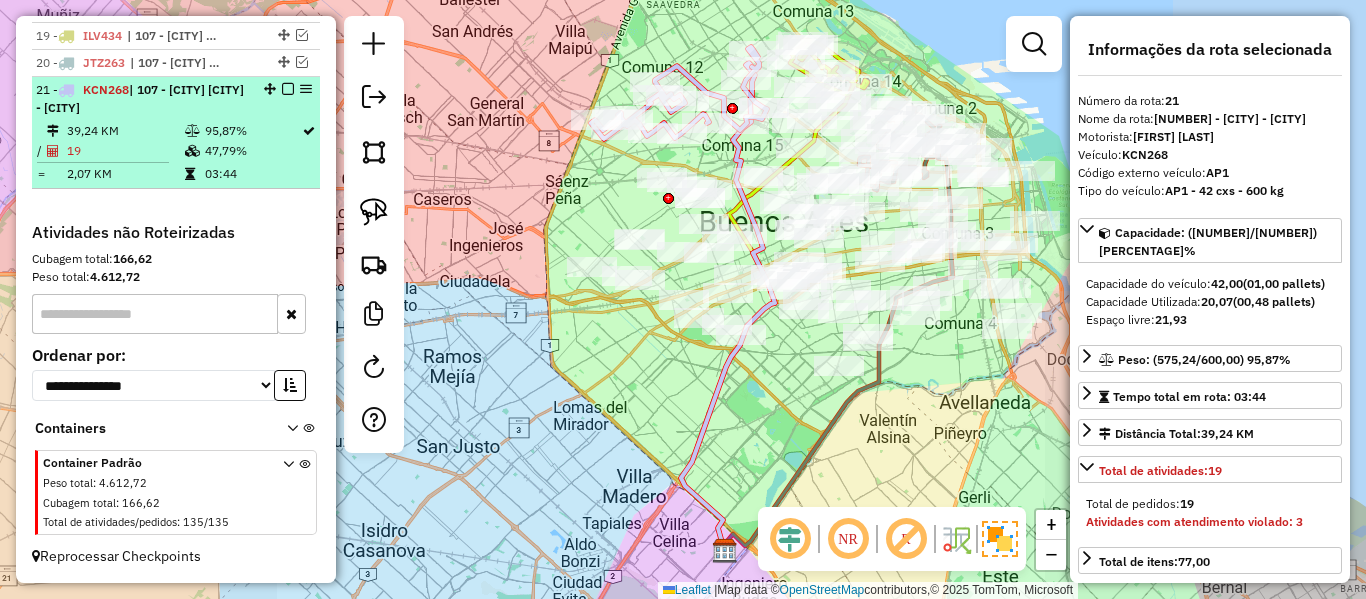 click at bounding box center [288, 89] 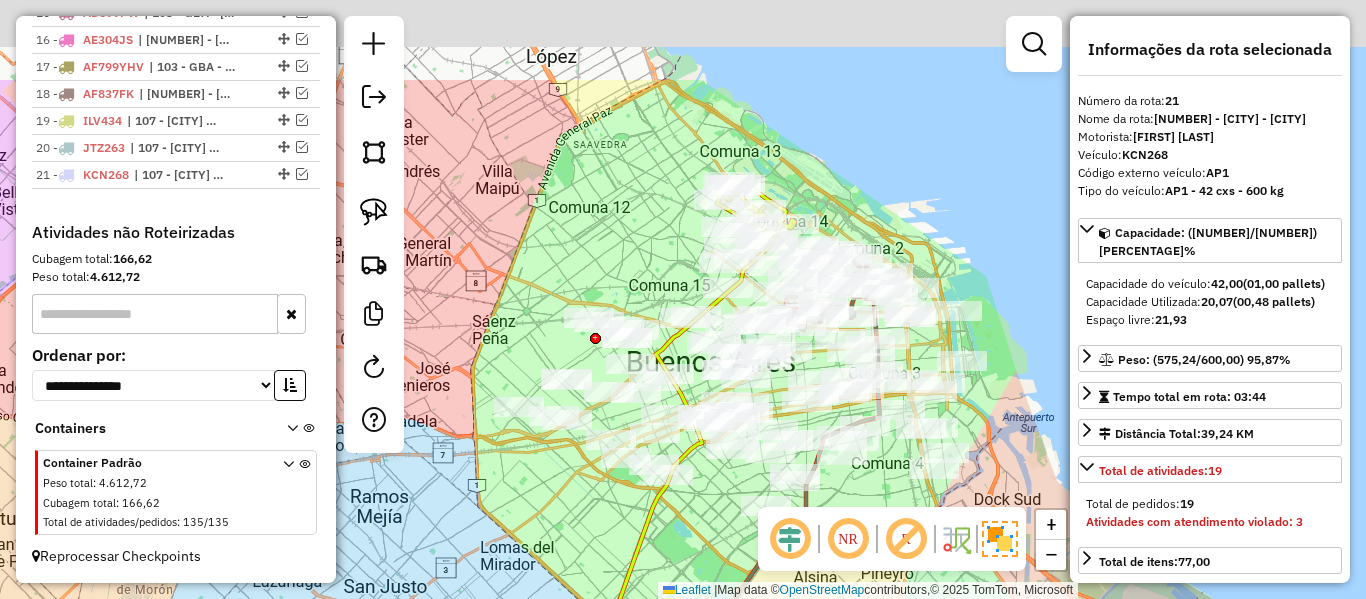 drag, startPoint x: 706, startPoint y: 106, endPoint x: 624, endPoint y: 256, distance: 170.95029 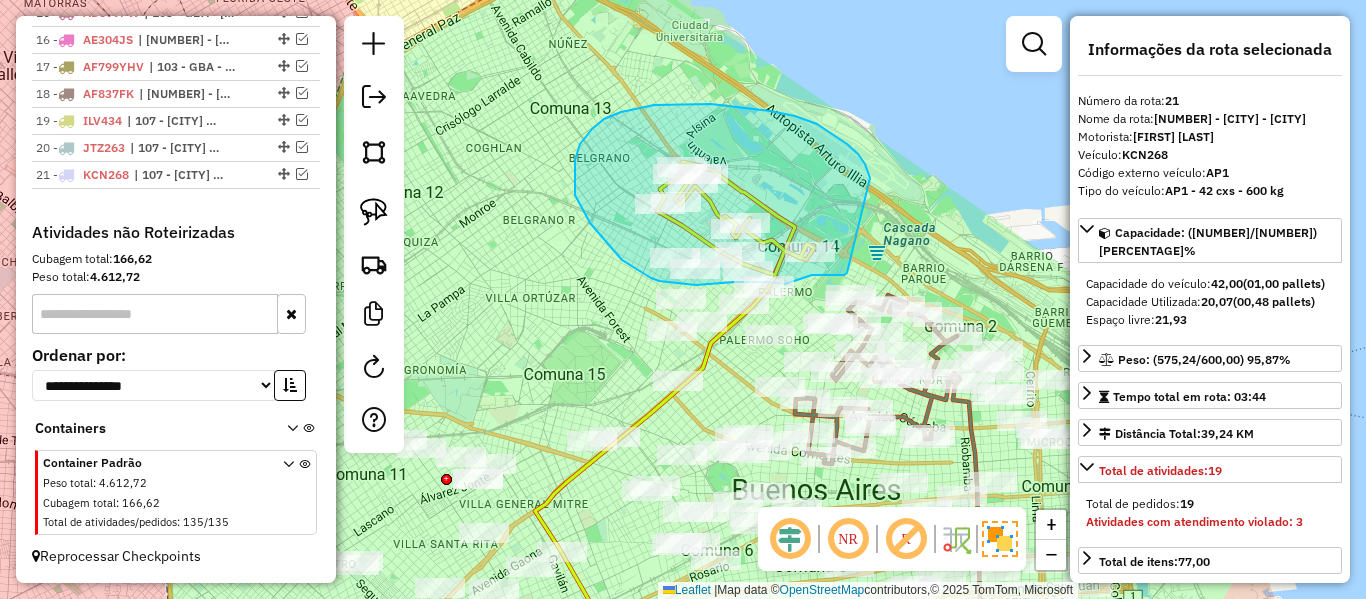 drag, startPoint x: 870, startPoint y: 178, endPoint x: 867, endPoint y: 260, distance: 82.05486 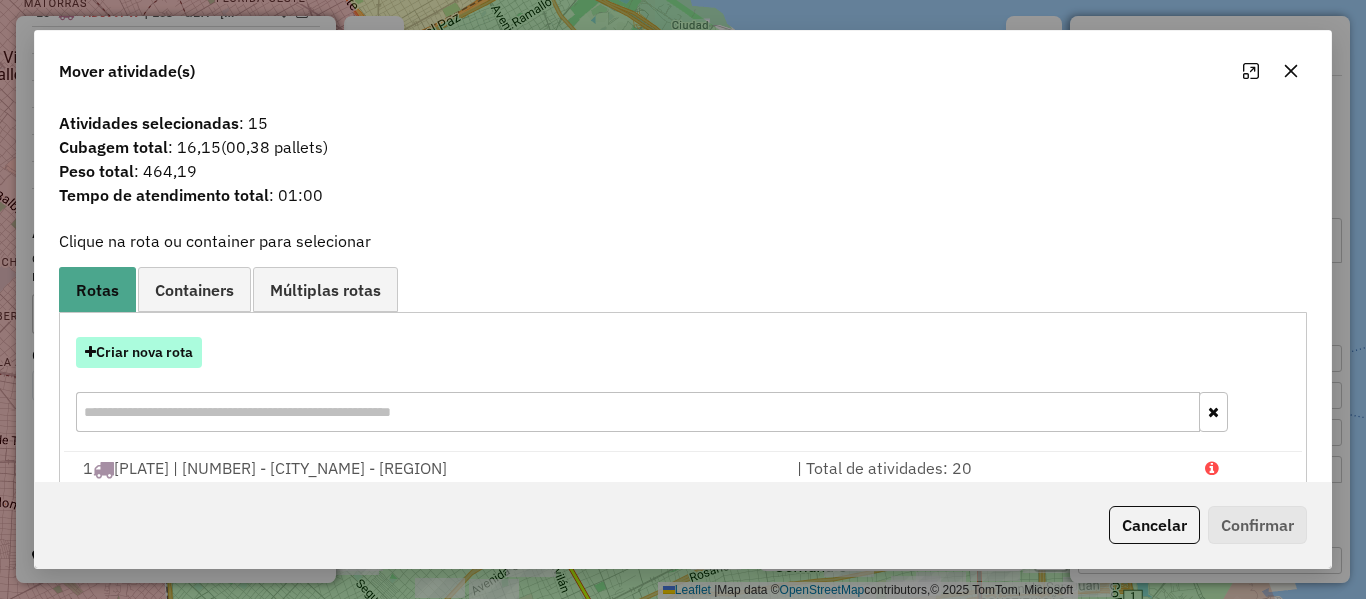click on "Criar nova rota" at bounding box center [139, 352] 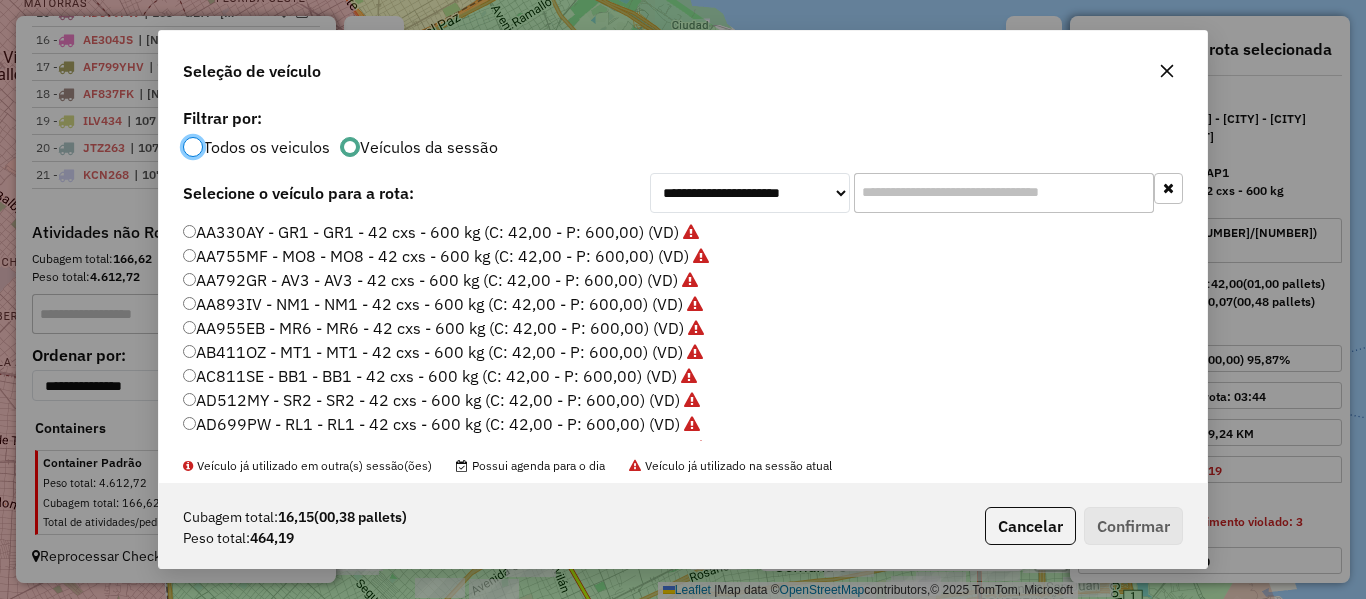 scroll, scrollTop: 11, scrollLeft: 6, axis: both 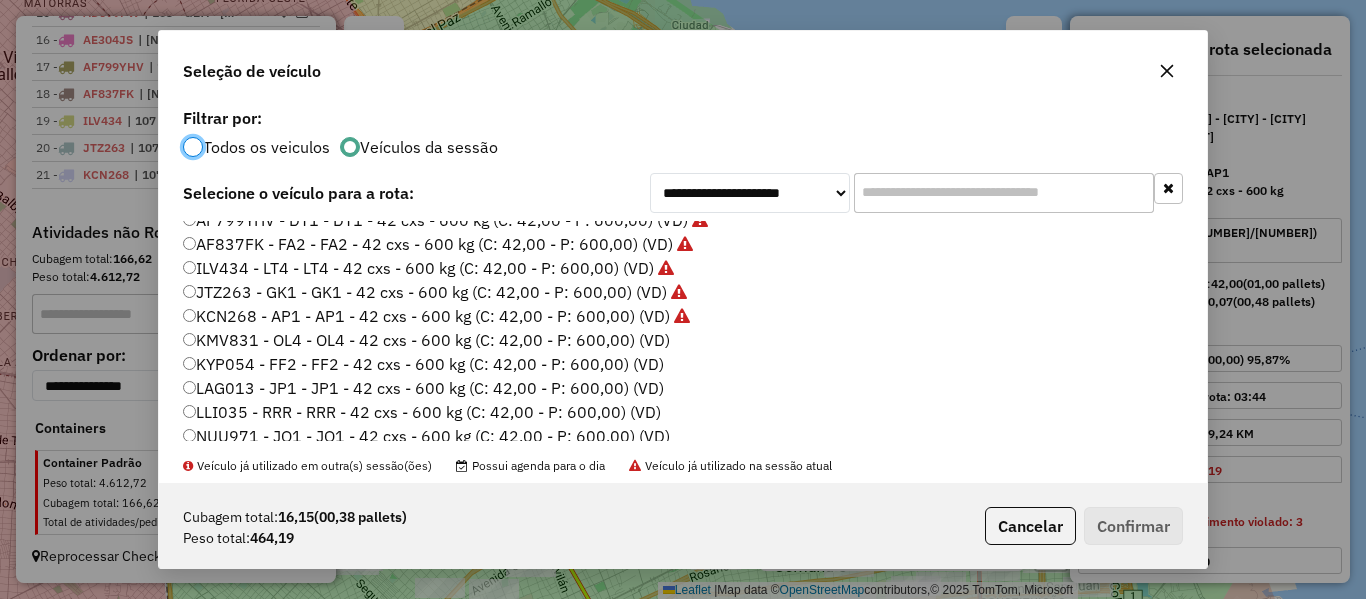 click on "KMV831 - OL4 - OL4 - 42 cxs - 600 kg (C: 42,00 - P: 600,00) (VD)" 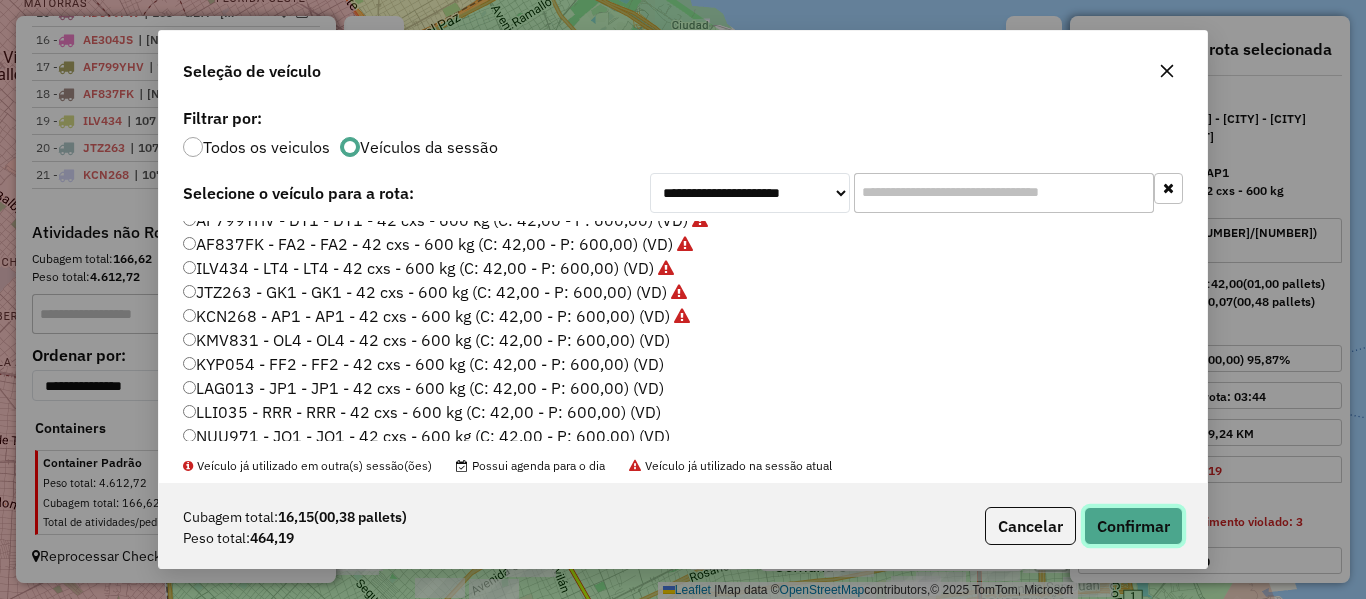 click on "Confirmar" 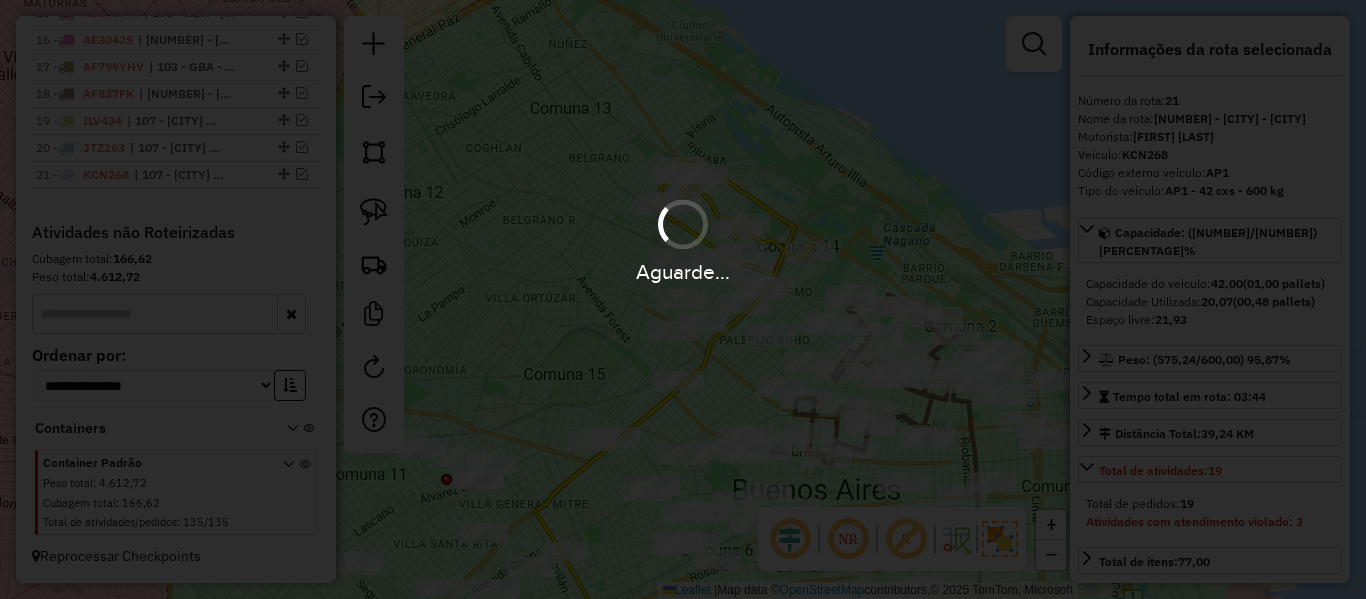 scroll, scrollTop: 1327, scrollLeft: 0, axis: vertical 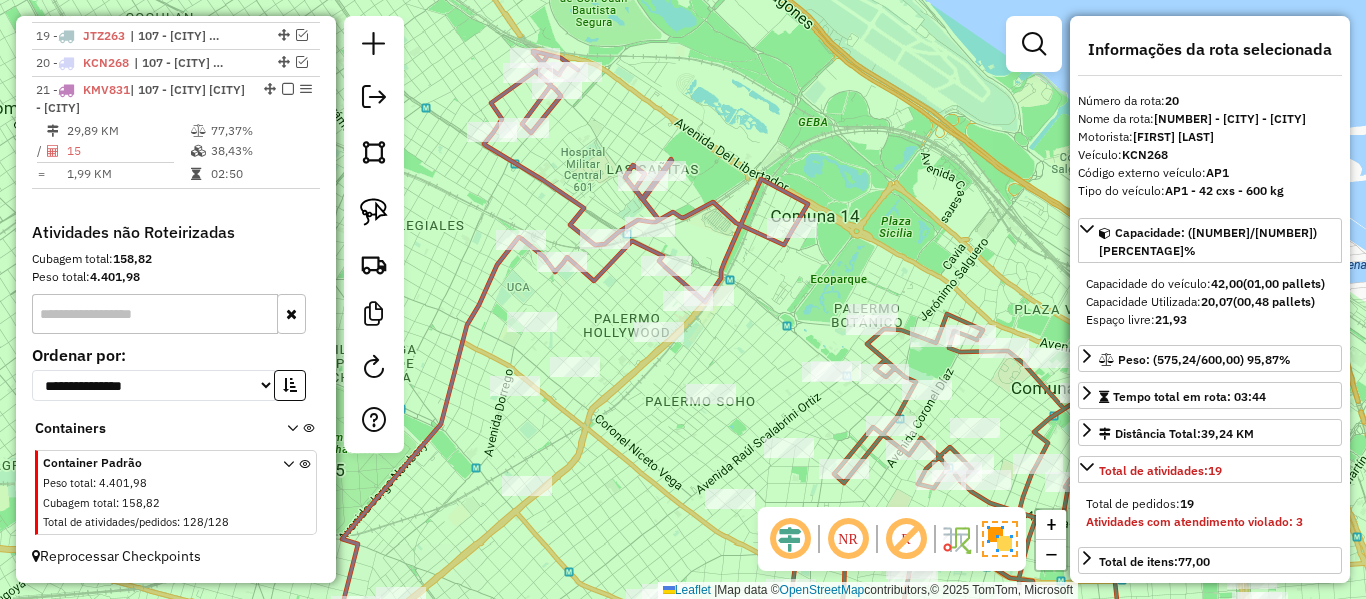 click 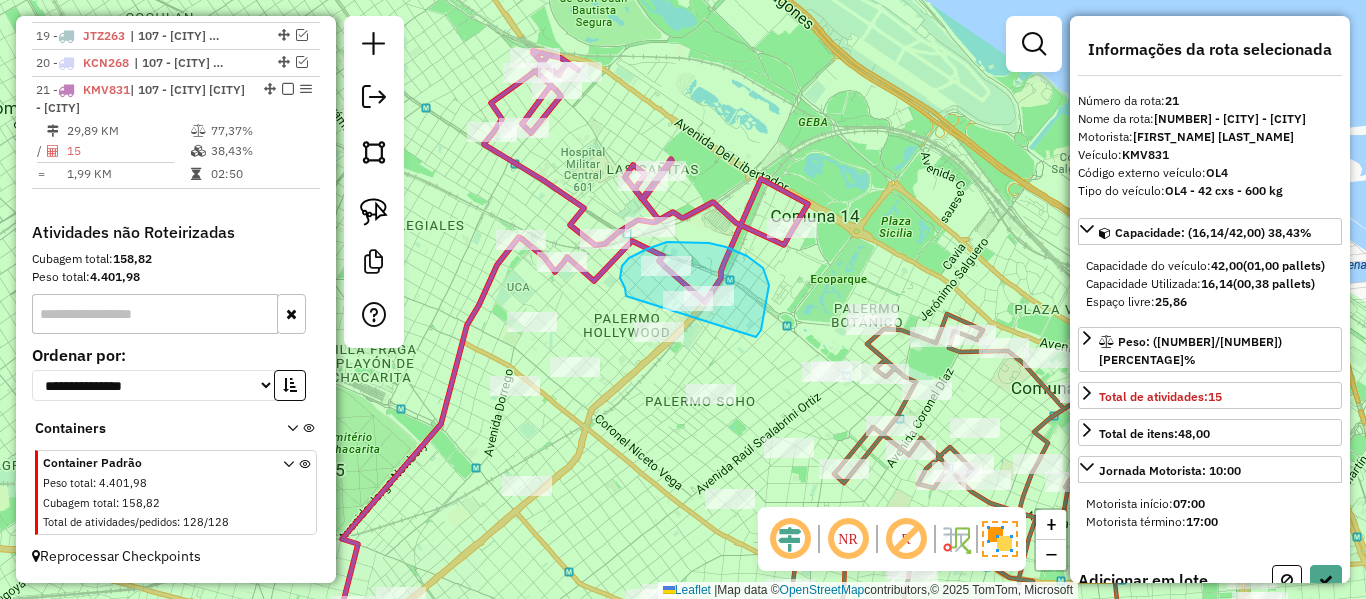 drag, startPoint x: 756, startPoint y: 337, endPoint x: 642, endPoint y: 307, distance: 117.881294 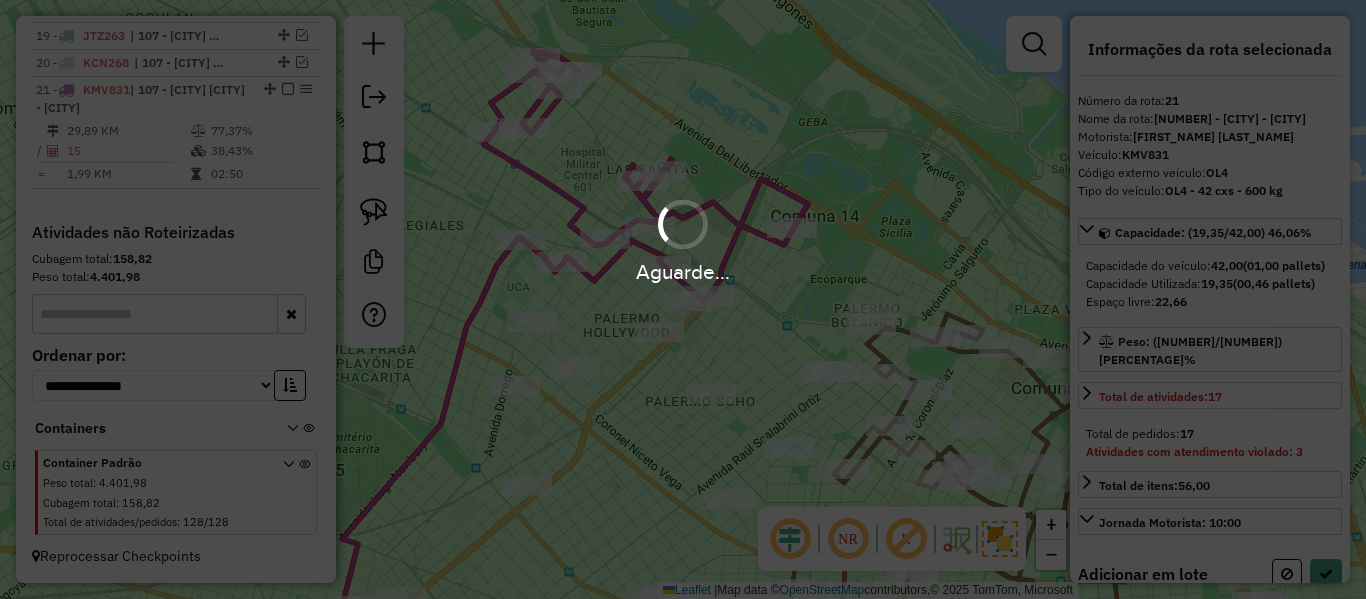 select on "**********" 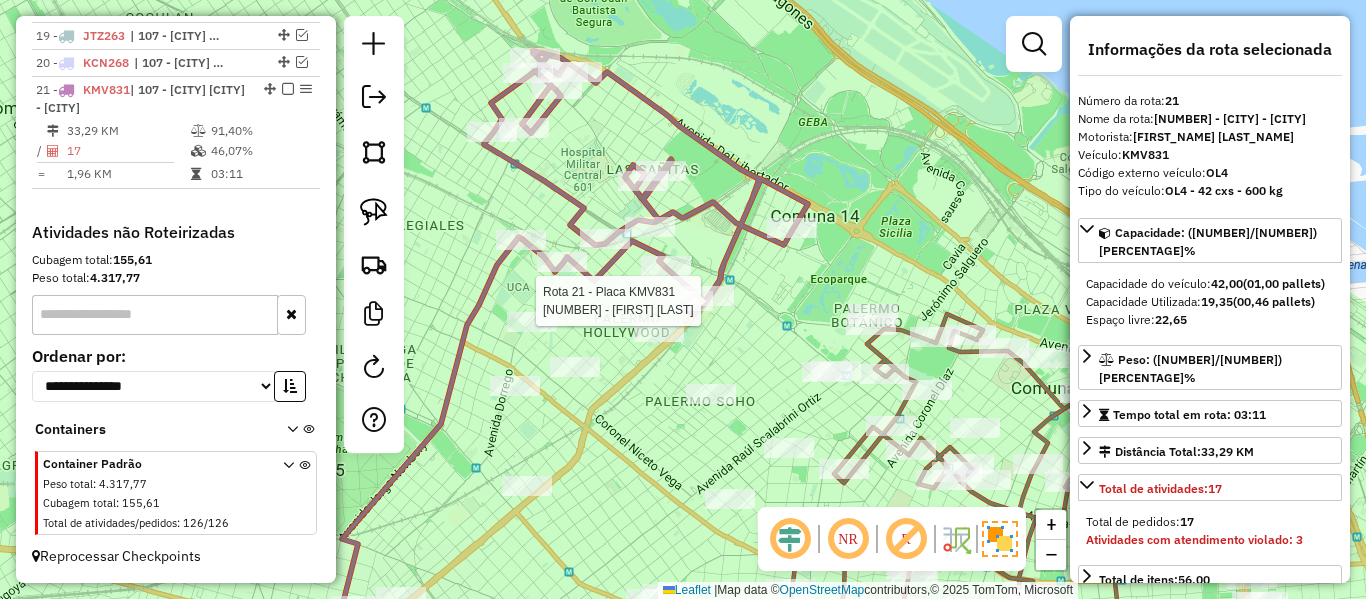 scroll, scrollTop: 1302, scrollLeft: 0, axis: vertical 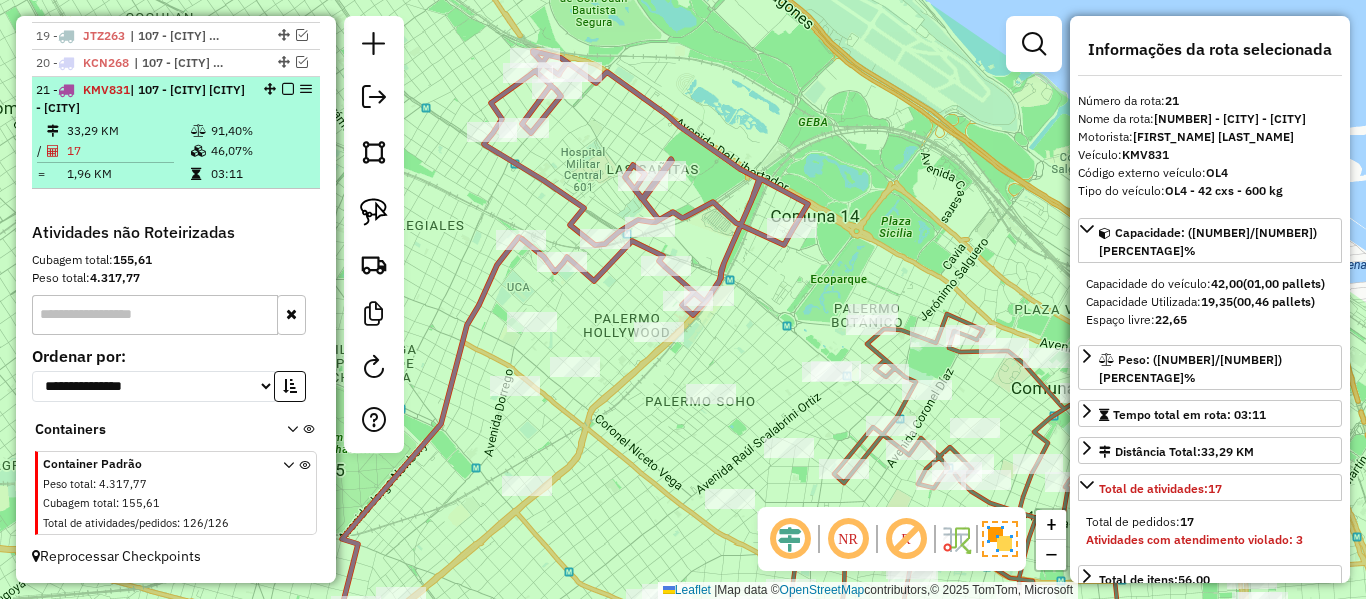 click at bounding box center (288, 89) 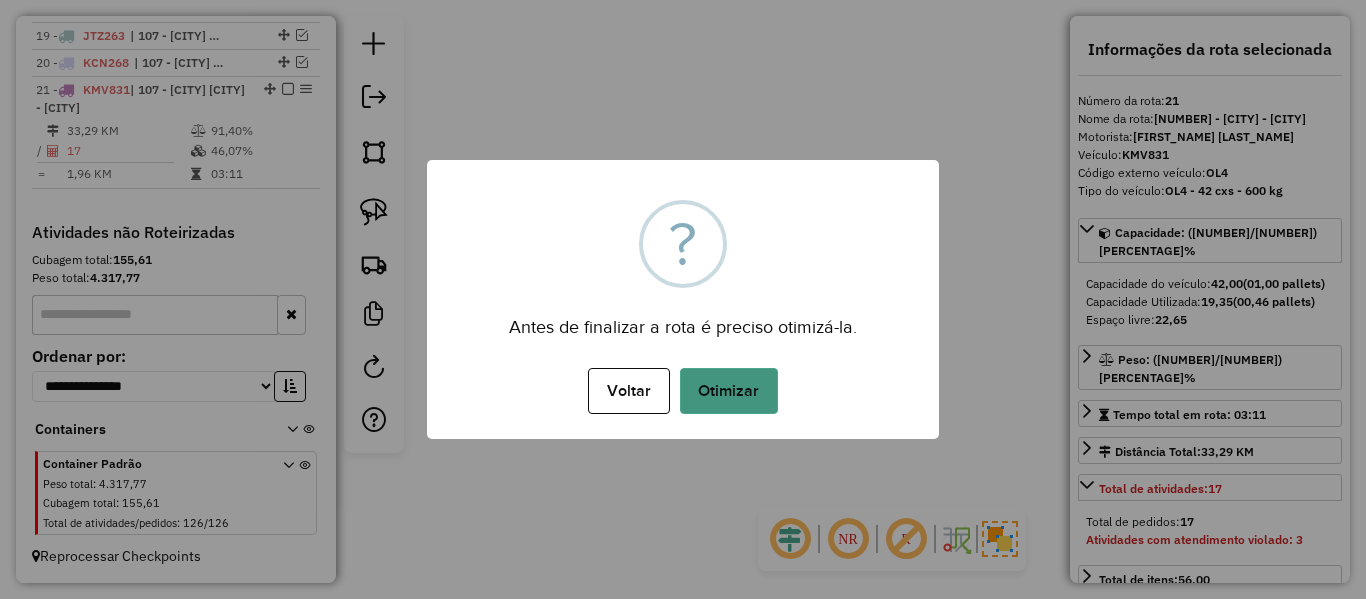 click on "Otimizar" at bounding box center [729, 391] 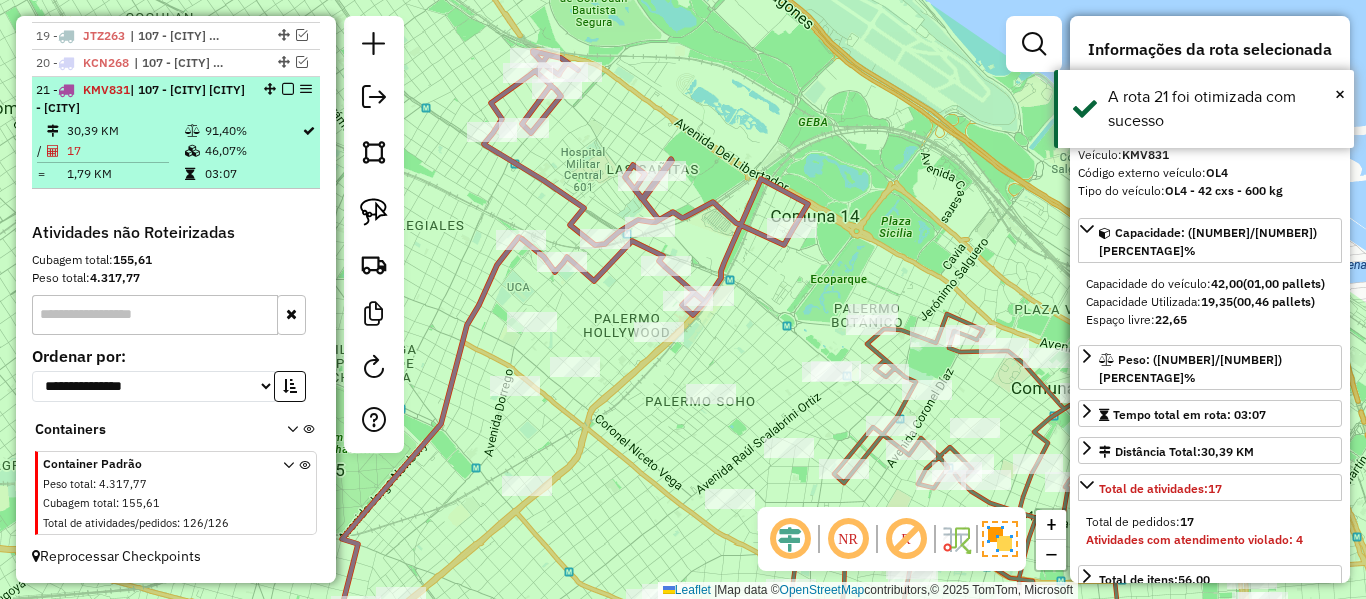 click at bounding box center (288, 89) 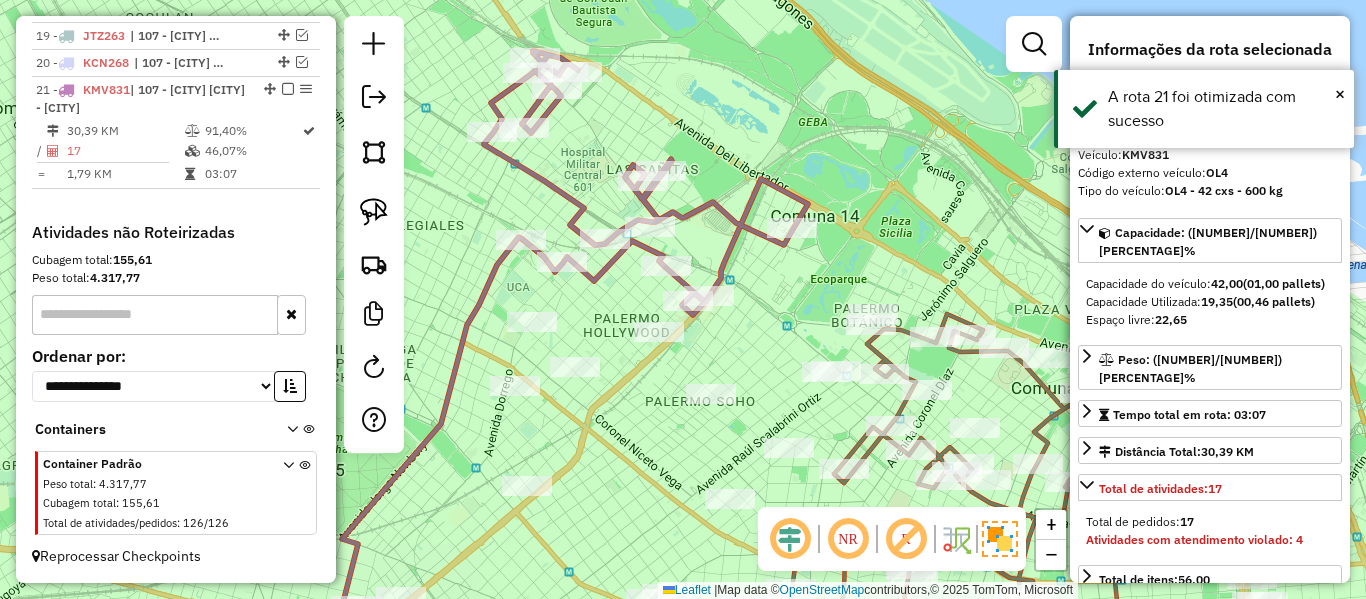scroll, scrollTop: 1217, scrollLeft: 0, axis: vertical 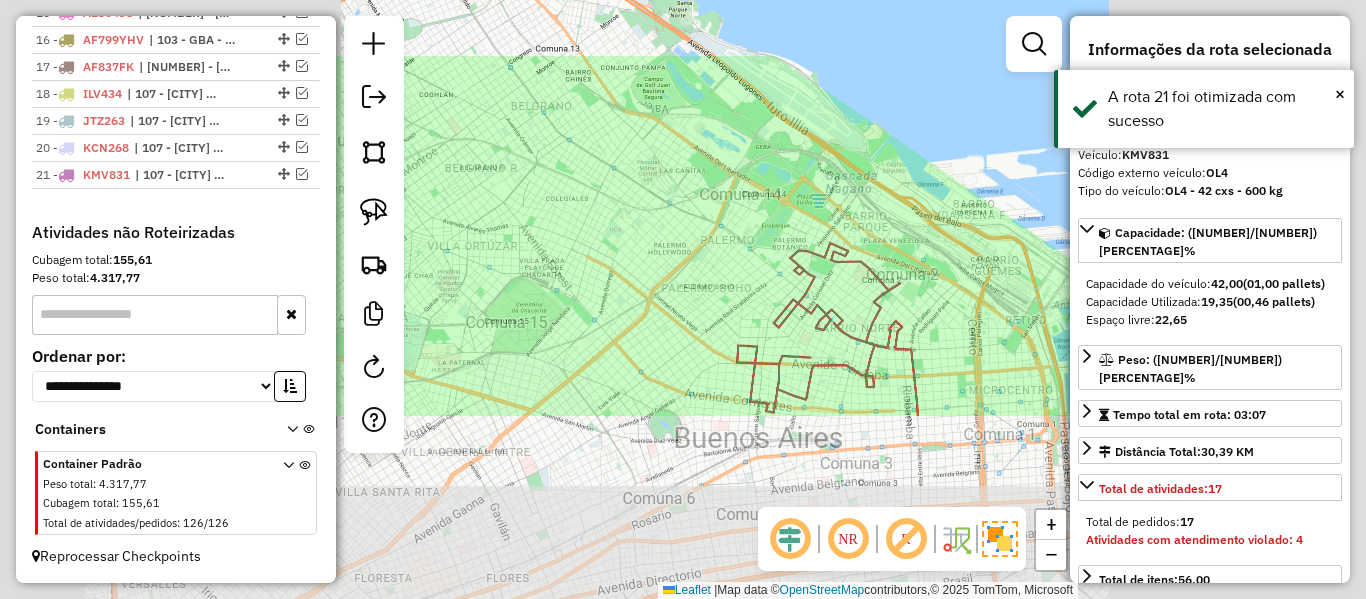 click on "Janela de atendimento Grade de atendimento Capacidade Transportadoras Veículos Cliente Pedidos  Rotas Selecione os dias de semana para filtrar as janelas de atendimento  Seg   Ter   Qua   Qui   Sex   Sáb   Dom  Informe o período da janela de atendimento: De: Até:  Filtrar exatamente a janela do cliente  Considerar janela de atendimento padrão  Selecione os dias de semana para filtrar as grades de atendimento  Seg   Ter   Qua   Qui   Sex   Sáb   Dom   Considerar clientes sem dia de atendimento cadastrado  Clientes fora do dia de atendimento selecionado Filtrar as atividades entre os valores definidos abaixo:  Peso mínimo:   Peso máximo:   Cubagem mínima:   Cubagem máxima:   De:   Até:  Filtrar as atividades entre o tempo de atendimento definido abaixo:  De:   Até:   Considerar capacidade total dos clientes não roteirizados Transportadora: Selecione um ou mais itens Tipo de veículo: Selecione um ou mais itens Veículo: Selecione um ou mais itens Motorista: Selecione um ou mais itens Nome: Rótulo:" 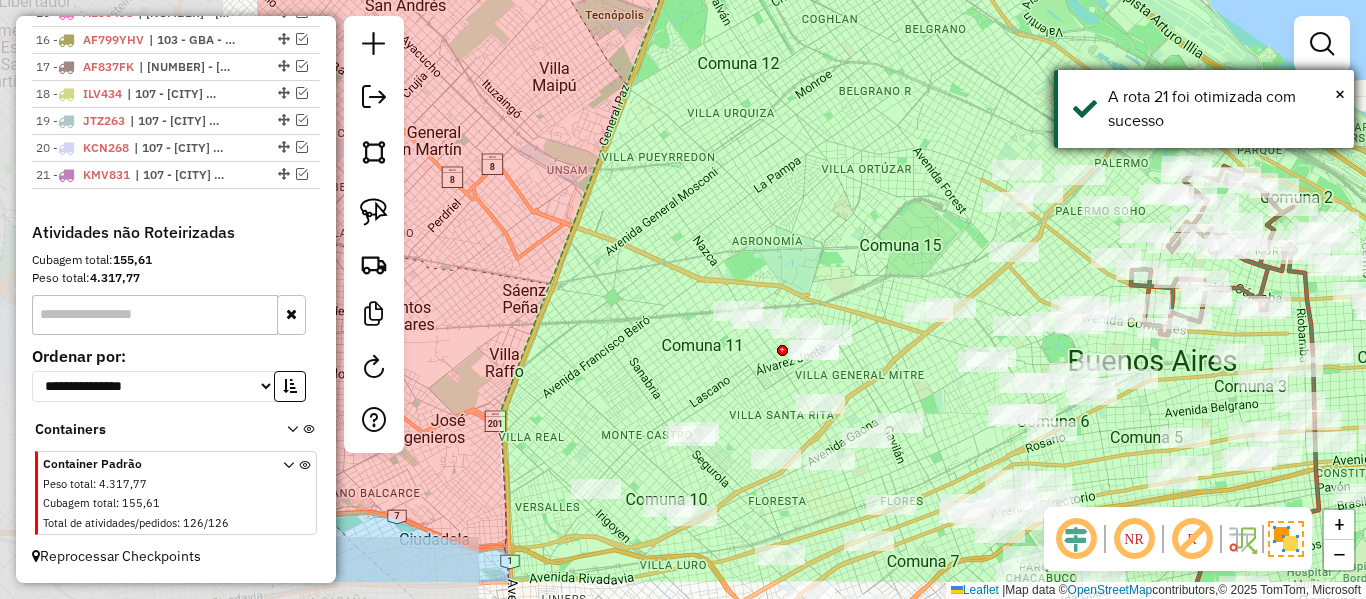 drag, startPoint x: 705, startPoint y: 187, endPoint x: 1085, endPoint y: 128, distance: 384.55298 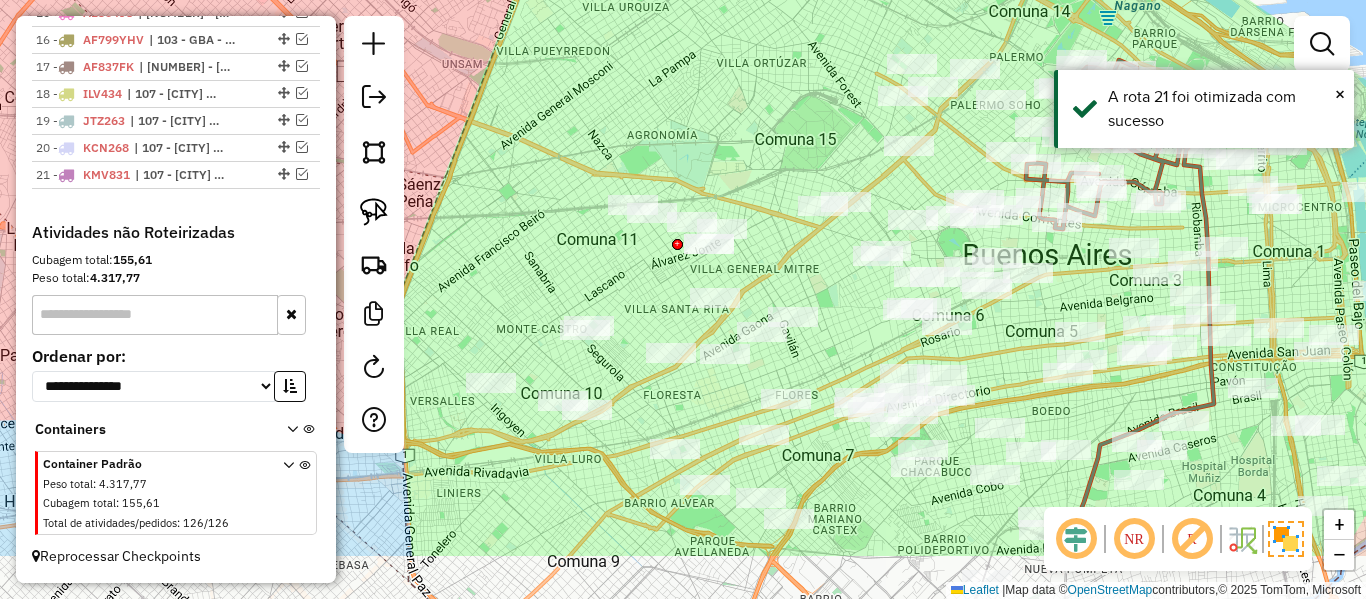drag, startPoint x: 807, startPoint y: 231, endPoint x: 638, endPoint y: 69, distance: 234.10468 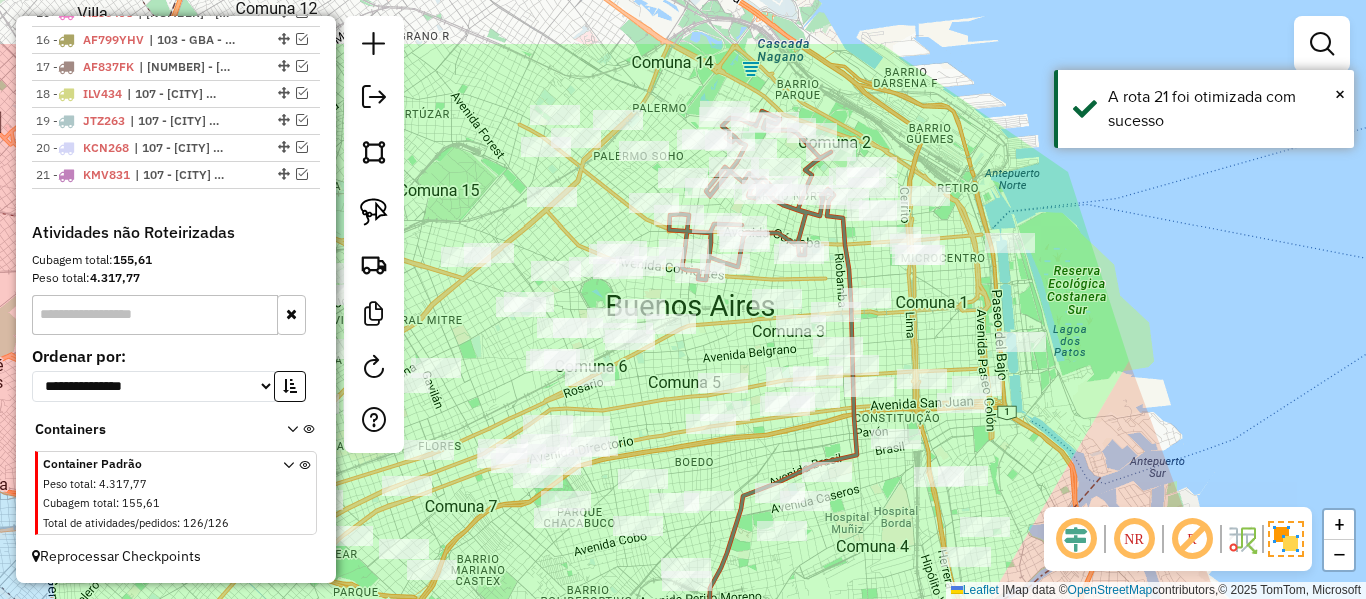 drag, startPoint x: 570, startPoint y: 100, endPoint x: 410, endPoint y: 154, distance: 168.8668 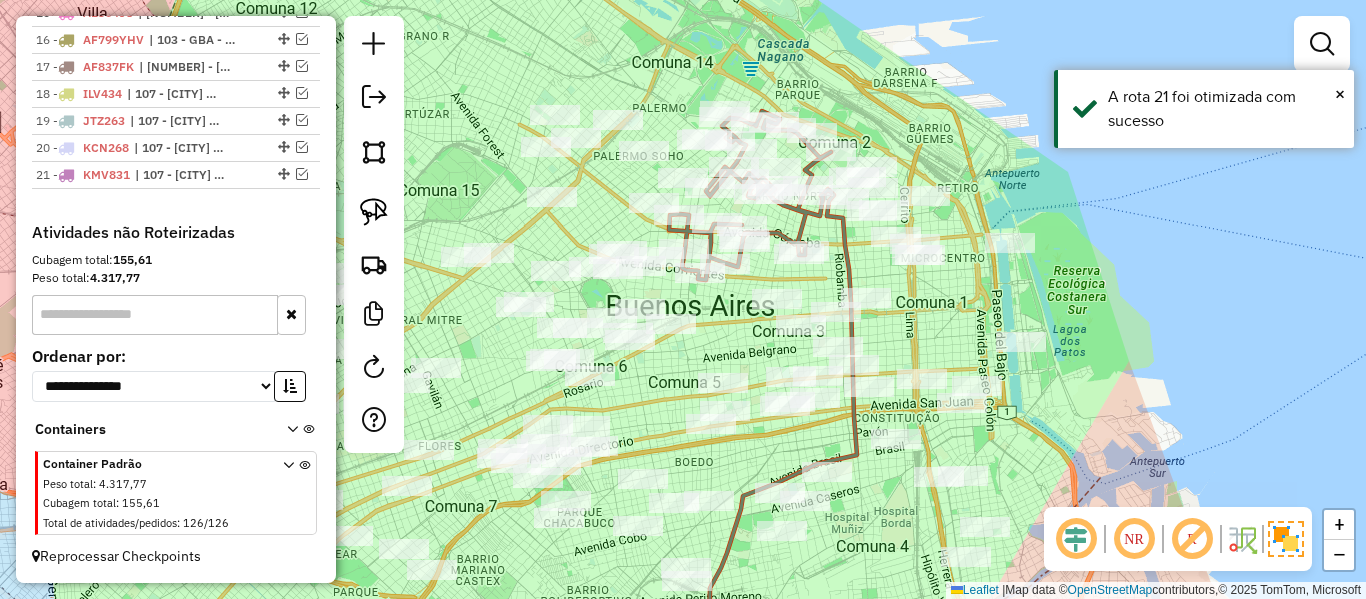 drag, startPoint x: 1056, startPoint y: 245, endPoint x: 1015, endPoint y: 174, distance: 81.9878 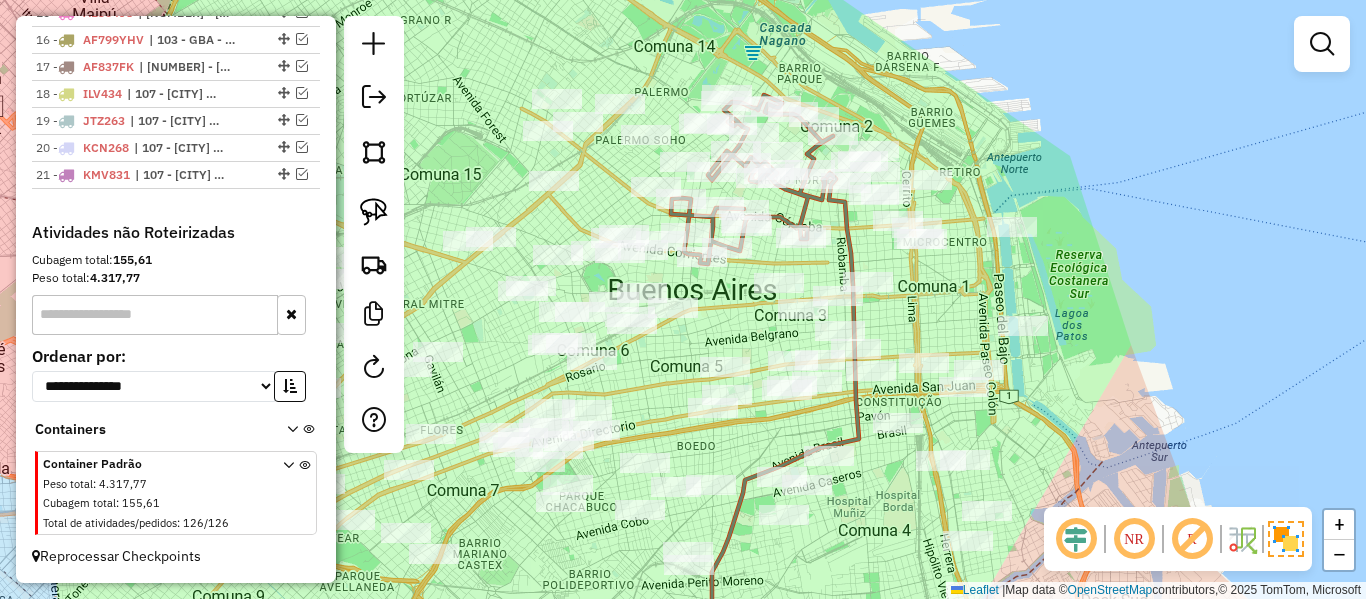 drag, startPoint x: 984, startPoint y: 158, endPoint x: 970, endPoint y: 176, distance: 22.803509 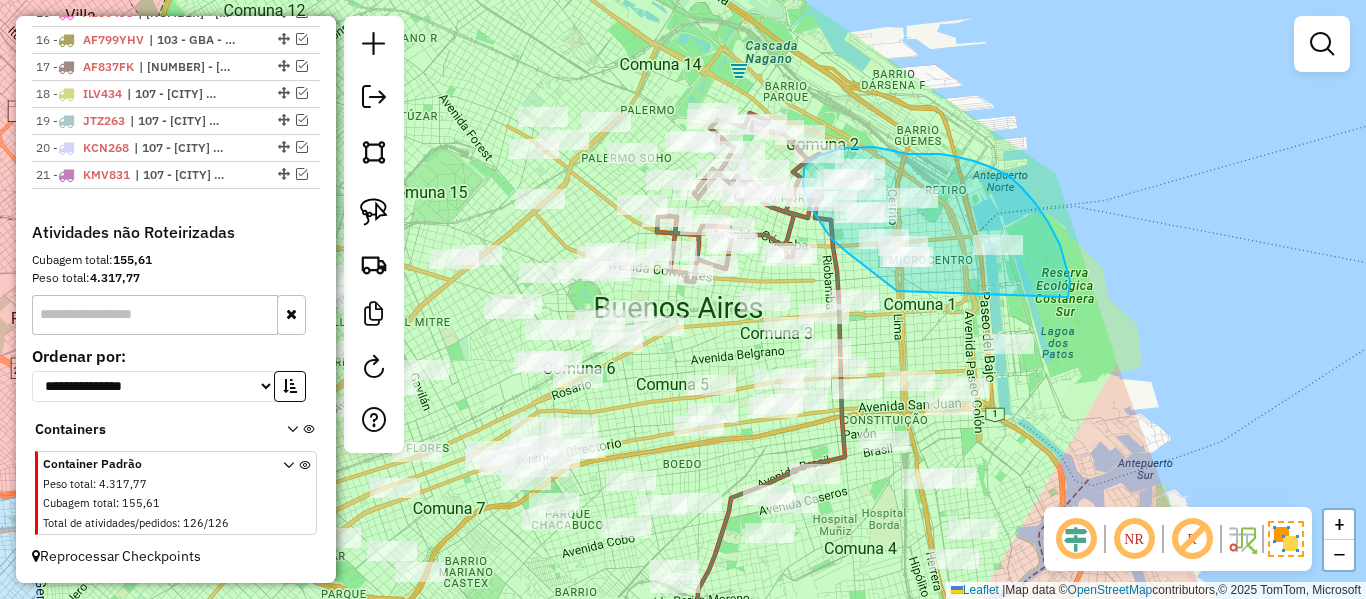 drag, startPoint x: 1035, startPoint y: 203, endPoint x: 947, endPoint y: 276, distance: 114.33722 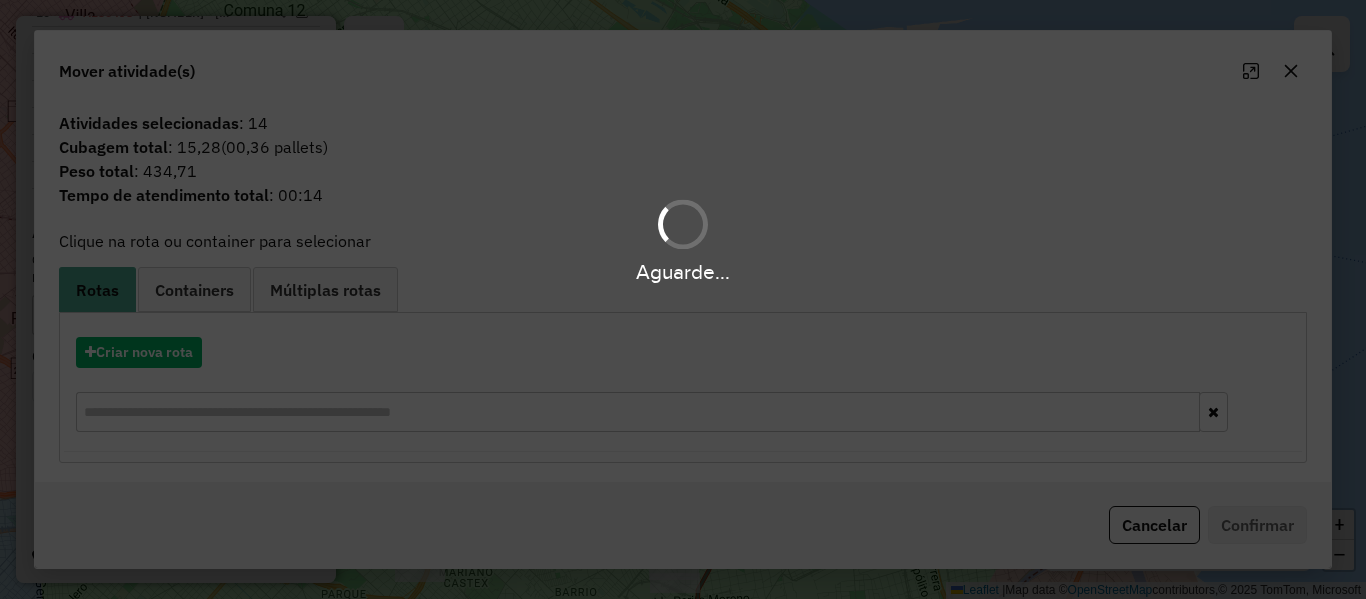 click on "Aguarde..." at bounding box center [683, 299] 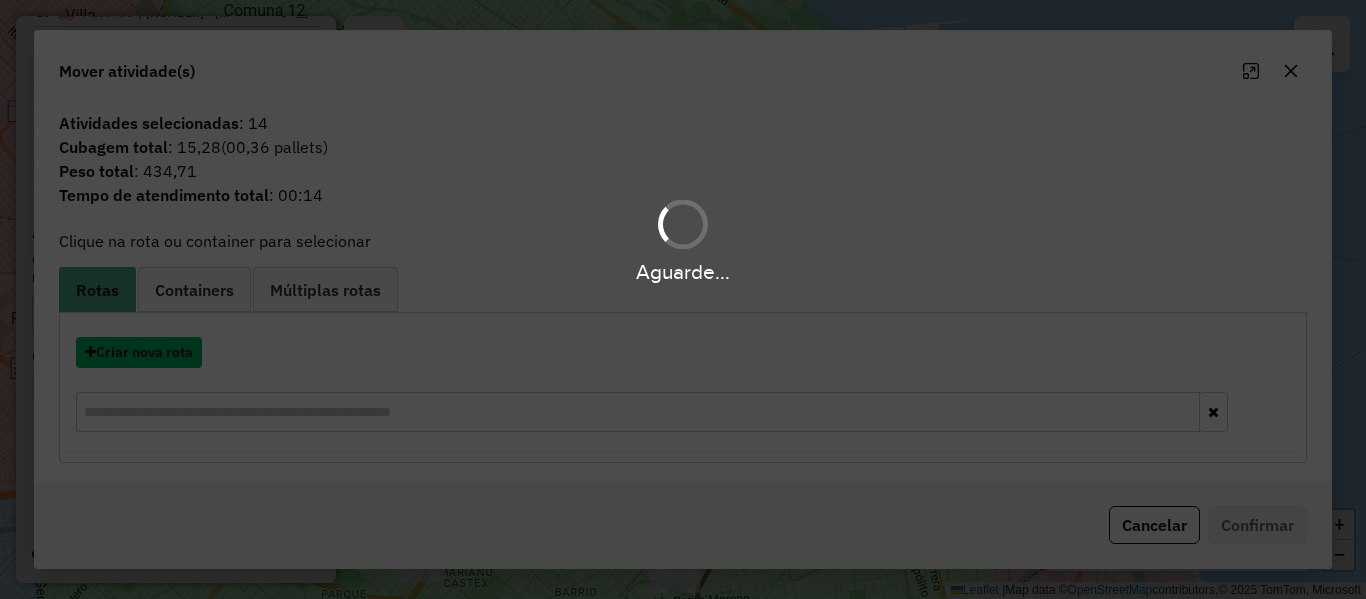 click on "Criar nova rota" at bounding box center [139, 352] 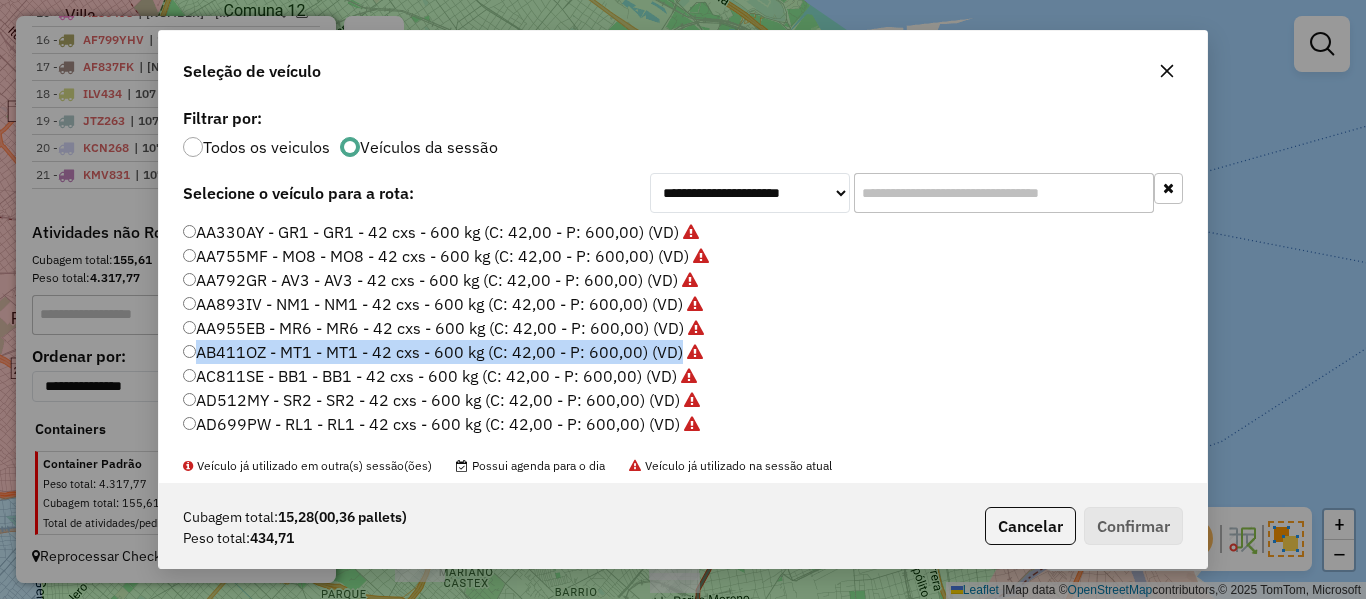click on "**********" 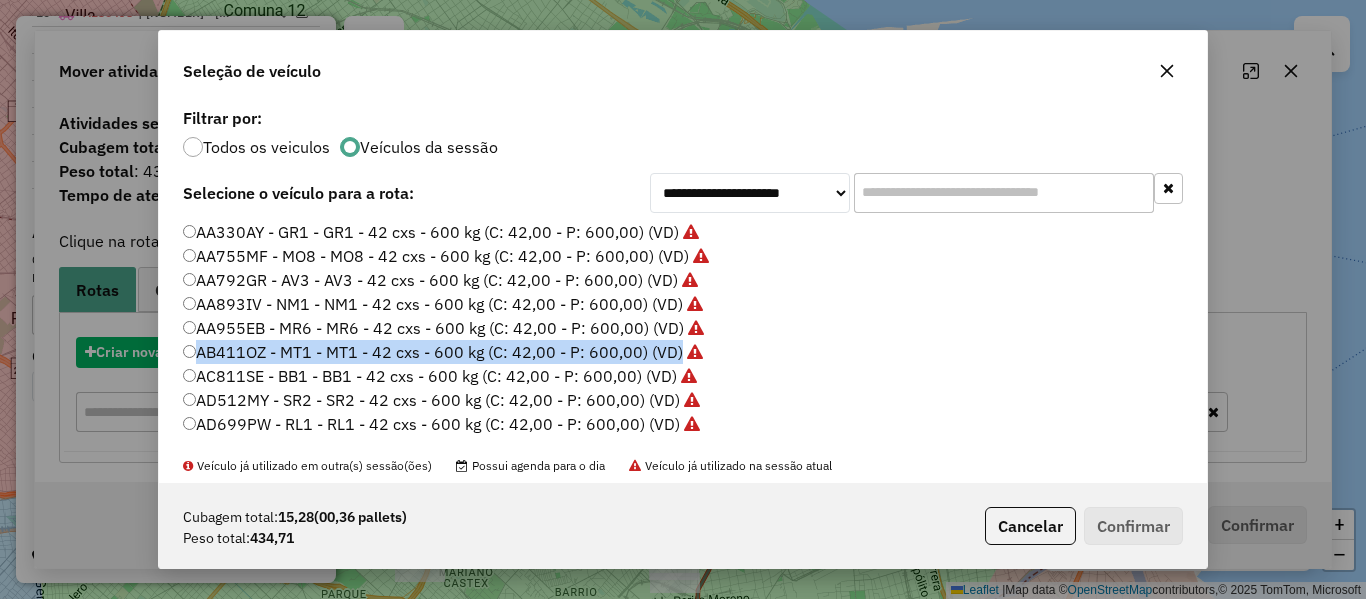 scroll, scrollTop: 11, scrollLeft: 6, axis: both 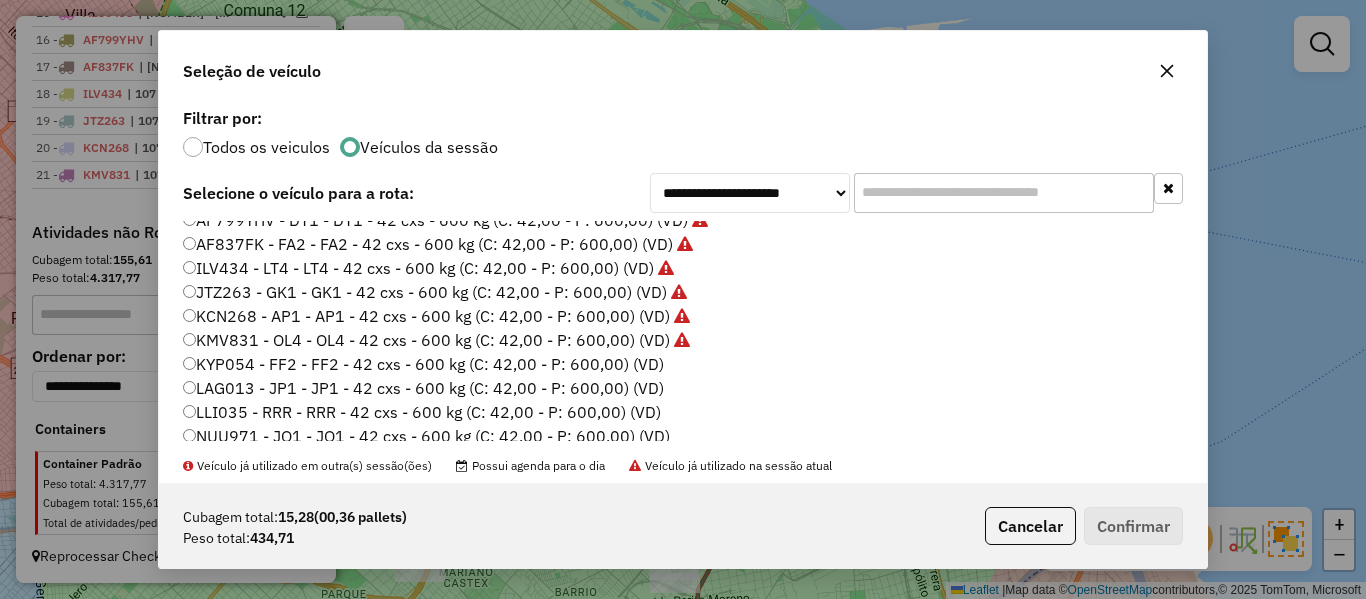 click on "KYP054 - FF2 - FF2 - 42 cxs - 600 kg (C: 42,00 - P: 600,00) (VD)" 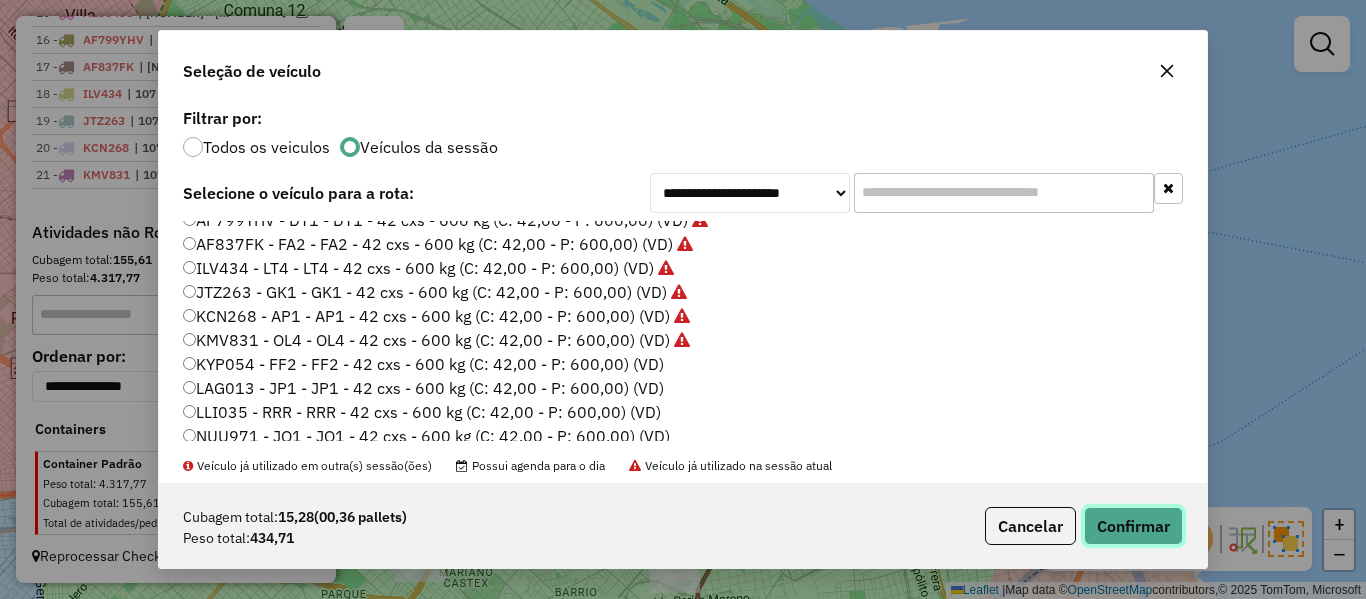 click on "Confirmar" 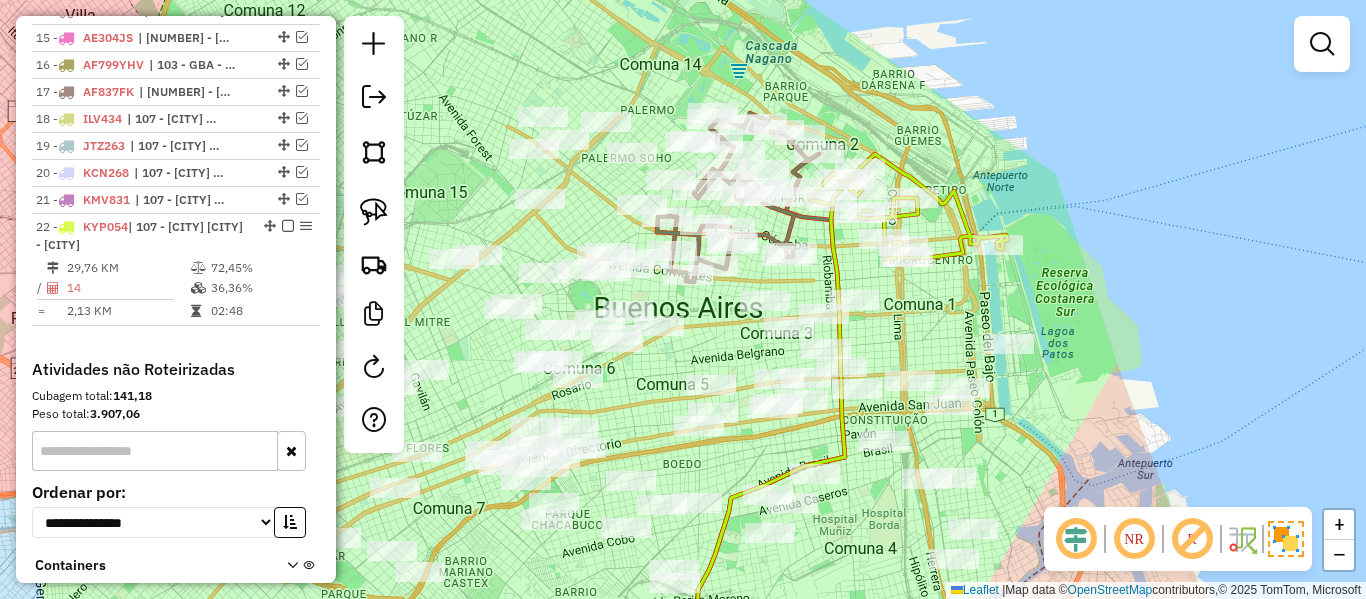scroll, scrollTop: 1327, scrollLeft: 0, axis: vertical 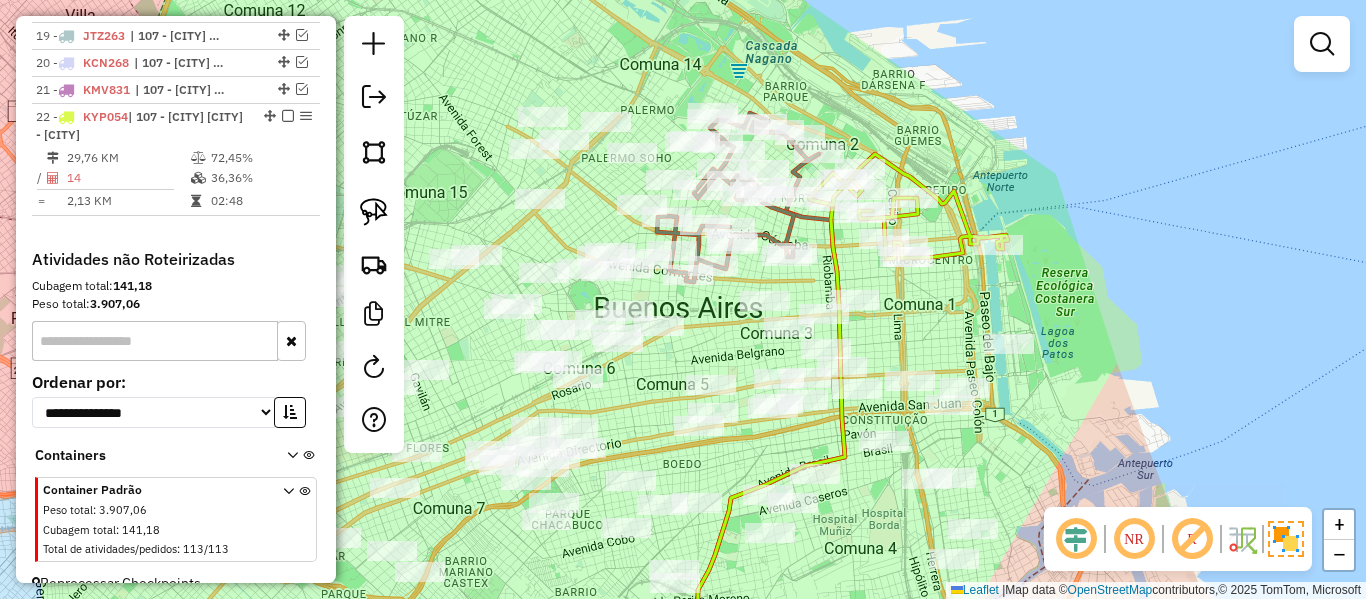 click 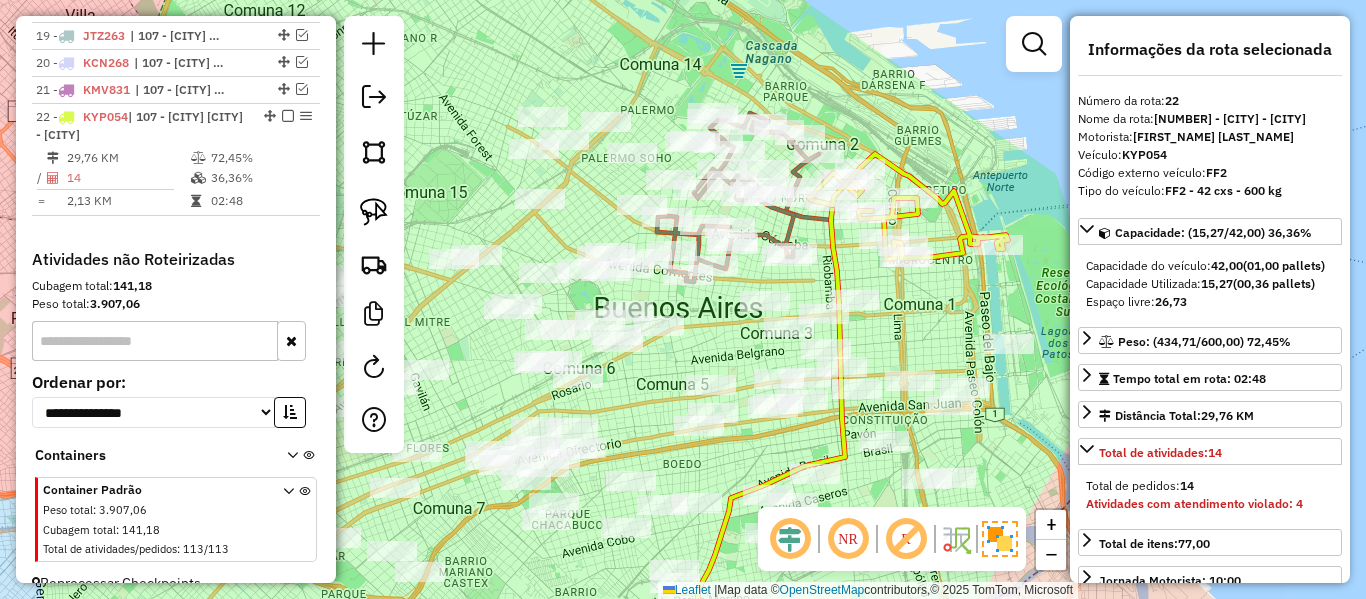 scroll, scrollTop: 1354, scrollLeft: 0, axis: vertical 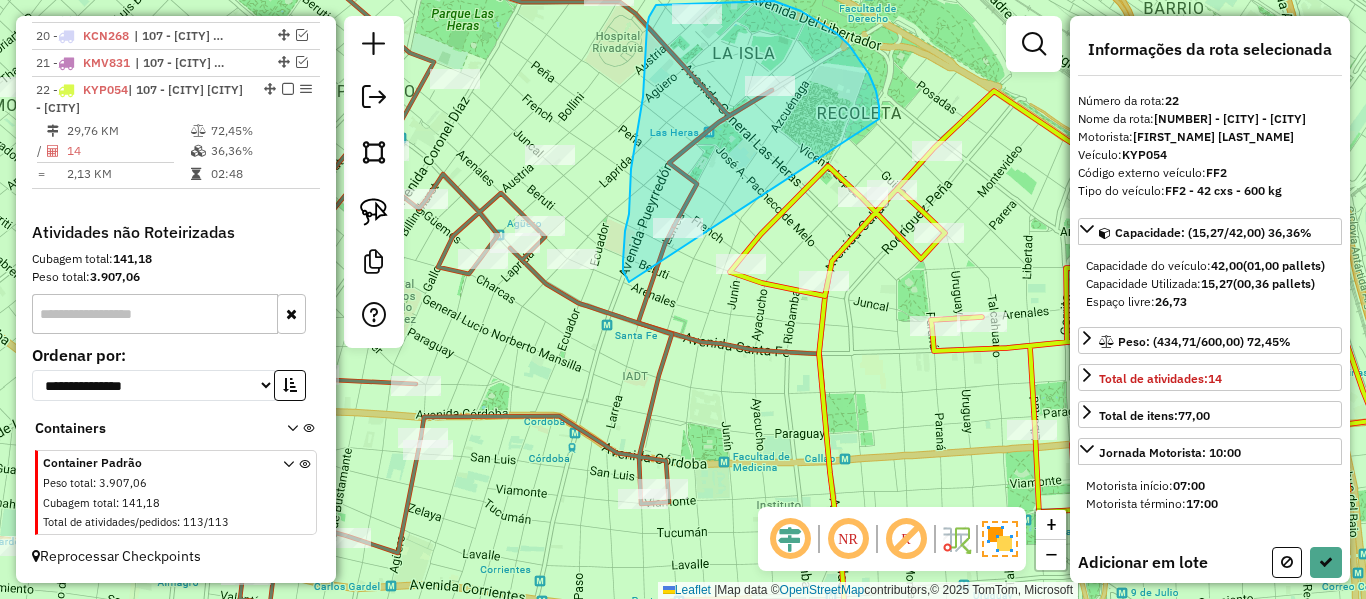 drag, startPoint x: 849, startPoint y: 45, endPoint x: 694, endPoint y: 299, distance: 297.5584 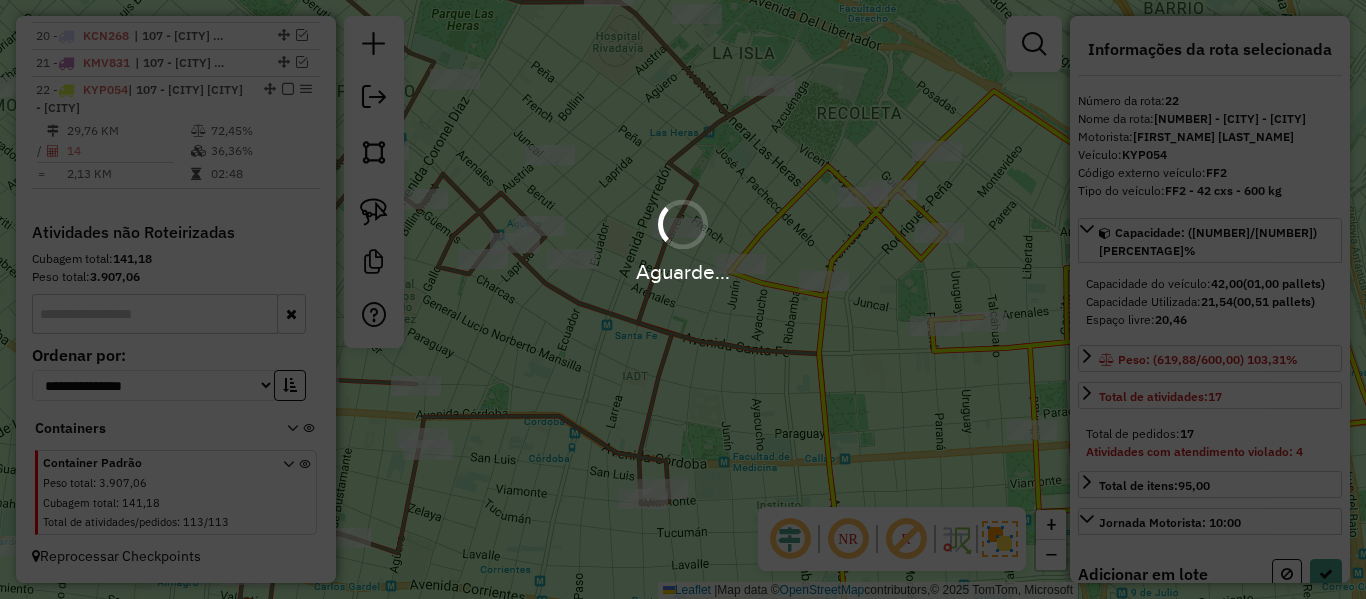 select on "**********" 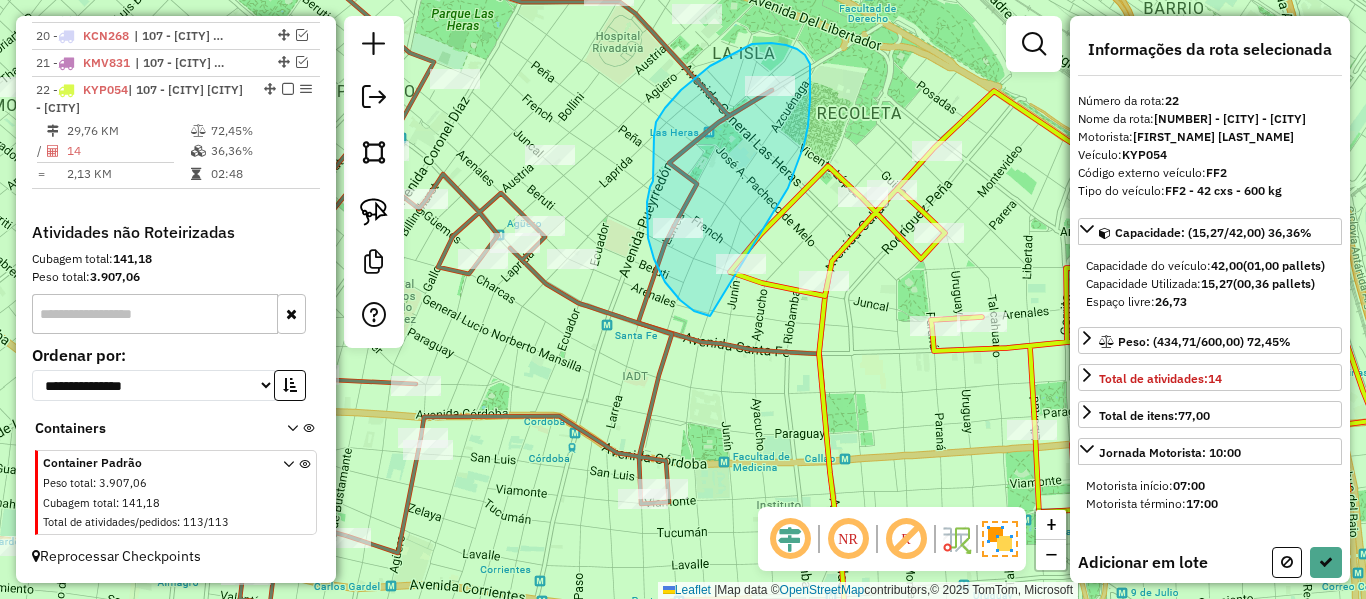 drag, startPoint x: 804, startPoint y: 145, endPoint x: 752, endPoint y: 305, distance: 168.23793 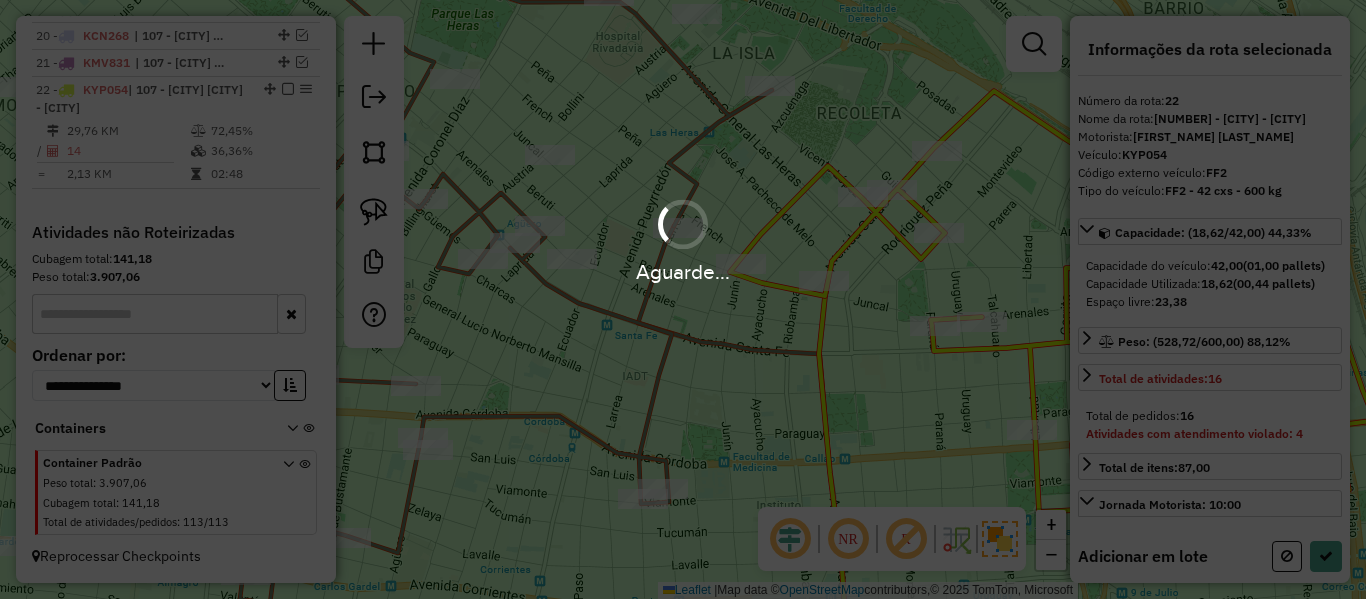 select on "**********" 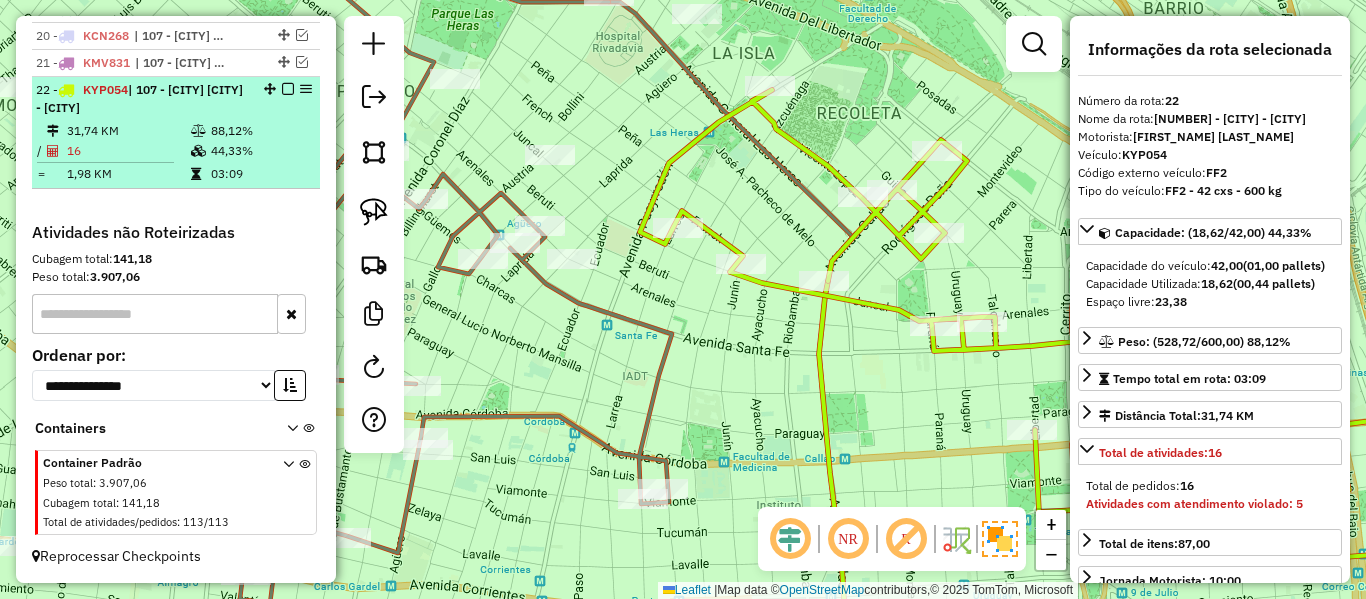click at bounding box center [288, 89] 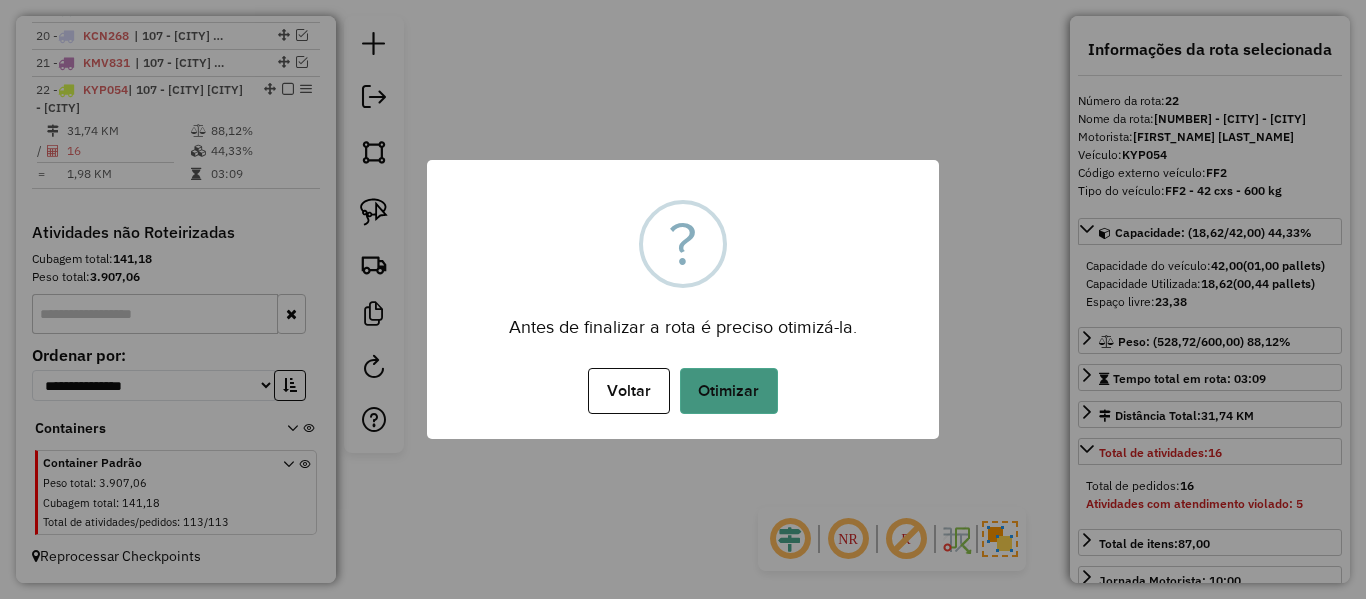 click on "Otimizar" at bounding box center (729, 391) 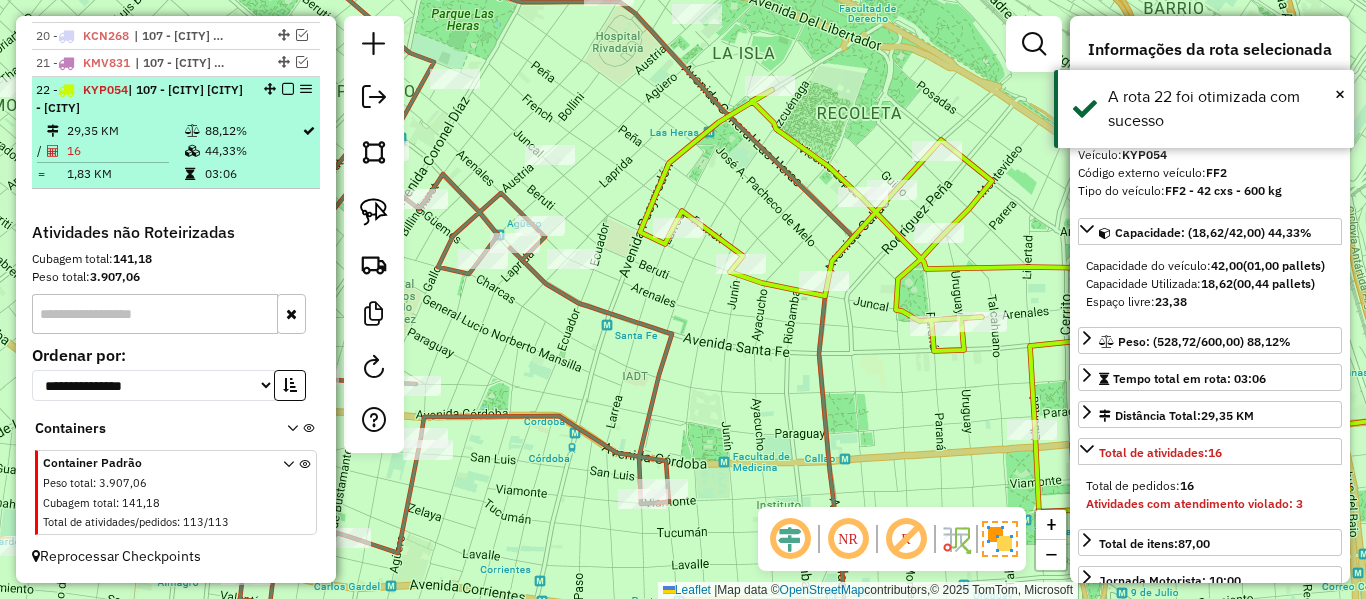 click at bounding box center (288, 89) 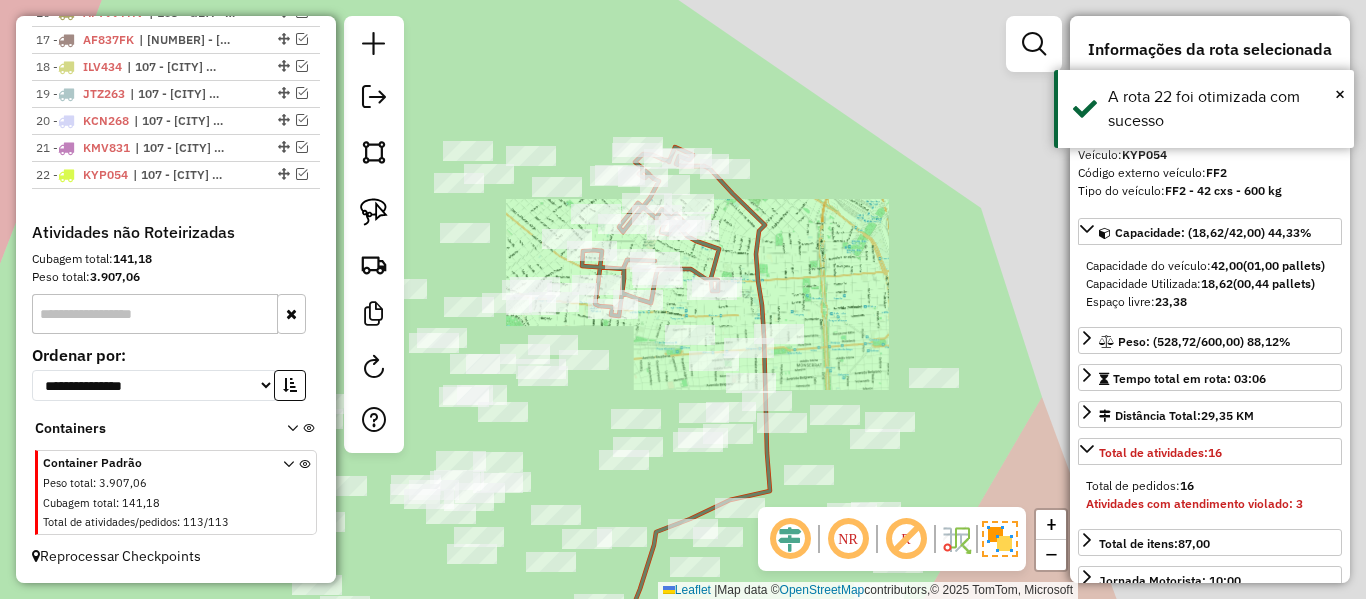 click 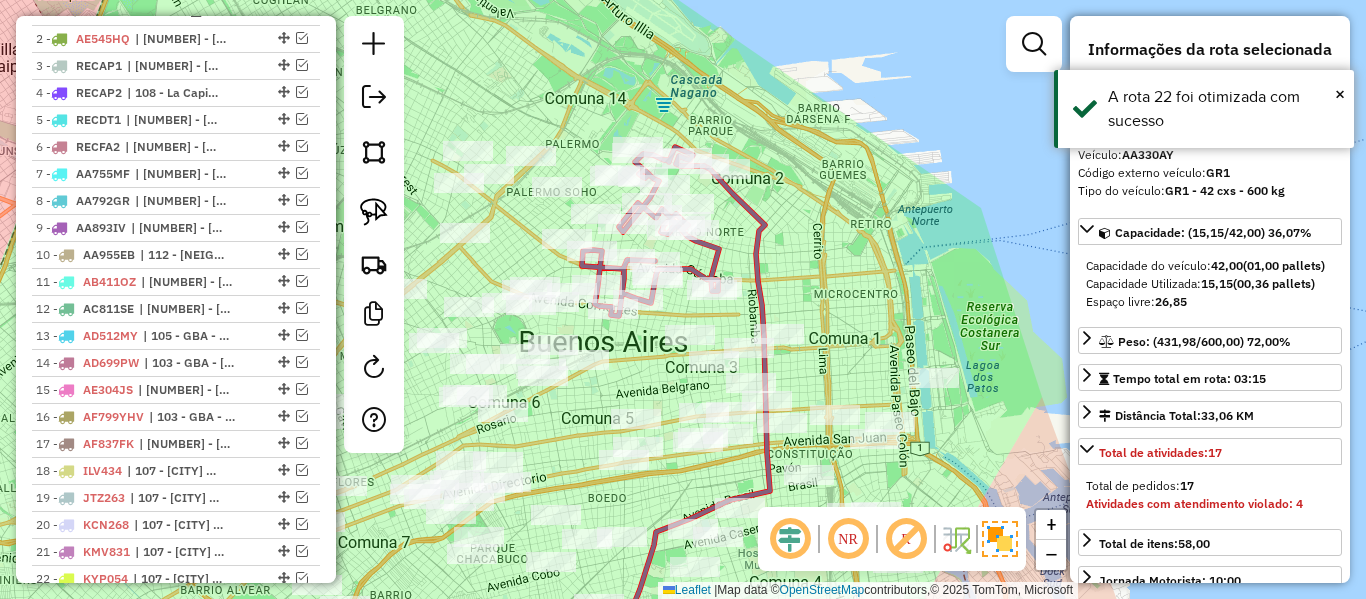 scroll, scrollTop: 763, scrollLeft: 0, axis: vertical 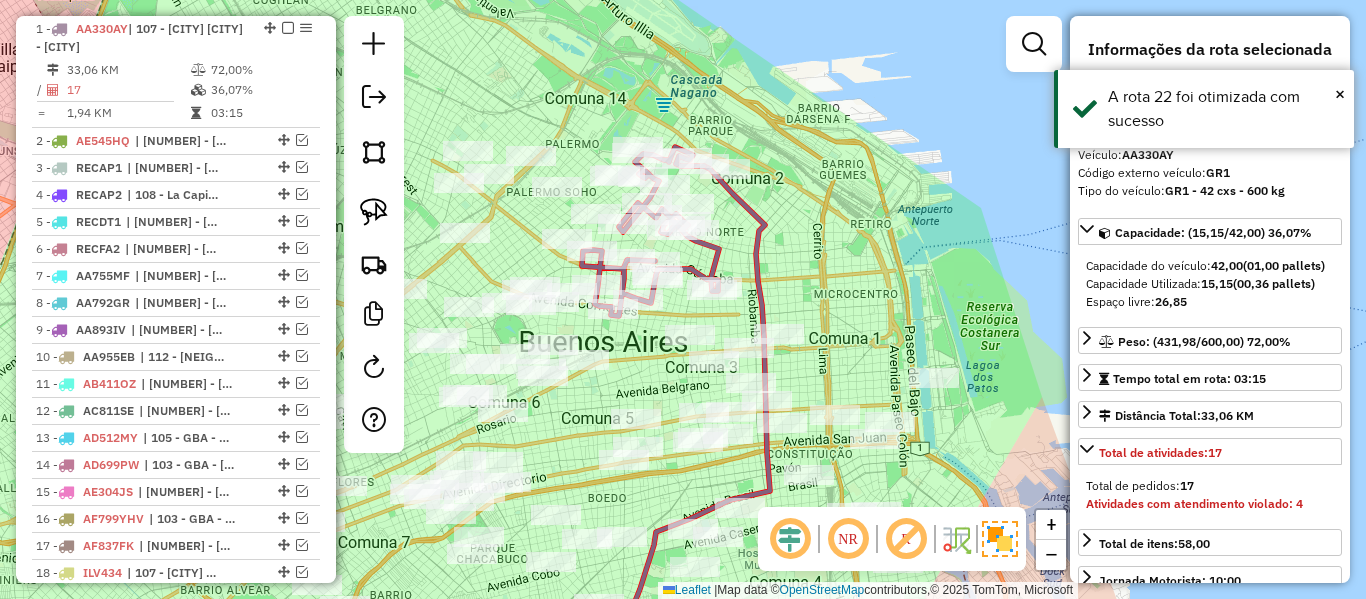 drag, startPoint x: 813, startPoint y: 222, endPoint x: 827, endPoint y: 218, distance: 14.56022 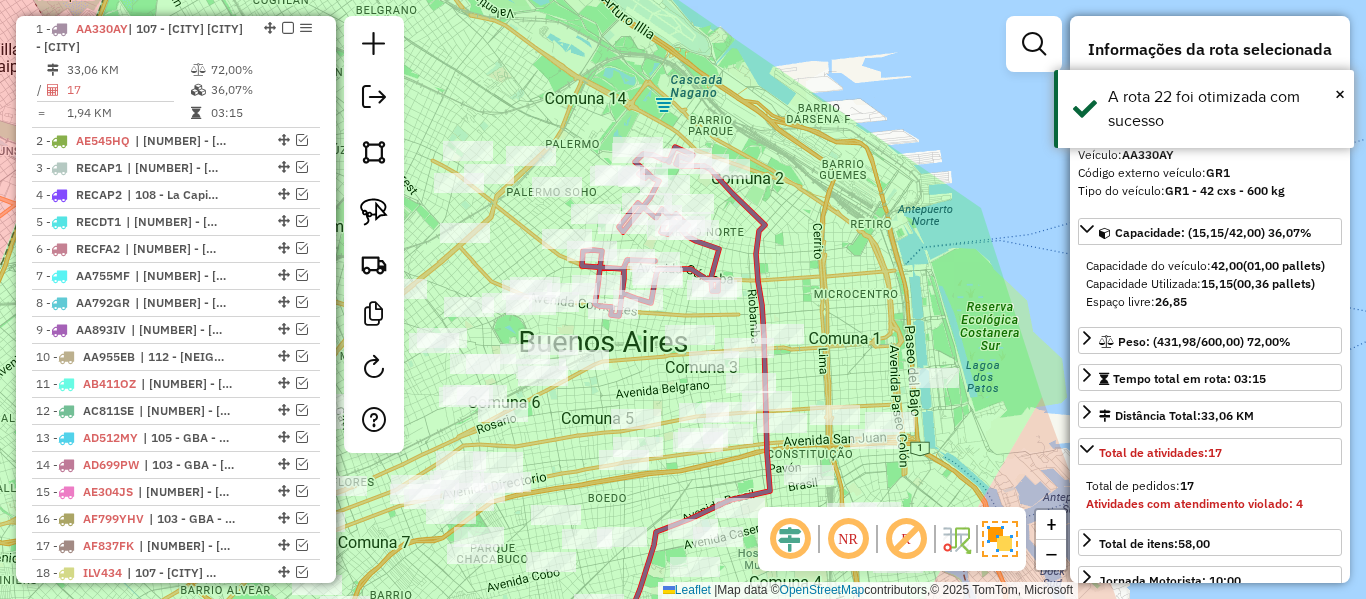 click on "Janela de atendimento Grade de atendimento Capacidade Transportadoras Veículos Cliente Pedidos  Rotas Selecione os dias de semana para filtrar as janelas de atendimento  Seg   Ter   Qua   Qui   Sex   Sáb   Dom  Informe o período da janela de atendimento: De: Até:  Filtrar exatamente a janela do cliente  Considerar janela de atendimento padrão  Selecione os dias de semana para filtrar as grades de atendimento  Seg   Ter   Qua   Qui   Sex   Sáb   Dom   Considerar clientes sem dia de atendimento cadastrado  Clientes fora do dia de atendimento selecionado Filtrar as atividades entre os valores definidos abaixo:  Peso mínimo:   Peso máximo:   Cubagem mínima:   Cubagem máxima:   De:   Até:  Filtrar as atividades entre o tempo de atendimento definido abaixo:  De:   Até:   Considerar capacidade total dos clientes não roteirizados Transportadora: Selecione um ou mais itens Tipo de veículo: Selecione um ou mais itens Veículo: Selecione um ou mais itens Motorista: Selecione um ou mais itens Nome: Rótulo:" 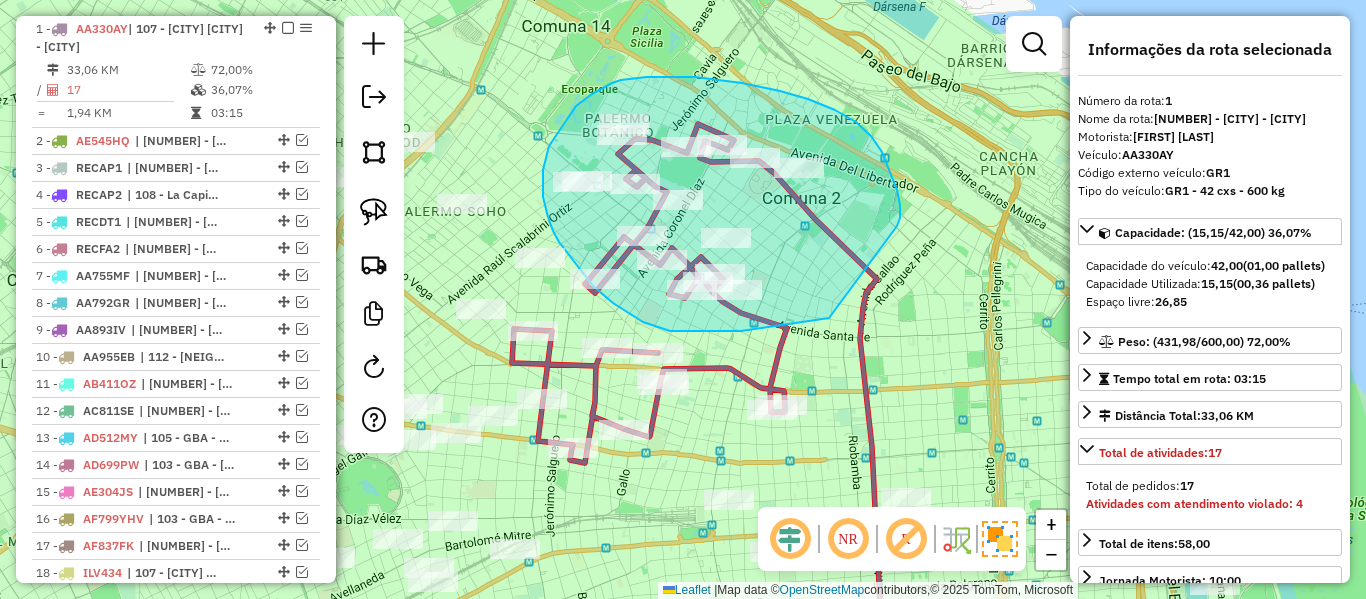 drag, startPoint x: 897, startPoint y: 226, endPoint x: 888, endPoint y: 305, distance: 79.51101 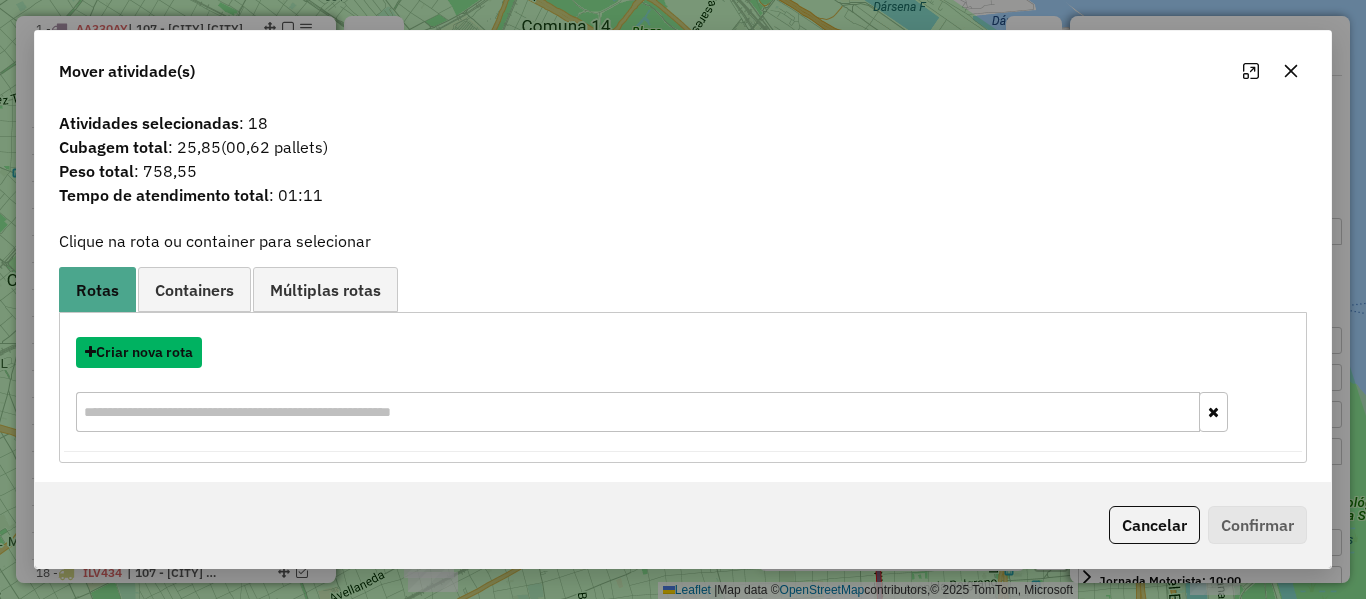 drag, startPoint x: 180, startPoint y: 346, endPoint x: 625, endPoint y: 242, distance: 456.99124 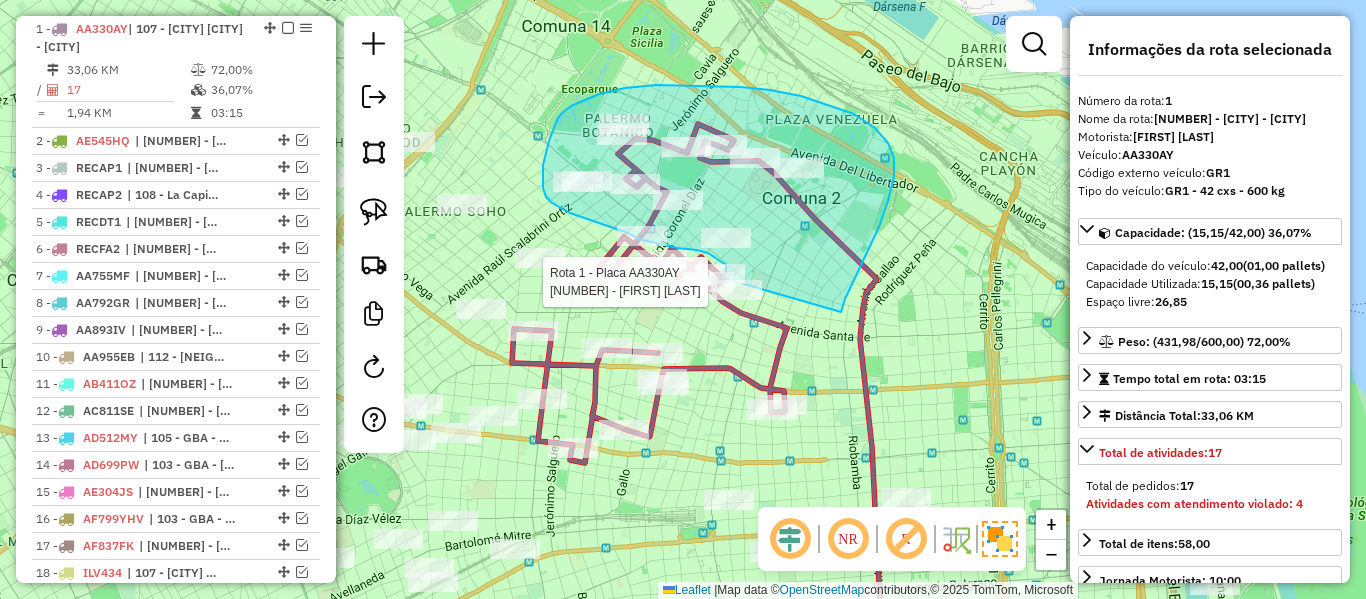drag, startPoint x: 845, startPoint y: 299, endPoint x: 779, endPoint y: 331, distance: 73.34848 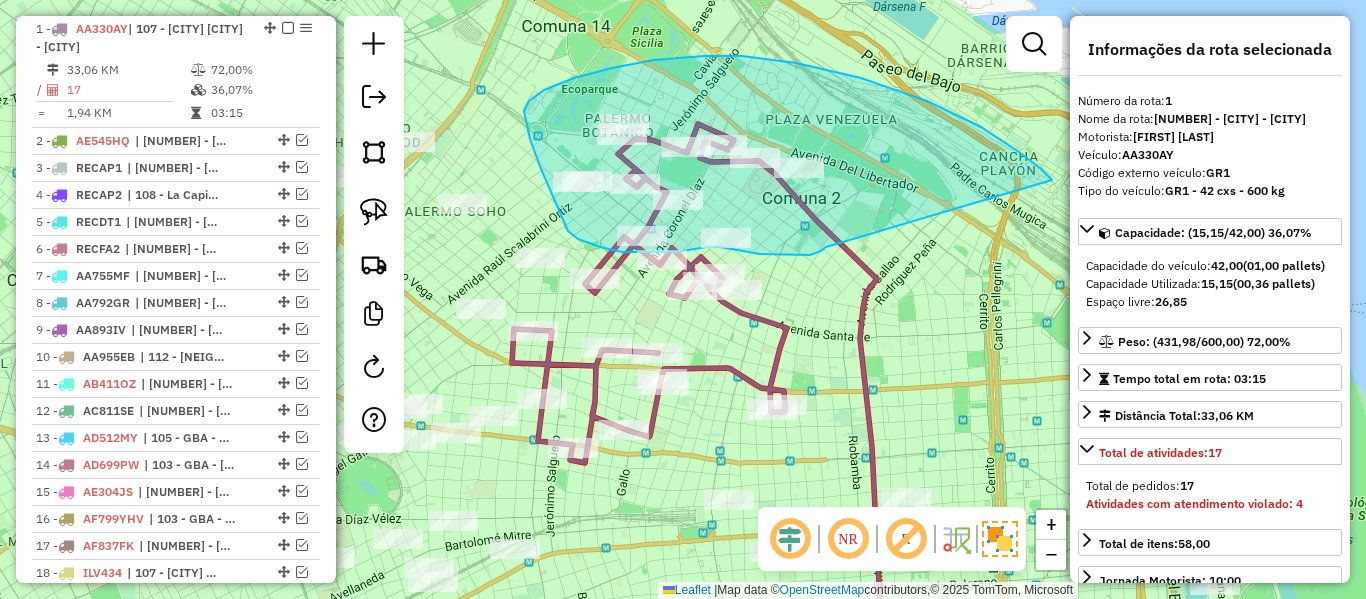 drag, startPoint x: 792, startPoint y: 255, endPoint x: 1088, endPoint y: 190, distance: 303.0528 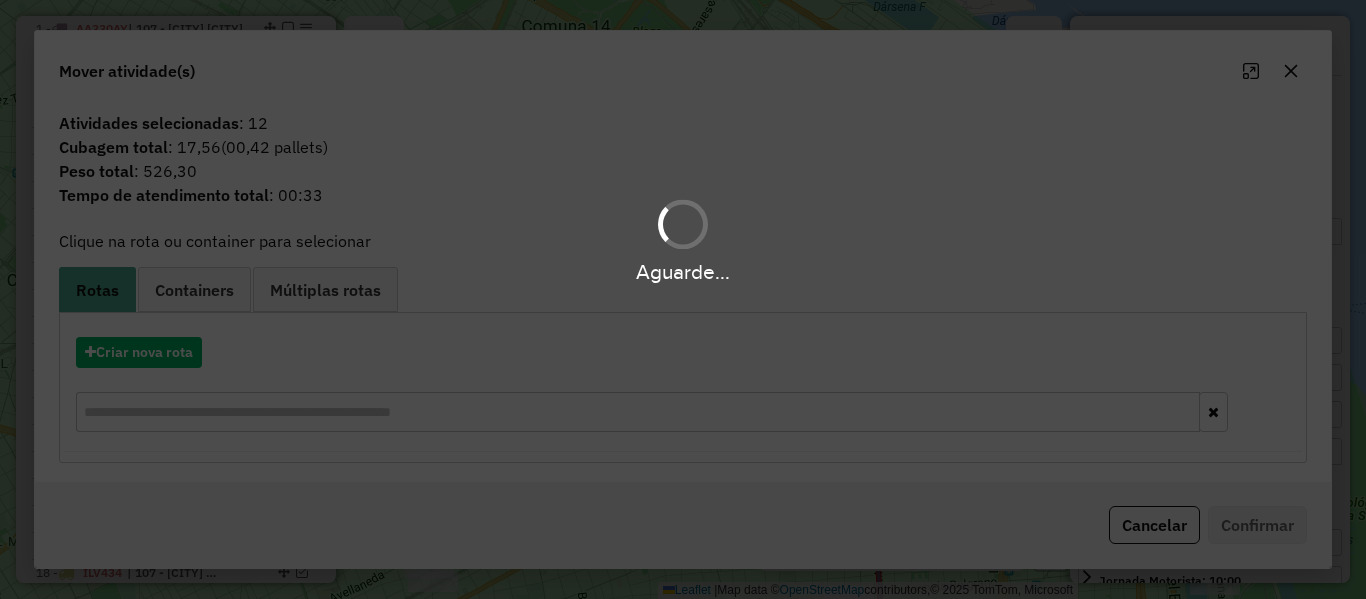click on "Aguarde...  Pop-up bloqueado!  Seu navegador bloqueou automáticamente a abertura de uma nova janela.   Acesse as configurações e adicione o endereço do sistema a lista de permissão.   Fechar  Informações da Sessão [NUMBER] - [DATE]     Criação: [DATE] [TIME]   Depósito:  SAZ AR - TaDa Shipick   Total de rotas:  [NUMBER]  Distância Total:  [DISTANCE]  Tempo total:  [TIME]  Total de Atividades Roteirizadas:  [NUMBER]  Total de Pedidos Roteirizados:  [NUMBER]  Peso total roteirizado:  [WEIGHT]  Cubagem total roteirizado:  [CUBAGE]  Total de Atividades não Roteirizadas:  [NUMBER]  Total de Pedidos não Roteirizados:  [NUMBER] Total de caixas por viagem:  [CUBAGE] /   [NUMBER] =  [CUBAGE] Média de Atividades por viagem:  [NUMBER] /   [NUMBER] =  [NUMBER] Ocupação média da frota:  [PERCENTAGE]%  Clientes com Service Time:  [PERCENTAGE]%   ( [NUMBER] de [NUMBER])   Rotas improdutivas:  [NUMBER]  Rotas vários dias:  [NUMBER]  Clientes Priorizados NR:  [NUMBER]  Transportadoras  Rotas  Recargas: [NUMBER]   Ver rotas   Ver veículos  Finalizar todas as rotas   [NUMBER] -       [PLATE]   [DISTANCE] KM   [TIME]%" at bounding box center [683, 299] 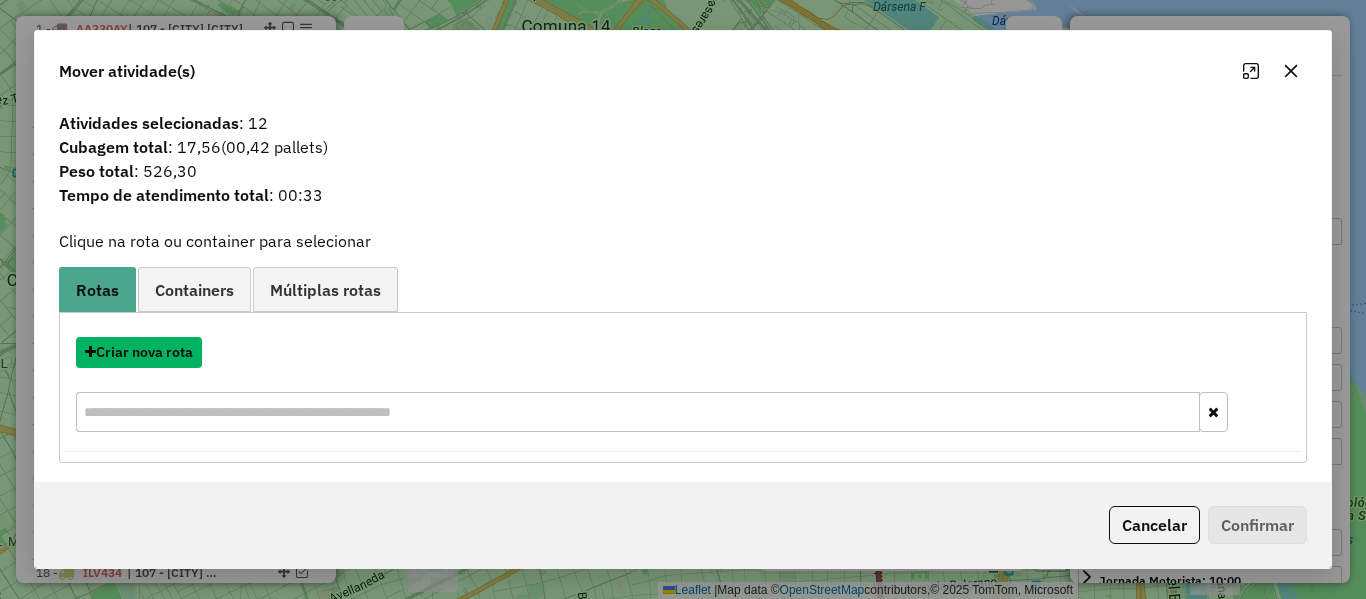 click on "Criar nova rota" at bounding box center [139, 352] 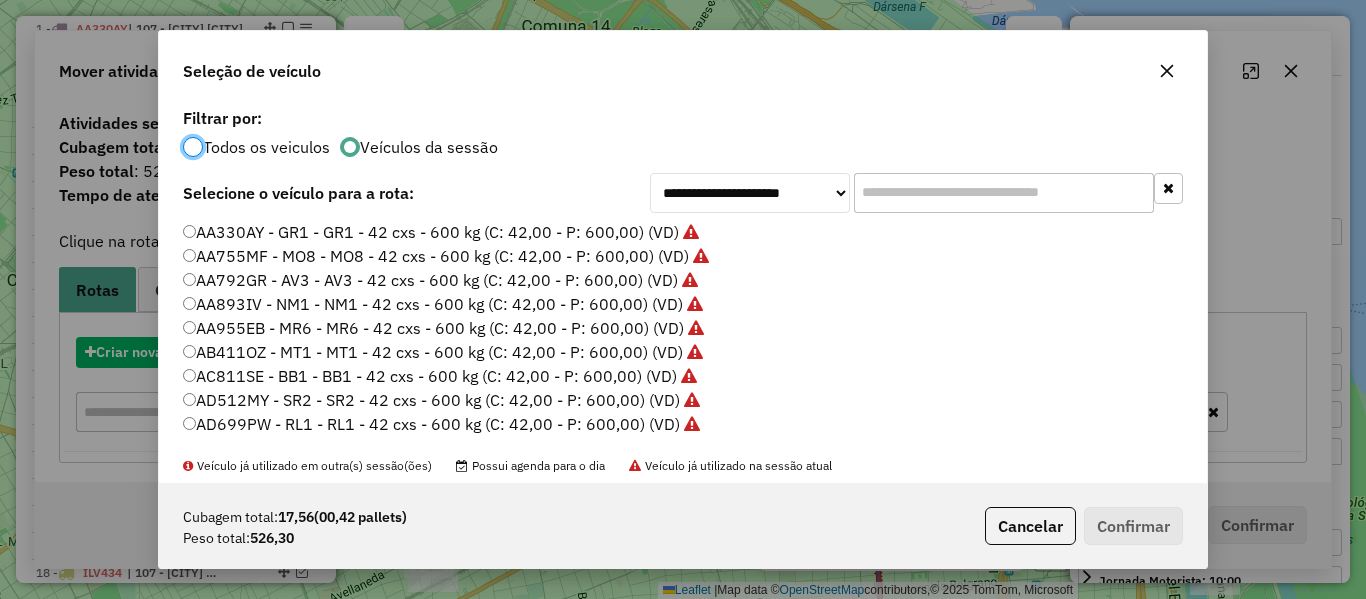scroll, scrollTop: 11, scrollLeft: 6, axis: both 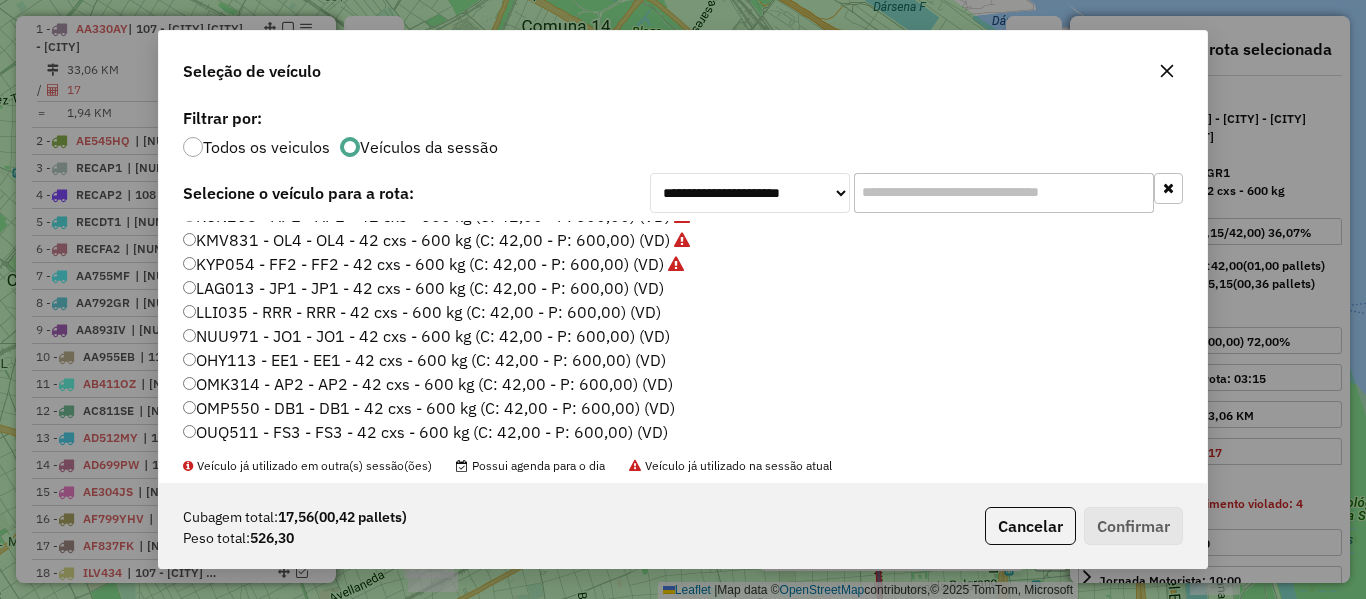 click on "LAG013 - JP1 - JP1 - 42 cxs - 600 kg (C: 42,00 - P: 600,00) (VD)" 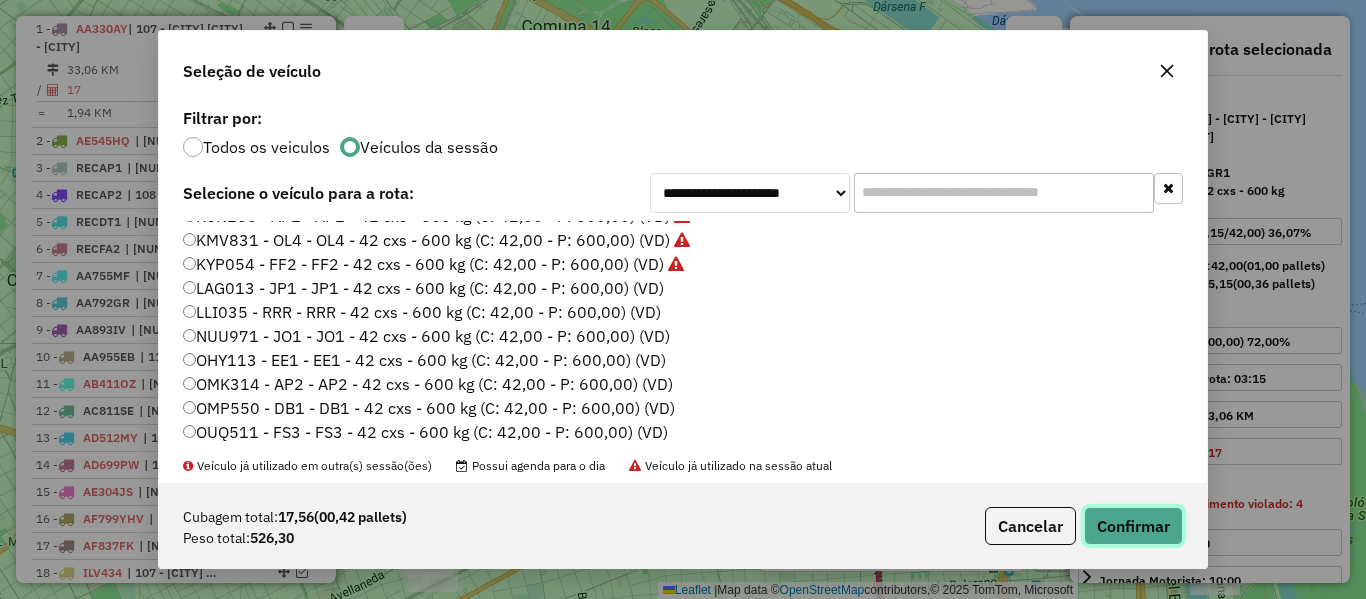 click on "Confirmar" 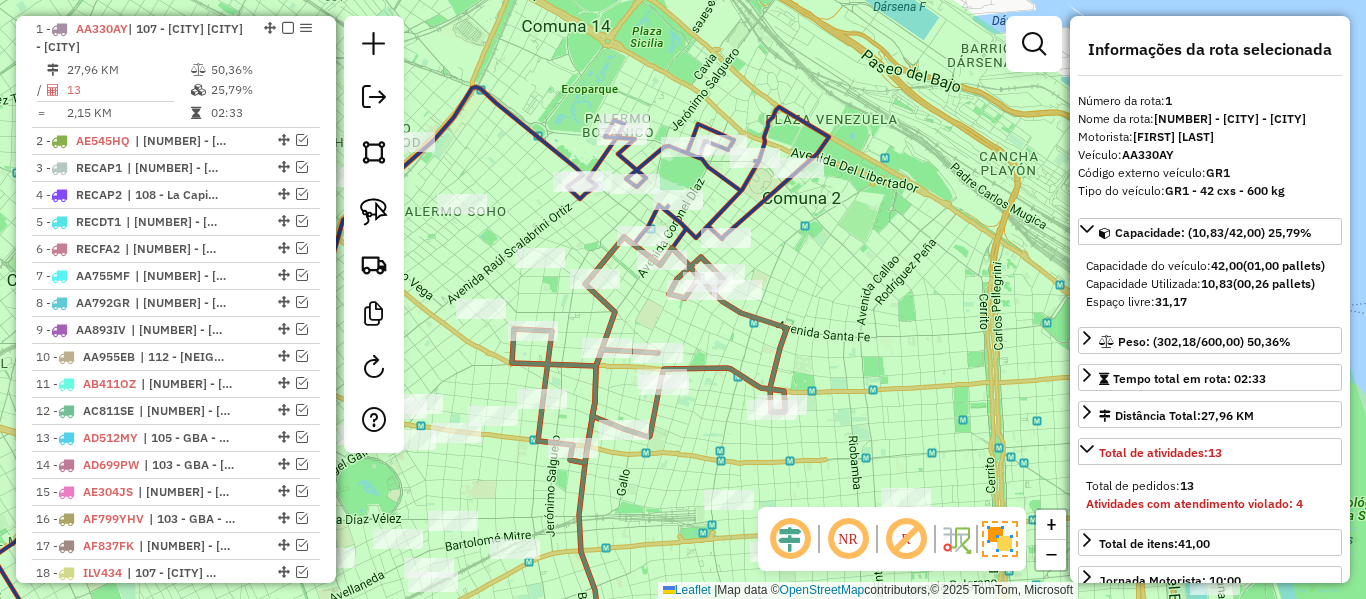 click 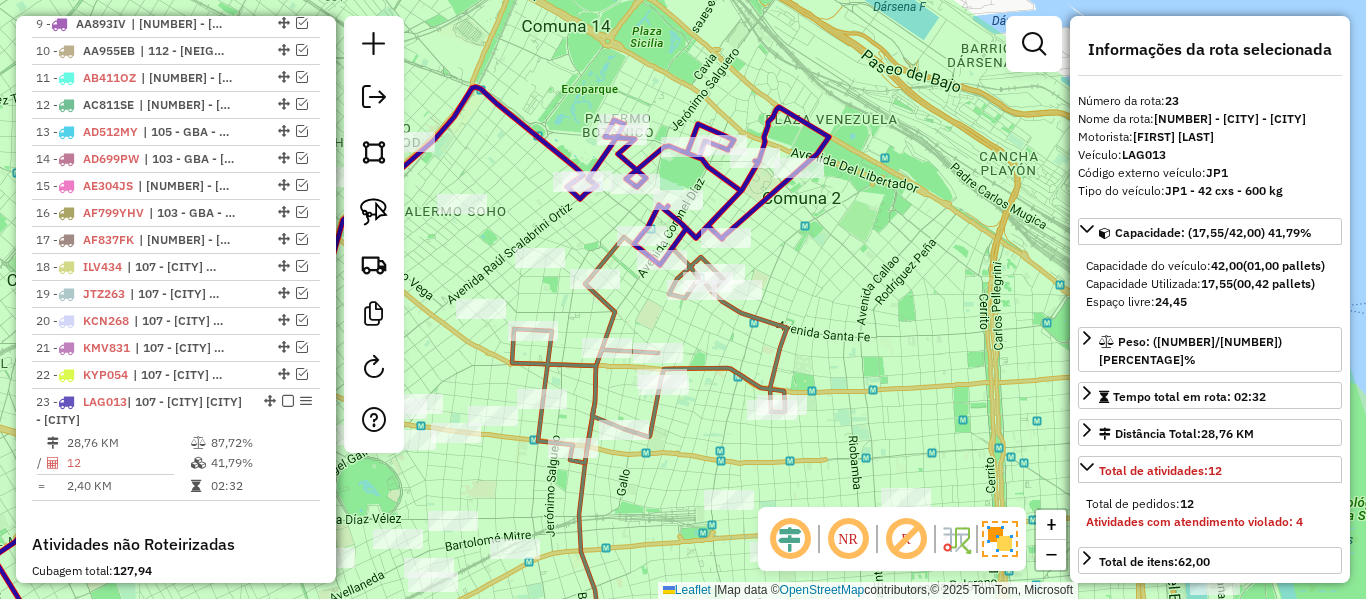 scroll, scrollTop: 1381, scrollLeft: 0, axis: vertical 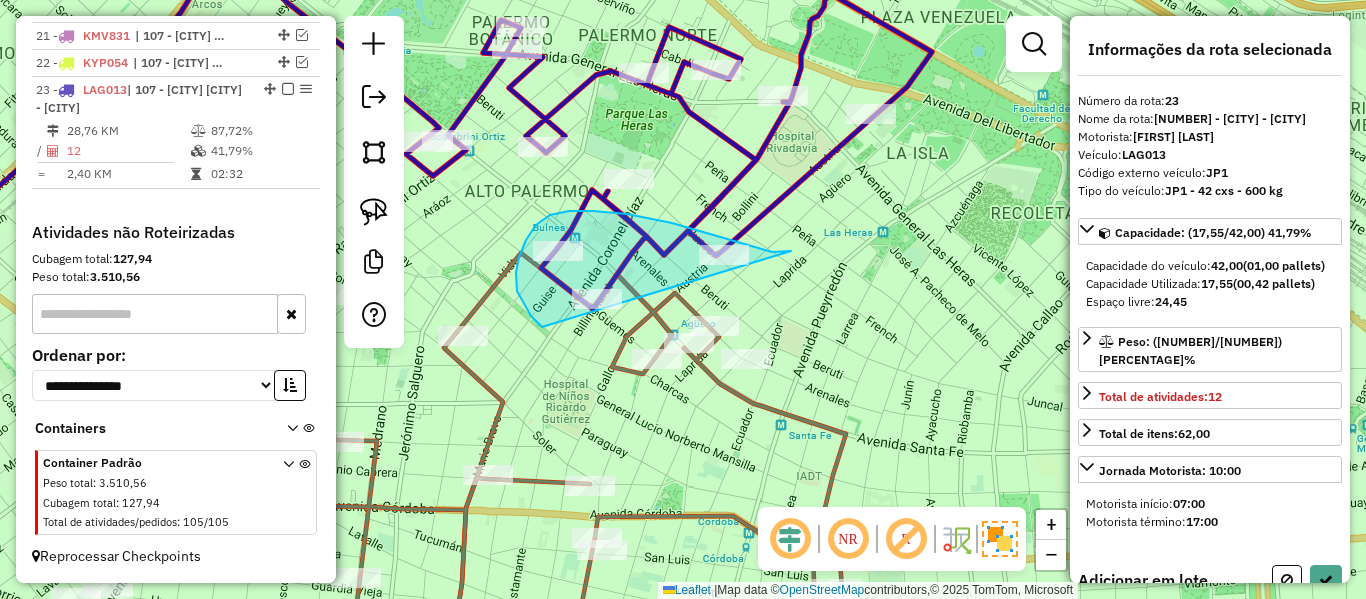 drag, startPoint x: 783, startPoint y: 252, endPoint x: 553, endPoint y: 331, distance: 243.18922 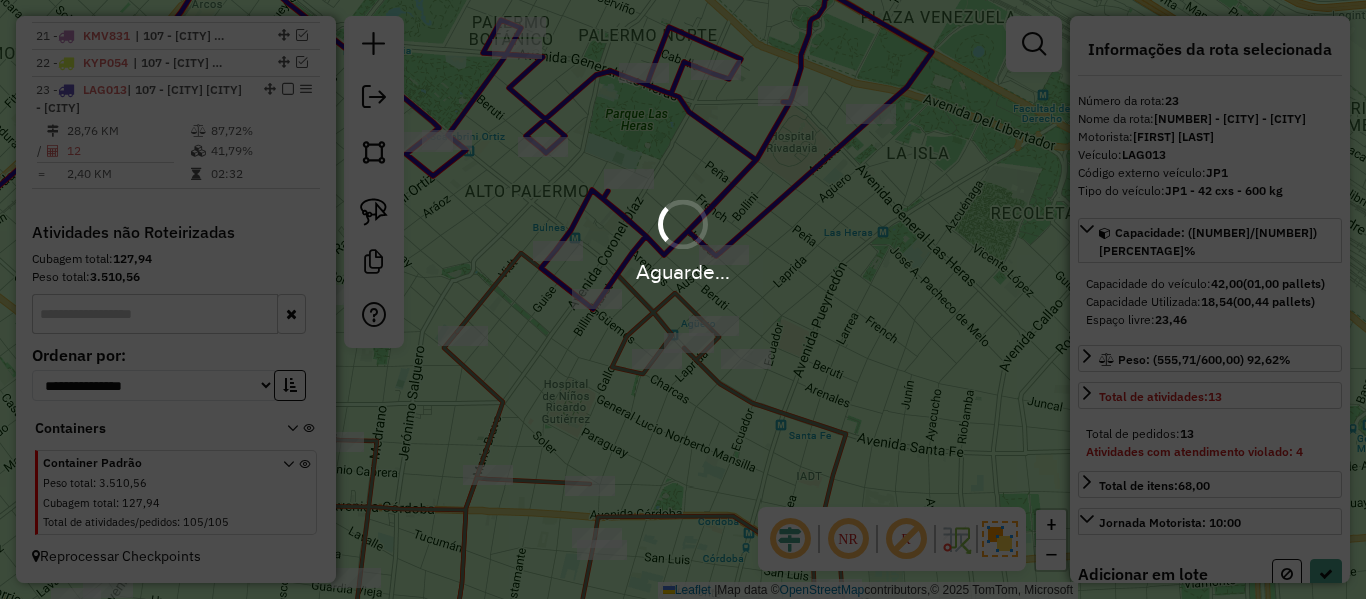 select on "**********" 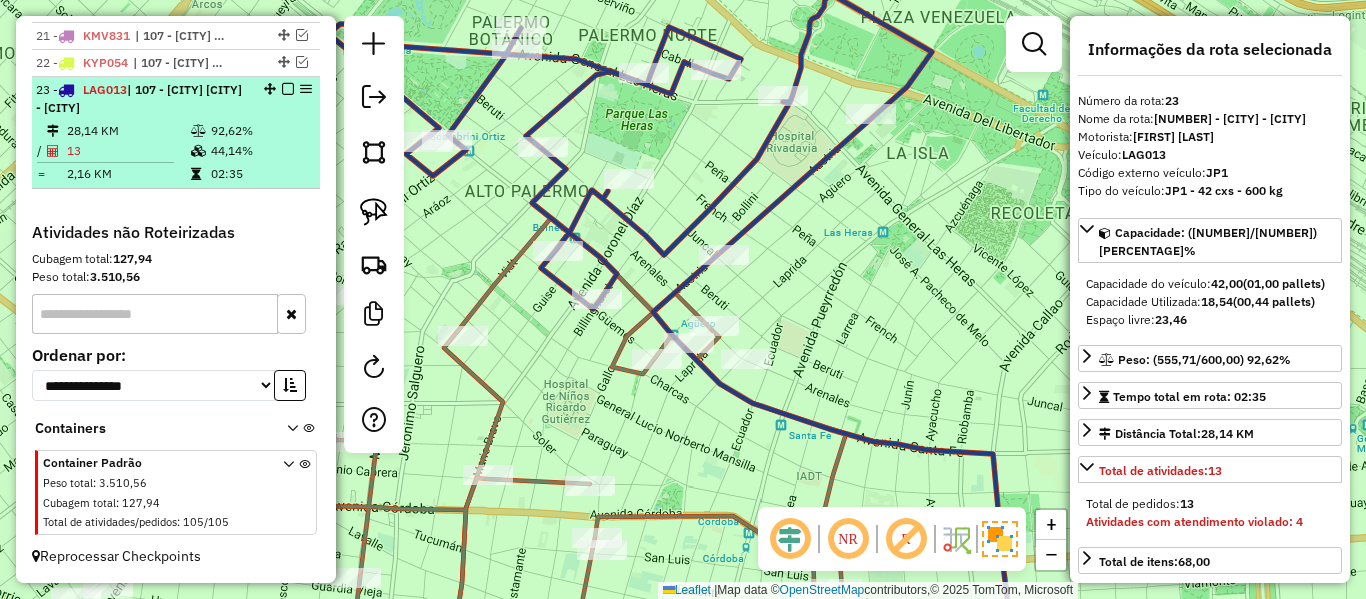 click at bounding box center [288, 89] 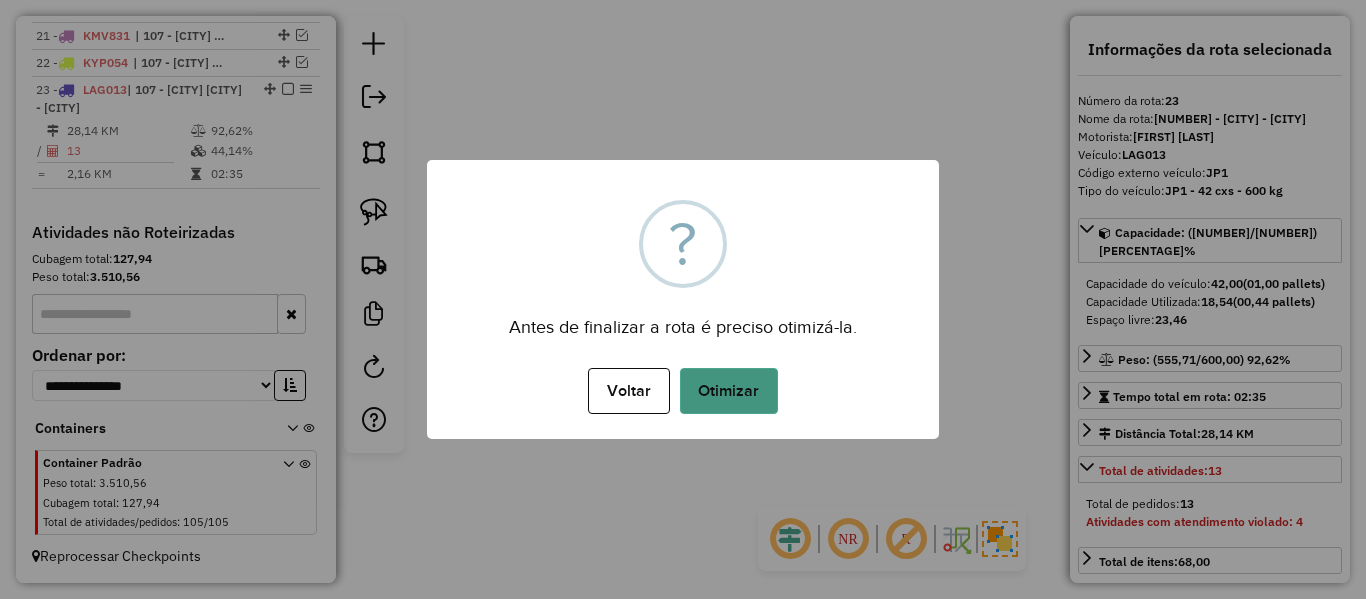 click on "Otimizar" at bounding box center [729, 391] 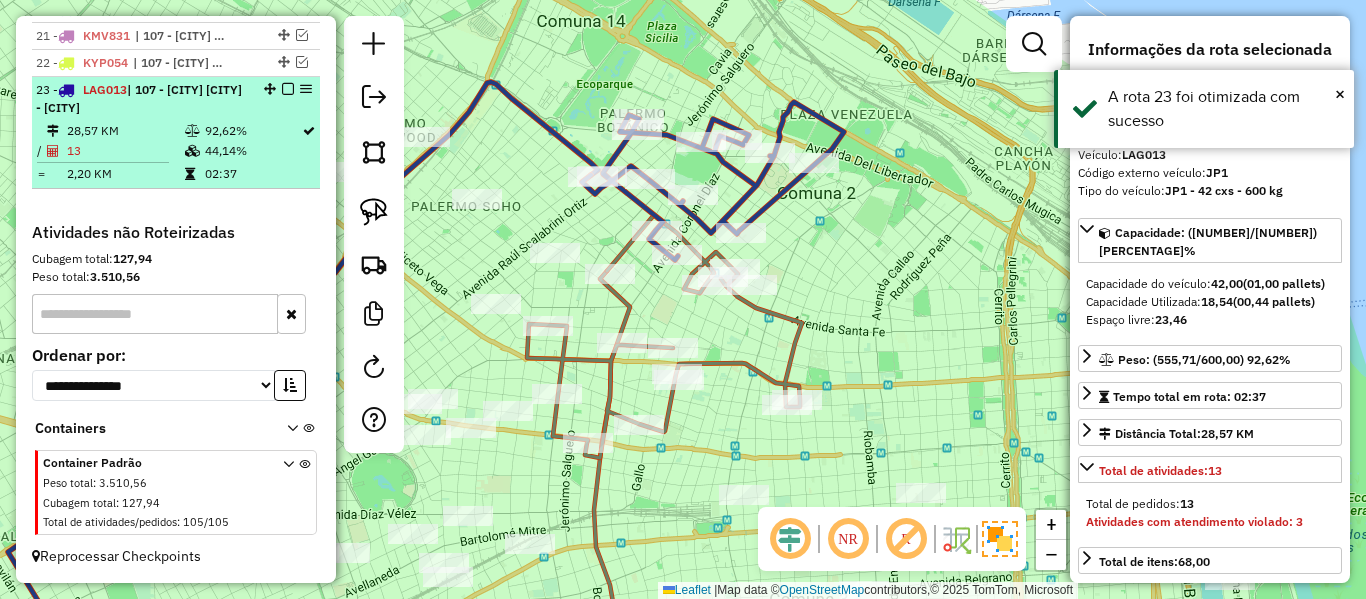 click at bounding box center (288, 89) 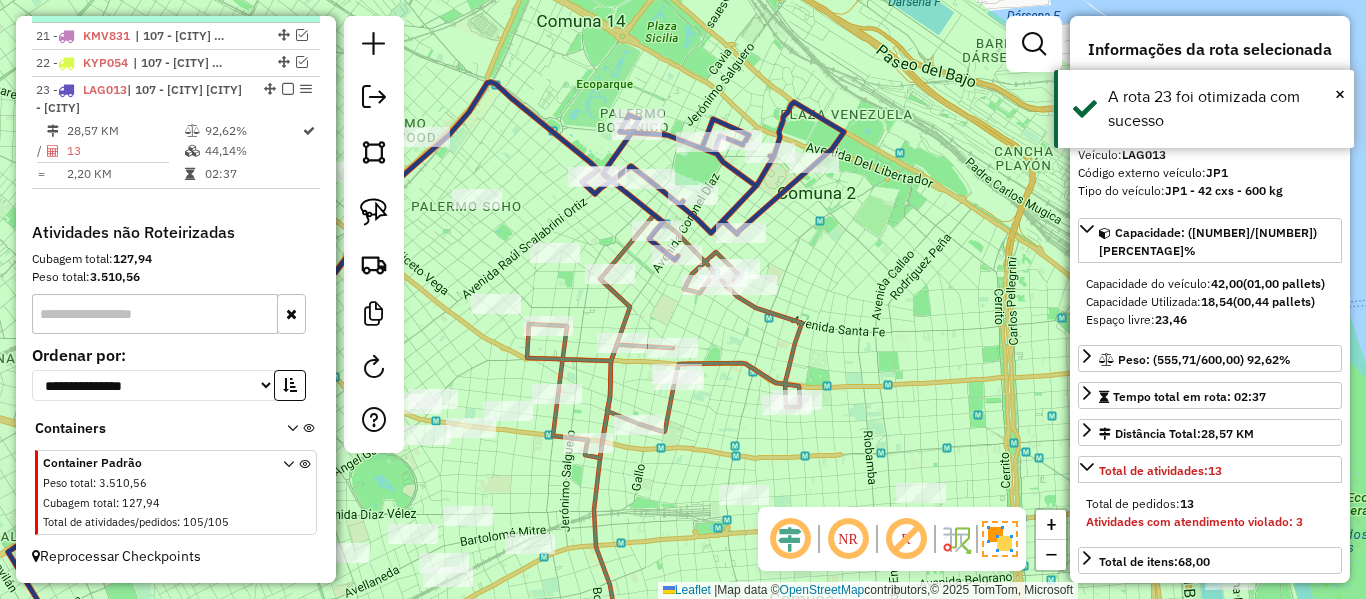scroll, scrollTop: 1296, scrollLeft: 0, axis: vertical 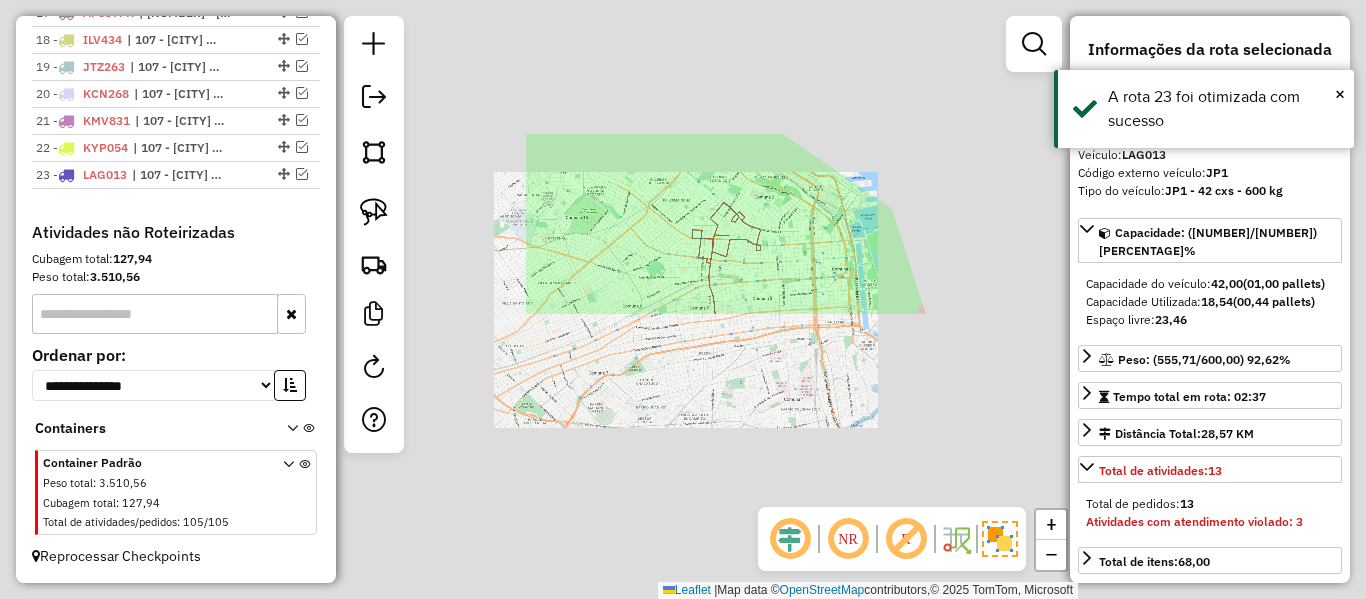 click on "Janela de atendimento Grade de atendimento Capacidade Transportadoras Veículos Cliente Pedidos  Rotas Selecione os dias de semana para filtrar as janelas de atendimento  Seg   Ter   Qua   Qui   Sex   Sáb   Dom  Informe o período da janela de atendimento: De: Até:  Filtrar exatamente a janela do cliente  Considerar janela de atendimento padrão  Selecione os dias de semana para filtrar as grades de atendimento  Seg   Ter   Qua   Qui   Sex   Sáb   Dom   Considerar clientes sem dia de atendimento cadastrado  Clientes fora do dia de atendimento selecionado Filtrar as atividades entre os valores definidos abaixo:  Peso mínimo:   Peso máximo:   Cubagem mínima:   Cubagem máxima:   De:   Até:  Filtrar as atividades entre o tempo de atendimento definido abaixo:  De:   Até:   Considerar capacidade total dos clientes não roteirizados Transportadora: Selecione um ou mais itens Tipo de veículo: Selecione um ou mais itens Veículo: Selecione um ou mais itens Motorista: Selecione um ou mais itens Nome: Rótulo:" 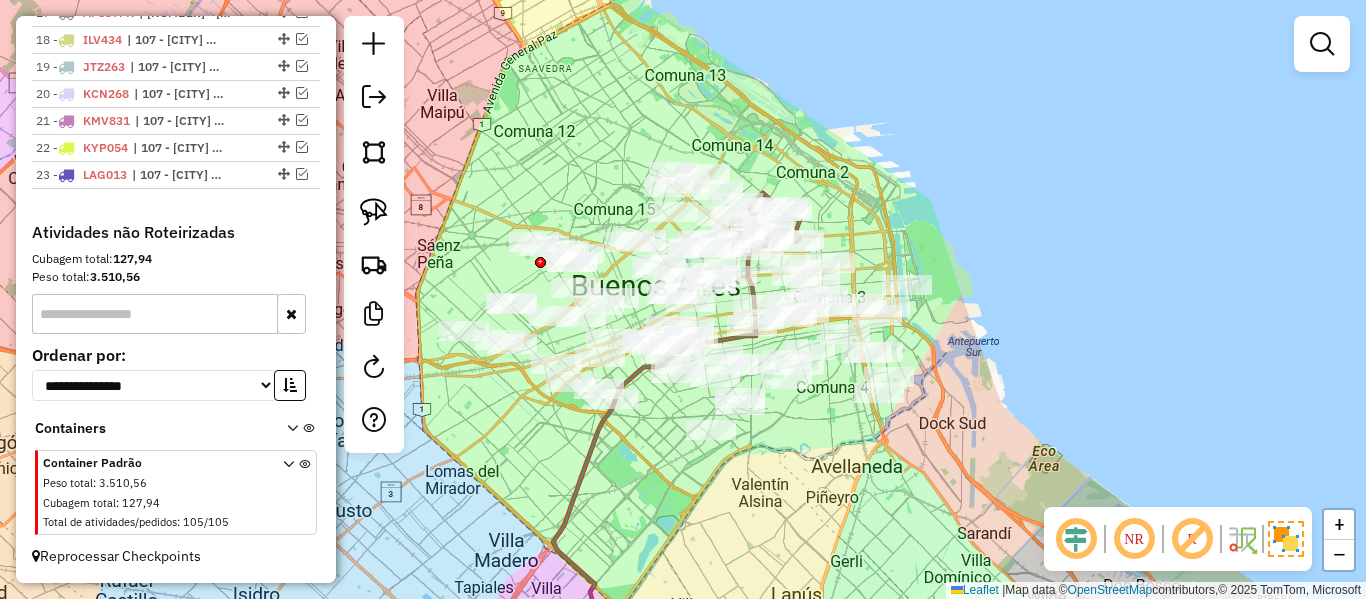 drag, startPoint x: 828, startPoint y: 227, endPoint x: 1005, endPoint y: 216, distance: 177.34148 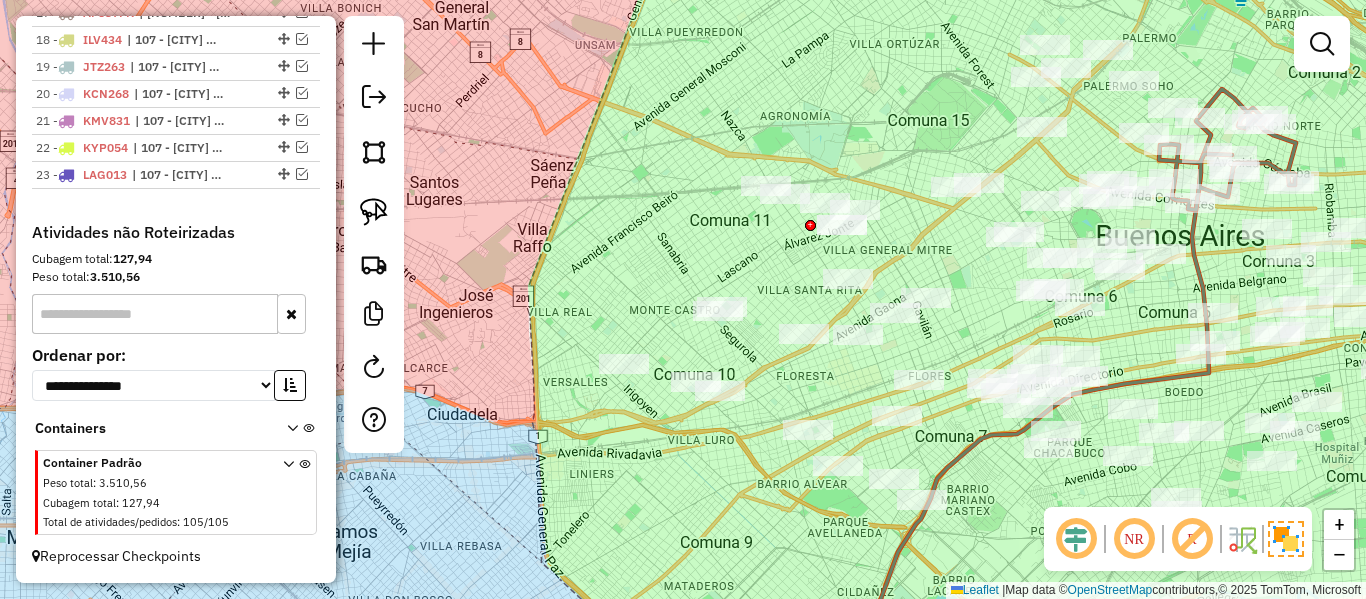 drag, startPoint x: 666, startPoint y: 239, endPoint x: 641, endPoint y: 227, distance: 27.730848 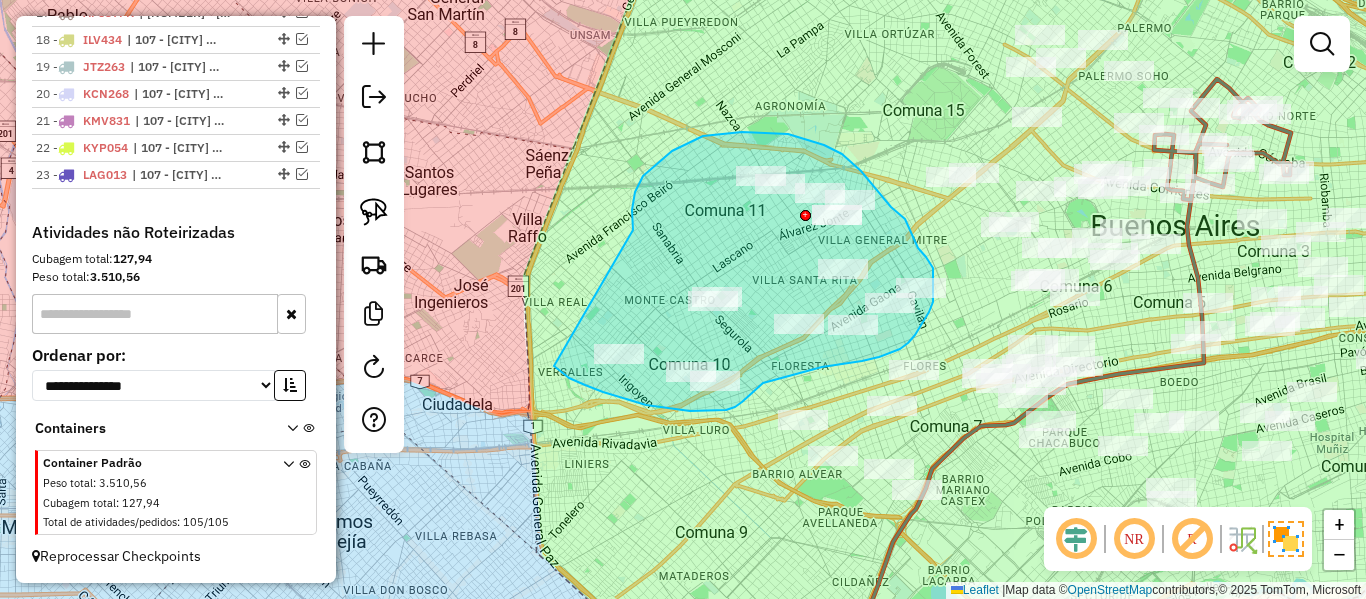 drag, startPoint x: 632, startPoint y: 226, endPoint x: 543, endPoint y: 354, distance: 155.9006 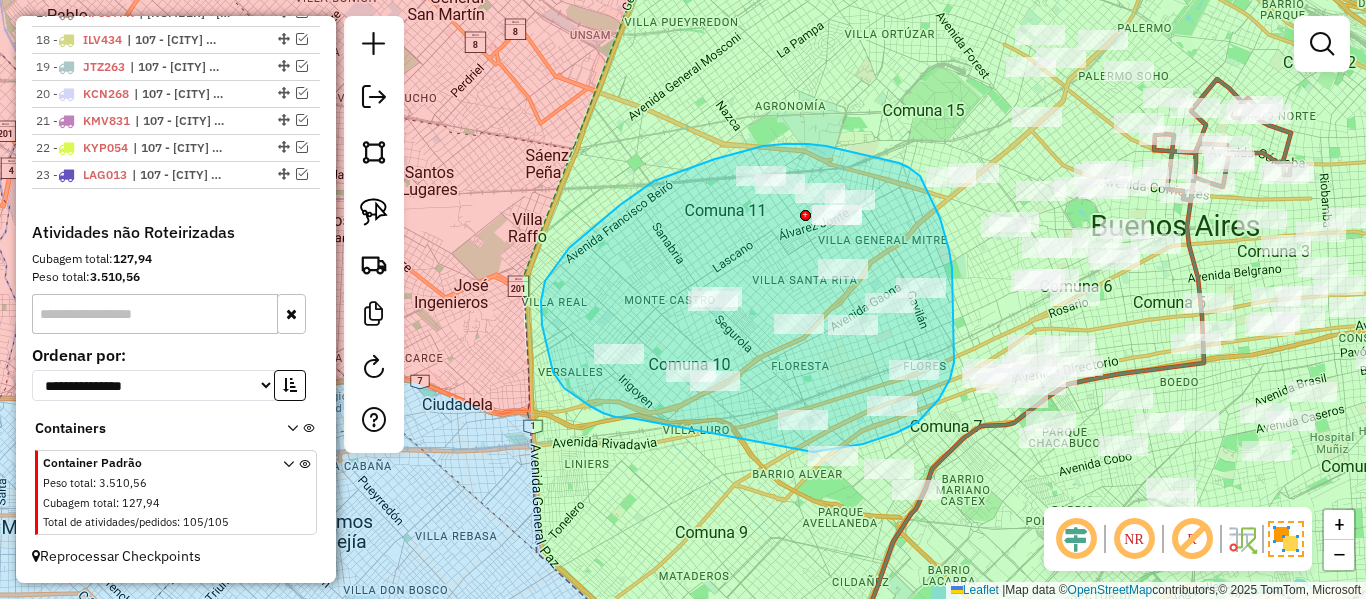 drag, startPoint x: 615, startPoint y: 417, endPoint x: 646, endPoint y: 464, distance: 56.302753 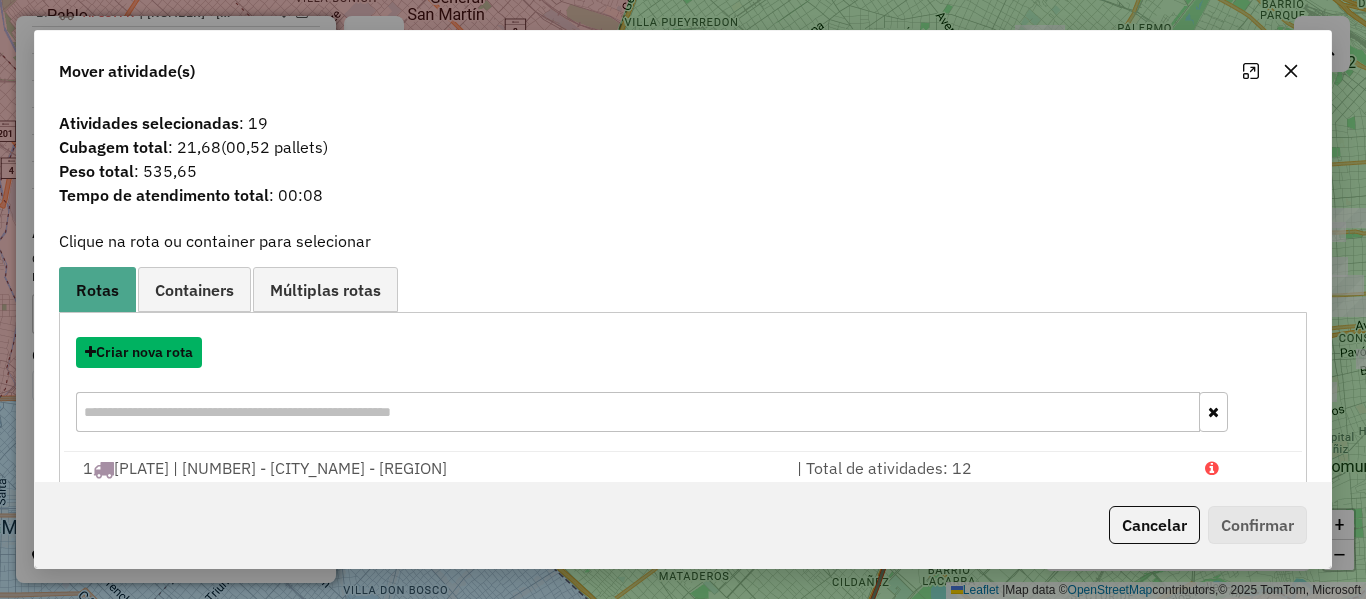 click on "Criar nova rota" at bounding box center (139, 352) 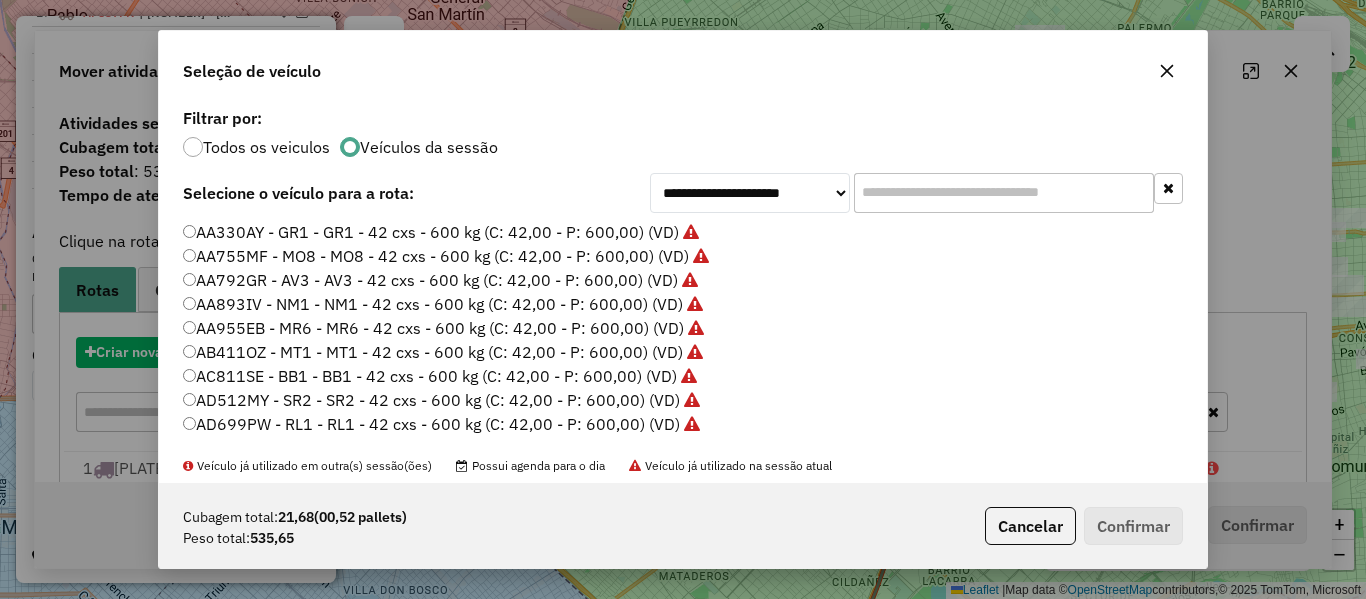 scroll, scrollTop: 11, scrollLeft: 6, axis: both 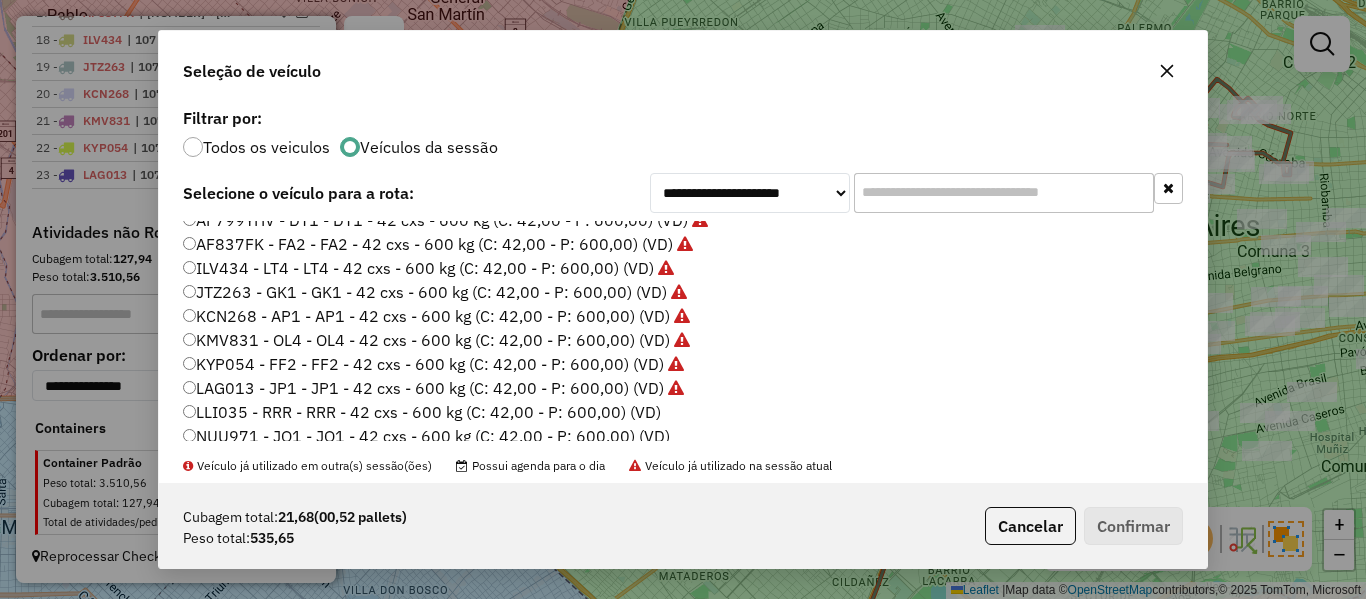 click on "LLI035 - RRR - RRR - 42 cxs - 600 kg (C: 42,00 - P: 600,00) (VD)" 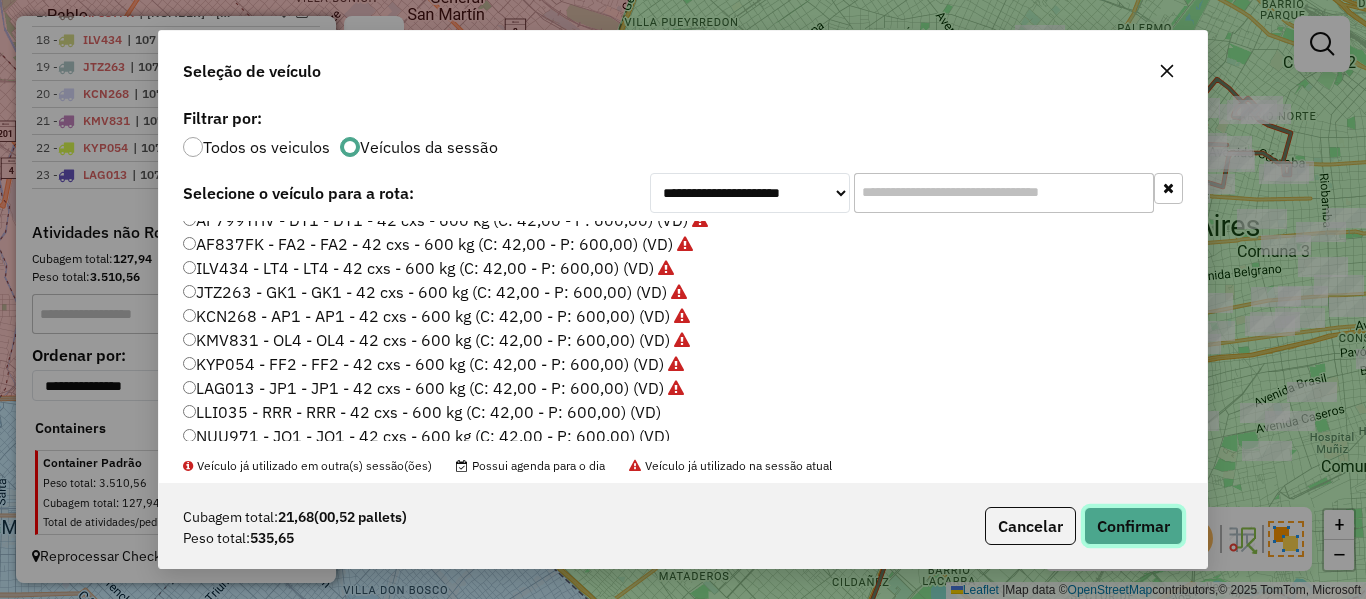 click on "Confirmar" 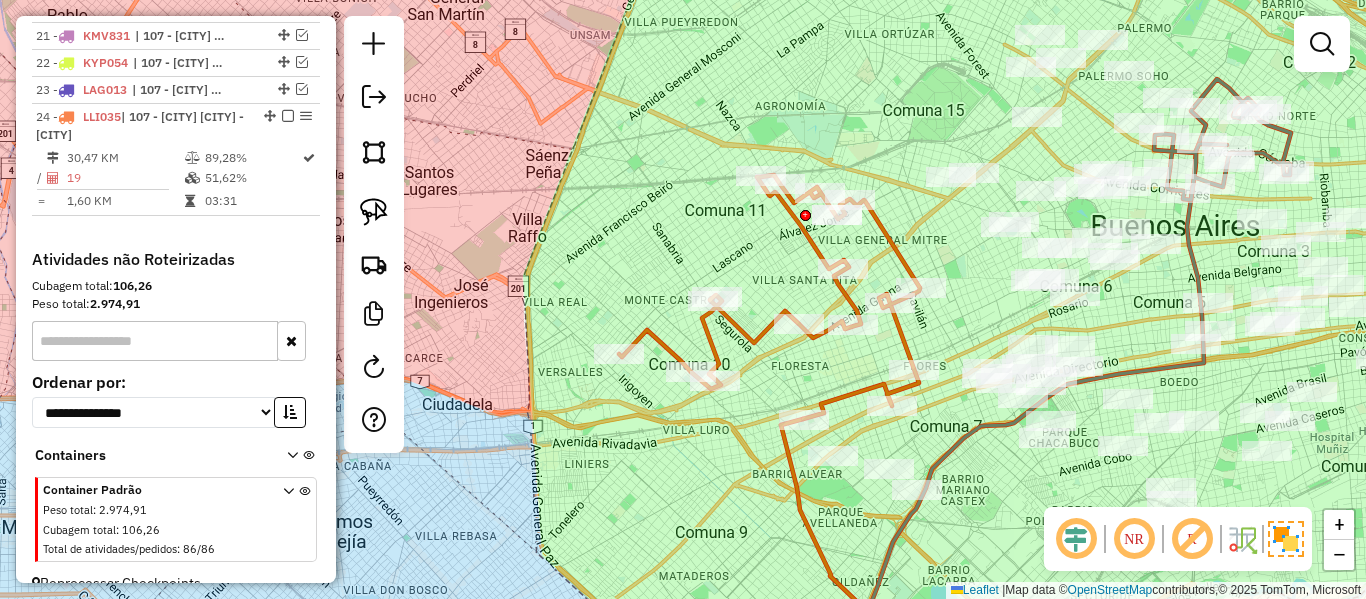 click 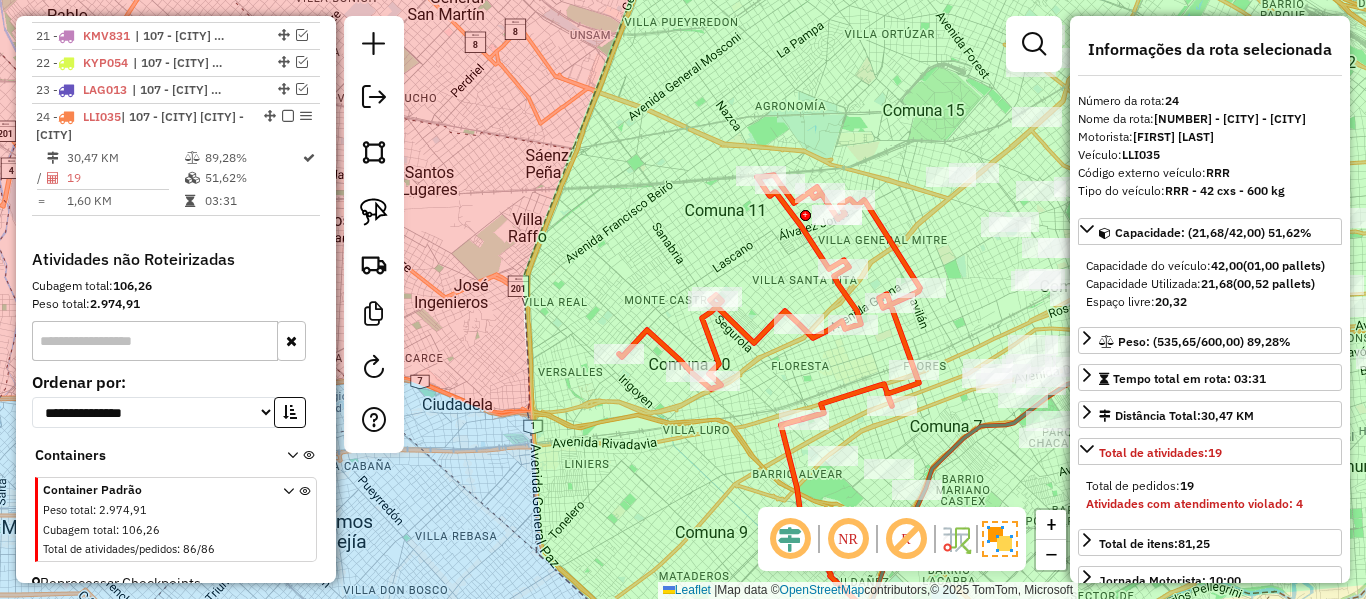 scroll, scrollTop: 1408, scrollLeft: 0, axis: vertical 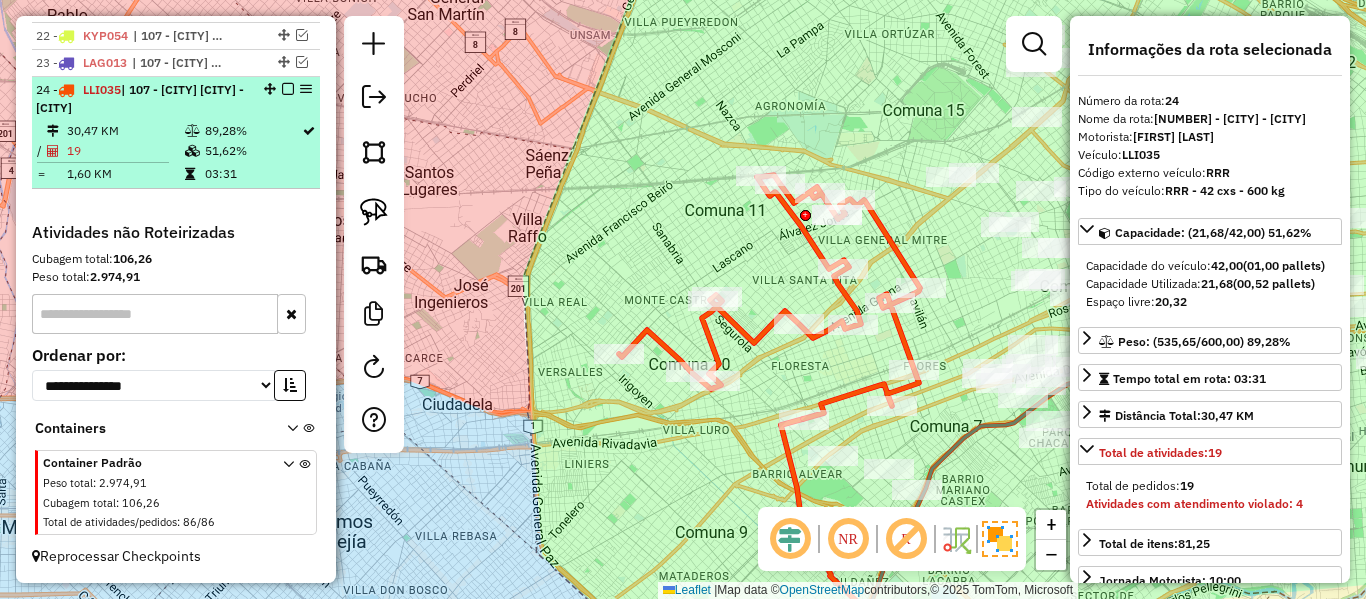 click on "[NUMBER] - [AREA] - [CITY] - [CITY]" at bounding box center (176, 99) 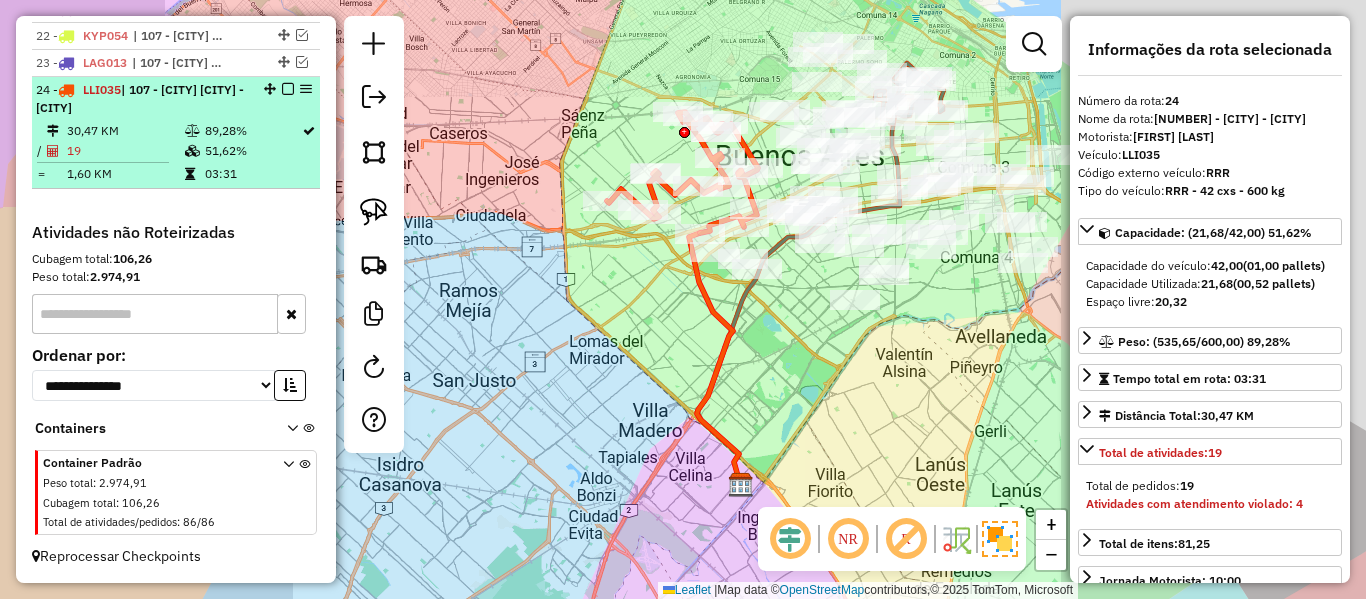 click at bounding box center [288, 89] 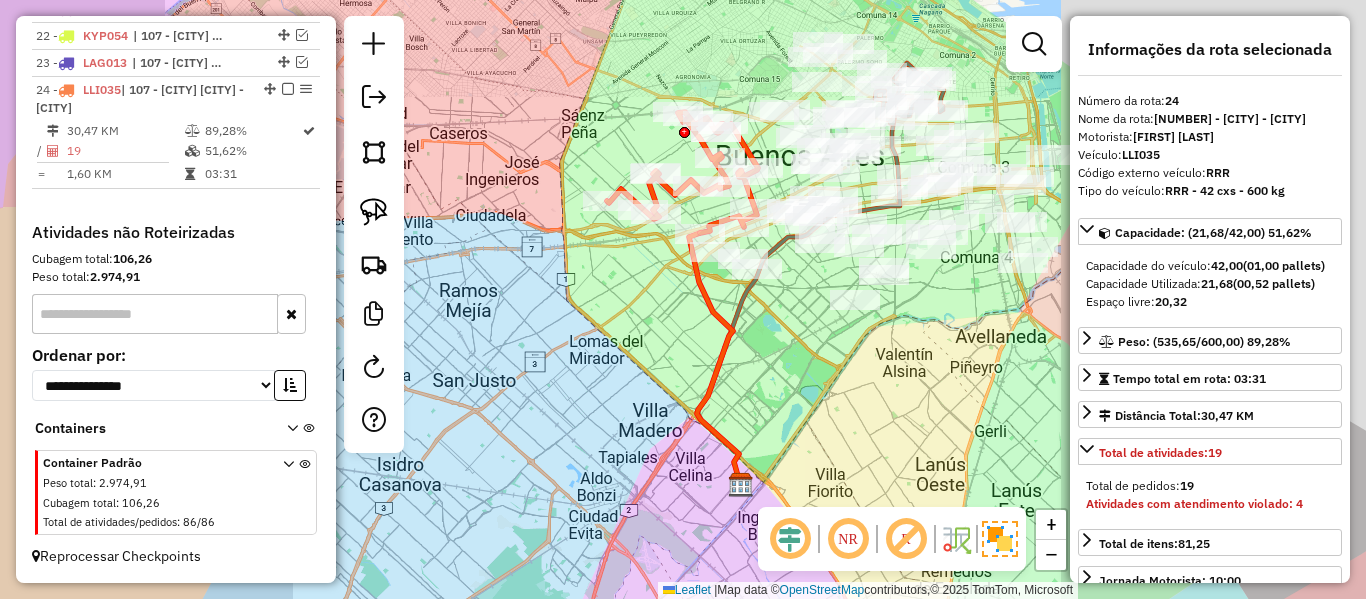 scroll, scrollTop: 1323, scrollLeft: 0, axis: vertical 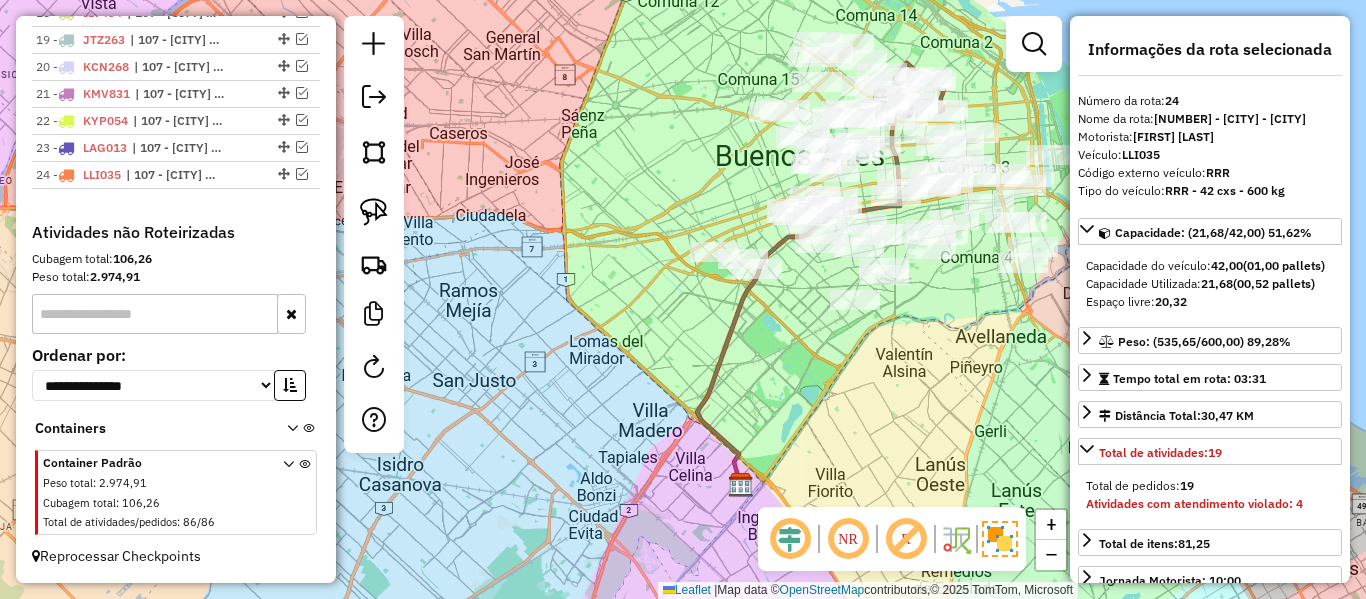 drag, startPoint x: 796, startPoint y: 317, endPoint x: 710, endPoint y: 322, distance: 86.145226 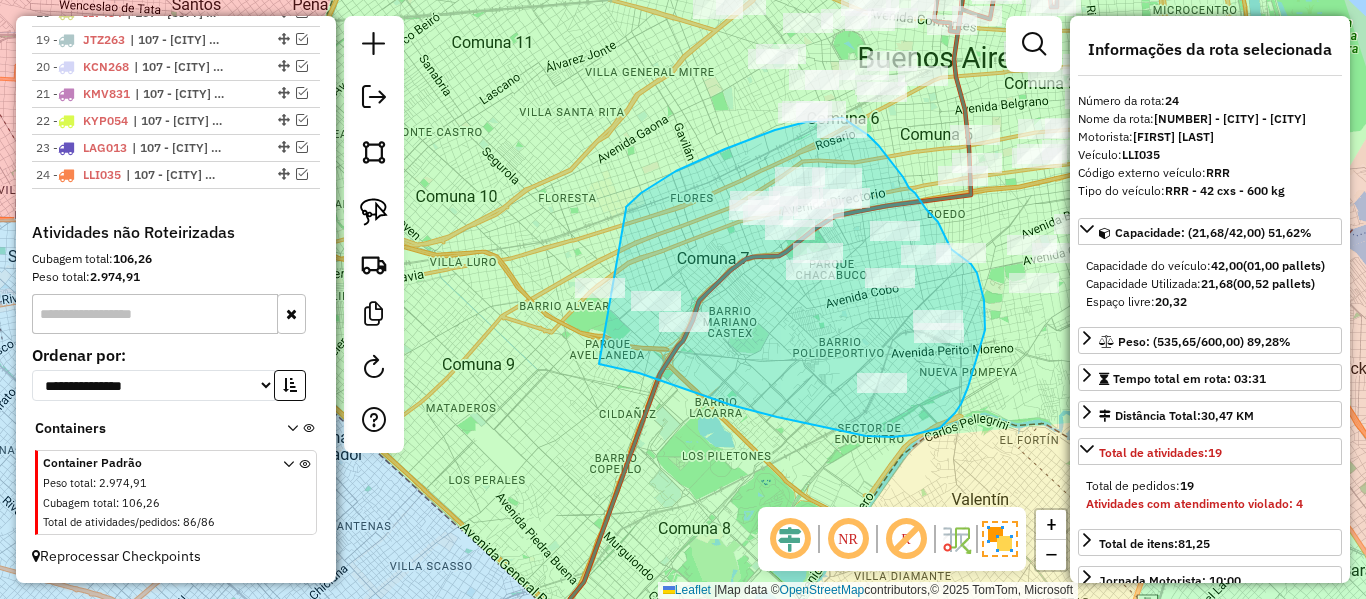 drag, startPoint x: 626, startPoint y: 209, endPoint x: 499, endPoint y: 266, distance: 139.20488 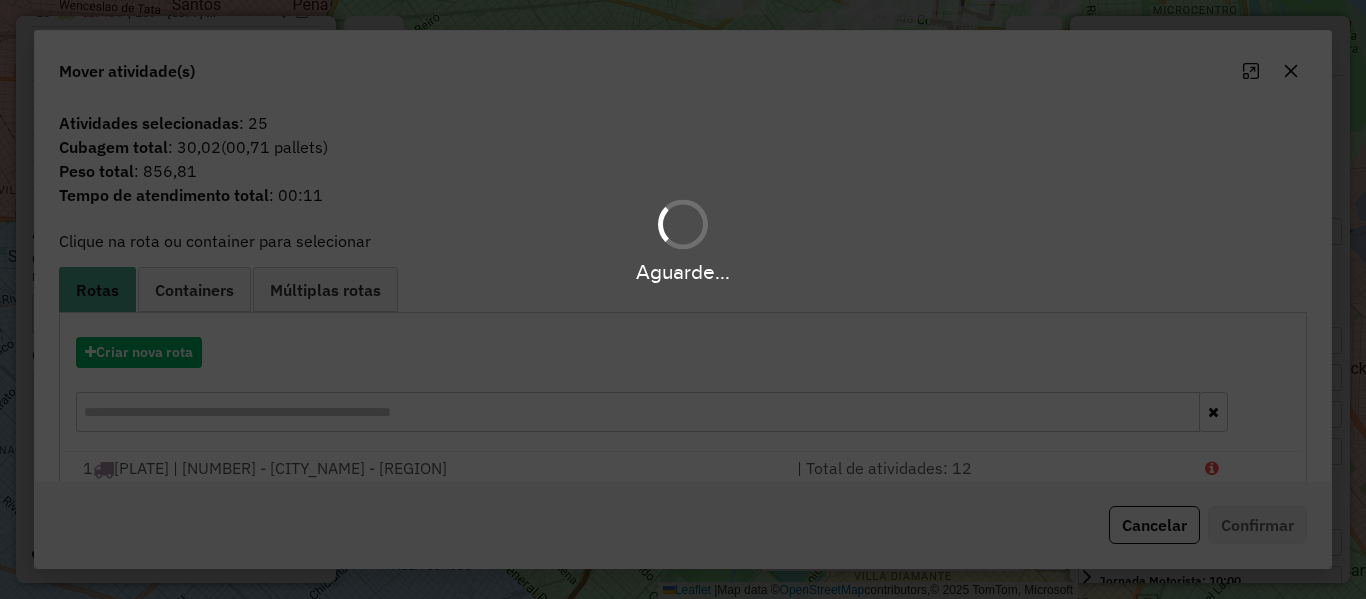 click on "Aguarde..." at bounding box center (683, 299) 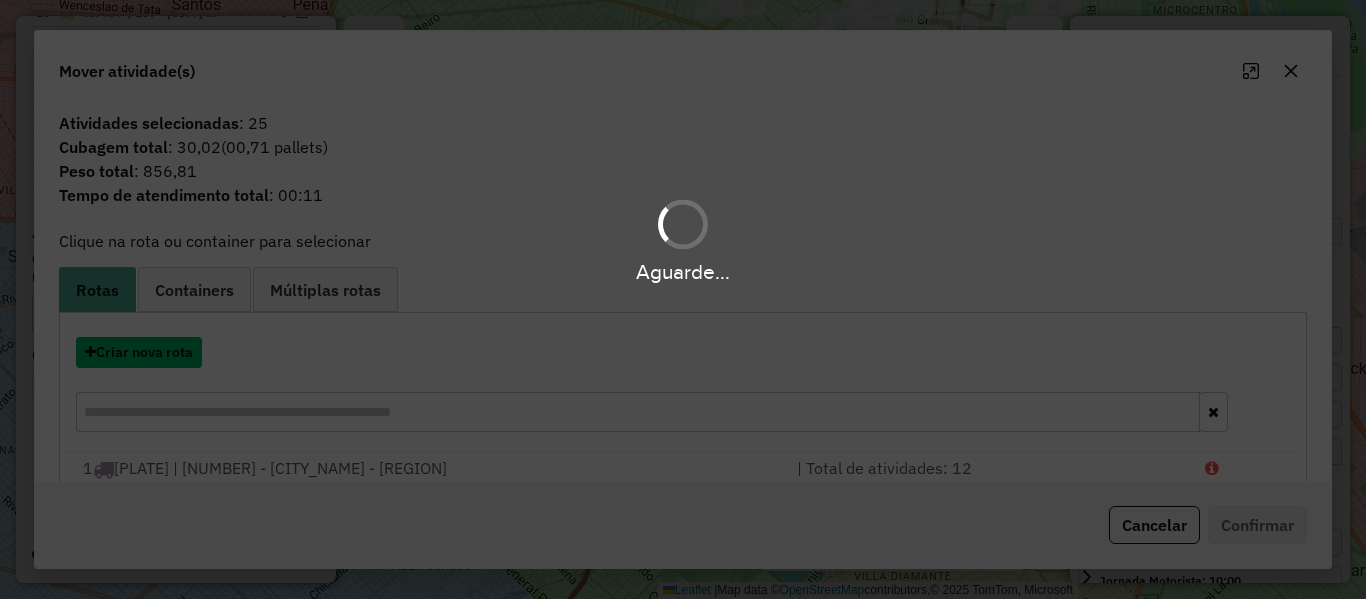 click on "Criar nova rota" at bounding box center (139, 352) 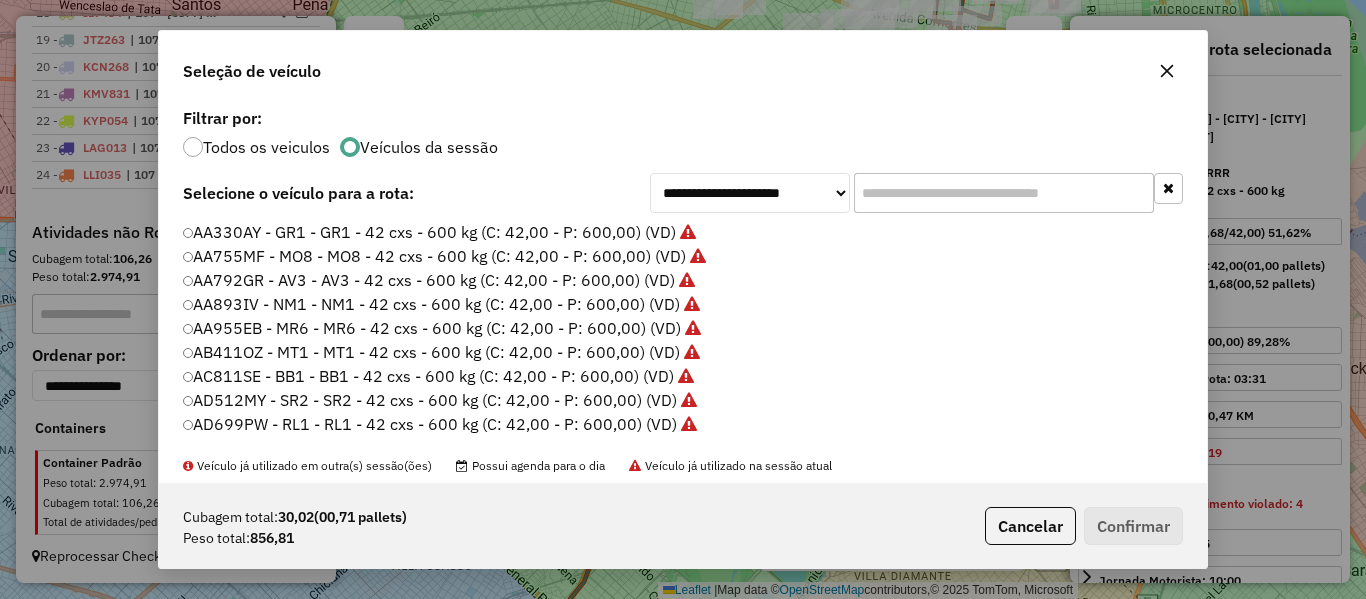 scroll, scrollTop: 11, scrollLeft: 6, axis: both 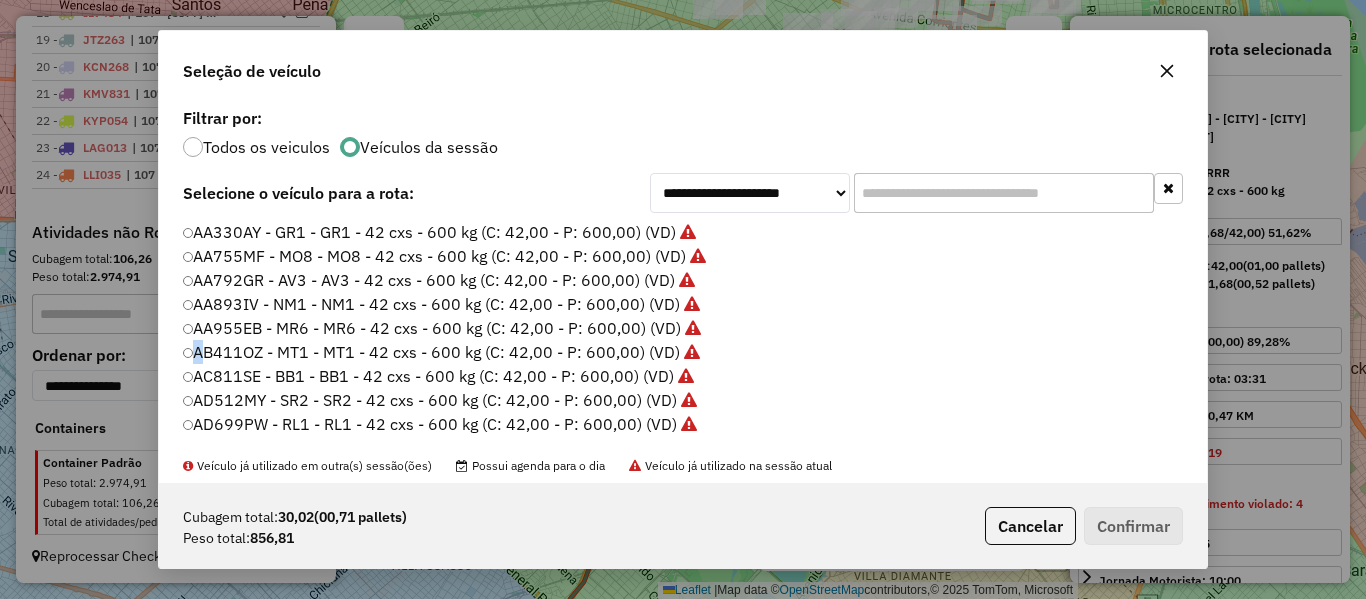 click on "**********" 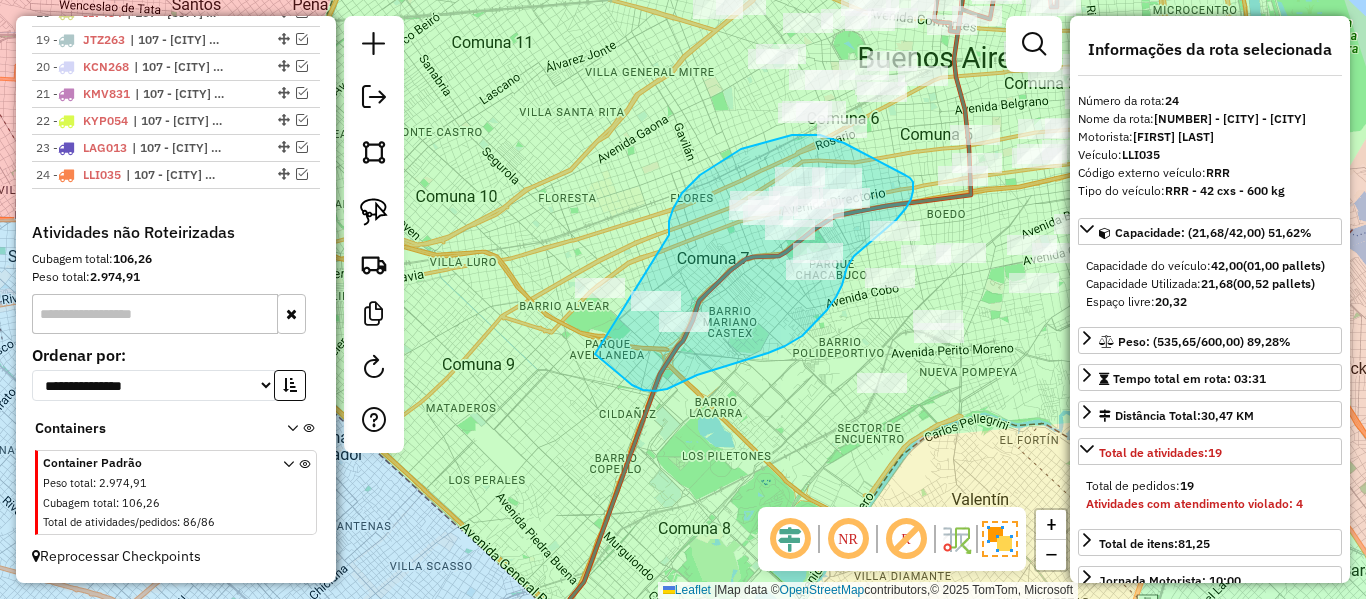 drag, startPoint x: 669, startPoint y: 235, endPoint x: 523, endPoint y: 215, distance: 147.3635 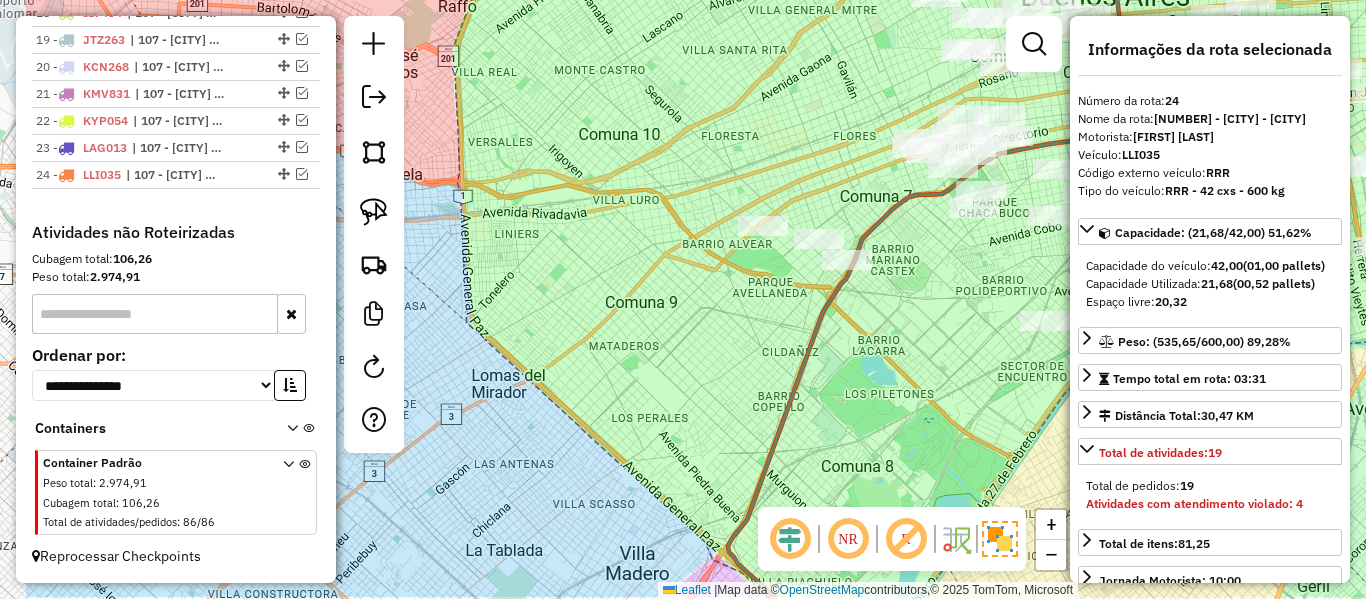 drag, startPoint x: 677, startPoint y: 214, endPoint x: 646, endPoint y: 226, distance: 33.24154 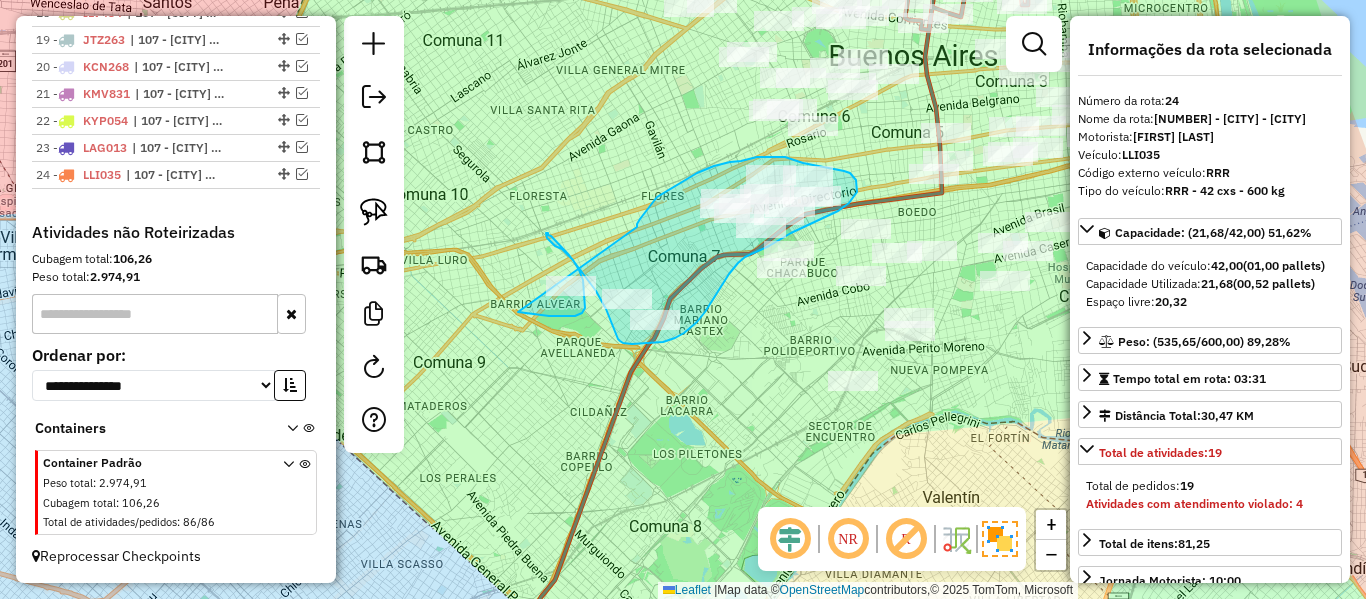 drag, startPoint x: 637, startPoint y: 227, endPoint x: 526, endPoint y: 208, distance: 112.61439 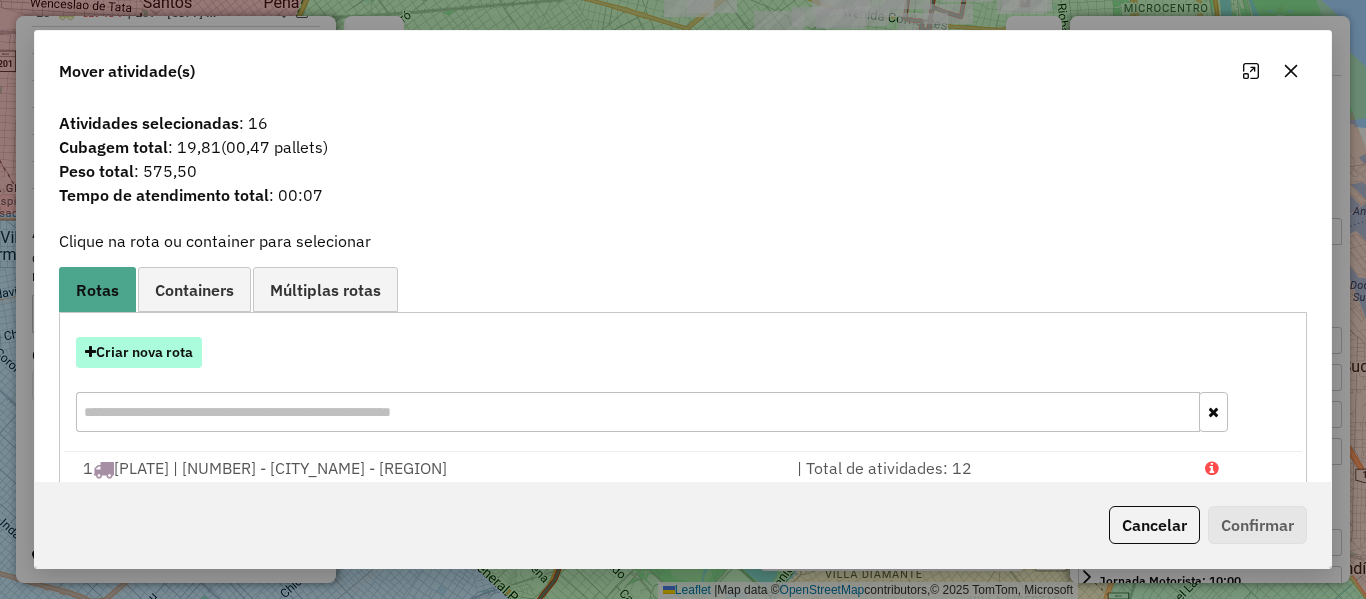 click on "Criar nova rota" at bounding box center [139, 352] 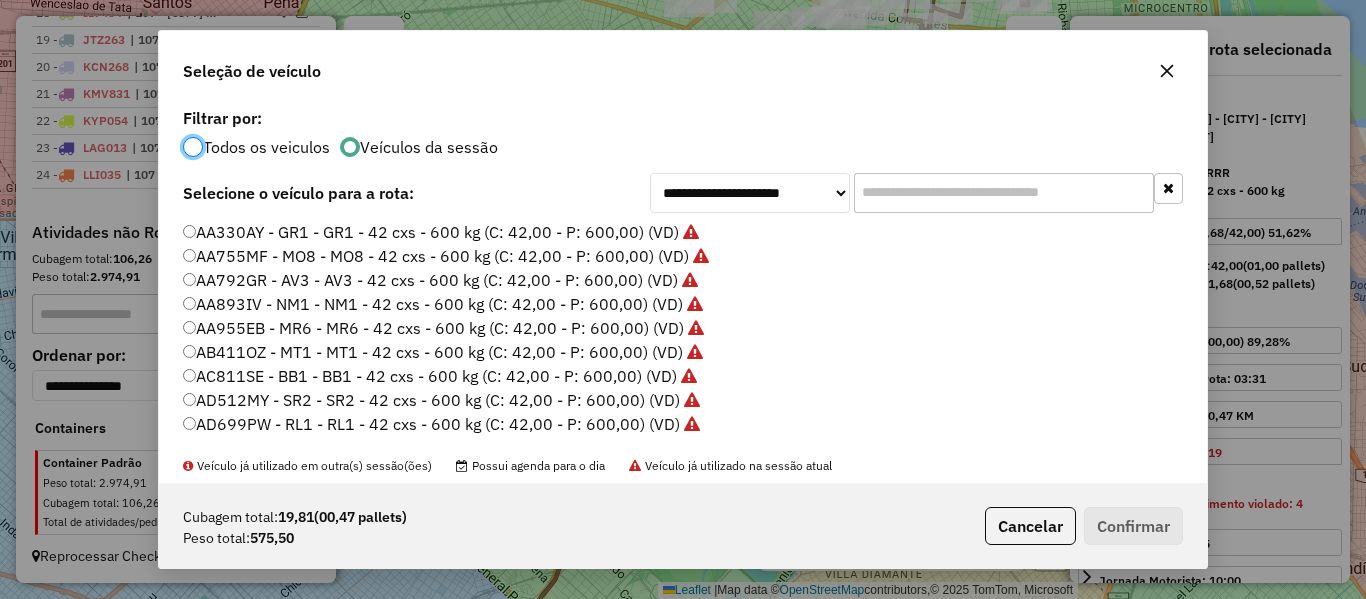 scroll, scrollTop: 11, scrollLeft: 6, axis: both 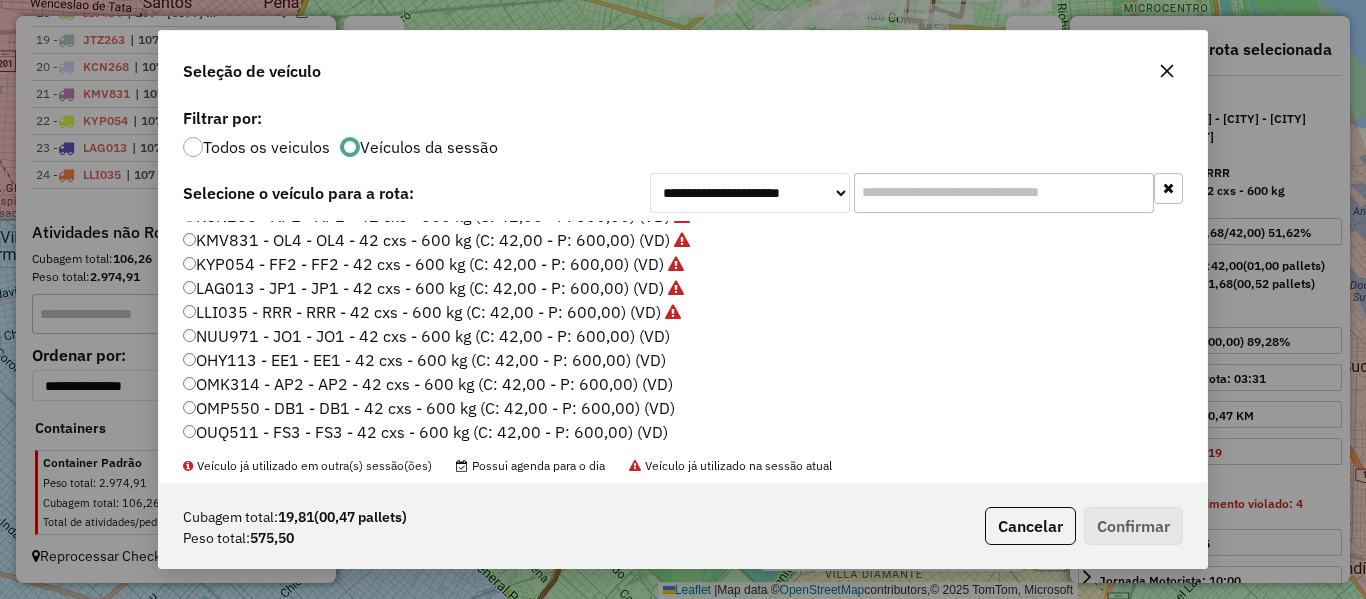 click on "NUU971 - JO1 - JO1 - 42 cxs - 600 kg (C: 42,00 - P: 600,00) (VD)" 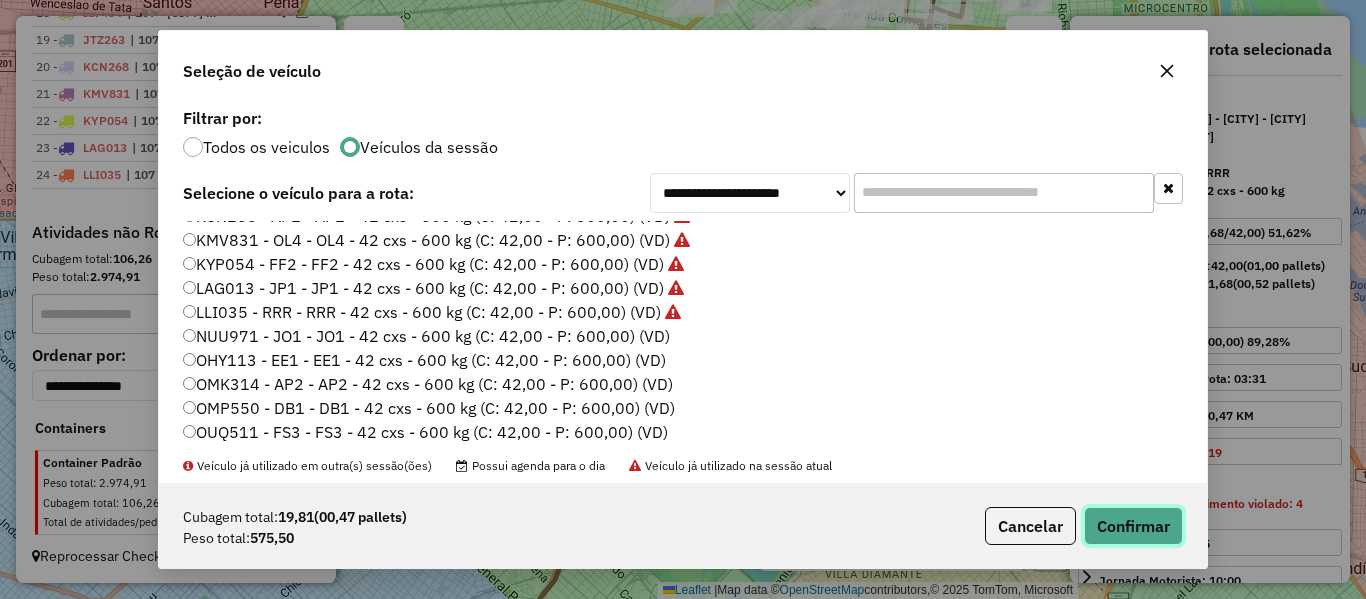 click on "Confirmar" 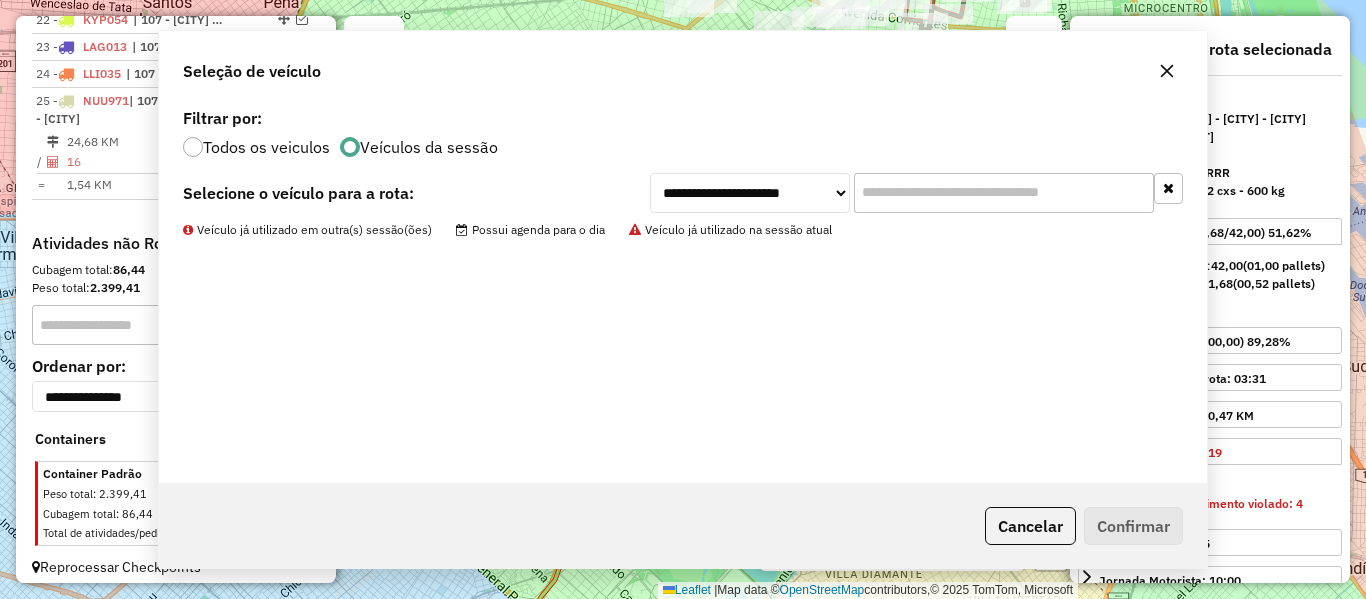 scroll, scrollTop: 1435, scrollLeft: 0, axis: vertical 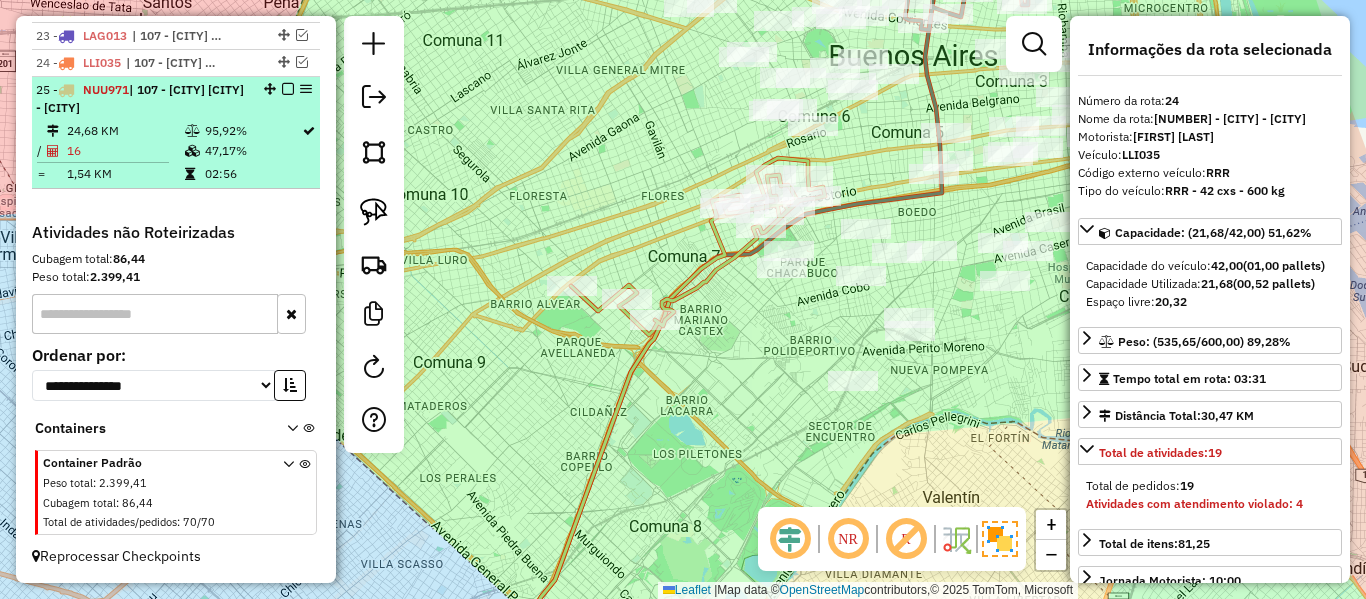 click at bounding box center (288, 89) 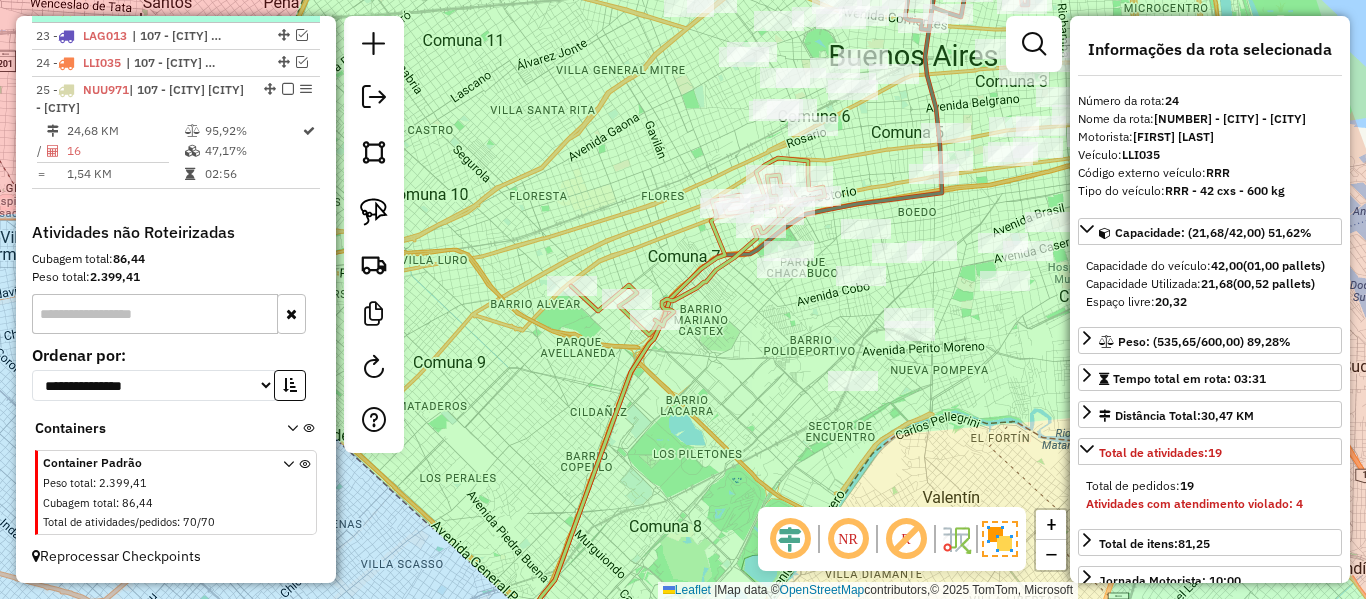 scroll, scrollTop: 1350, scrollLeft: 0, axis: vertical 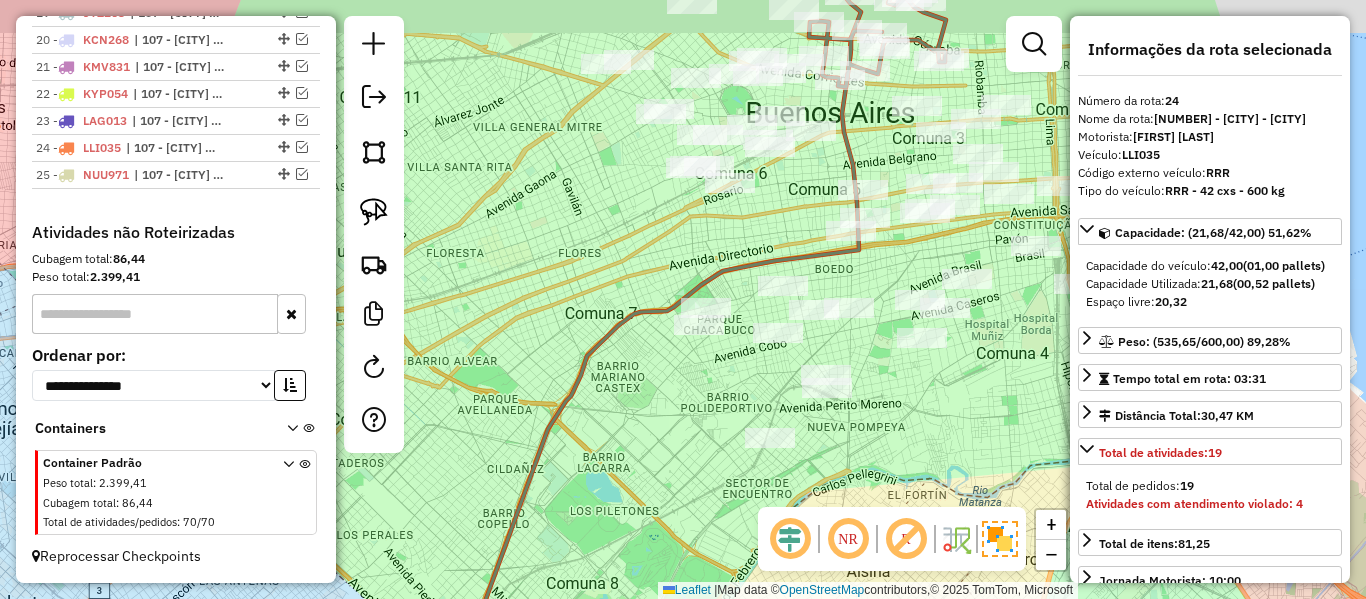 drag, startPoint x: 640, startPoint y: 406, endPoint x: 589, endPoint y: 441, distance: 61.854668 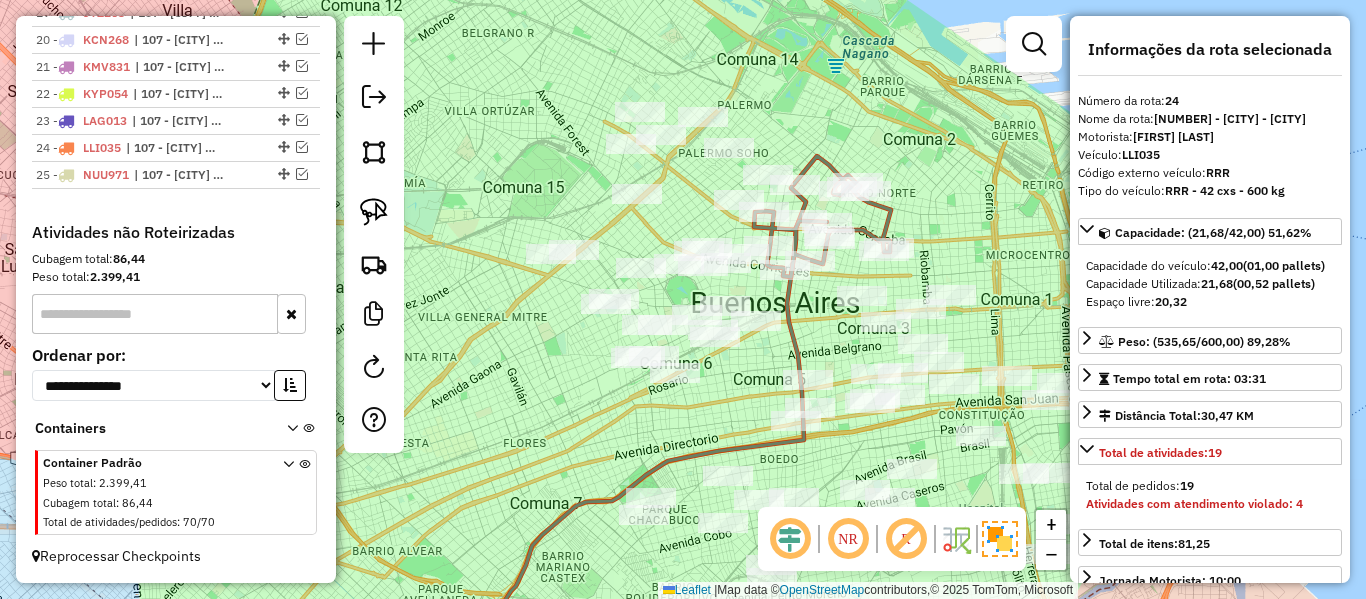 drag, startPoint x: 591, startPoint y: 193, endPoint x: 591, endPoint y: 204, distance: 11 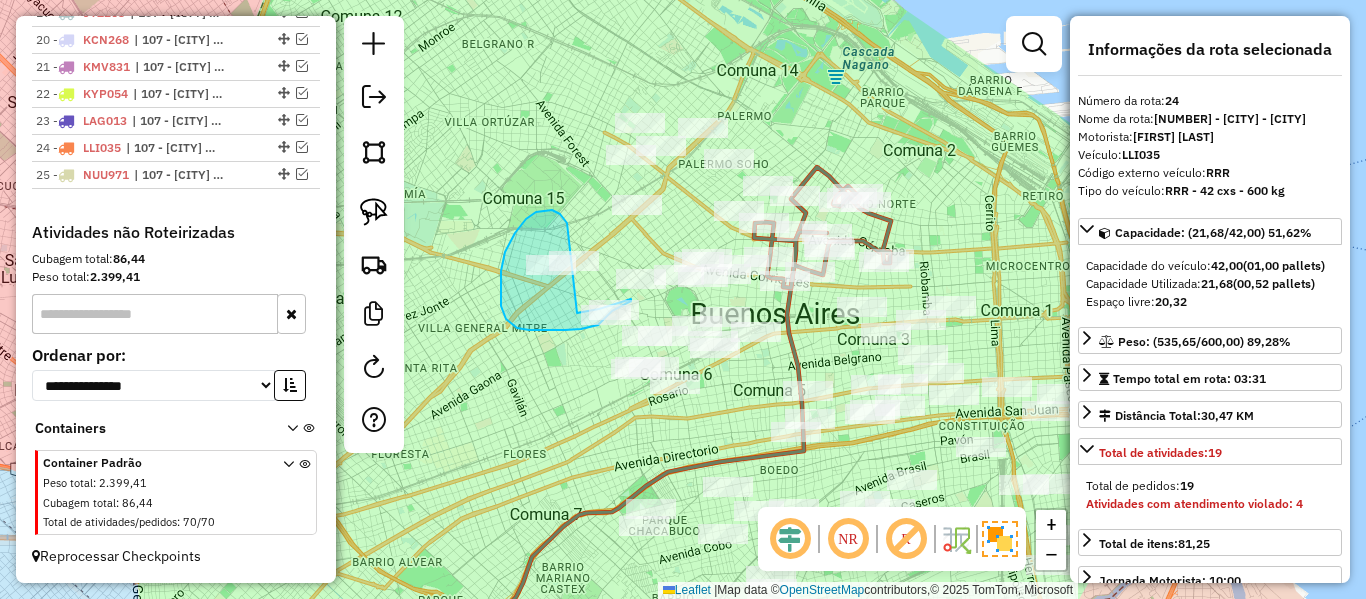 drag, startPoint x: 552, startPoint y: 210, endPoint x: 496, endPoint y: 291, distance: 98.47334 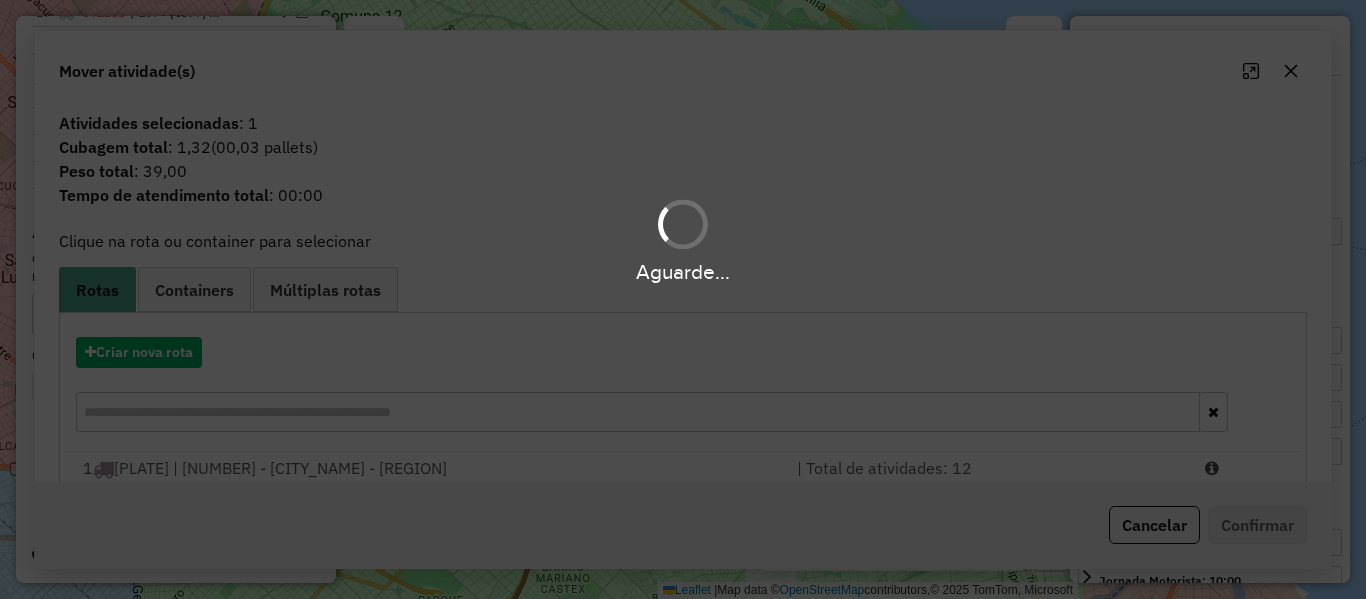 click on "Aguarde..." at bounding box center (683, 239) 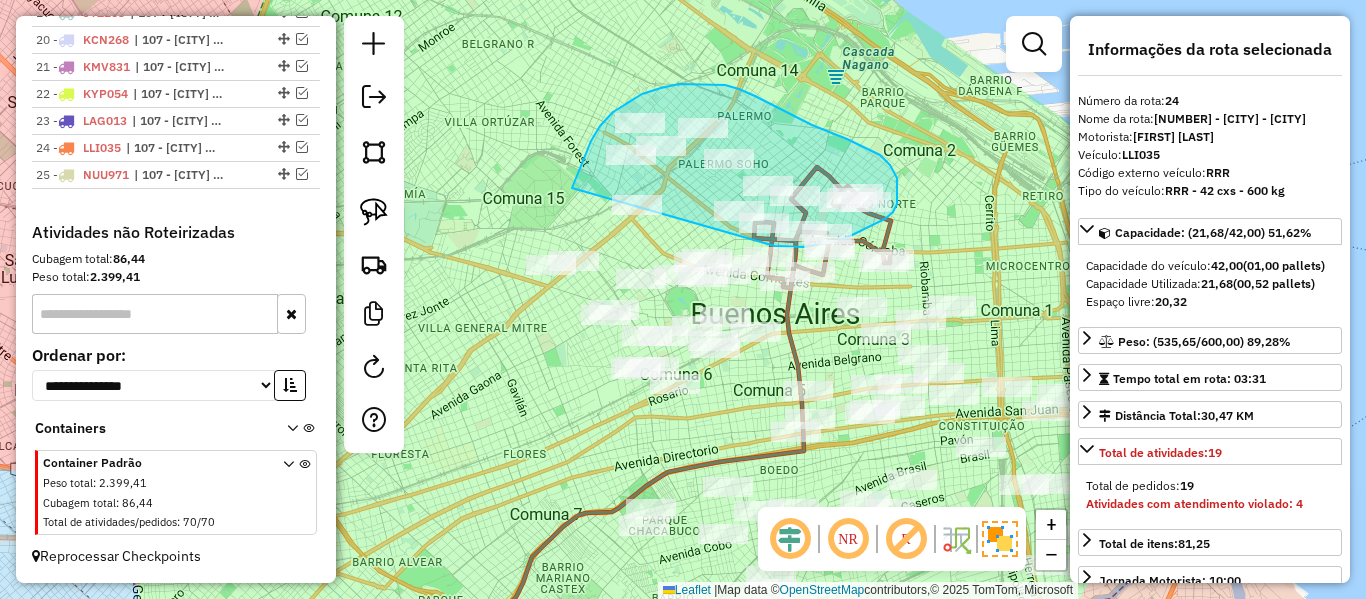 drag, startPoint x: 576, startPoint y: 178, endPoint x: 603, endPoint y: 224, distance: 53.338543 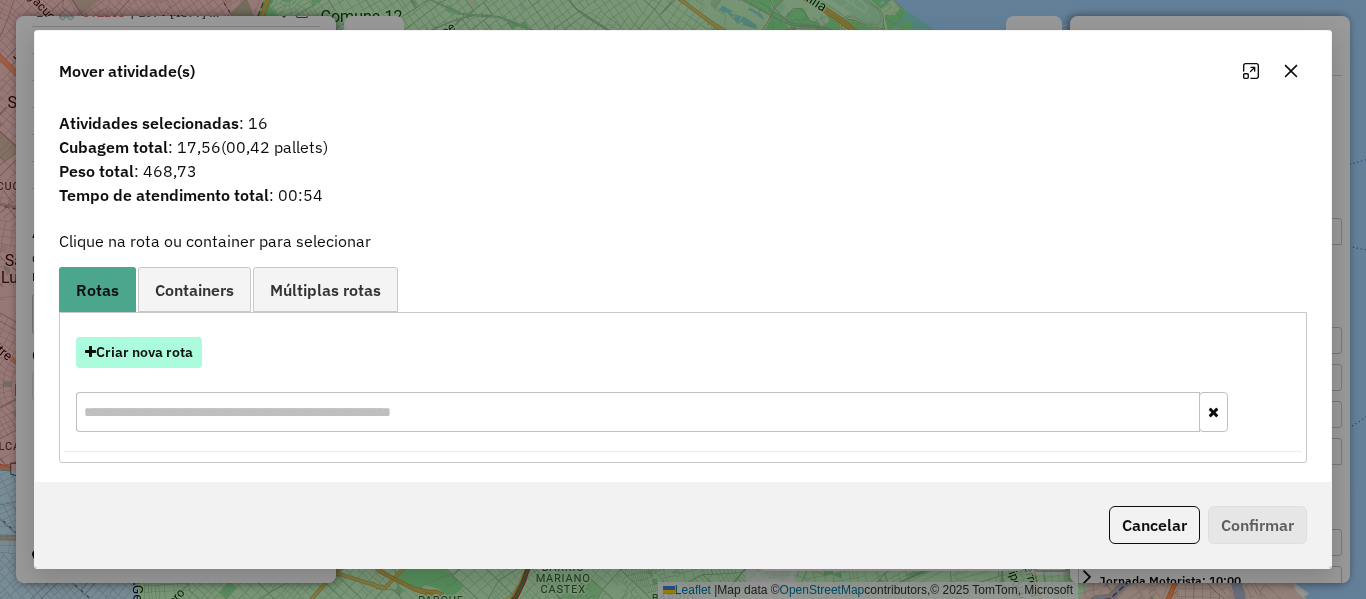 click on "Criar nova rota" at bounding box center [139, 352] 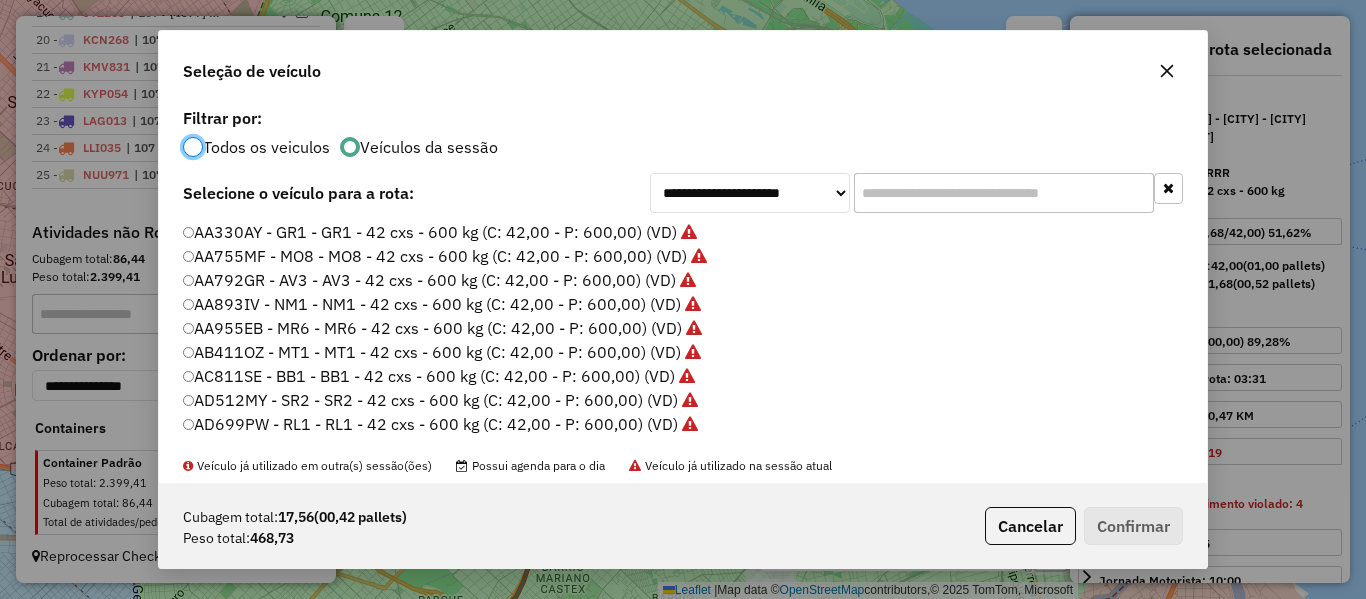 scroll, scrollTop: 11, scrollLeft: 6, axis: both 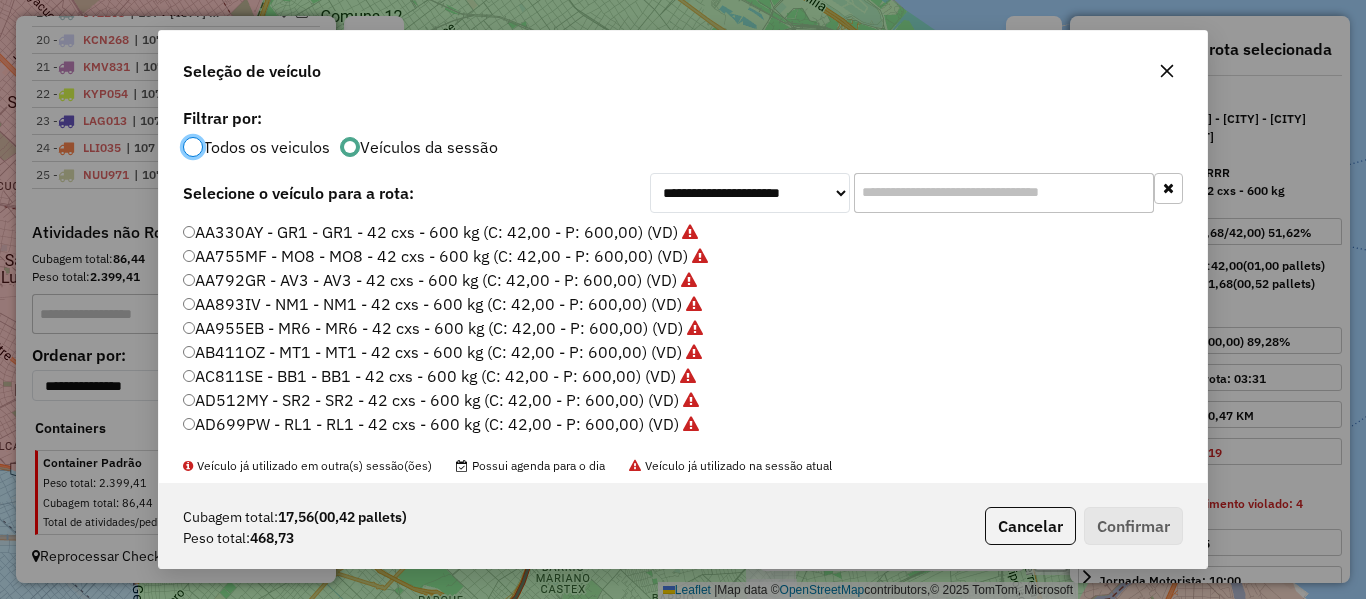 click 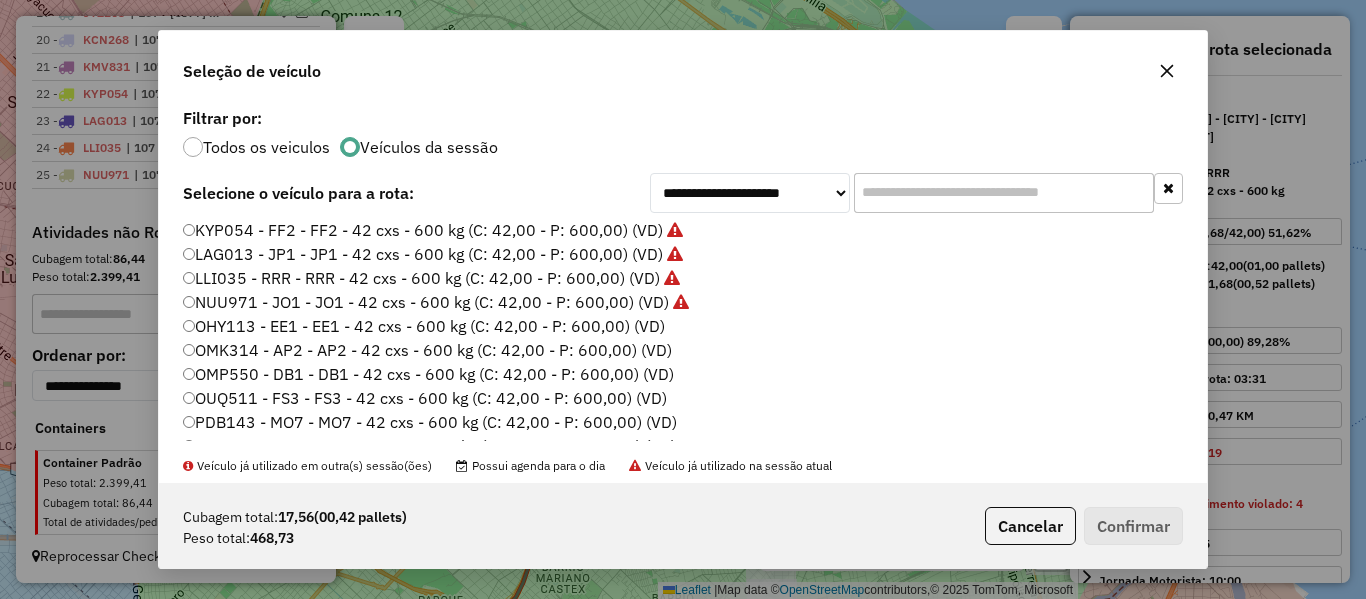 scroll, scrollTop: 500, scrollLeft: 0, axis: vertical 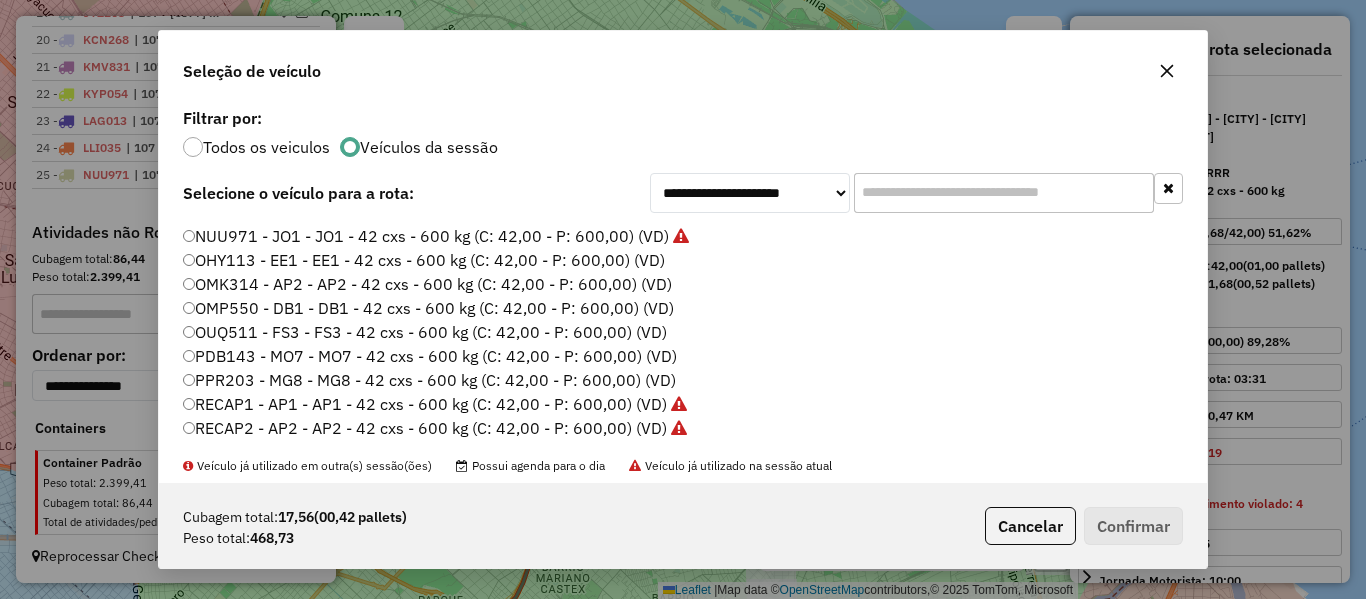 click on "OHY113 - EE1 - EE1 - 42 cxs - 600 kg (C: 42,00 - P: 600,00) (VD)" 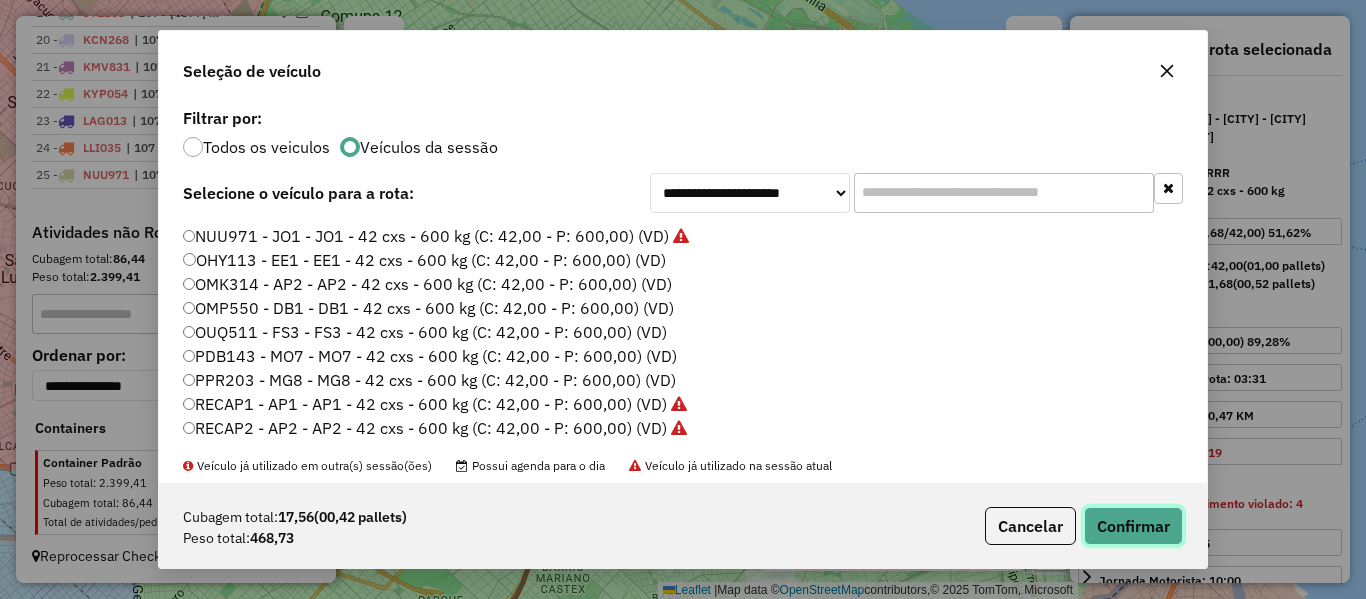 click on "Confirmar" 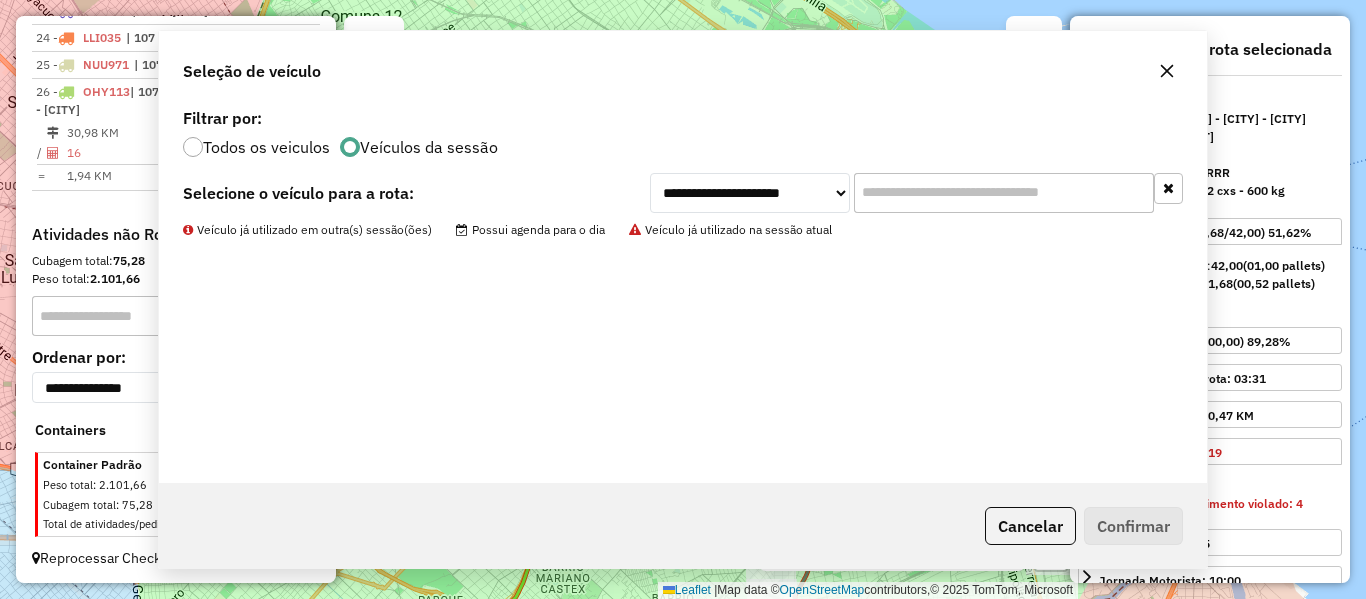 scroll, scrollTop: 1462, scrollLeft: 0, axis: vertical 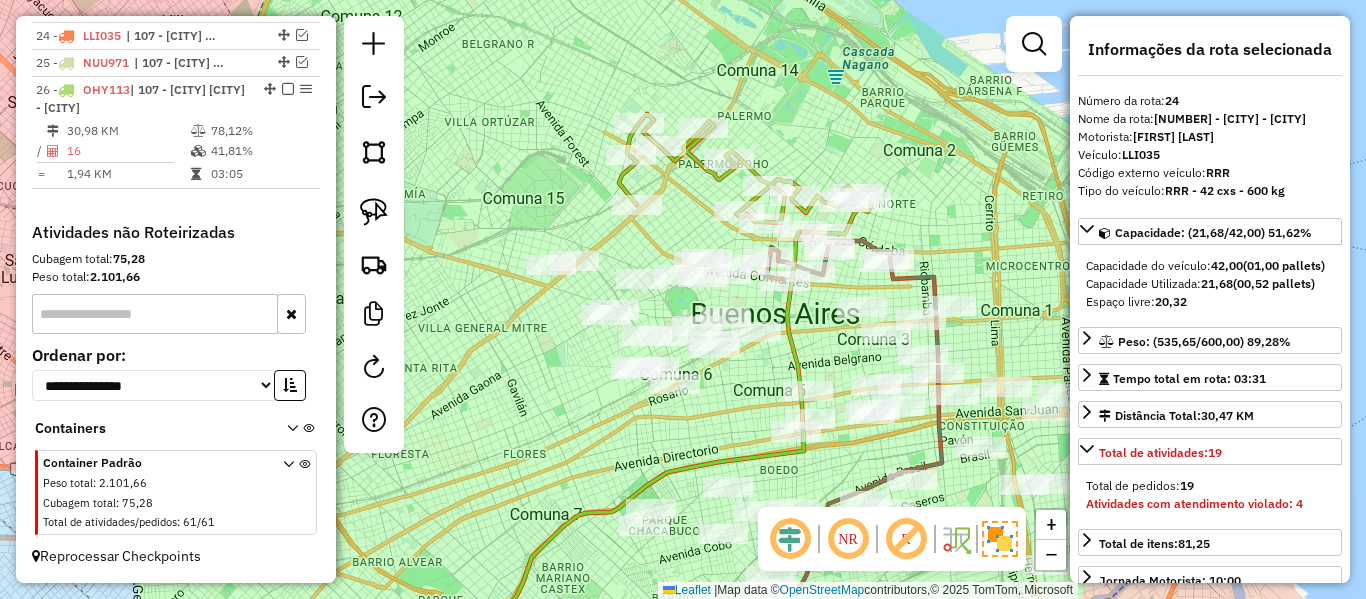 click 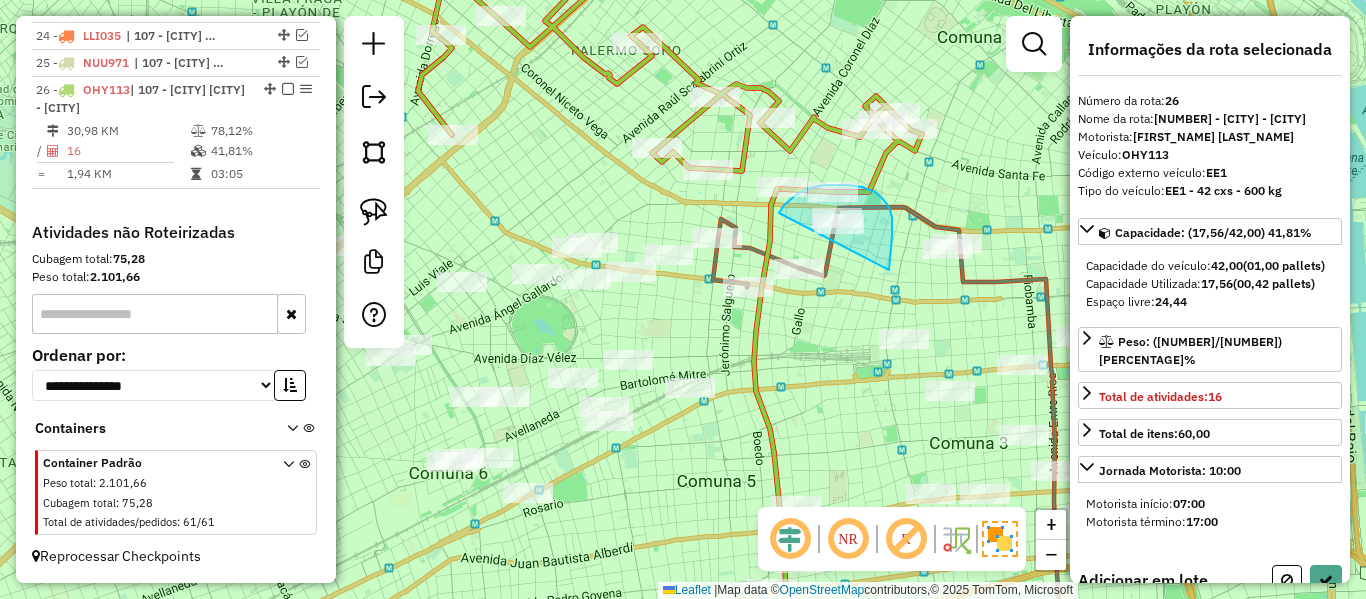 drag, startPoint x: 875, startPoint y: 192, endPoint x: 779, endPoint y: 213, distance: 98.270035 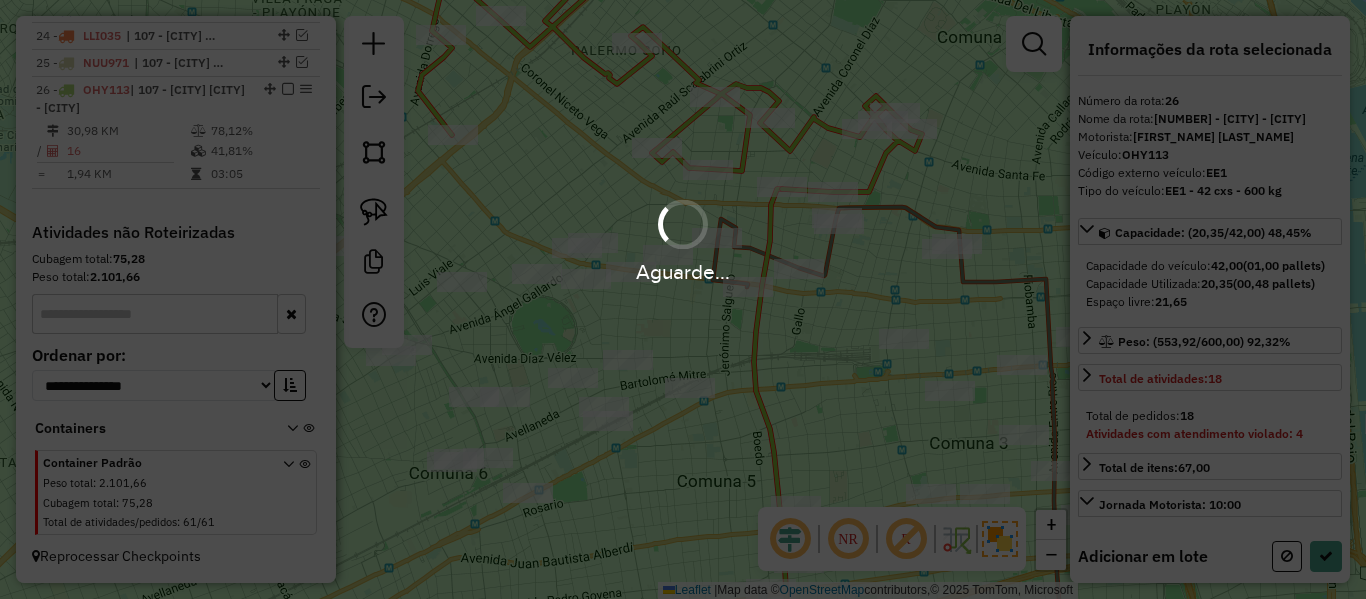 select on "**********" 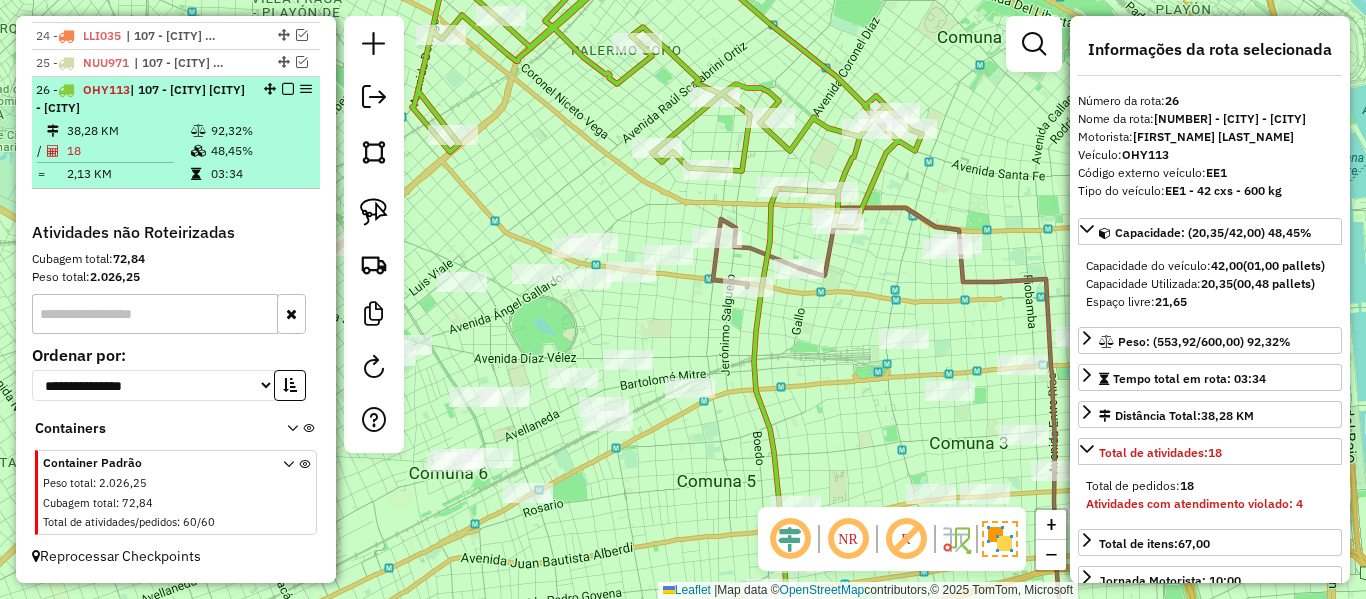 click at bounding box center [288, 89] 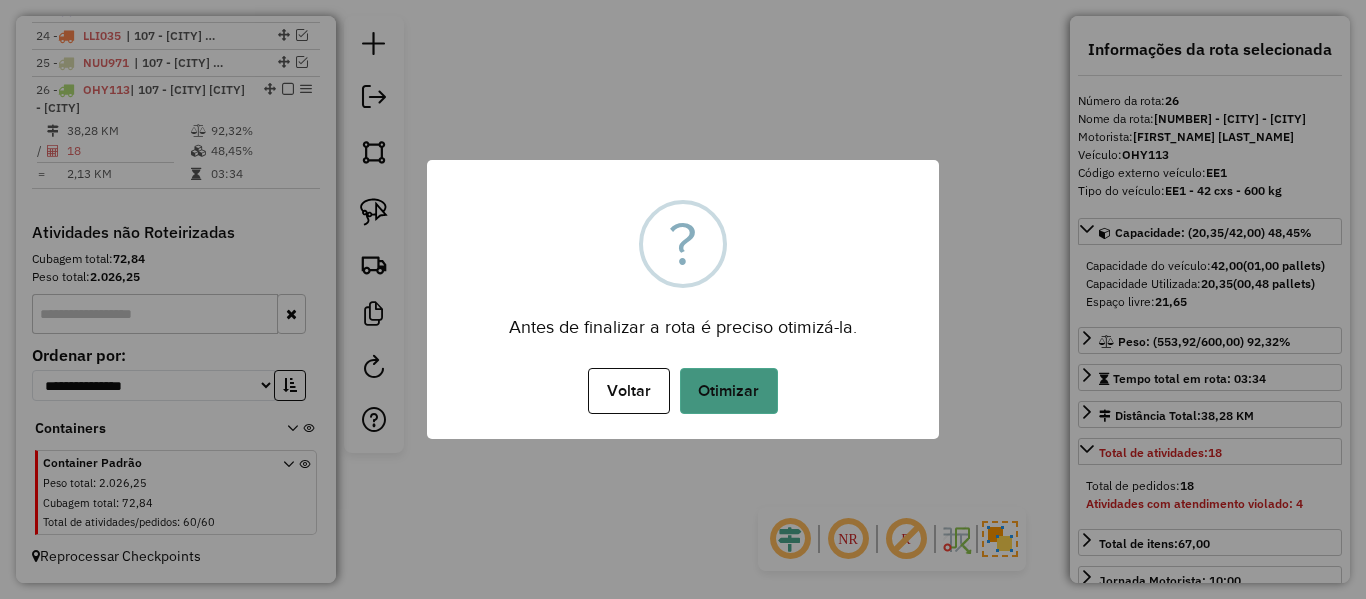 click on "Otimizar" at bounding box center (729, 391) 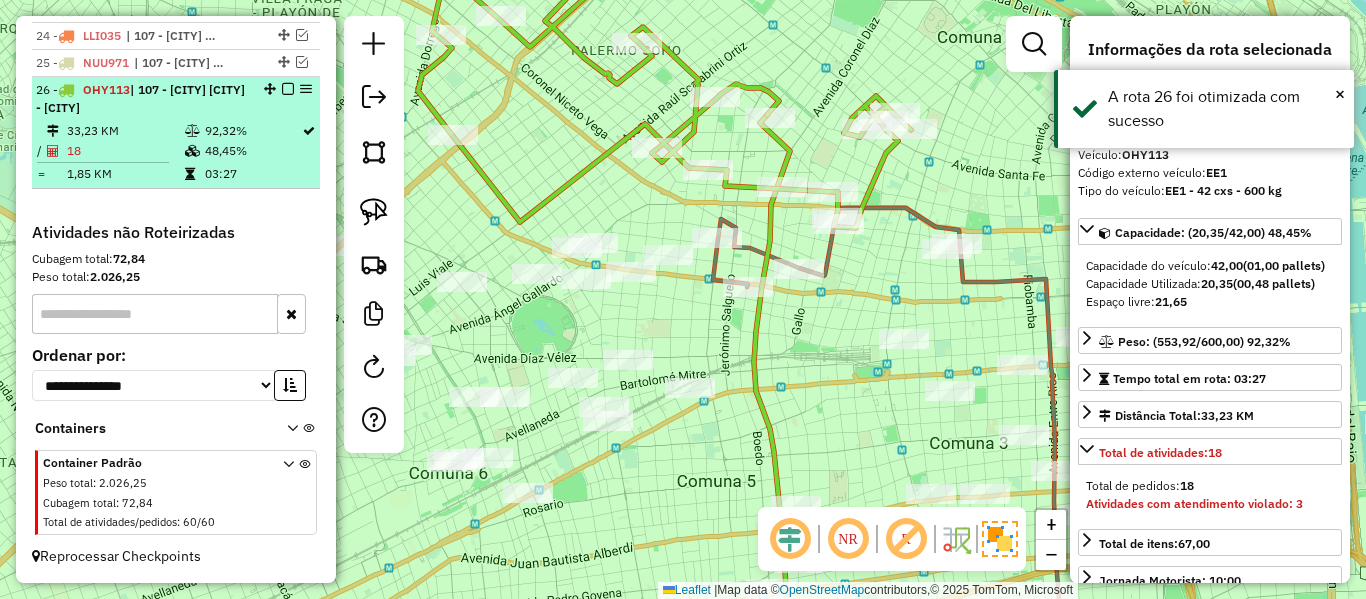 click at bounding box center [288, 89] 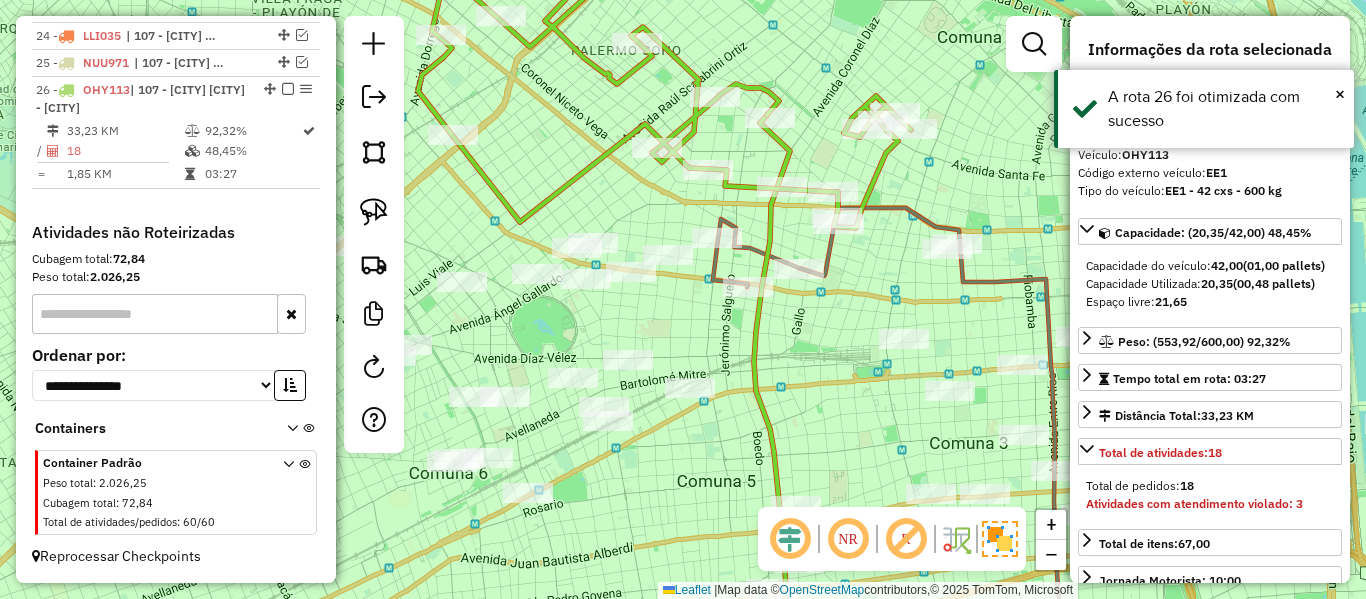 scroll, scrollTop: 1377, scrollLeft: 0, axis: vertical 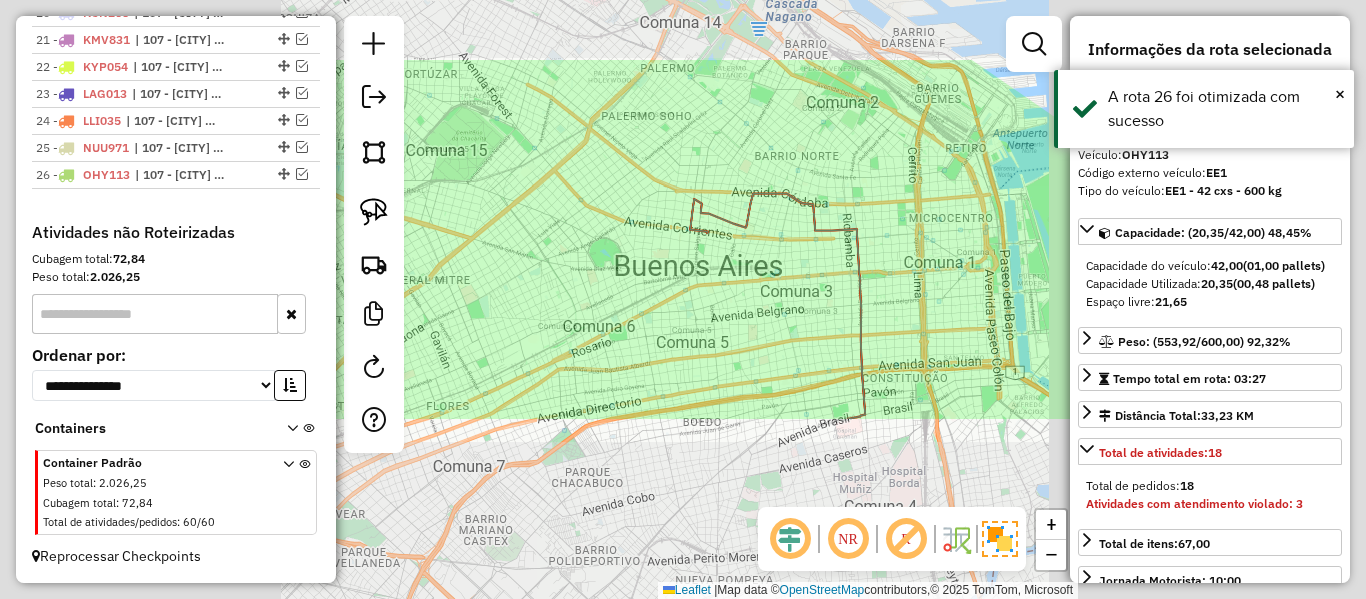 click on "Janela de atendimento Grade de atendimento Capacidade Transportadoras Veículos Cliente Pedidos  Rotas Selecione os dias de semana para filtrar as janelas de atendimento  Seg   Ter   Qua   Qui   Sex   Sáb   Dom  Informe o período da janela de atendimento: De: Até:  Filtrar exatamente a janela do cliente  Considerar janela de atendimento padrão  Selecione os dias de semana para filtrar as grades de atendimento  Seg   Ter   Qua   Qui   Sex   Sáb   Dom   Considerar clientes sem dia de atendimento cadastrado  Clientes fora do dia de atendimento selecionado Filtrar as atividades entre os valores definidos abaixo:  Peso mínimo:   Peso máximo:   Cubagem mínima:   Cubagem máxima:   De:   Até:  Filtrar as atividades entre o tempo de atendimento definido abaixo:  De:   Até:   Considerar capacidade total dos clientes não roteirizados Transportadora: Selecione um ou mais itens Tipo de veículo: Selecione um ou mais itens Veículo: Selecione um ou mais itens Motorista: Selecione um ou mais itens Nome: Rótulo:" 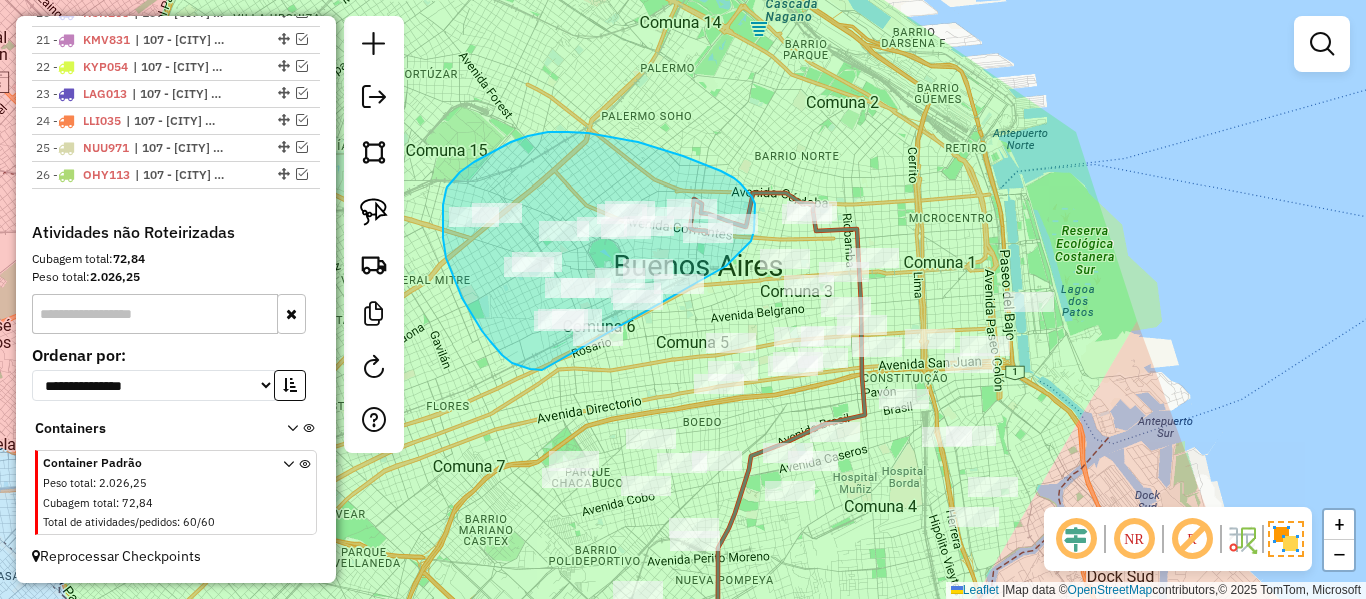 drag, startPoint x: 726, startPoint y: 266, endPoint x: 675, endPoint y: 365, distance: 111.364265 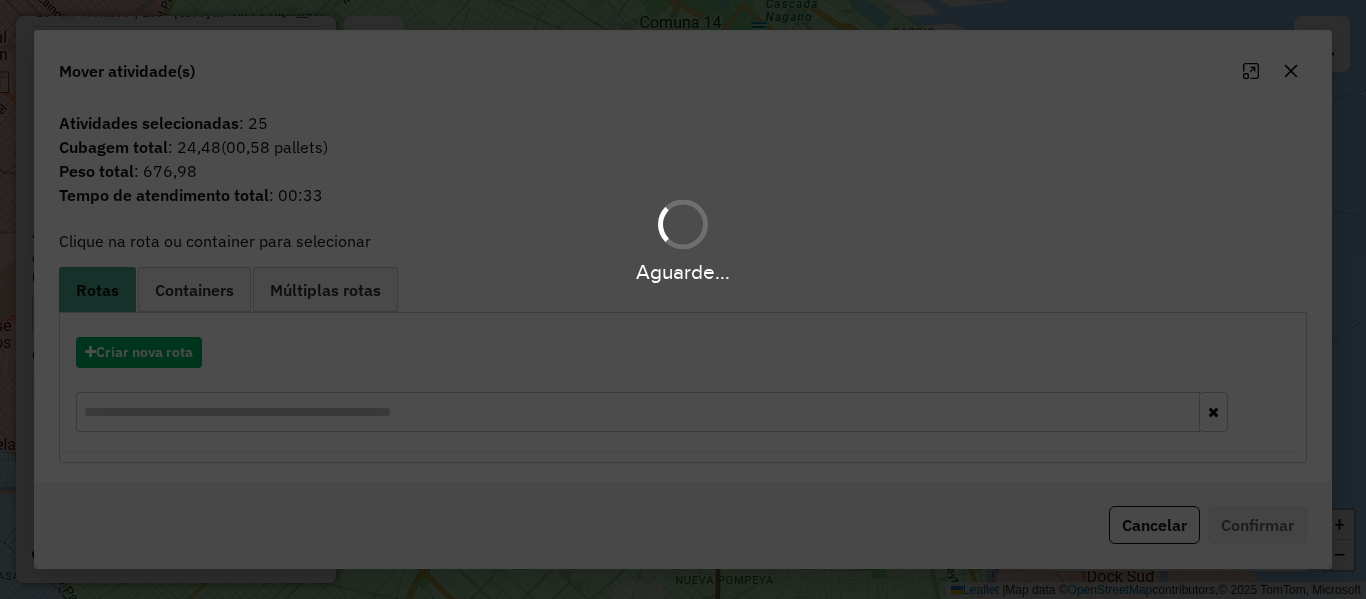 click on "Aguarde..." at bounding box center [683, 299] 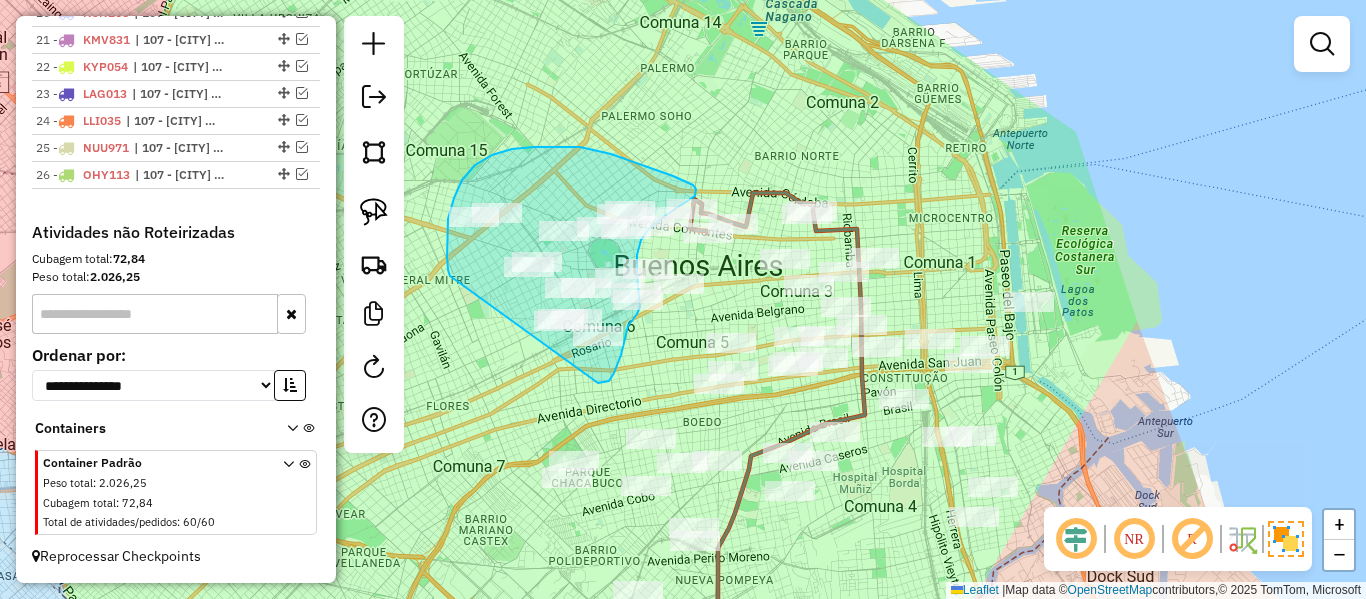 drag, startPoint x: 450, startPoint y: 276, endPoint x: 549, endPoint y: 379, distance: 142.86357 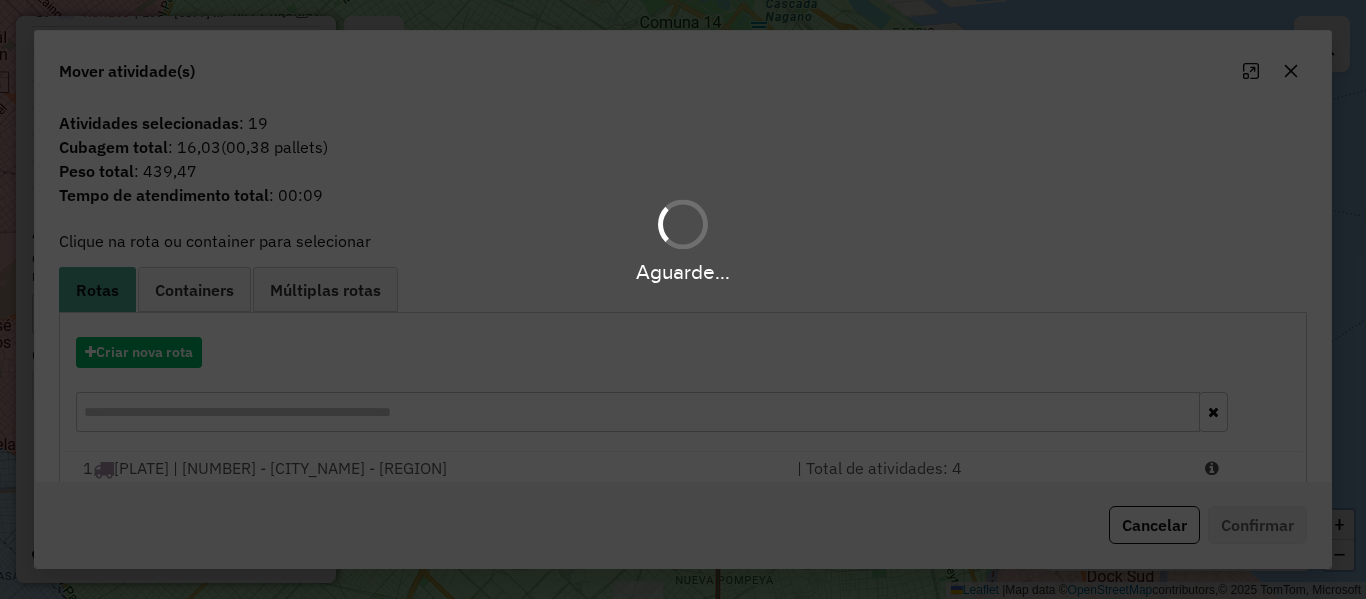 click on "Aguarde..." at bounding box center (683, 299) 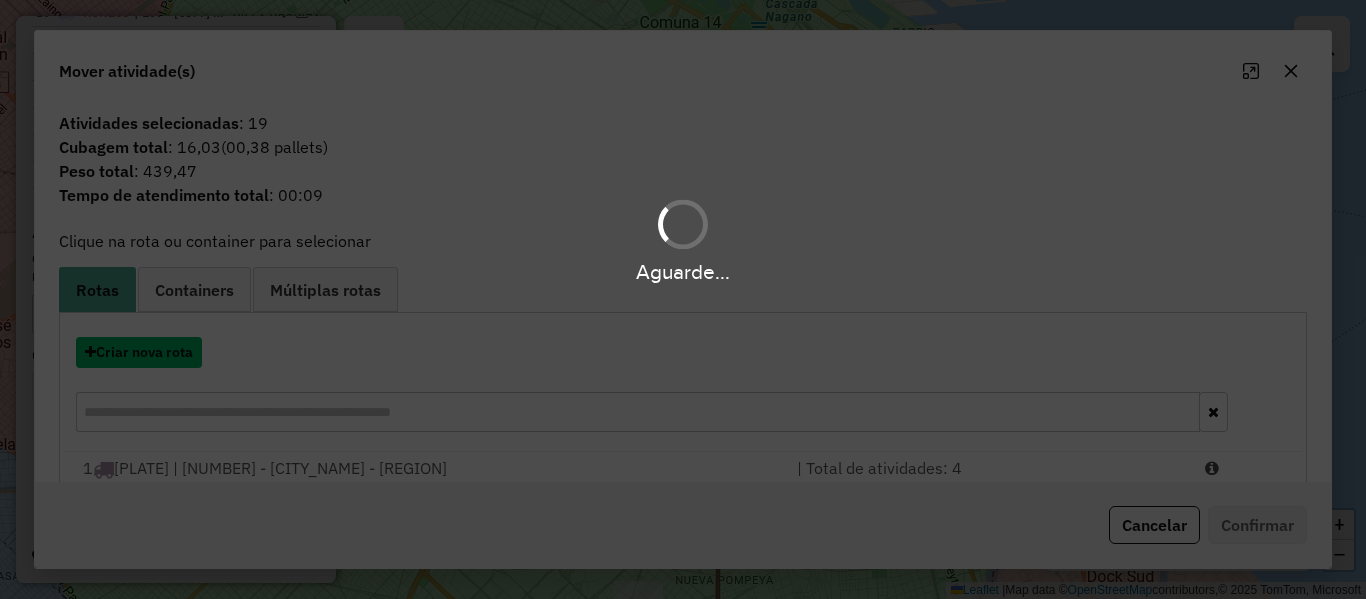 click on "Criar nova rota" at bounding box center [139, 352] 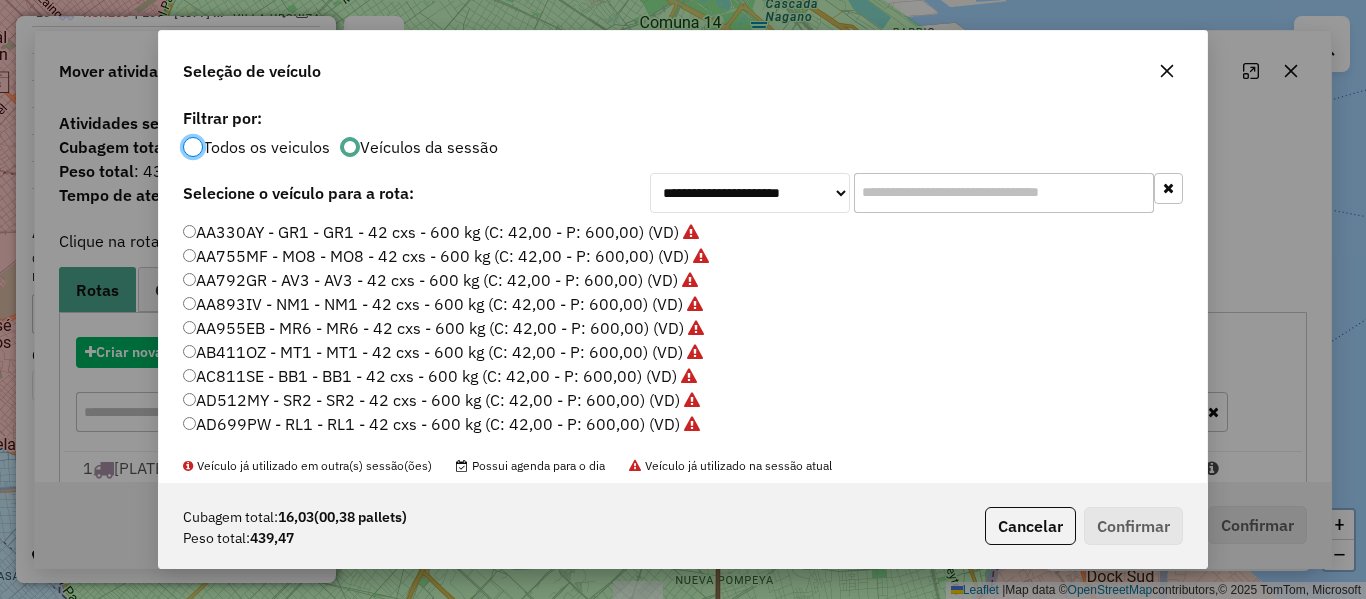 scroll, scrollTop: 11, scrollLeft: 6, axis: both 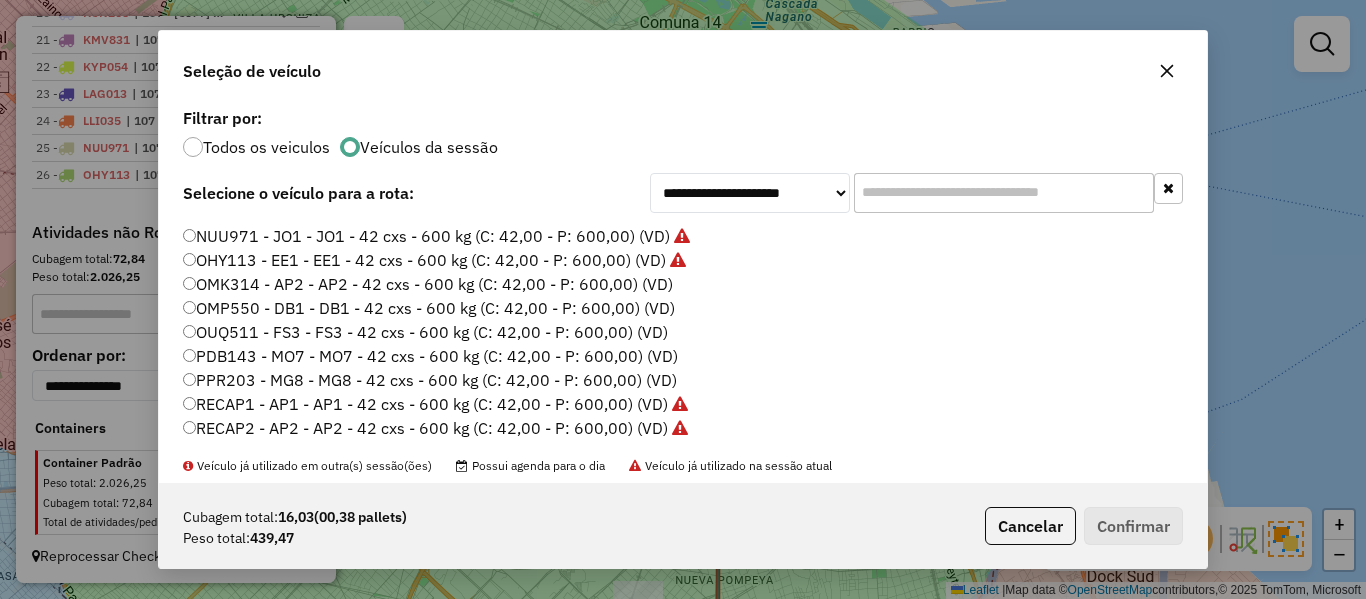 drag, startPoint x: 647, startPoint y: 287, endPoint x: 947, endPoint y: 461, distance: 346.80832 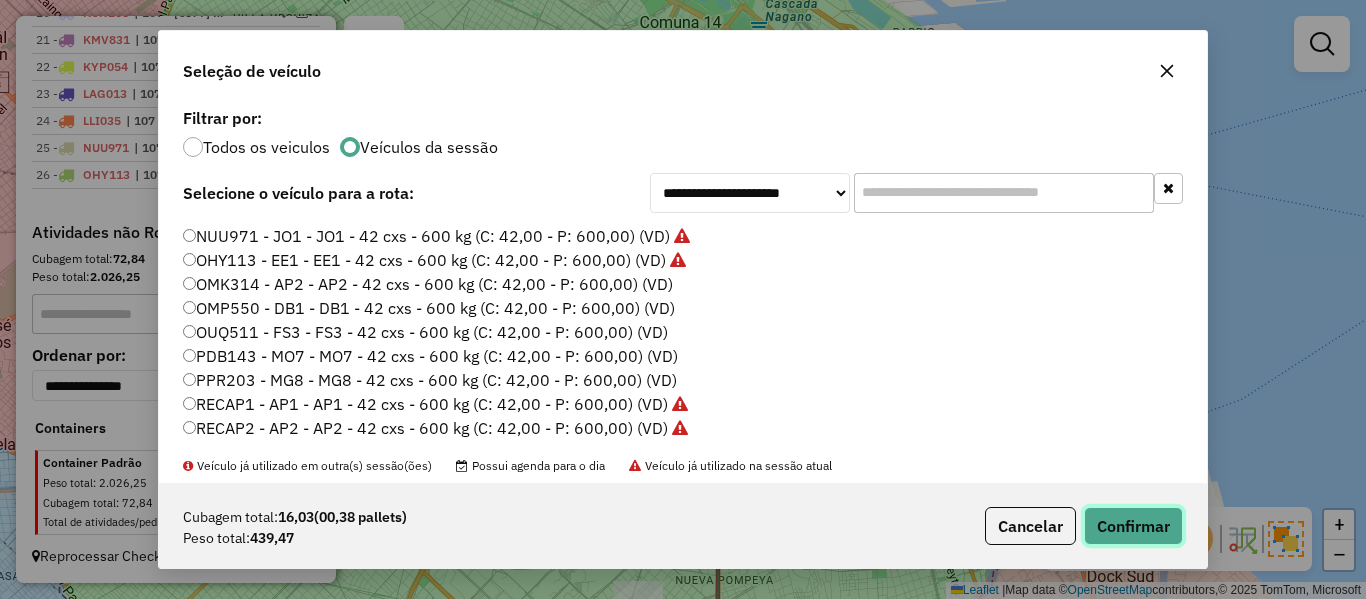 click on "Confirmar" 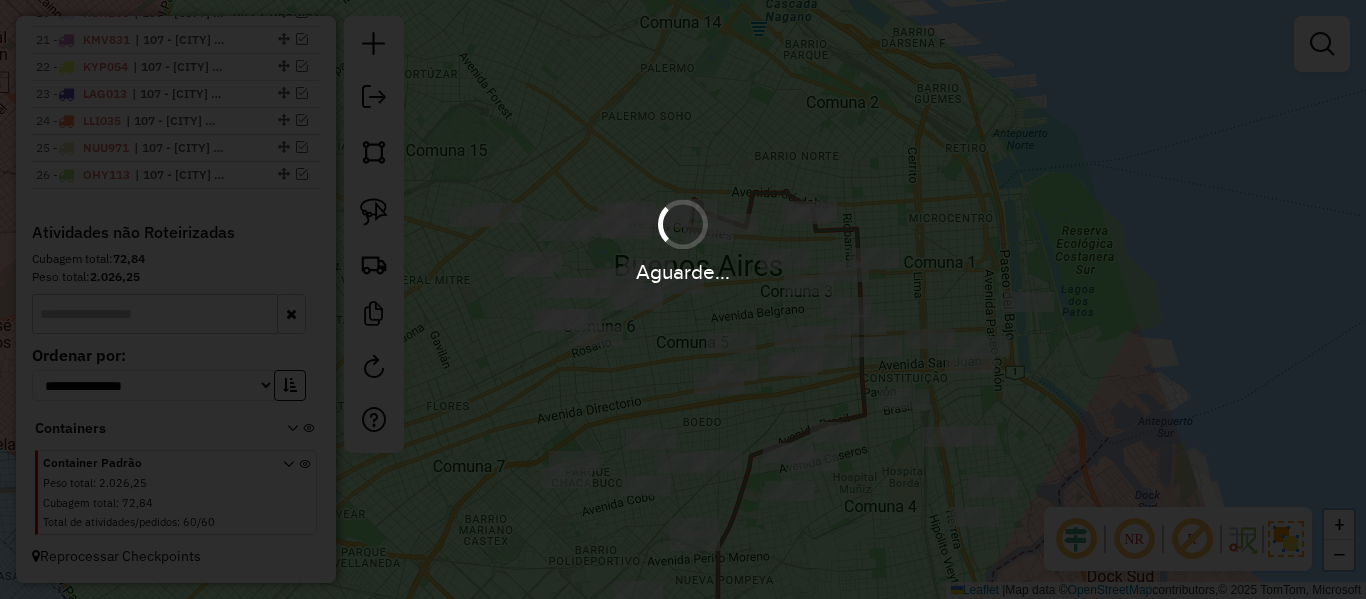 scroll, scrollTop: 1462, scrollLeft: 0, axis: vertical 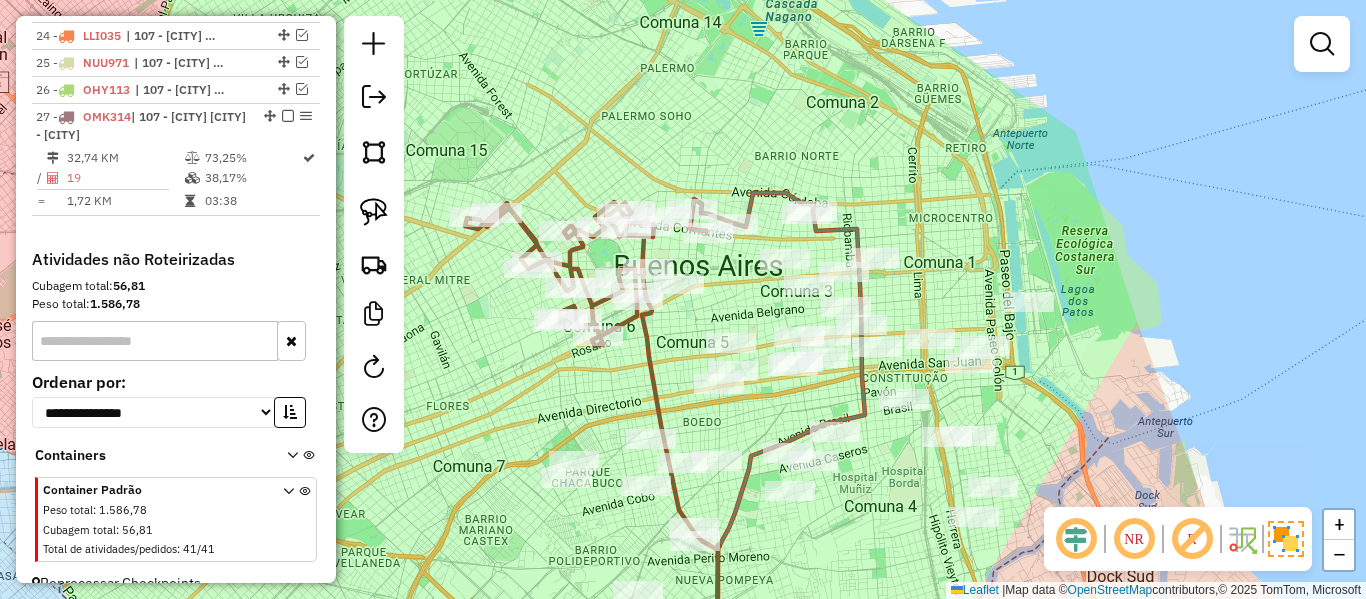 click 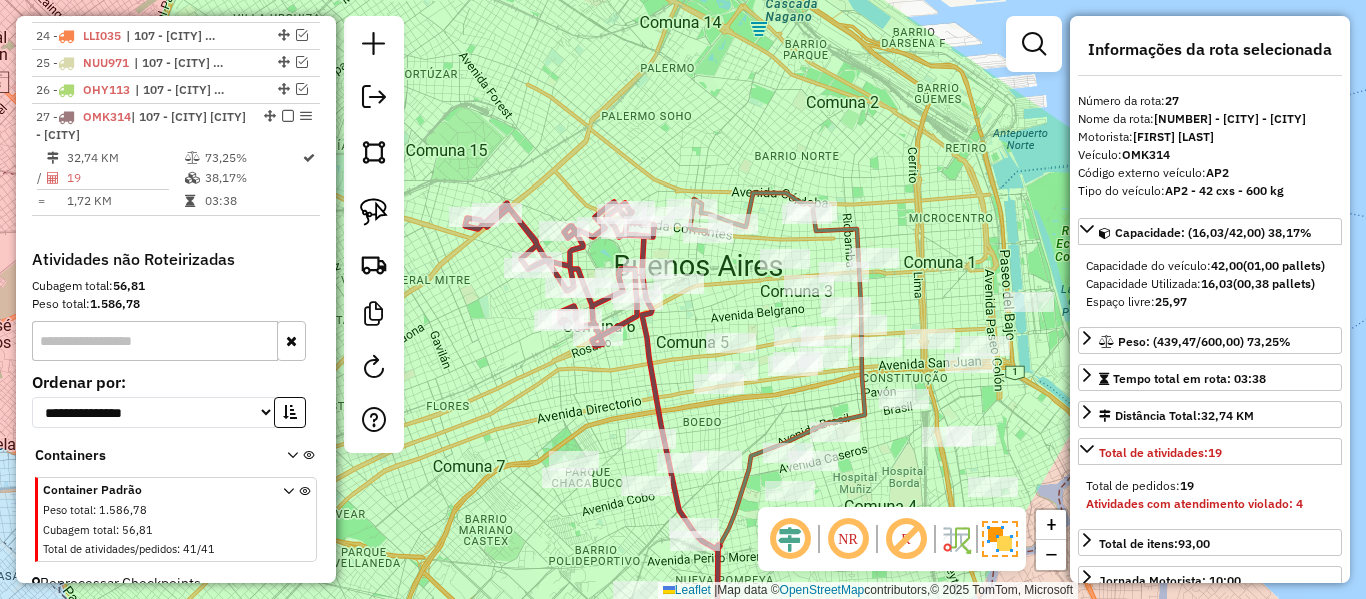 scroll, scrollTop: 1489, scrollLeft: 0, axis: vertical 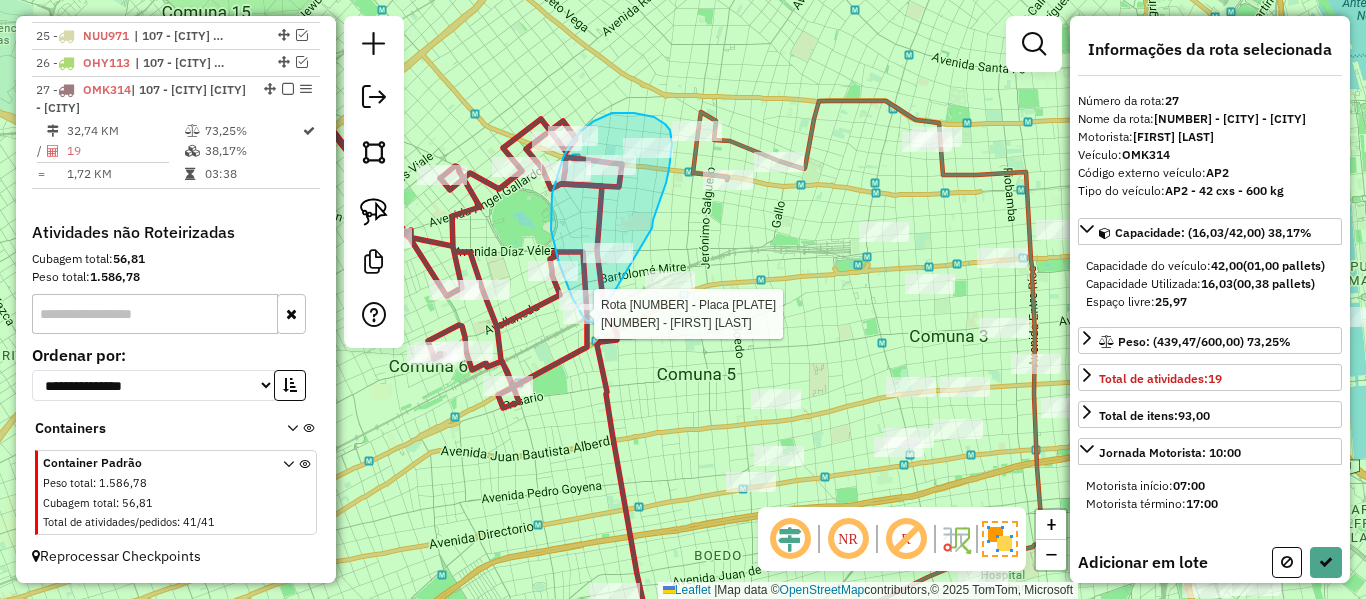 click on "Rota [NUMBER] - Placa [PLATE_NUMBER] [NUMBER] - [LAST_NAME] [LAST_NAME] [LAST_NAME] Rota [NUMBER] - Placa [PLATE_NUMBER] [NUMBER] - [LAST_NAME] [FIRST_NAME] [LAST_NAME] Rota [NUMBER] - Placa [PLATE_NUMBER] [NUMBER] - [LAST_NAME] [LAST_NAME] [LAST_NAME] Rota [NUMBER] - Placa [PLATE_NUMBER] [NUMBER] - [LAST_NAME] [LAST_NAME] [LAST_NAME]. [NUMBER] - [REGION] - [CITY] / [CITY] / [CITY] / [CITY]" 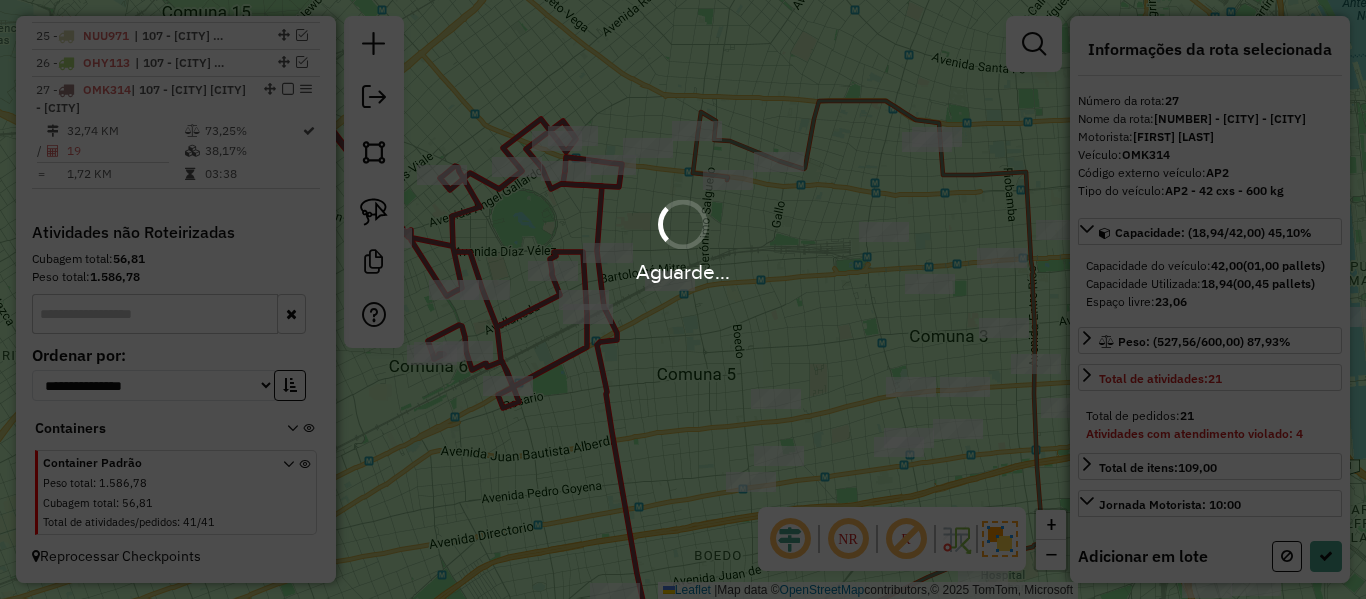 select on "**********" 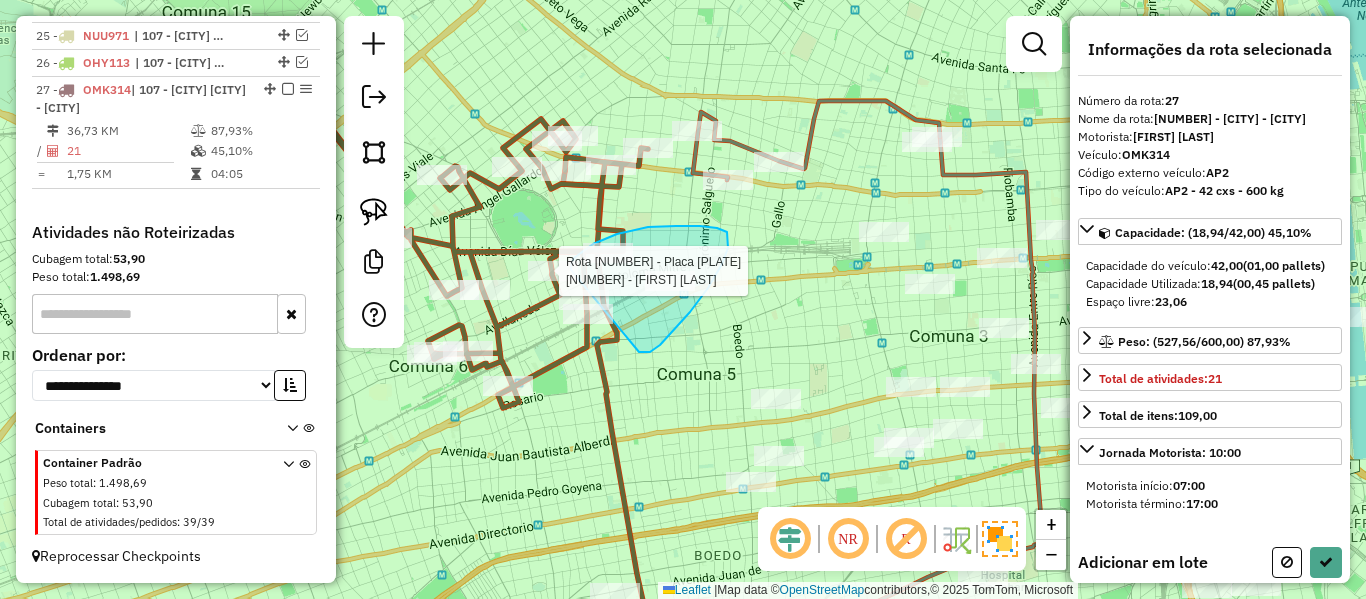 click on "Rota 27 - Placa OMK314  542272 - [FIRST] [LAST] Rota 27 - Placa OMK314  489036 - [FIRST] [LAST] Janela de atendimento Grade de atendimento Capacidade Transportadoras Veículos Cliente Pedidos  Rotas Selecione os dias de semana para filtrar as janelas de atendimento  Seg   Ter   Qua   Qui   Sex   Sáb   Dom  Informe o período da janela de atendimento: De: Até:  Filtrar exatamente a janela do cliente  Considerar janela de atendimento padrão  Selecione os dias de semana para filtrar as grades de atendimento  Seg   Ter   Qua   Qui   Sex   Sáb   Dom   Considerar clientes sem dia de atendimento cadastrado  Clientes fora do dia de atendimento selecionado Filtrar as atividades entre os valores definidos abaixo:  Peso mínimo:   Peso máximo:   Cubagem mínima:   Cubagem máxima:   De:   Até:  Filtrar as atividades entre o tempo de atendimento definido abaixo:  De:   Até:   Considerar capacidade total dos clientes não roteirizados Transportadora: Selecione um ou mais itens Tipo de veículo: Veículo:" 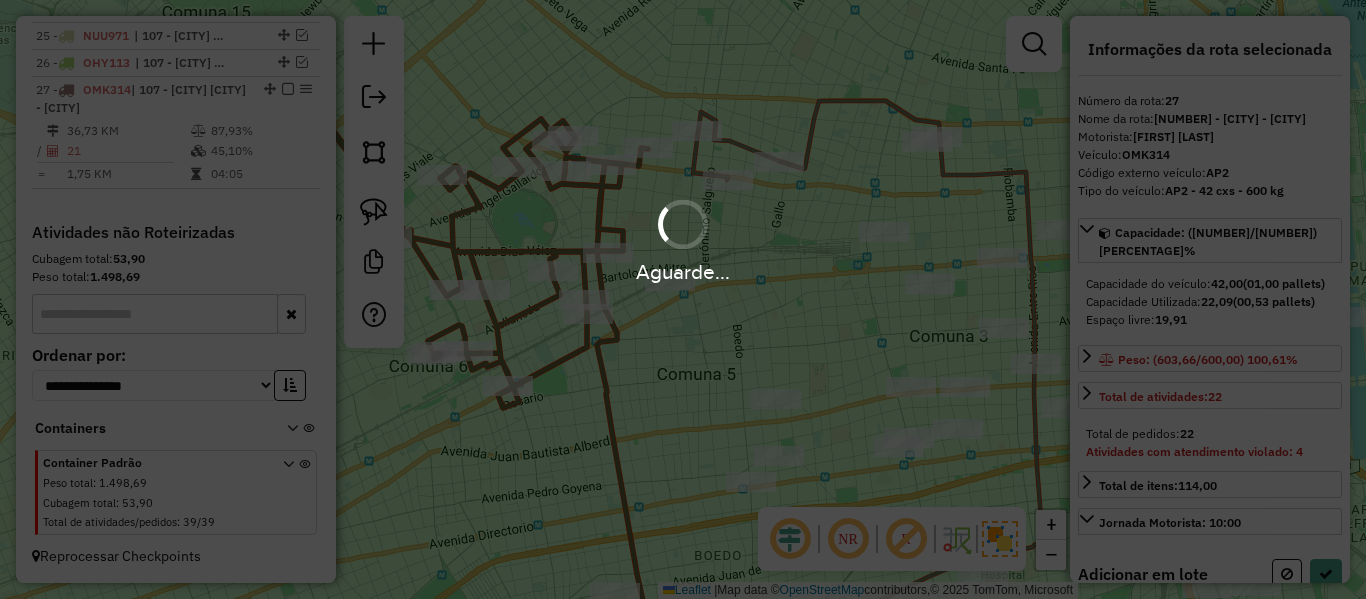 select on "**********" 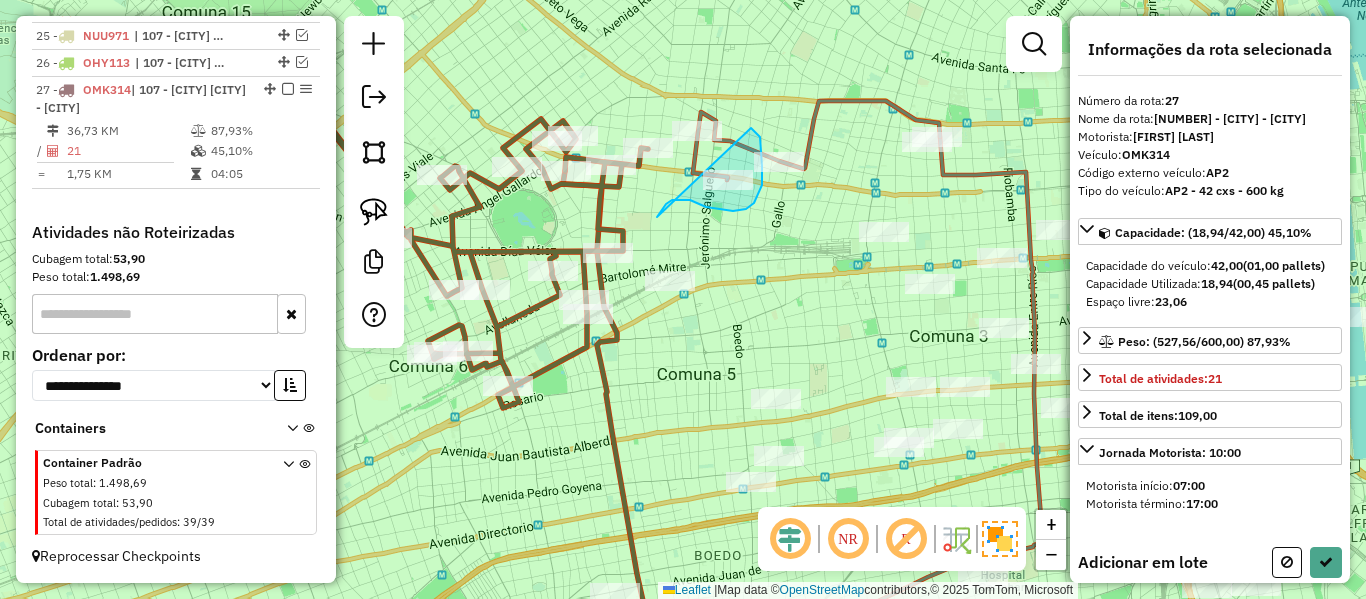 drag, startPoint x: 659, startPoint y: 214, endPoint x: 630, endPoint y: 114, distance: 104.120125 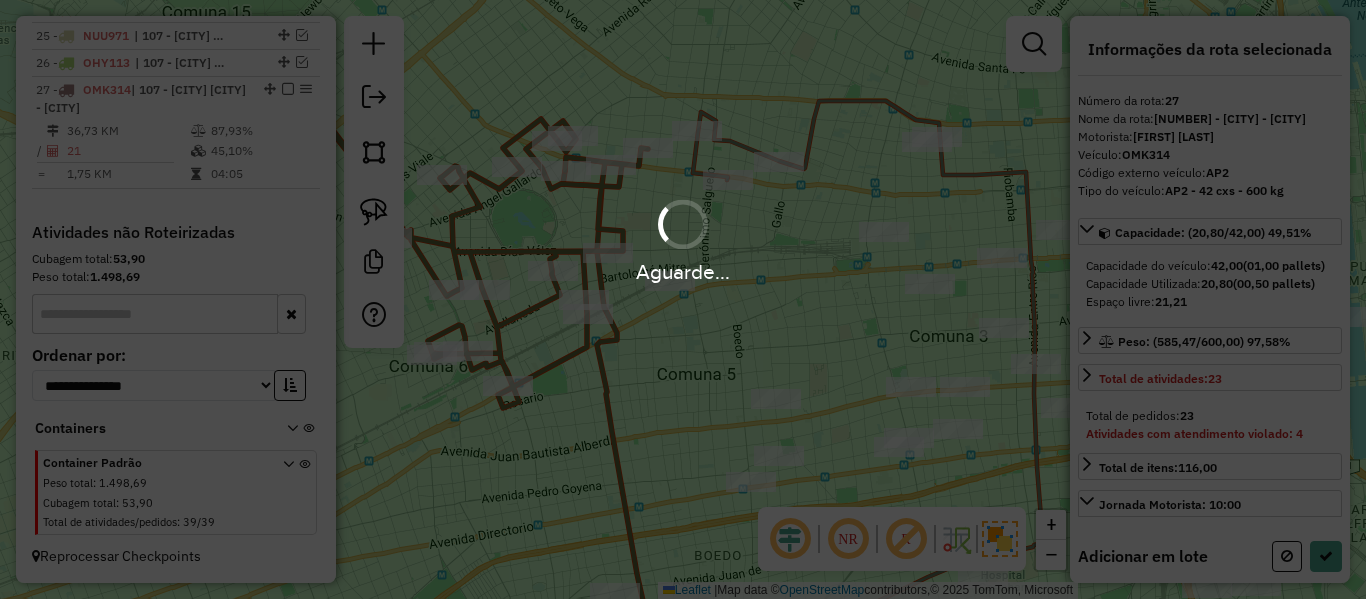 select on "**********" 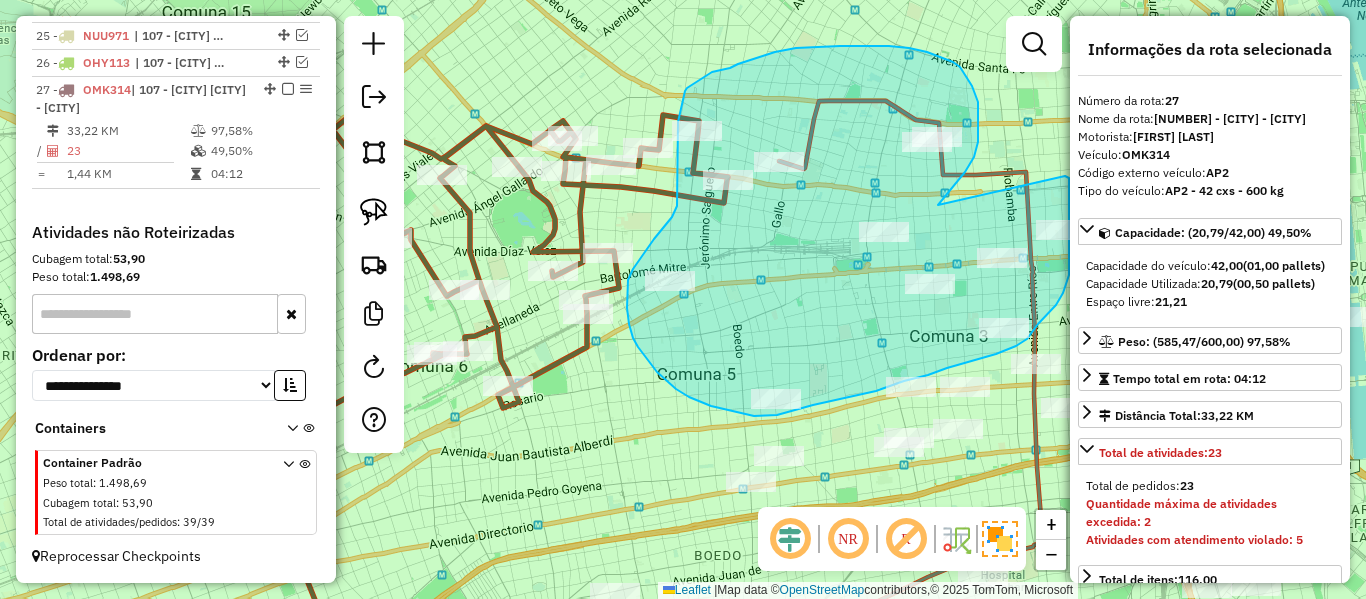drag, startPoint x: 940, startPoint y: 202, endPoint x: 1065, endPoint y: 175, distance: 127.88276 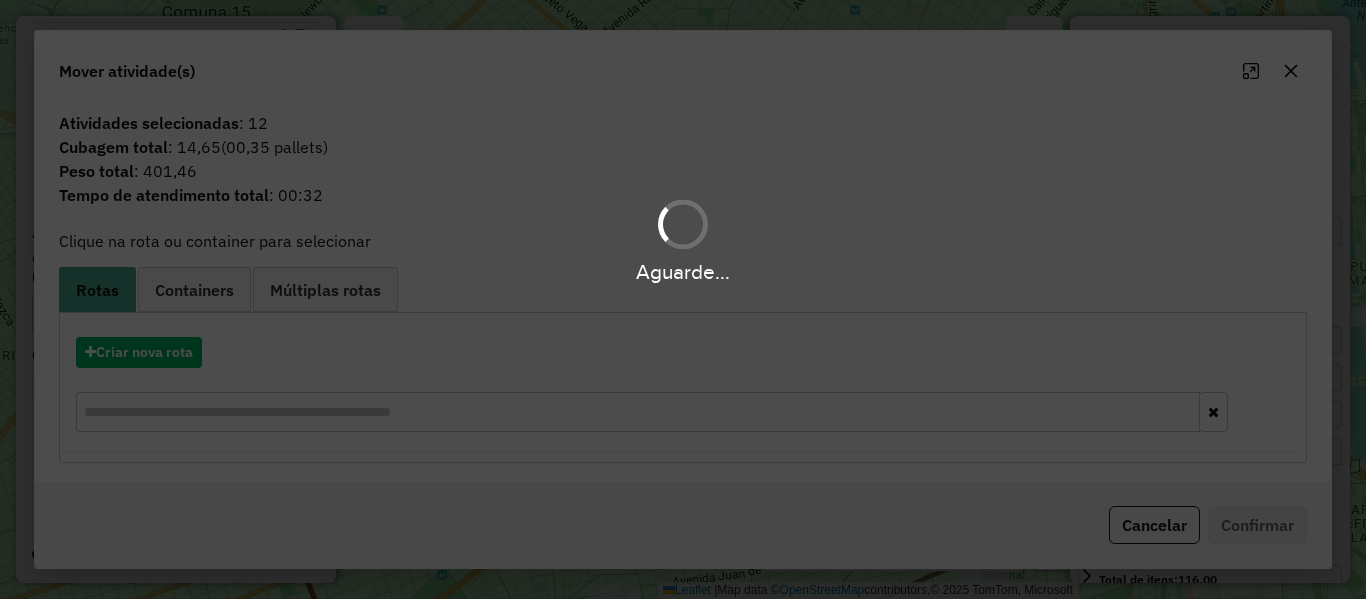 click on "Aguarde..." at bounding box center (683, 299) 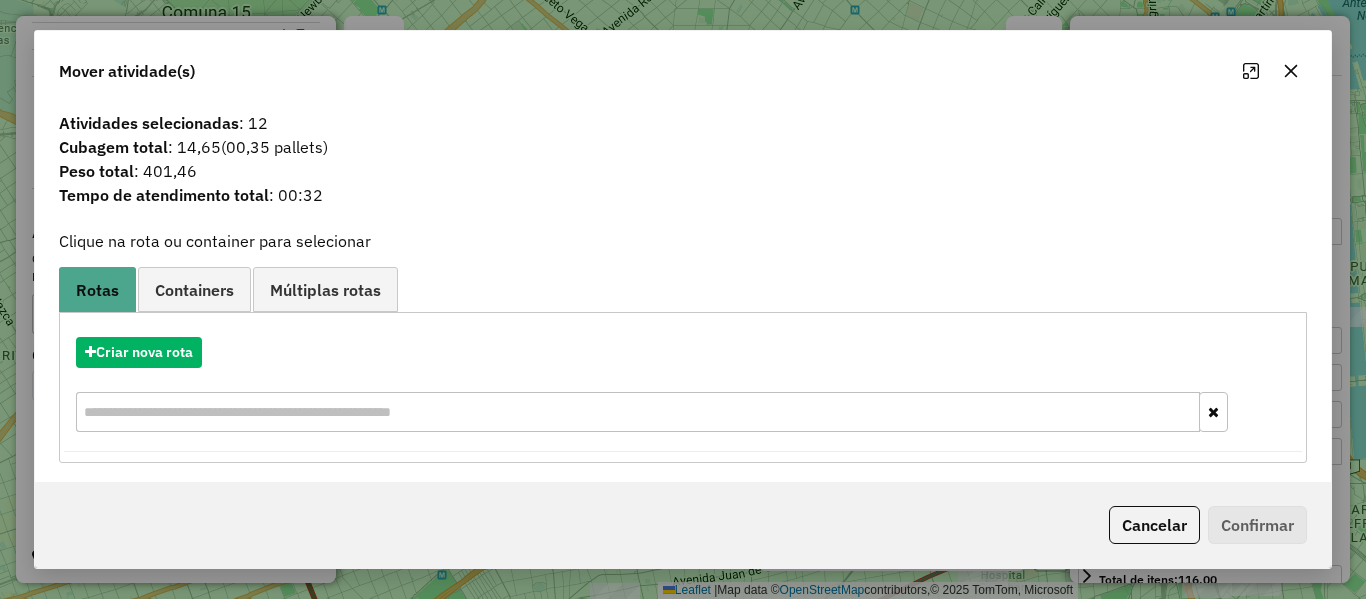 click on "Aguarde...  Pop-up bloqueado!  Seu navegador bloqueou automáticamente a abertura de uma nova janela.   Acesse as configurações e adicione o endereço do sistema a lista de permissão.   Fechar  Informações da Sessão [NUMBER] - [DATE]     Criação: [DATE] [TIME]   Depósito:  [BRAND] - [BRAND]   Total de rotas:  [NUMBER]  Distância Total:  [NUMBER] km  Tempo total:  [TIME]  Total de Atividades Roteirizadas:  [NUMBER]  Total de Pedidos Roteirizados:  [NUMBER]  Peso total roteirizado:  [NUMBER]  Cubagem total roteirizado:  [NUMBER]  Total de Atividades não Roteirizadas:  [NUMBER]  Total de Pedidos não Roteirizados:  [NUMBER] Total de caixas por viagem:  [NUMBER] /   [NUMBER] =  [NUMBER] Média de Atividades por viagem:  [NUMBER] /   [NUMBER] =  [NUMBER] Ocupação média da frota:  [PERCENTAGE]%  Clientes com Service Time:  [PERCENTAGE]%   ([NUMBER] de [NUMBER])   Rotas improdutivas:  [NUMBER]  Rotas vários dias:  [NUMBER]  Clientes Priorizados NR:  [NUMBER]  Transportadoras  Rotas  Recargas: [NUMBER]   Ver rotas   Ver veículos  Finalizar todas as rotas   [NUMBER] -       [PLATE]   [NUMBER] KM   [PERCENTAGE]%  /" at bounding box center (683, 299) 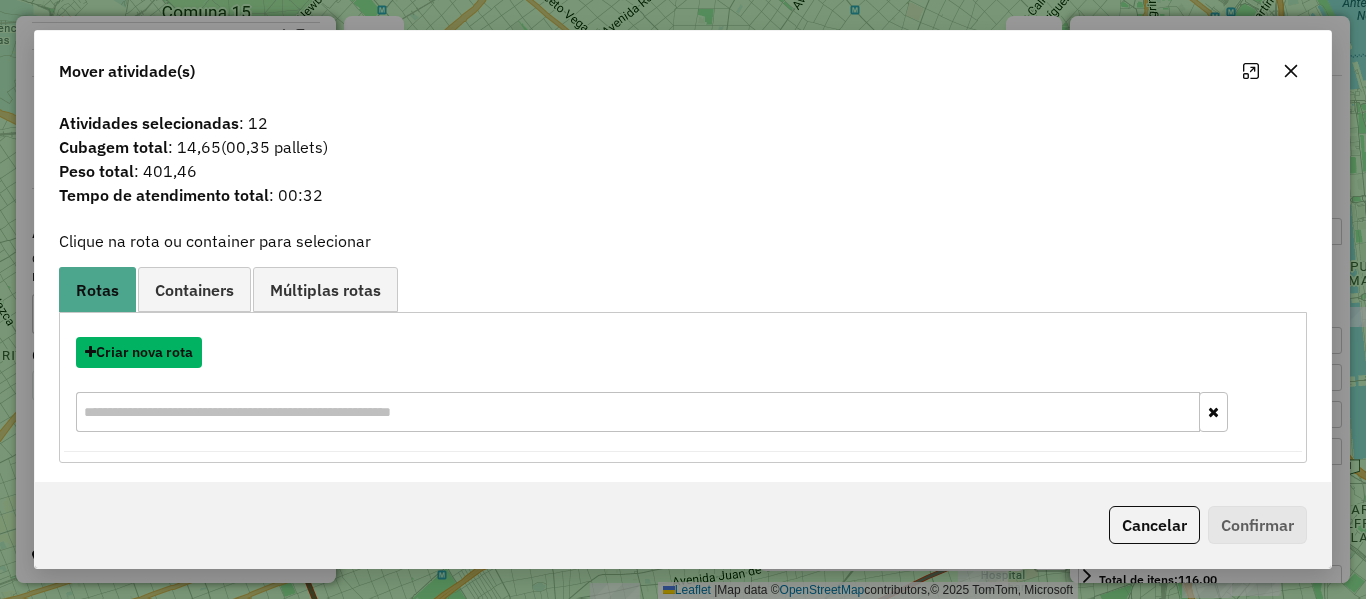 click on "Criar nova rota" at bounding box center (139, 352) 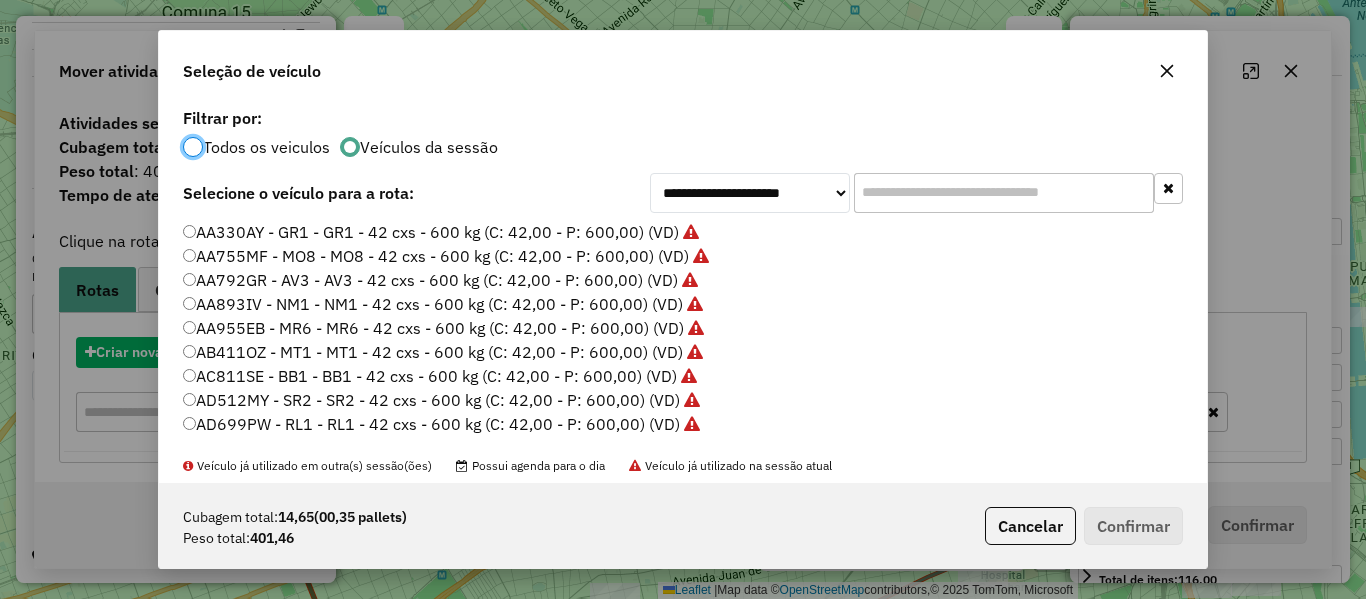 scroll, scrollTop: 11, scrollLeft: 6, axis: both 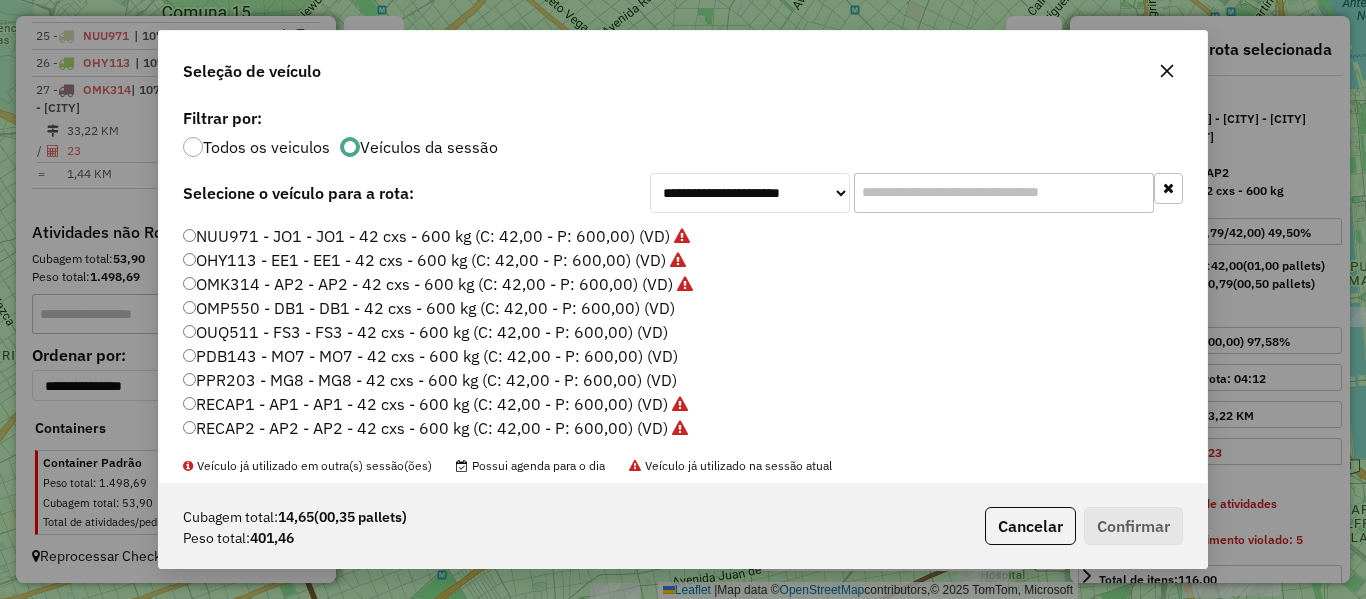 click on "OMP550 - DB1 - DB1 - 42 cxs - 600 kg (C: 42,00 - P: 600,00) (VD)" 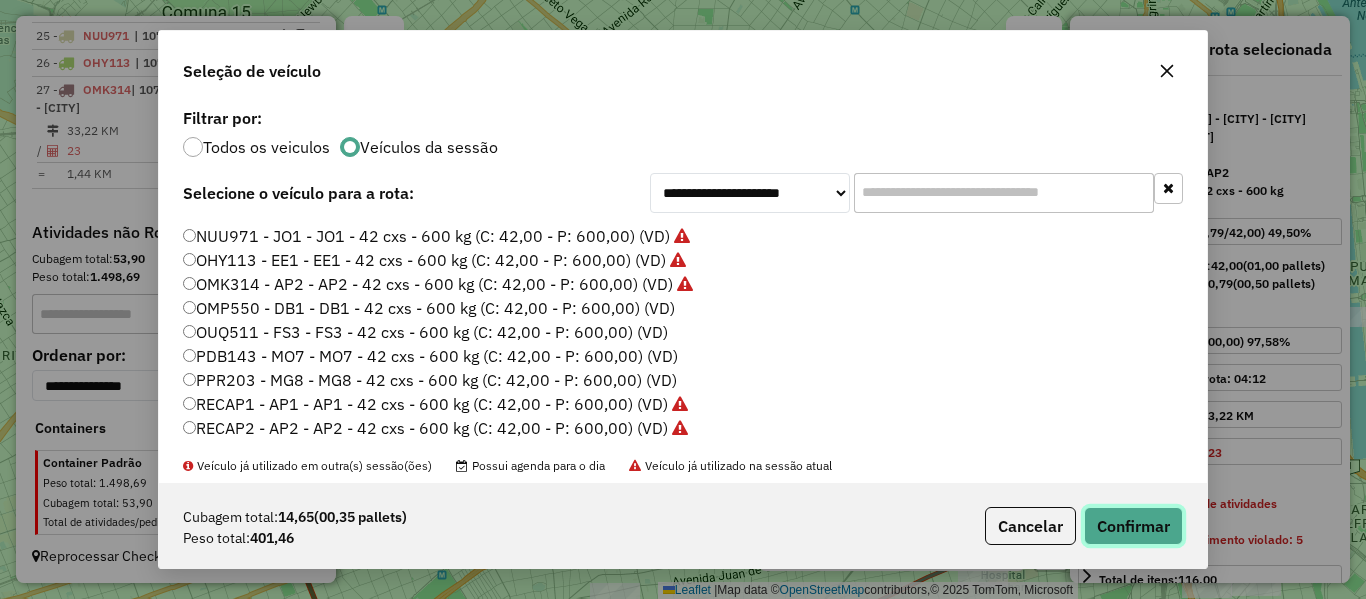 click on "Confirmar" 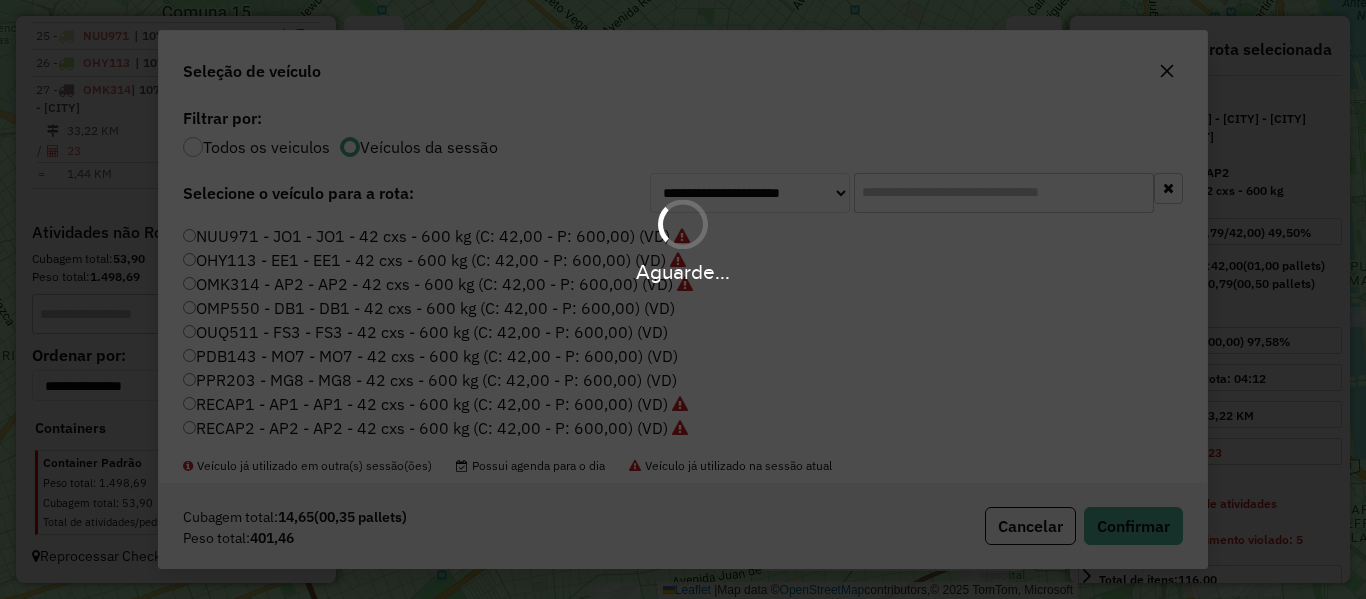 click on "Aguarde..." at bounding box center (683, 299) 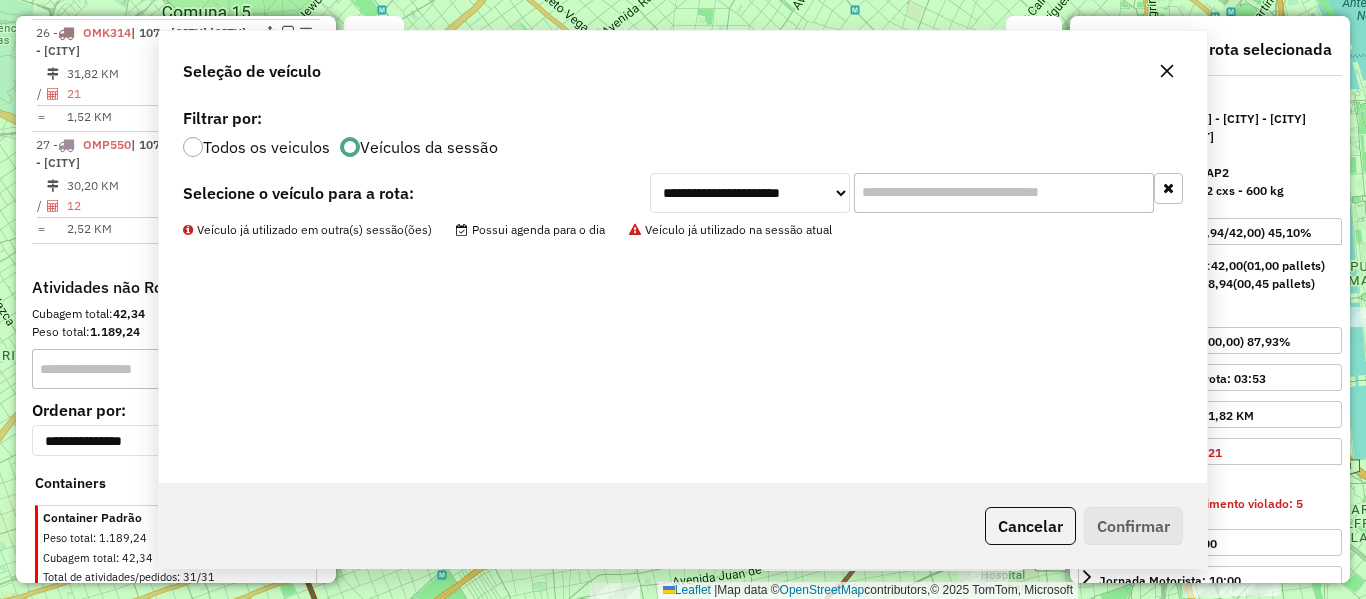 scroll, scrollTop: 1489, scrollLeft: 0, axis: vertical 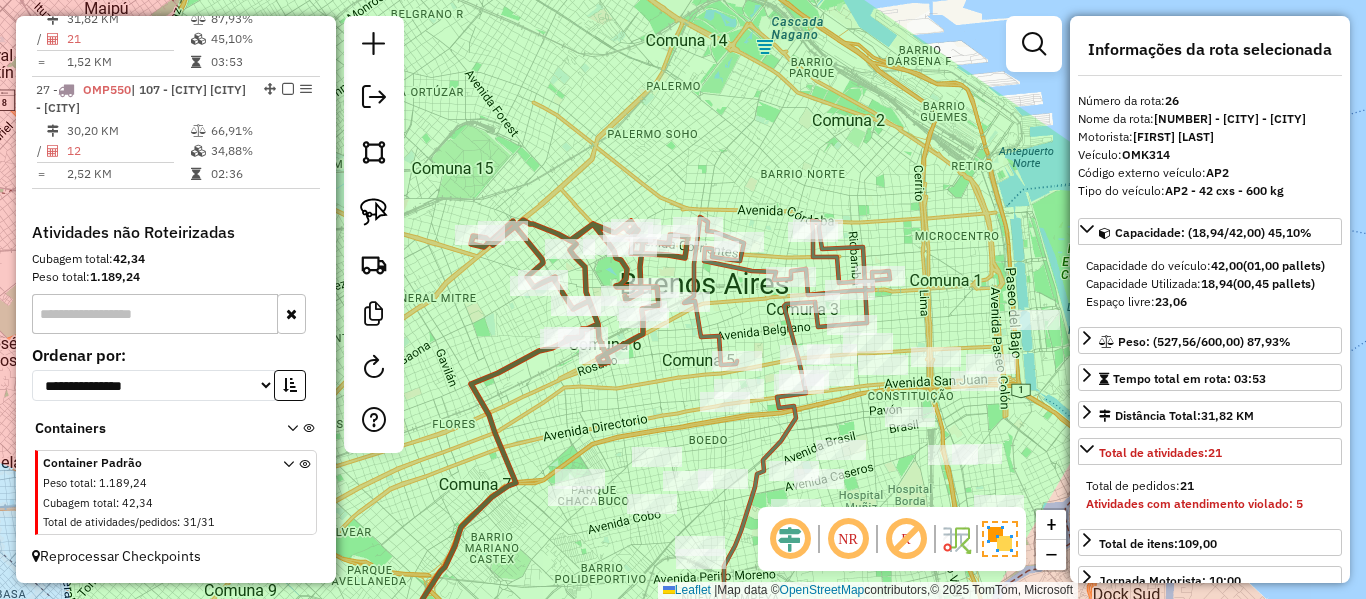 click on "Janela de atendimento Grade de atendimento Capacidade Transportadoras Veículos Cliente Pedidos  Rotas Selecione os dias de semana para filtrar as janelas de atendimento  Seg   Ter   Qua   Qui   Sex   Sáb   Dom  Informe o período da janela de atendimento: De: Até:  Filtrar exatamente a janela do cliente  Considerar janela de atendimento padrão  Selecione os dias de semana para filtrar as grades de atendimento  Seg   Ter   Qua   Qui   Sex   Sáb   Dom   Considerar clientes sem dia de atendimento cadastrado  Clientes fora do dia de atendimento selecionado Filtrar as atividades entre os valores definidos abaixo:  Peso mínimo:   Peso máximo:   Cubagem mínima:   Cubagem máxima:   De:   Até:  Filtrar as atividades entre o tempo de atendimento definido abaixo:  De:   Até:   Considerar capacidade total dos clientes não roteirizados Transportadora: Selecione um ou mais itens Tipo de veículo: Selecione um ou mais itens Veículo: Selecione um ou mais itens Motorista: Selecione um ou mais itens Nome: Rótulo:" 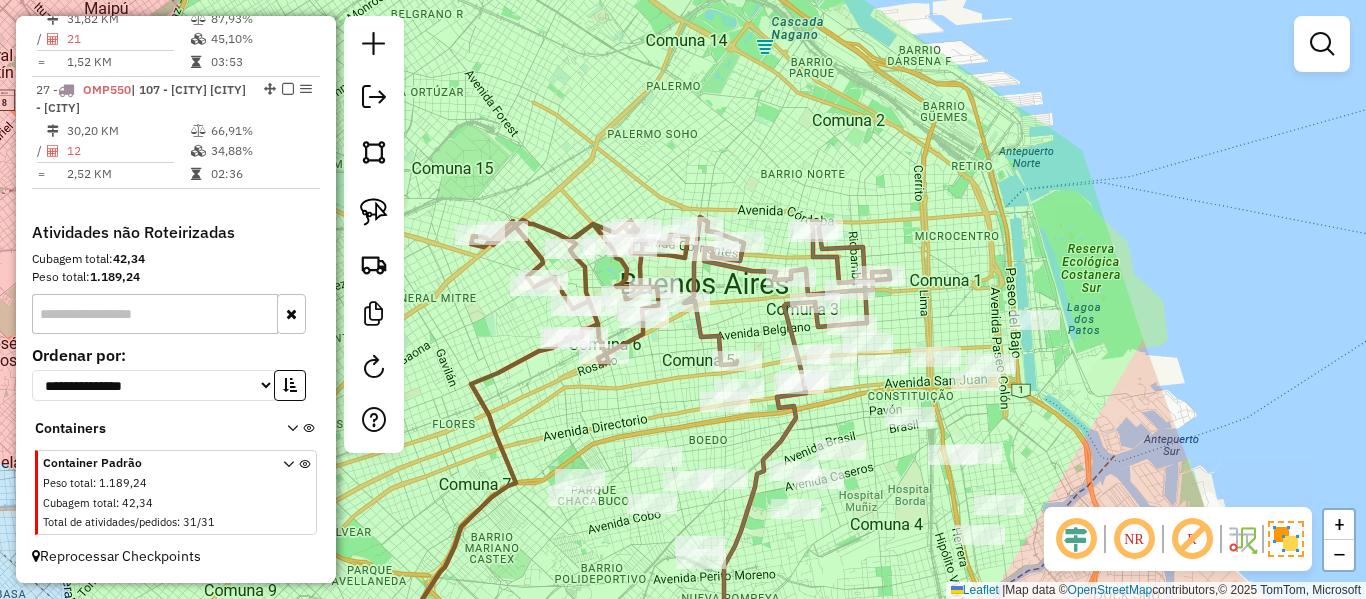 click 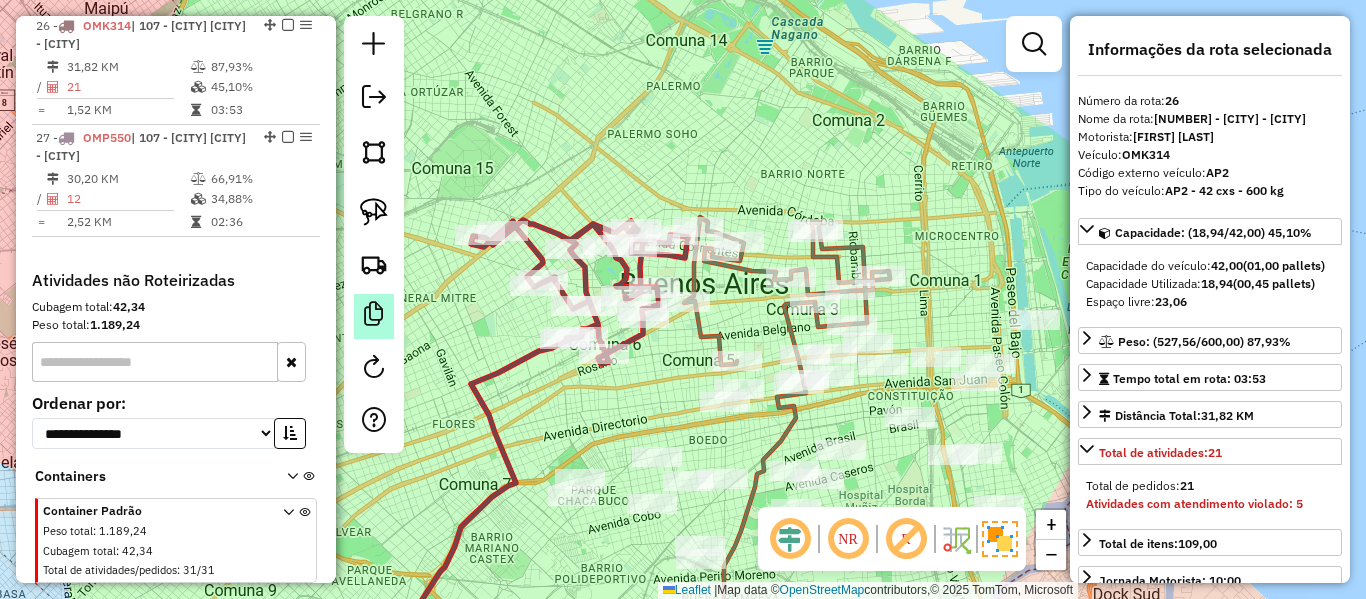 scroll, scrollTop: 1438, scrollLeft: 0, axis: vertical 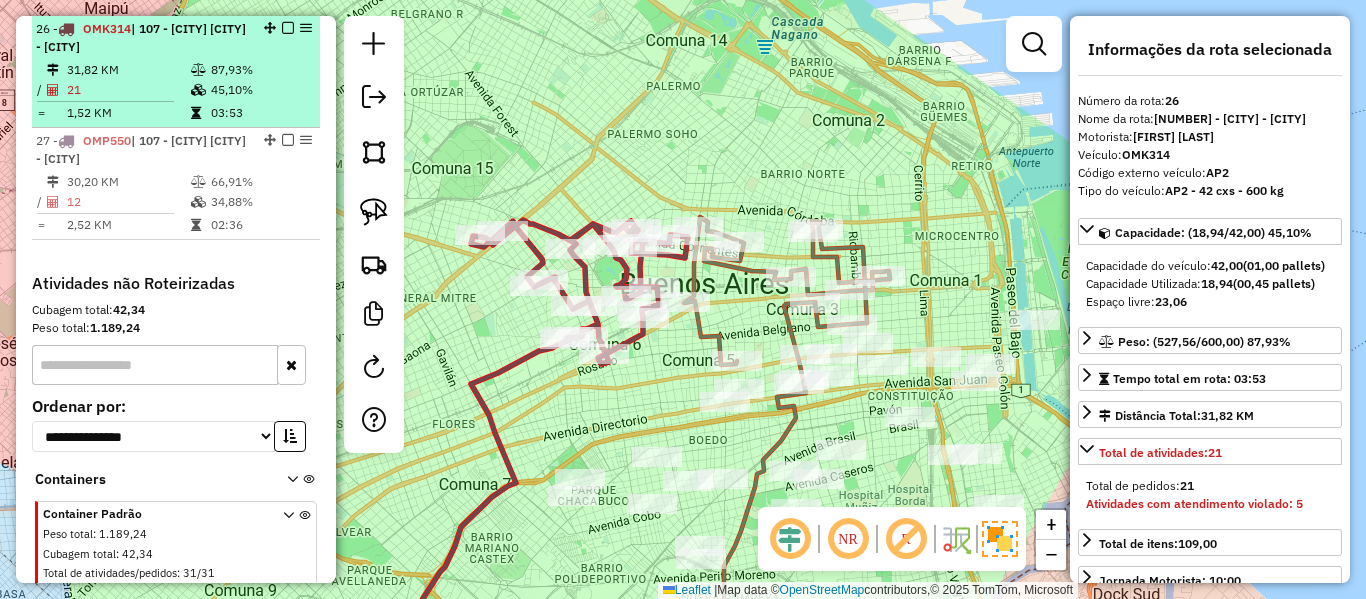 click at bounding box center (288, 28) 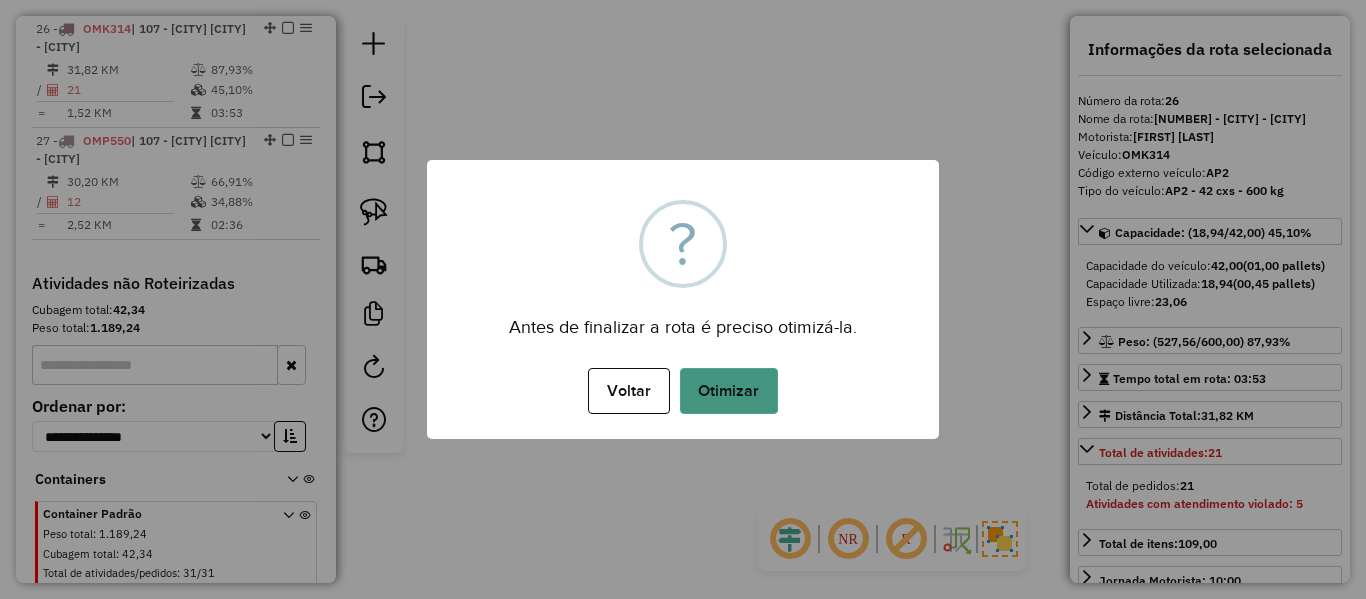 click on "Otimizar" at bounding box center (729, 391) 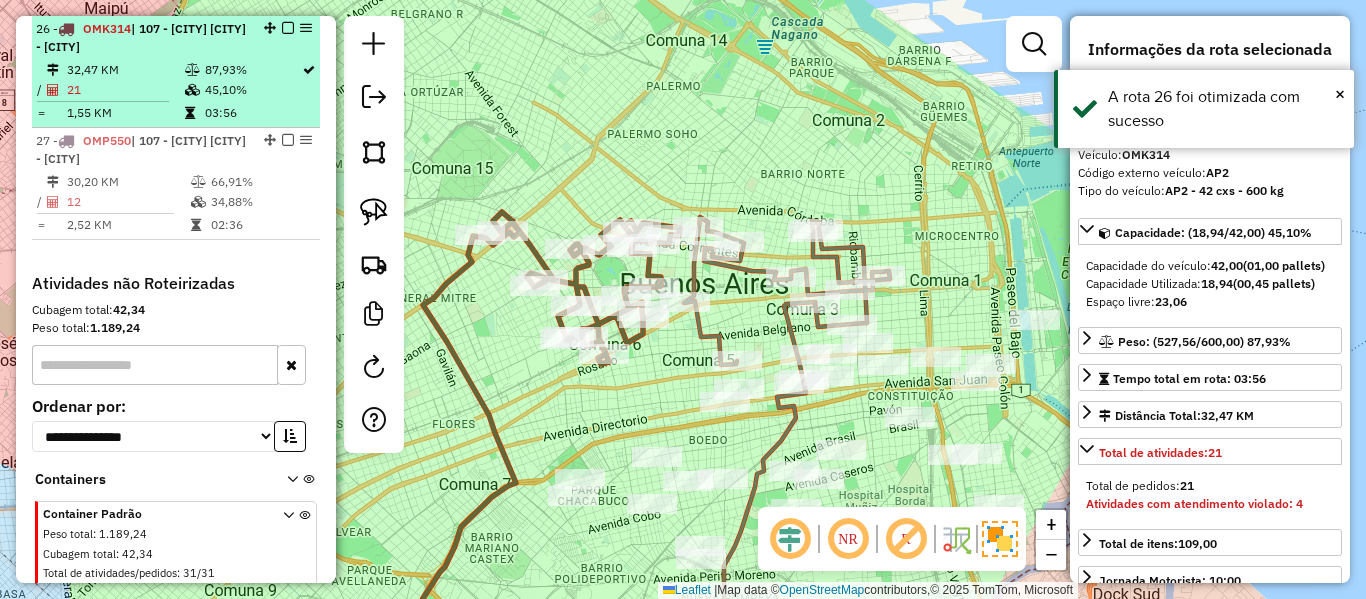 click at bounding box center (288, 28) 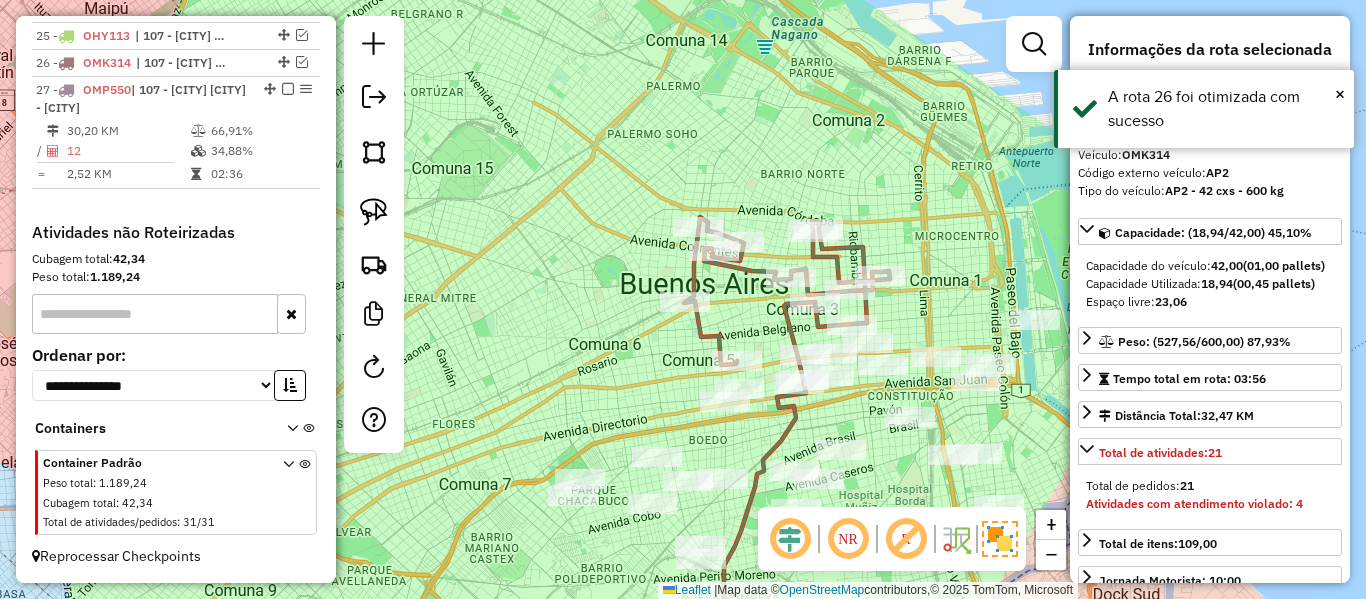 scroll, scrollTop: 1404, scrollLeft: 0, axis: vertical 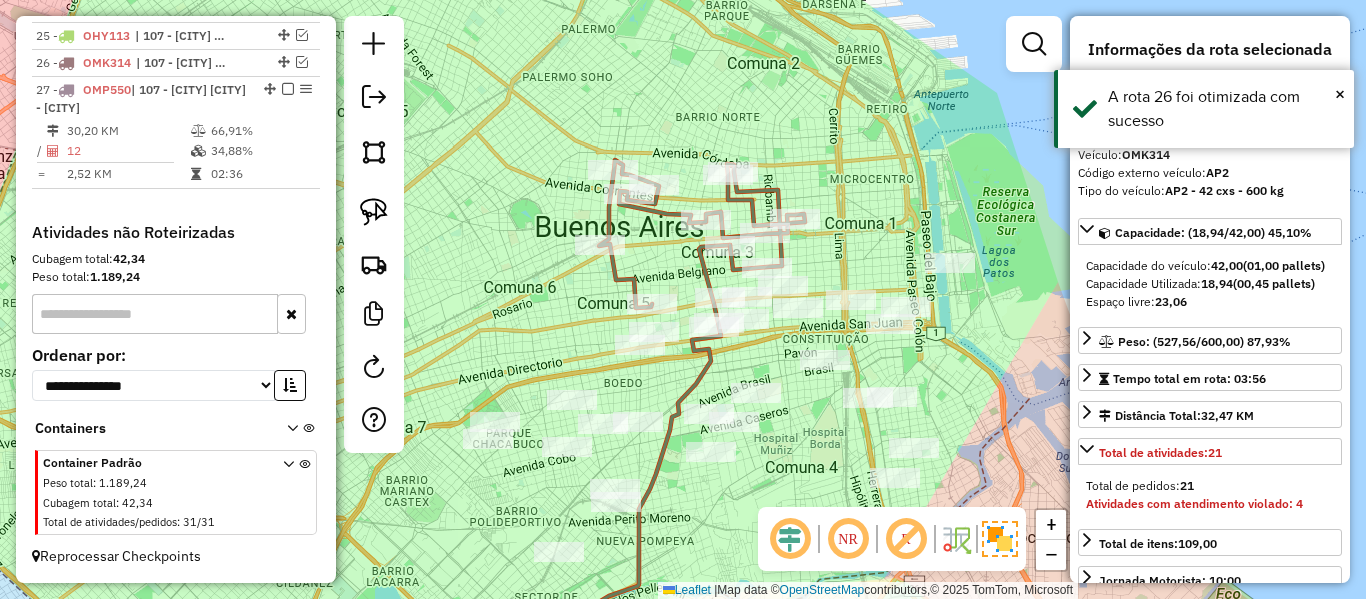 click 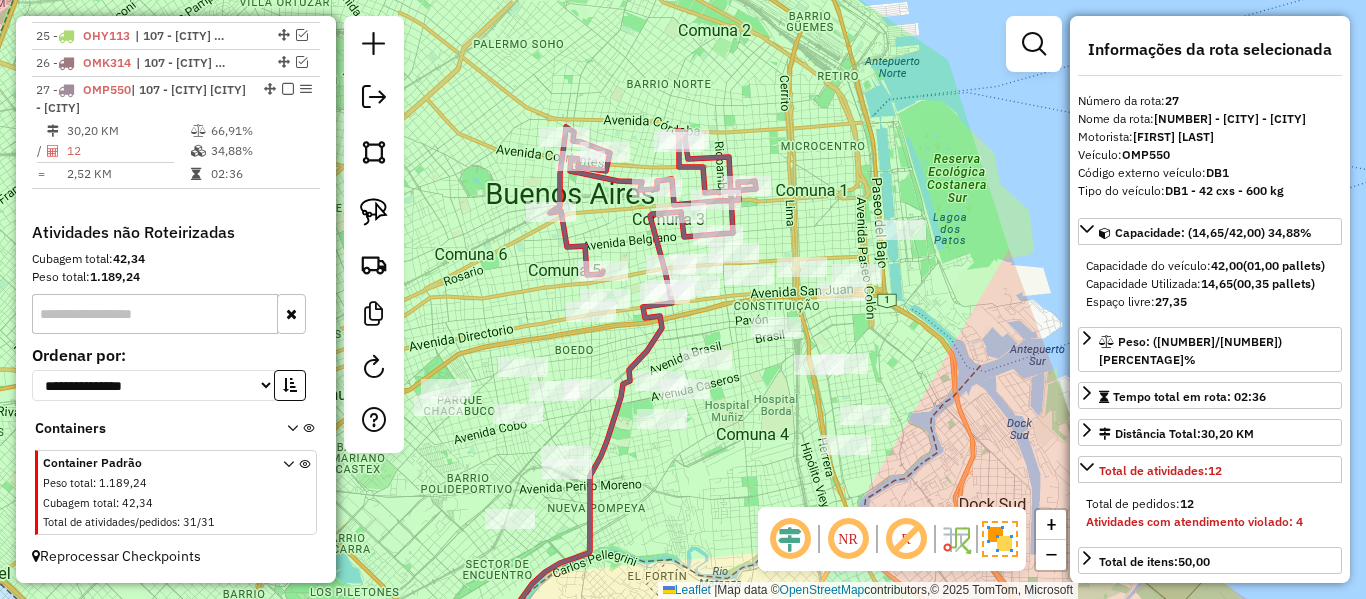 drag, startPoint x: 639, startPoint y: 231, endPoint x: 604, endPoint y: 205, distance: 43.60046 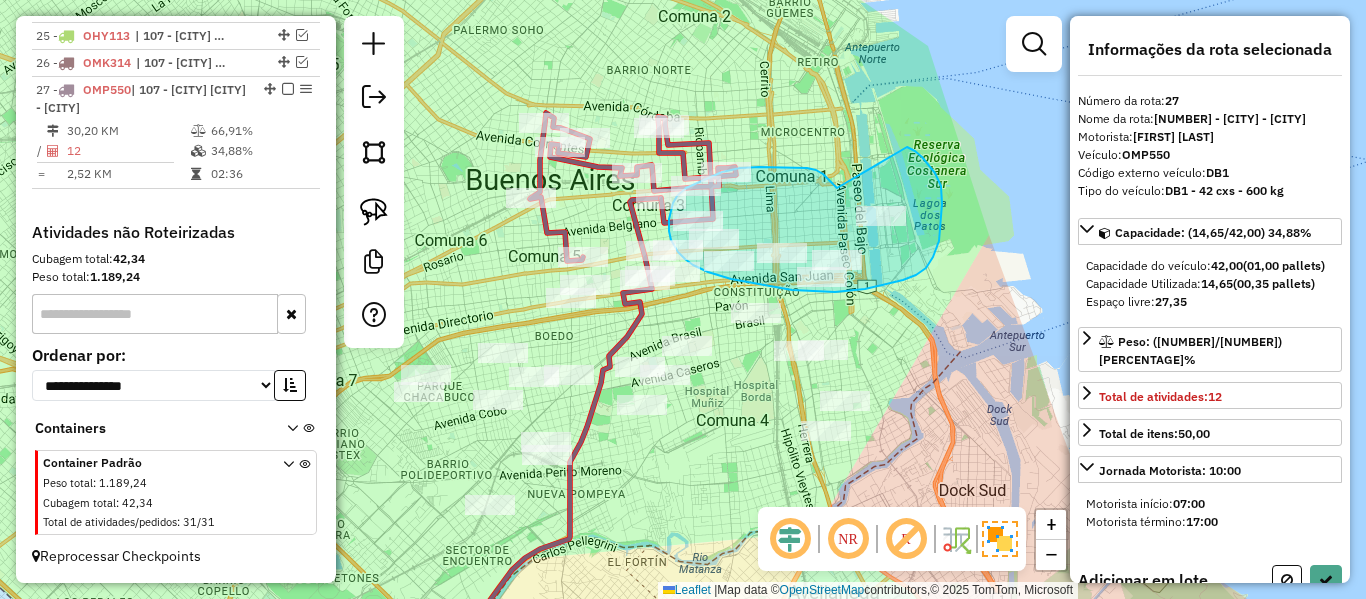 drag, startPoint x: 829, startPoint y: 180, endPoint x: 905, endPoint y: 145, distance: 83.67198 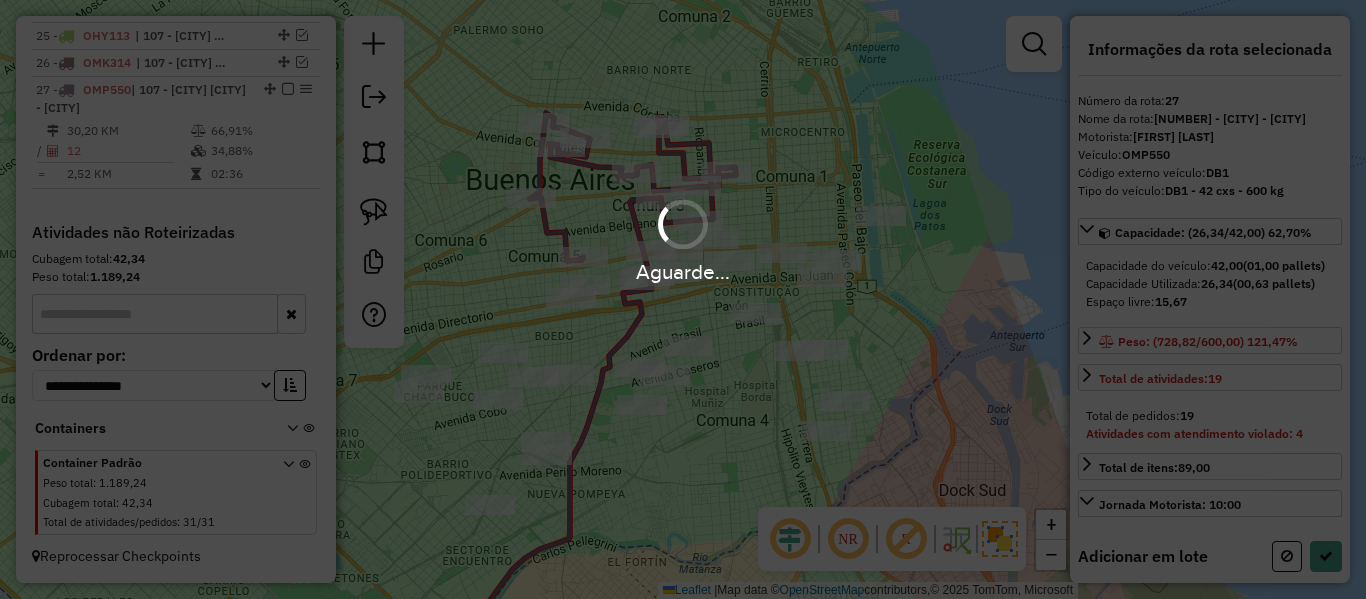 select on "**********" 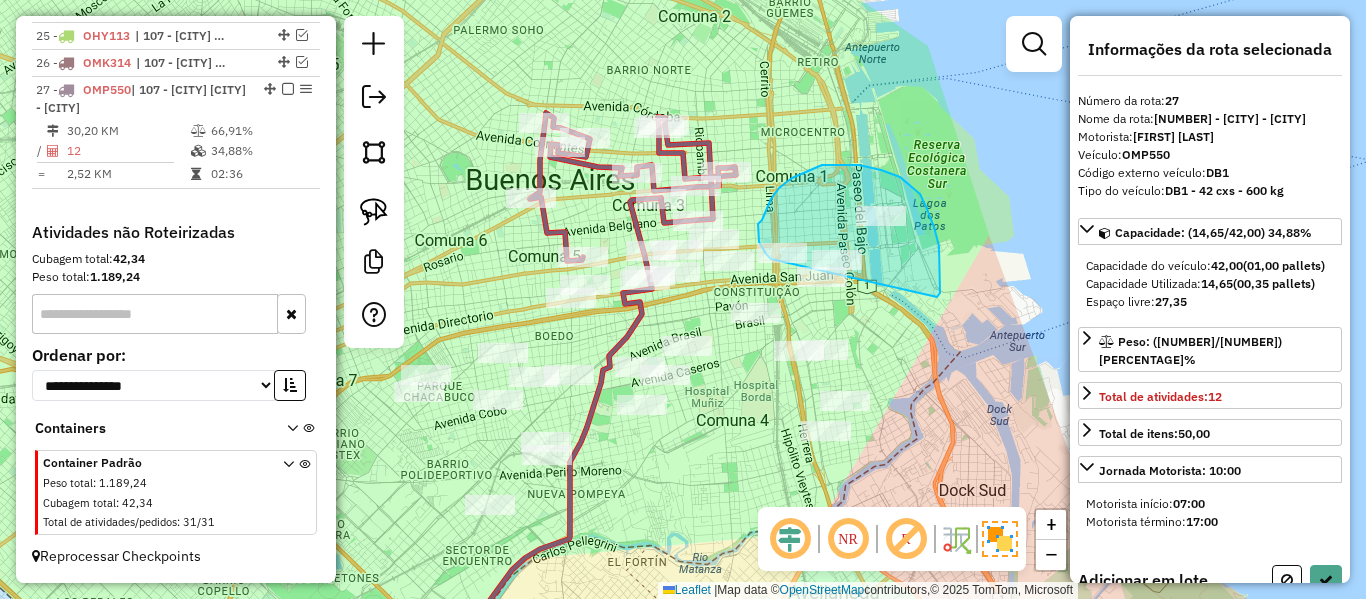 click on "Janela de atendimento Grade de atendimento Capacidade Transportadoras Veículos Cliente Pedidos  Rotas Selecione os dias de semana para filtrar as janelas de atendimento  Seg   Ter   Qua   Qui   Sex   Sáb   Dom  Informe o período da janela de atendimento: De: Até:  Filtrar exatamente a janela do cliente  Considerar janela de atendimento padrão  Selecione os dias de semana para filtrar as grades de atendimento  Seg   Ter   Qua   Qui   Sex   Sáb   Dom   Considerar clientes sem dia de atendimento cadastrado  Clientes fora do dia de atendimento selecionado Filtrar as atividades entre os valores definidos abaixo:  Peso mínimo:   Peso máximo:   Cubagem mínima:   Cubagem máxima:   De:   Até:  Filtrar as atividades entre o tempo de atendimento definido abaixo:  De:   Até:   Considerar capacidade total dos clientes não roteirizados Transportadora: Selecione um ou mais itens Tipo de veículo: Selecione um ou mais itens Veículo: Selecione um ou mais itens Motorista: Selecione um ou mais itens Nome: Rótulo:" 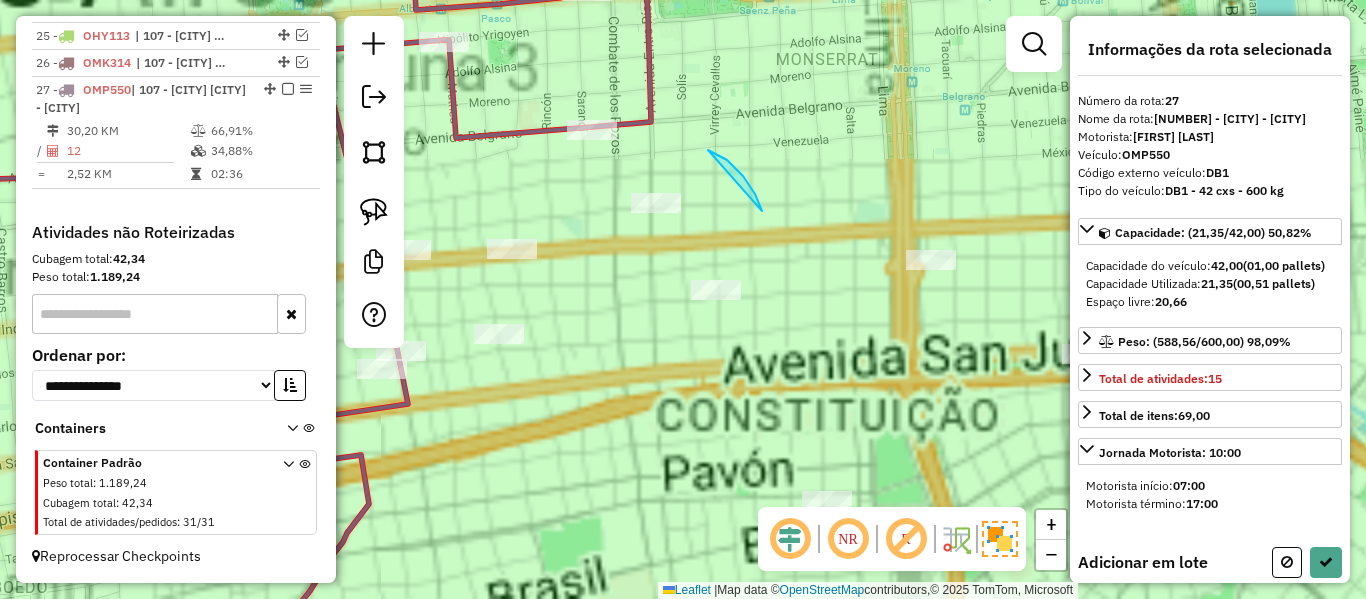 drag, startPoint x: 708, startPoint y: 150, endPoint x: 636, endPoint y: 237, distance: 112.929184 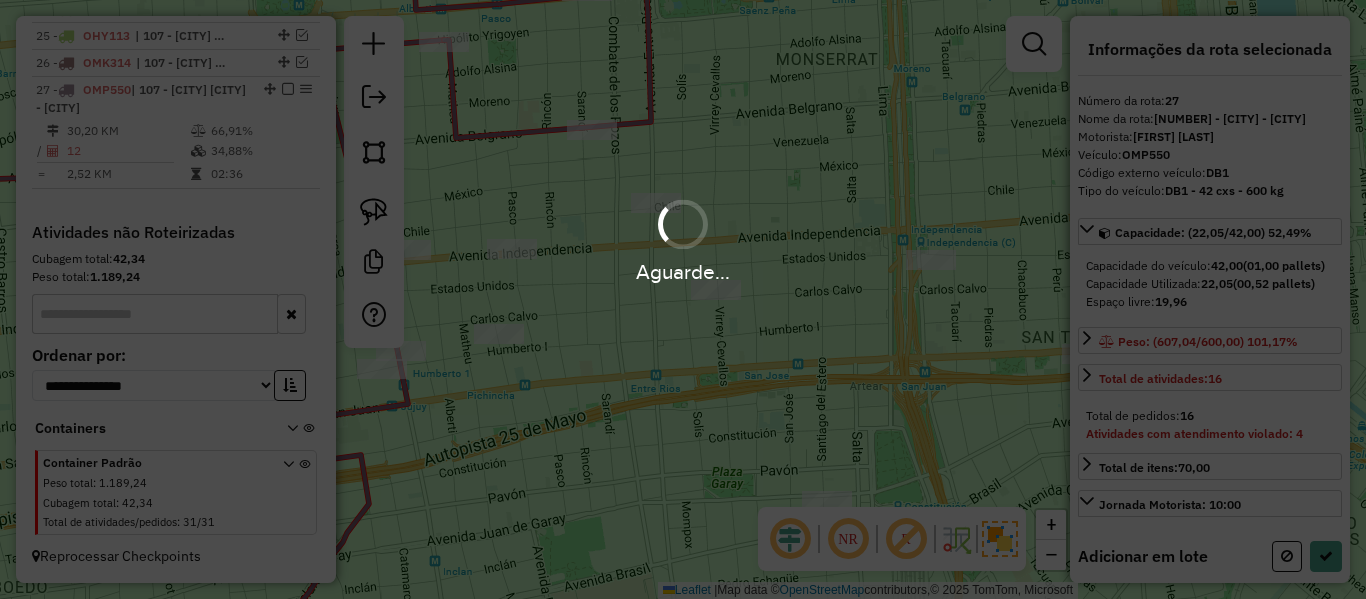 select on "**********" 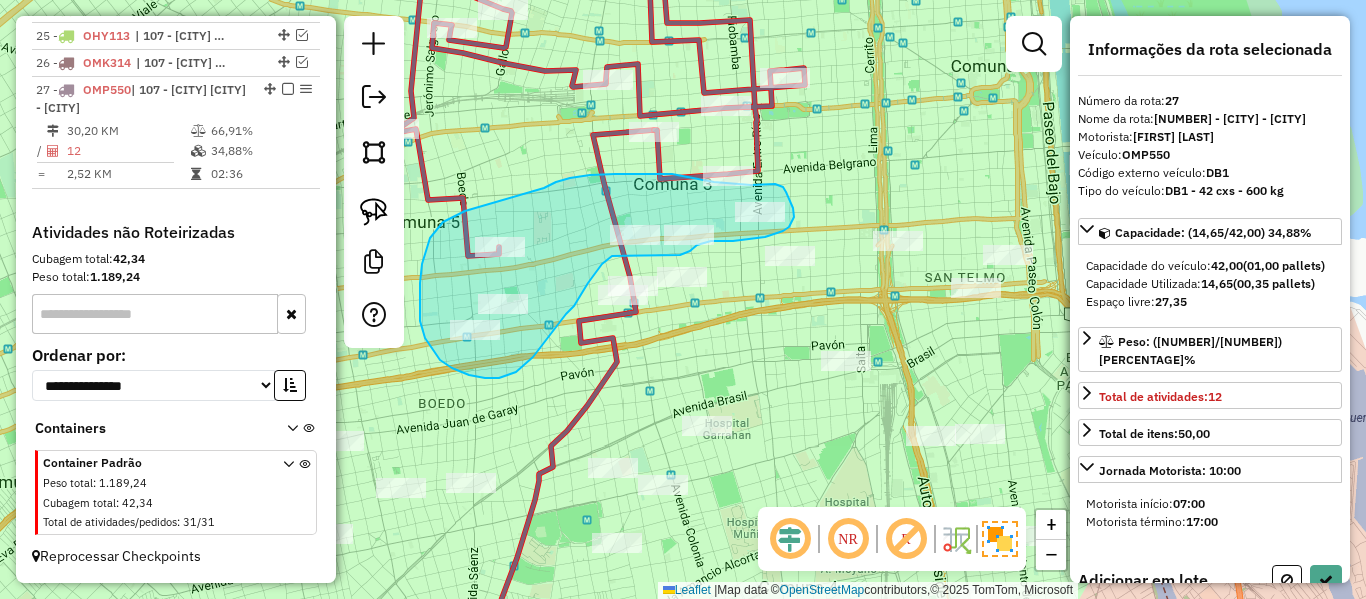drag, startPoint x: 544, startPoint y: 188, endPoint x: 529, endPoint y: 200, distance: 19.209373 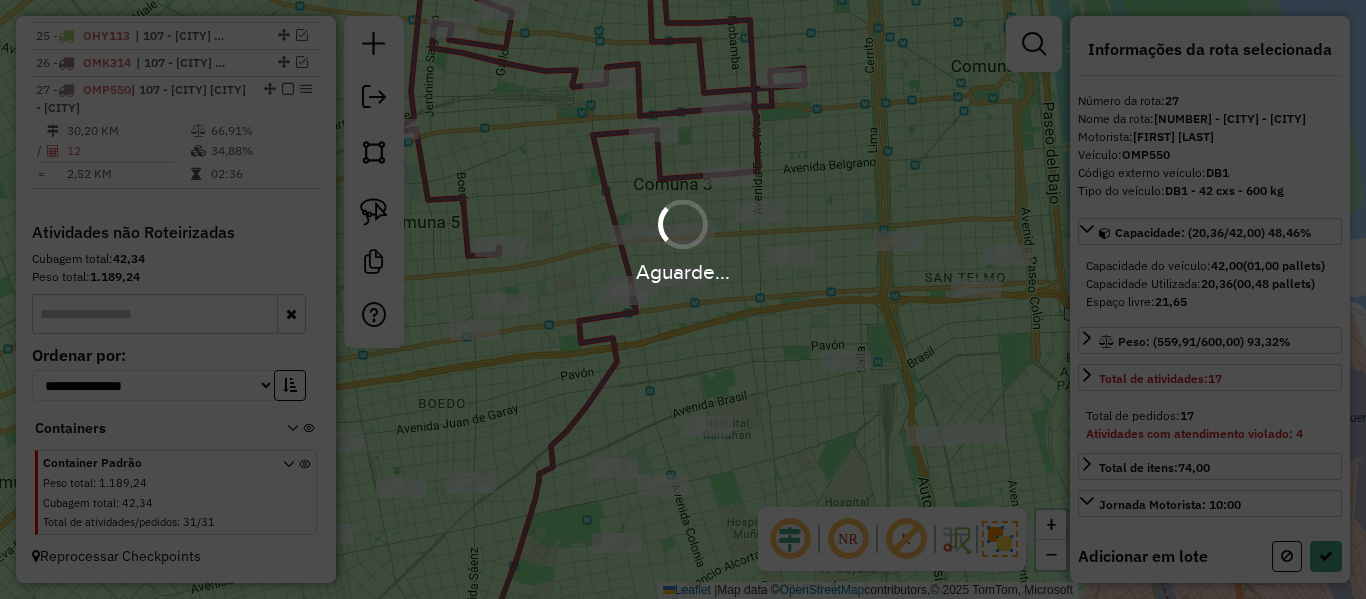select on "**********" 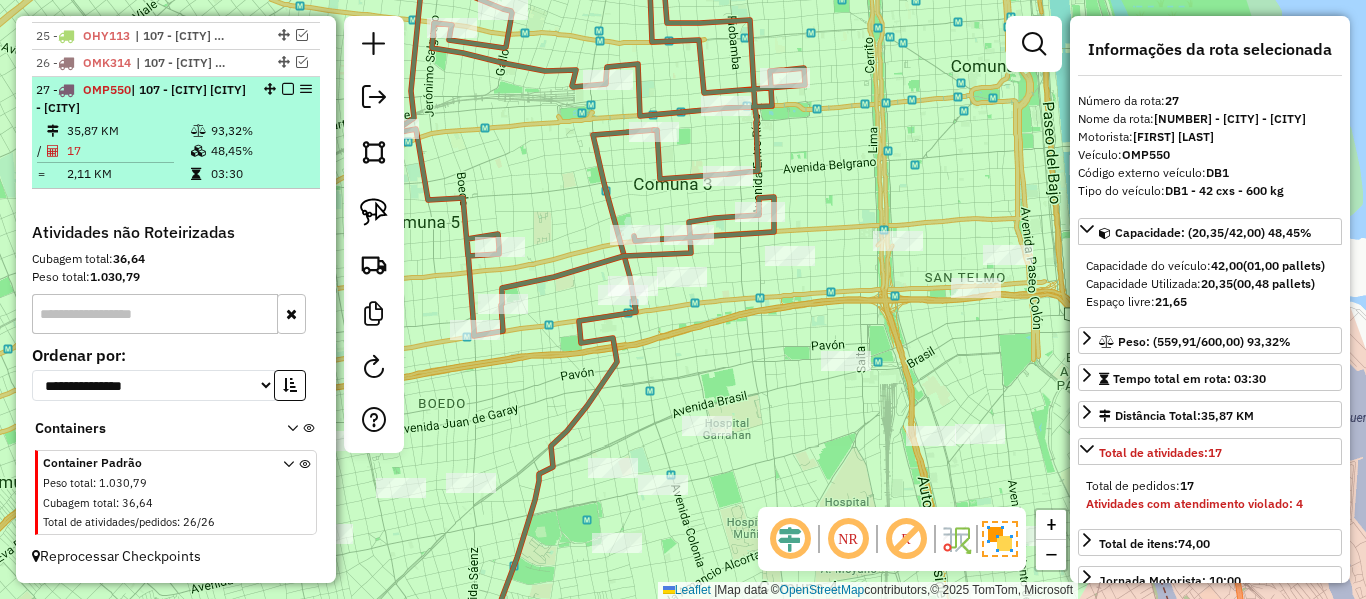 click at bounding box center [288, 89] 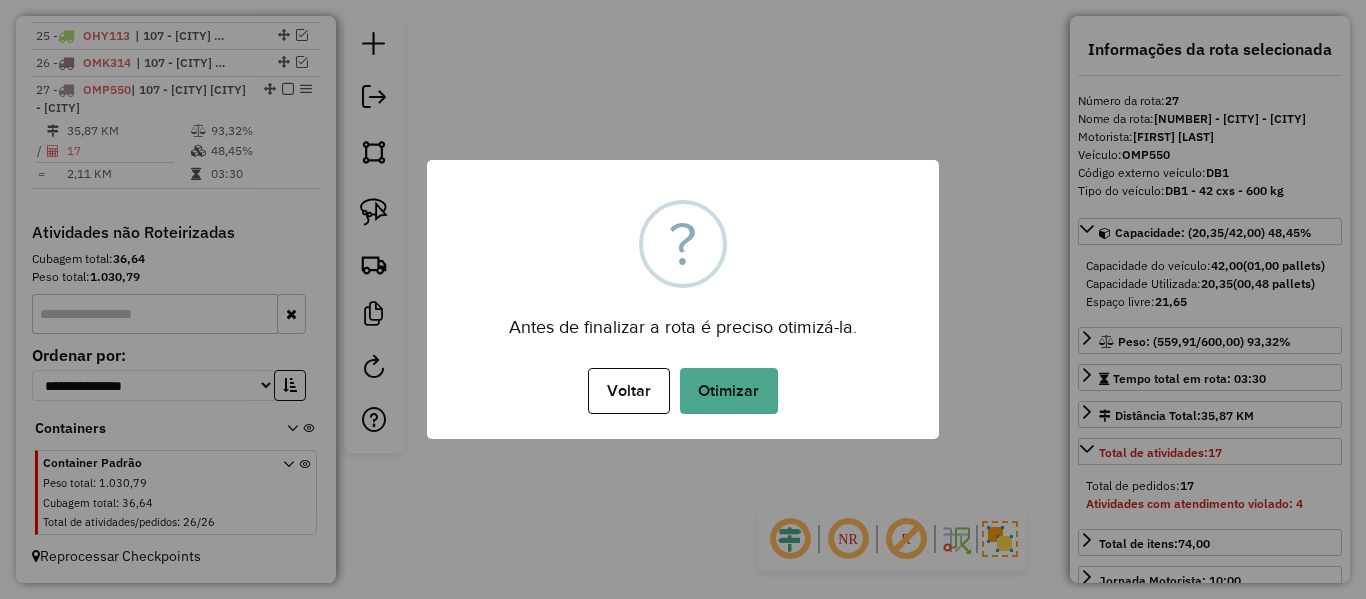 click on "× ? Antes de finalizar a rota é preciso otimizá-la. Voltar No Otimizar" at bounding box center [683, 299] 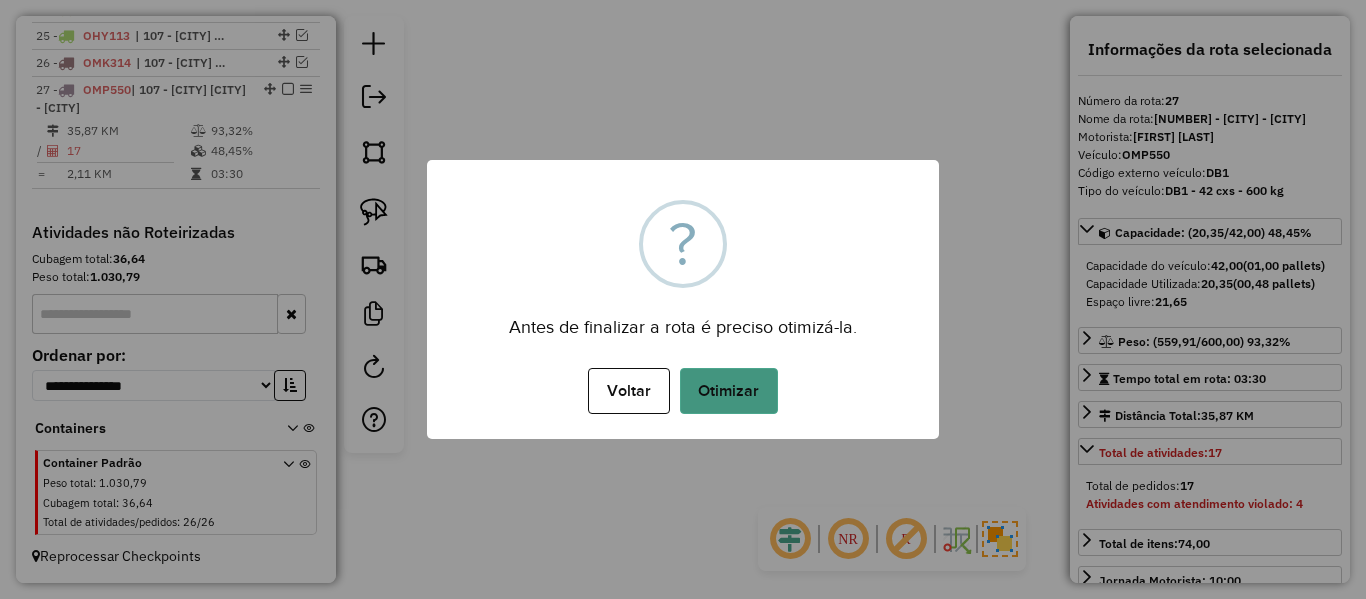 click on "Otimizar" at bounding box center (729, 391) 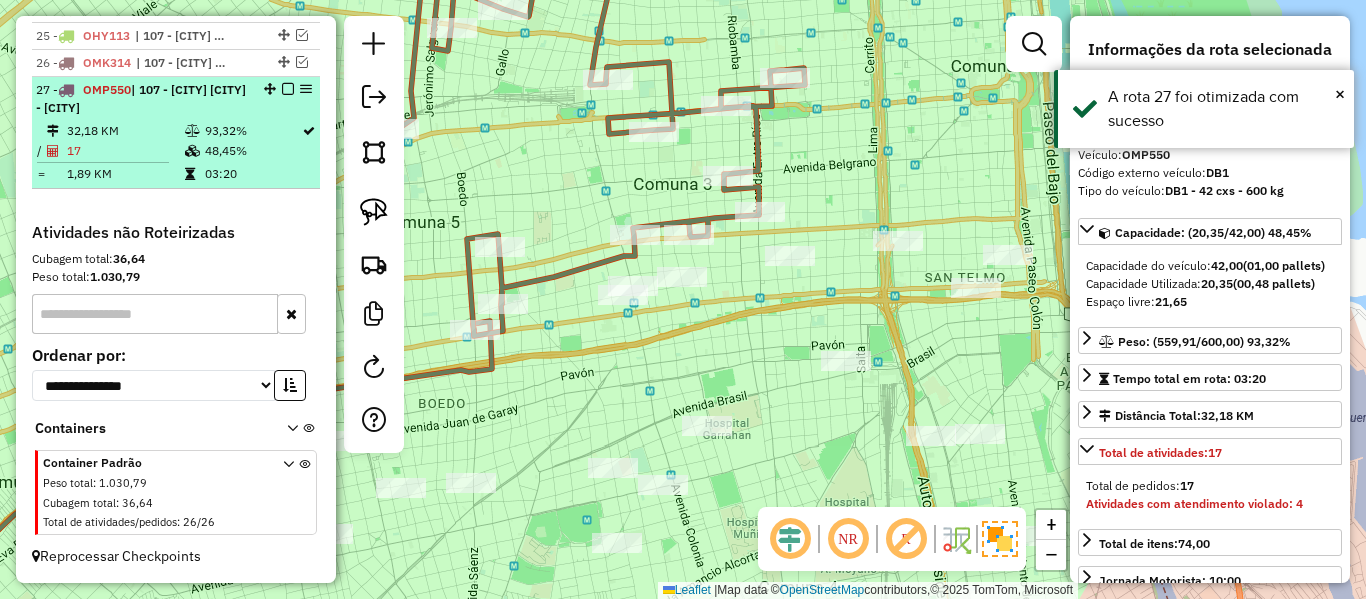 click at bounding box center [282, 89] 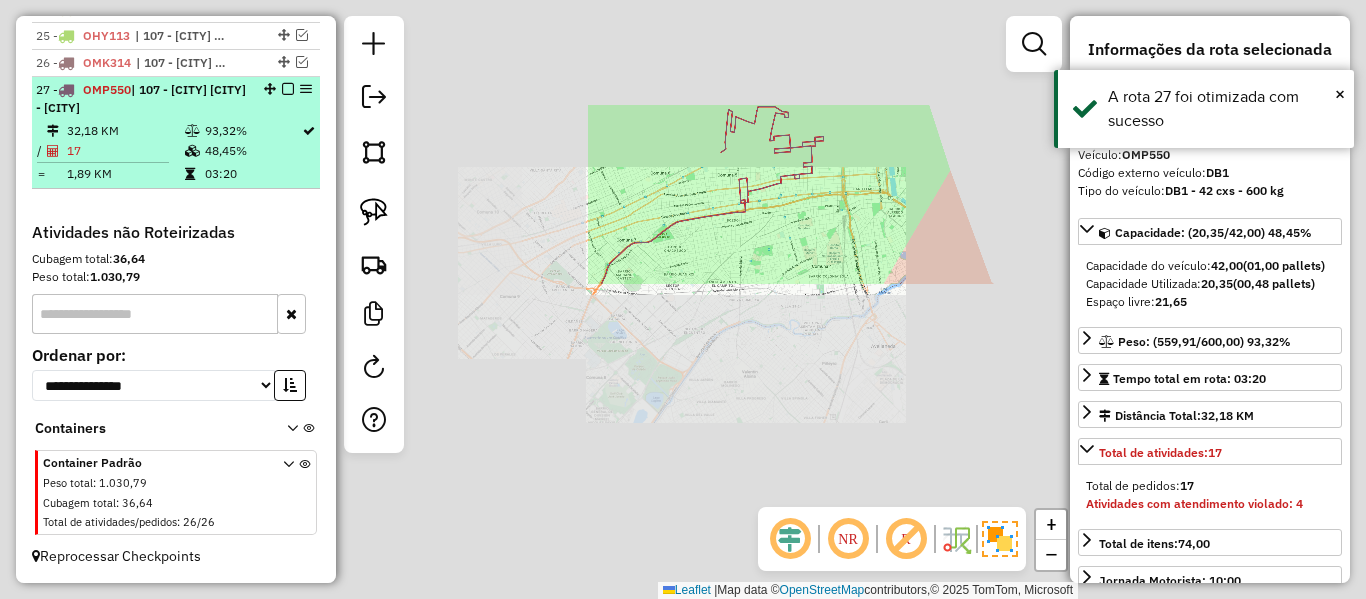 click at bounding box center [288, 89] 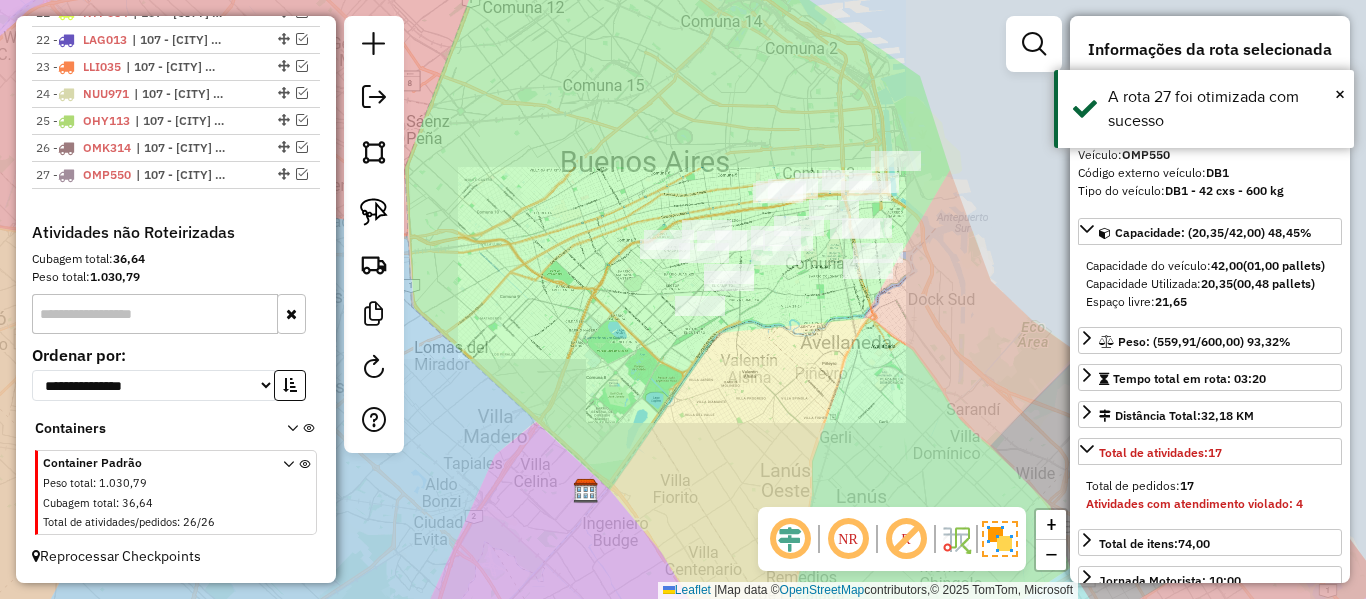 scroll, scrollTop: 1319, scrollLeft: 0, axis: vertical 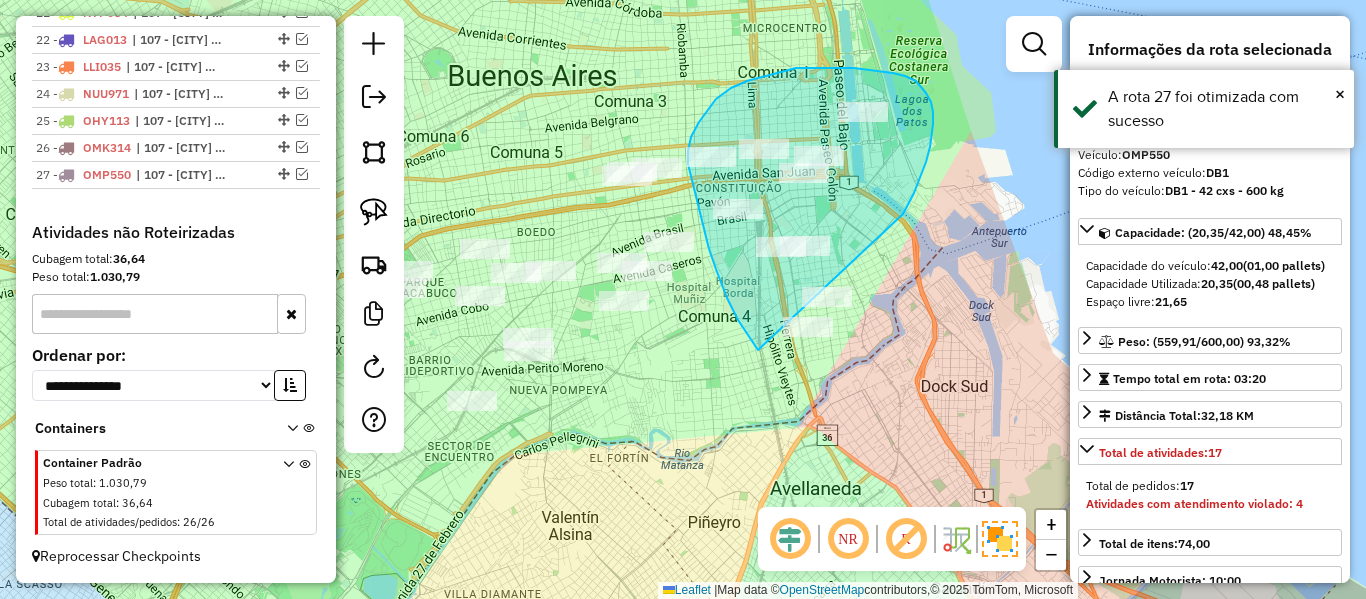 drag, startPoint x: 931, startPoint y: 102, endPoint x: 955, endPoint y: 342, distance: 241.19702 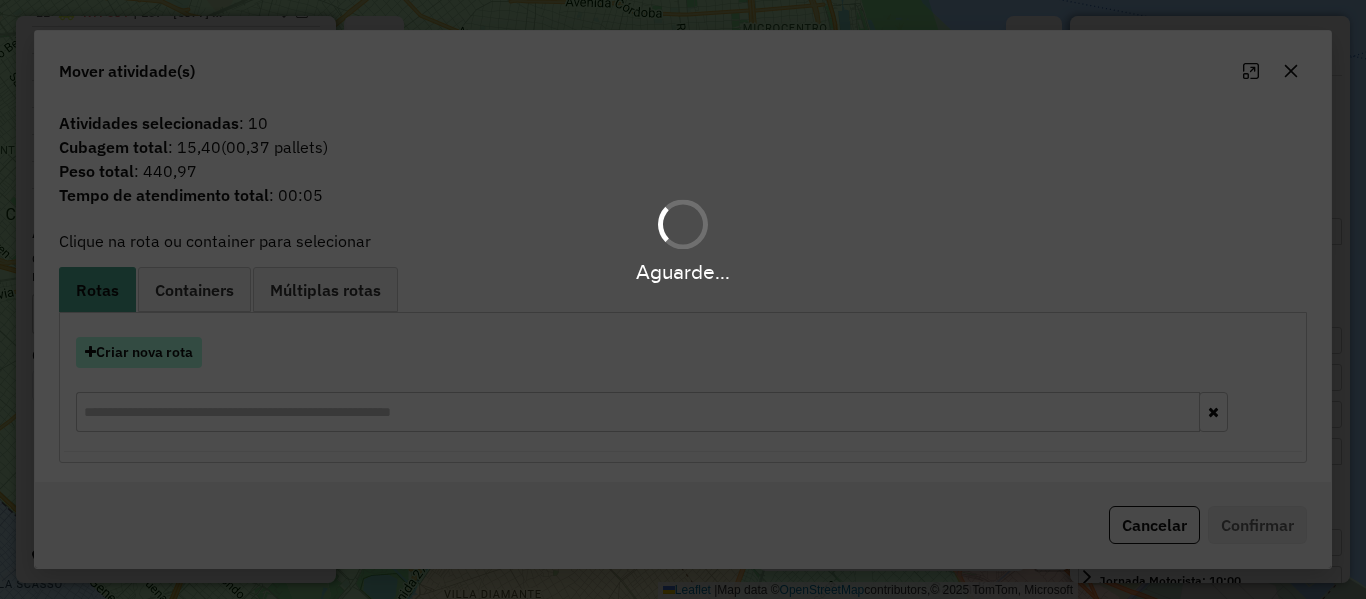 click on "Criar nova rota" at bounding box center [139, 352] 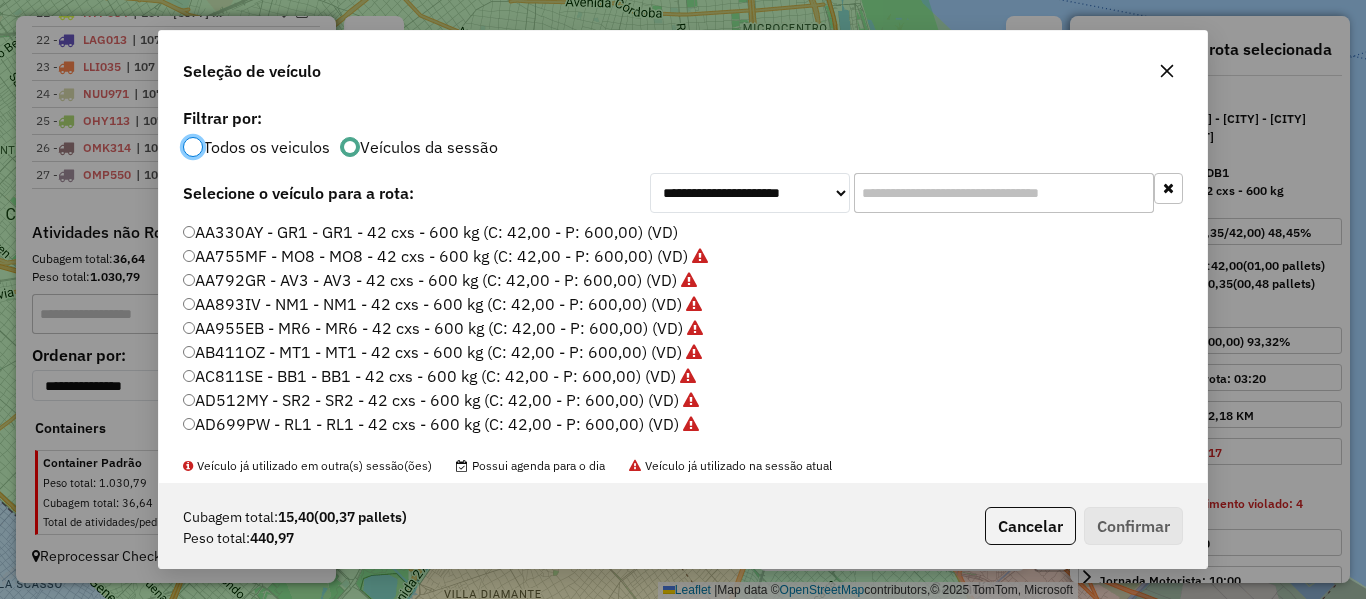 scroll, scrollTop: 11, scrollLeft: 6, axis: both 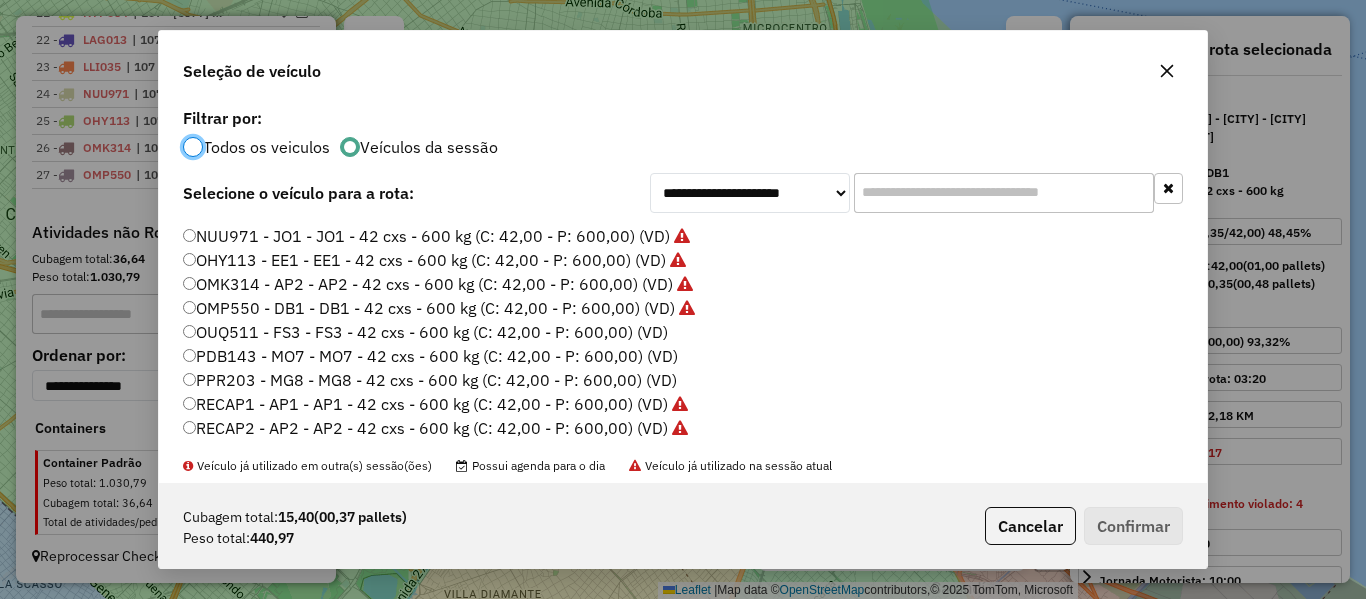 click on "OUQ511 - FS3 - FS3 - 42 cxs - 600 kg (C: 42,00 - P: 600,00) (VD)" 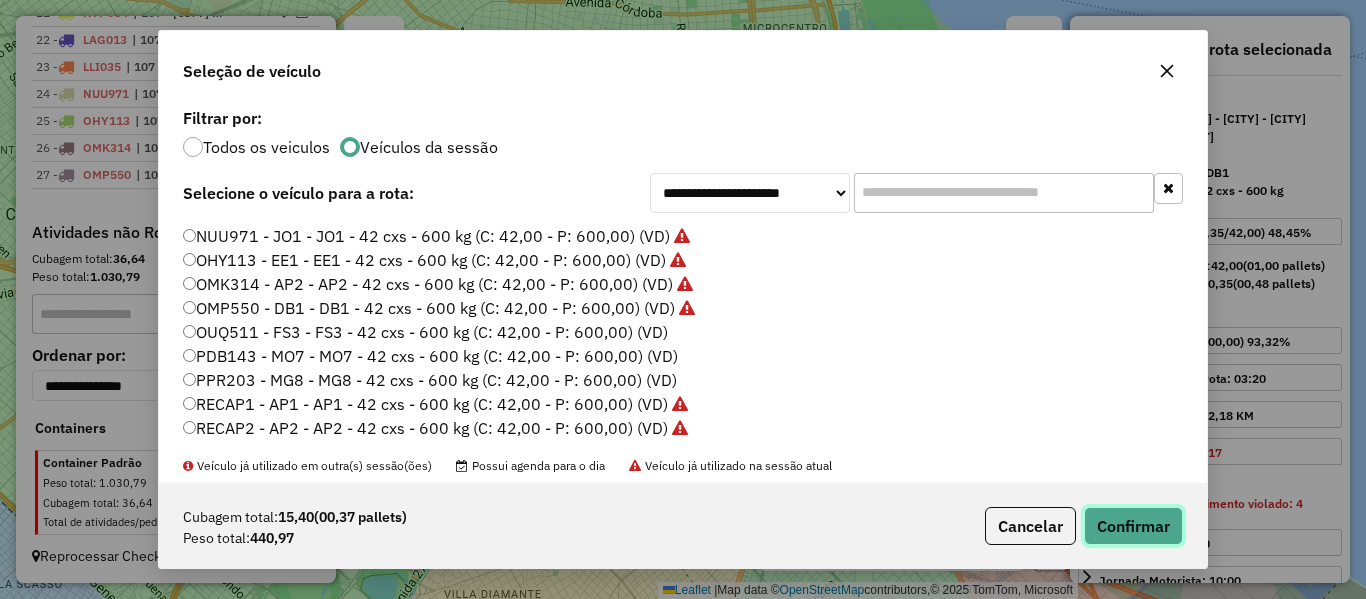 click on "Confirmar" 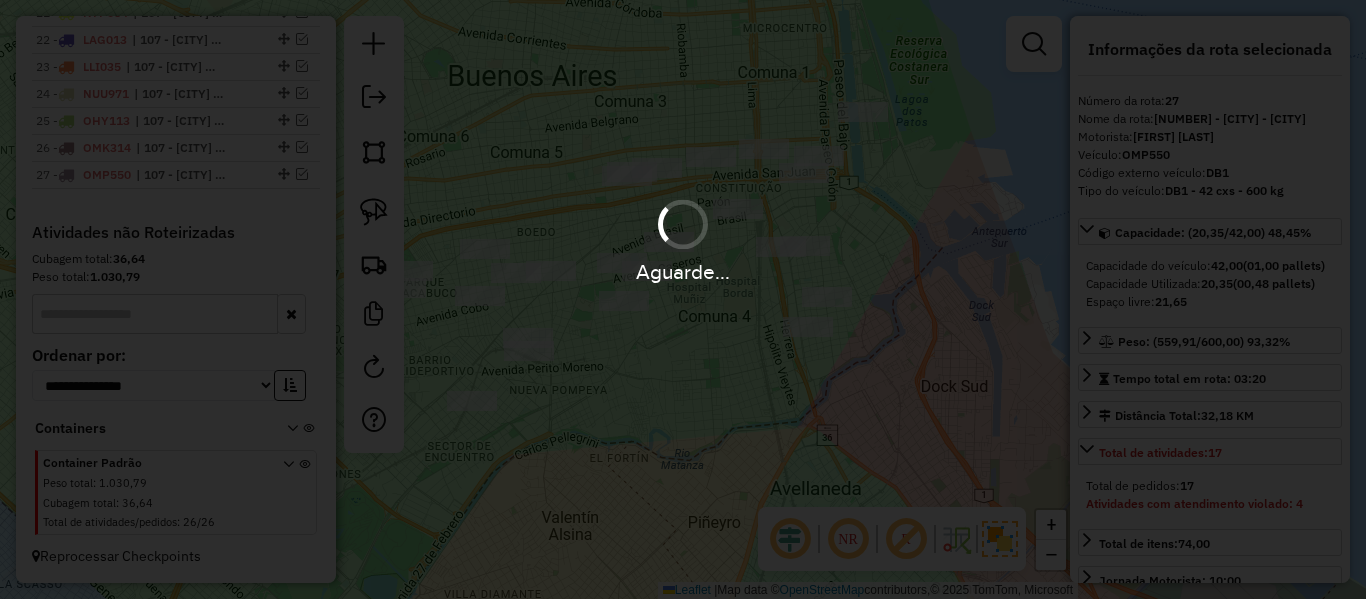 scroll, scrollTop: 1431, scrollLeft: 0, axis: vertical 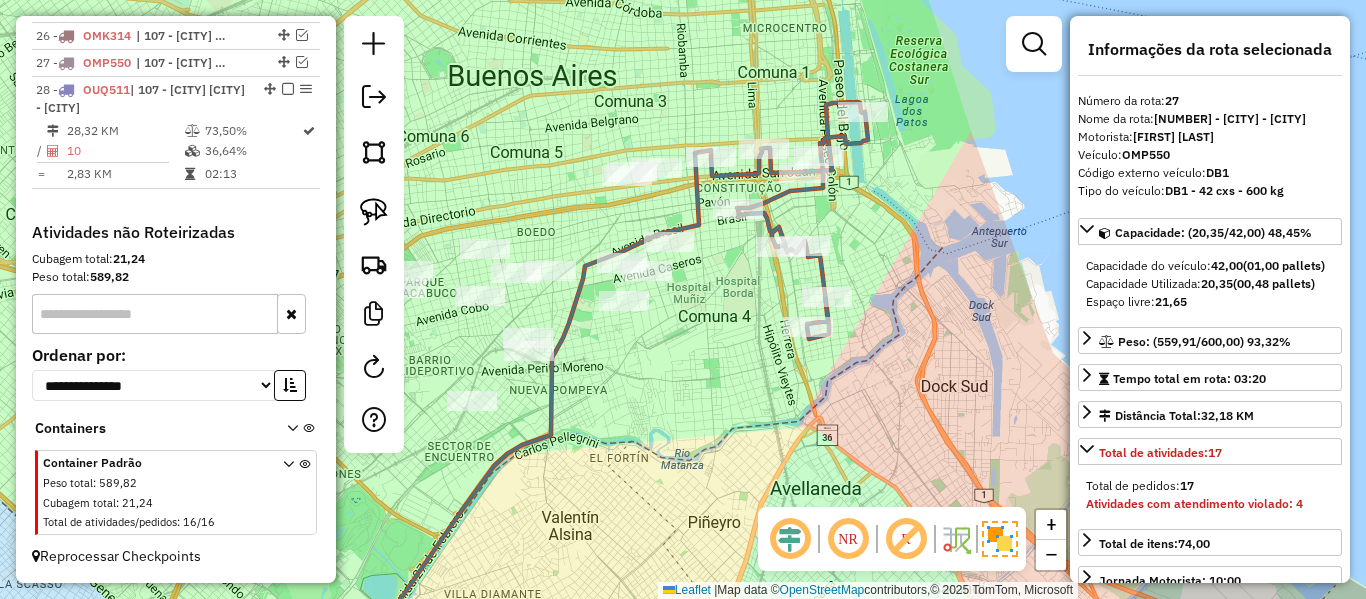 click 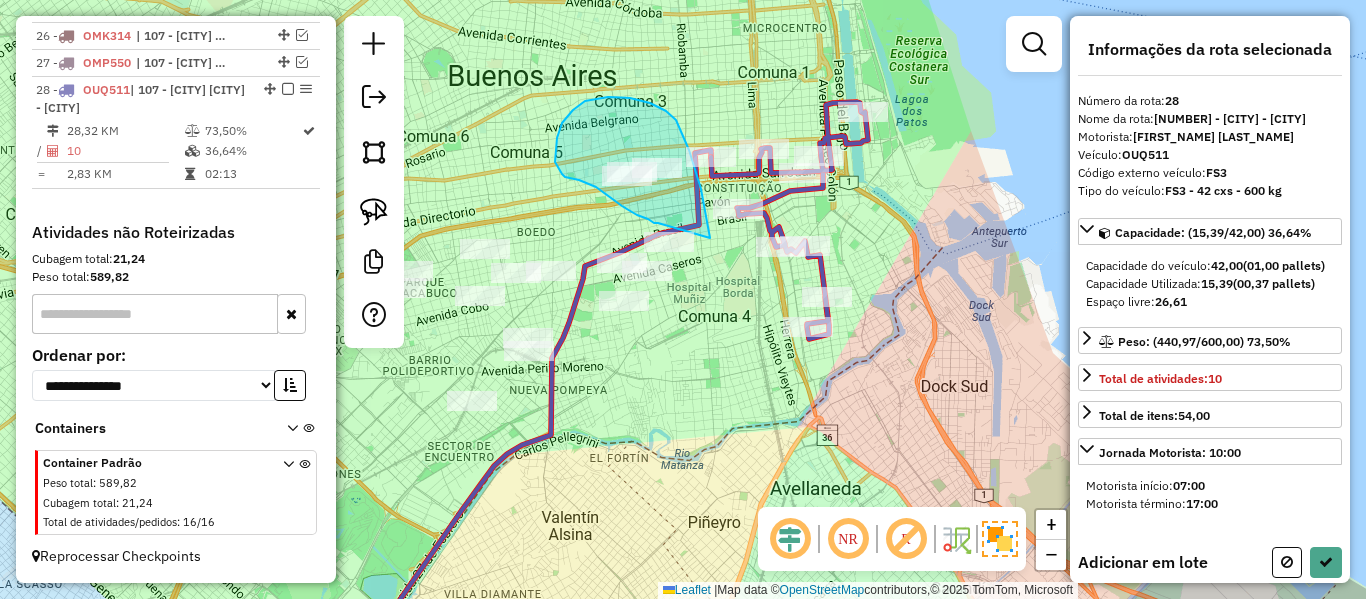 drag, startPoint x: 705, startPoint y: 208, endPoint x: 675, endPoint y: 232, distance: 38.418747 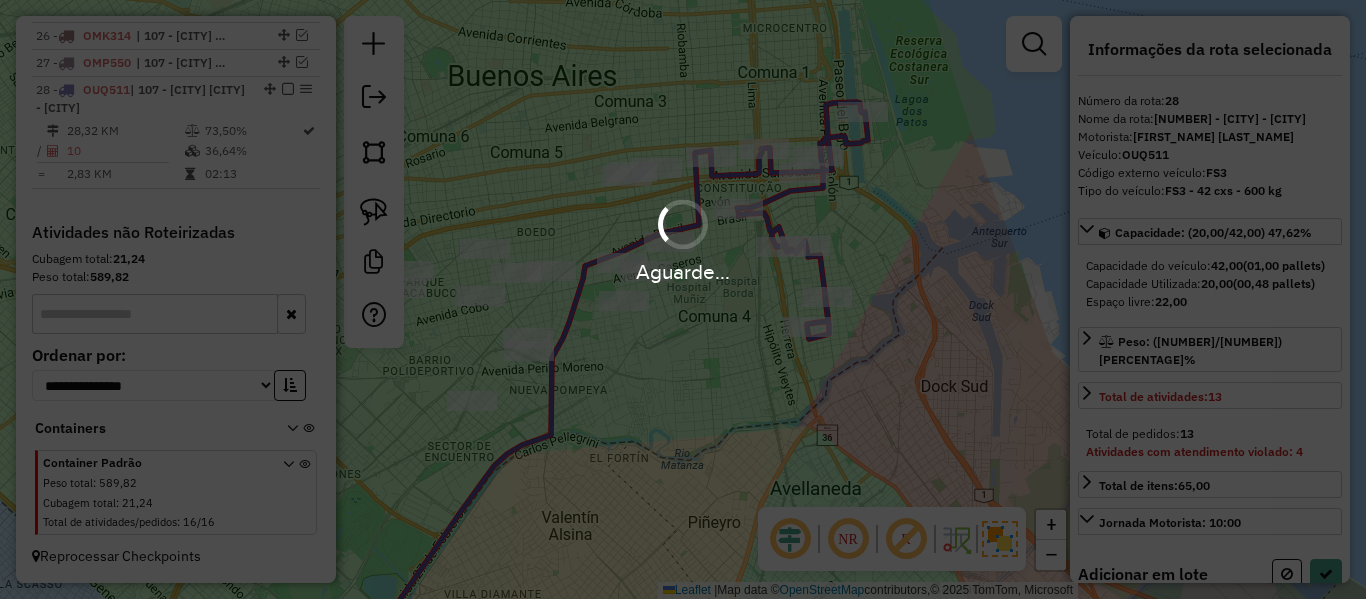select on "**********" 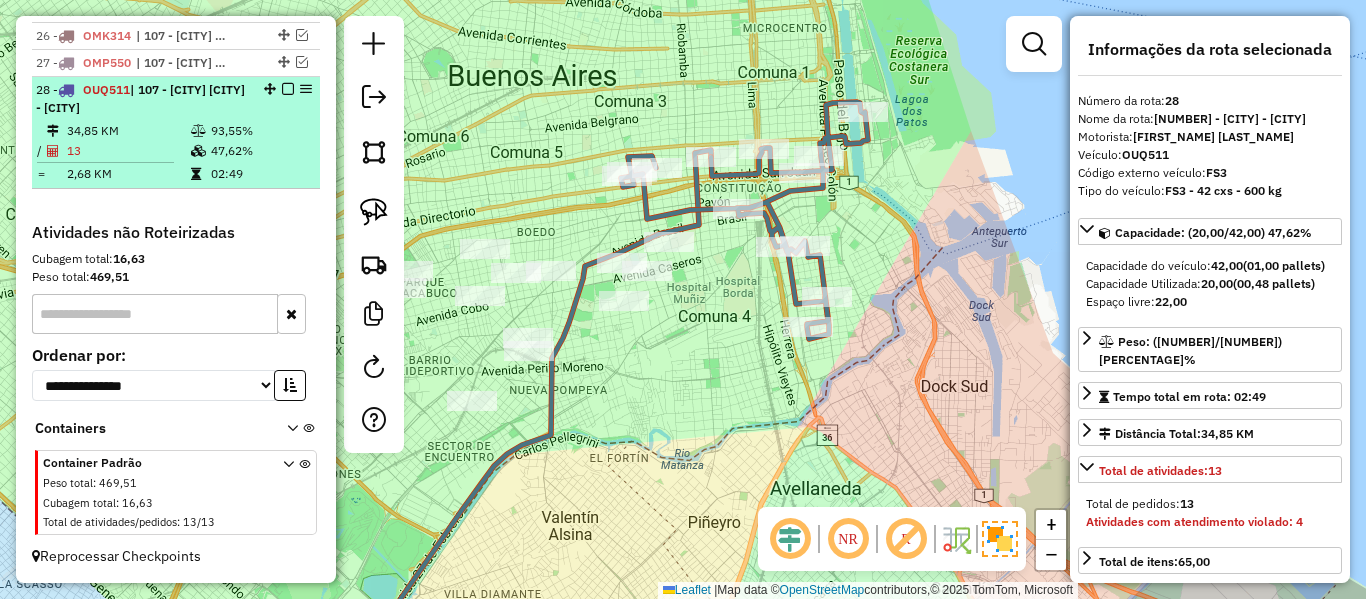click at bounding box center [288, 89] 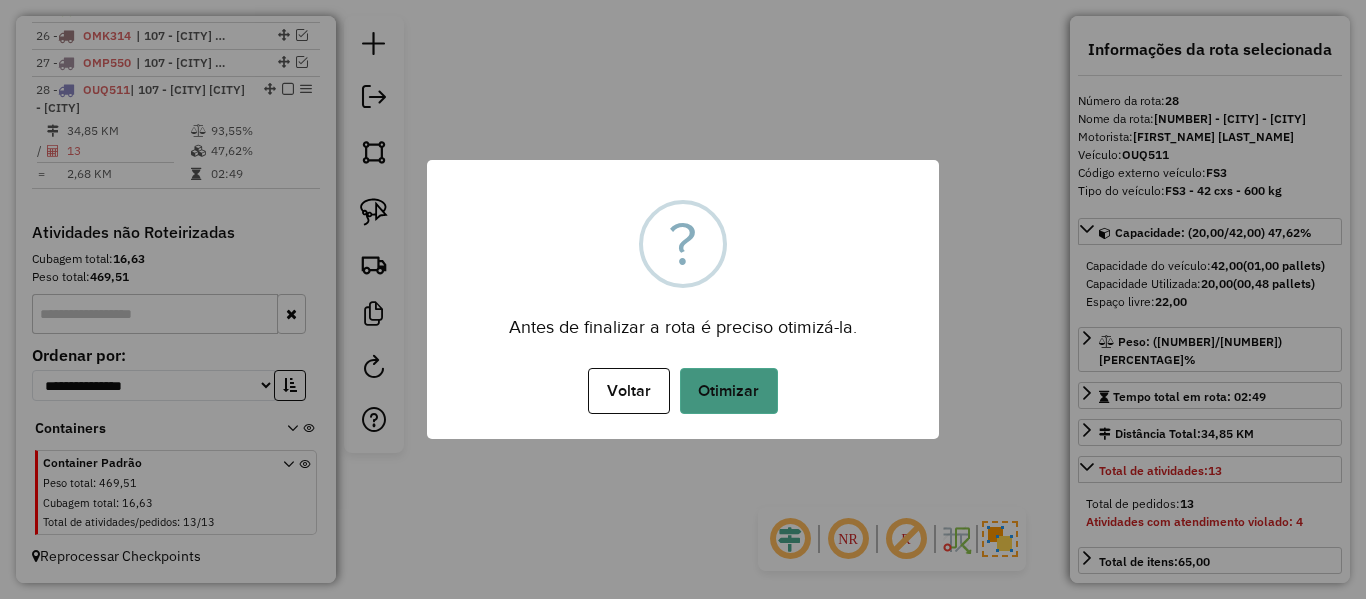 click on "Otimizar" at bounding box center [729, 391] 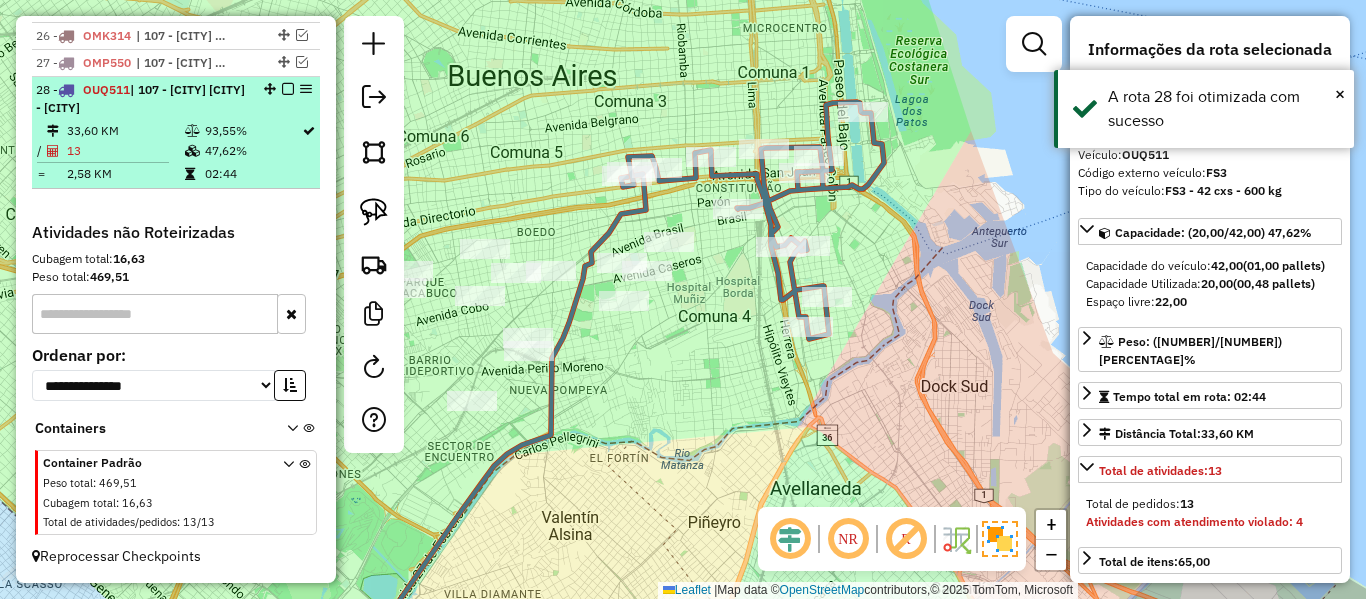 click at bounding box center (288, 89) 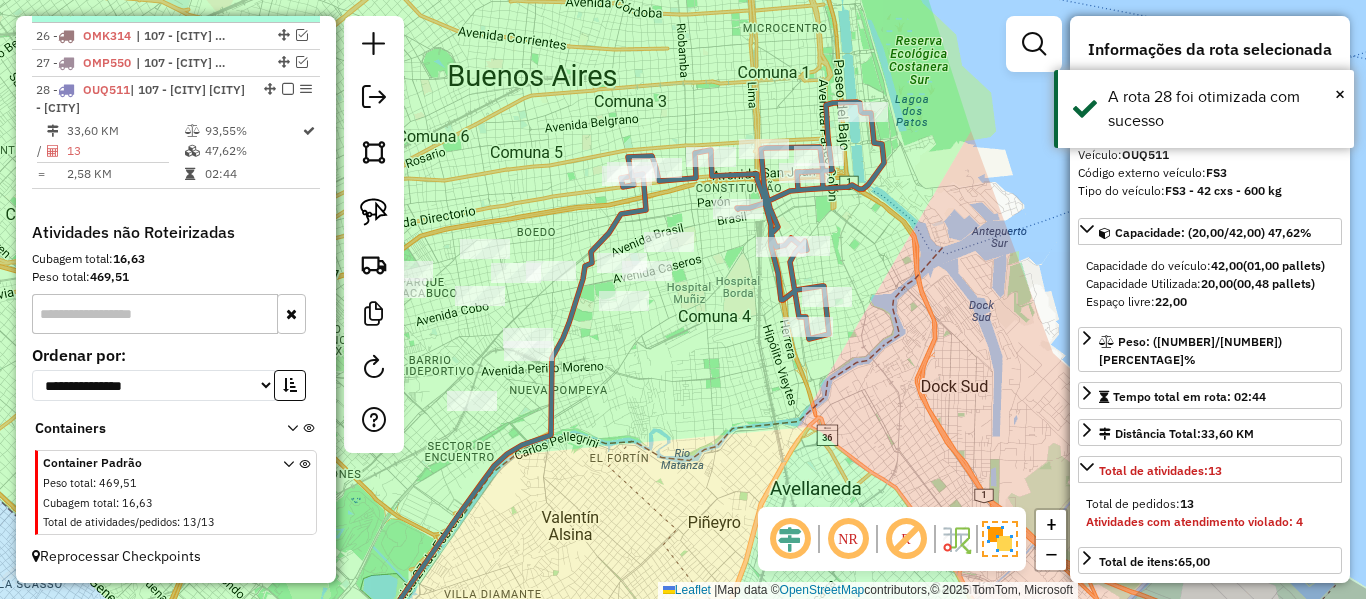 scroll, scrollTop: 1346, scrollLeft: 0, axis: vertical 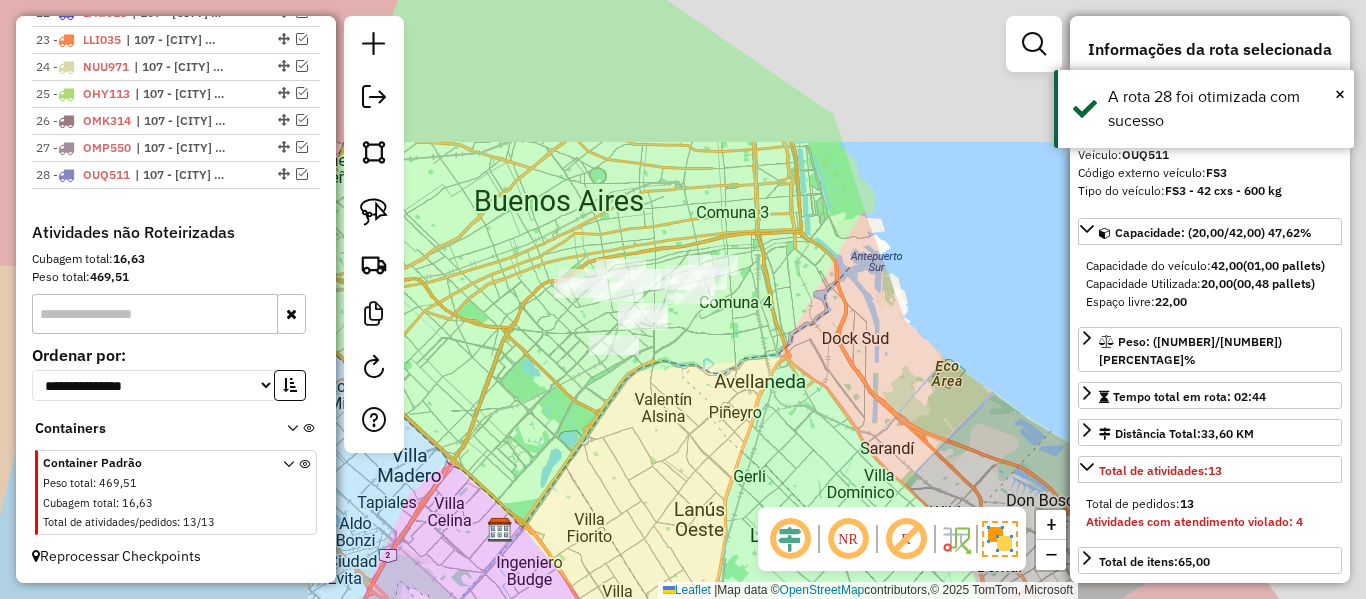 drag, startPoint x: 779, startPoint y: 330, endPoint x: 809, endPoint y: 351, distance: 36.619667 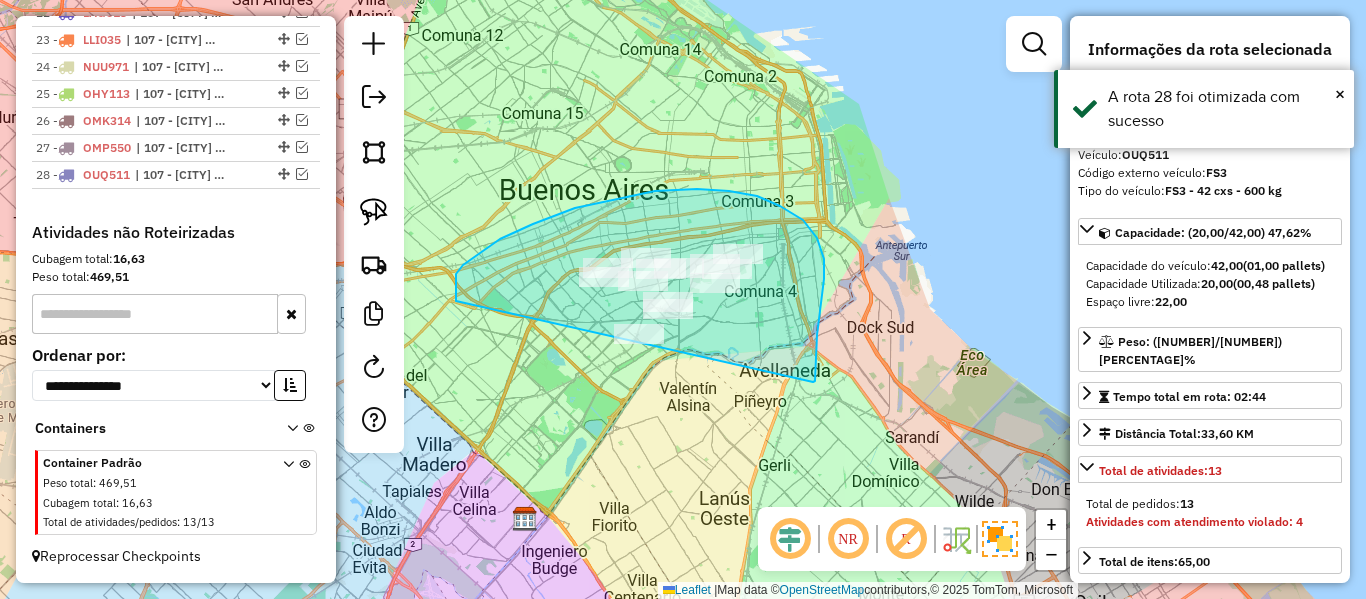 drag, startPoint x: 815, startPoint y: 381, endPoint x: 654, endPoint y: 446, distance: 173.62604 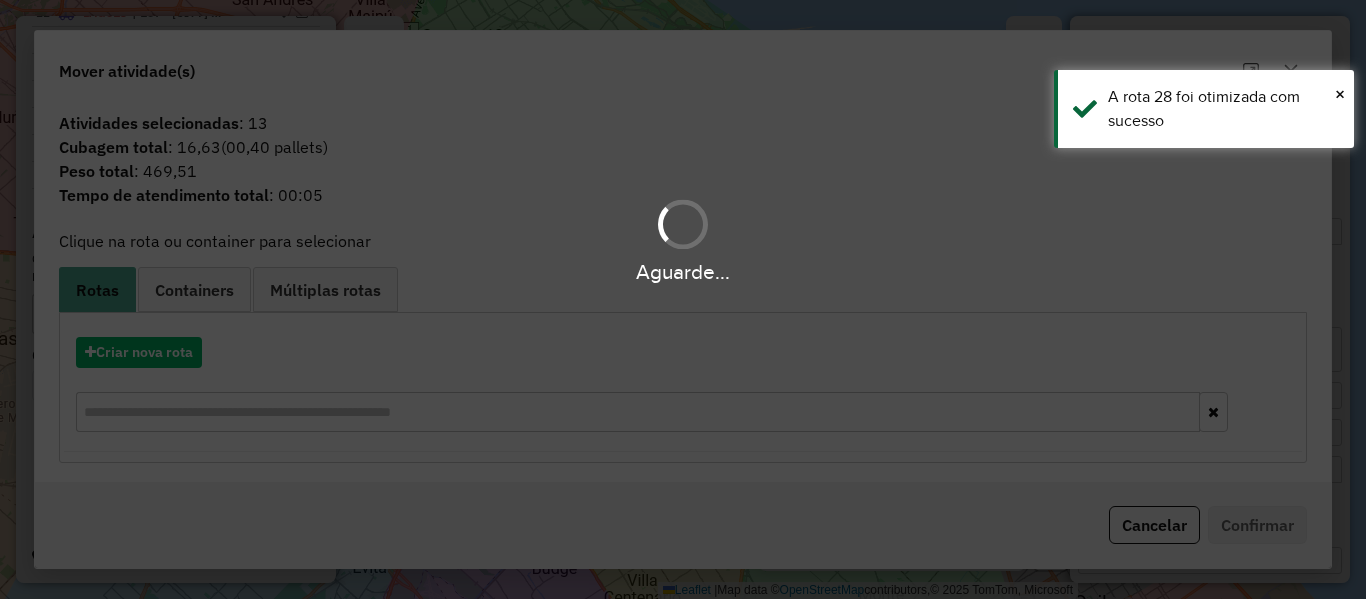 click on "Aguarde..." at bounding box center (683, 299) 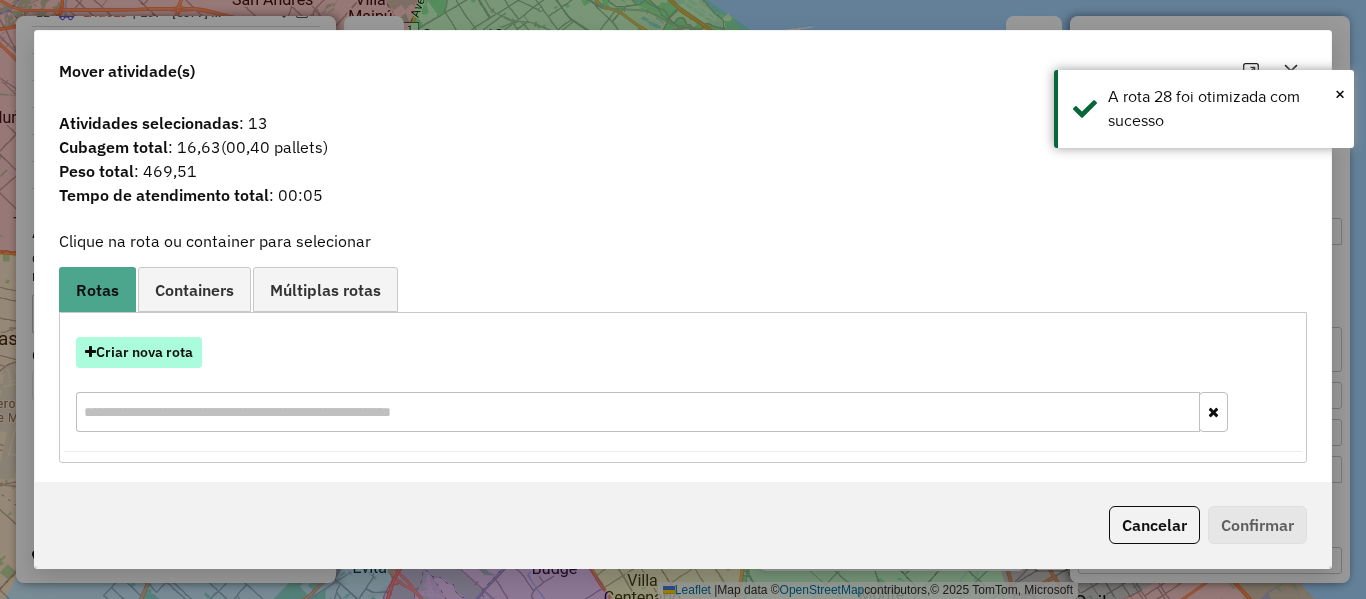 click on "Criar nova rota" at bounding box center [139, 352] 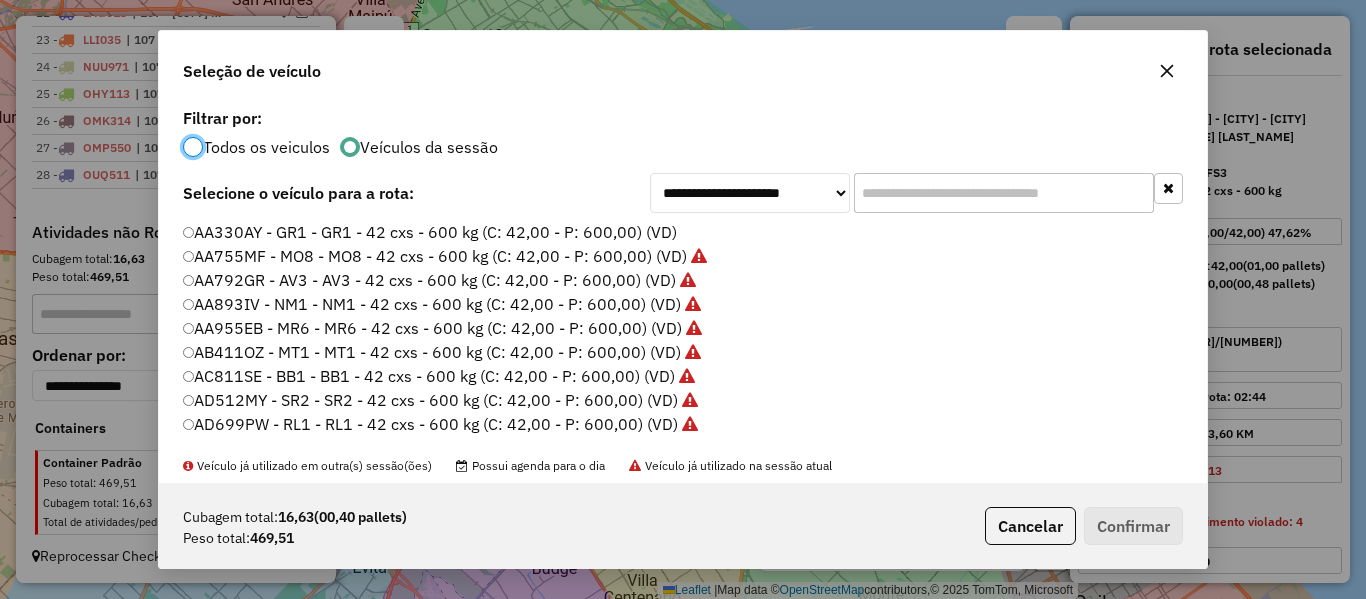 scroll, scrollTop: 11, scrollLeft: 6, axis: both 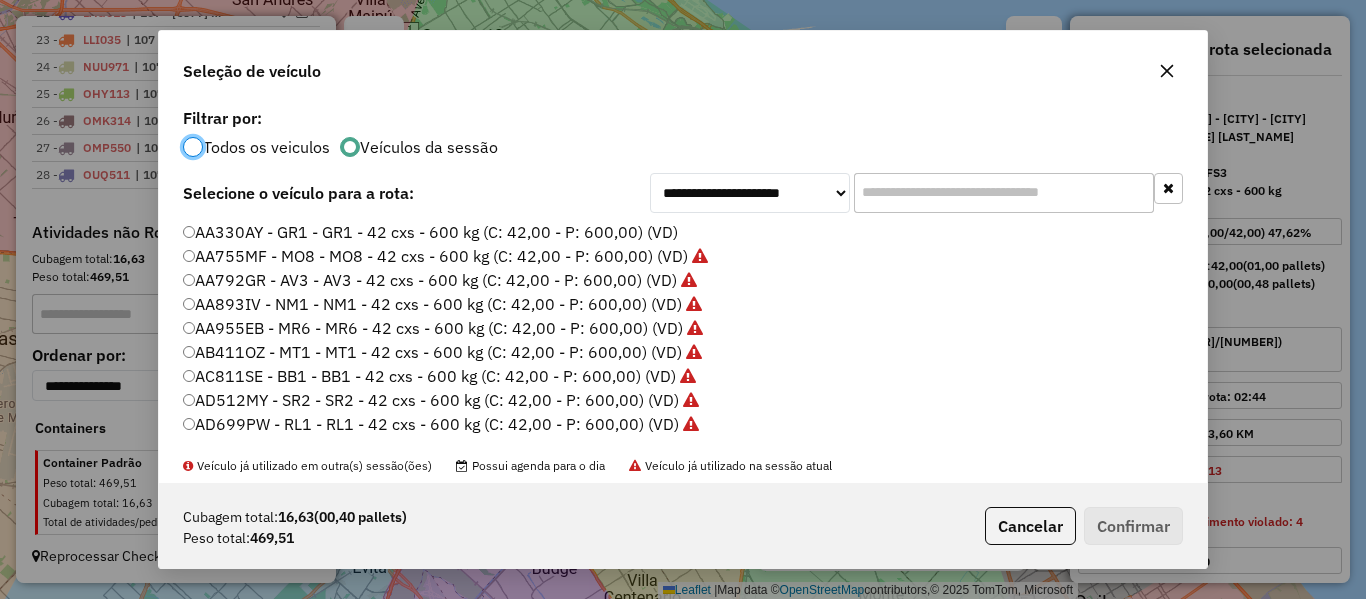 click on "AA330AY - GR1 - GR1 - 42 cxs - 600 kg (C: 42,00 - P: 600,00) (VD)" 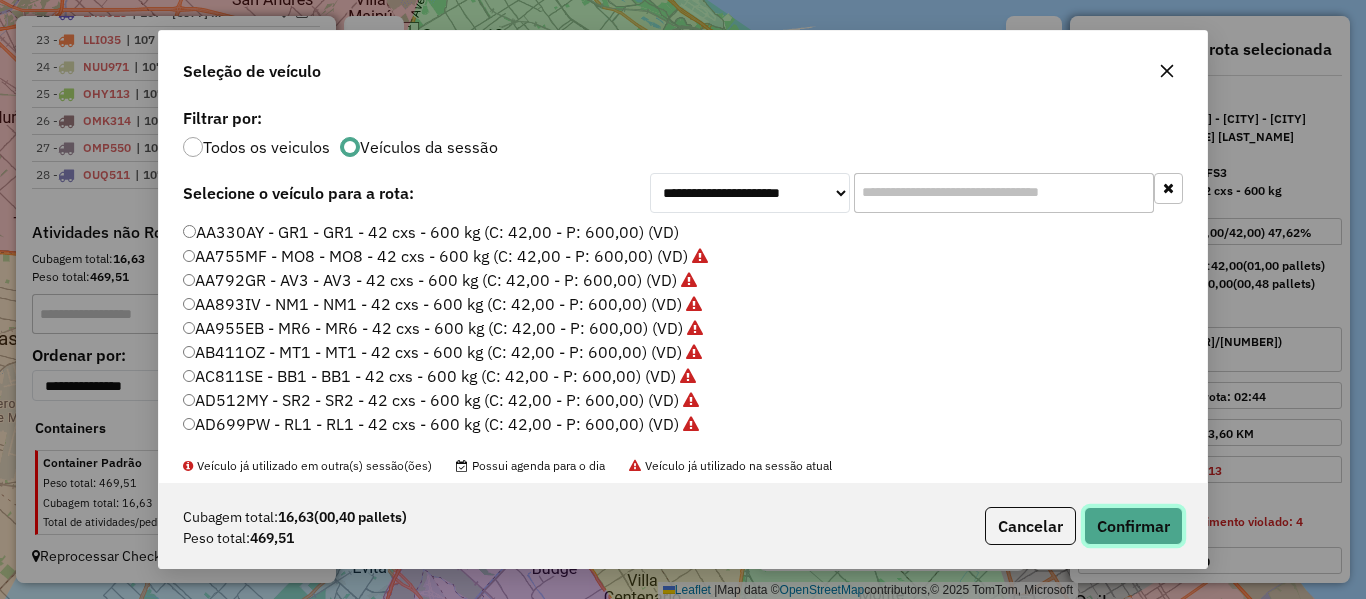 click on "Confirmar" 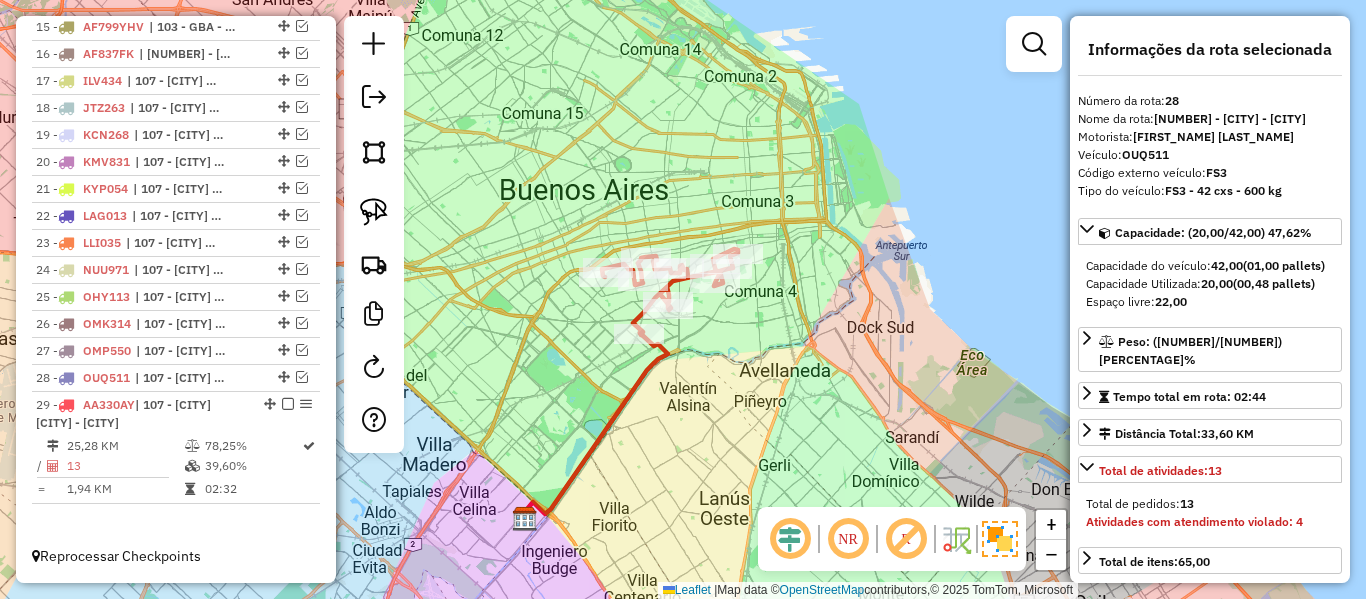 scroll, scrollTop: 1143, scrollLeft: 0, axis: vertical 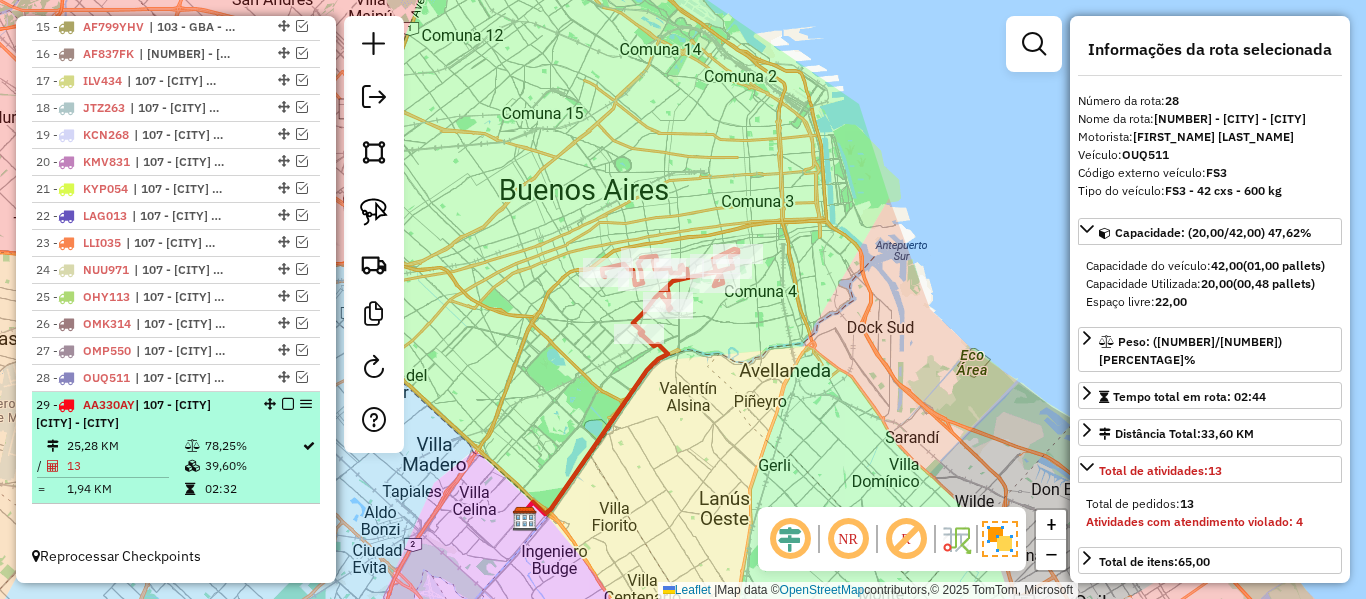 drag, startPoint x: 279, startPoint y: 413, endPoint x: 287, endPoint y: 403, distance: 12.806249 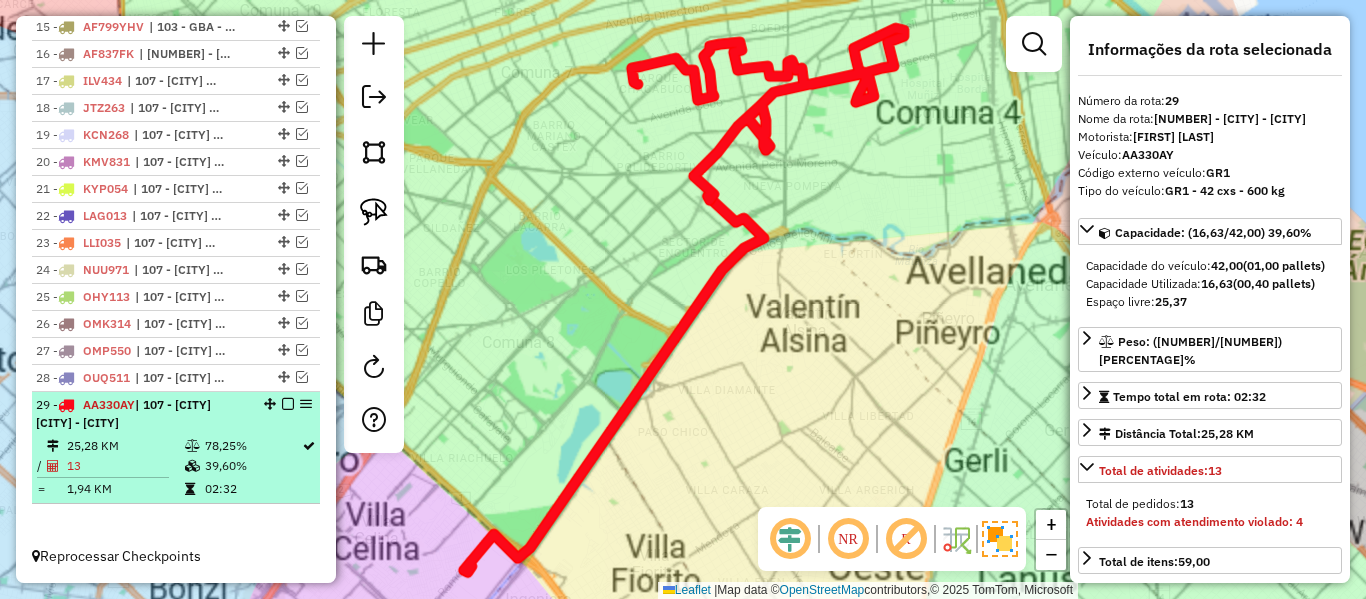 click at bounding box center [288, 404] 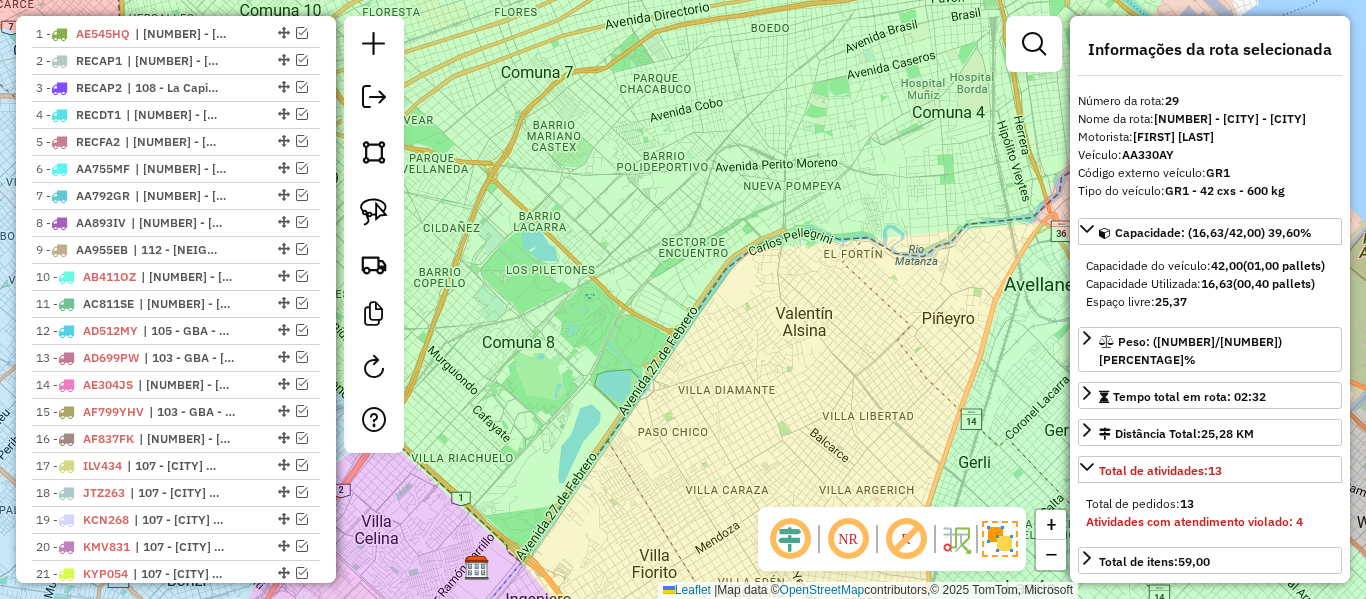 scroll, scrollTop: 258, scrollLeft: 0, axis: vertical 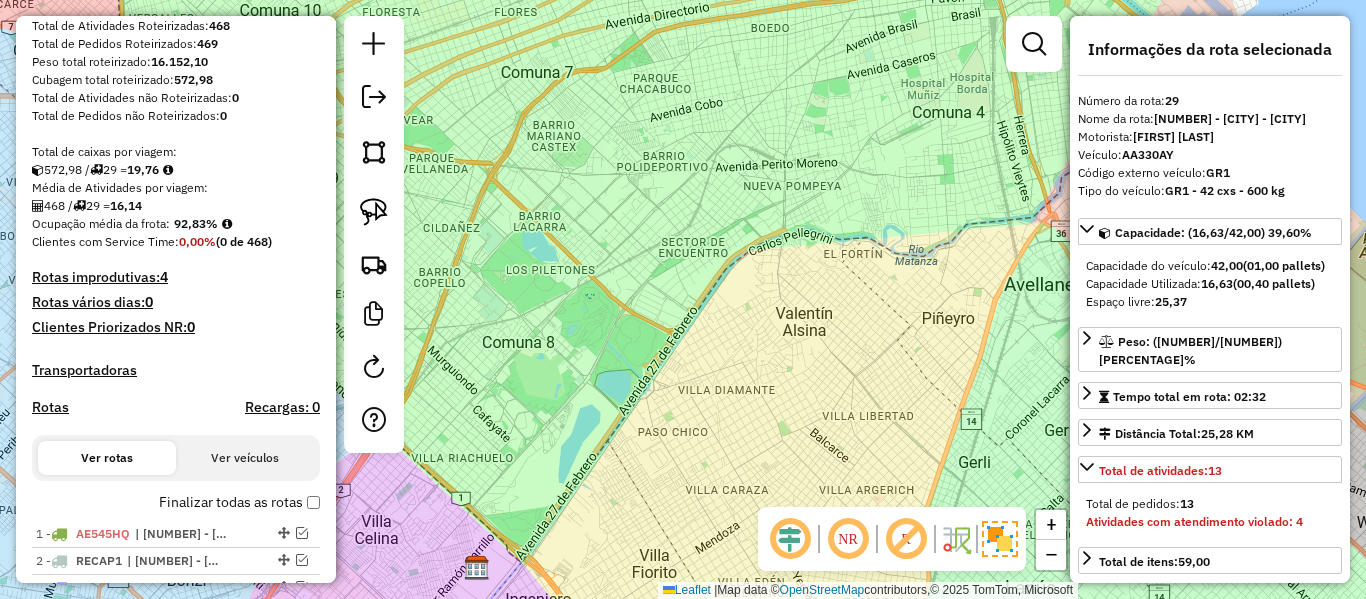 click on "Finalizar todas as rotas" at bounding box center [239, 502] 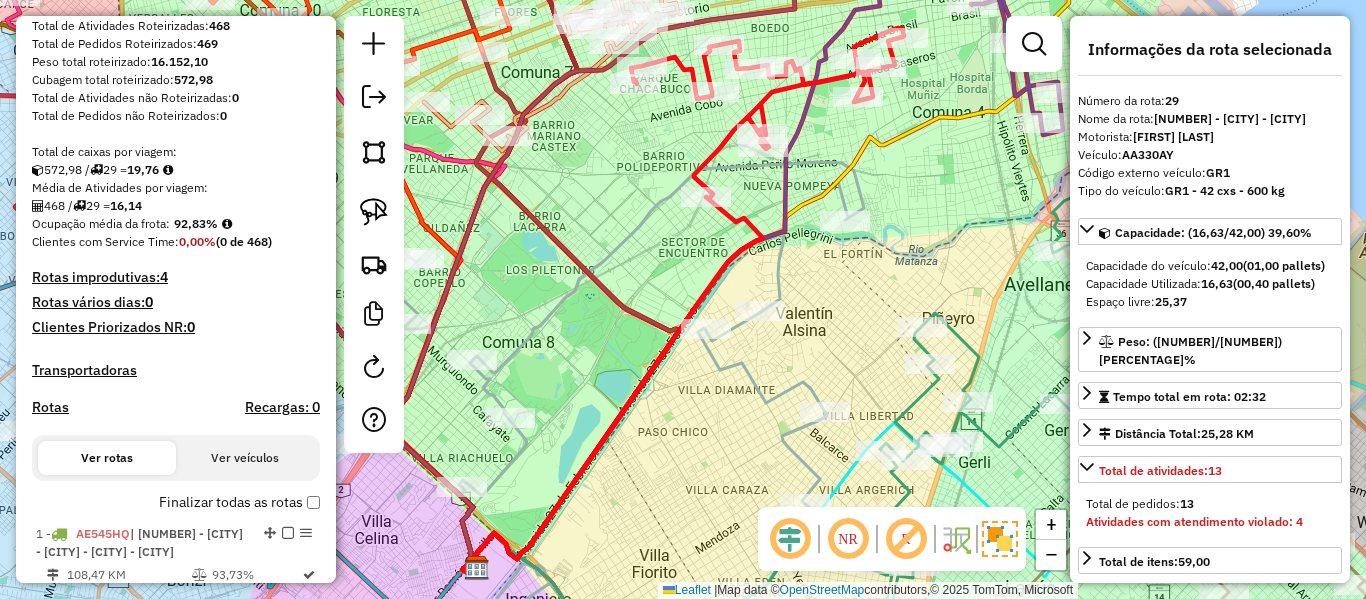 click on "Rotas" at bounding box center [50, 407] 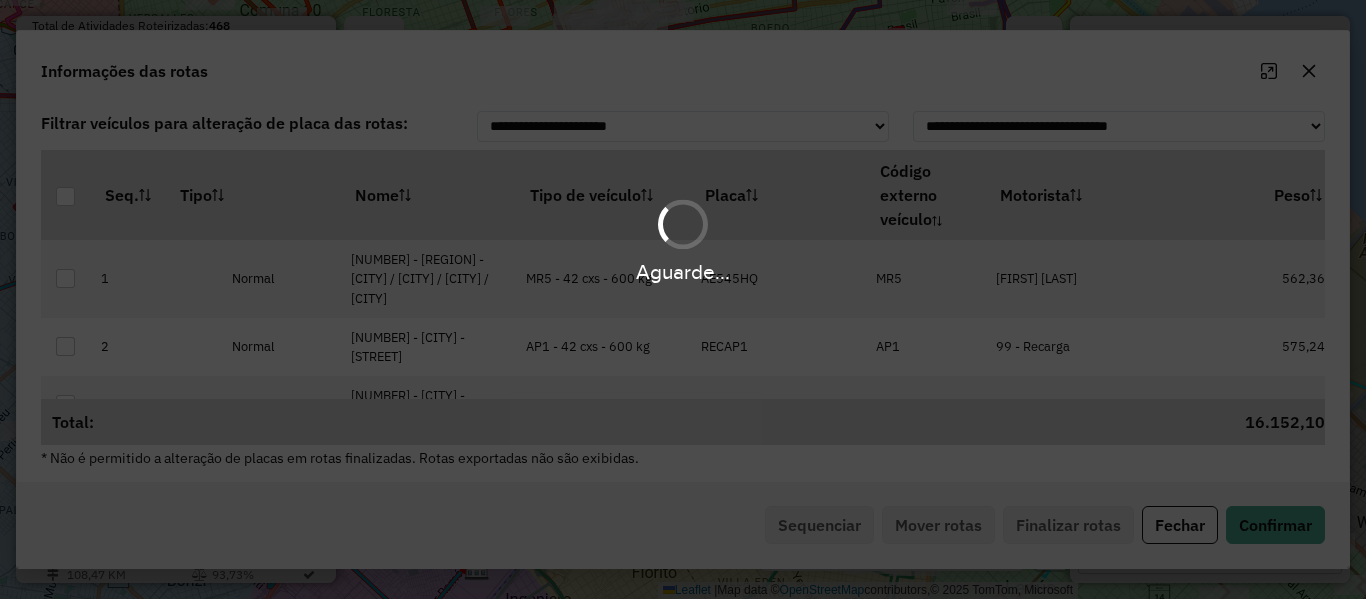 click on "Aguarde..." at bounding box center [683, 239] 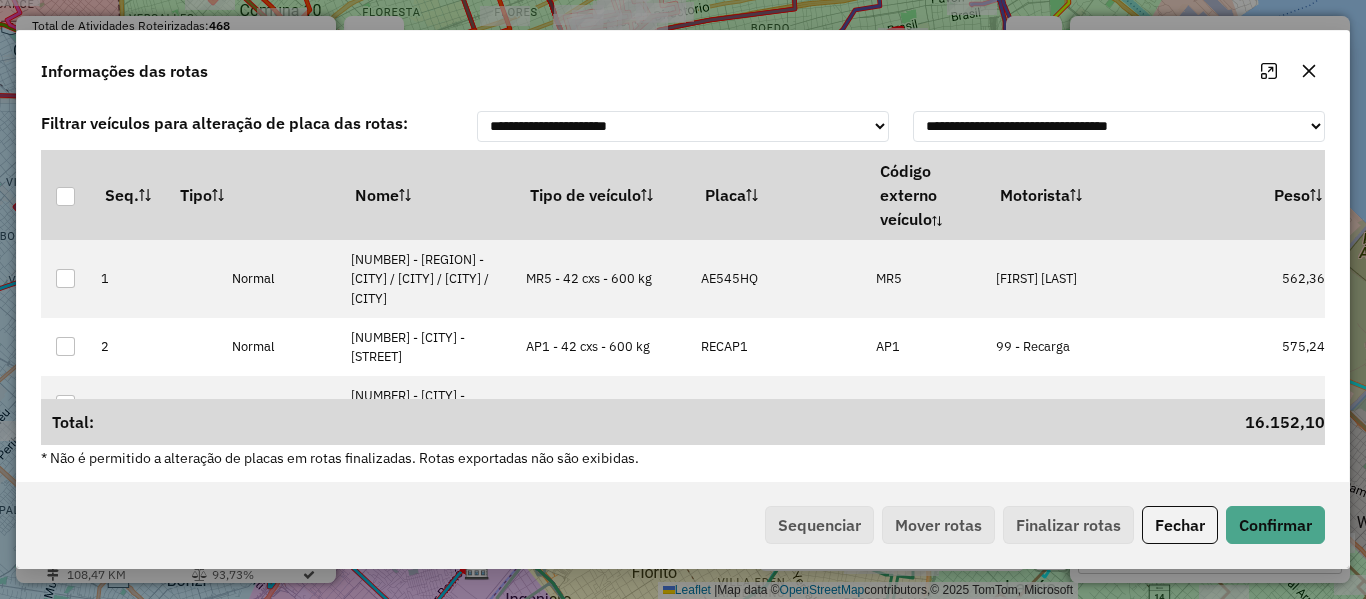 click on "Tipo de veículo" at bounding box center (603, 195) 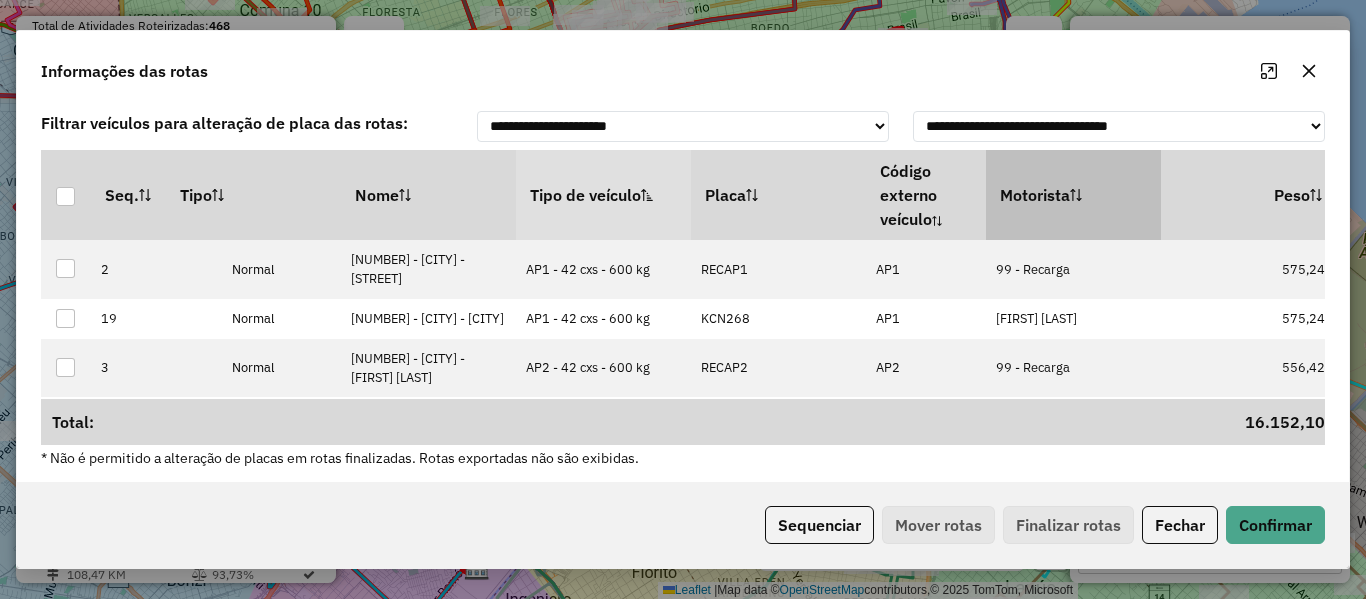 click on "Motorista" at bounding box center [1073, 195] 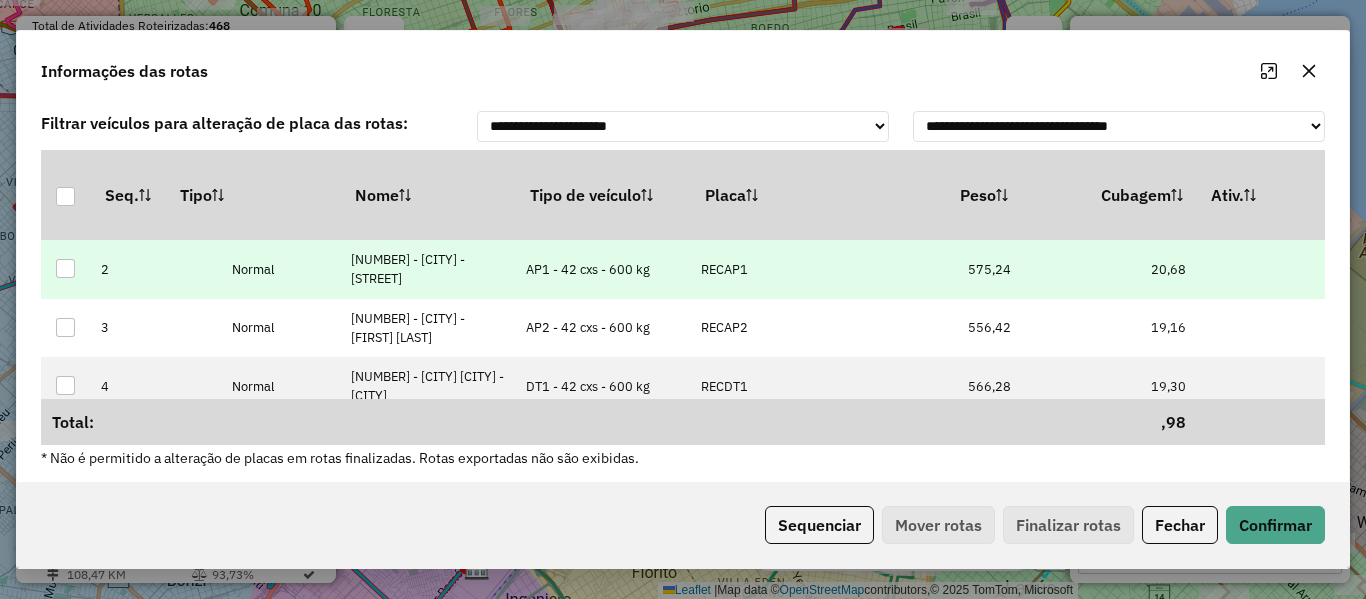 drag, startPoint x: 1076, startPoint y: 286, endPoint x: 1130, endPoint y: 284, distance: 54.037025 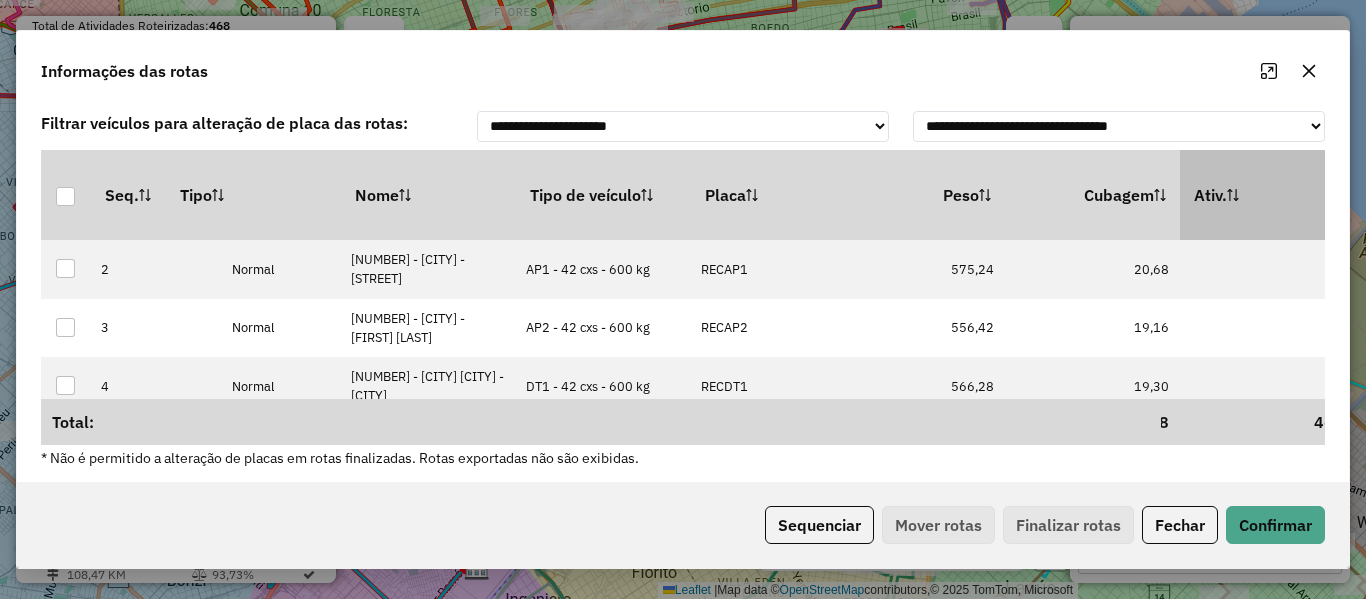 click on "Ativ." at bounding box center [1267, 195] 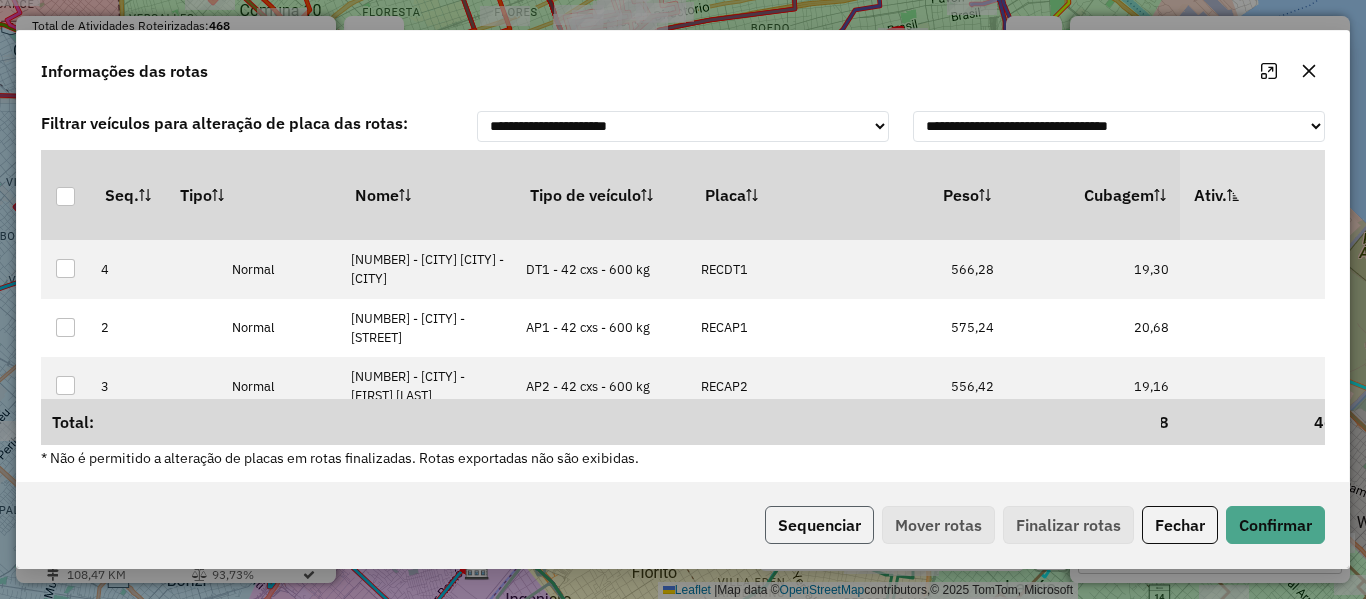 click on "Sequenciar" 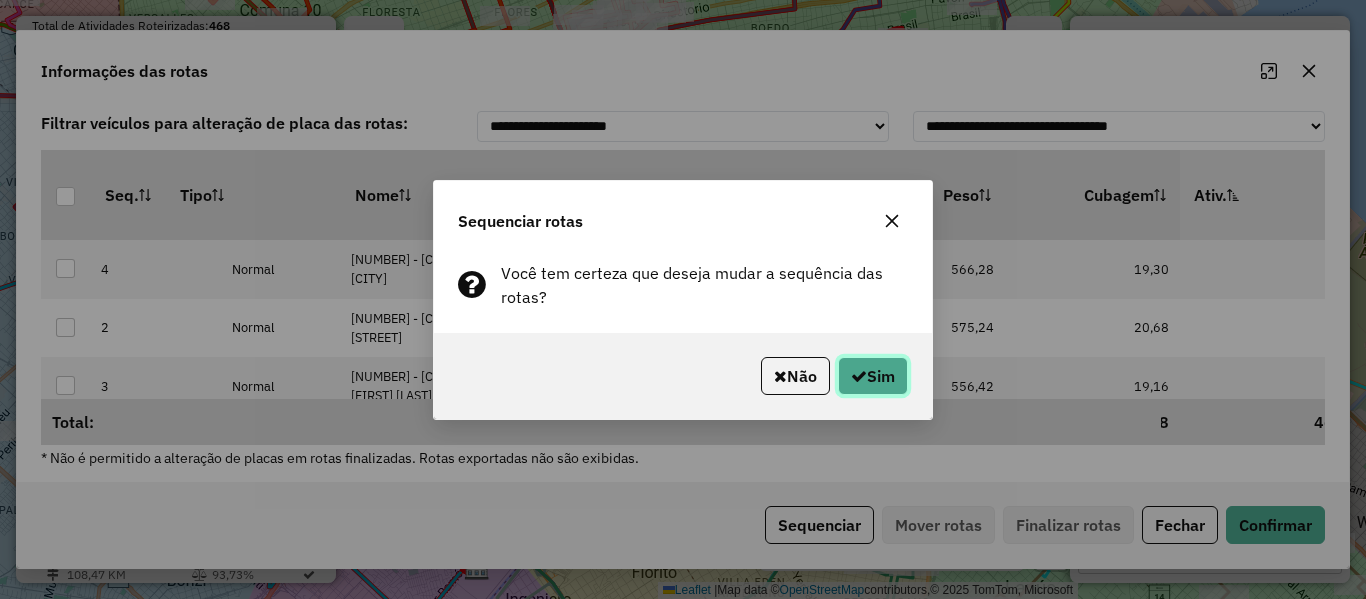 click on "Sim" 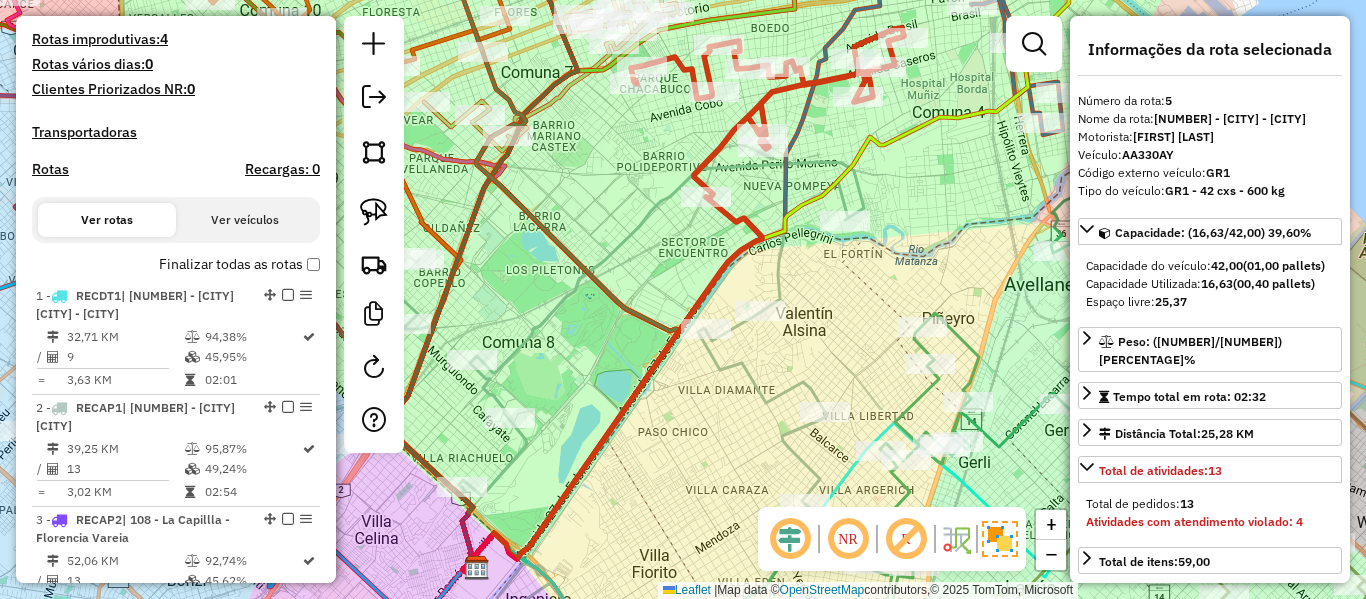 scroll, scrollTop: 500, scrollLeft: 0, axis: vertical 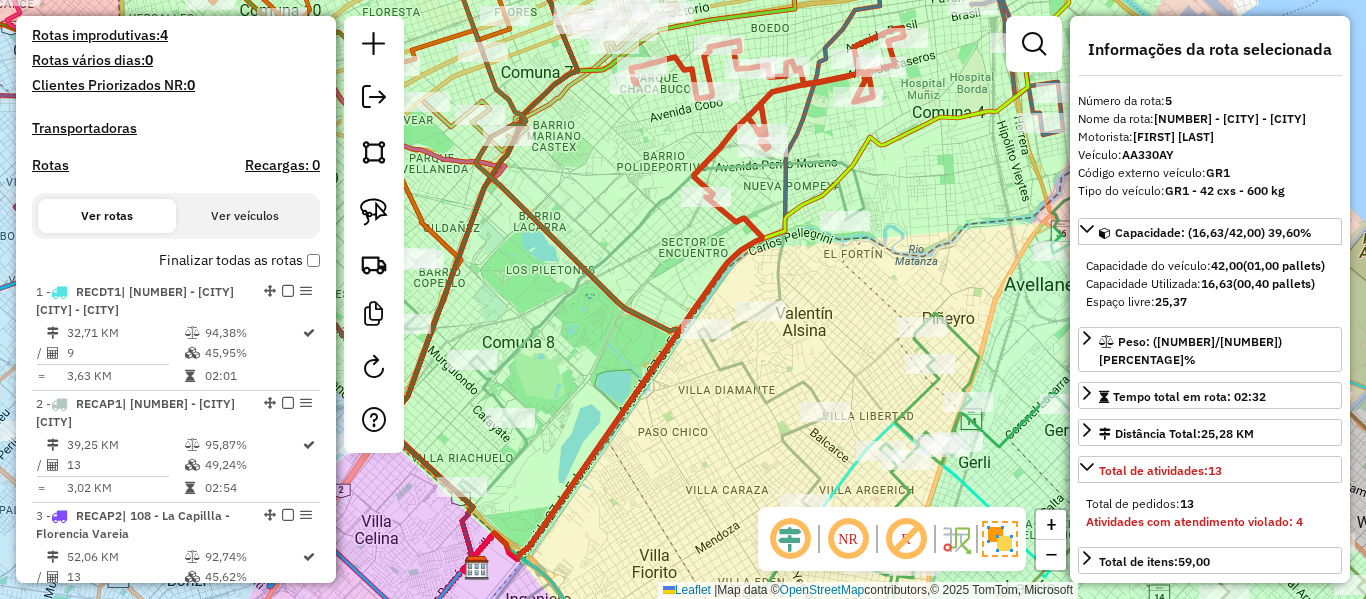 click on "Finalizar todas as rotas" at bounding box center (239, 260) 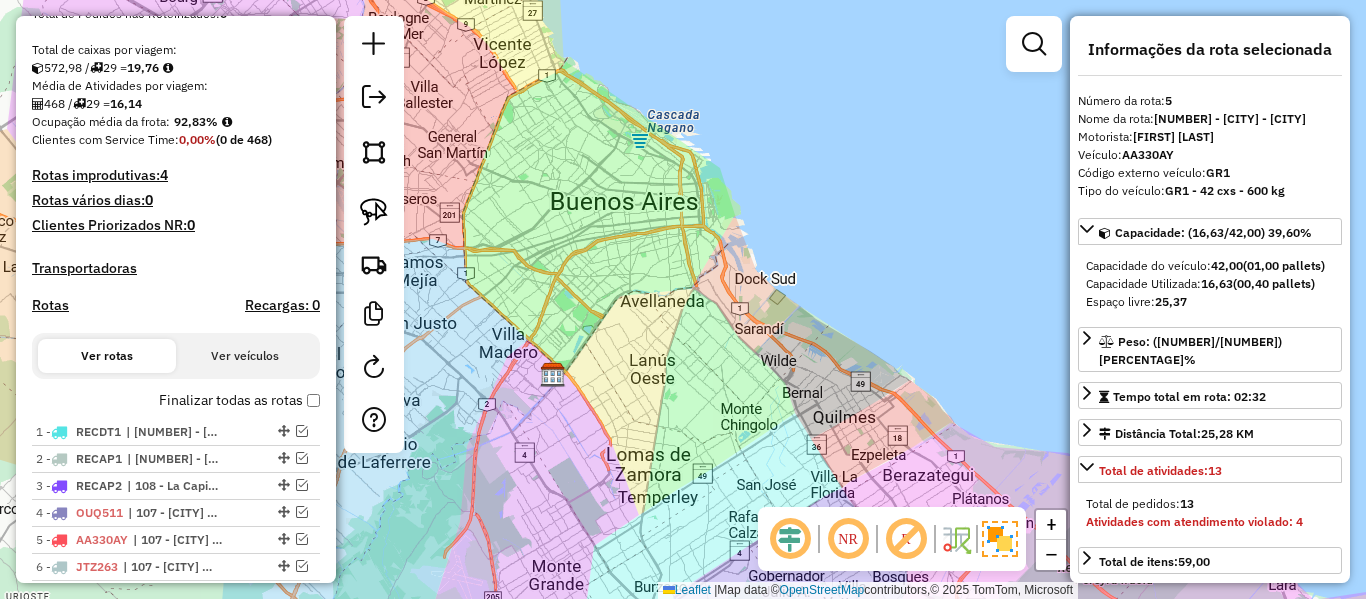 scroll, scrollTop: 700, scrollLeft: 0, axis: vertical 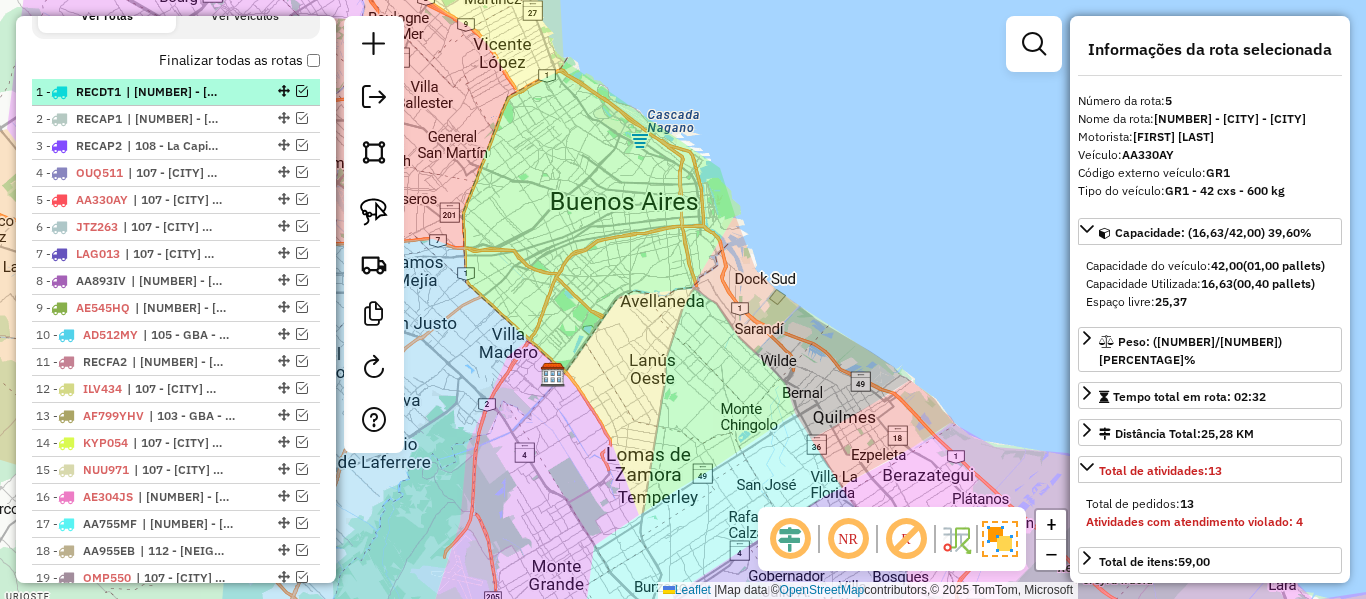 click on "[NUMBER] - [PLATE] | [NUMBER] - [AREA] - [NEIGHBORHOOD] - [NEIGHBORHOOD]" at bounding box center (176, 92) 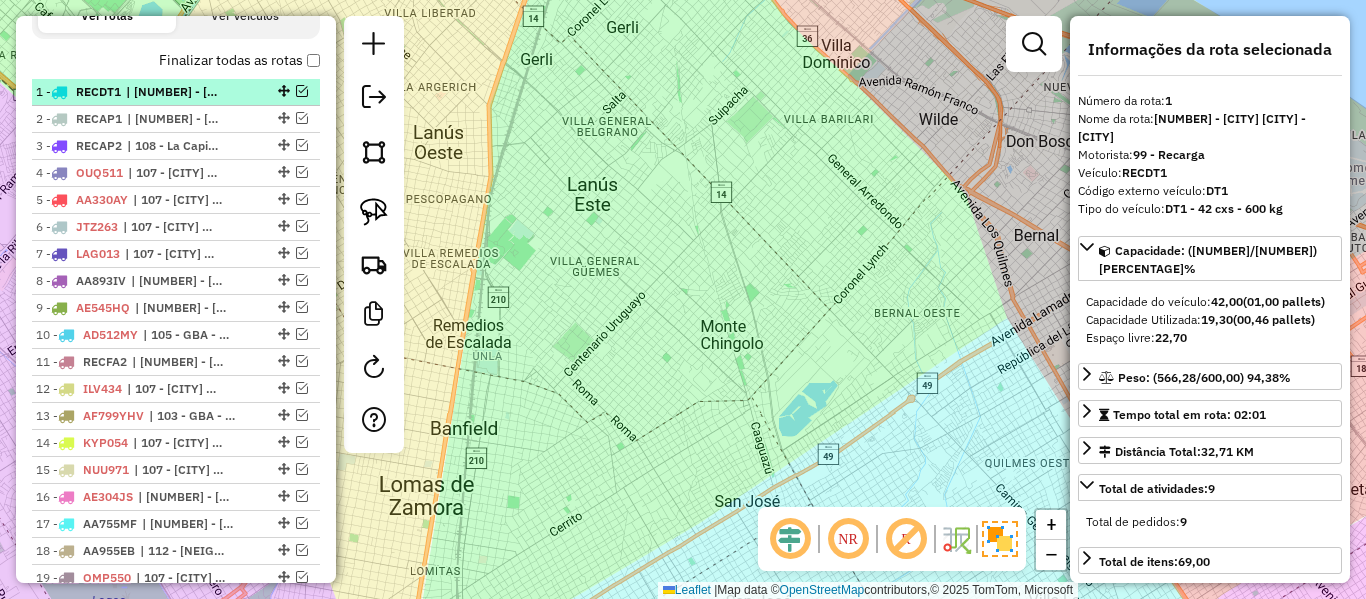 click at bounding box center [302, 91] 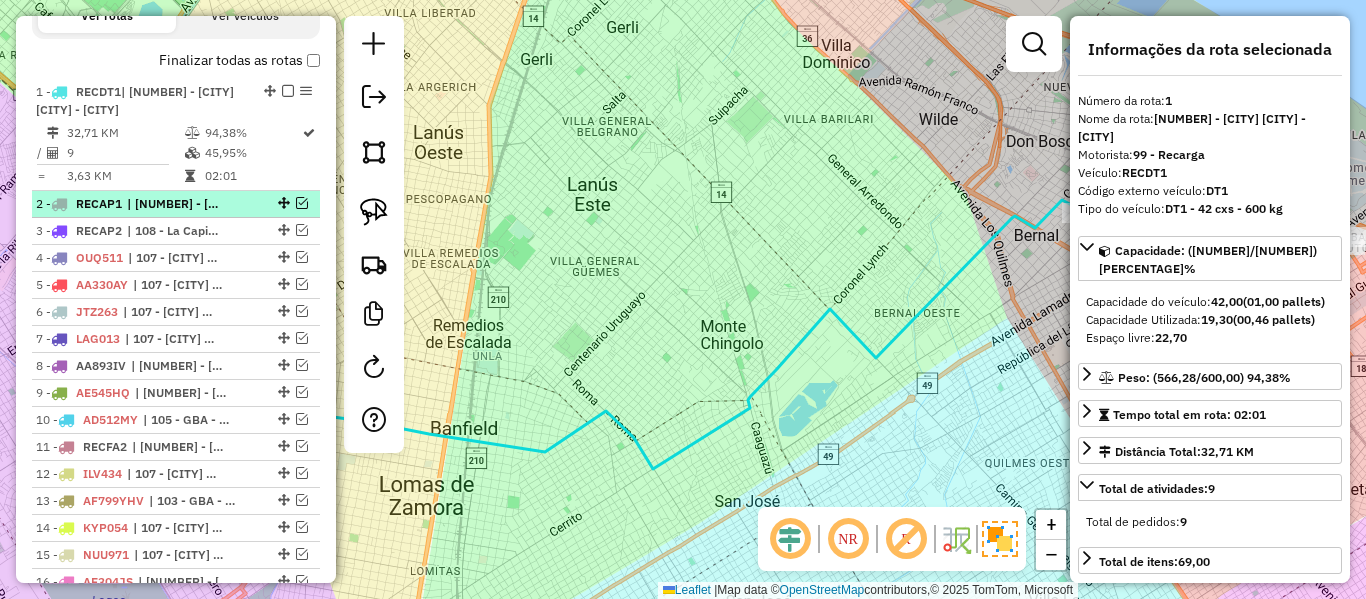 click on "| [NUMBER] - [CITY] [CITY]" at bounding box center [173, 204] 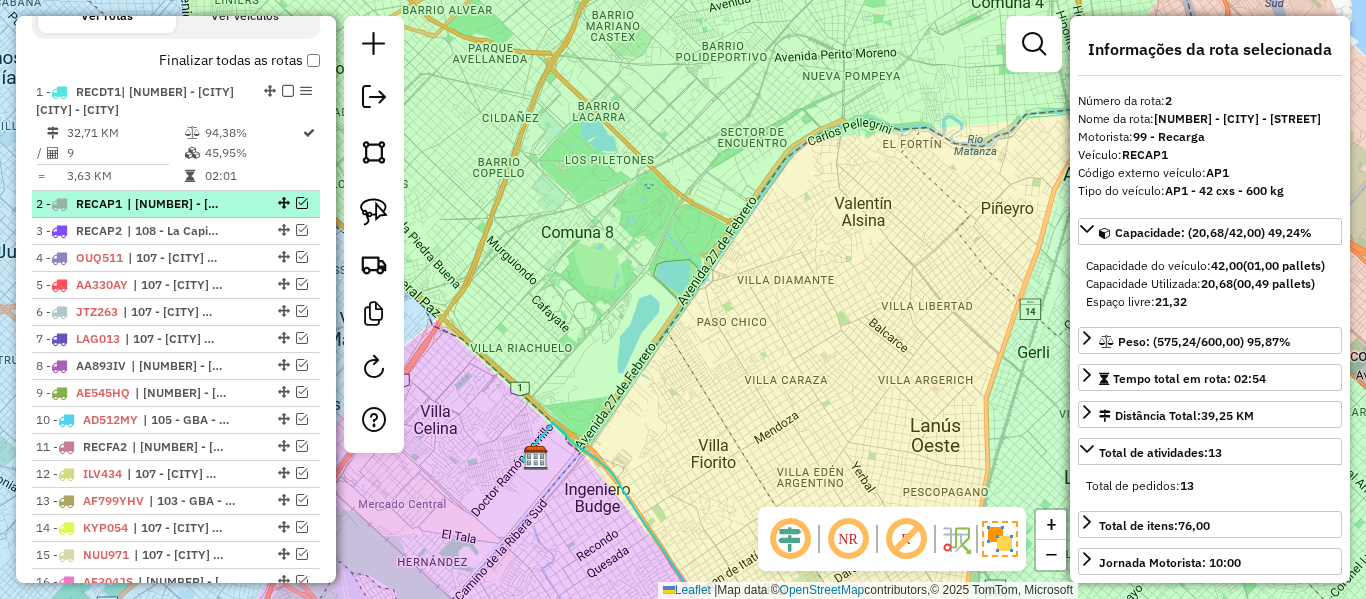click at bounding box center (302, 203) 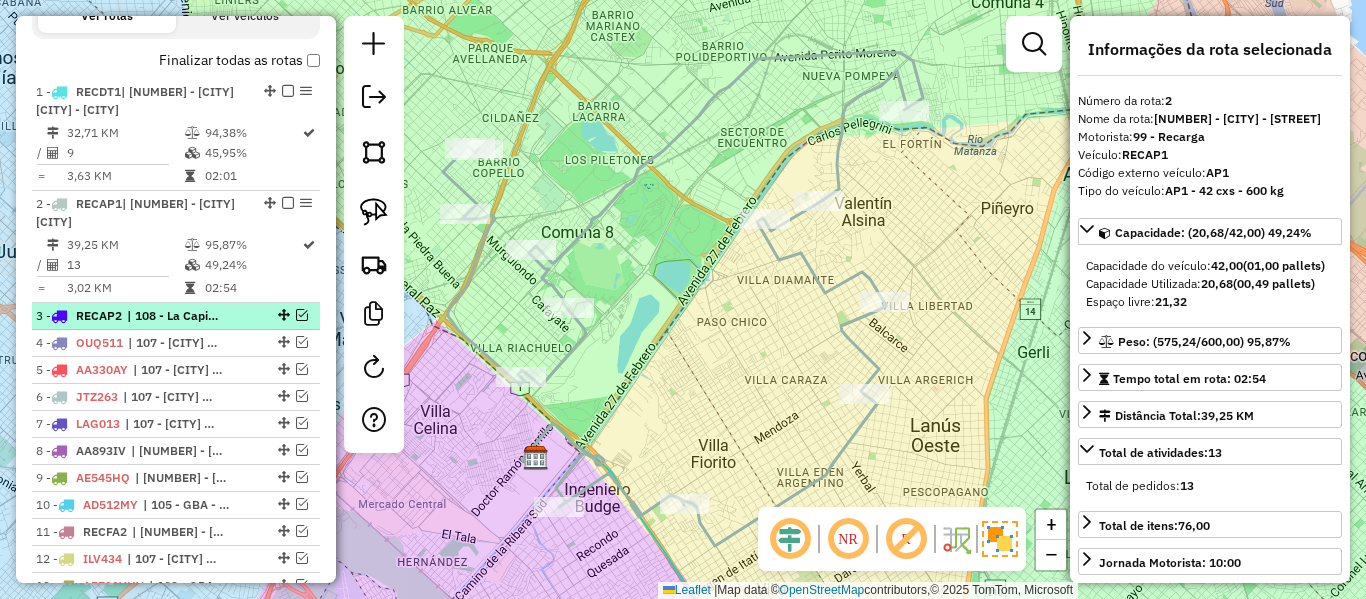 click on "3 -    RECAP2   | 108 -  [CITY] - [FIRST] [LAST]" at bounding box center (142, 316) 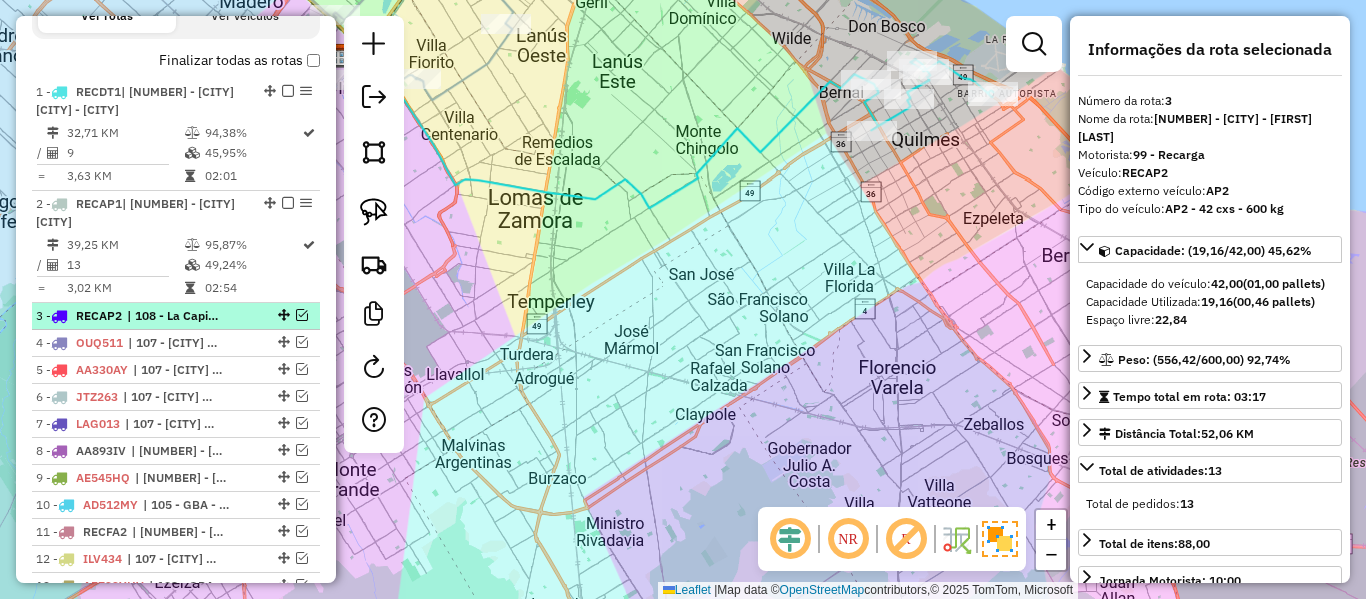 click at bounding box center (302, 315) 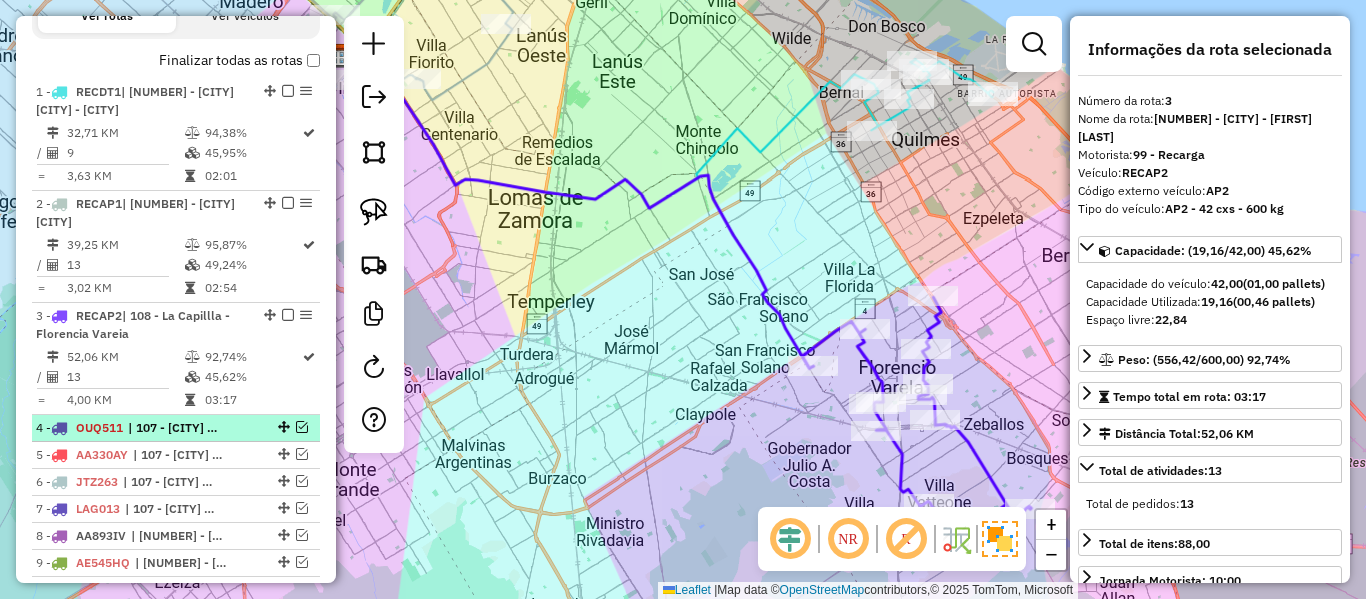 click on "| 107 - [CITY] [CITY] - [CITY]" at bounding box center [174, 428] 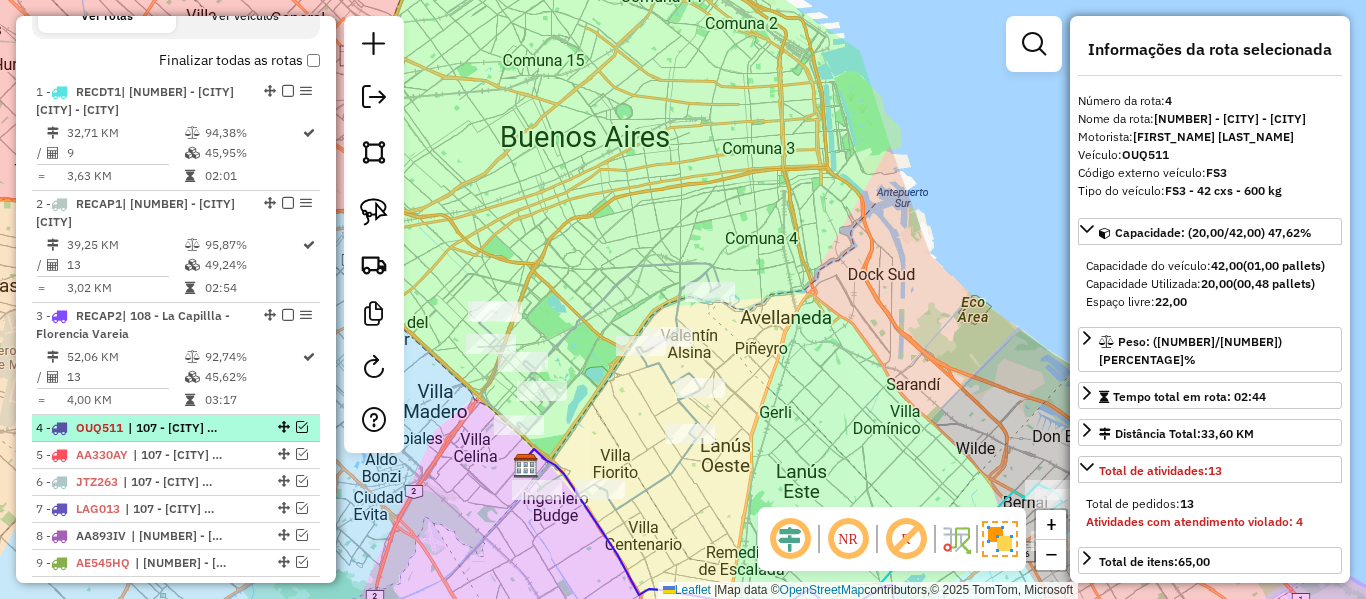 click at bounding box center (302, 427) 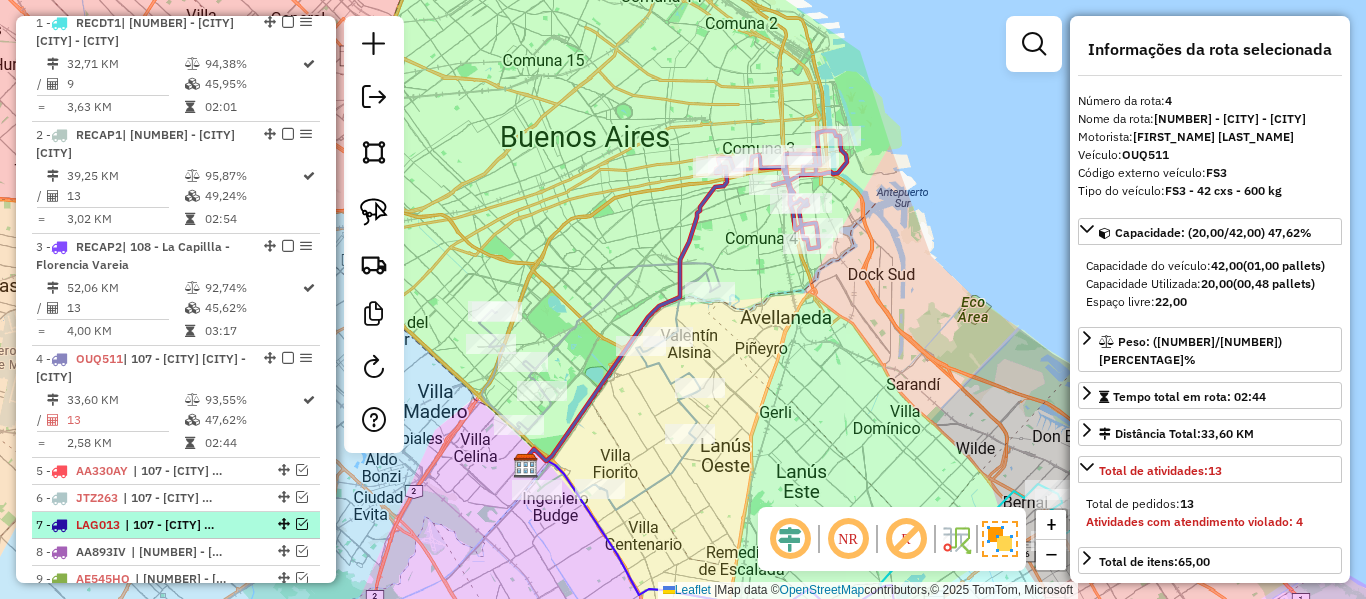 scroll, scrollTop: 800, scrollLeft: 0, axis: vertical 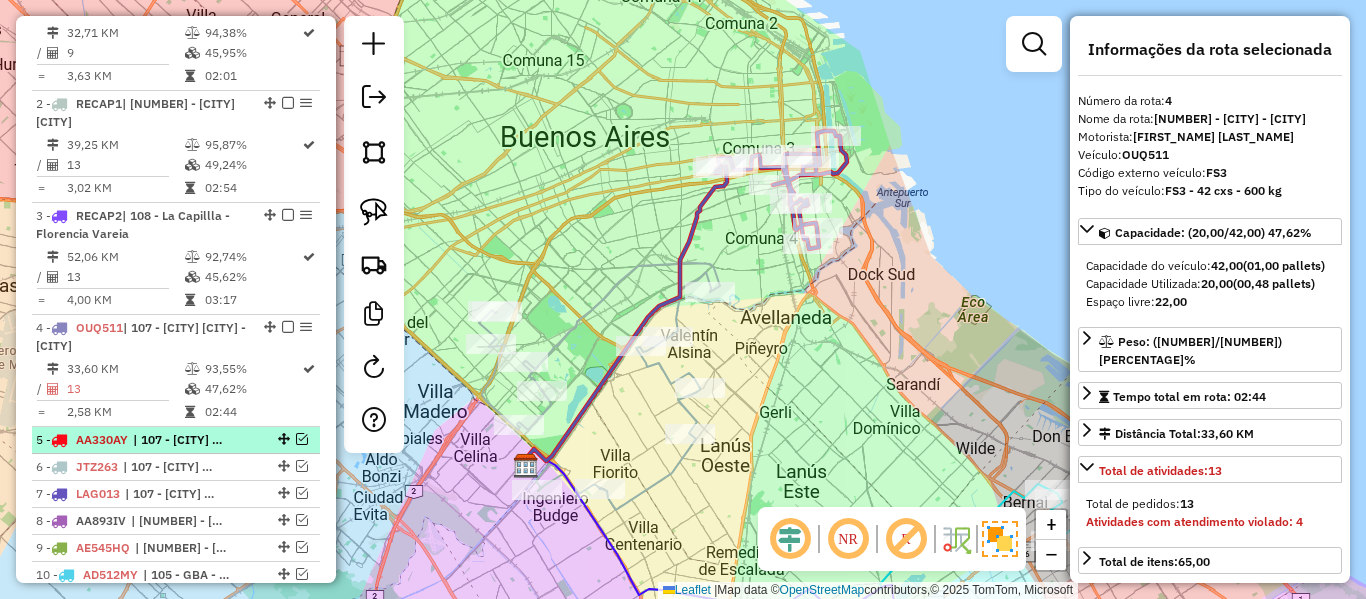 click on "[PLATE] | [NUMBER] - [CITY] - [CITY]" at bounding box center (142, 440) 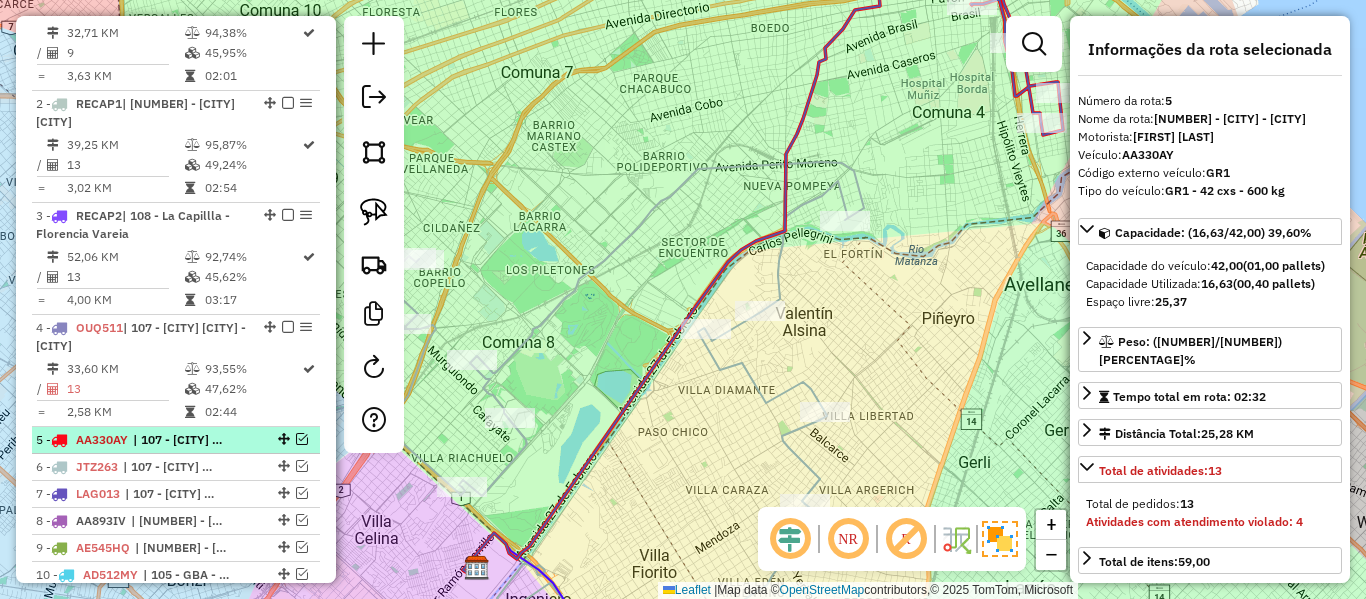 click at bounding box center [302, 439] 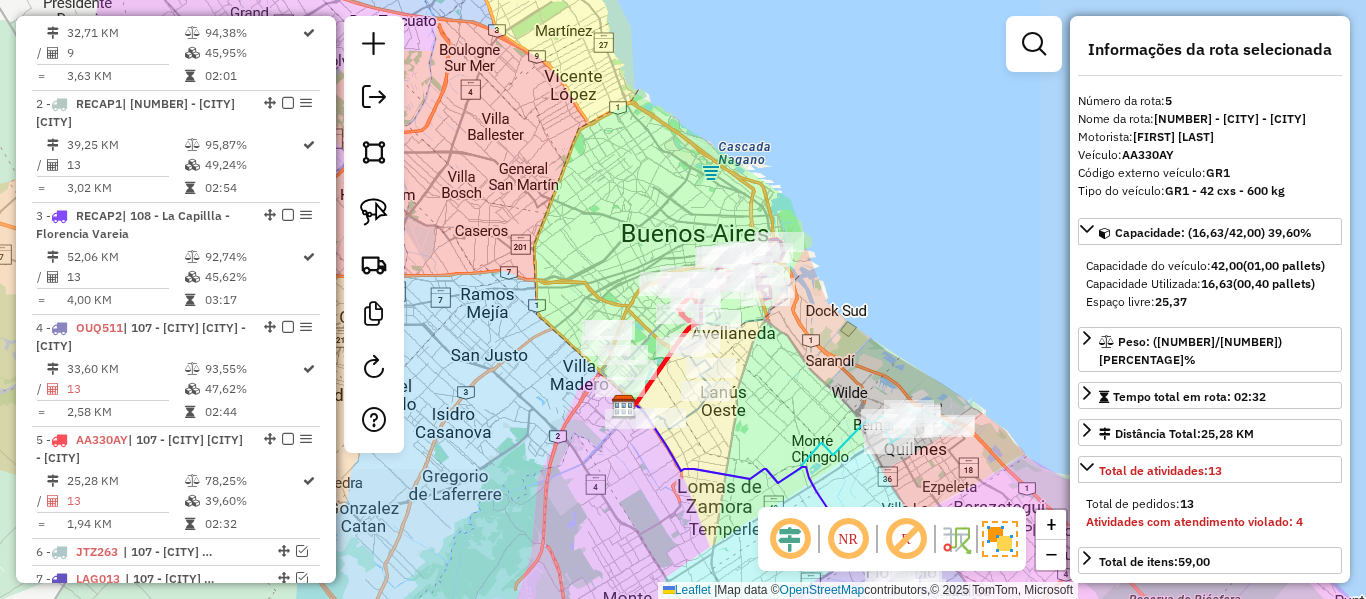 drag, startPoint x: 857, startPoint y: 403, endPoint x: 639, endPoint y: 53, distance: 412.33966 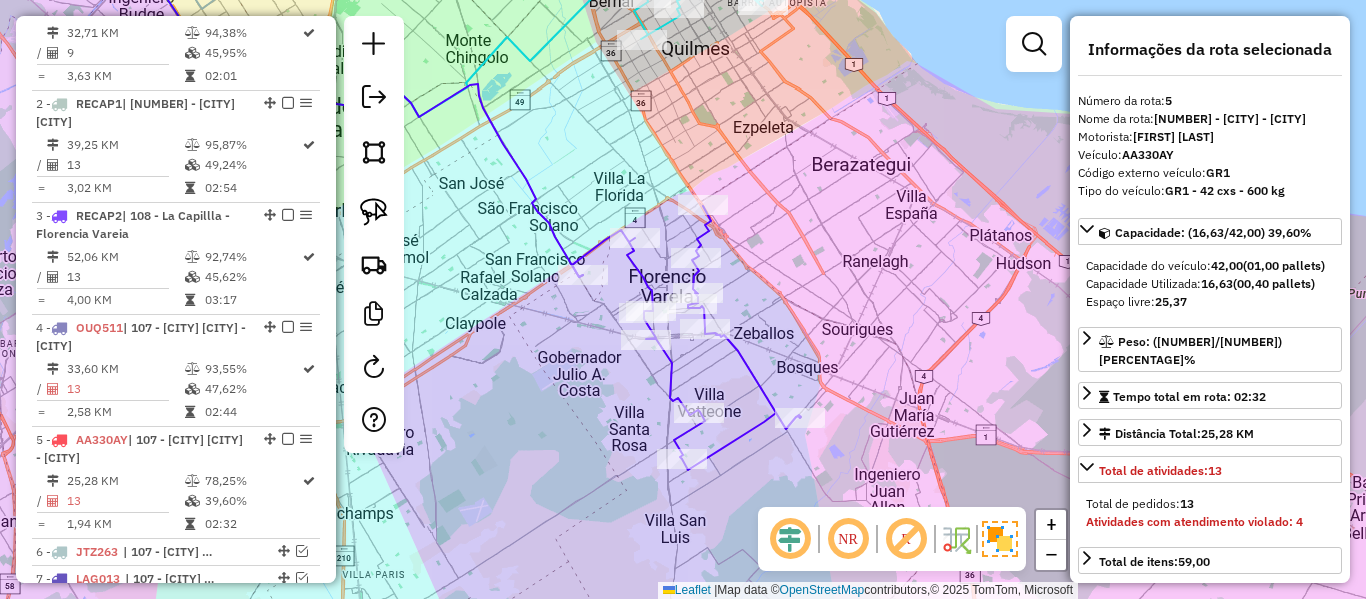 drag, startPoint x: 807, startPoint y: 212, endPoint x: 802, endPoint y: 224, distance: 13 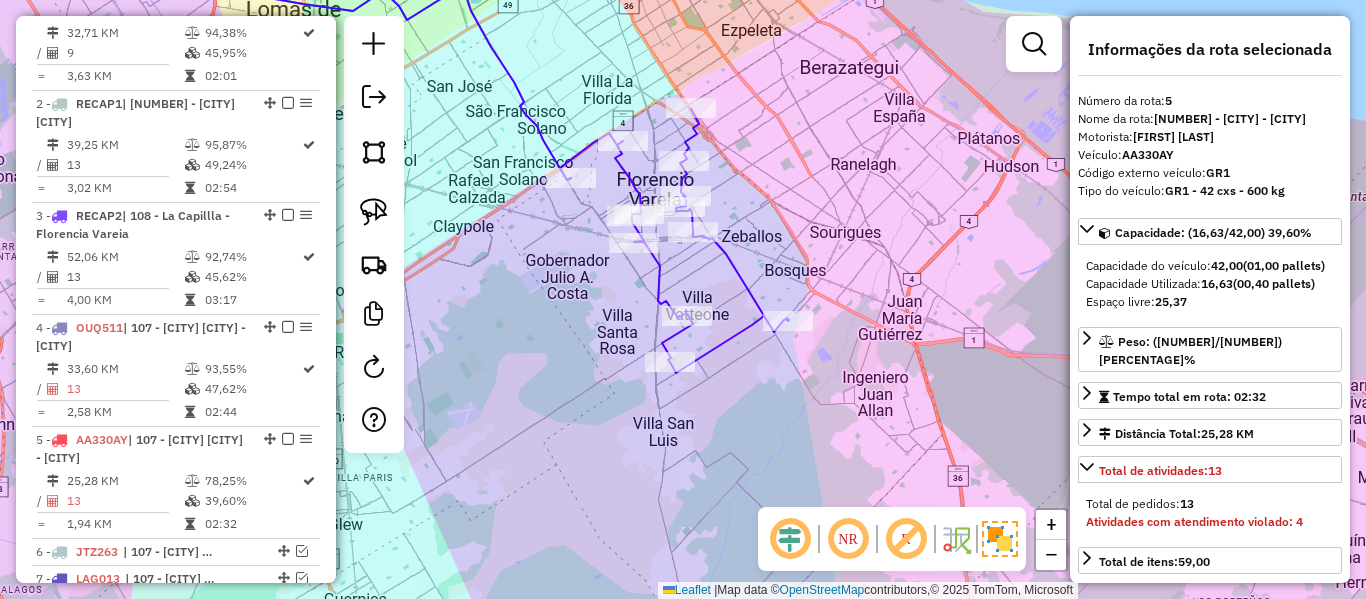 click 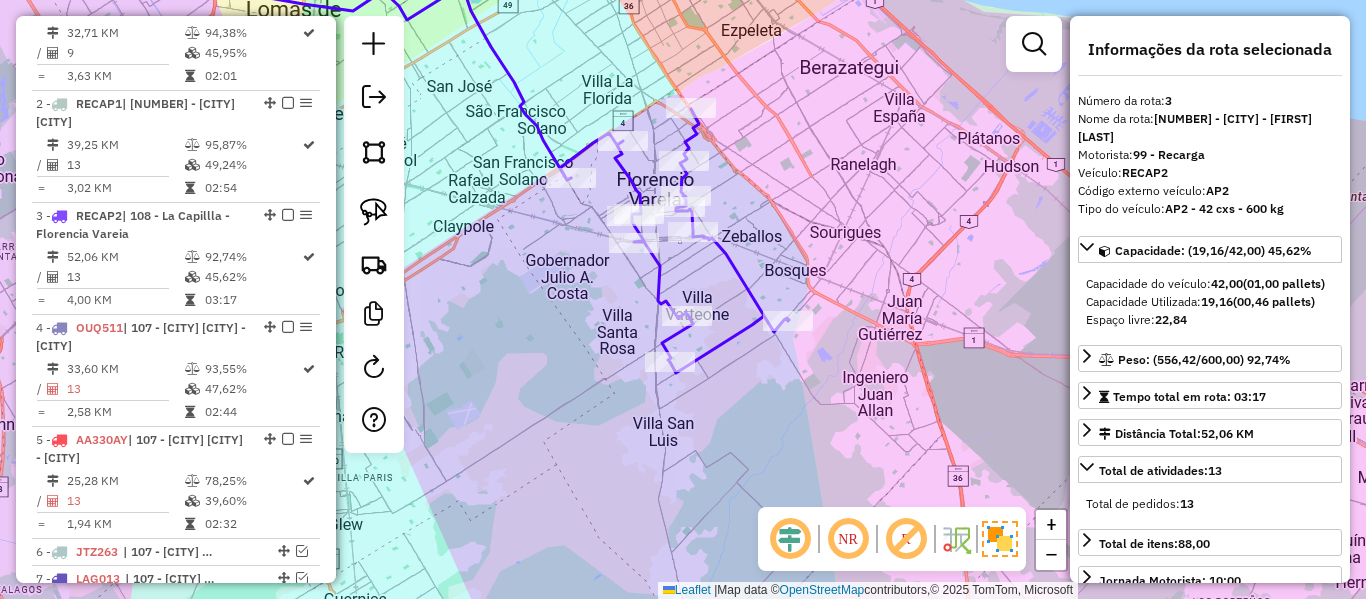 scroll, scrollTop: 987, scrollLeft: 0, axis: vertical 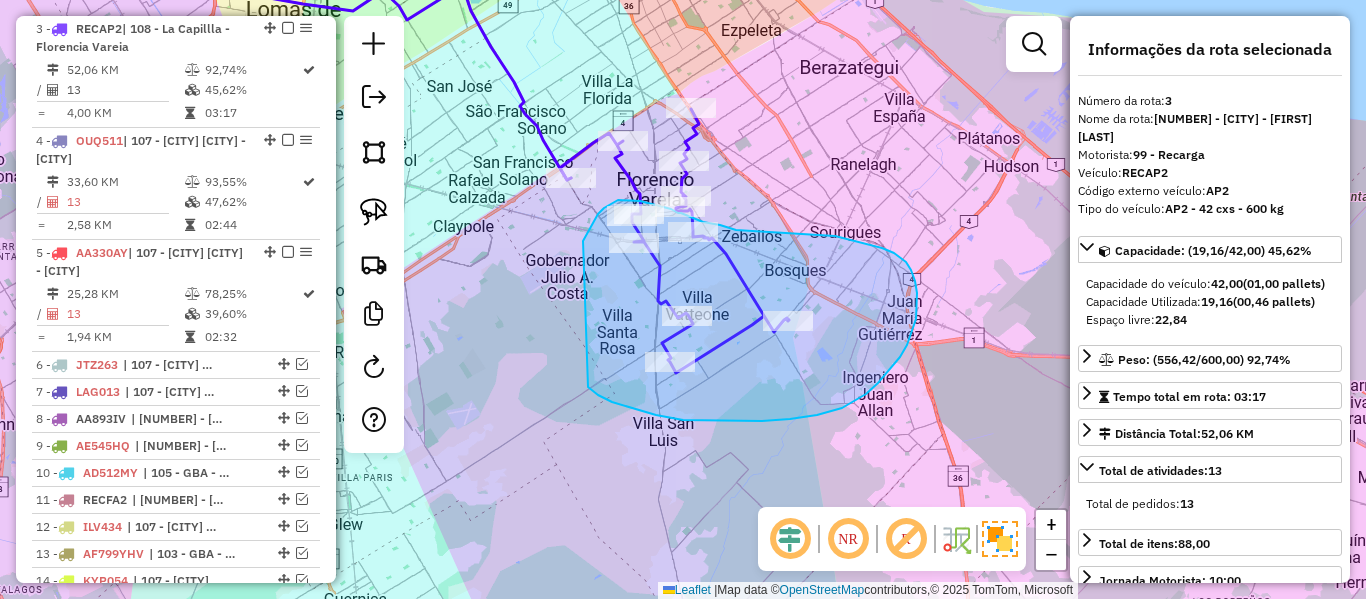 drag, startPoint x: 735, startPoint y: 421, endPoint x: 600, endPoint y: 327, distance: 164.50227 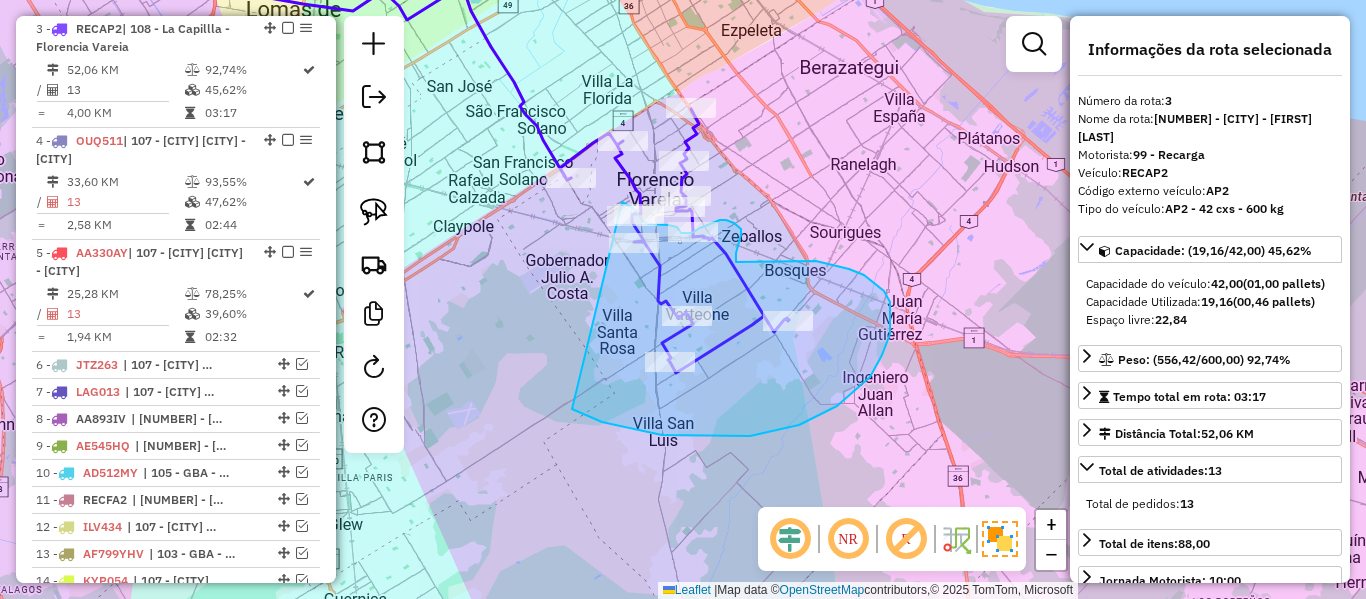 drag, startPoint x: 602, startPoint y: 422, endPoint x: 618, endPoint y: 316, distance: 107.200745 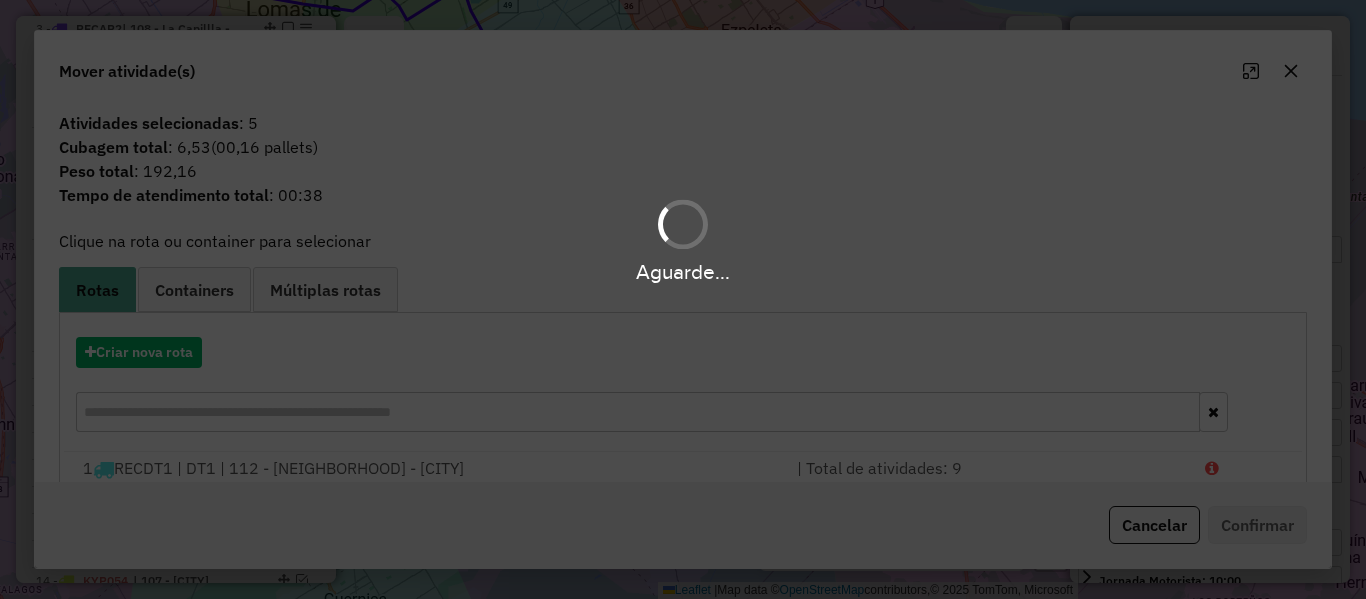 click on "Aguarde..." at bounding box center (683, 299) 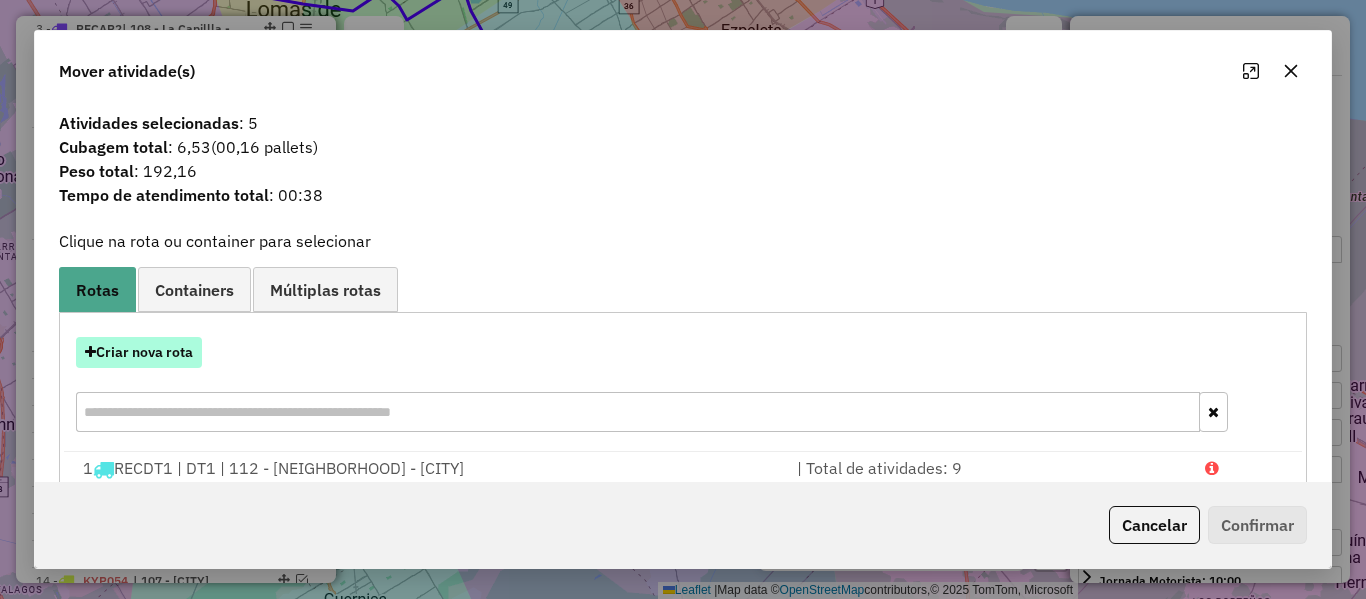 click on "Criar nova rota" at bounding box center (139, 352) 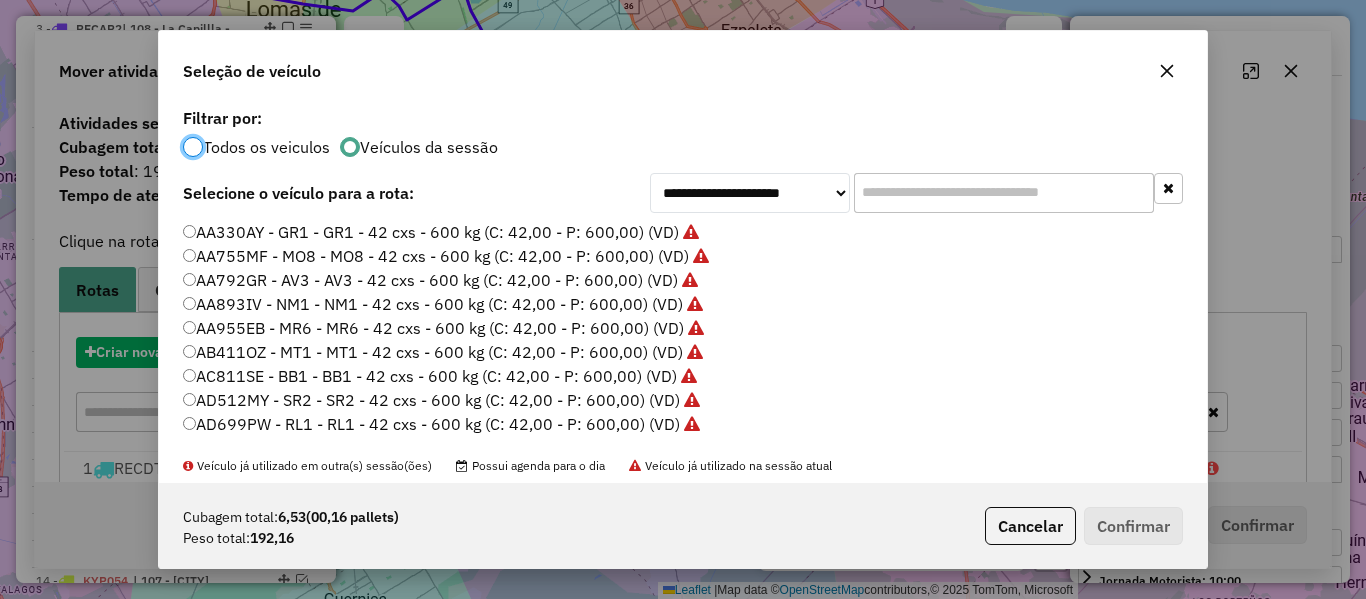 scroll, scrollTop: 11, scrollLeft: 6, axis: both 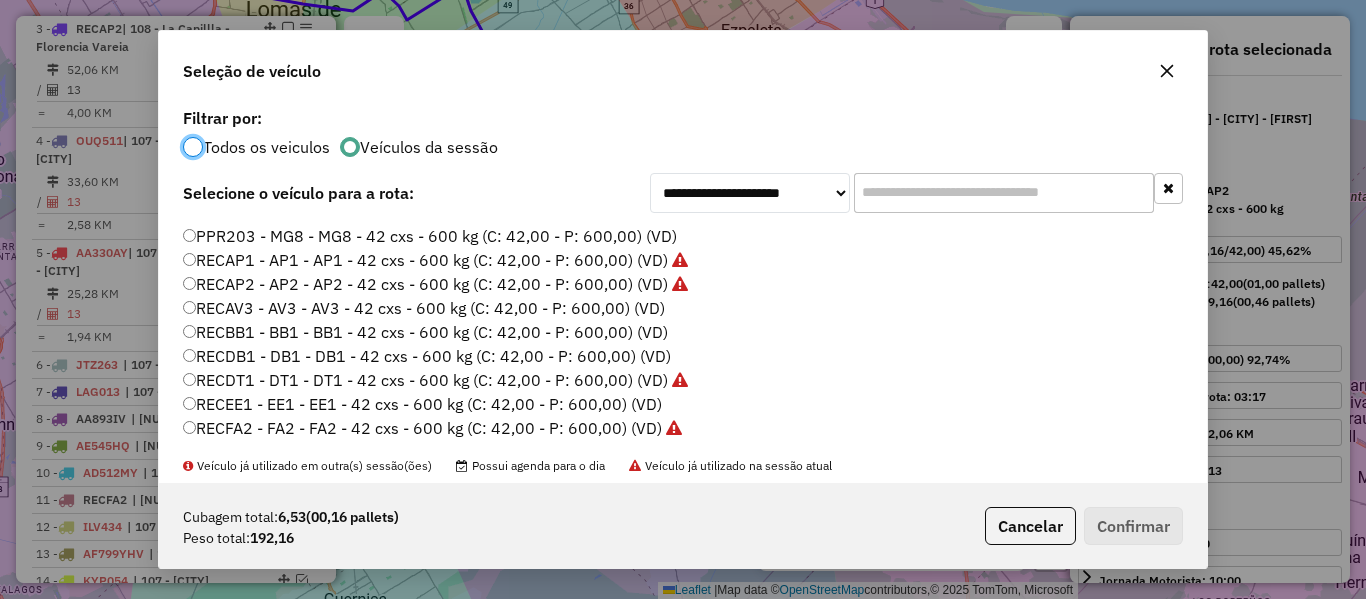 click on "RECAV3 - AV3 - AV3 - 42 cxs - 600 kg (C: 42,00 - P: 600,00) (VD)" 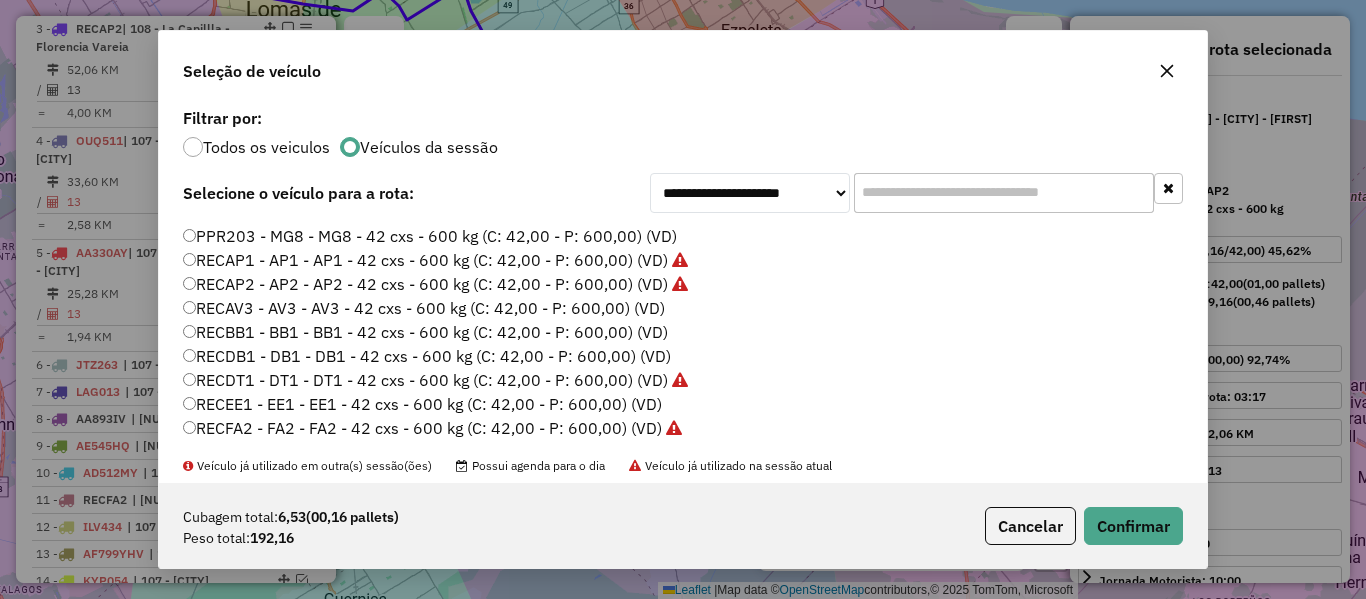 click on "PPR203 - MG8 - MG8 - 42 cxs - 600 kg (C: 42,00 - P: 600,00) (VD)" 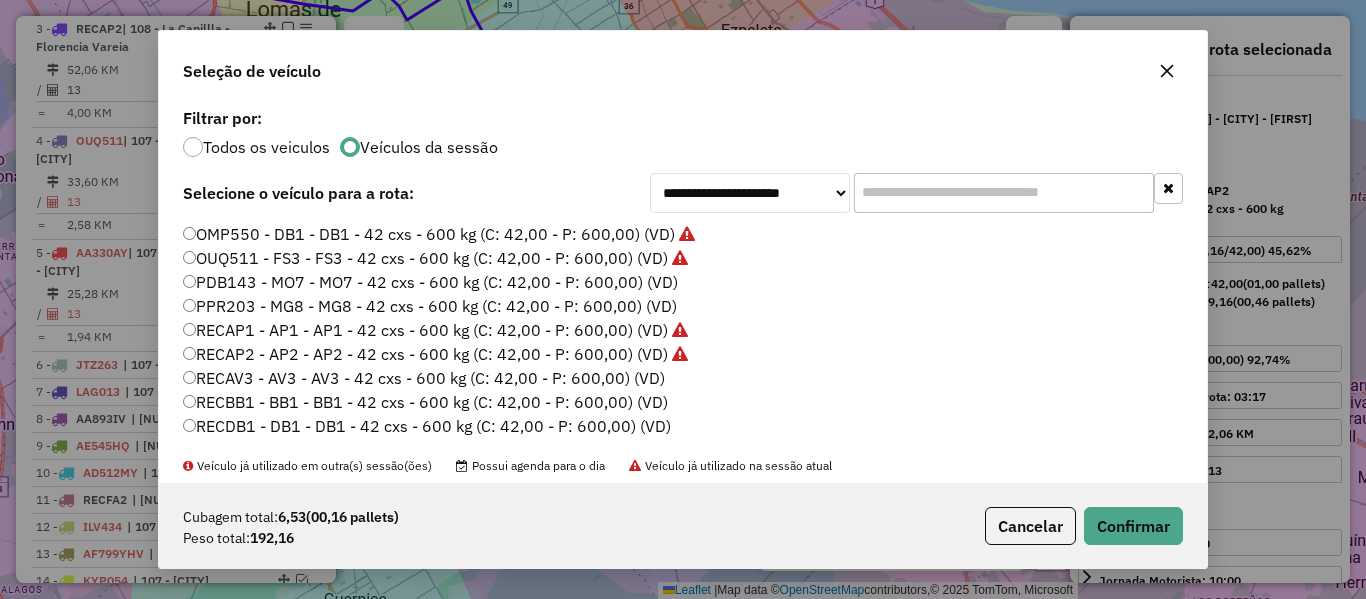 scroll, scrollTop: 544, scrollLeft: 0, axis: vertical 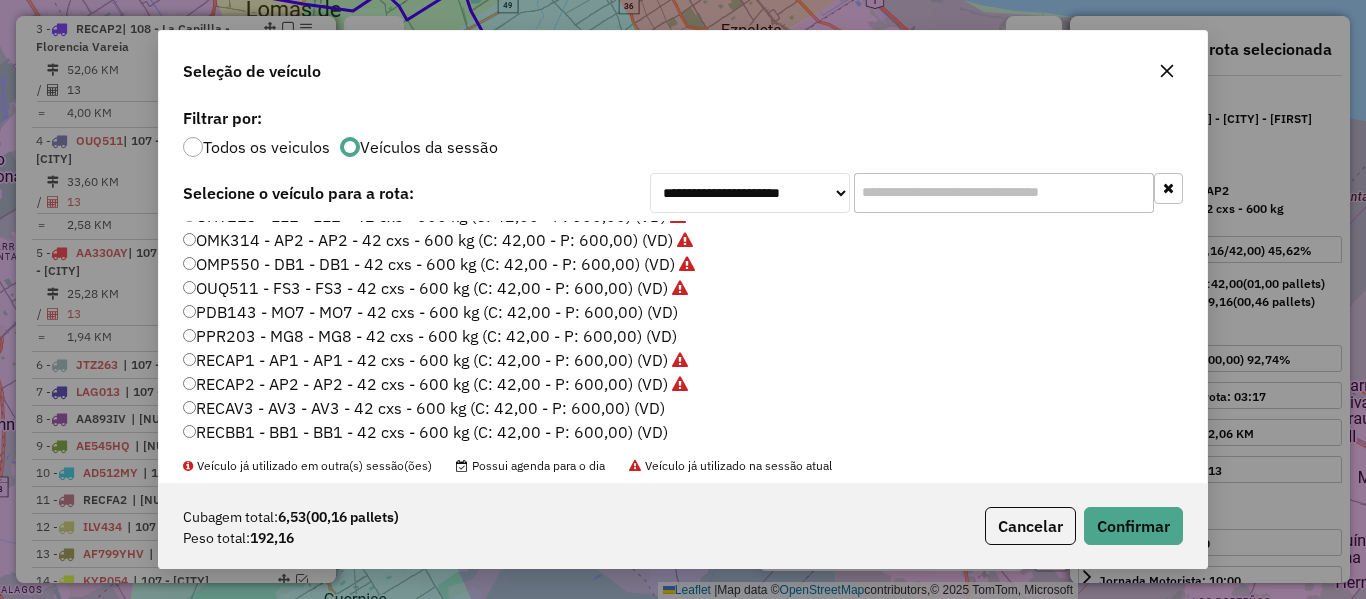 drag, startPoint x: 671, startPoint y: 314, endPoint x: 829, endPoint y: 375, distance: 169.36647 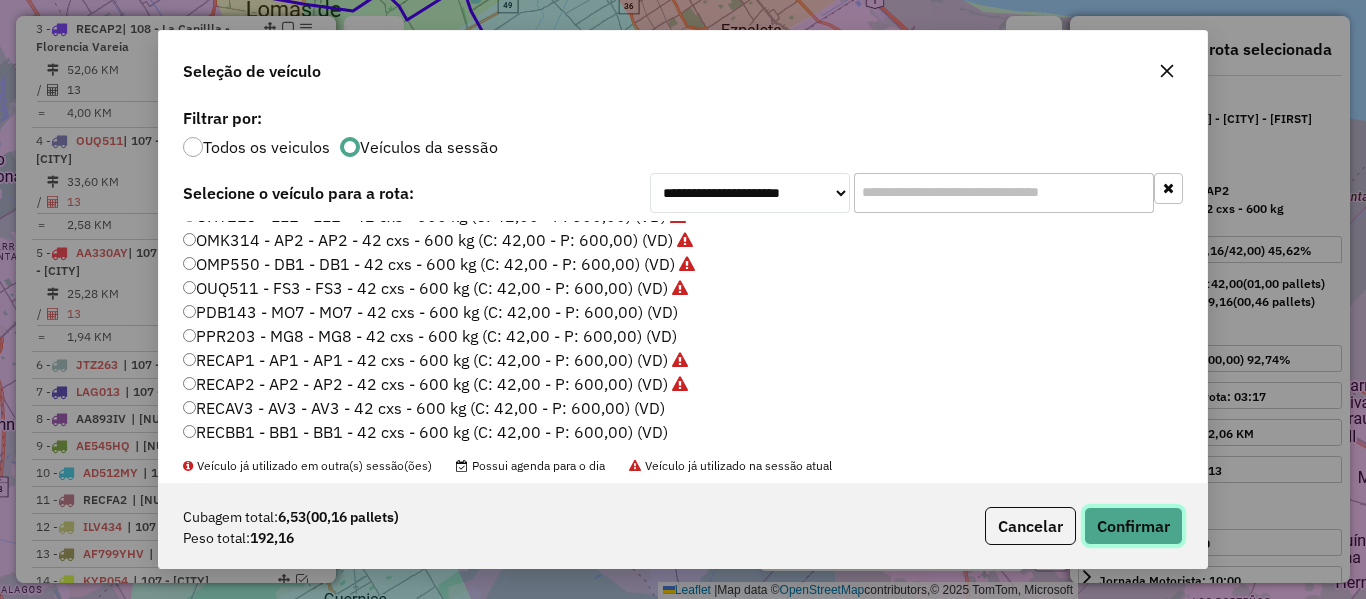 click on "Confirmar" 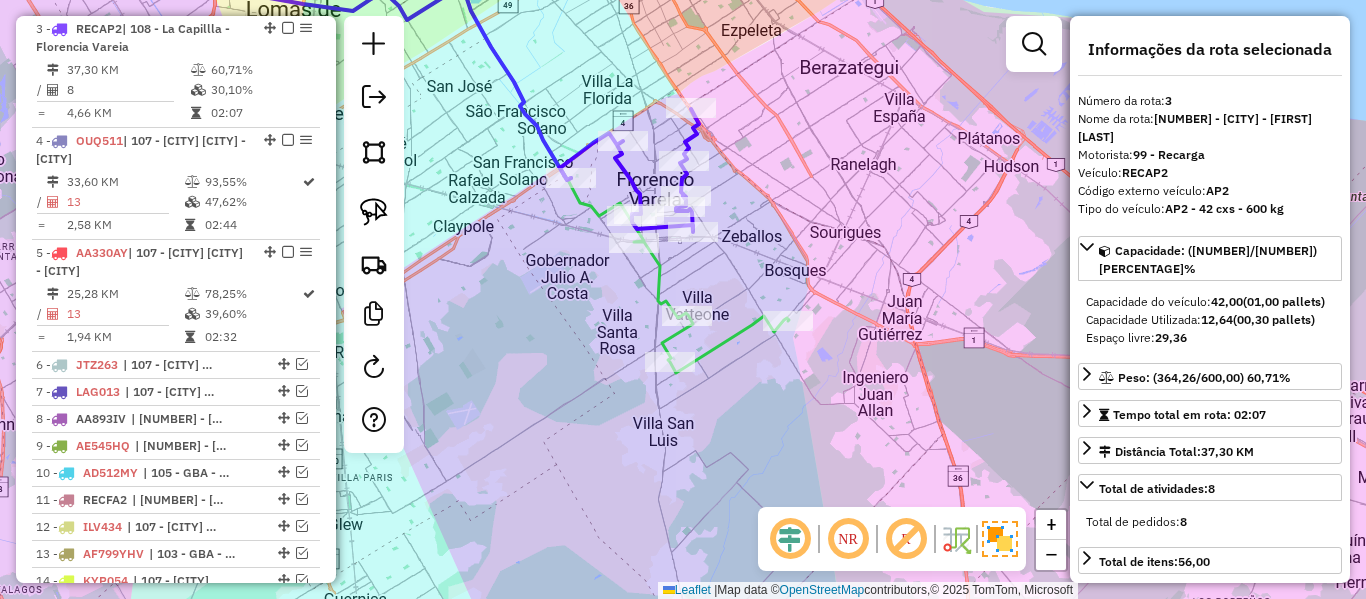 click 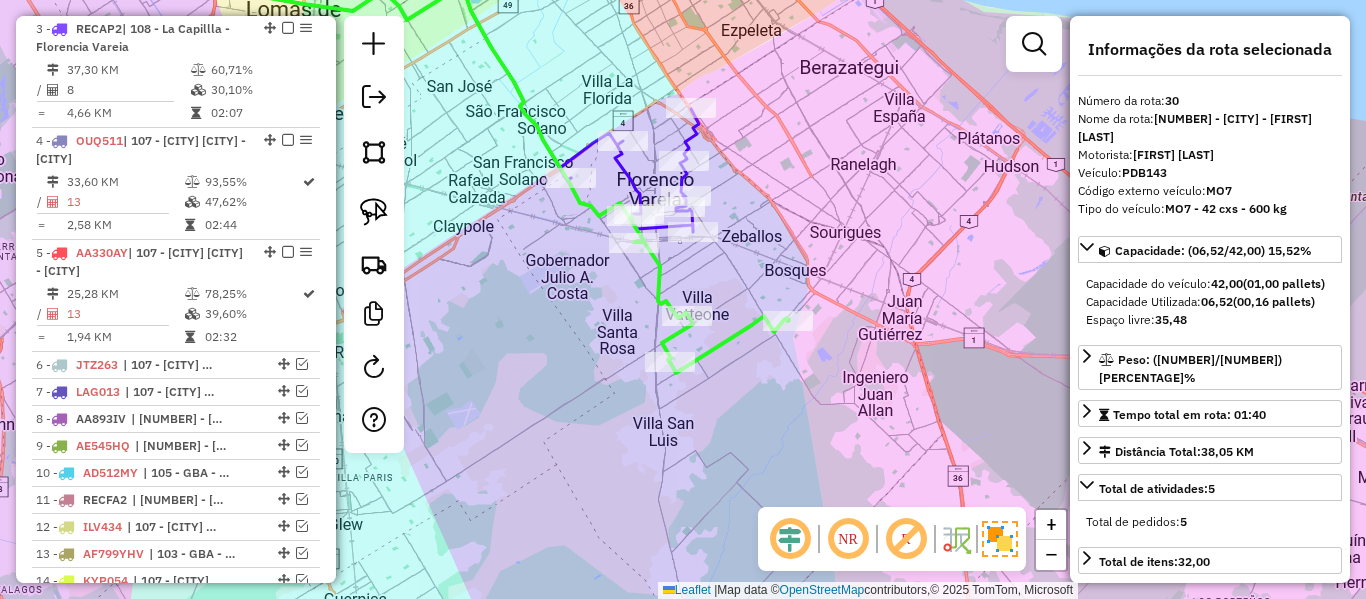 scroll, scrollTop: 1595, scrollLeft: 0, axis: vertical 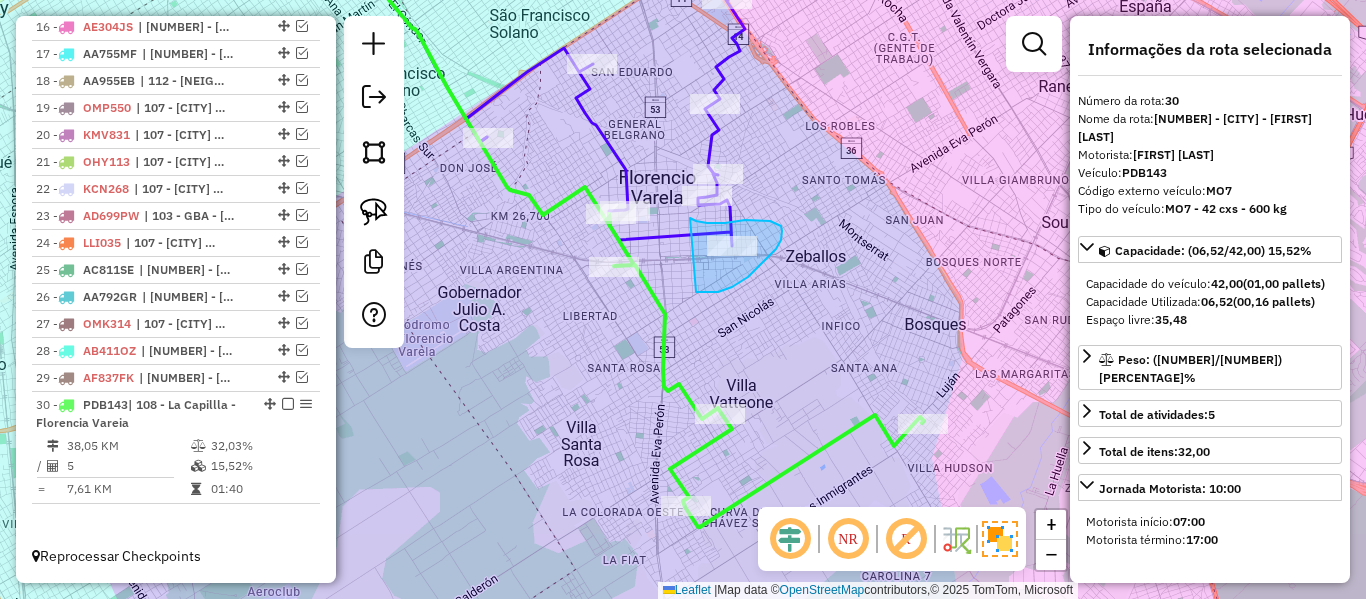 drag, startPoint x: 702, startPoint y: 292, endPoint x: 690, endPoint y: 218, distance: 74.96666 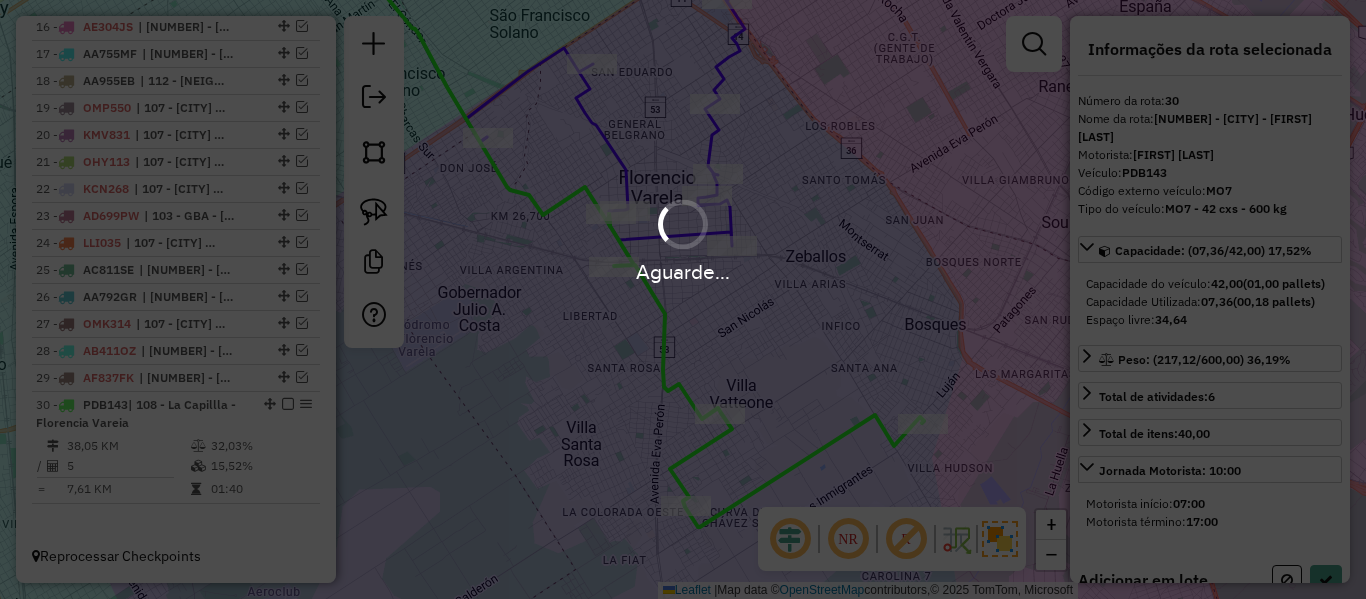 select on "**********" 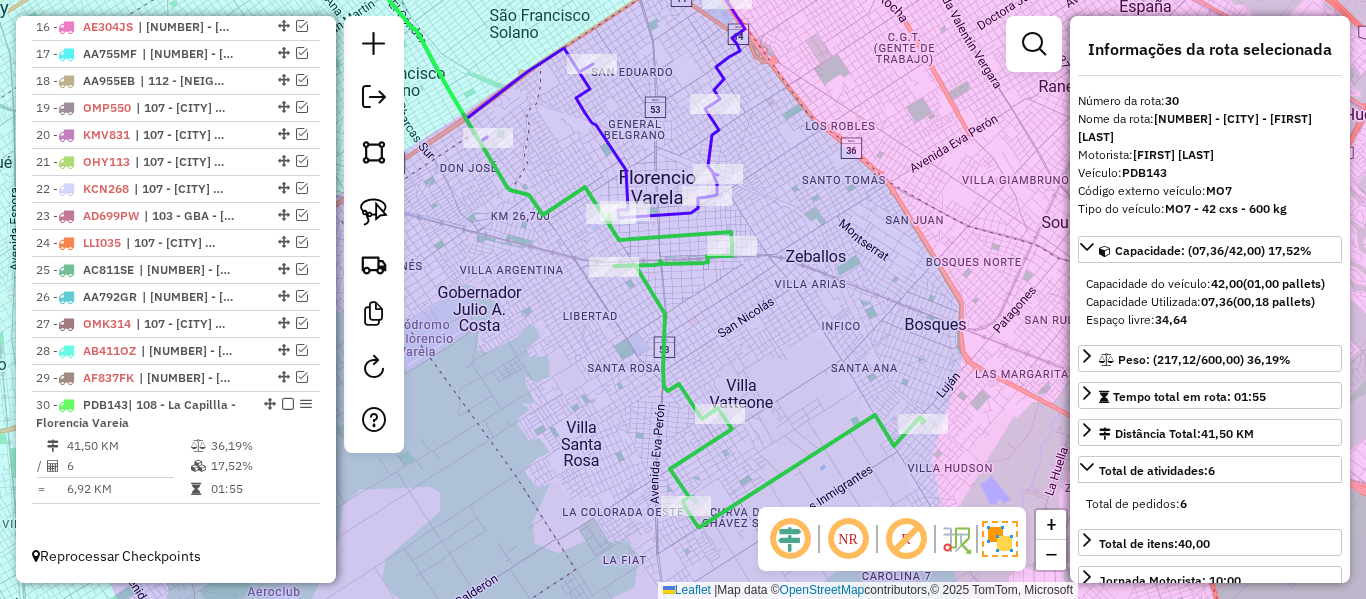 click on "Janela de atendimento Grade de atendimento Capacidade Transportadoras Veículos Cliente Pedidos  Rotas Selecione os dias de semana para filtrar as janelas de atendimento  Seg   Ter   Qua   Qui   Sex   Sáb   Dom  Informe o período da janela de atendimento: De: Até:  Filtrar exatamente a janela do cliente  Considerar janela de atendimento padrão  Selecione os dias de semana para filtrar as grades de atendimento  Seg   Ter   Qua   Qui   Sex   Sáb   Dom   Considerar clientes sem dia de atendimento cadastrado  Clientes fora do dia de atendimento selecionado Filtrar as atividades entre os valores definidos abaixo:  Peso mínimo:   Peso máximo:   Cubagem mínima:   Cubagem máxima:   De:   Até:  Filtrar as atividades entre o tempo de atendimento definido abaixo:  De:   Até:   Considerar capacidade total dos clientes não roteirizados Transportadora: Selecione um ou mais itens Tipo de veículo: Selecione um ou mais itens Veículo: Selecione um ou mais itens Motorista: Selecione um ou mais itens Nome: Rótulo:" 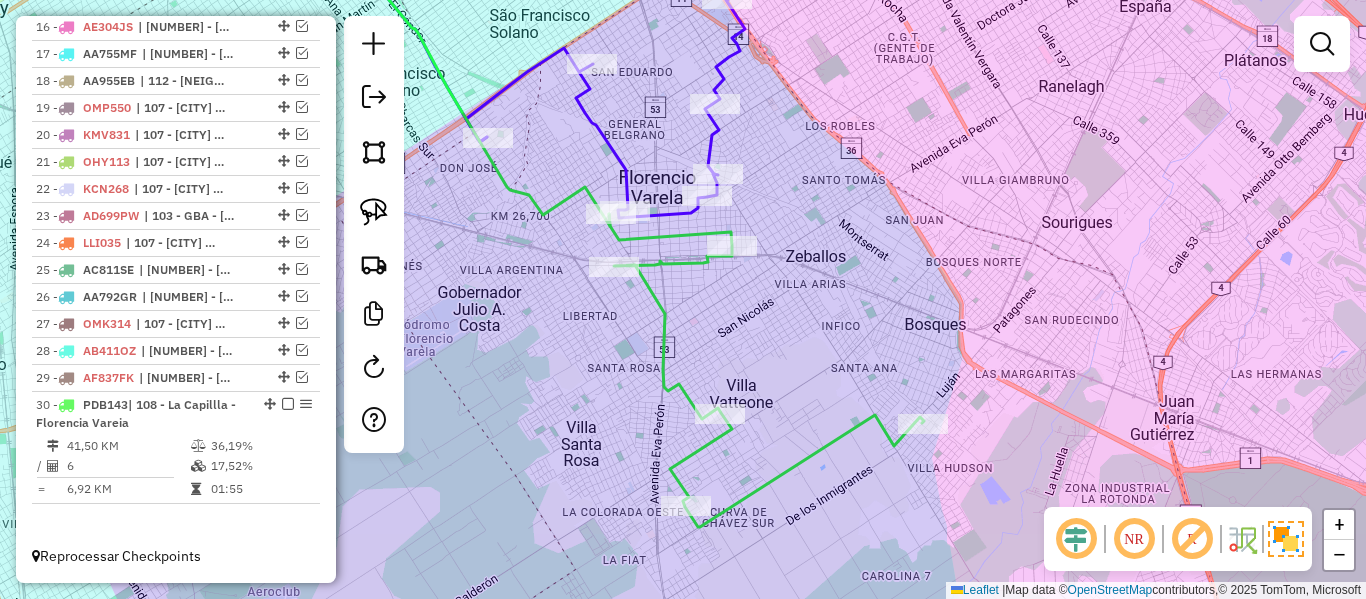 click 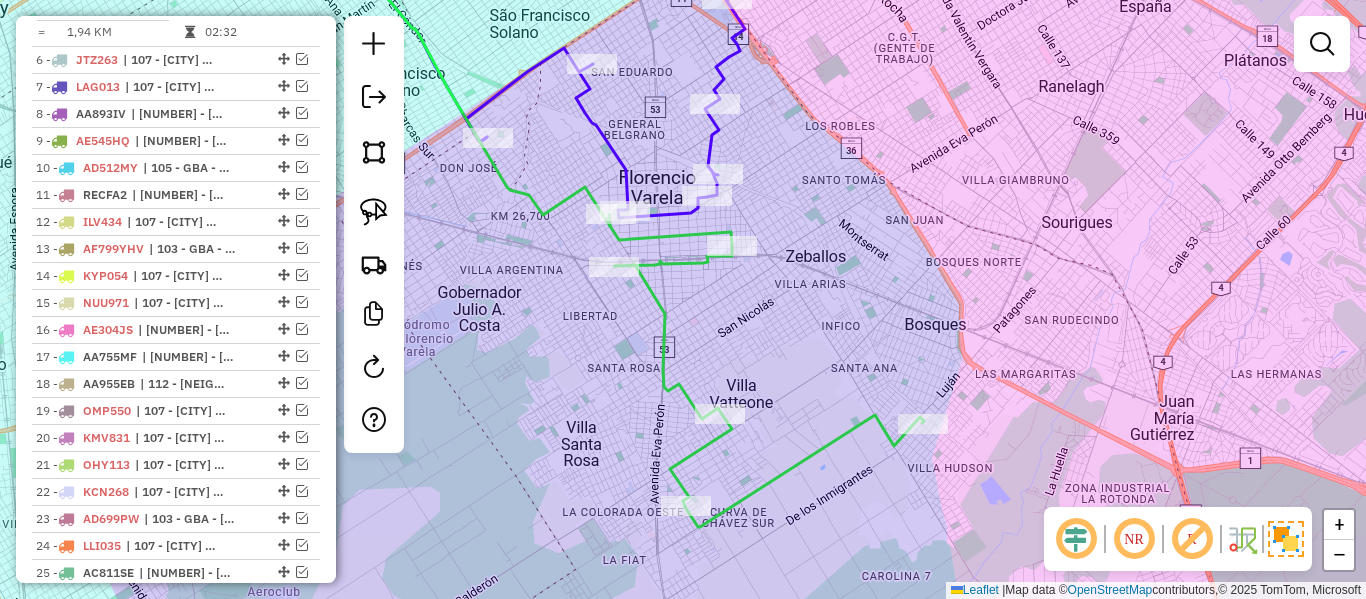 select on "**********" 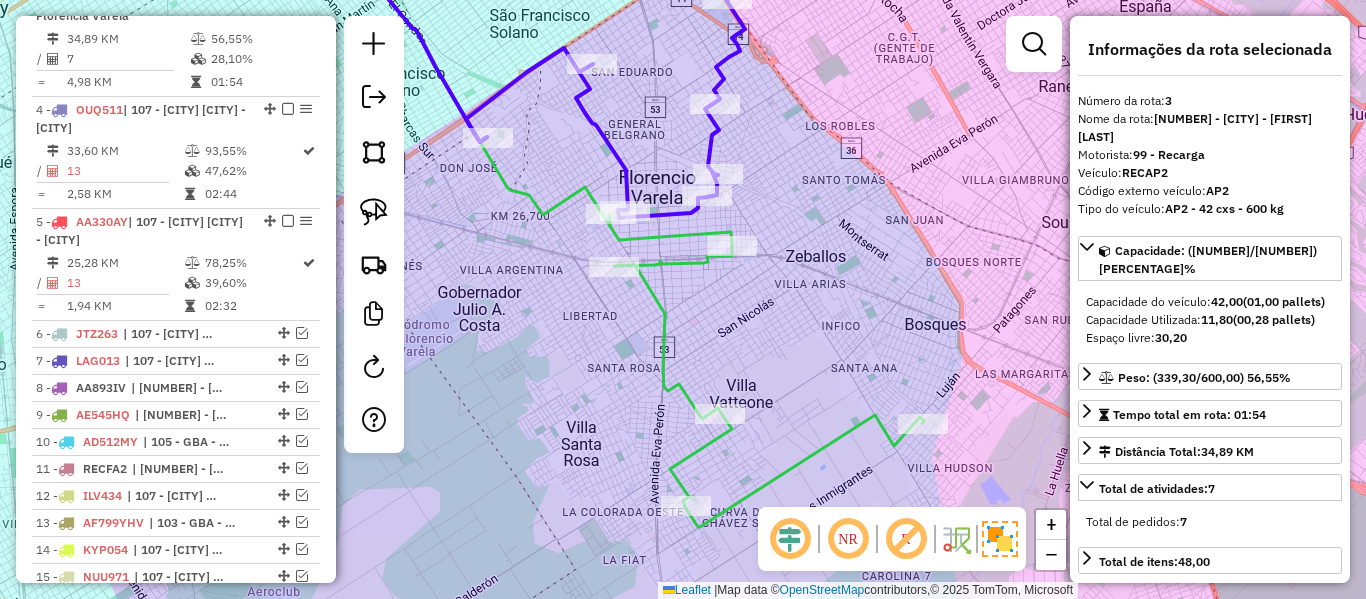 scroll, scrollTop: 987, scrollLeft: 0, axis: vertical 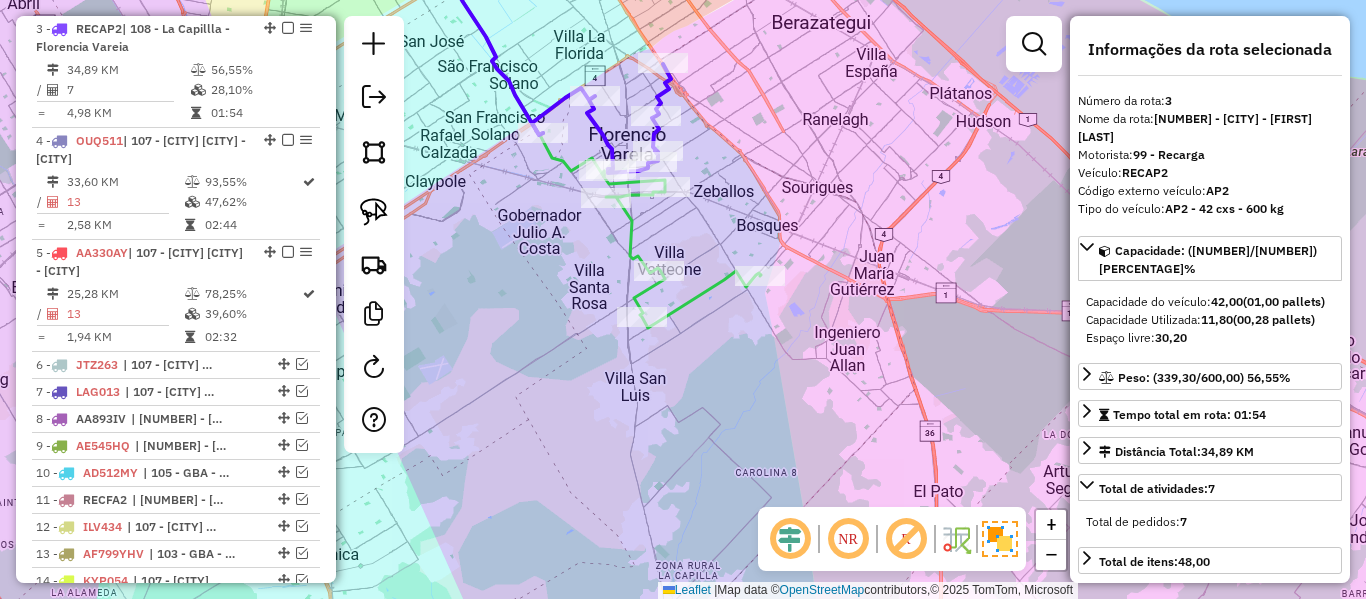 drag, startPoint x: 477, startPoint y: 272, endPoint x: 619, endPoint y: 466, distance: 240.4163 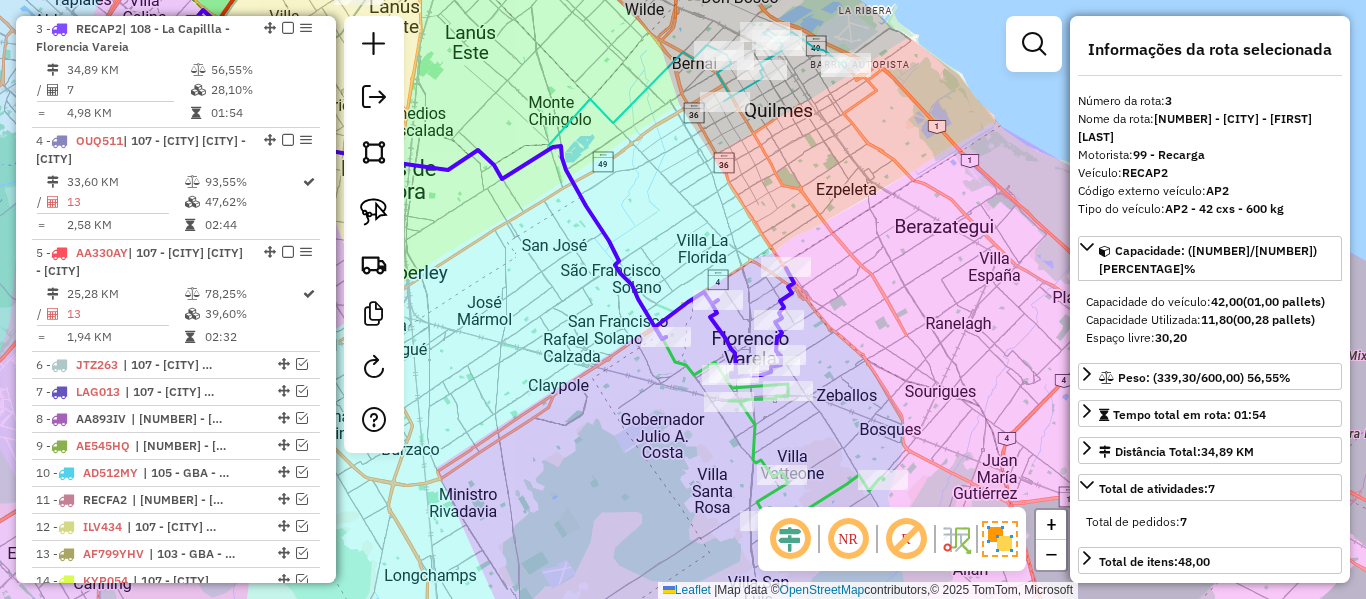 drag, startPoint x: 828, startPoint y: 250, endPoint x: 890, endPoint y: 502, distance: 259.51492 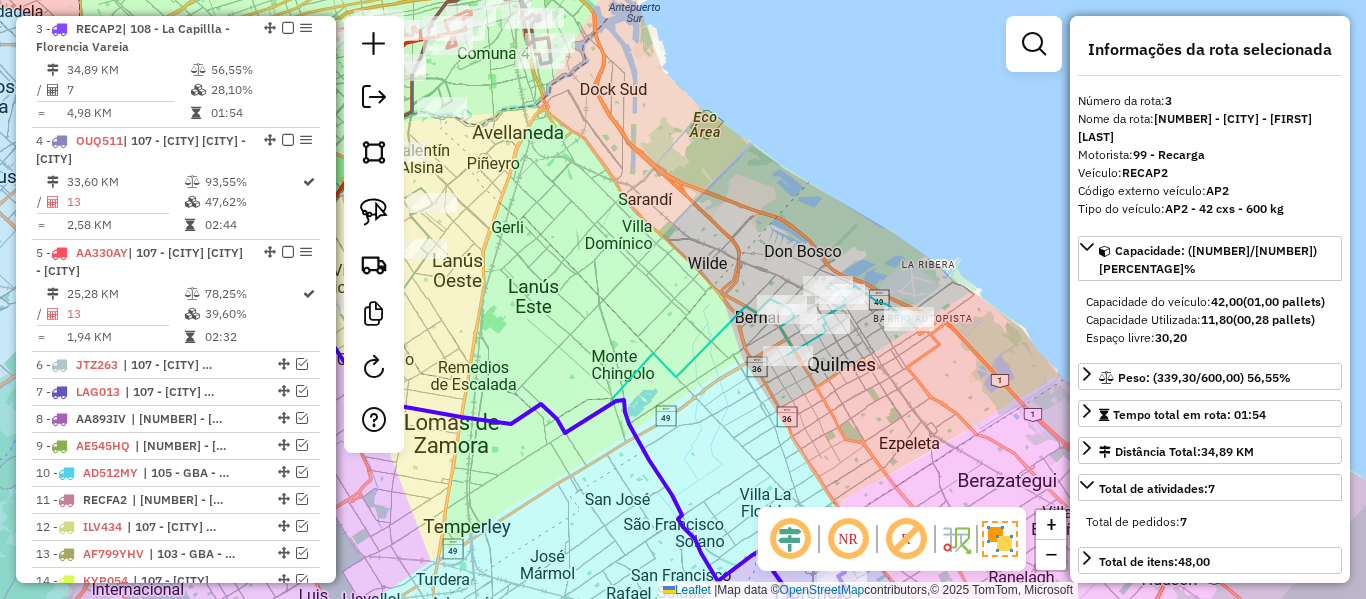 click 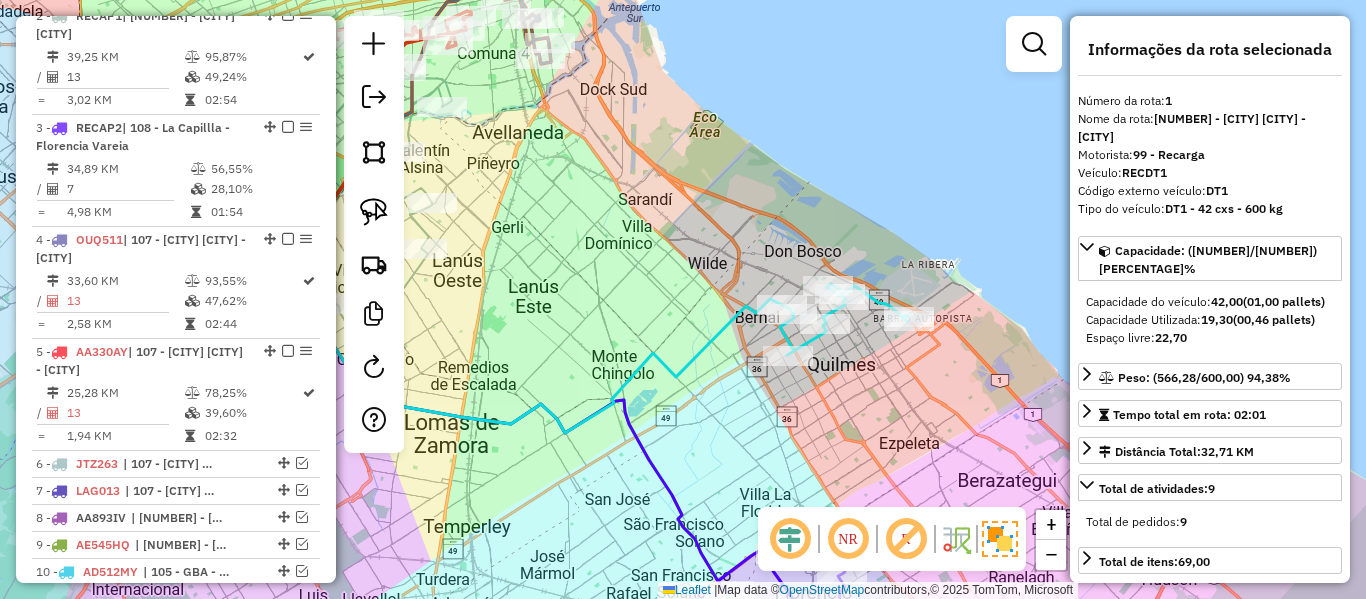 scroll, scrollTop: 763, scrollLeft: 0, axis: vertical 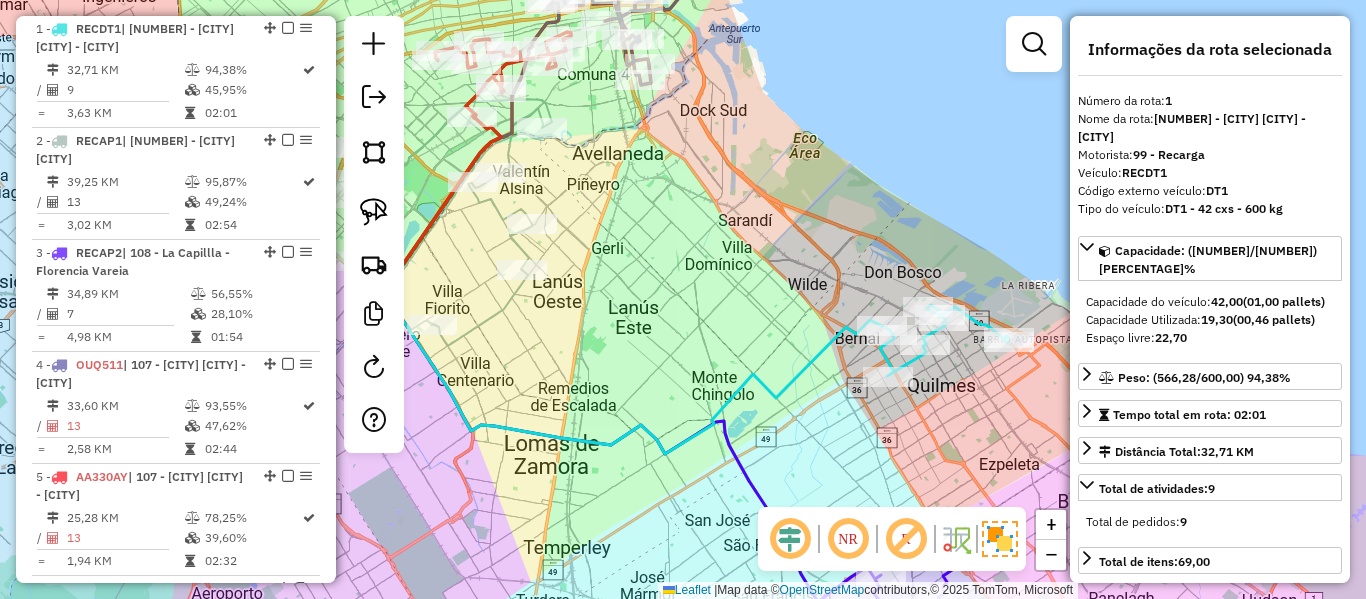 drag, startPoint x: 678, startPoint y: 218, endPoint x: 776, endPoint y: 239, distance: 100.22475 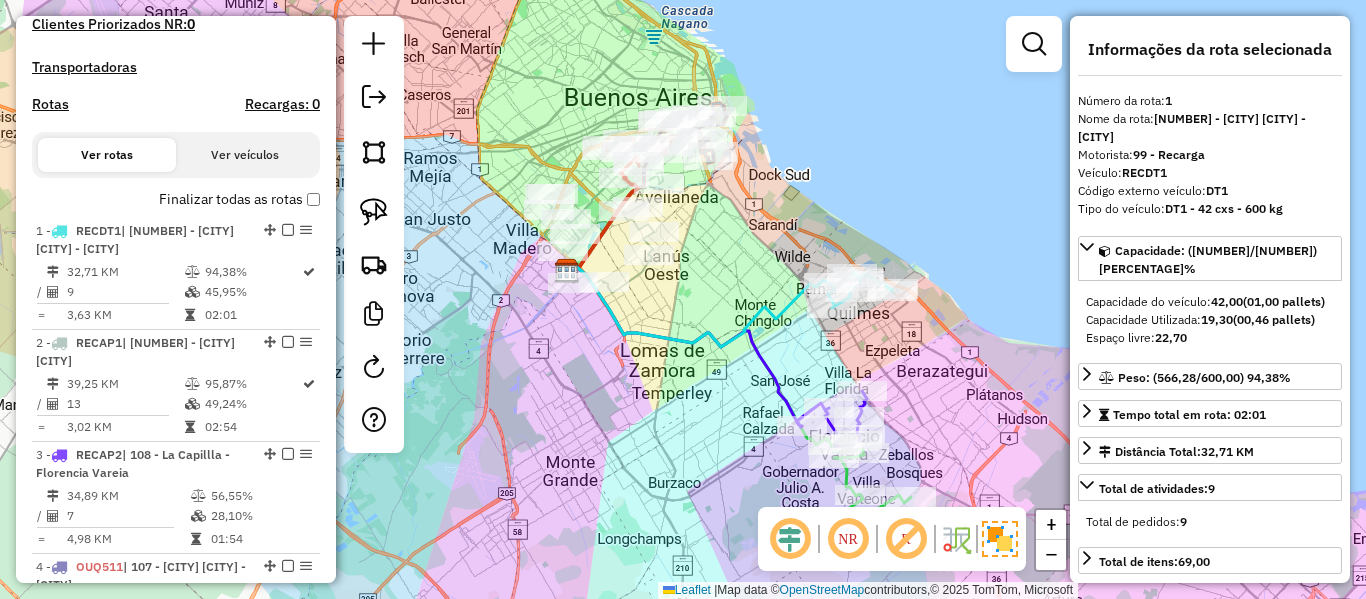 scroll, scrollTop: 363, scrollLeft: 0, axis: vertical 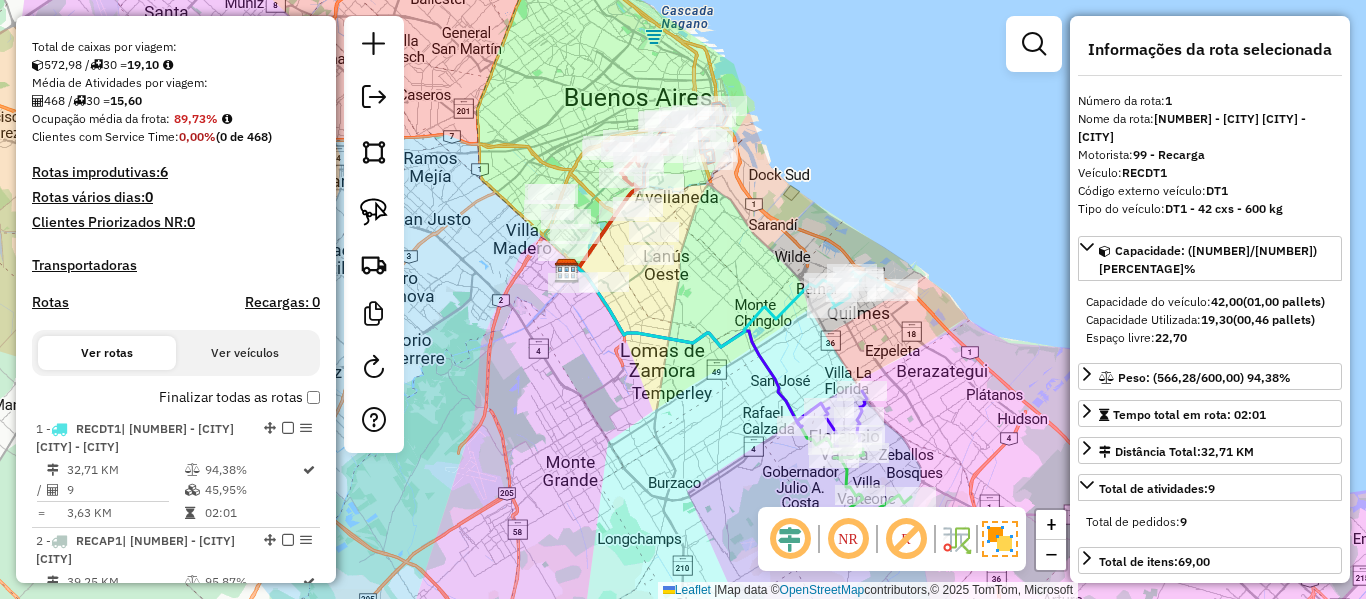 click on "Finalizar todas as rotas" at bounding box center (239, 397) 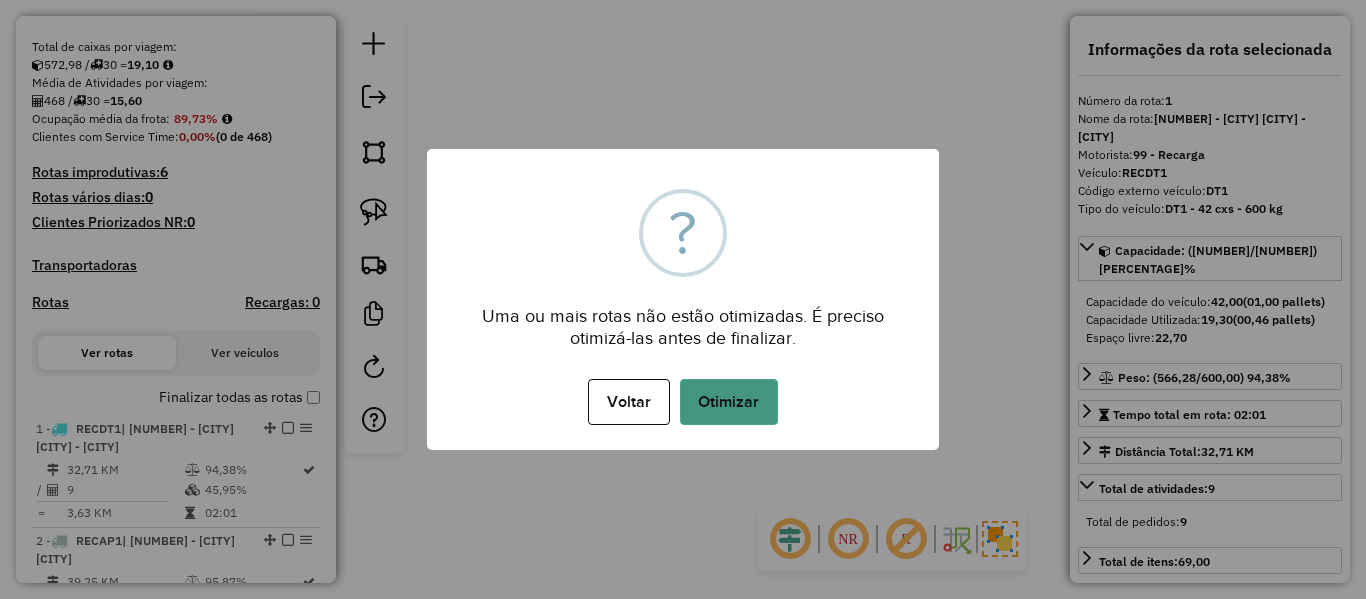 click on "Otimizar" at bounding box center [729, 402] 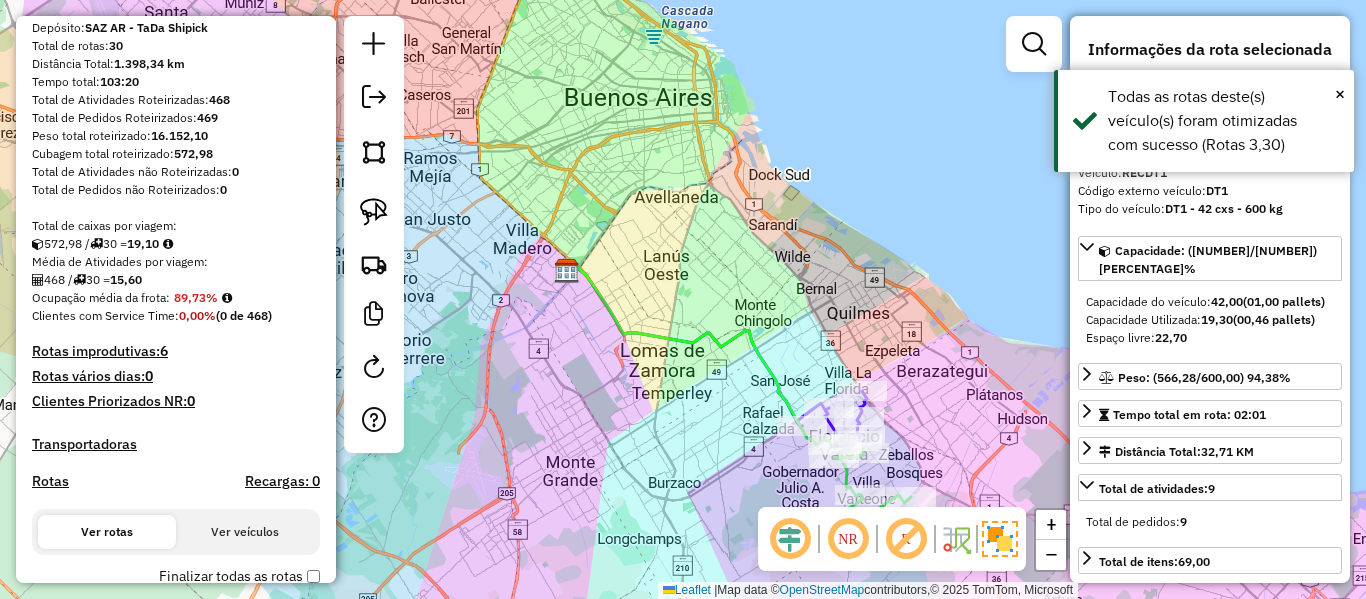 scroll, scrollTop: 300, scrollLeft: 0, axis: vertical 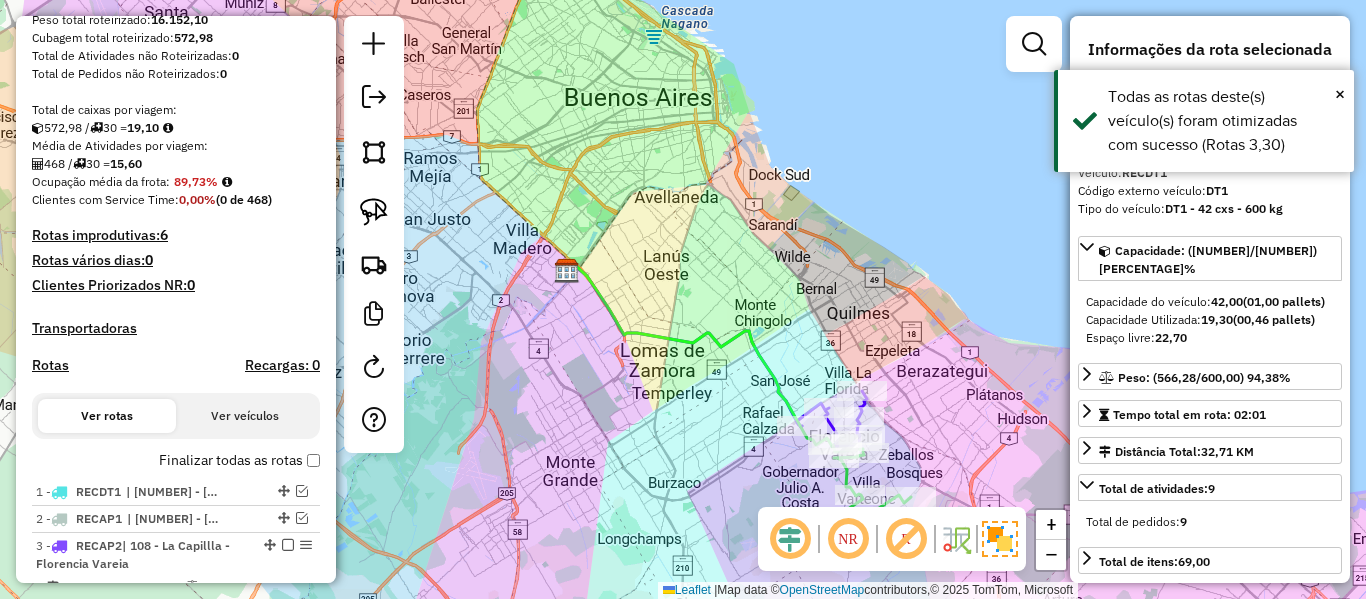 click on "Finalizar todas as rotas" at bounding box center (239, 460) 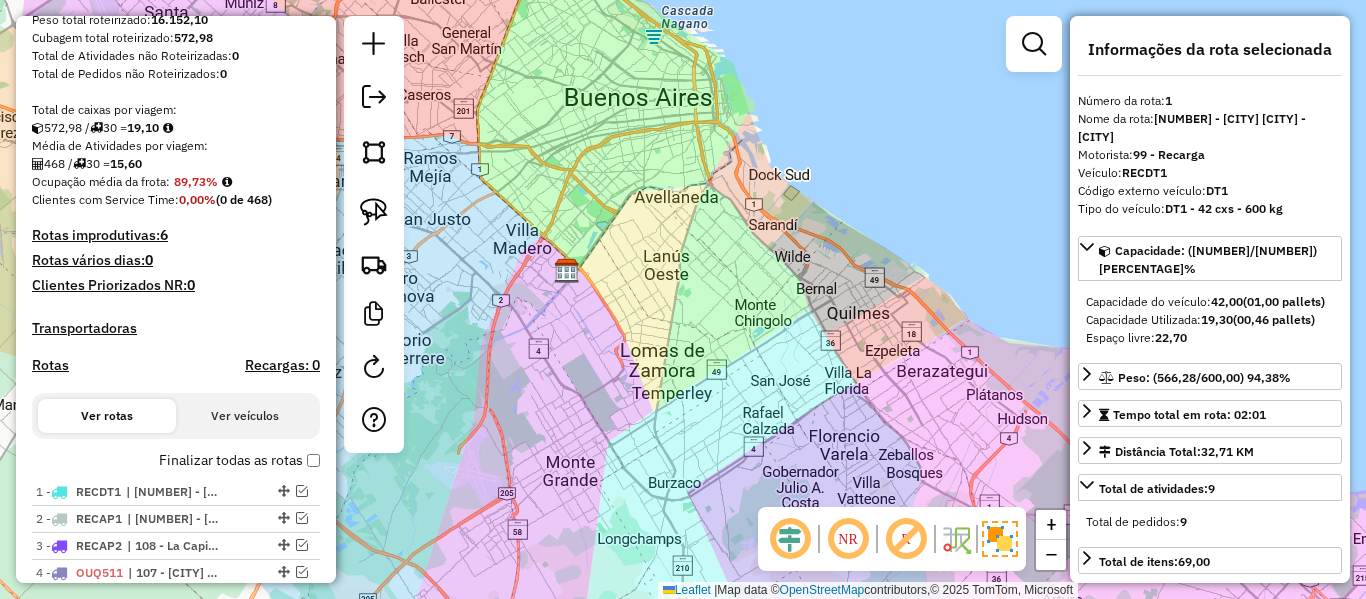 click on "Finalizar todas as rotas" at bounding box center [239, 460] 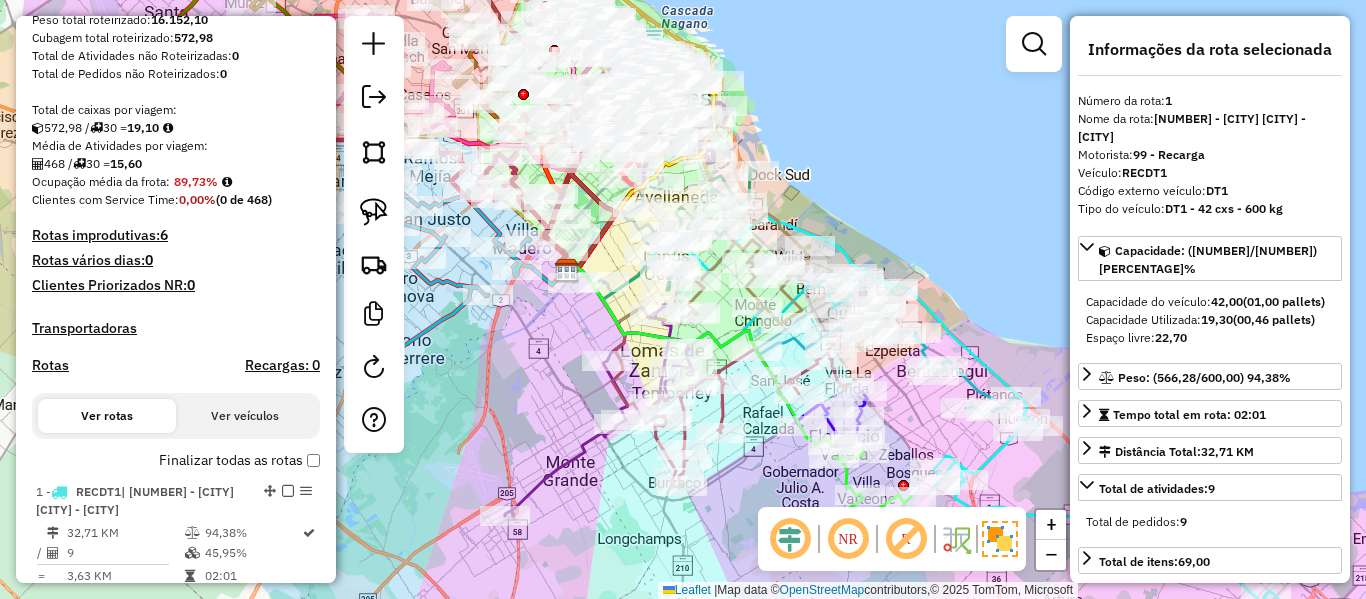 click on "Rotas" at bounding box center [50, 365] 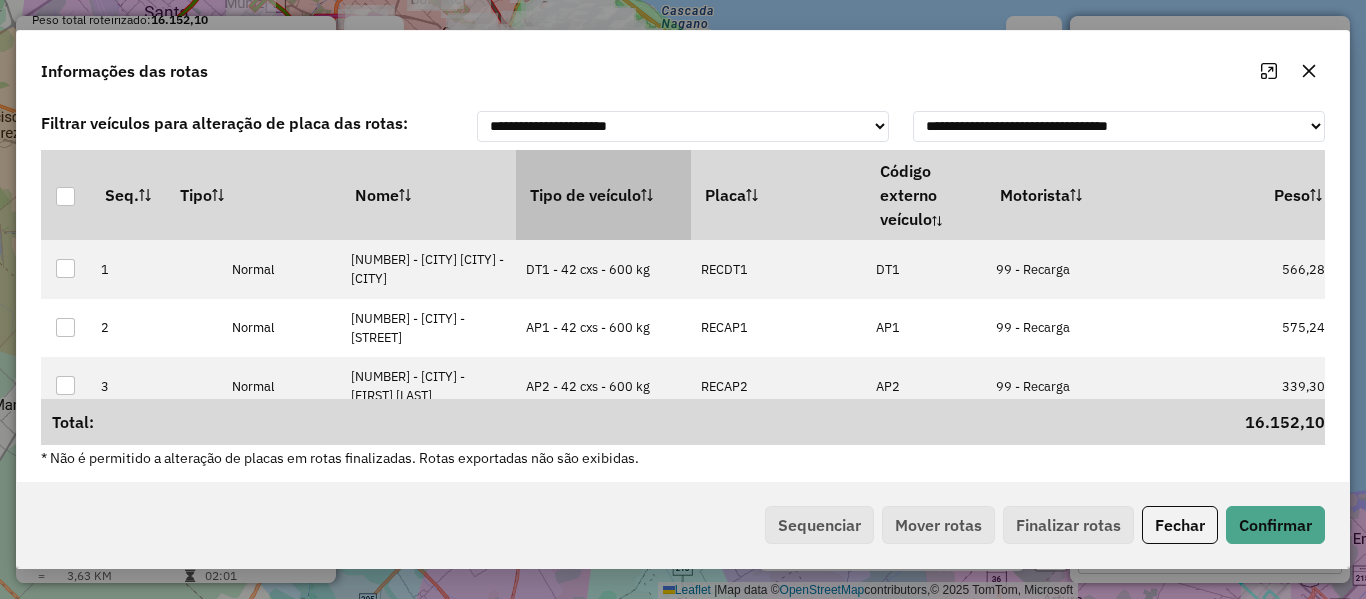click on "Tipo de veículo" at bounding box center [603, 195] 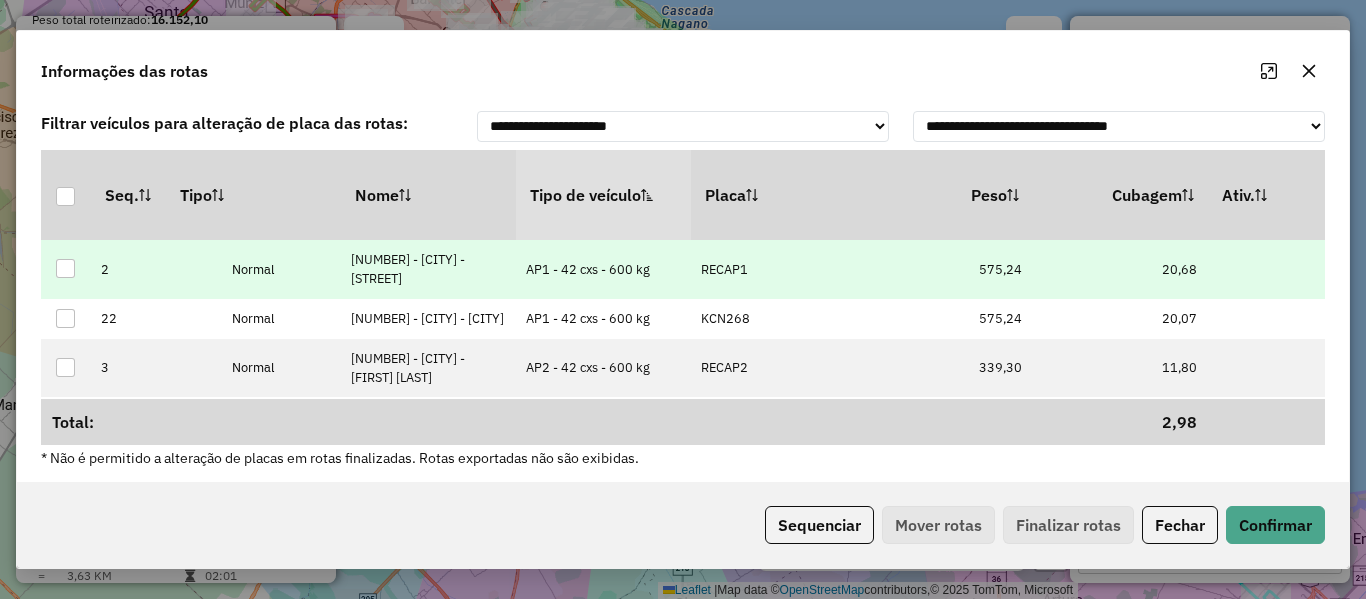 drag, startPoint x: 863, startPoint y: 270, endPoint x: 927, endPoint y: 266, distance: 64.12488 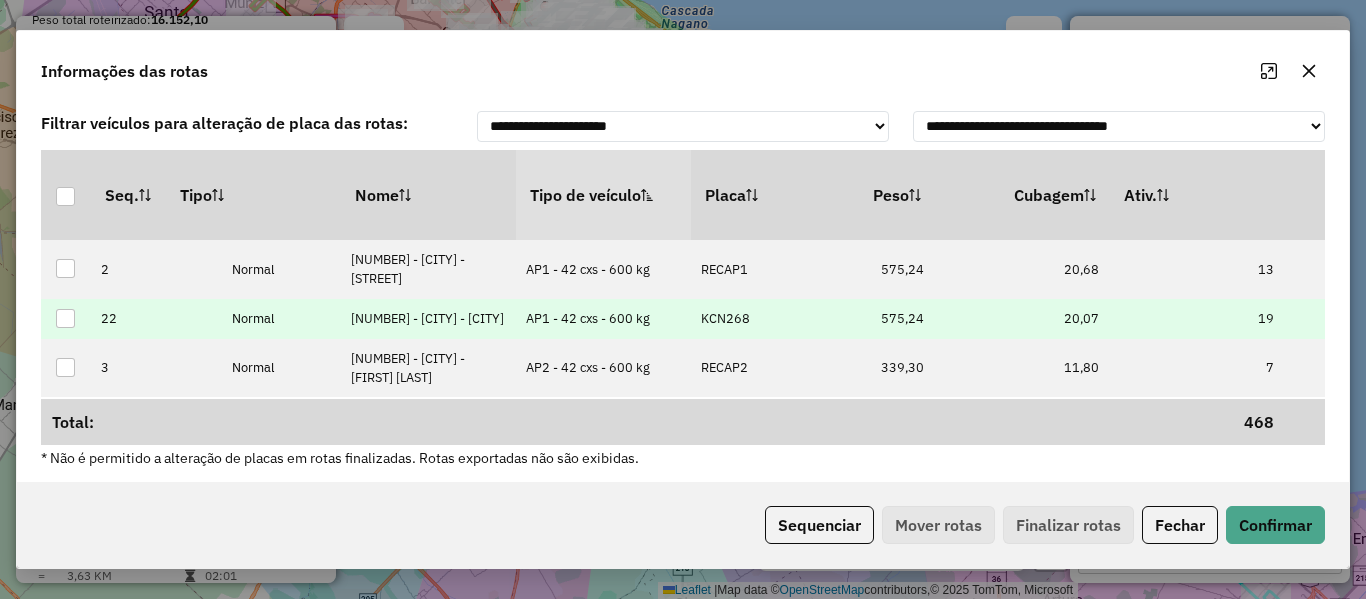 drag, startPoint x: 1065, startPoint y: 314, endPoint x: 1078, endPoint y: 312, distance: 13.152946 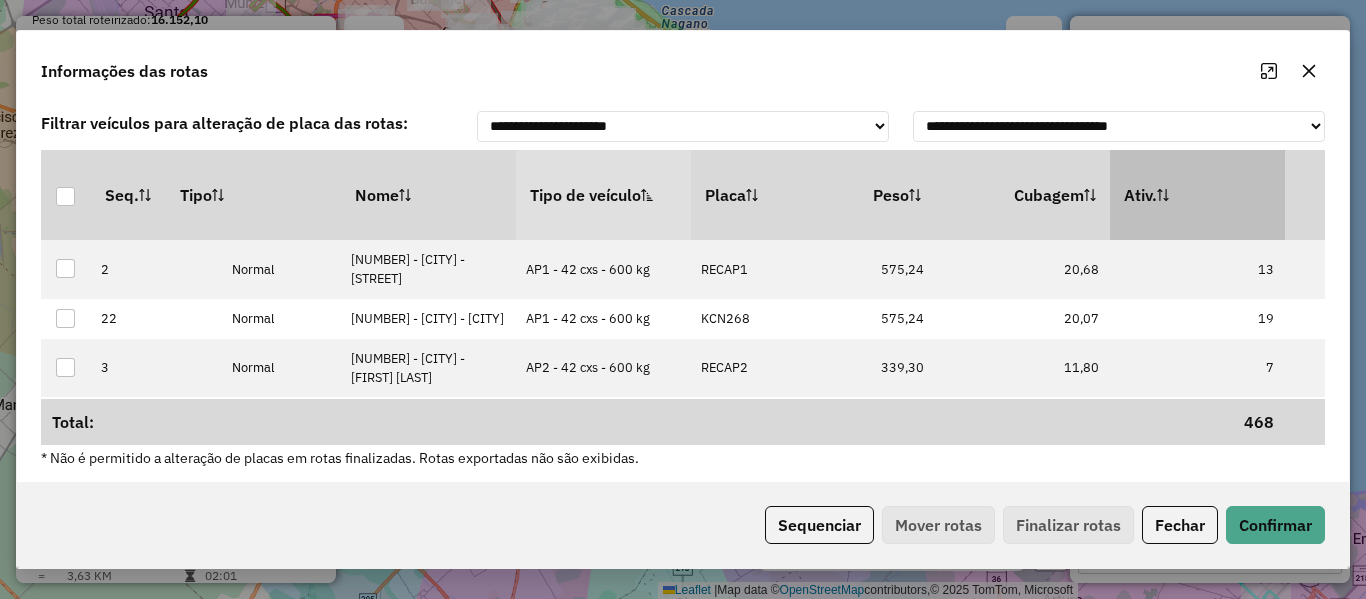 scroll, scrollTop: 0, scrollLeft: 409, axis: horizontal 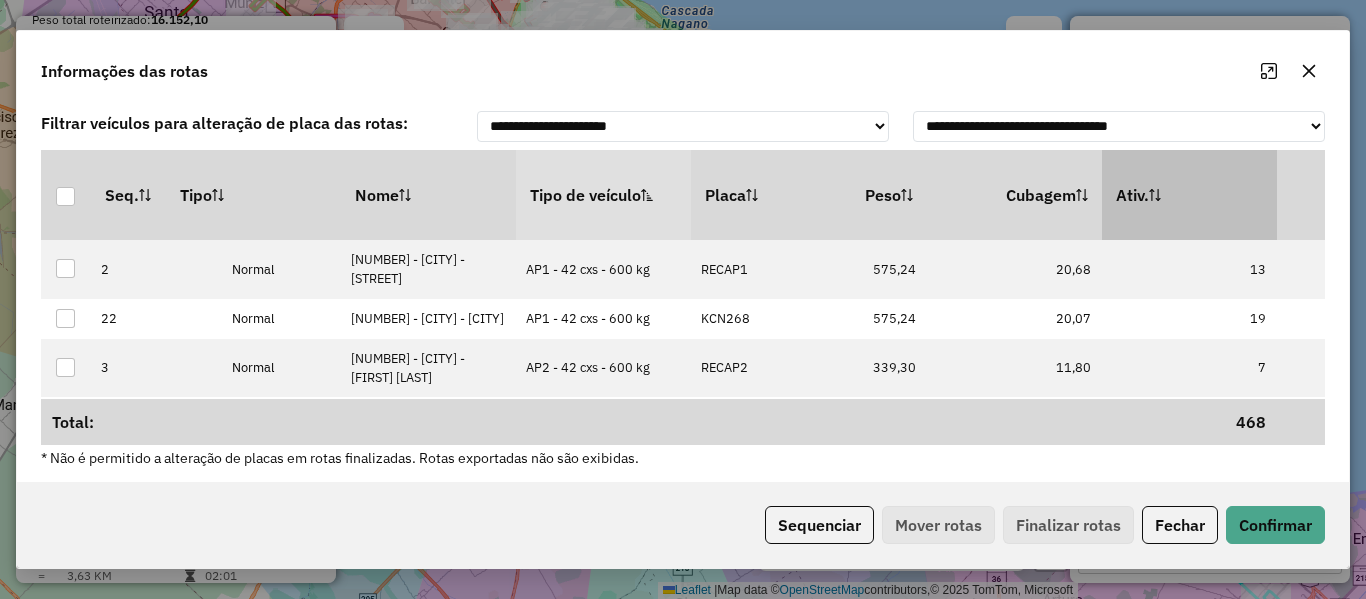 click on "Ativ." at bounding box center [1189, 195] 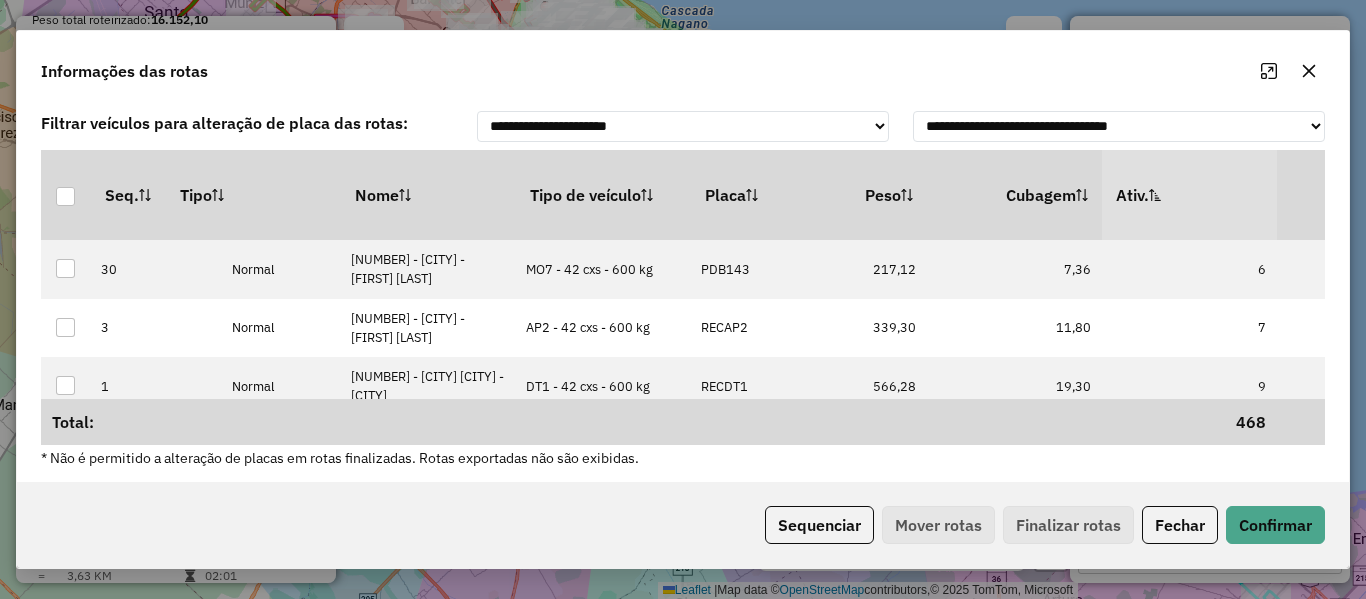 click on "Ativ." at bounding box center (1189, 195) 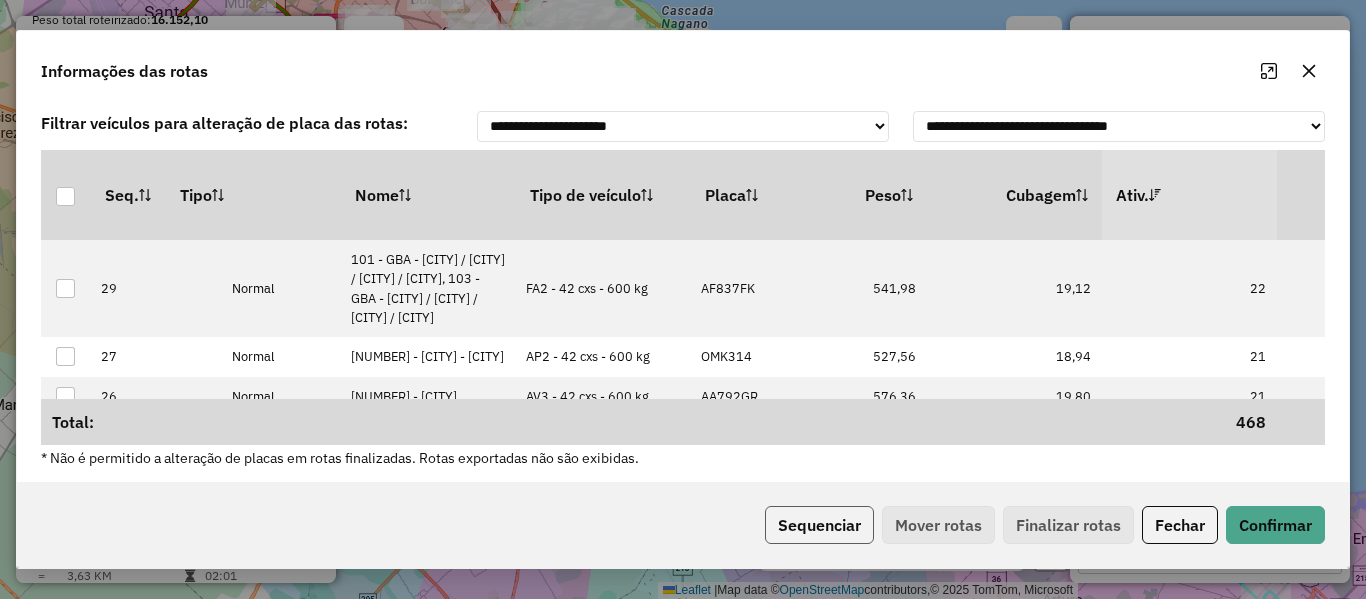 click on "Sequenciar" 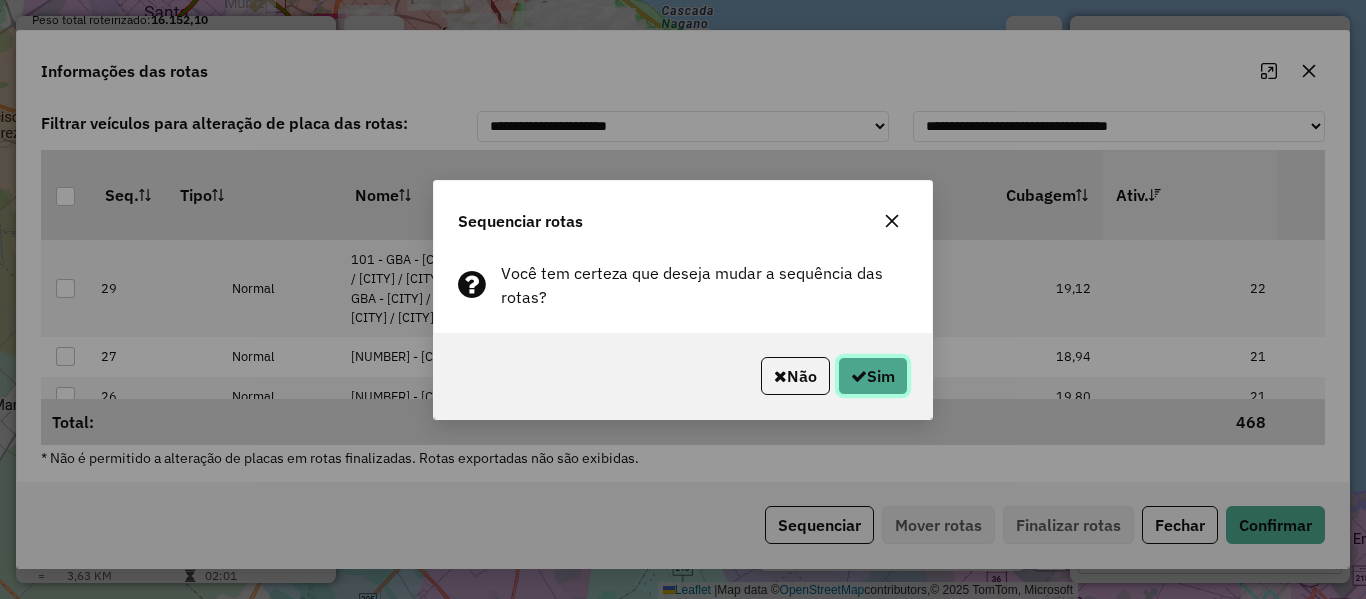 click on "Sim" 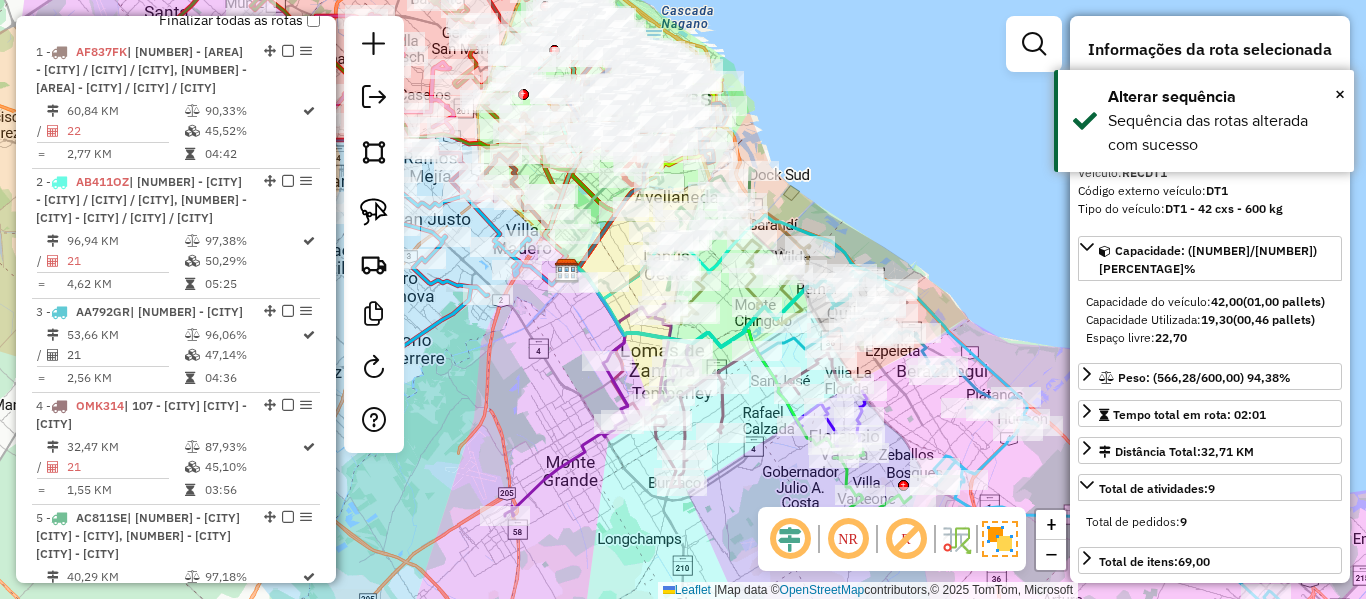 scroll, scrollTop: 763, scrollLeft: 0, axis: vertical 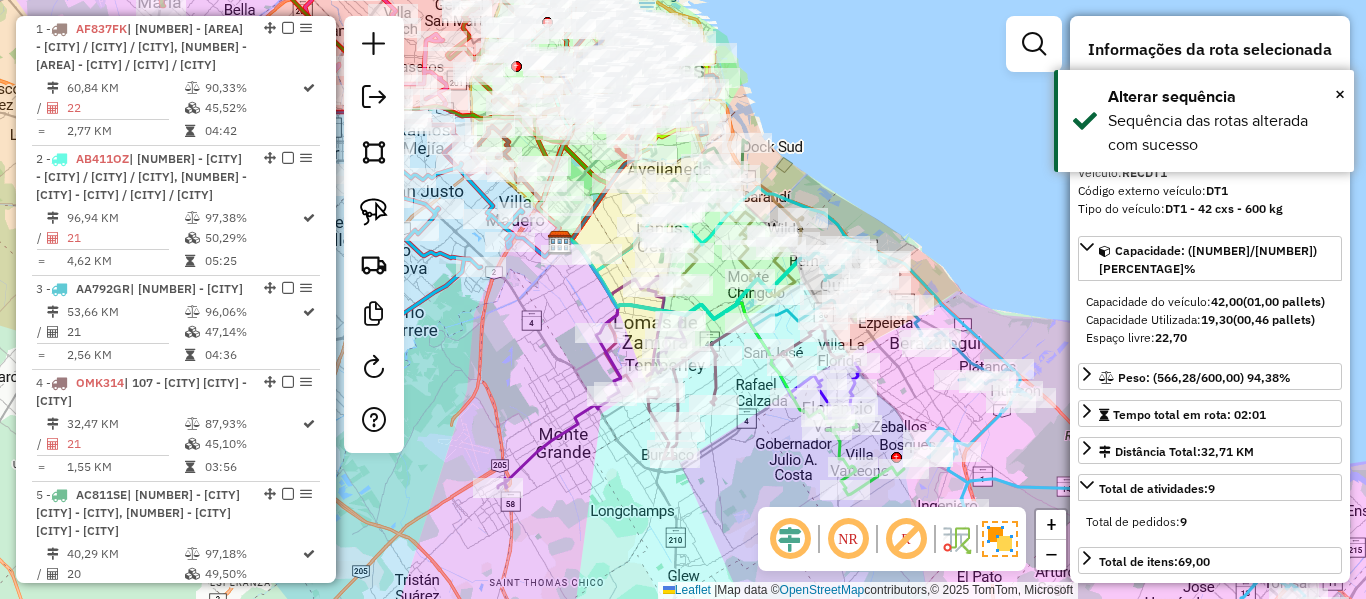 drag, startPoint x: 916, startPoint y: 427, endPoint x: 832, endPoint y: 332, distance: 126.81088 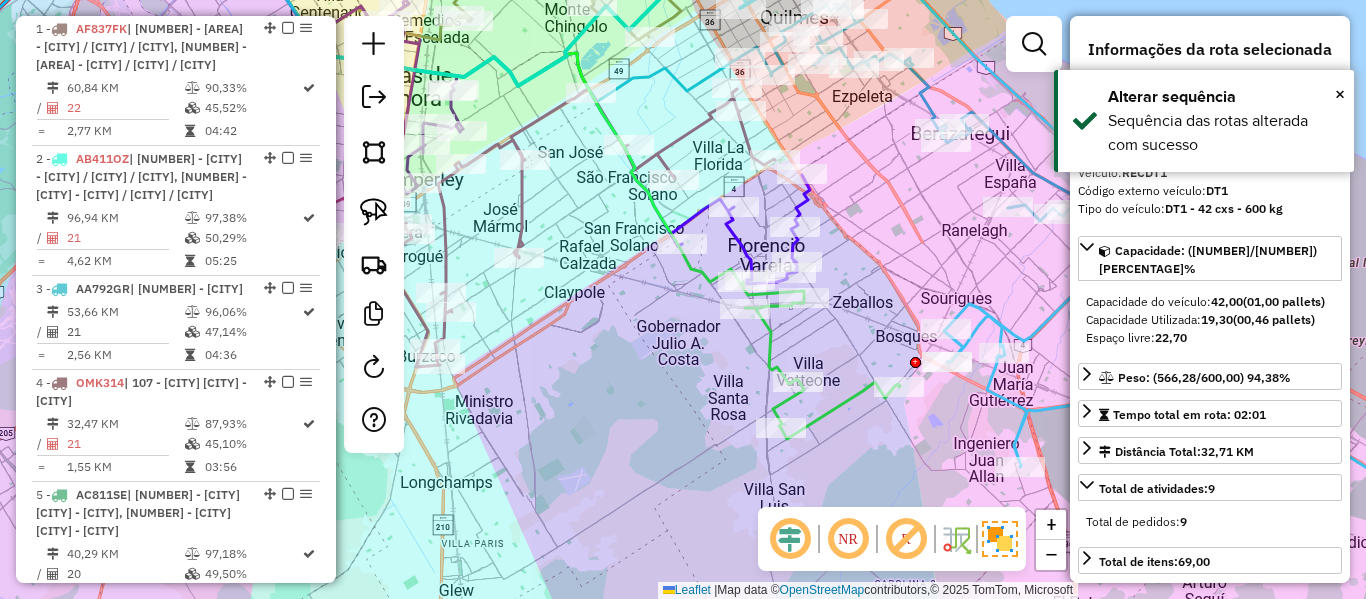 click 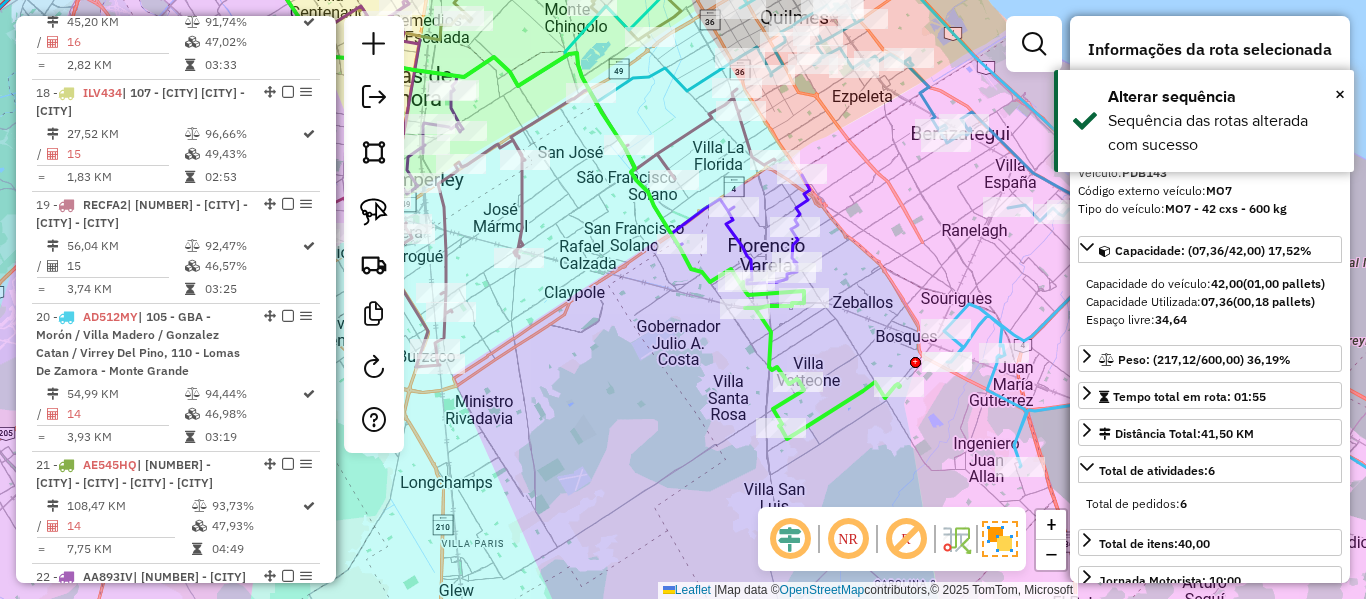 scroll, scrollTop: 3995, scrollLeft: 0, axis: vertical 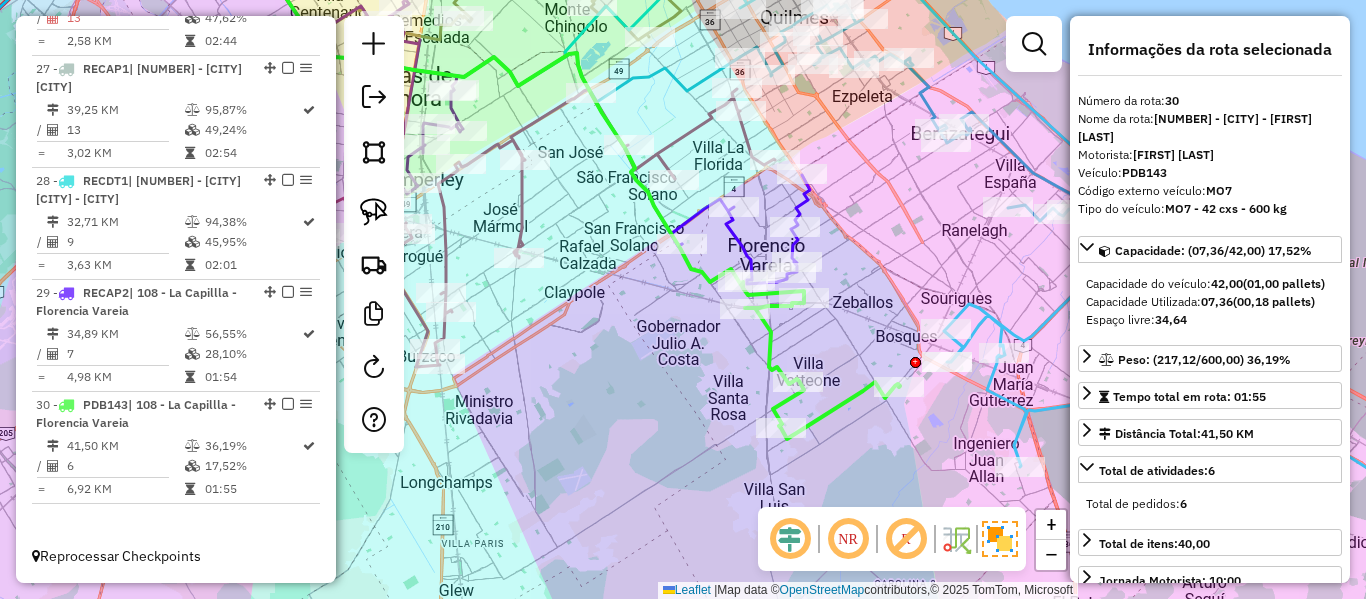 click 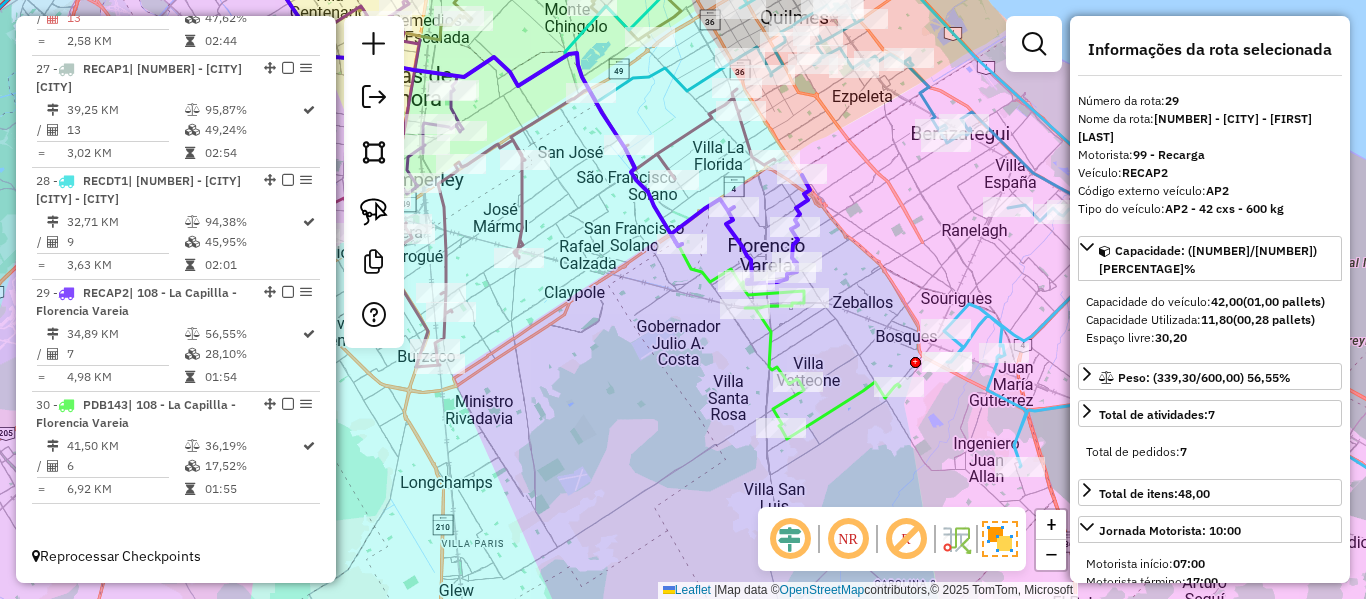 click 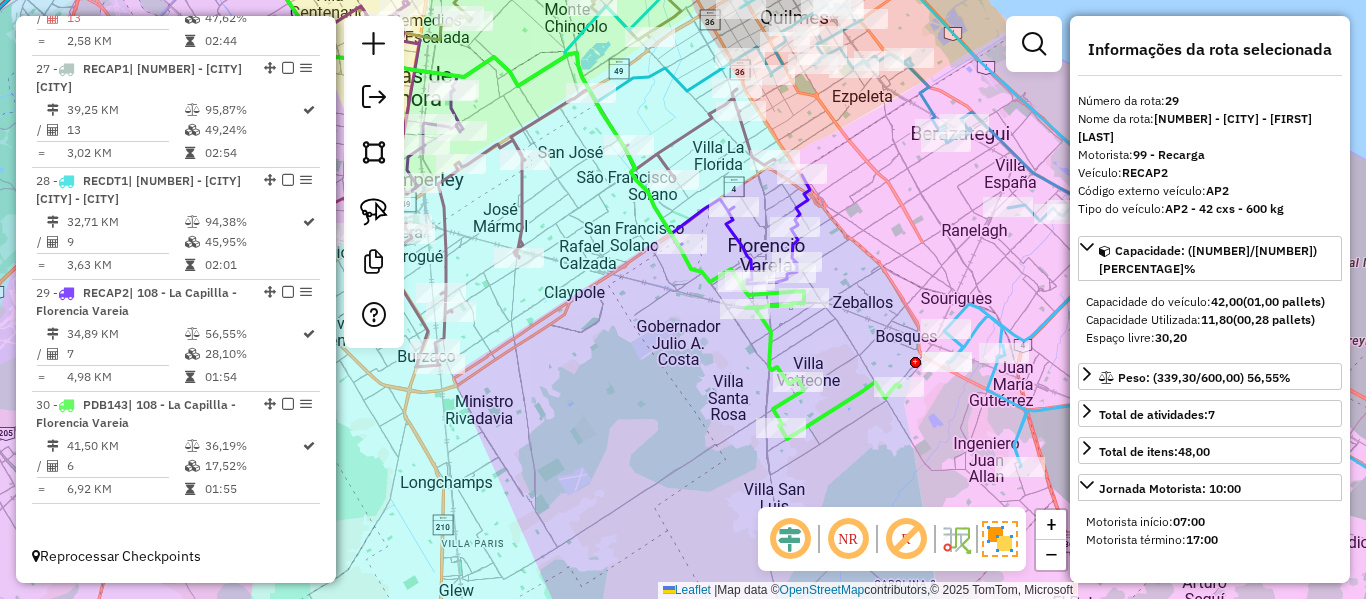 click 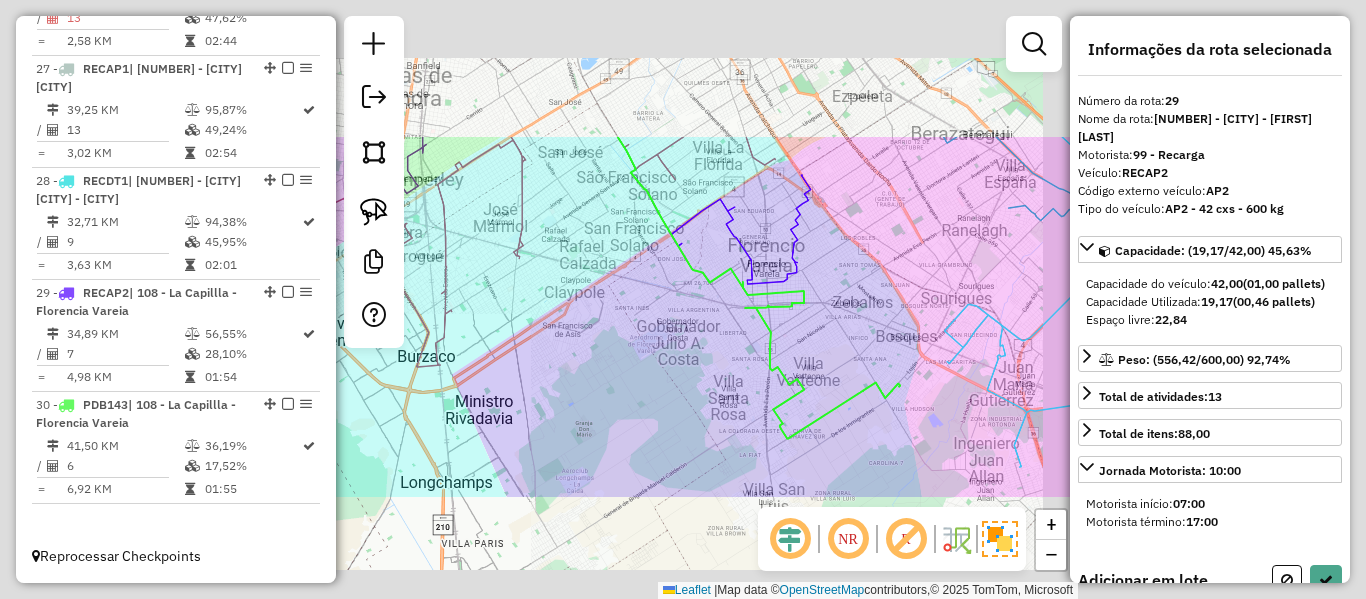 select on "**********" 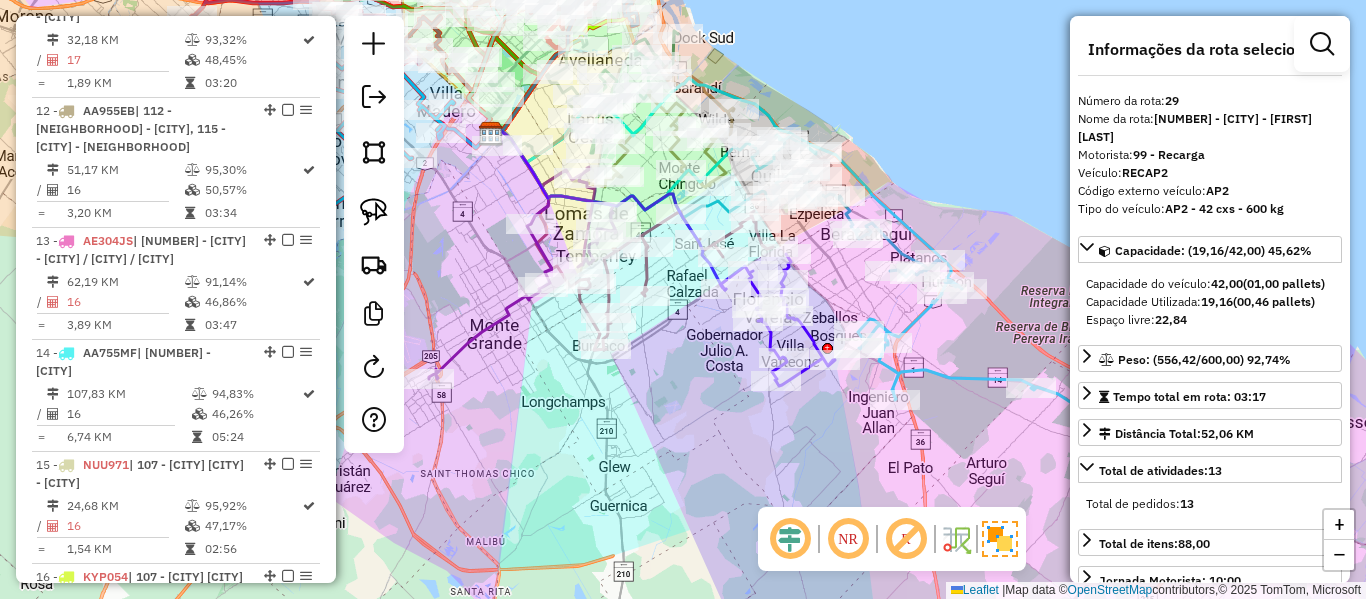 scroll, scrollTop: 0, scrollLeft: 0, axis: both 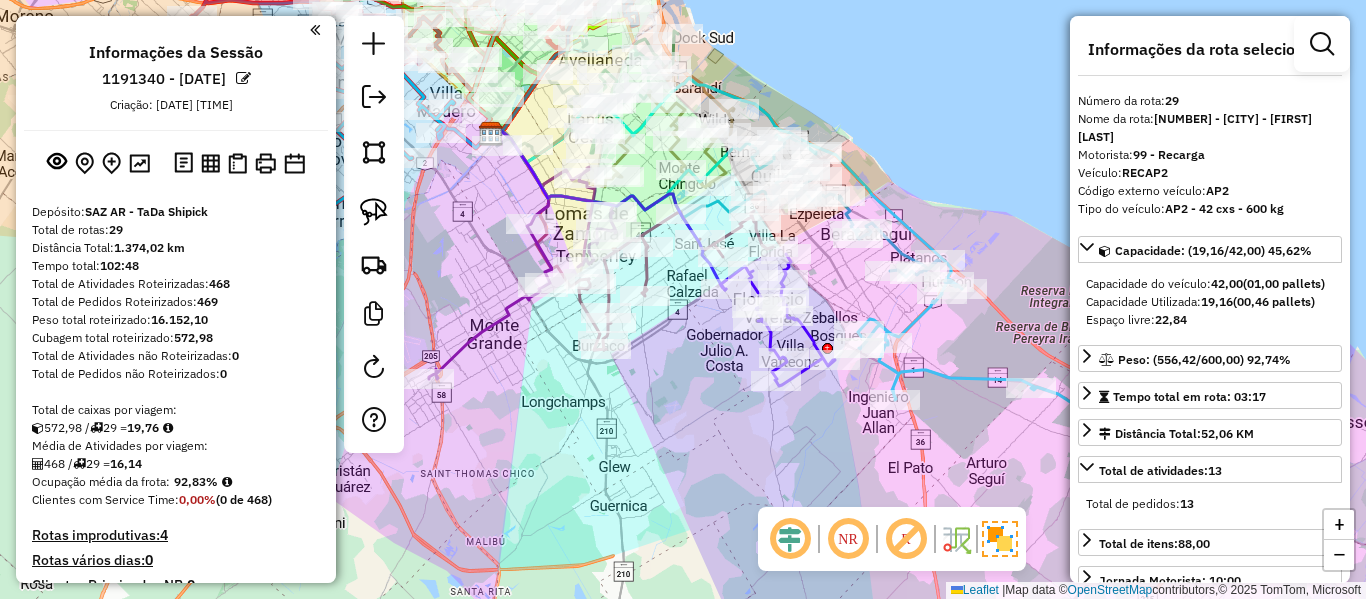 drag, startPoint x: 244, startPoint y: 350, endPoint x: 307, endPoint y: 67, distance: 289.92758 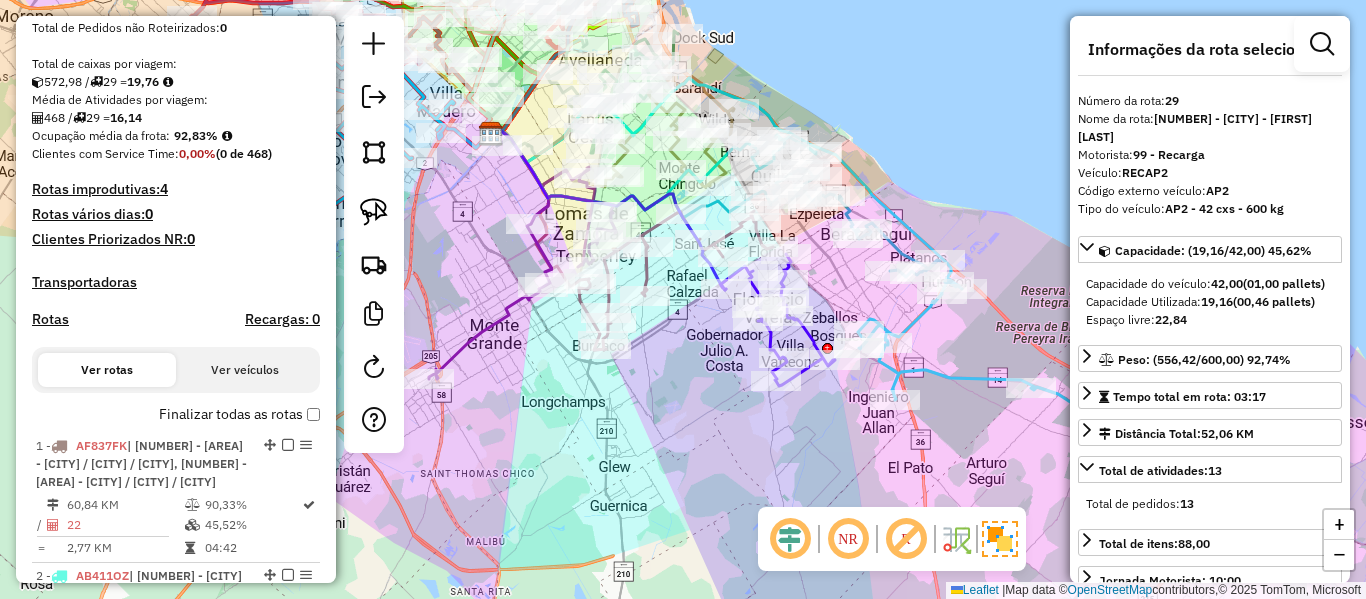 scroll, scrollTop: 400, scrollLeft: 0, axis: vertical 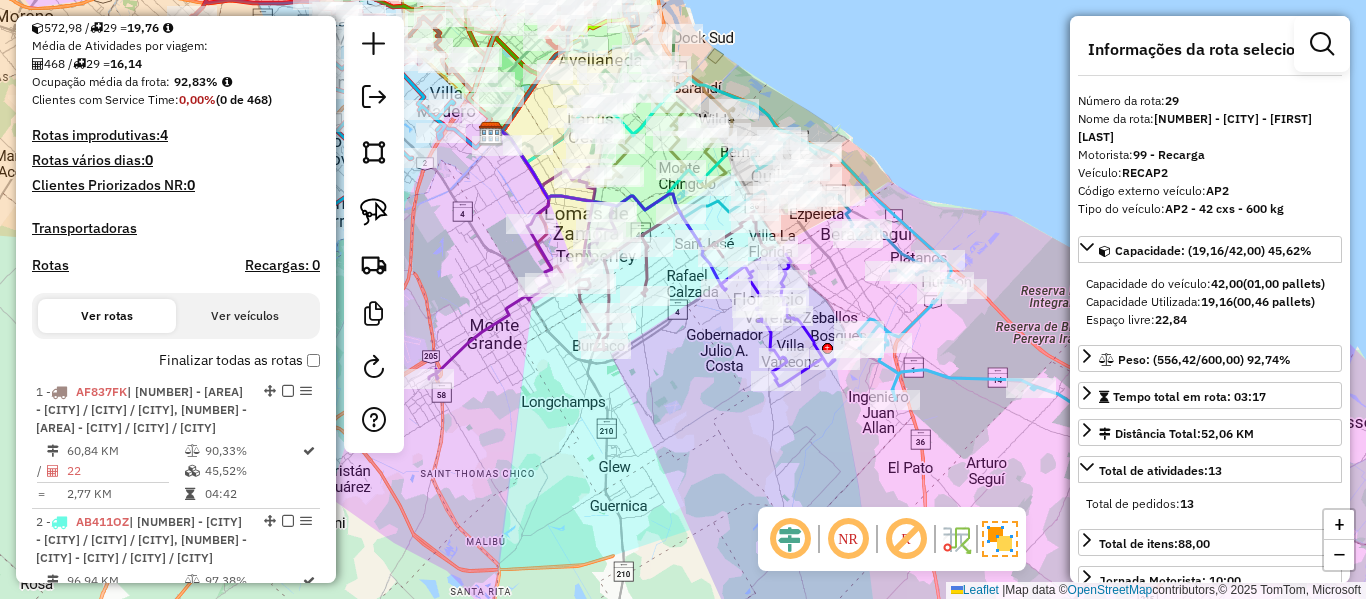 click on "Finalizar todas as rotas" at bounding box center [239, 360] 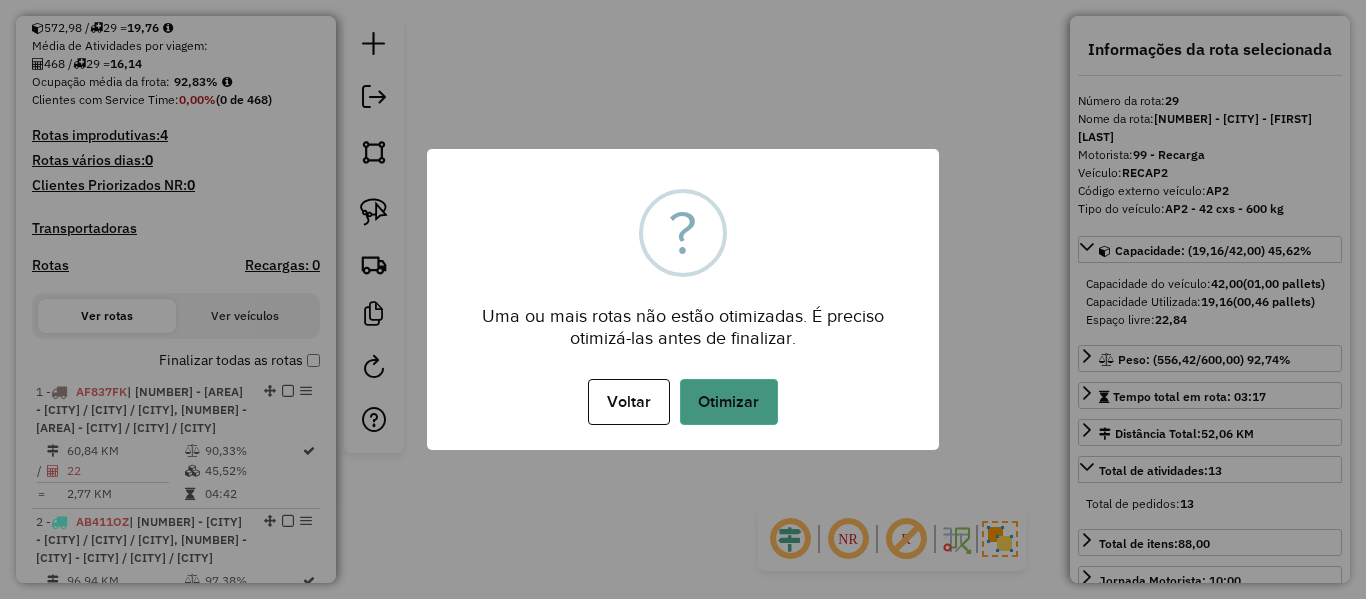 click on "Otimizar" at bounding box center [729, 402] 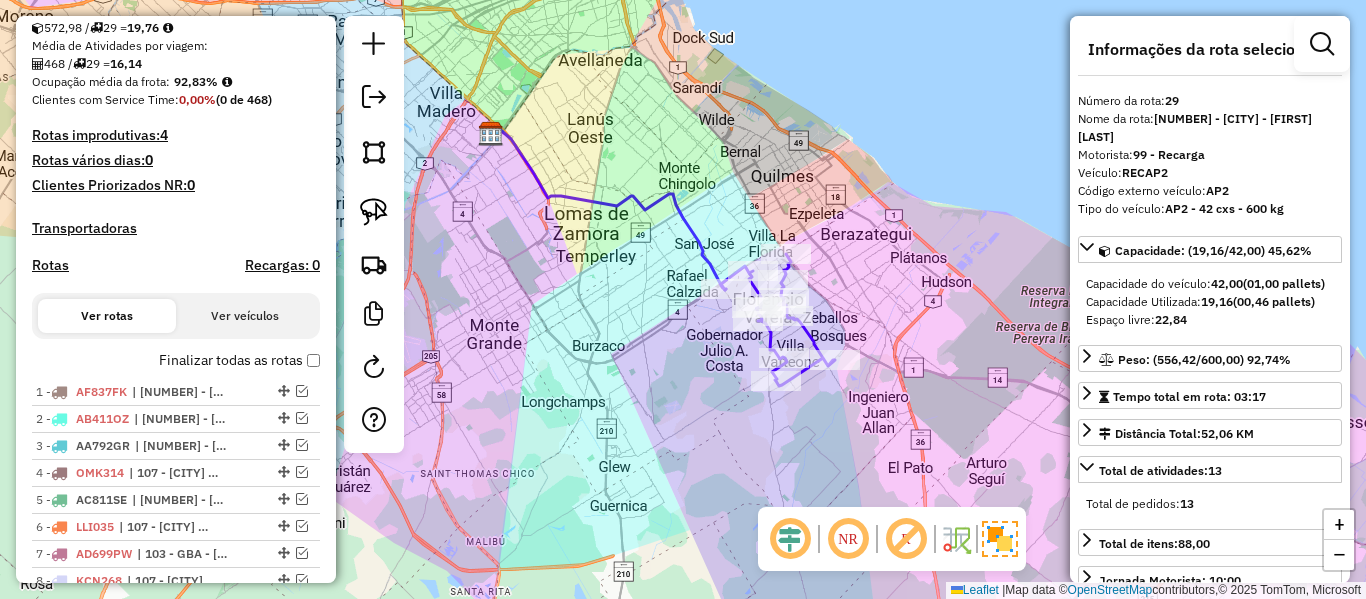 click on "Finalizar todas as rotas" at bounding box center (239, 360) 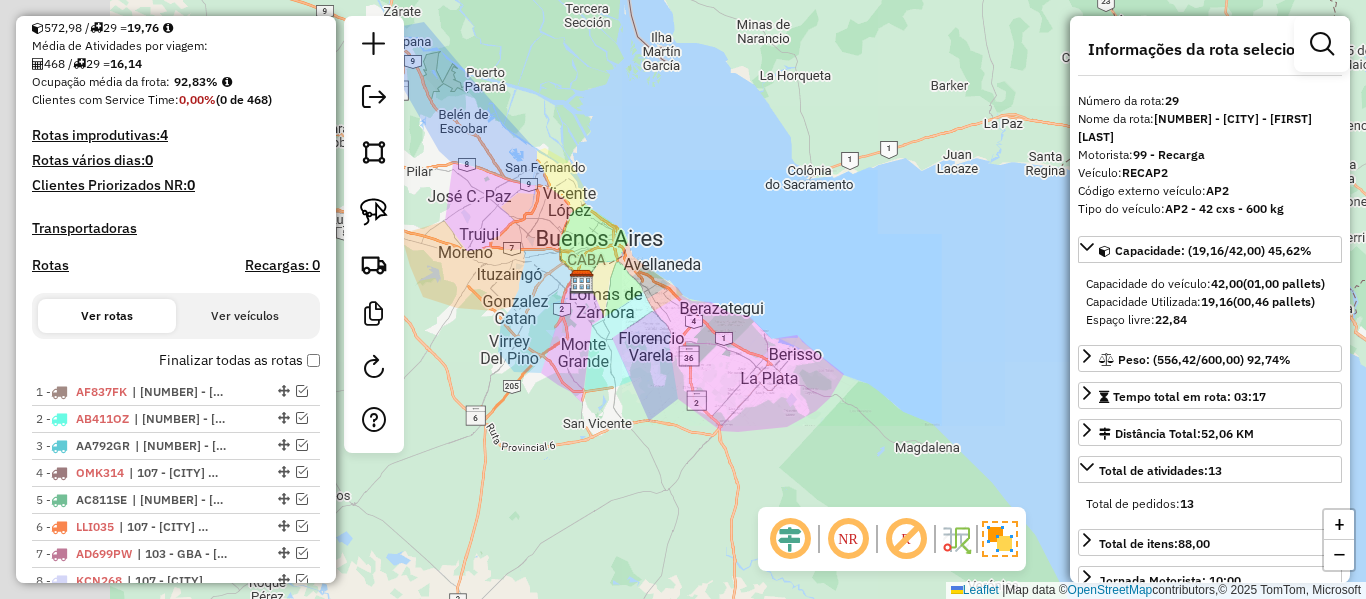 drag, startPoint x: 677, startPoint y: 352, endPoint x: 422, endPoint y: 417, distance: 263.15396 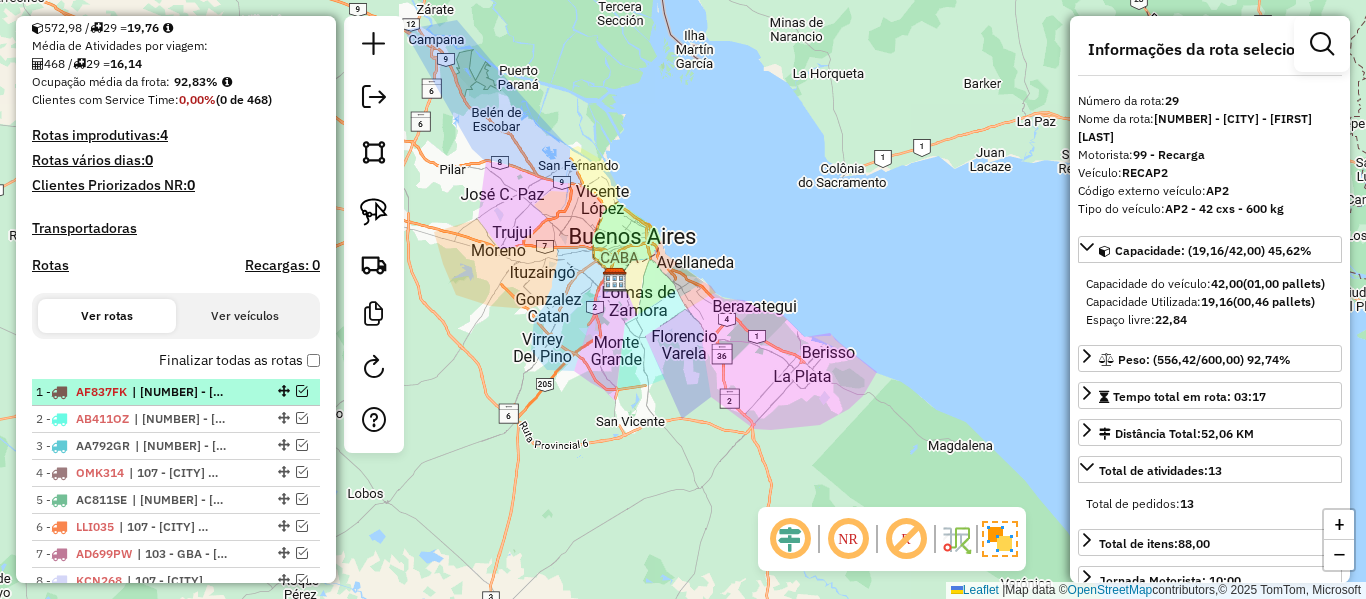 click on "1 -    [PLATE] | 101 - [CITY] - [CITY] / [CITY], 103 - [CITY] - [CITY] / [CITY]" at bounding box center (142, 392) 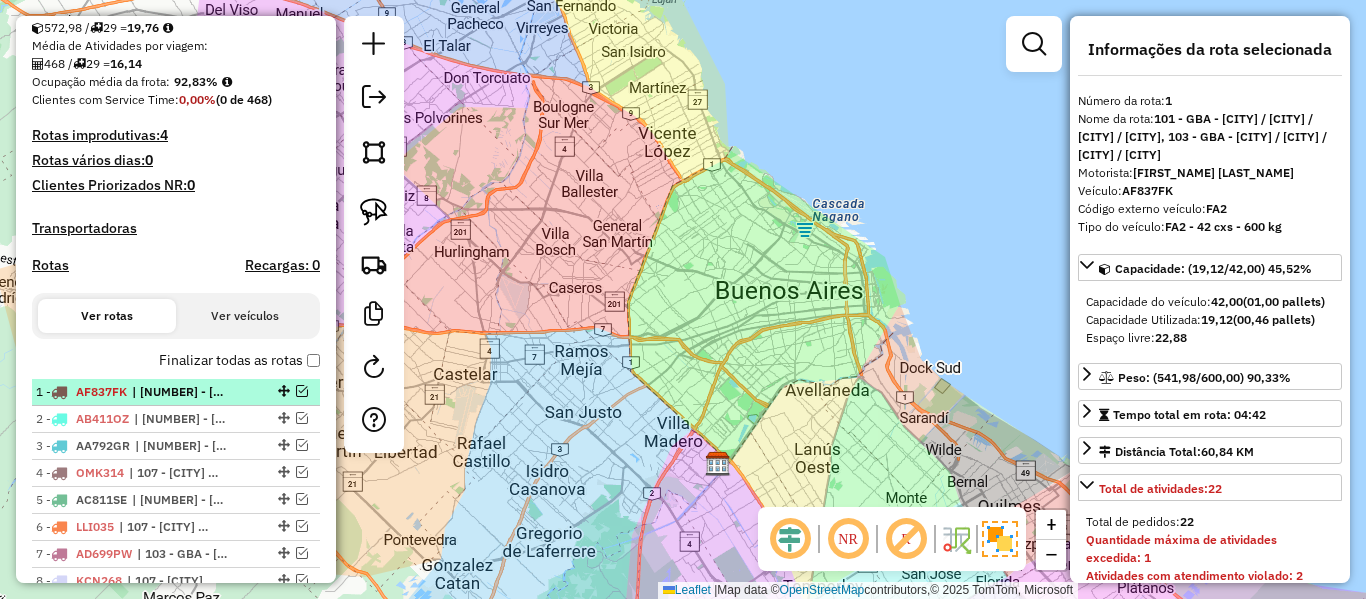 click at bounding box center [302, 391] 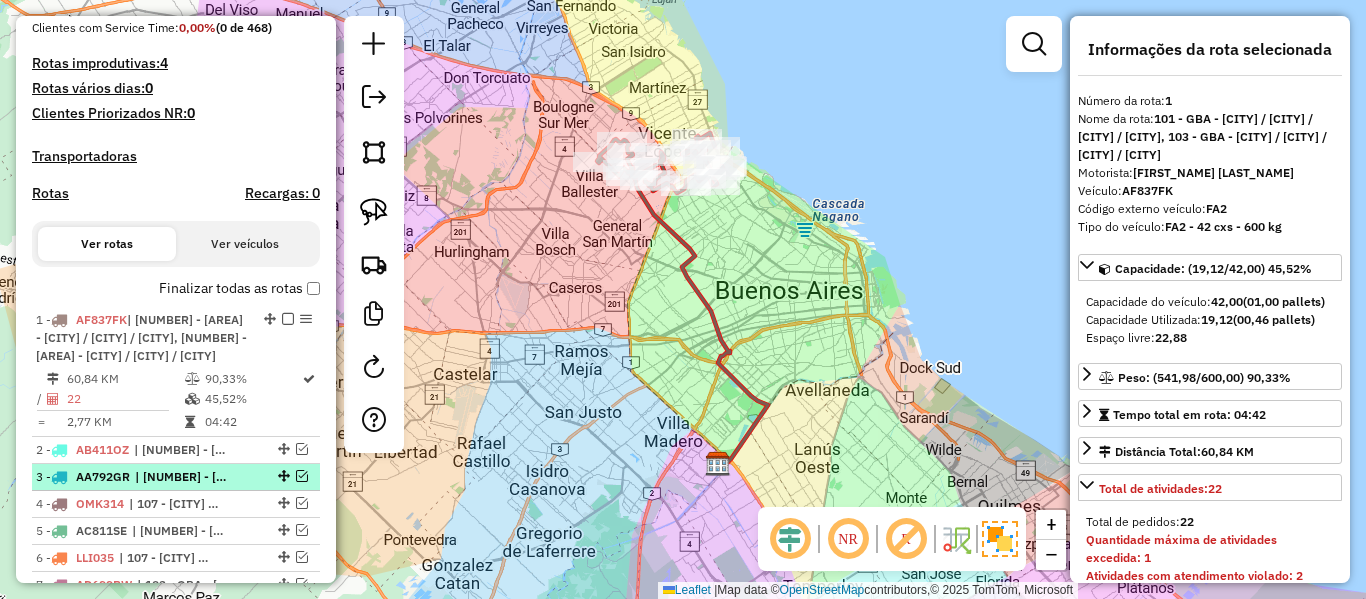 scroll, scrollTop: 500, scrollLeft: 0, axis: vertical 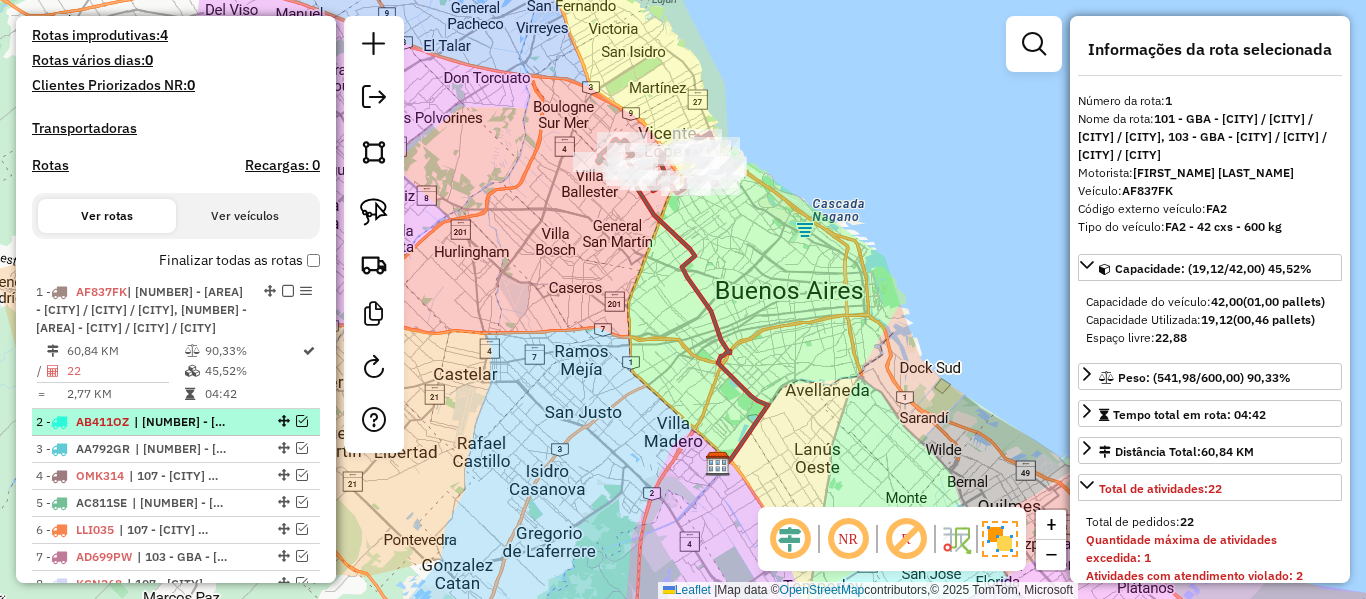 click at bounding box center [302, 421] 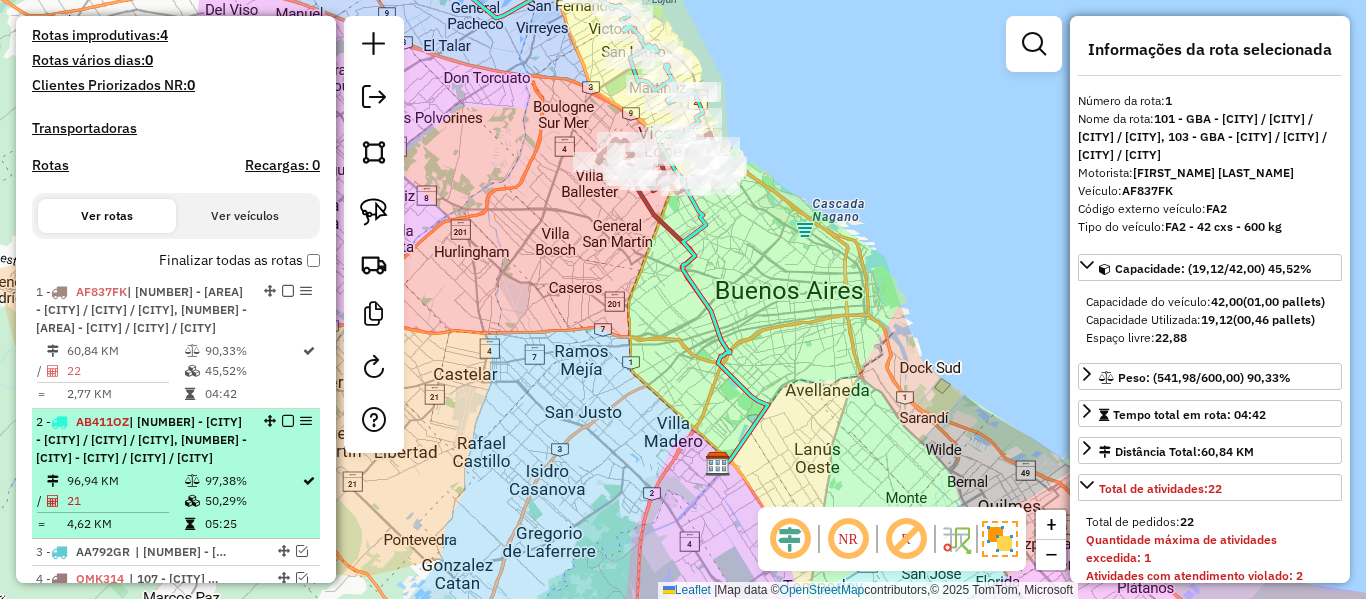 scroll, scrollTop: 600, scrollLeft: 0, axis: vertical 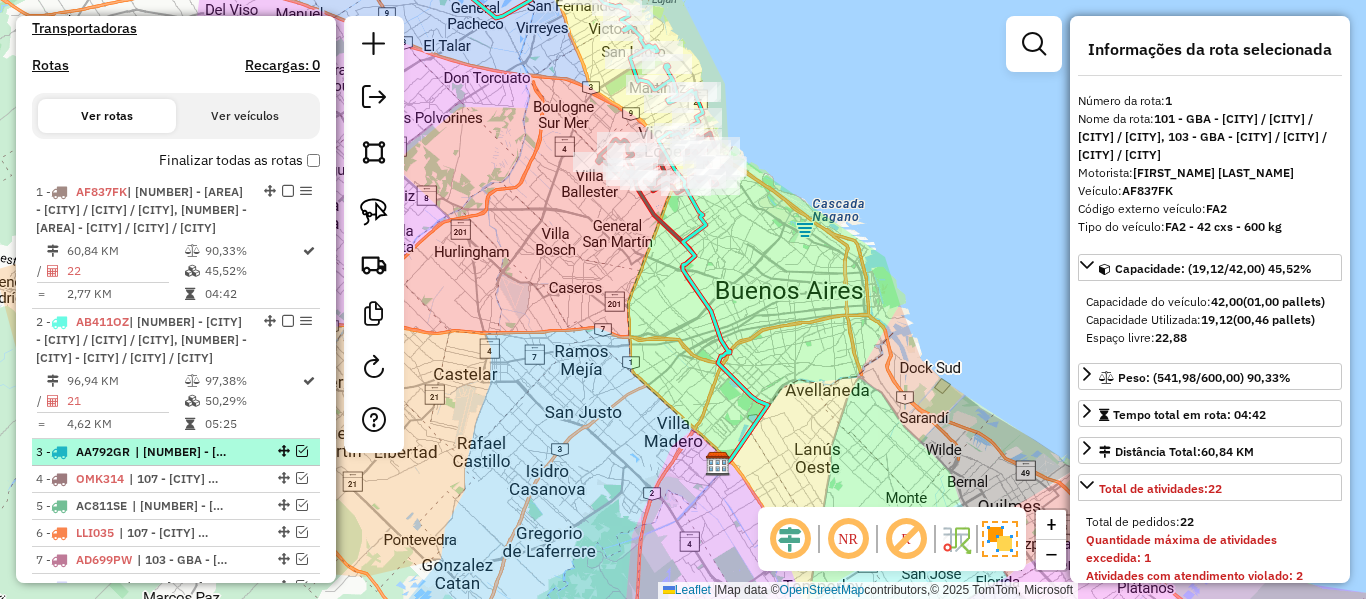 click at bounding box center (302, 451) 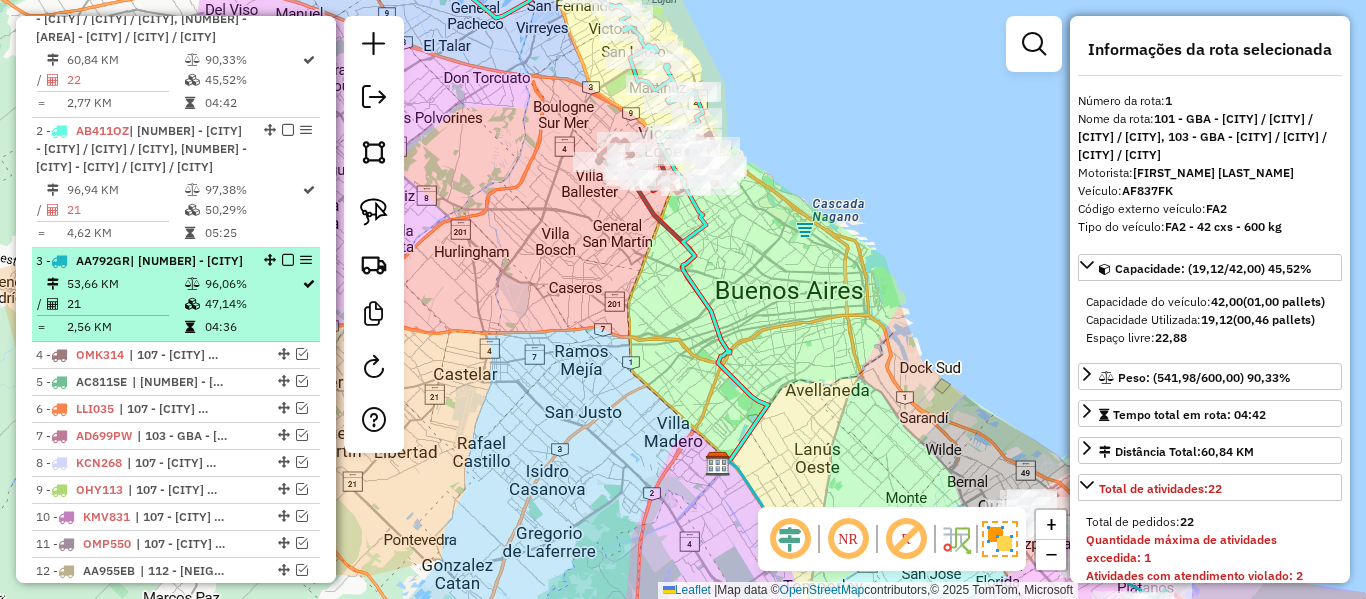 scroll, scrollTop: 800, scrollLeft: 0, axis: vertical 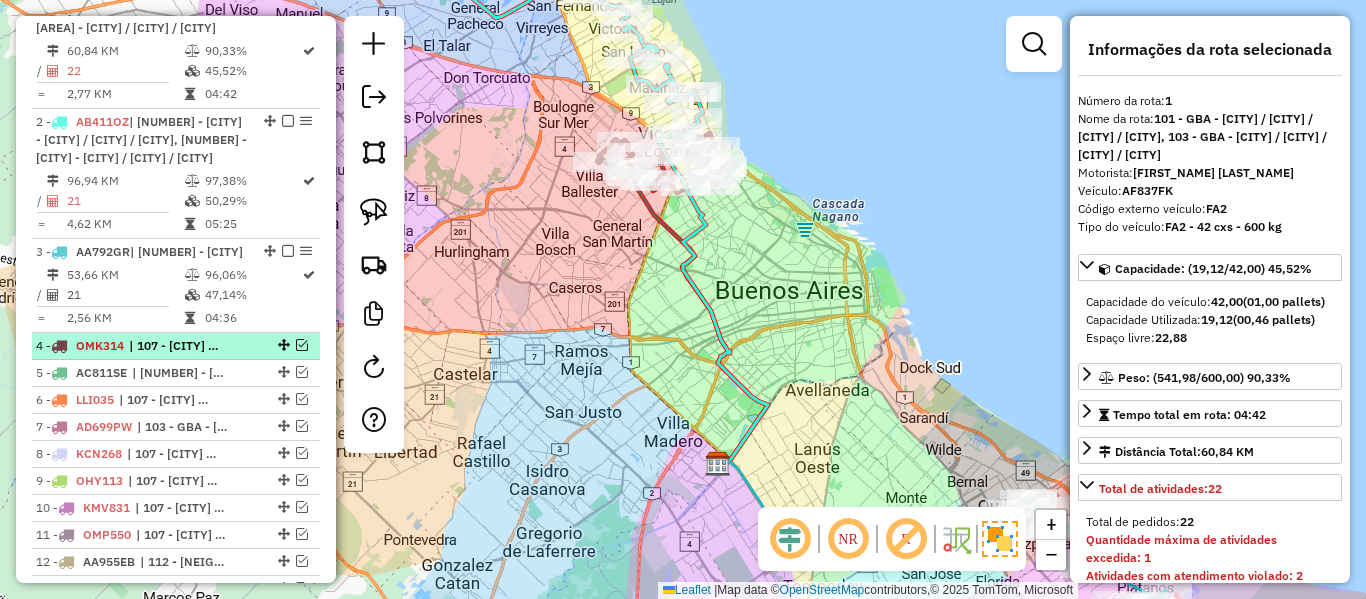 click at bounding box center (302, 345) 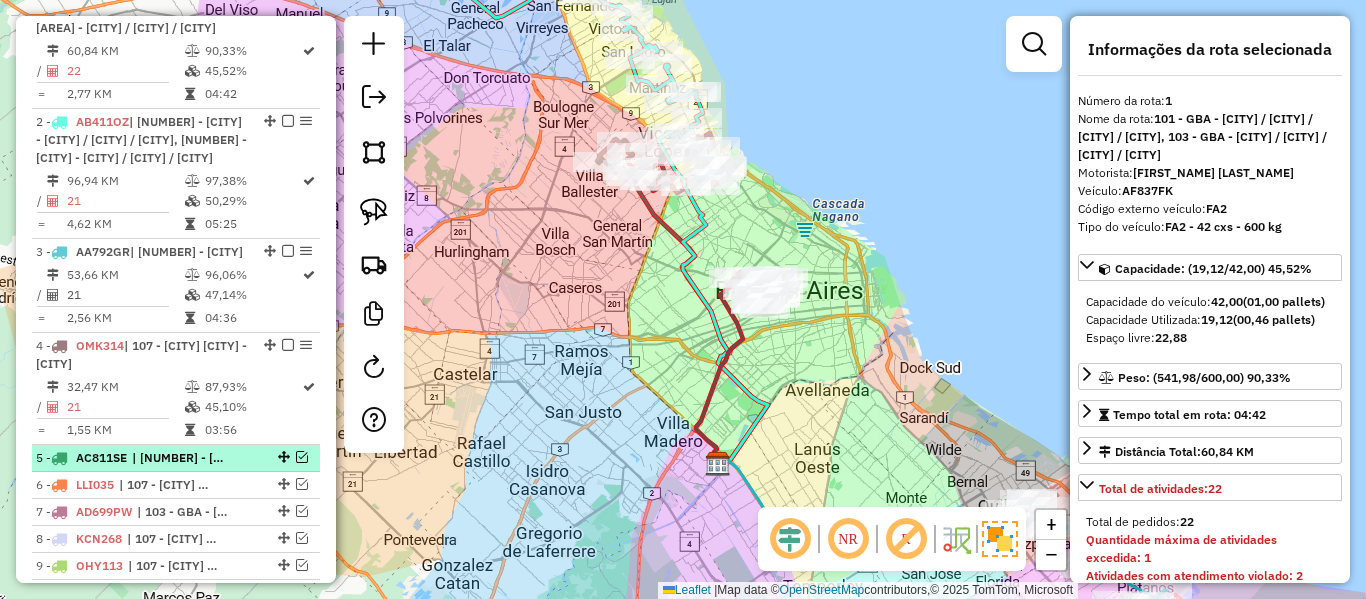 click at bounding box center [302, 457] 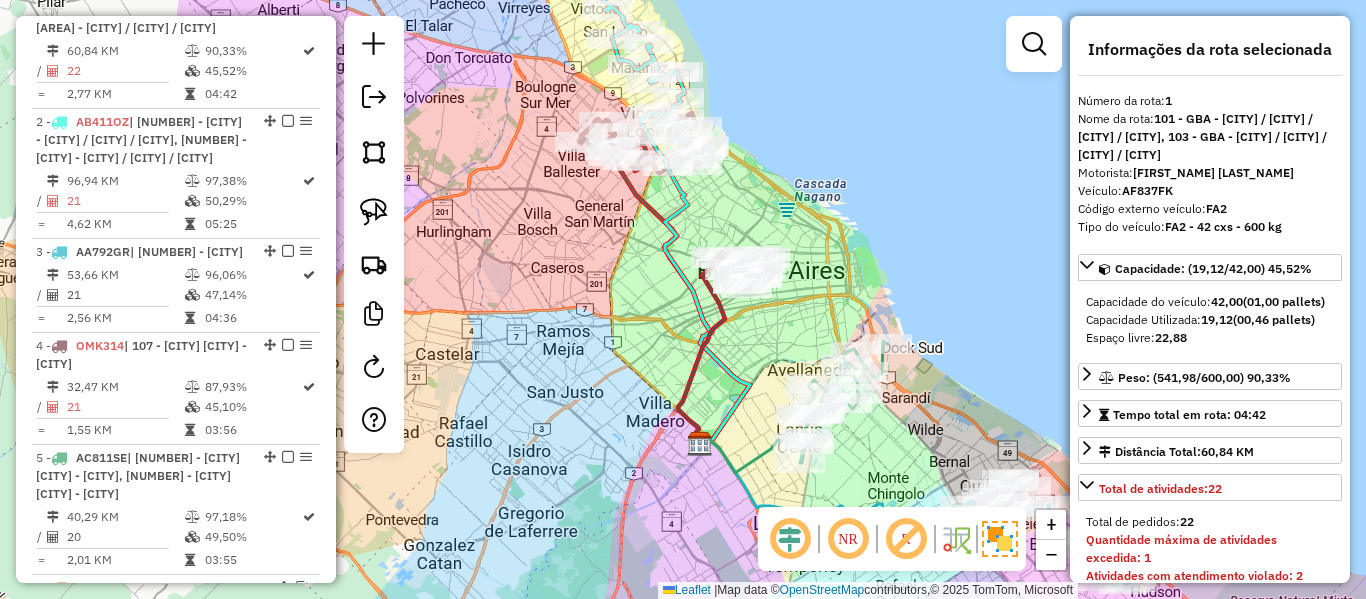 drag, startPoint x: 609, startPoint y: 339, endPoint x: 634, endPoint y: 320, distance: 31.400637 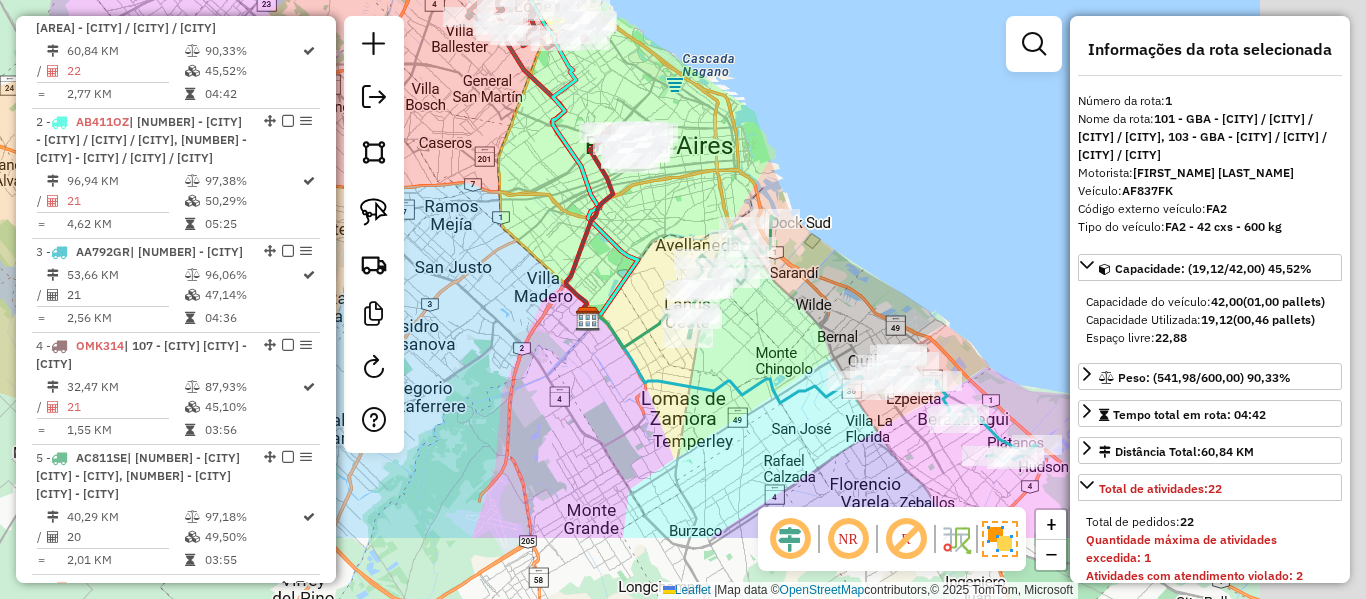 drag, startPoint x: 733, startPoint y: 322, endPoint x: 652, endPoint y: 225, distance: 126.37247 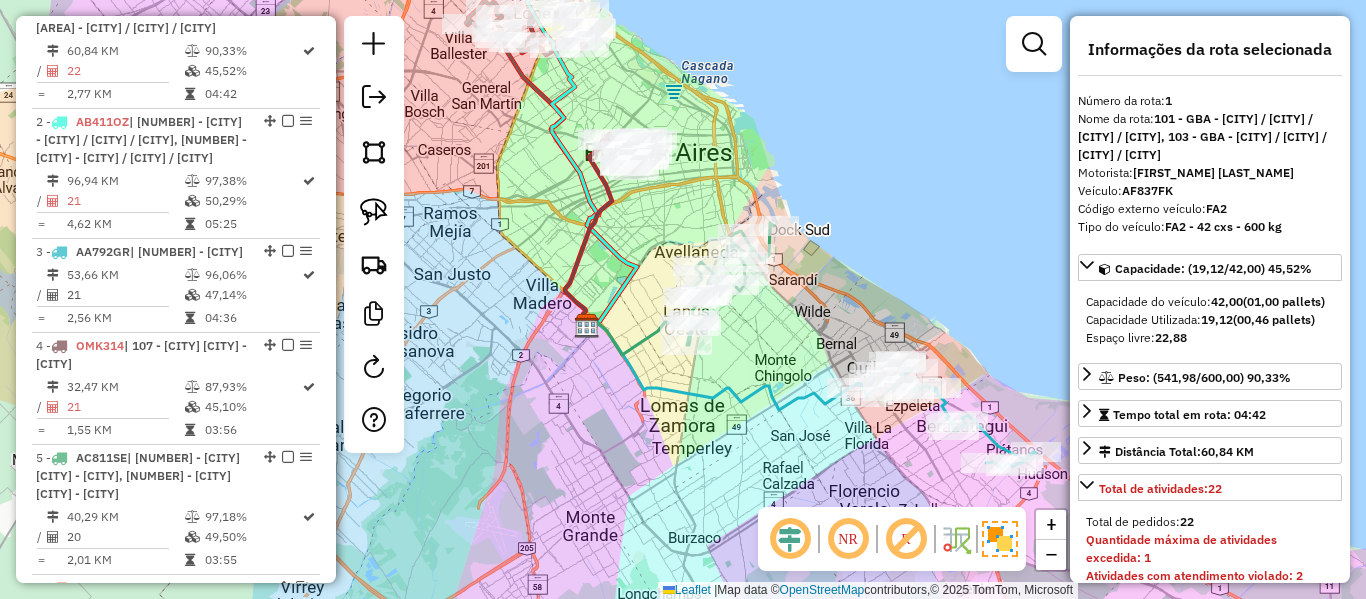 drag, startPoint x: 736, startPoint y: 383, endPoint x: 825, endPoint y: 374, distance: 89.453896 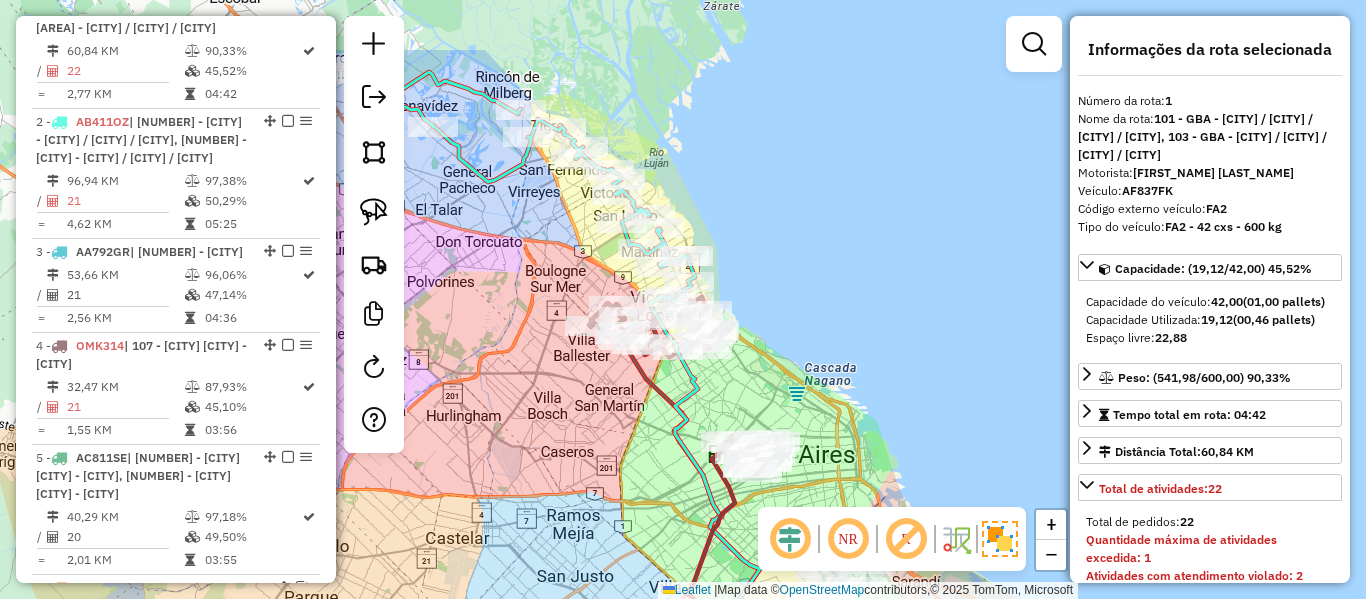 drag, startPoint x: 819, startPoint y: 142, endPoint x: 861, endPoint y: 297, distance: 160.58954 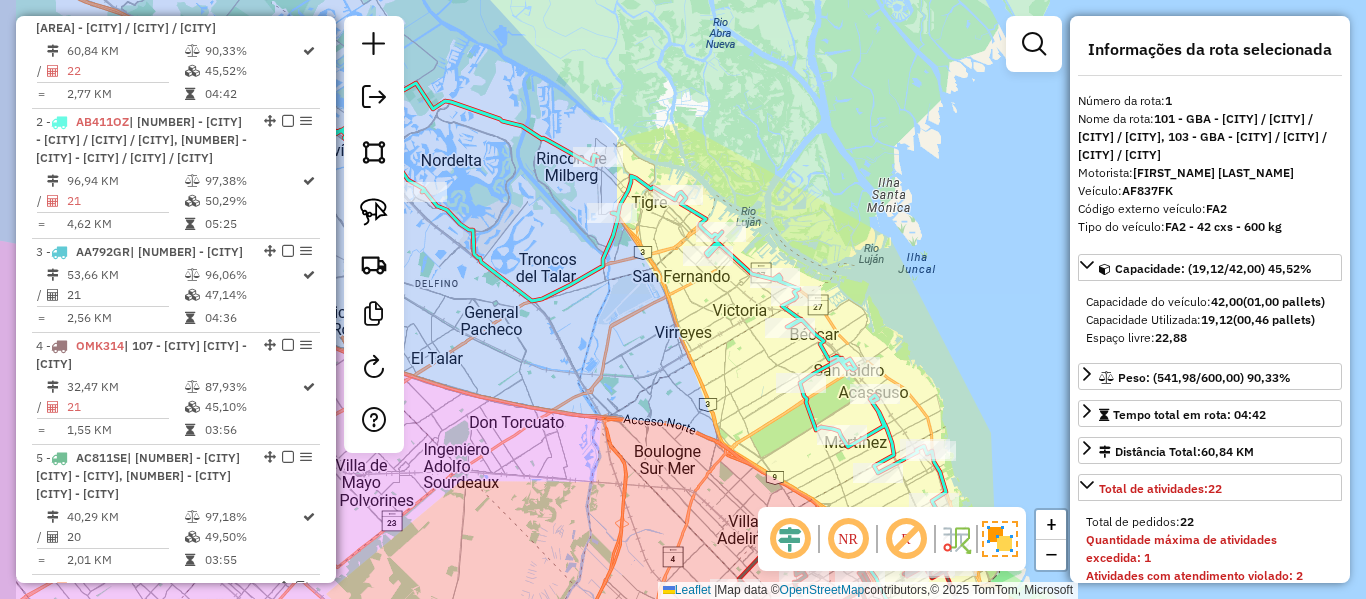 drag, startPoint x: 592, startPoint y: 306, endPoint x: 740, endPoint y: 306, distance: 148 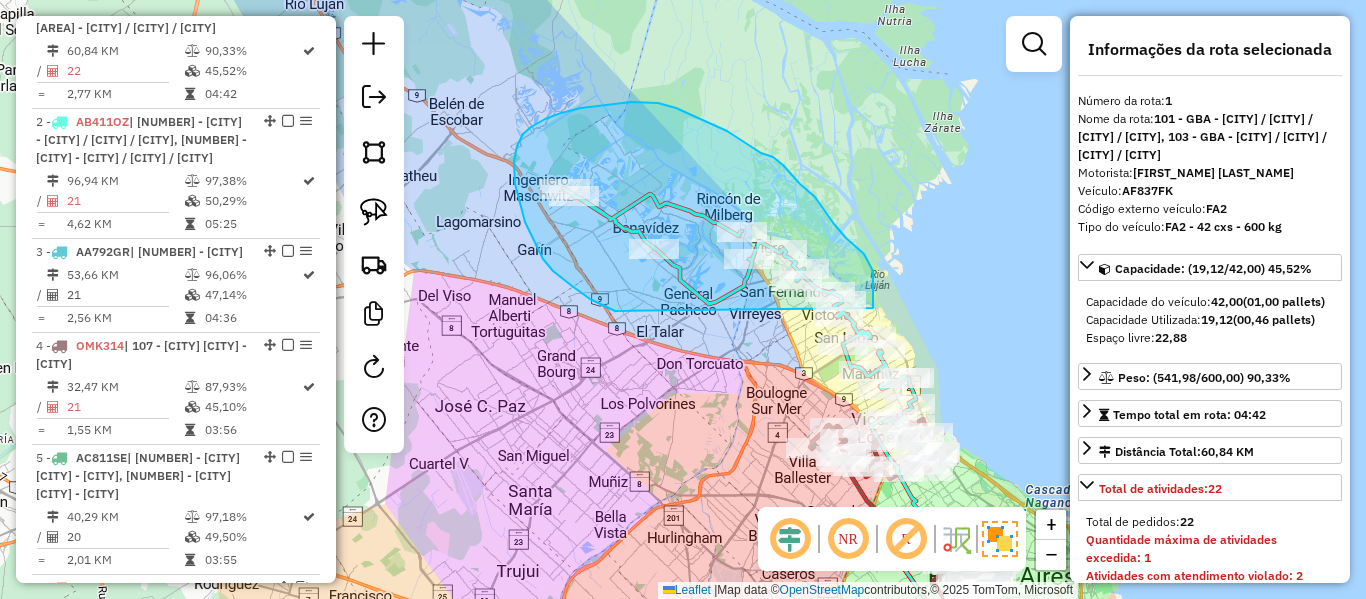 drag, startPoint x: 590, startPoint y: 299, endPoint x: 691, endPoint y: 361, distance: 118.511604 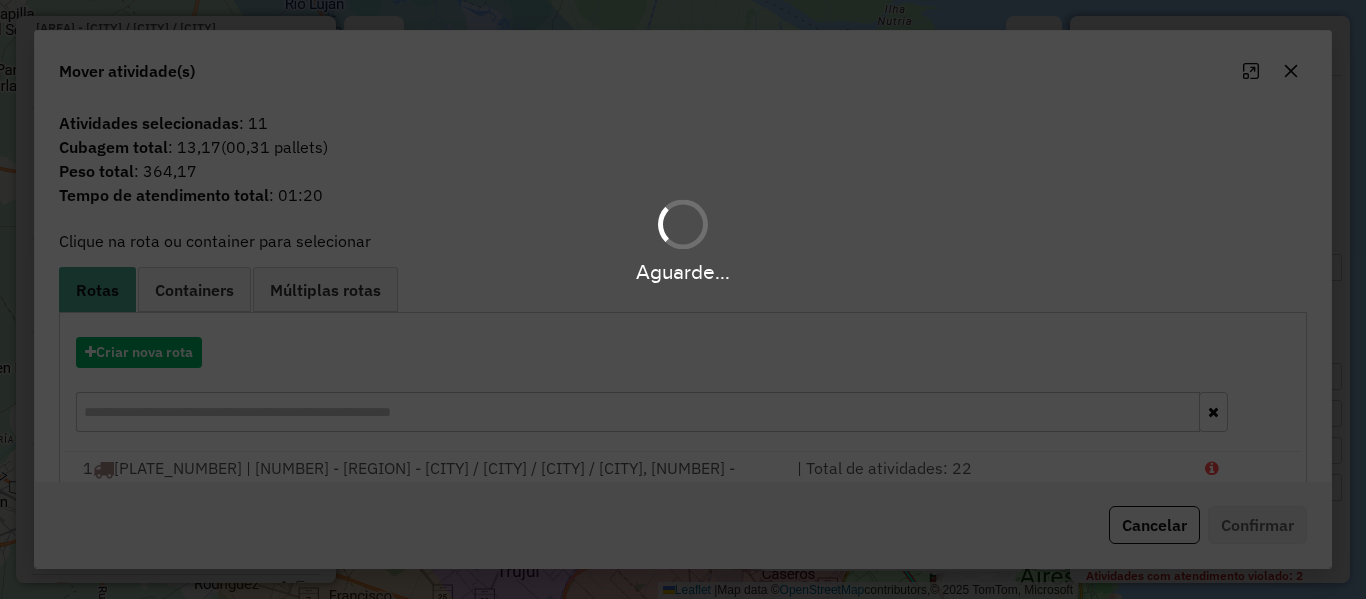 click on "Aguarde..." at bounding box center [683, 299] 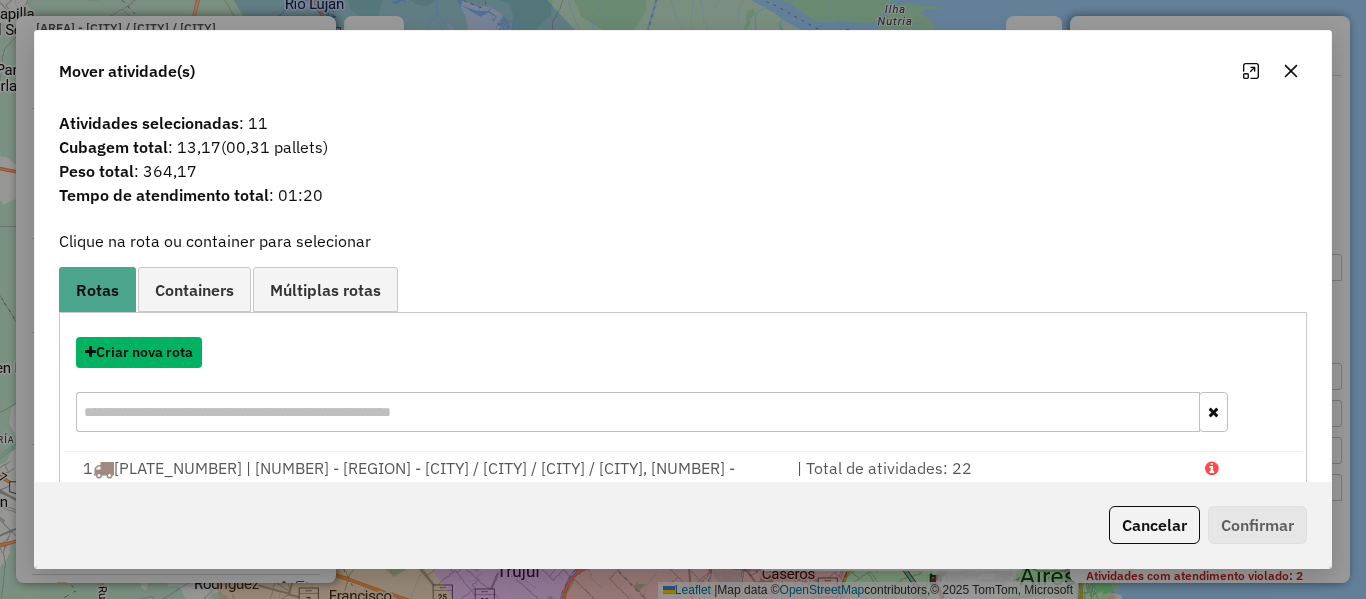 click on "Criar nova rota" at bounding box center (139, 352) 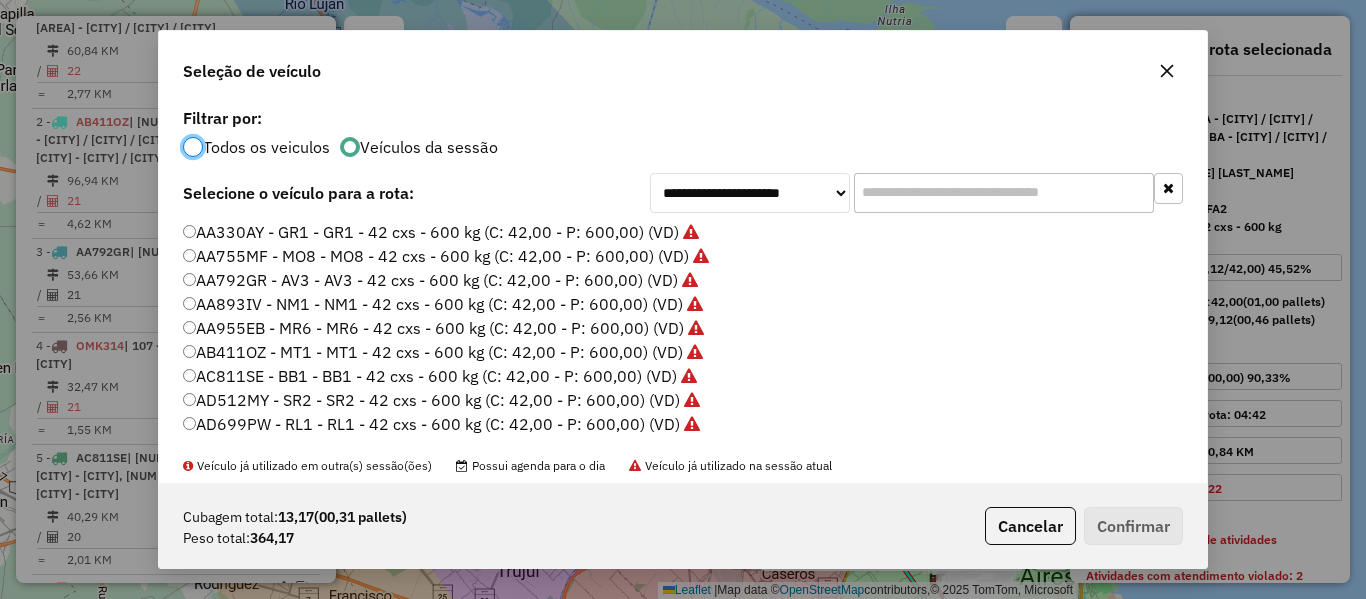 scroll, scrollTop: 11, scrollLeft: 6, axis: both 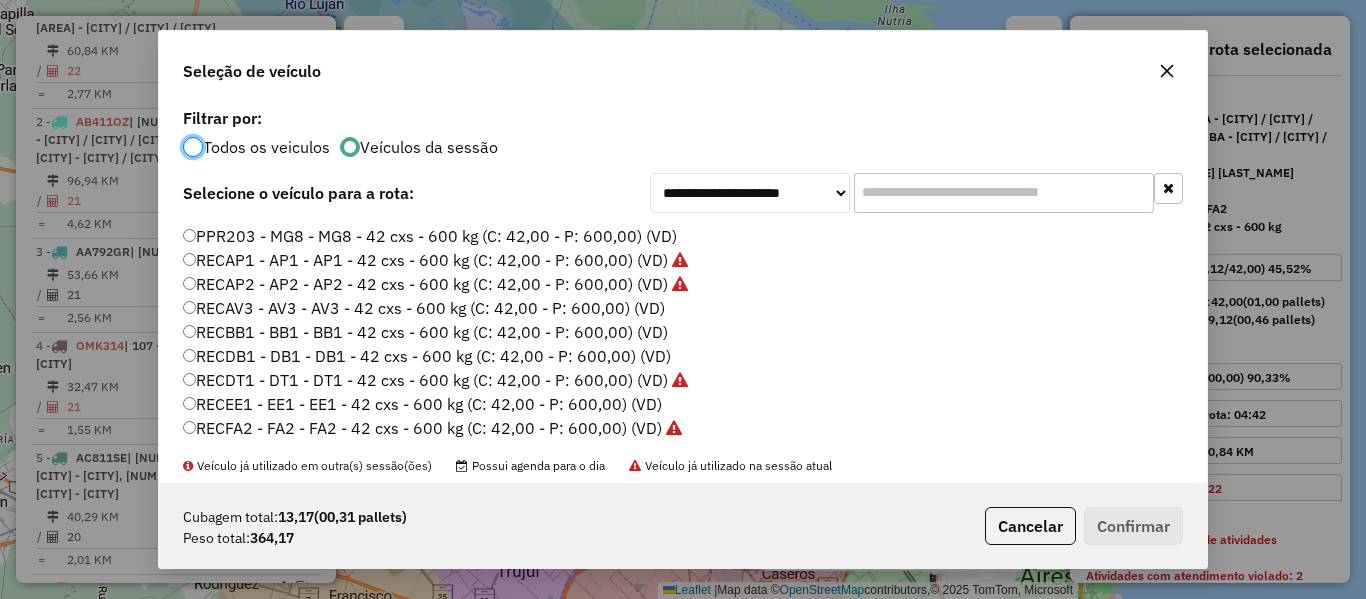 click on "RECAV3 - AV3 - AV3 - 42 cxs - 600 kg (C: 42,00 - P: 600,00) (VD)" 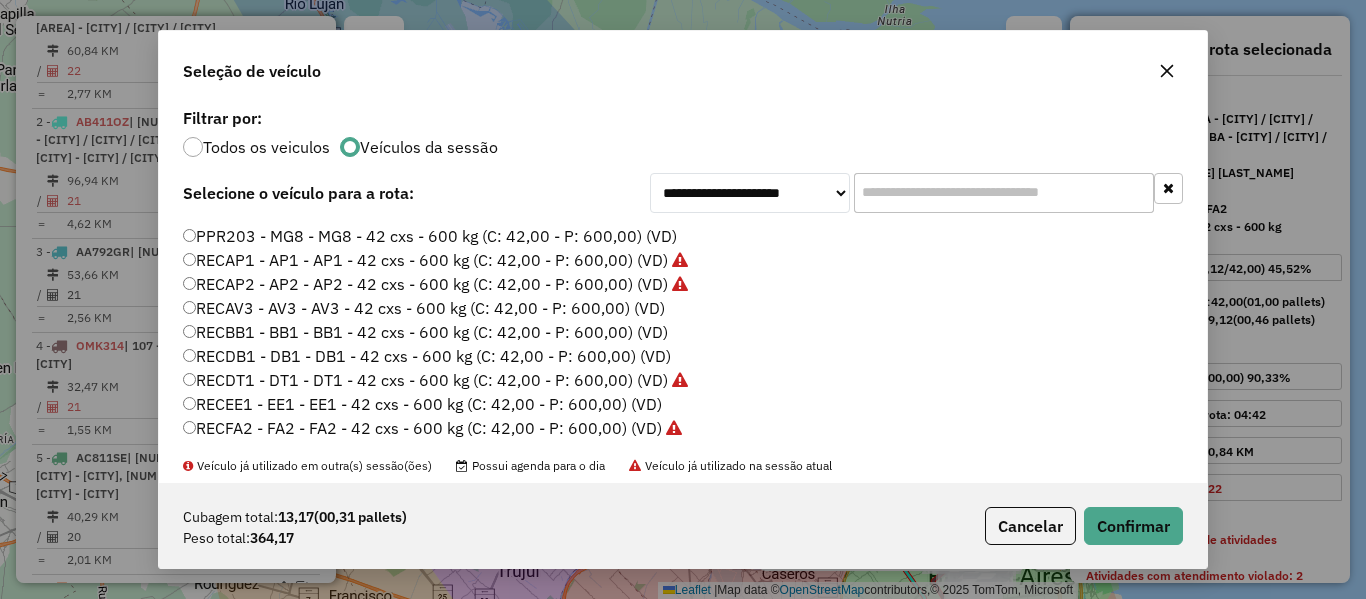 click on "PPR203 - MG8 - MG8 - 42 cxs - 600 kg (C: 42,00 - P: 600,00) (VD)" 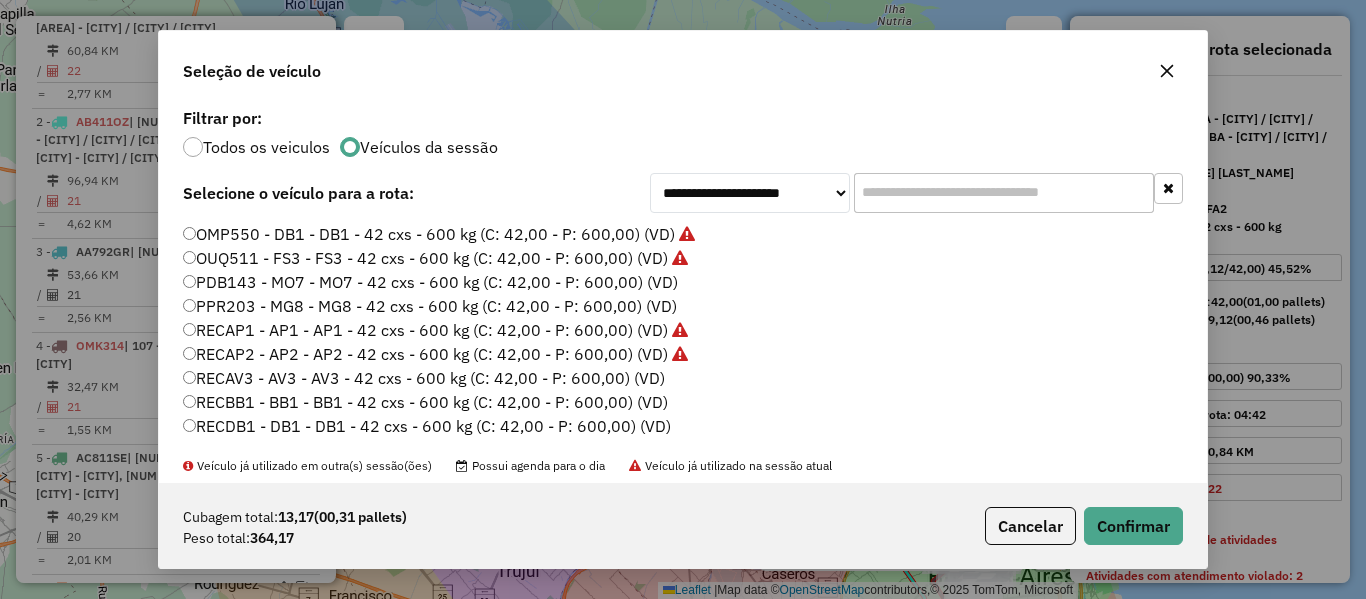 scroll, scrollTop: 544, scrollLeft: 0, axis: vertical 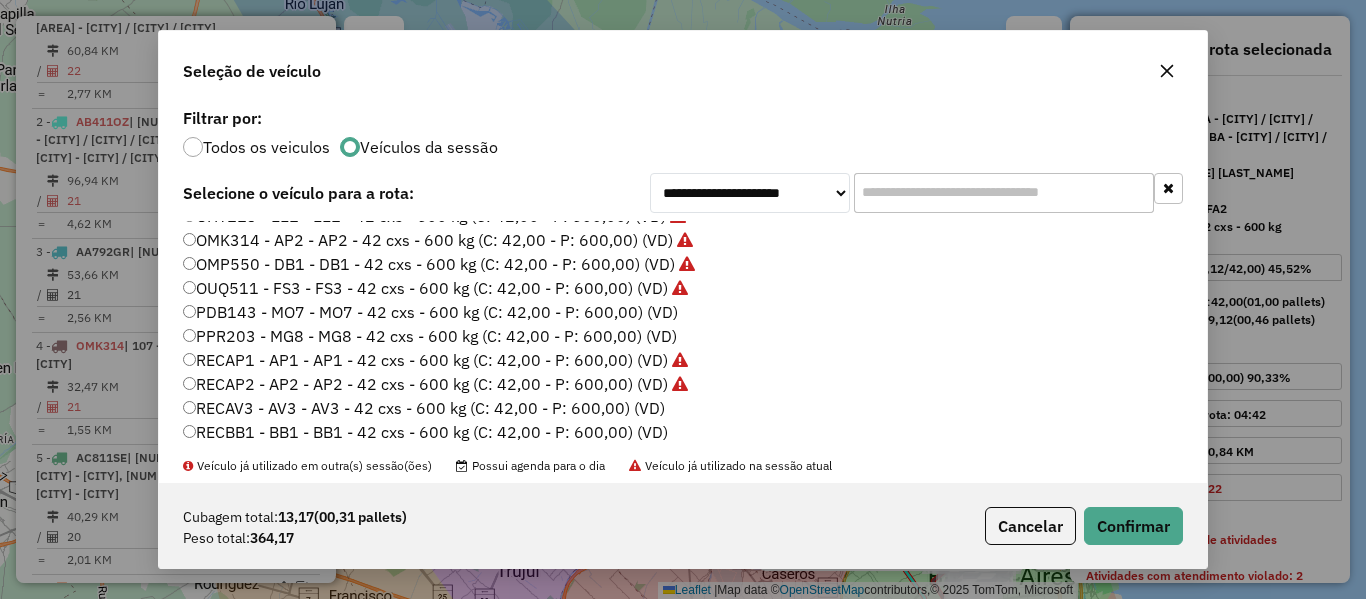 click on "PDB143 - MO7 - MO7 - 42 cxs - 600 kg (C: 42,00 - P: 600,00) (VD)" 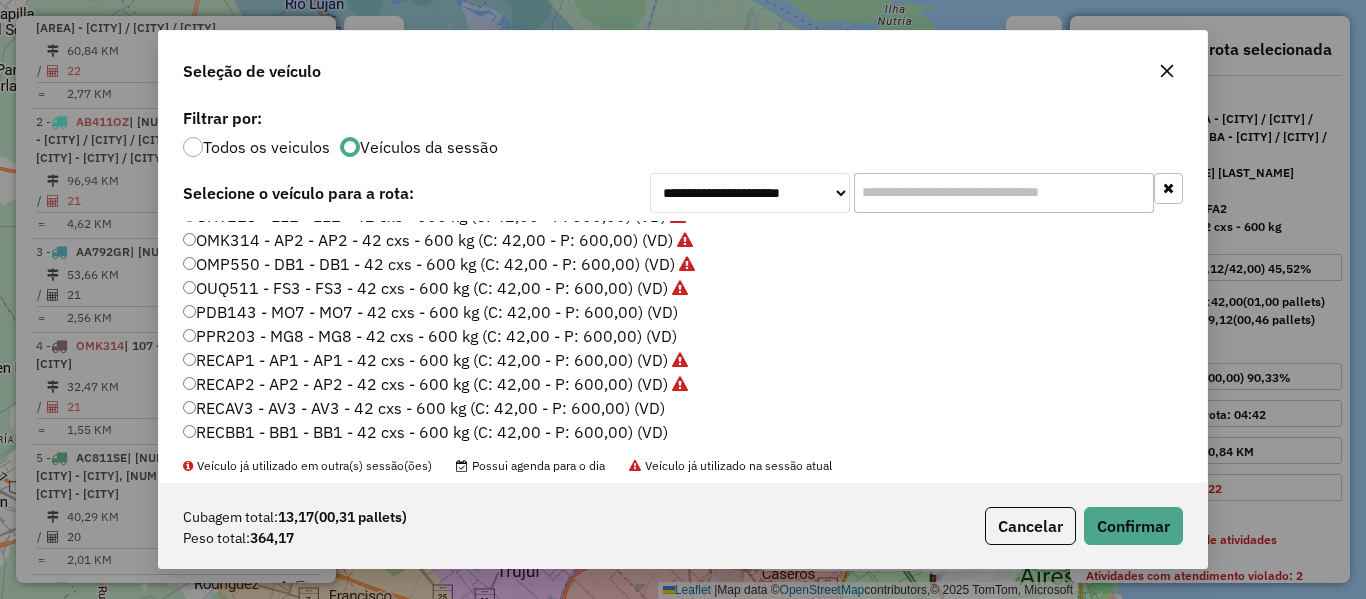 click on "PDB143 - MO7 - MO7 - 42 cxs - 600 kg (C: 42,00 - P: 600,00) (VD)" 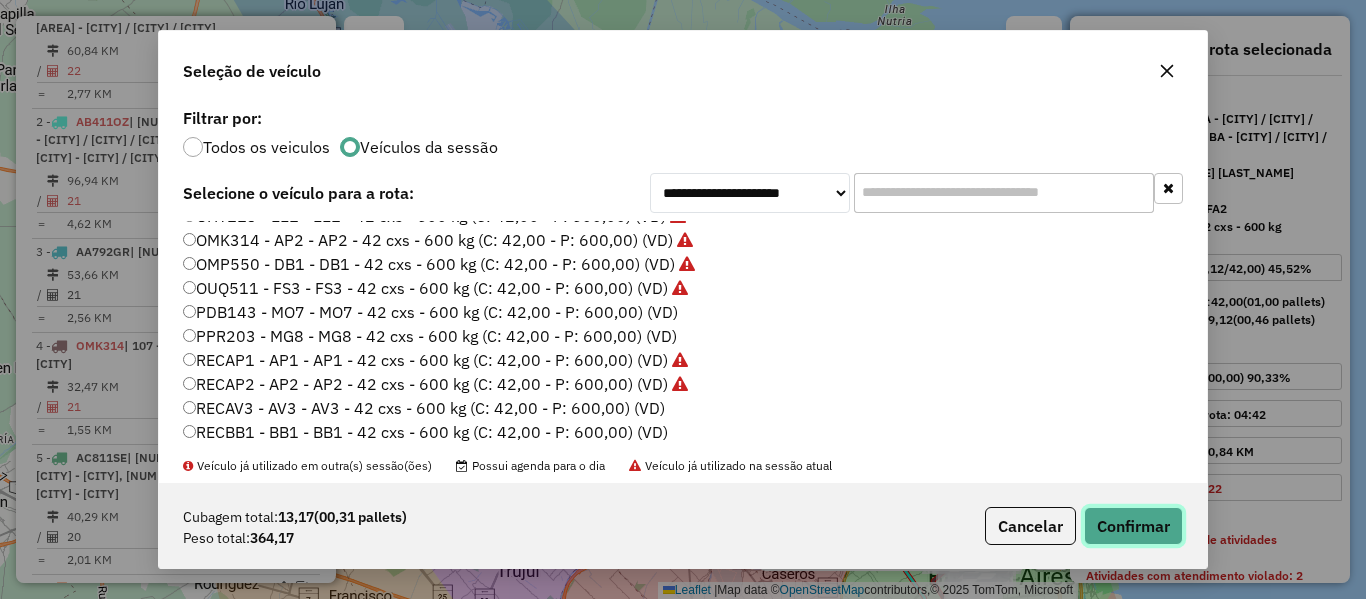 drag, startPoint x: 1132, startPoint y: 524, endPoint x: 1066, endPoint y: 466, distance: 87.86353 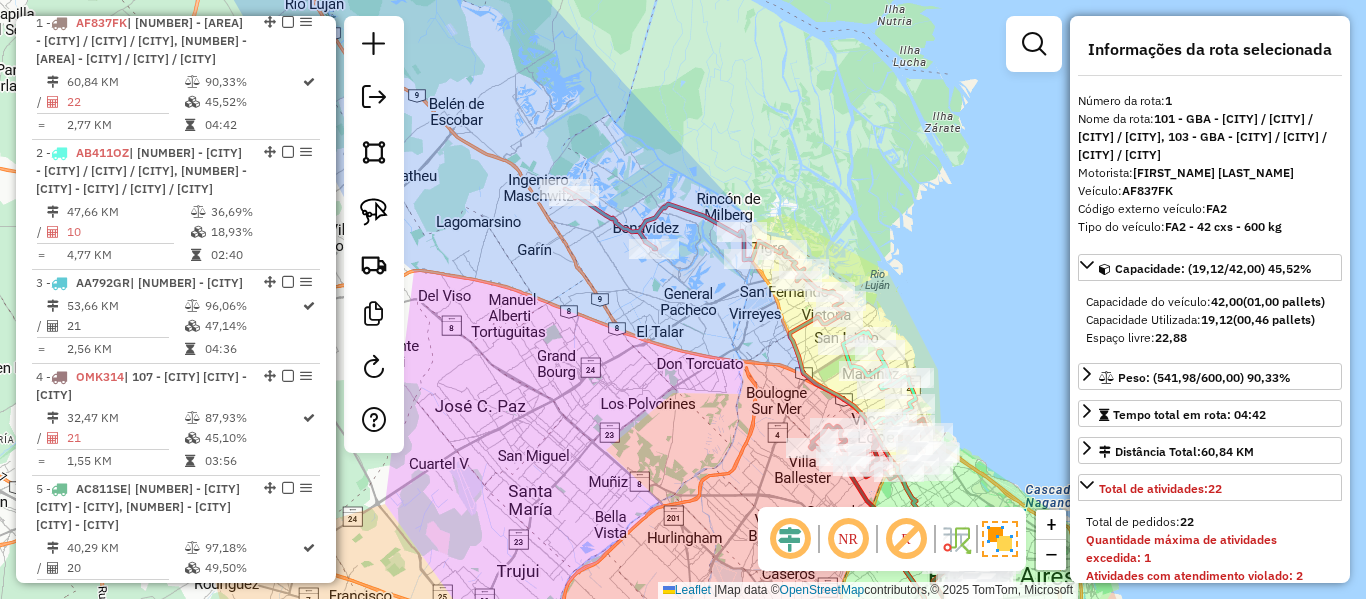 scroll, scrollTop: 763, scrollLeft: 0, axis: vertical 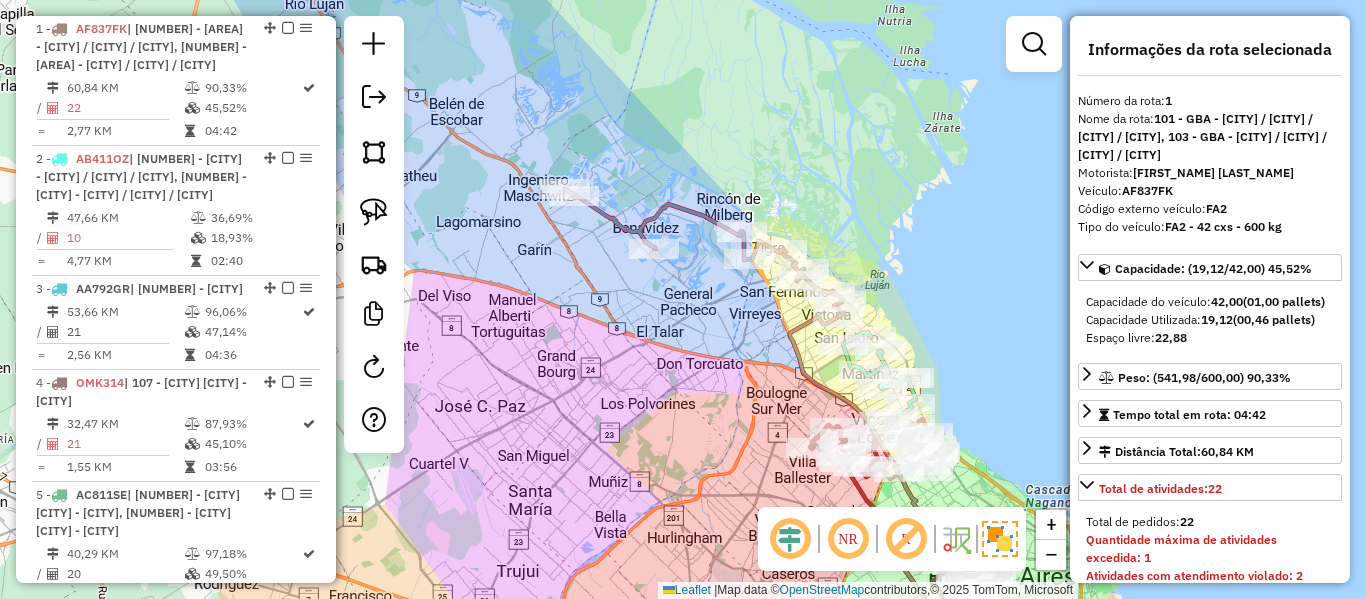 click 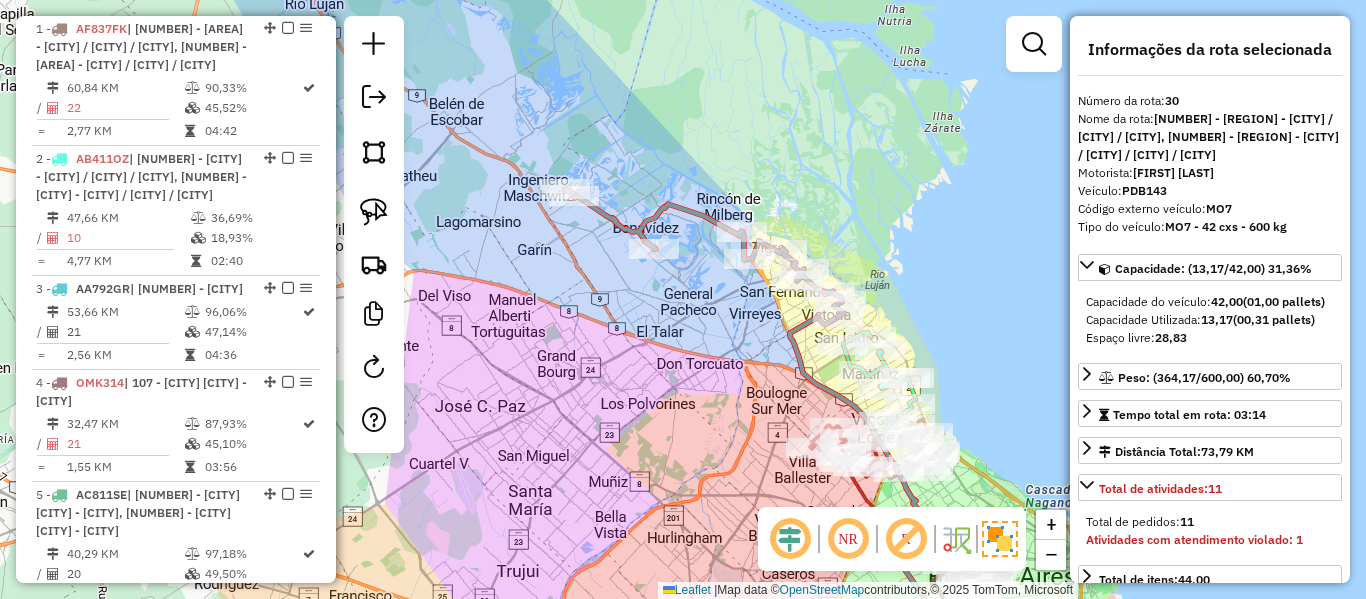 scroll, scrollTop: 1739, scrollLeft: 0, axis: vertical 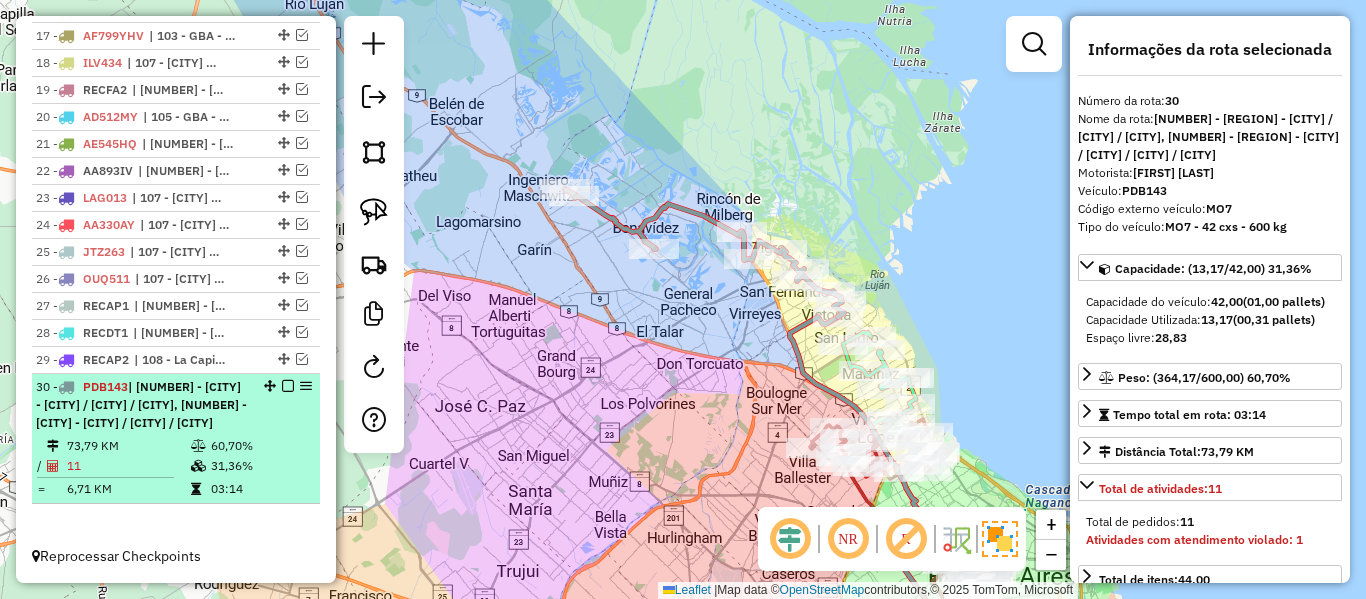 click at bounding box center (288, 386) 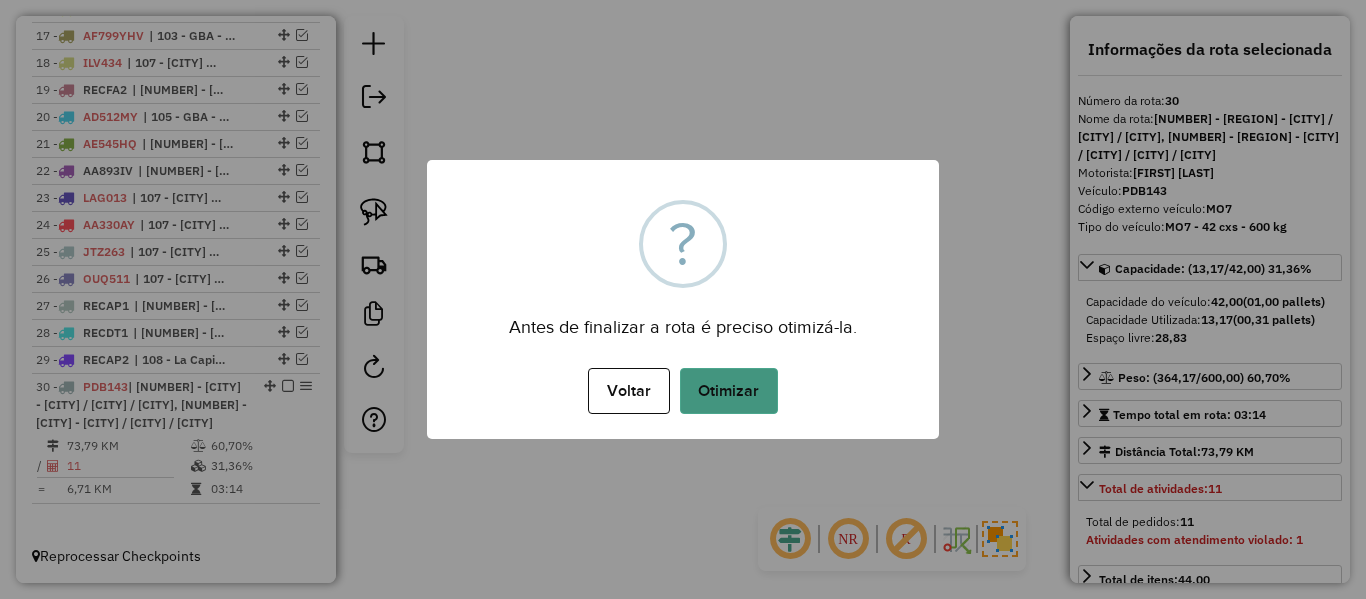 click on "Otimizar" at bounding box center [729, 391] 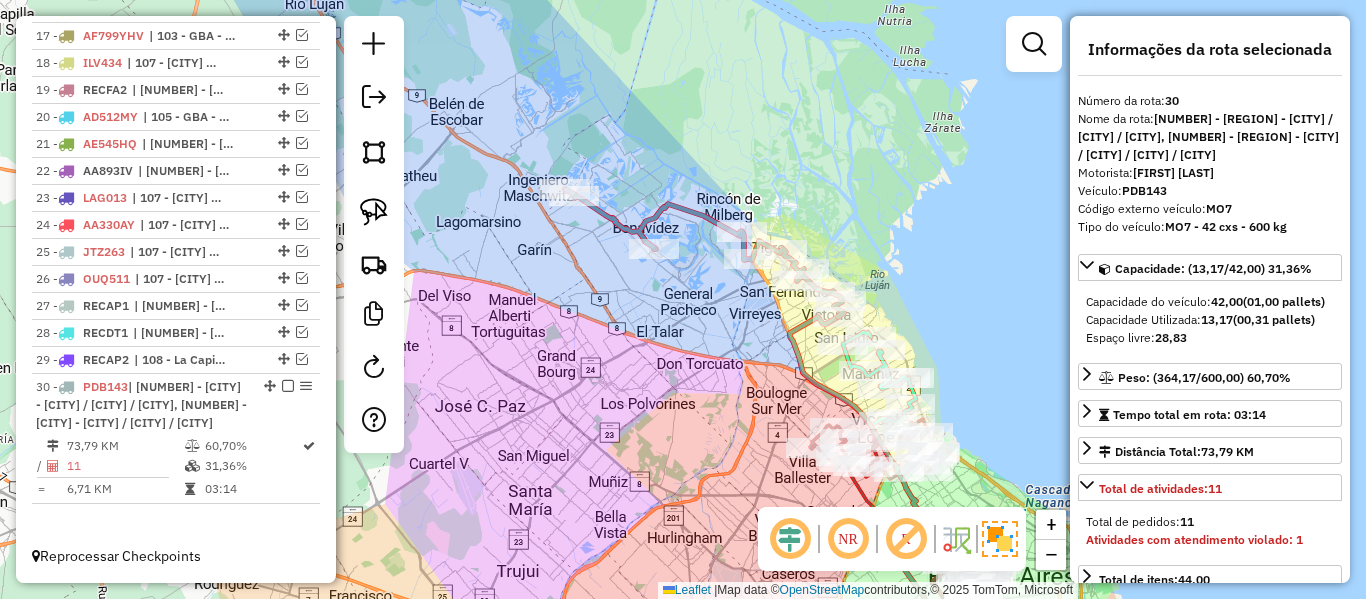click 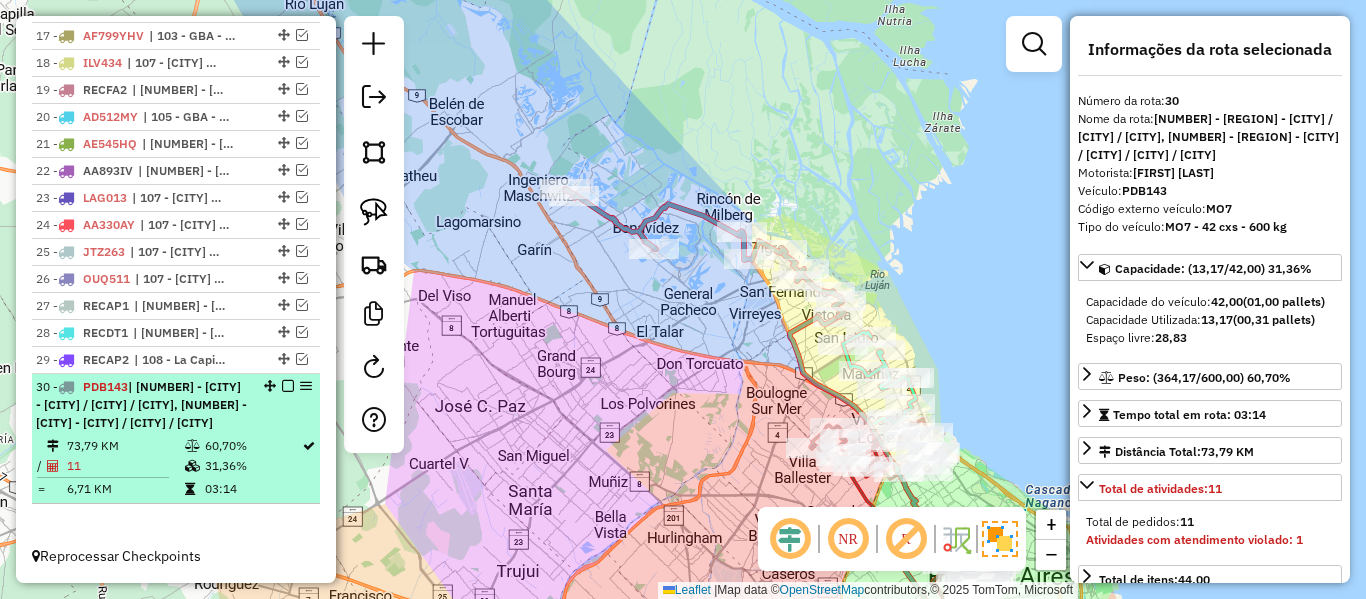 click at bounding box center [288, 386] 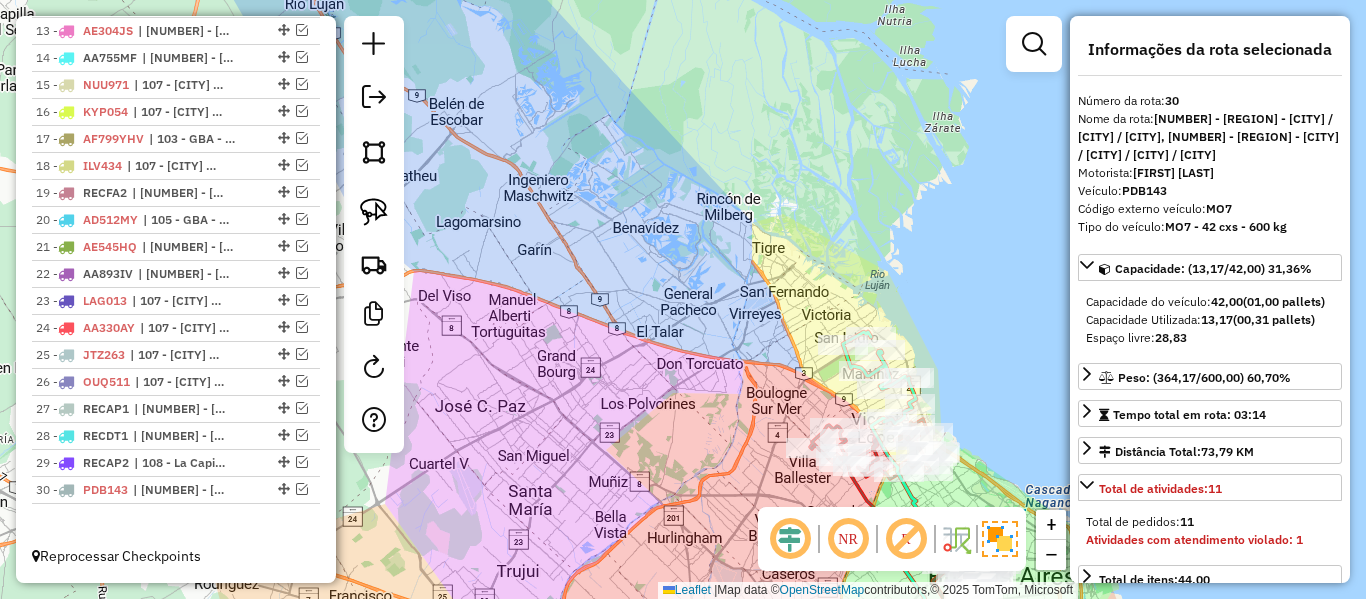 scroll, scrollTop: 1618, scrollLeft: 0, axis: vertical 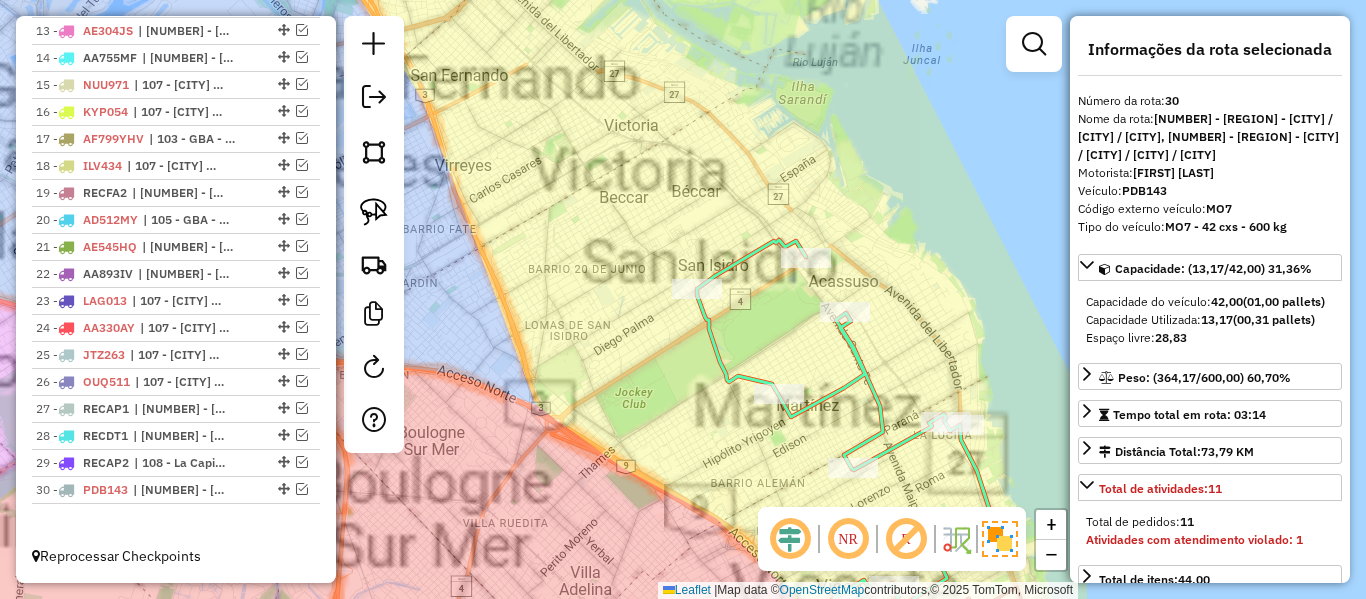 click 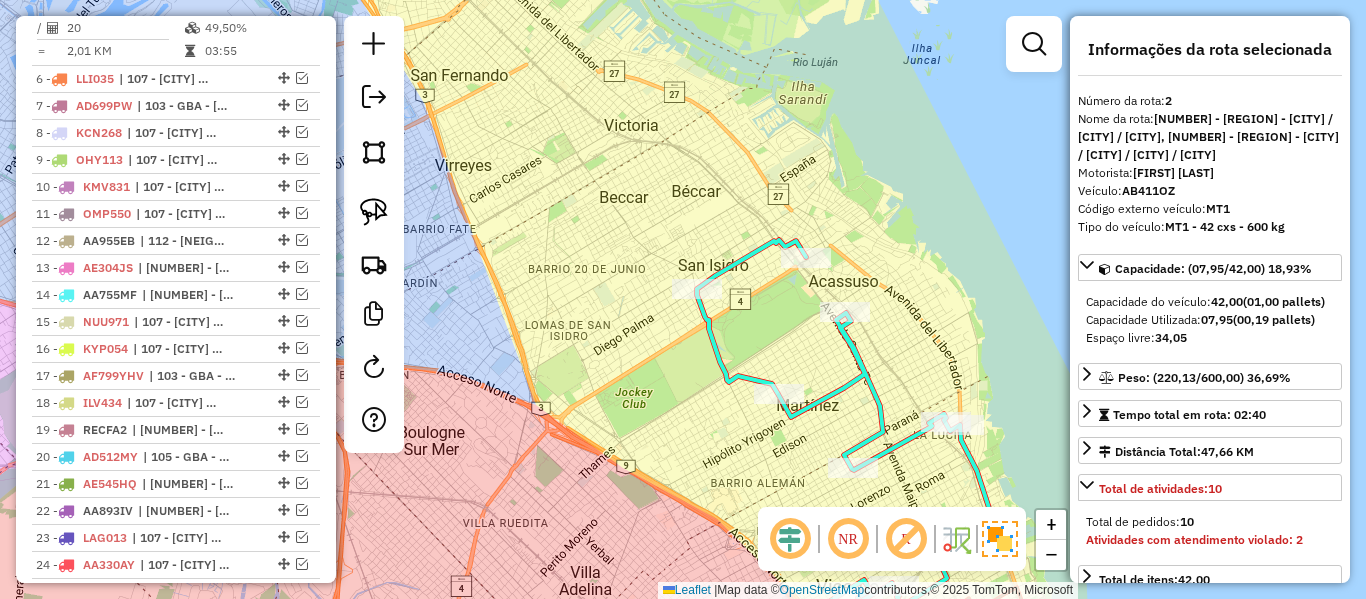 scroll, scrollTop: 929, scrollLeft: 0, axis: vertical 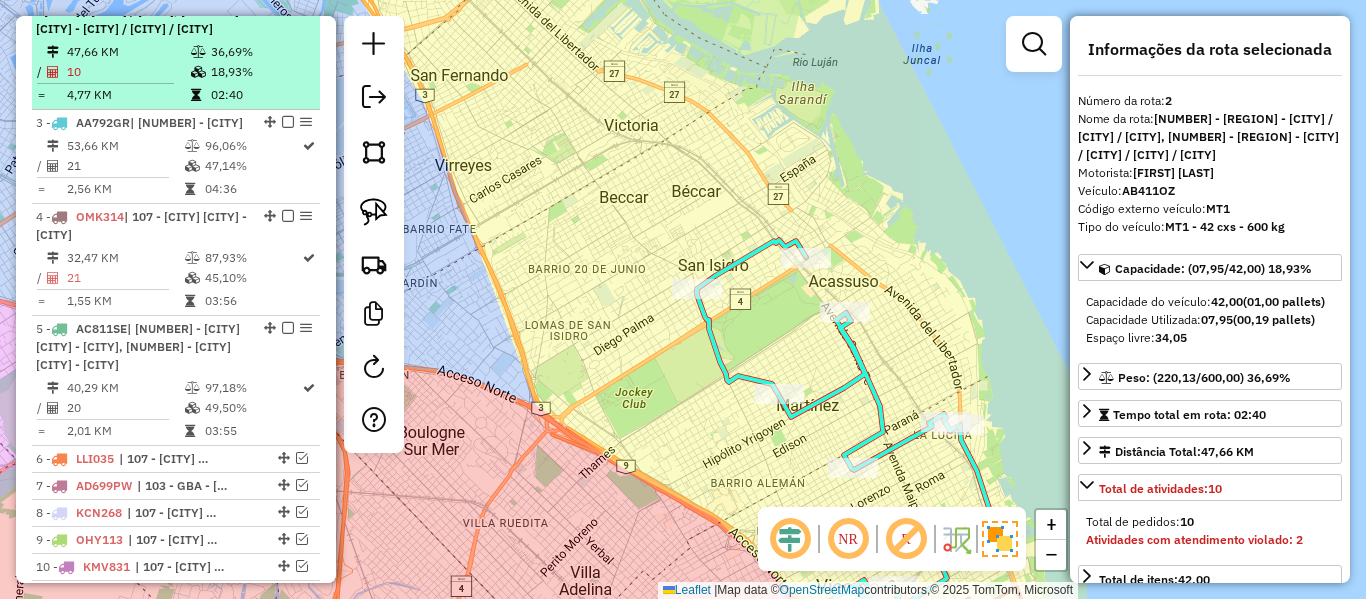 click at bounding box center [288, -8] 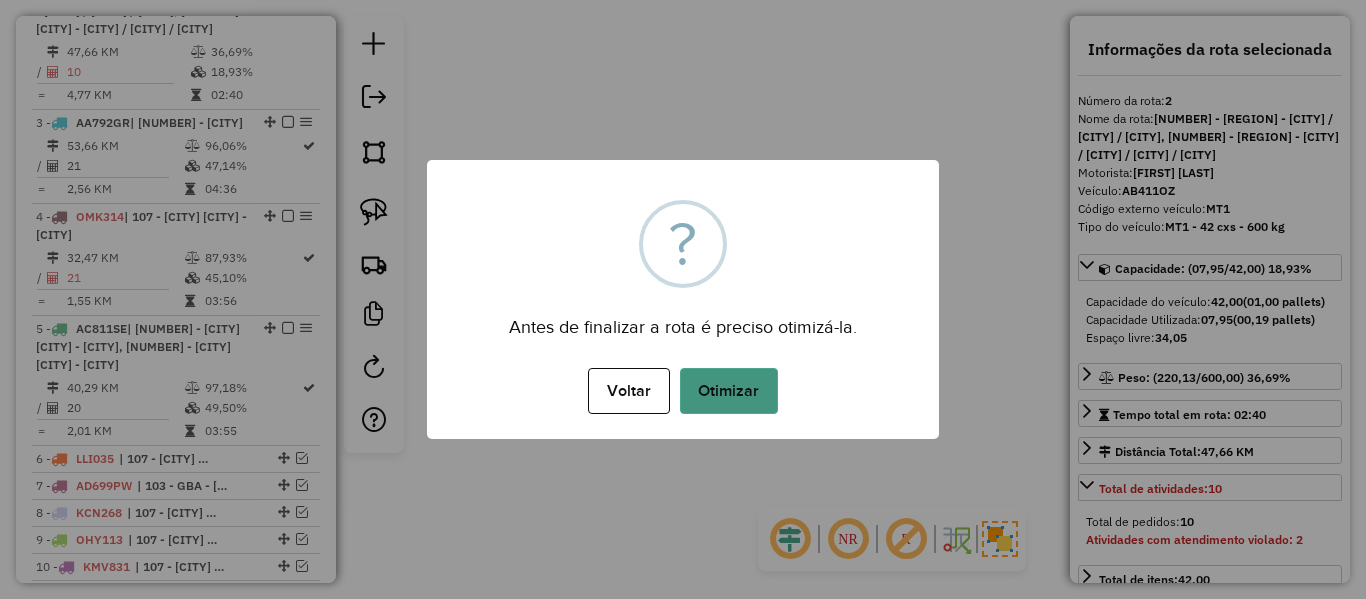 click on "Otimizar" at bounding box center (729, 391) 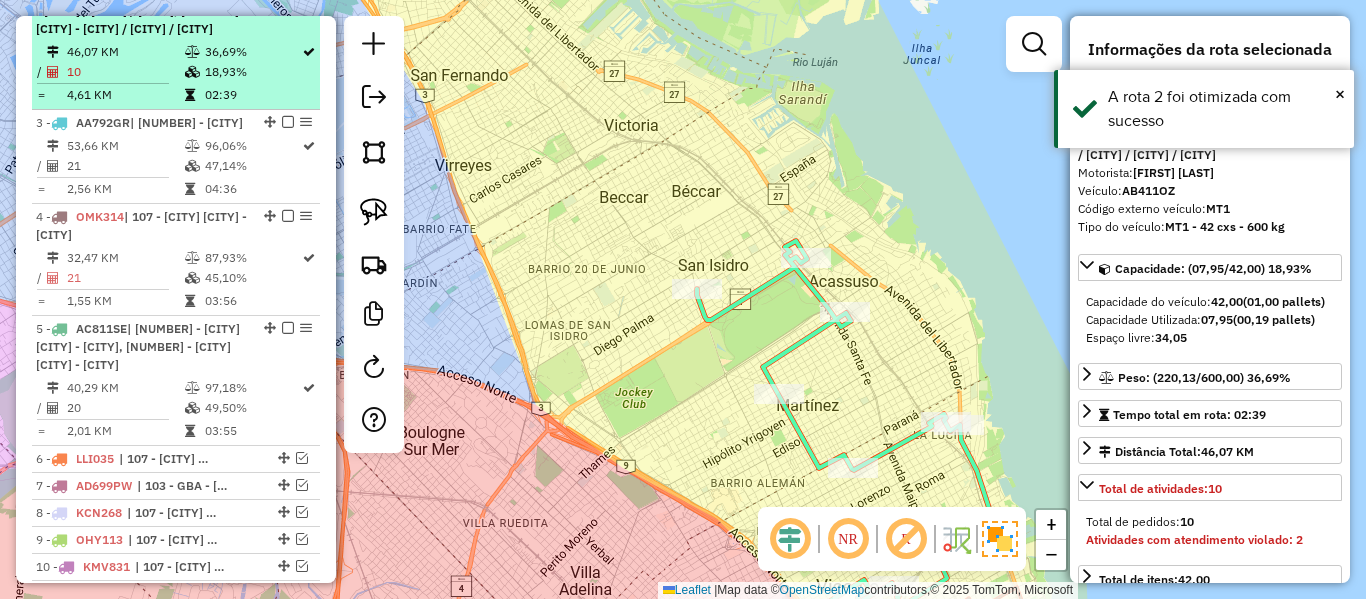 click at bounding box center [282, -8] 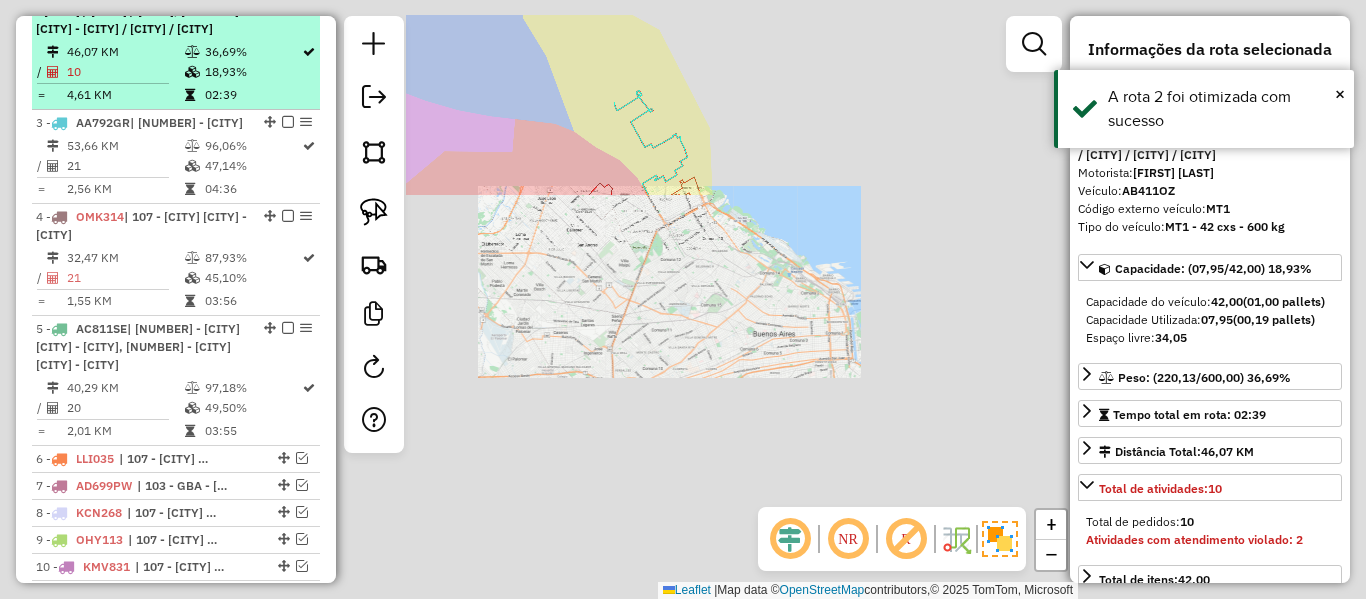 click at bounding box center [288, -8] 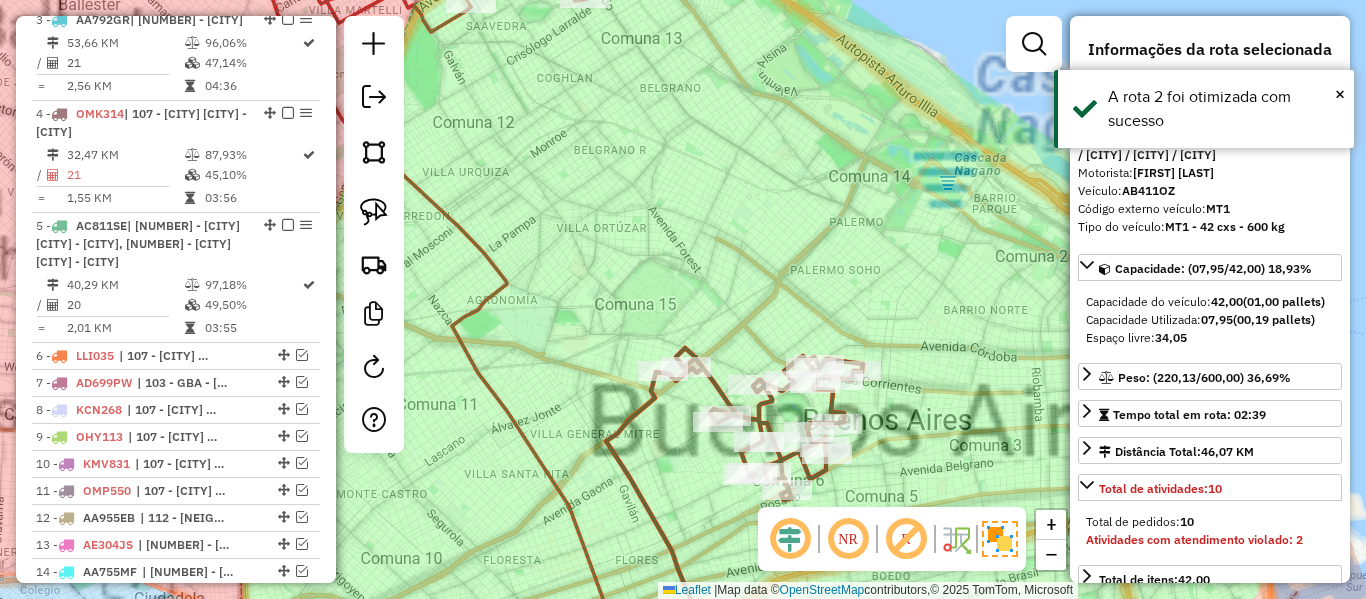 drag, startPoint x: 528, startPoint y: 241, endPoint x: 795, endPoint y: 432, distance: 328.28342 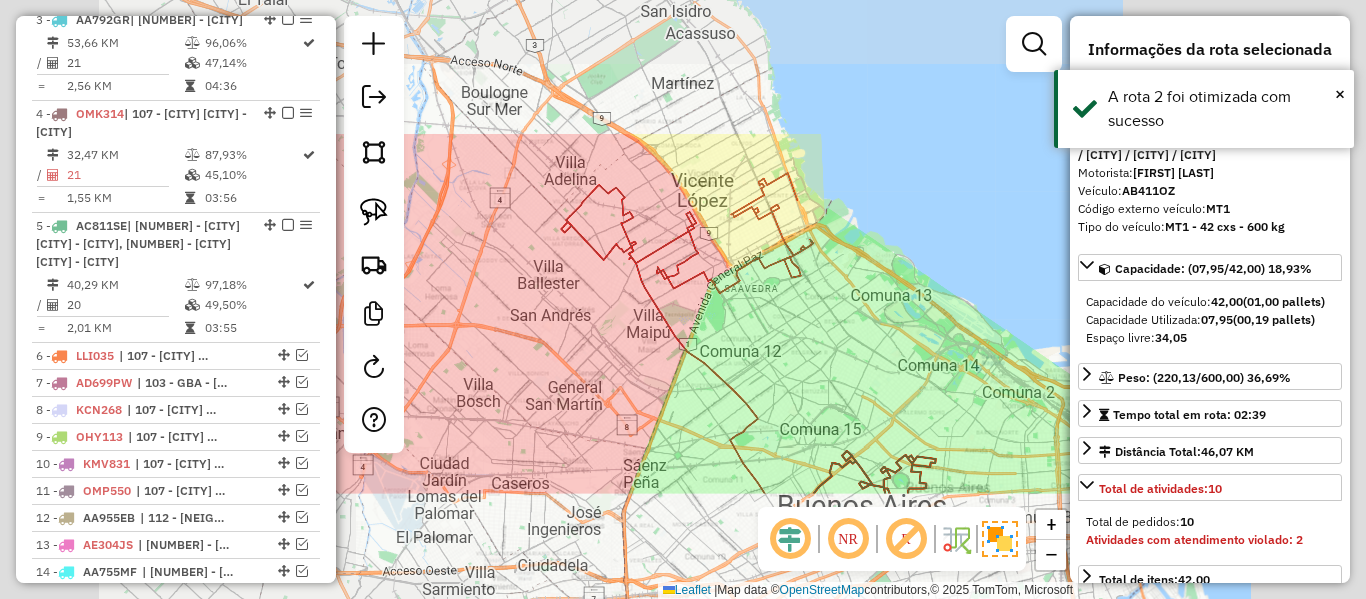 click 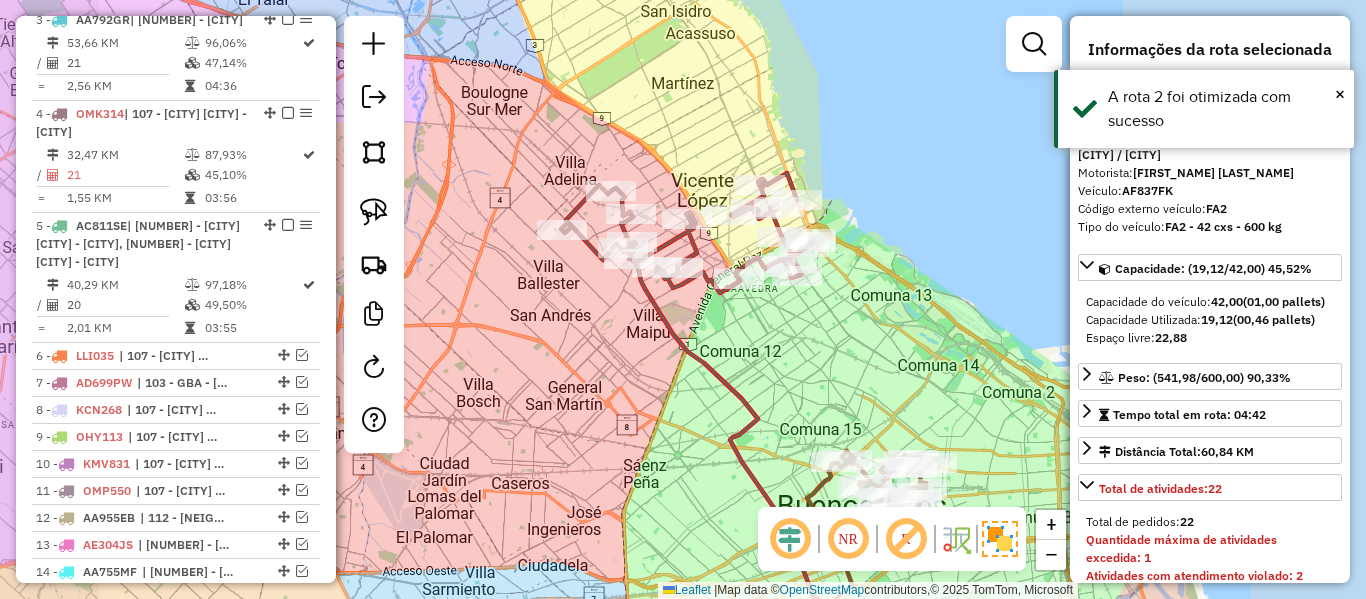 scroll, scrollTop: 763, scrollLeft: 0, axis: vertical 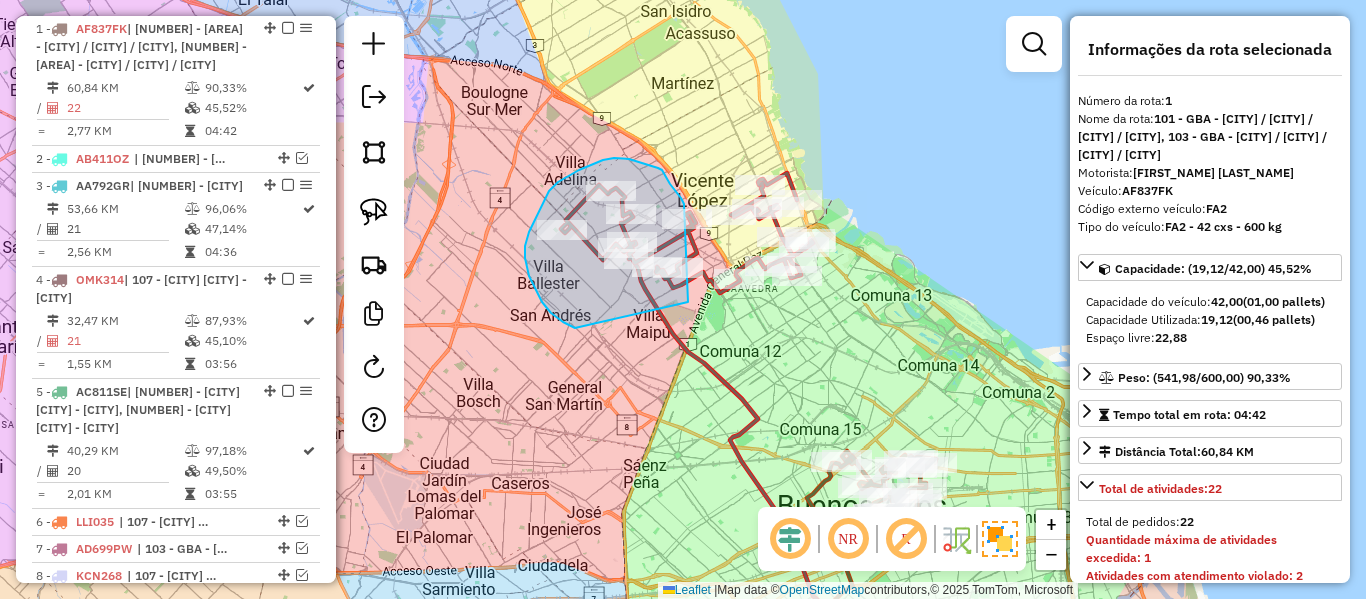 drag, startPoint x: 551, startPoint y: 313, endPoint x: 704, endPoint y: 361, distance: 160.35274 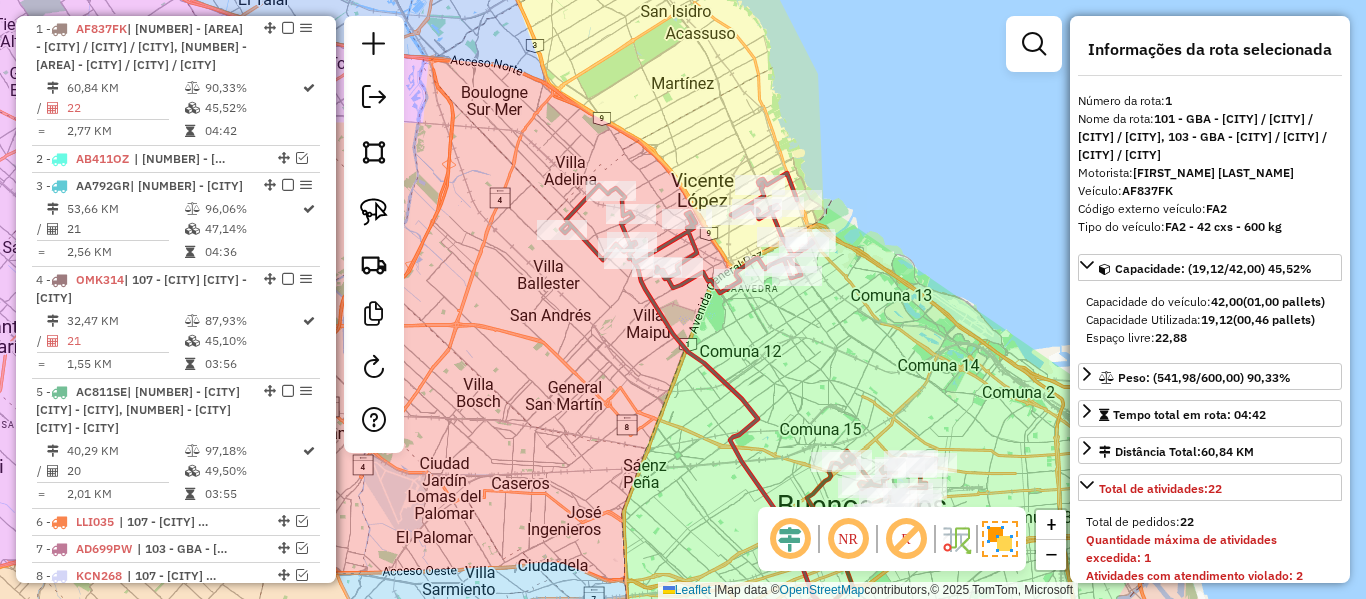 click 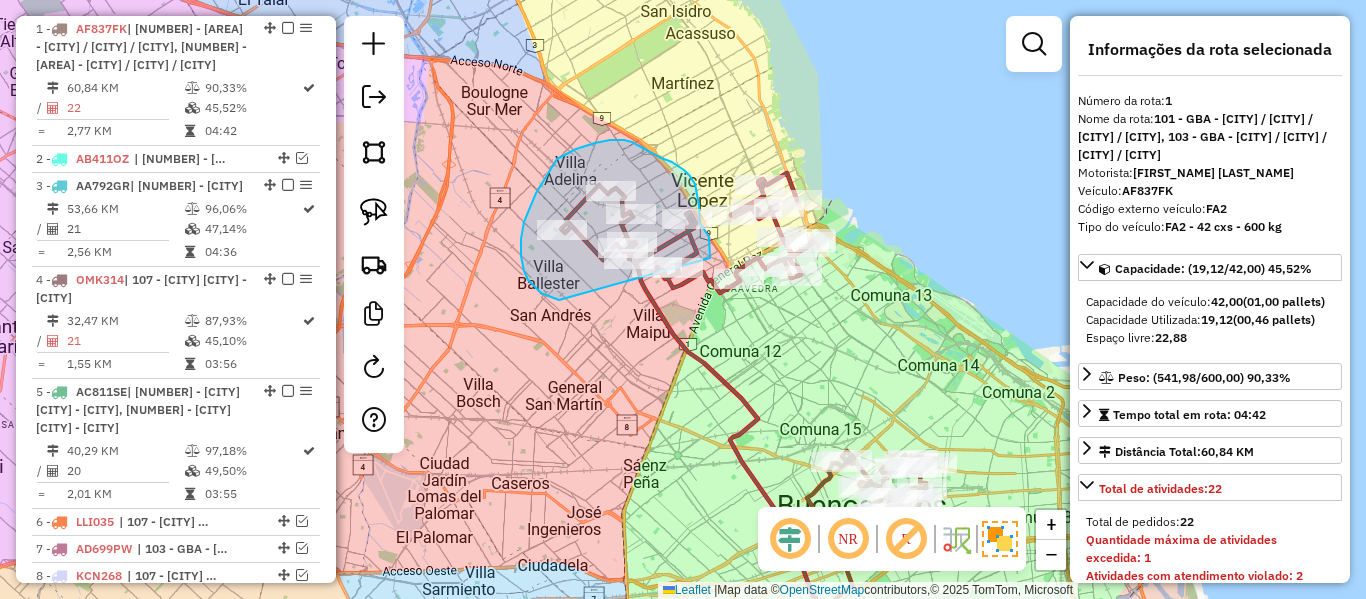 drag, startPoint x: 521, startPoint y: 239, endPoint x: 689, endPoint y: 364, distance: 209.40154 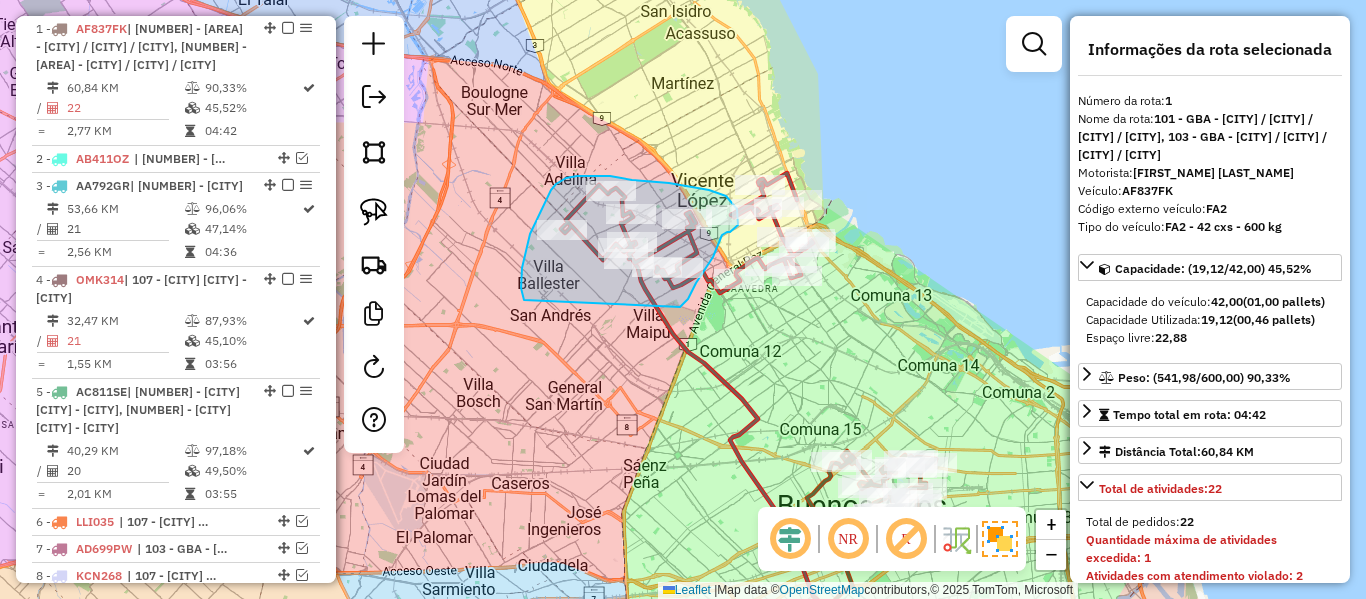 drag, startPoint x: 688, startPoint y: 299, endPoint x: 527, endPoint y: 304, distance: 161.07762 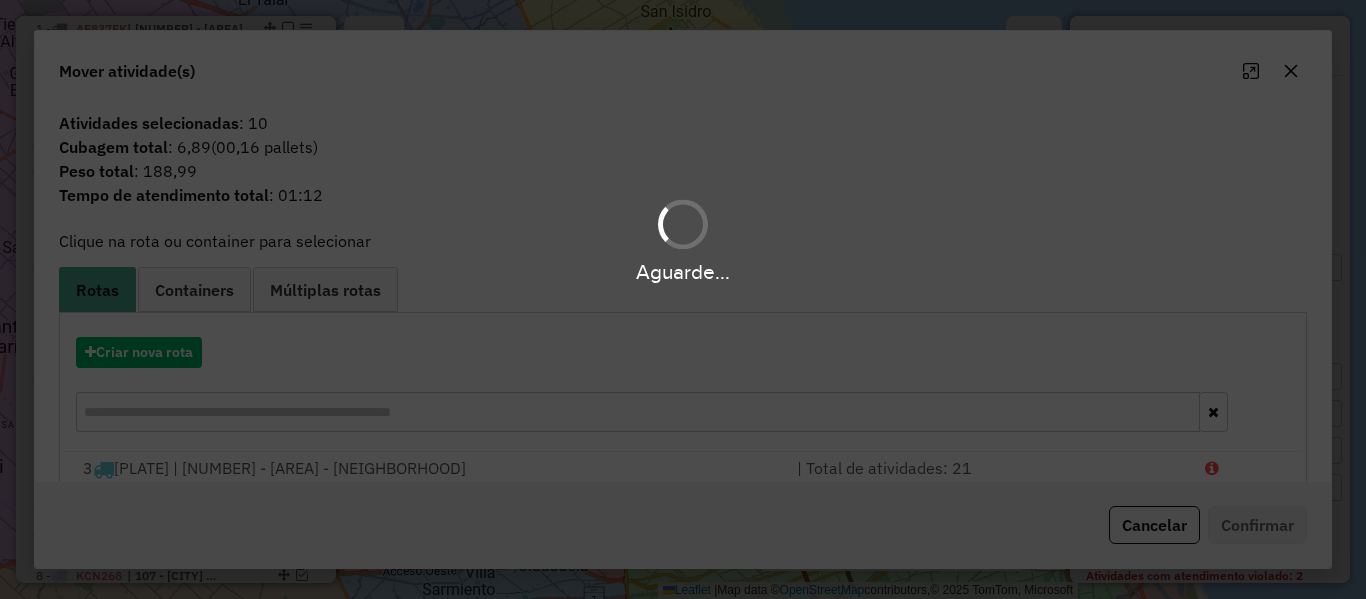 click on "Aguarde...  Pop-up bloqueado!  Seu navegador bloqueou automáticamente a abertura de uma nova janela.   Acesse as configurações e adicione o endereço do sistema a lista de permissão.   Fechar  Informações da Sessão [NUMBER] - [DATE]     Criação: [DATE] [TIME]   Depósito:  [BRAND] - [BRAND]   Total de rotas:  [NUMBER]  Distância Total:  [NUMBER] km  Tempo total:  [TIME]  Total de Atividades Roteirizadas:  [NUMBER]  Total de Pedidos Roteirizados:  [NUMBER]  Peso total roteirizado:  [NUMBER]  Cubagem total roteirizado:  [NUMBER]  Total de Atividades não Roteirizadas:  [NUMBER]  Total de Pedidos não Roteirizados:  [NUMBER] Total de caixas por viagem:  [NUMBER] /   [NUMBER] =  [NUMBER] Média de Atividades por viagem:  [NUMBER] /   [NUMBER] =  [NUMBER] Ocupação média da frota:  [PERCENTAGE]%  Clientes com Service Time:  [PERCENTAGE]%   ([NUMBER] de [NUMBER])   Rotas improdutivas:  [NUMBER]  Rotas vários dias:  [NUMBER]  Clientes Priorizados NR:  [NUMBER]  Transportadoras  Rotas  Recargas: [NUMBER]   Ver rotas   Ver veículos  Finalizar todas as rotas   [NUMBER] -       [PLATE]   [NUMBER] KM   [PERCENTAGE]%  /" at bounding box center [683, 299] 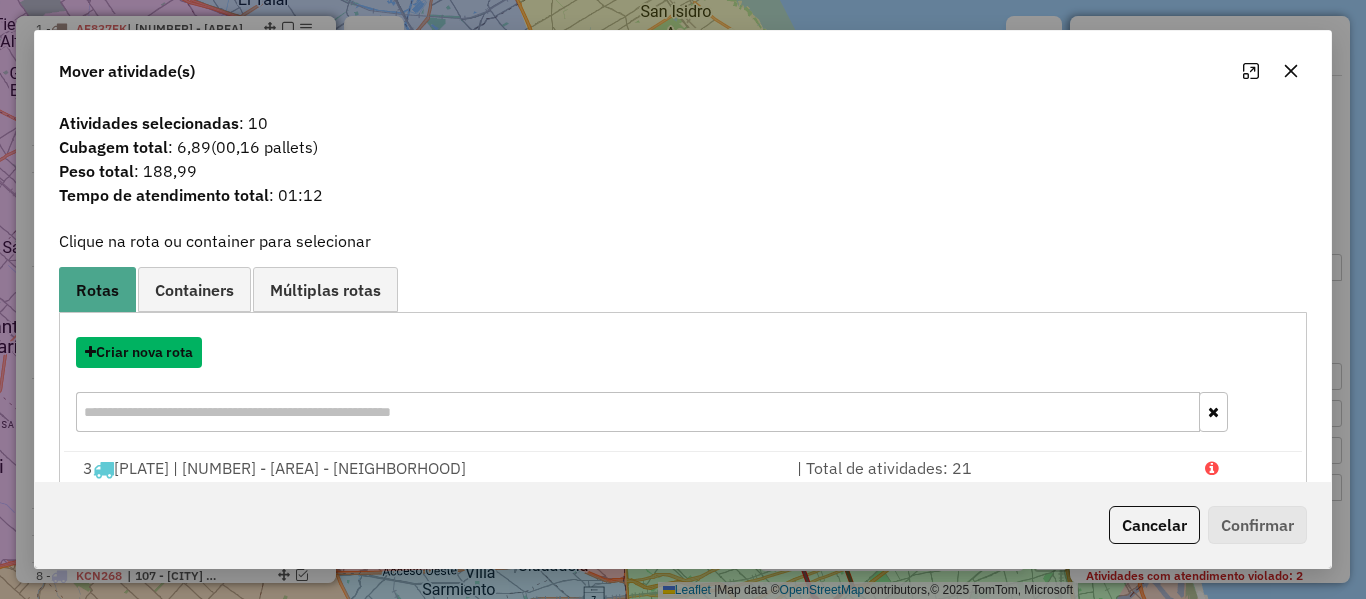 click on "Criar nova rota" at bounding box center [139, 352] 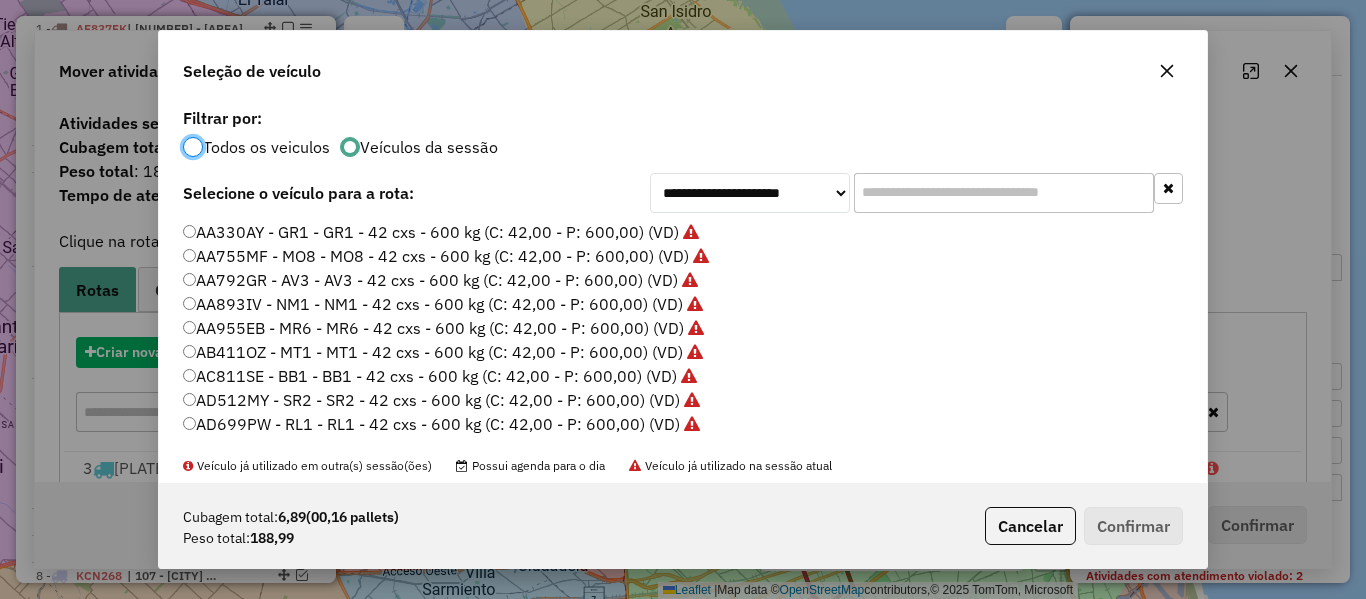scroll, scrollTop: 11, scrollLeft: 6, axis: both 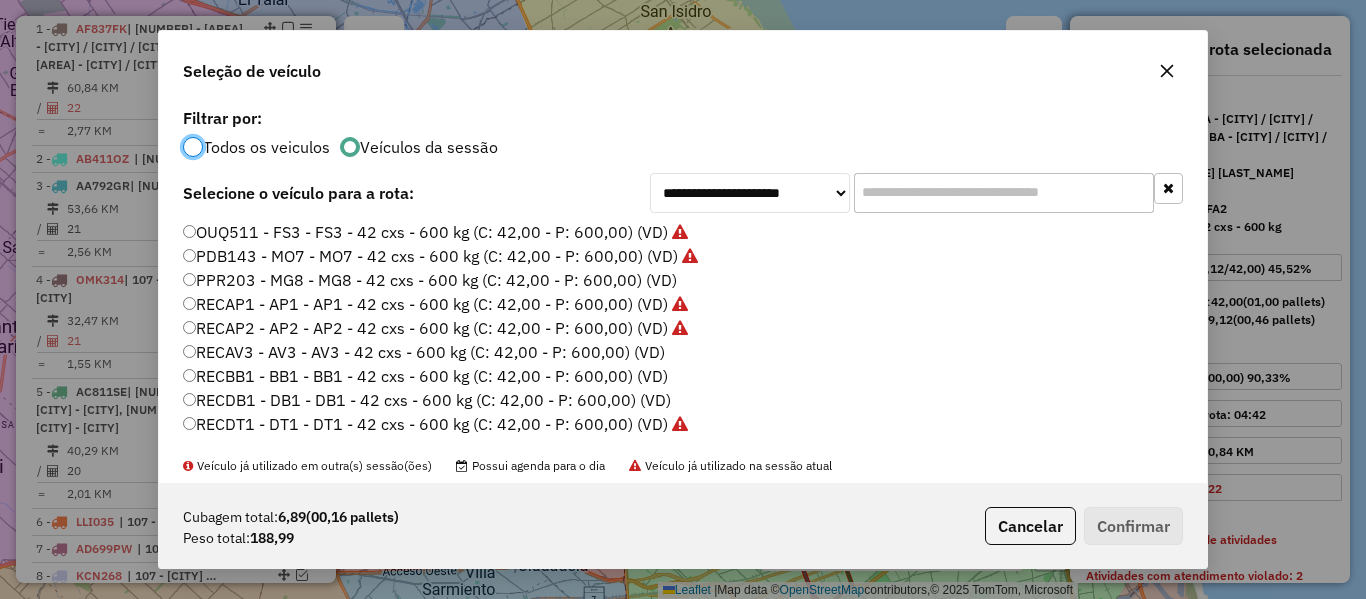 click on "PPR203 - MG8 - MG8 - 42 cxs - 600 kg (C: 42,00 - P: 600,00) (VD)" 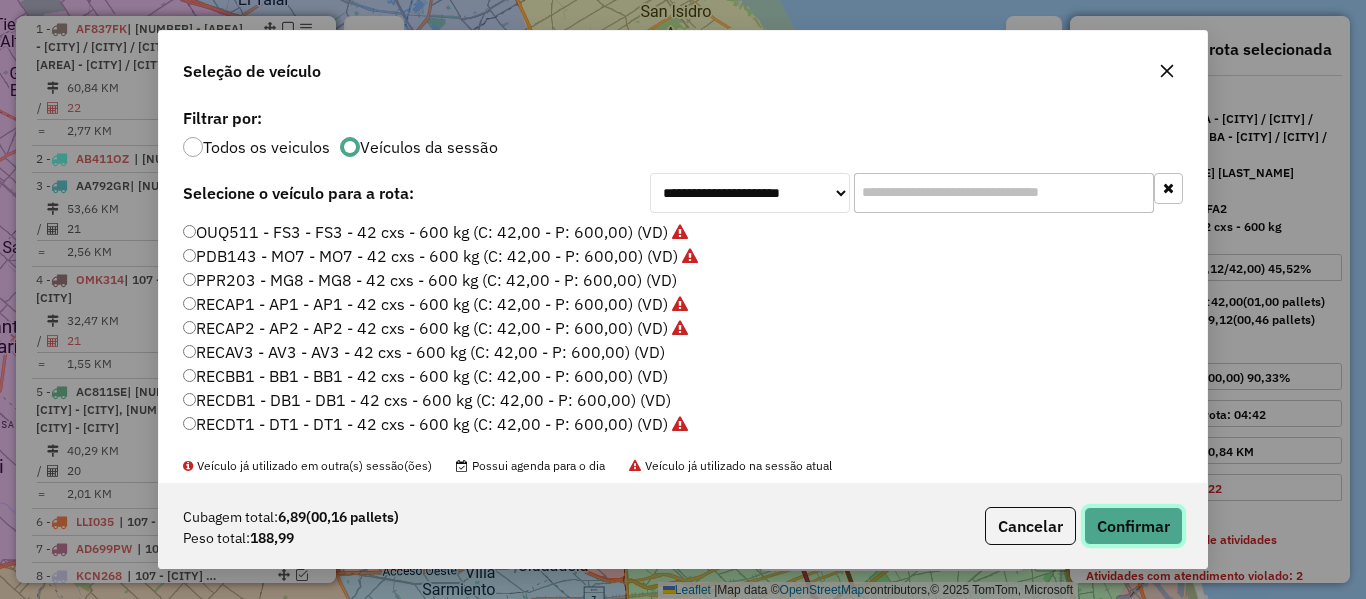 click on "Confirmar" 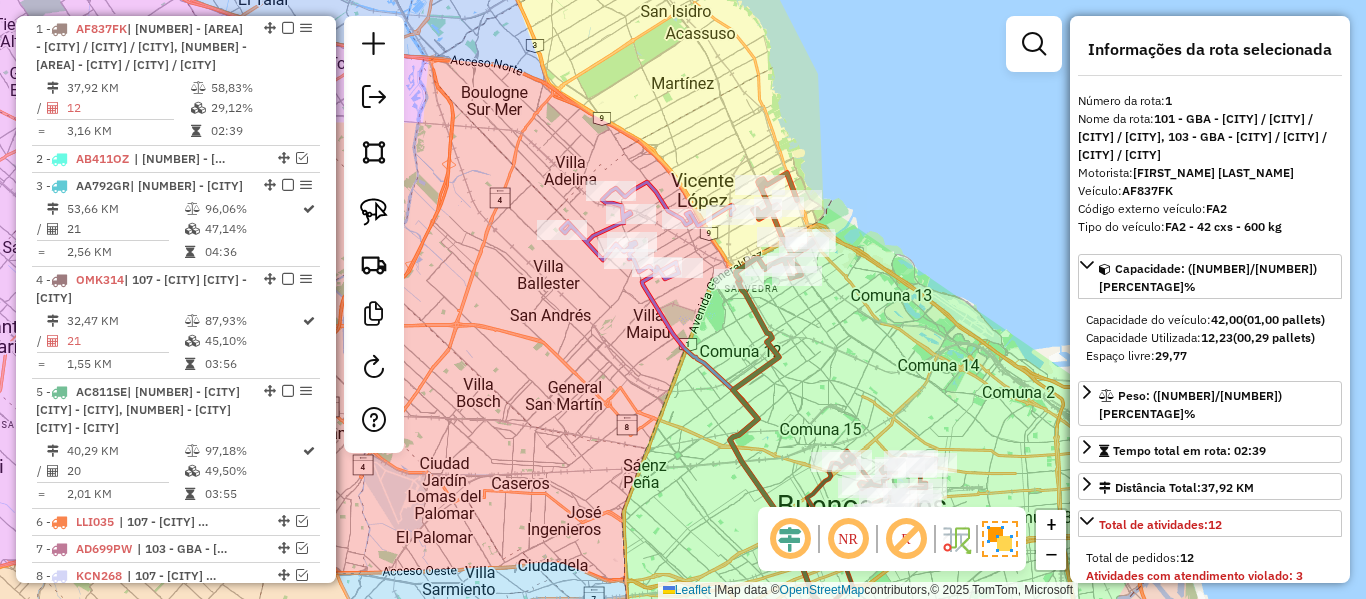 click 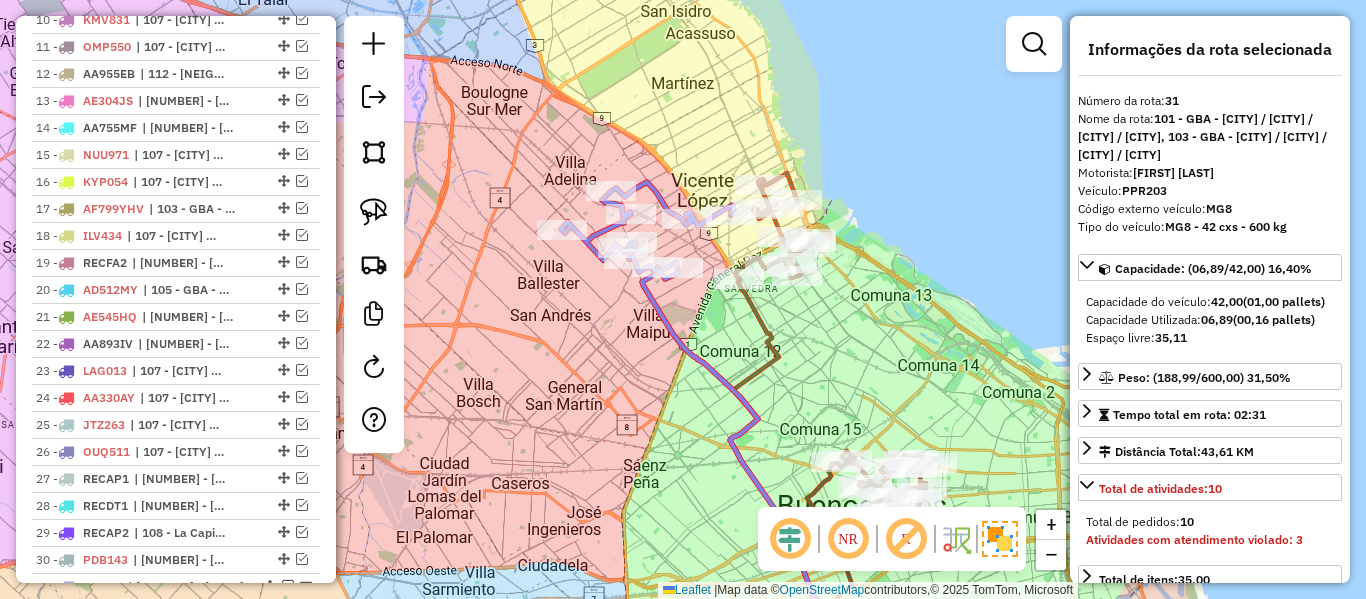 scroll, scrollTop: 1663, scrollLeft: 0, axis: vertical 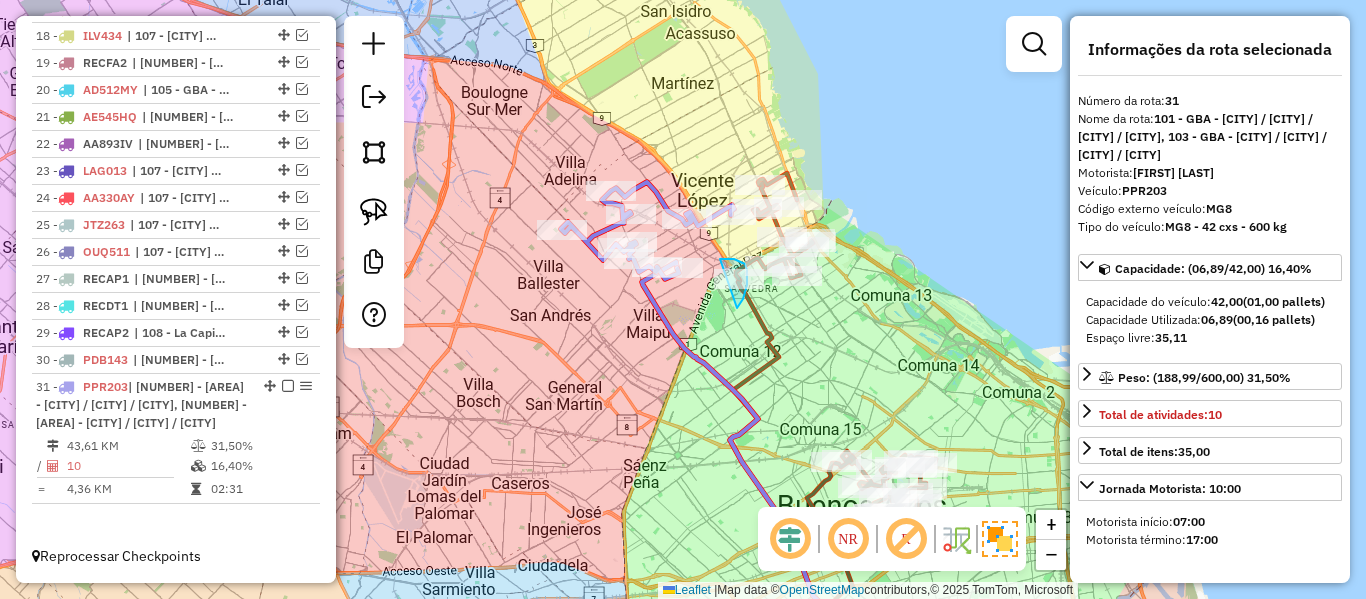 click on "Rota [NUMBER] - Placa [PLATE] [NUMBER] - [FIRST] [LAST] Rota [NUMBER] - Placa [PLATE] [NUMBER] - [FIRST] [LAST] Janela de atendimento Grade de atendimento Capacidade Transportadoras Veículos Cliente Pedidos Rotas Selecione os dias de semana para filtrar as janelas de atendimento Seg Ter Qua Qui Sex Sáb Dom Informe o período da janela de atendimento: De: Até: Filtrar exatamente a janela do cliente Considerar janela de atendimento padrão Selecione os dias de semana para filtrar as grades de atendimento Seg Ter Qua Qui Sex Sáb Dom Considerar clientes sem dia de atendimento cadastrado Clientes fora do dia de atendimento selecionado Filtrar as atividades entre os valores definidos abaixo: Peso mínimo: Peso máximo: Cubagem mínima: Cubagem máxima: De: Até: Filtrar as atividades entre o tempo de atendimento definido abaixo: De: Até: Considerar capacidade total dos clientes não roteirizados Transportadora: Selecione um ou mais itens Tipo de veículo: Veículo: Nome: +" 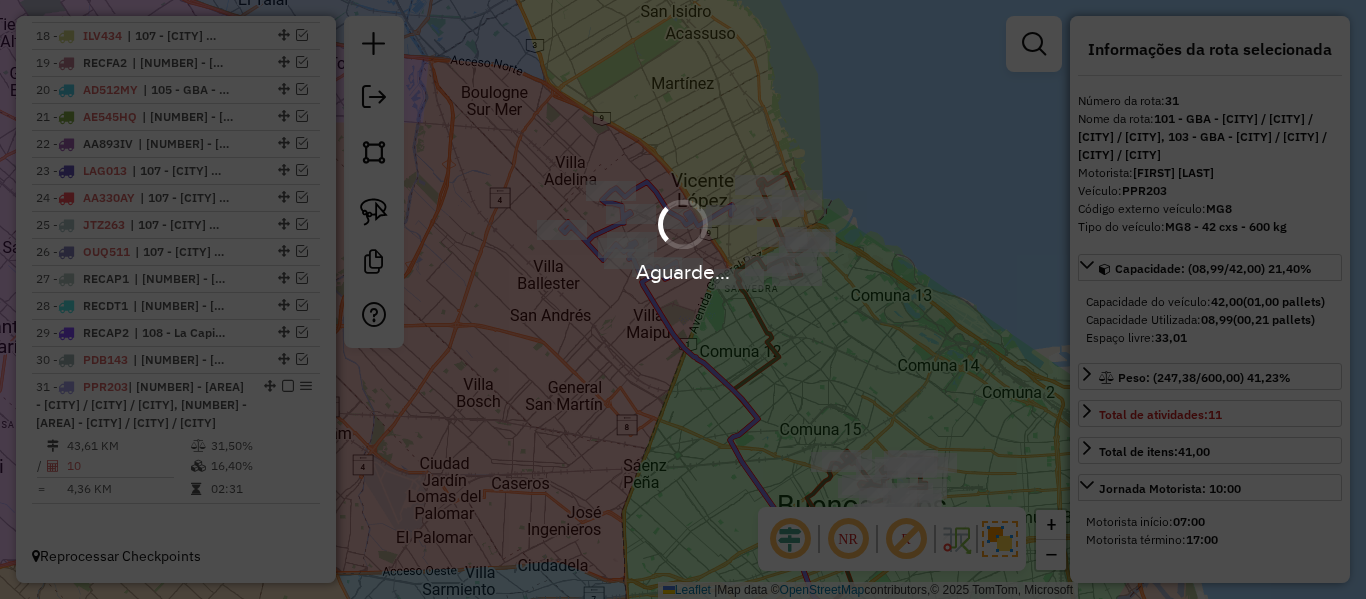 select on "**********" 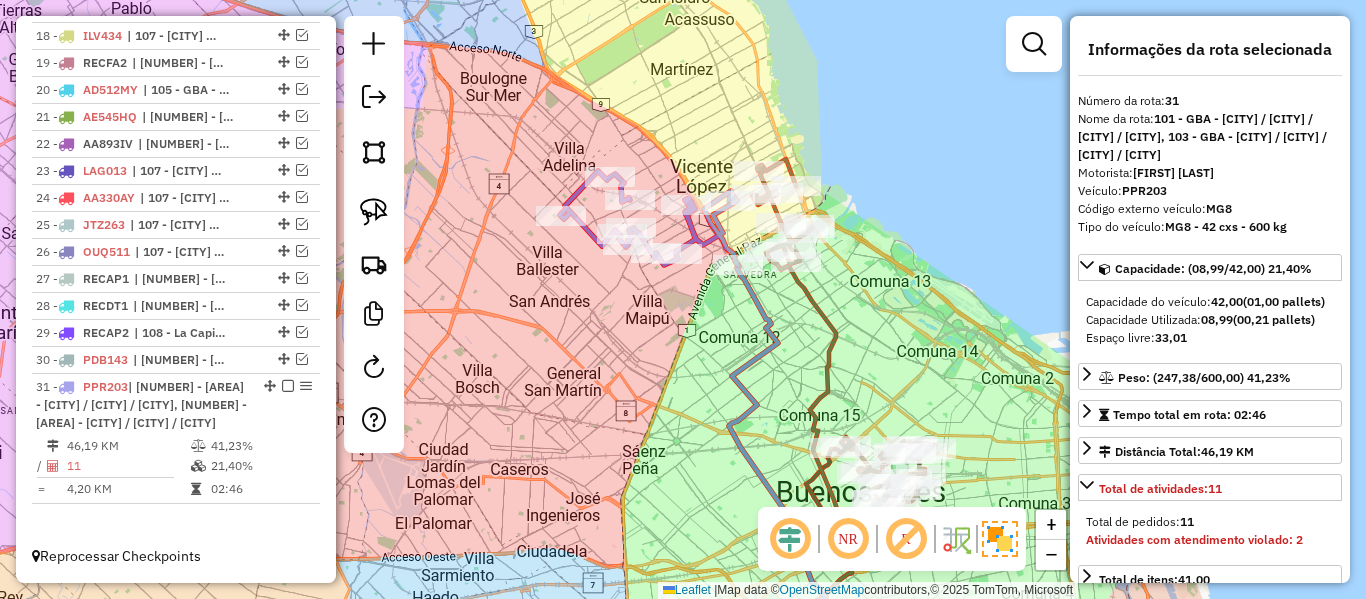 drag, startPoint x: 951, startPoint y: 311, endPoint x: 905, endPoint y: 159, distance: 158.80806 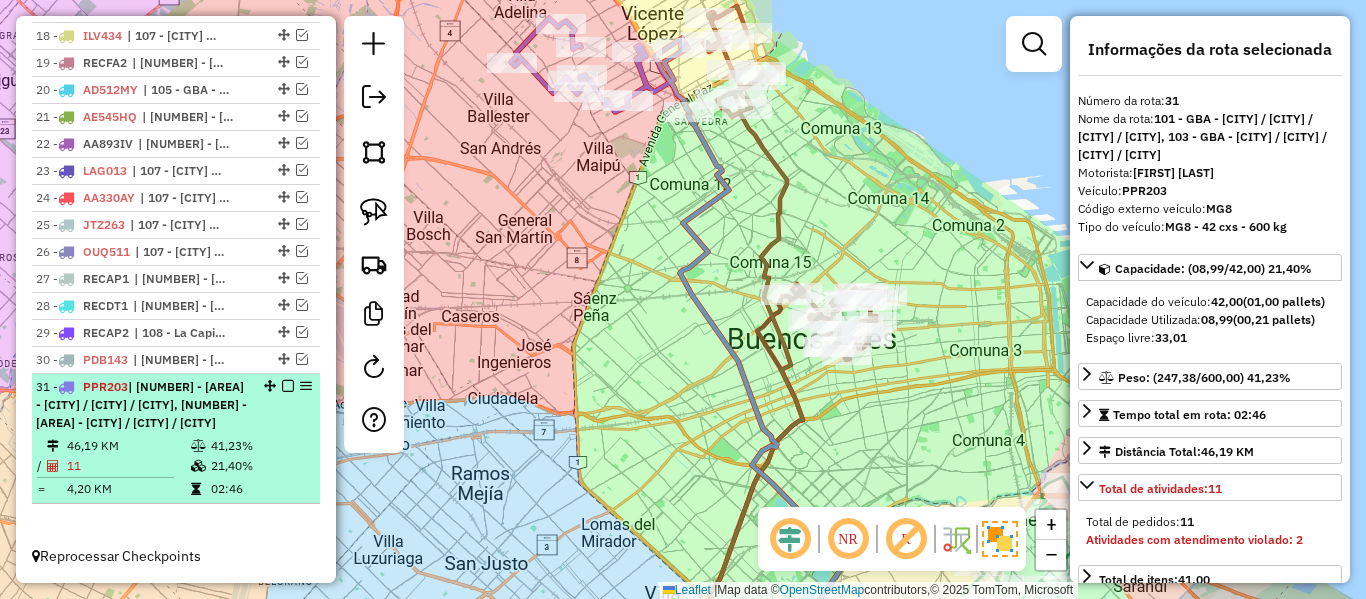 click at bounding box center (288, 386) 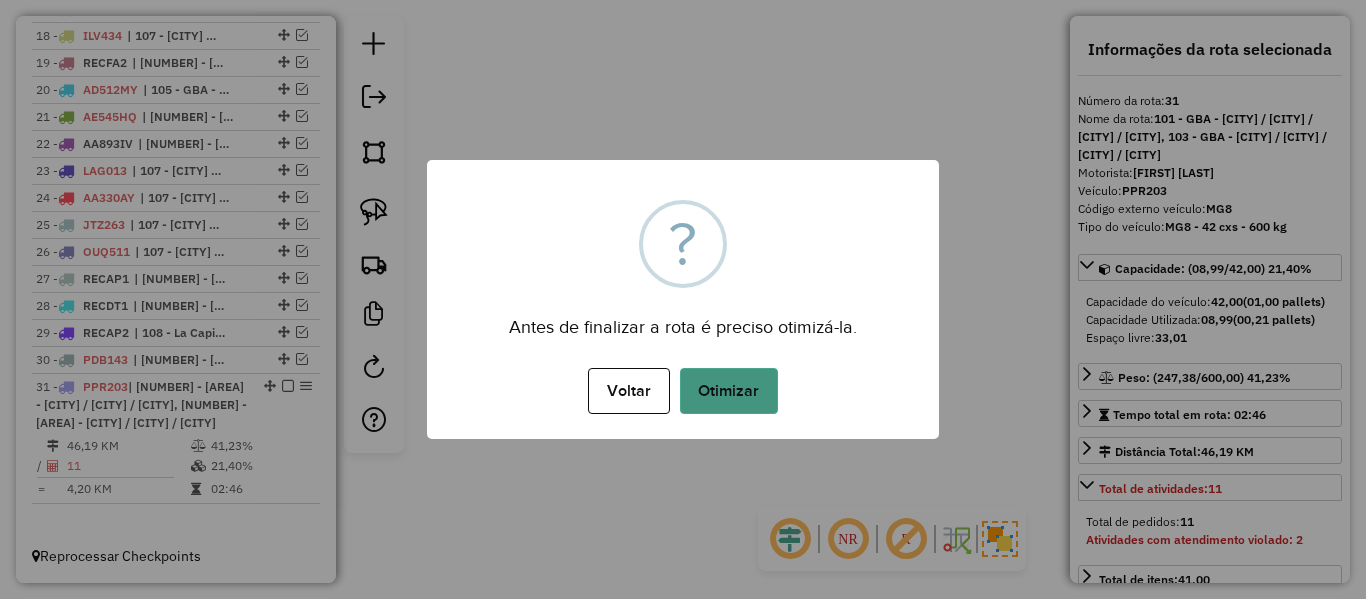 click on "Otimizar" at bounding box center [729, 391] 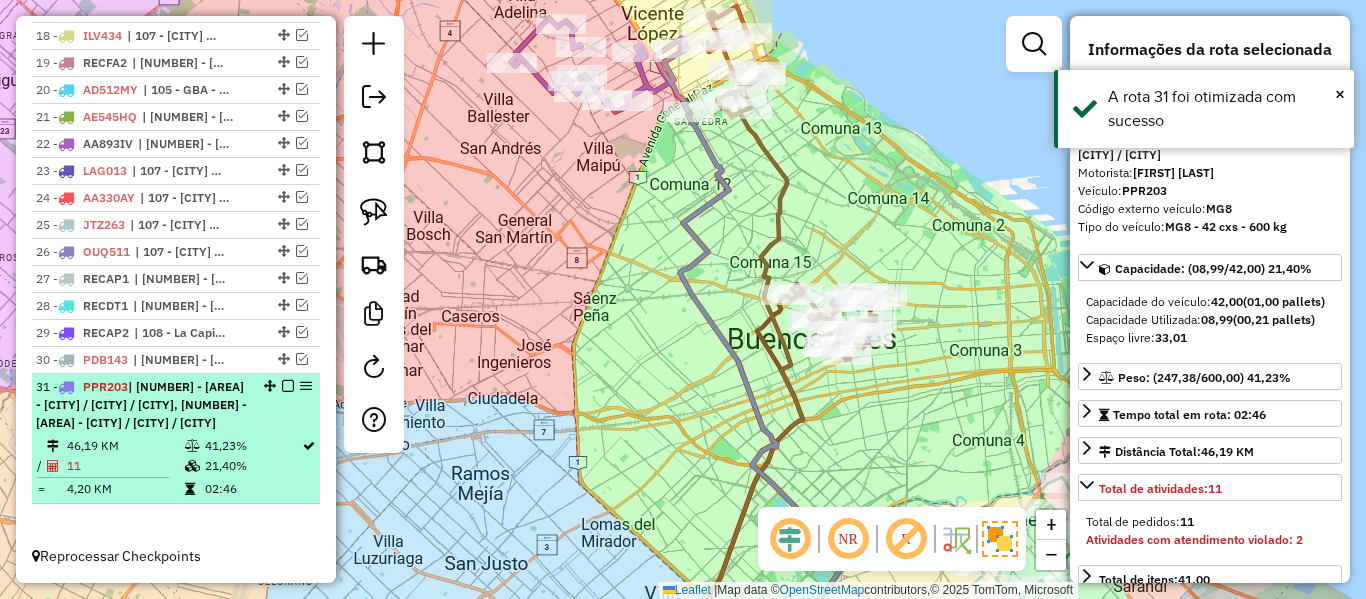click at bounding box center [288, 386] 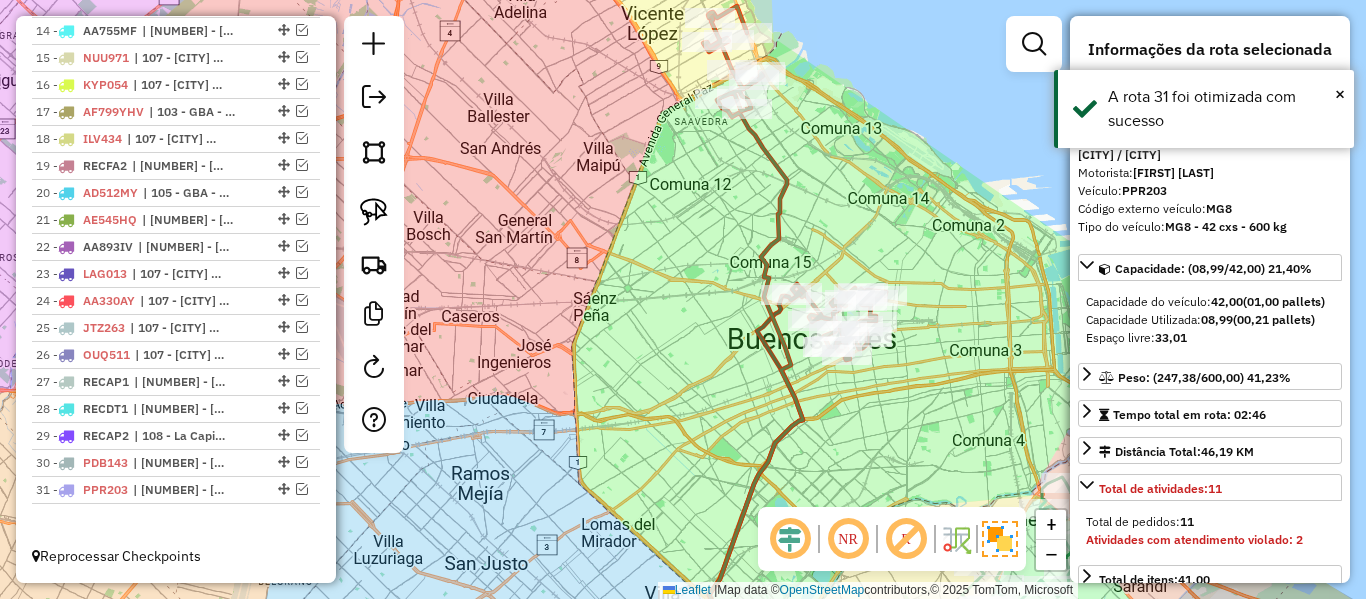 click 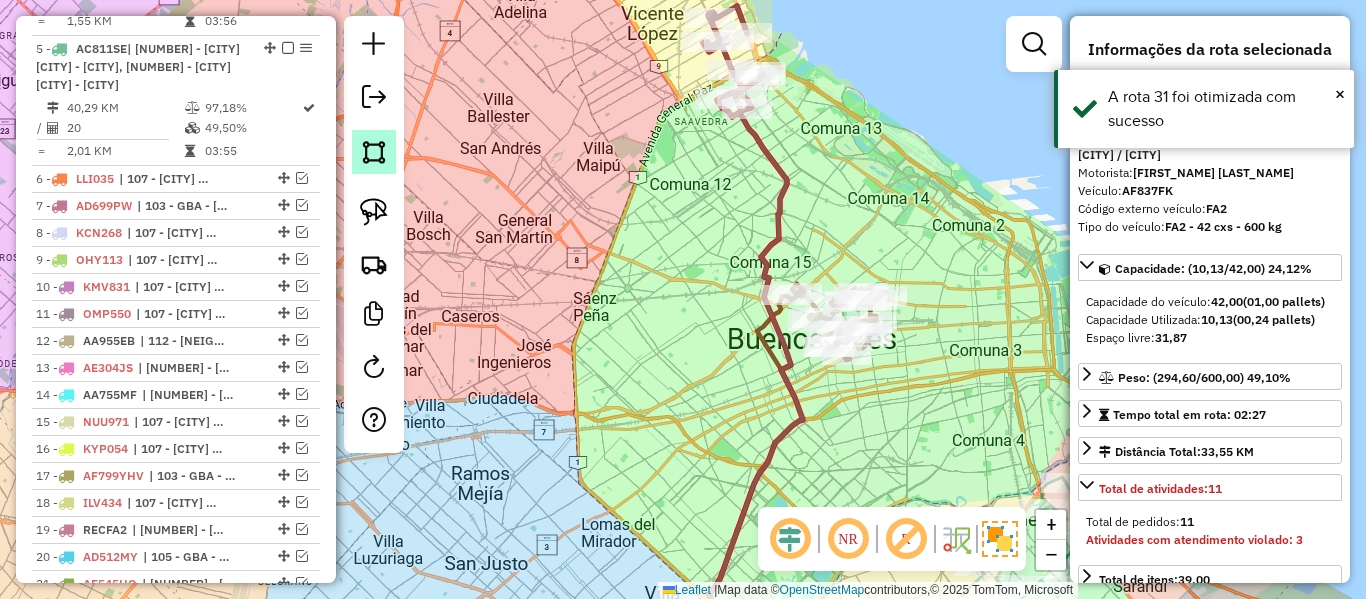 scroll, scrollTop: 763, scrollLeft: 0, axis: vertical 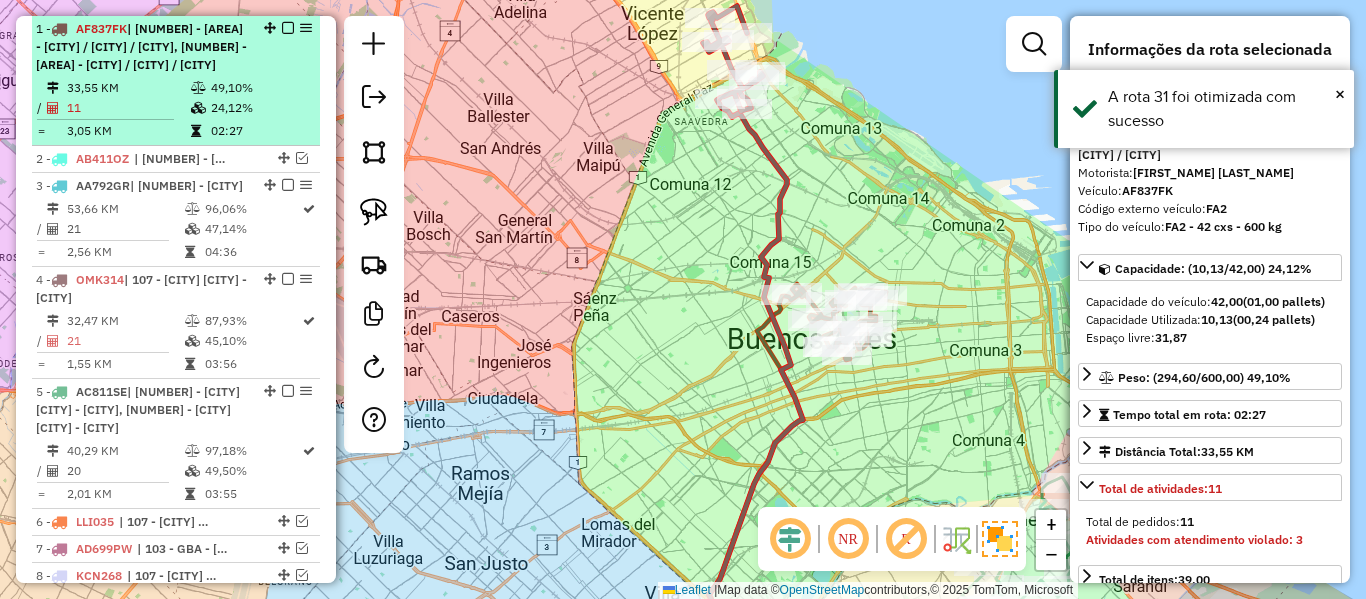 click at bounding box center (288, 28) 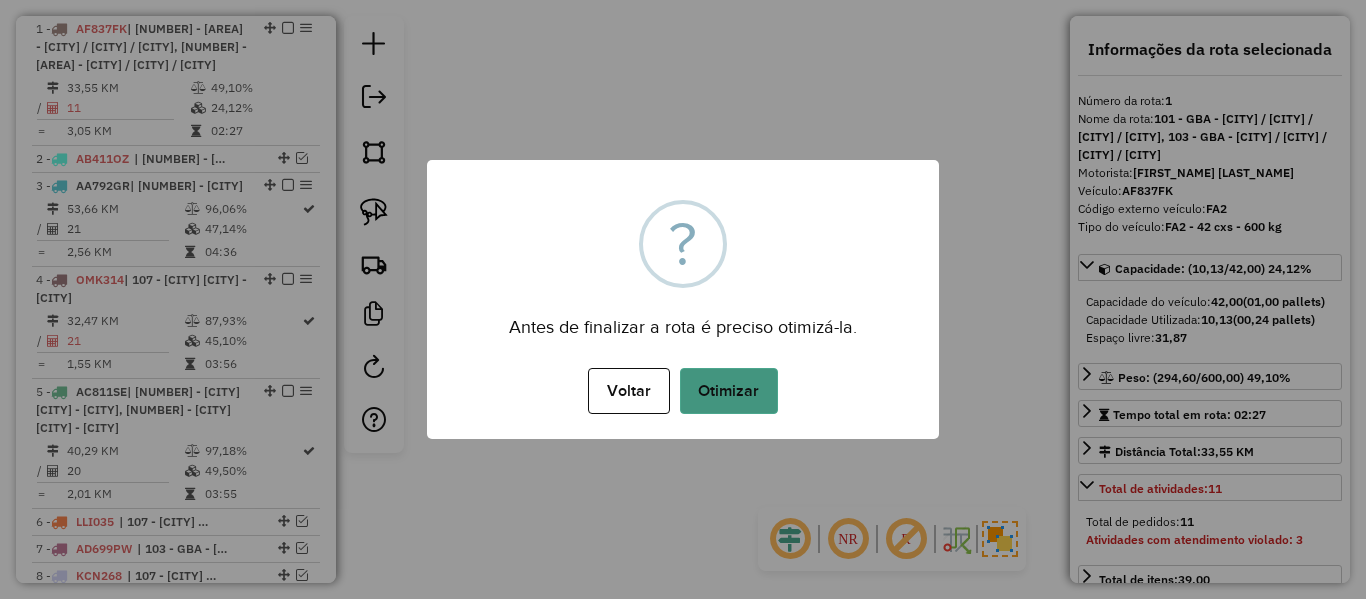 click on "Otimizar" at bounding box center (729, 391) 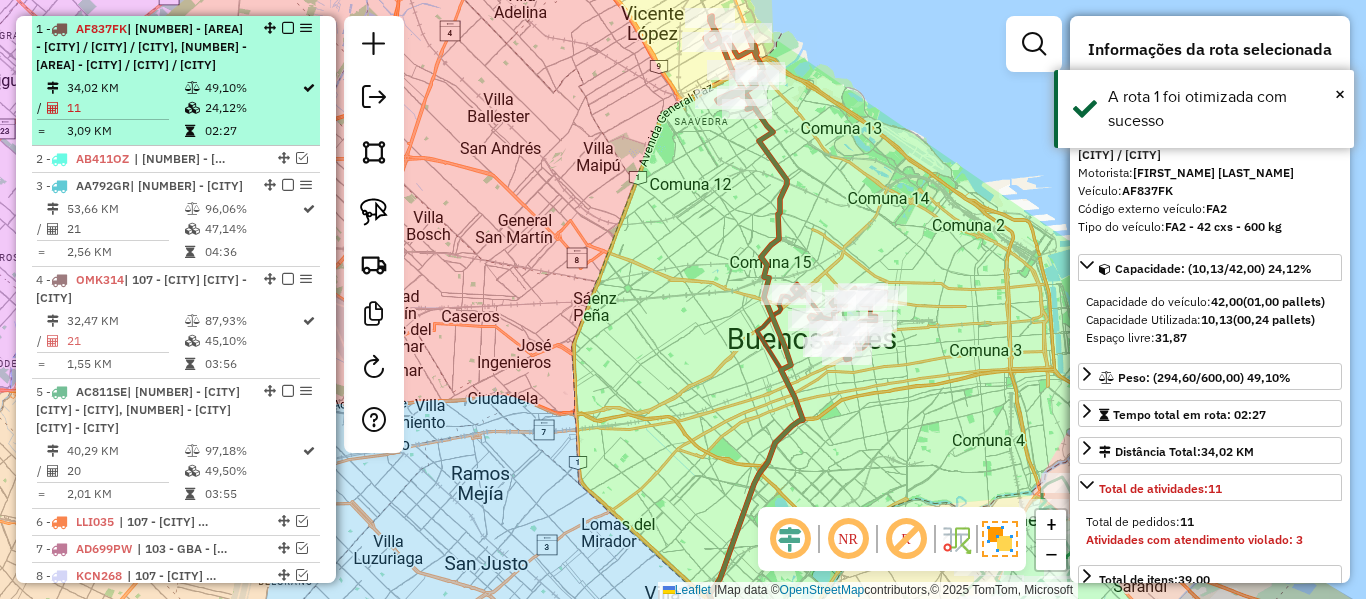 drag, startPoint x: 277, startPoint y: 29, endPoint x: 297, endPoint y: 39, distance: 22.36068 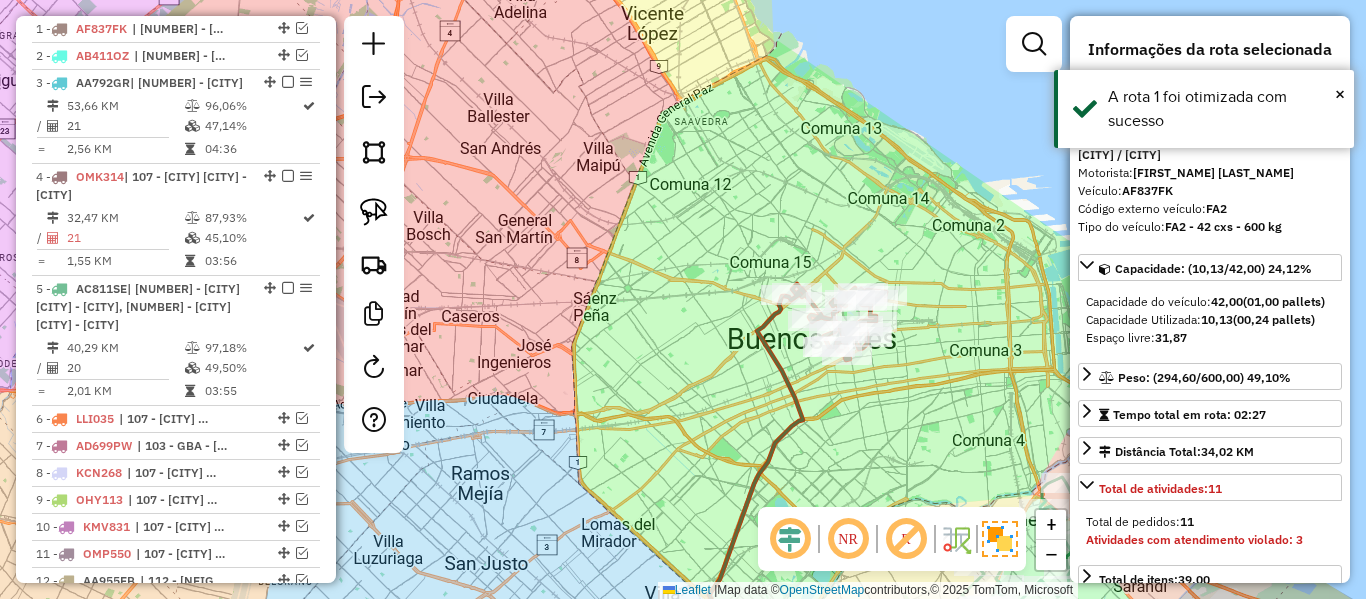 click on "Janela de atendimento Grade de atendimento Capacidade Transportadoras Veículos Cliente Pedidos  Rotas Selecione os dias de semana para filtrar as janelas de atendimento  Seg   Ter   Qua   Qui   Sex   Sáb   Dom  Informe o período da janela de atendimento: De: Até:  Filtrar exatamente a janela do cliente  Considerar janela de atendimento padrão  Selecione os dias de semana para filtrar as grades de atendimento  Seg   Ter   Qua   Qui   Sex   Sáb   Dom   Considerar clientes sem dia de atendimento cadastrado  Clientes fora do dia de atendimento selecionado Filtrar as atividades entre os valores definidos abaixo:  Peso mínimo:   Peso máximo:   Cubagem mínima:   Cubagem máxima:   De:   Até:  Filtrar as atividades entre o tempo de atendimento definido abaixo:  De:   Até:   Considerar capacidade total dos clientes não roteirizados Transportadora: Selecione um ou mais itens Tipo de veículo: Selecione um ou mais itens Veículo: Selecione um ou mais itens Motorista: Selecione um ou mais itens Nome: Rótulo:" 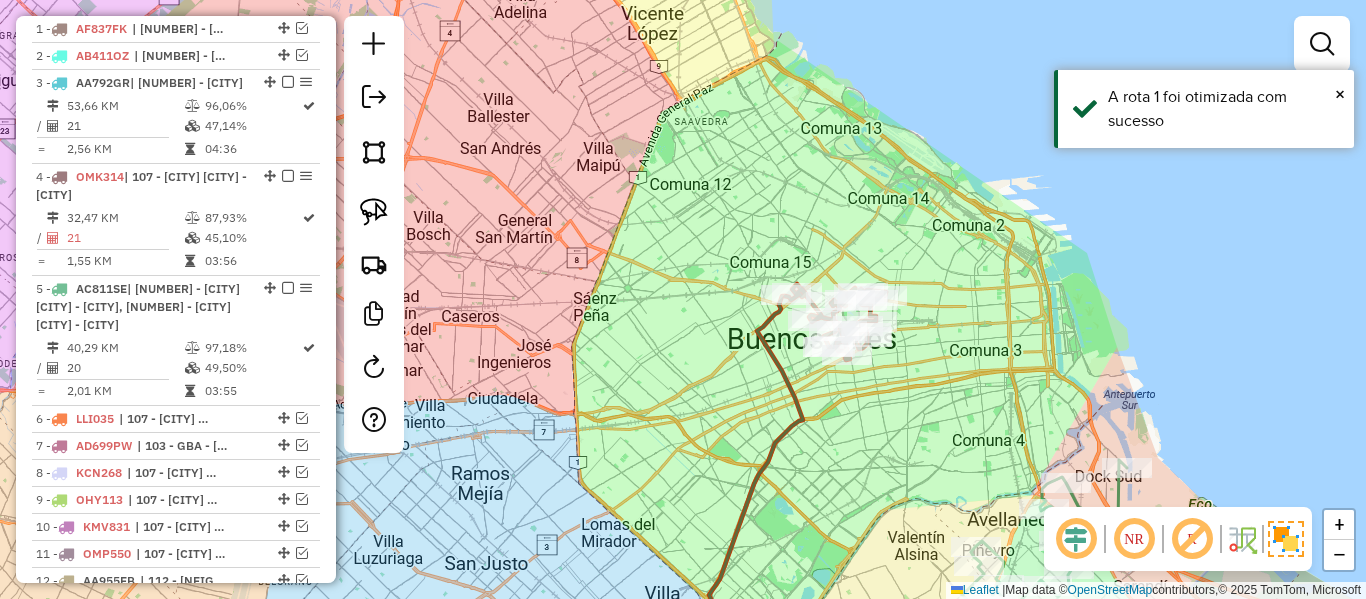 click 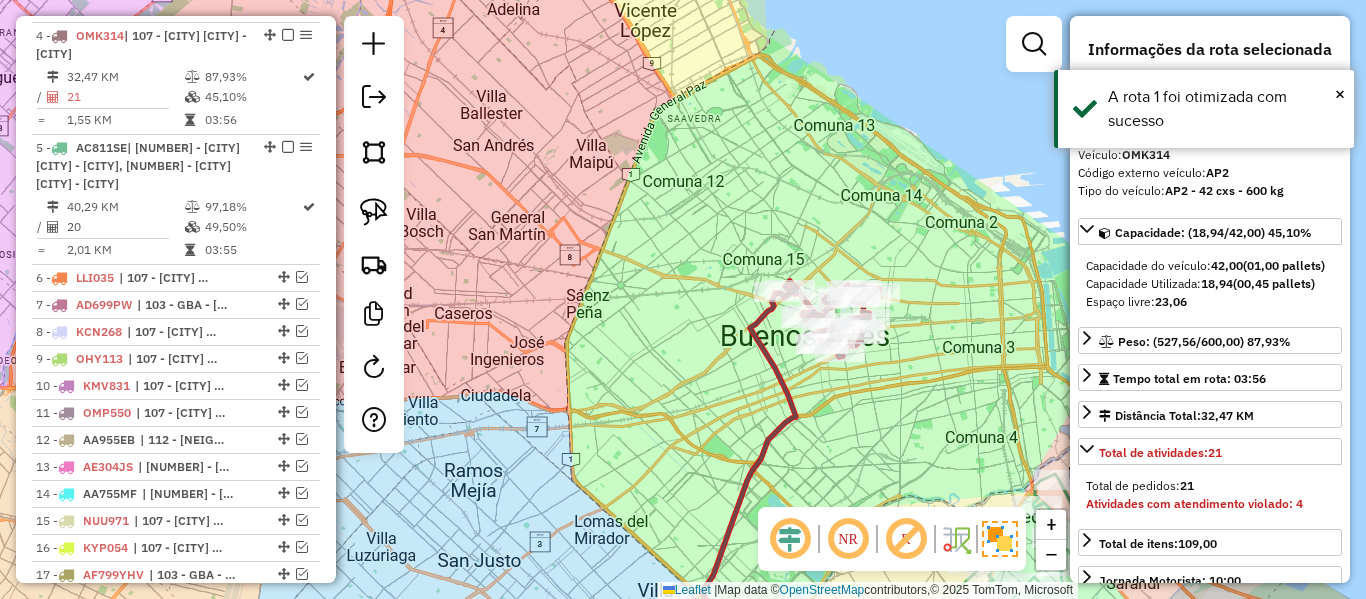 scroll, scrollTop: 911, scrollLeft: 0, axis: vertical 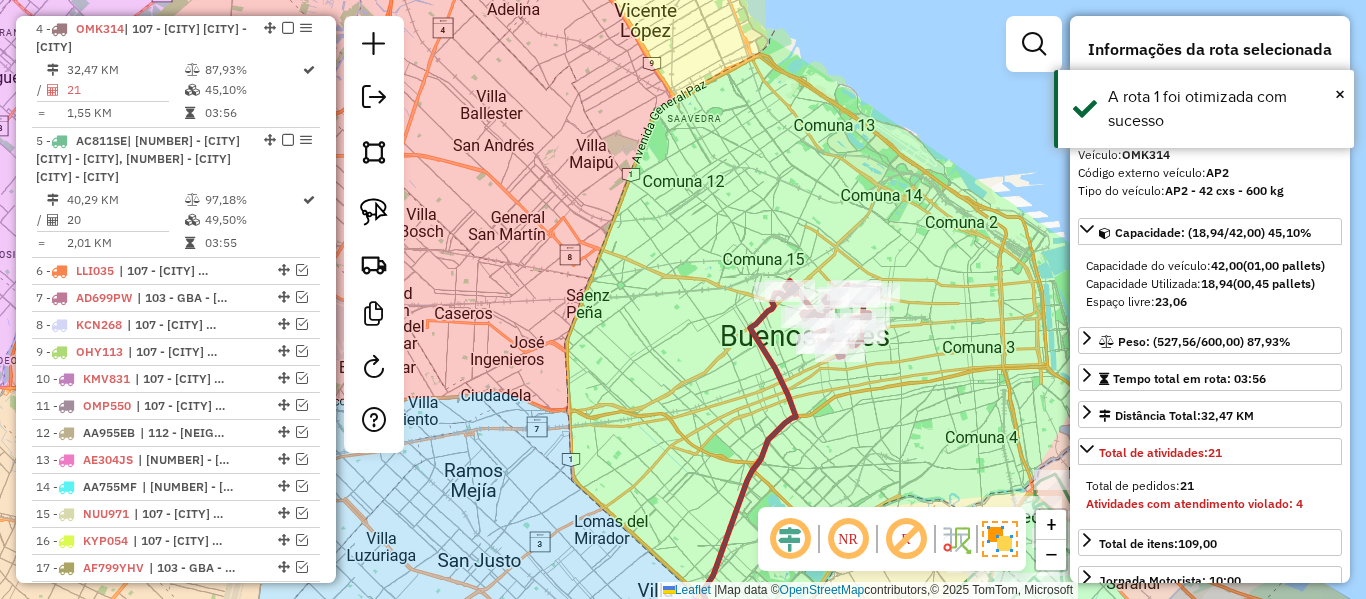 drag, startPoint x: 725, startPoint y: 374, endPoint x: 543, endPoint y: 208, distance: 246.33311 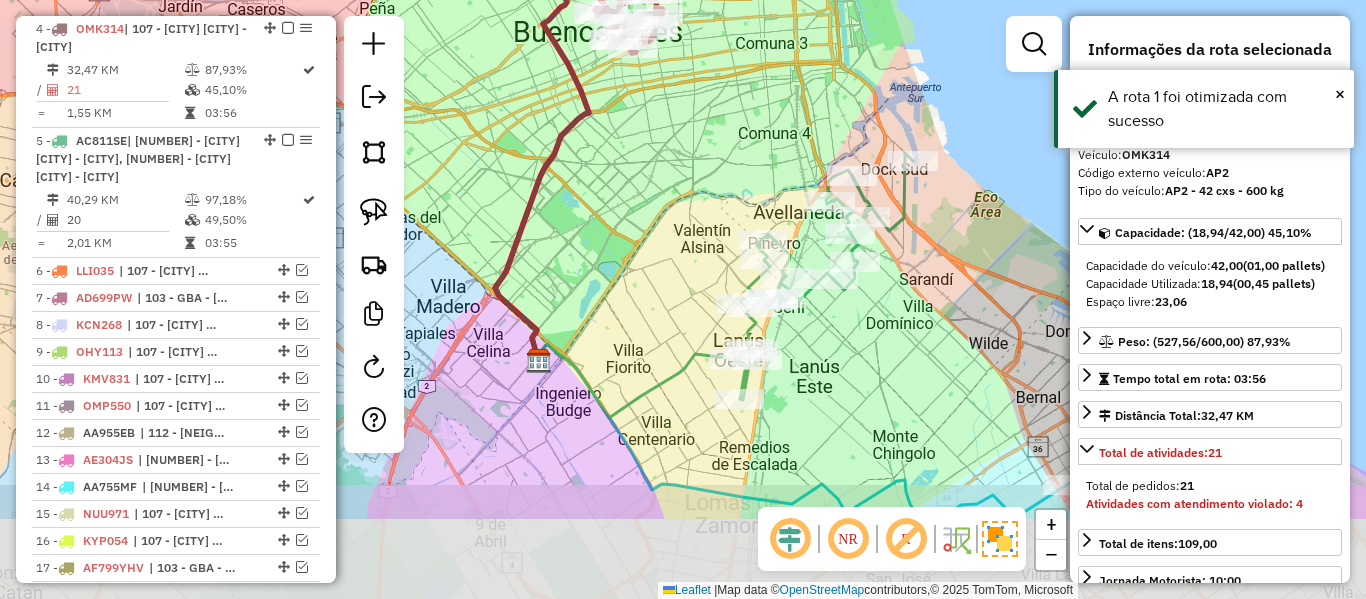 drag, startPoint x: 659, startPoint y: 291, endPoint x: 623, endPoint y: 102, distance: 192.39803 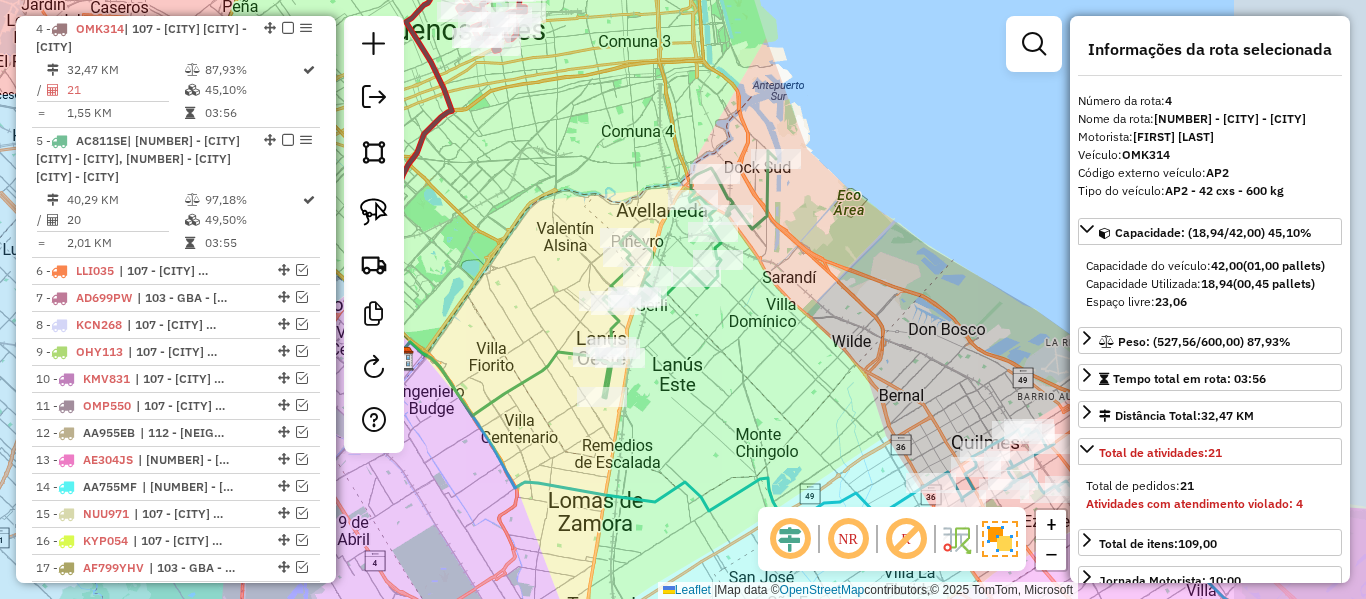 drag, startPoint x: 794, startPoint y: 390, endPoint x: 706, endPoint y: 291, distance: 132.45753 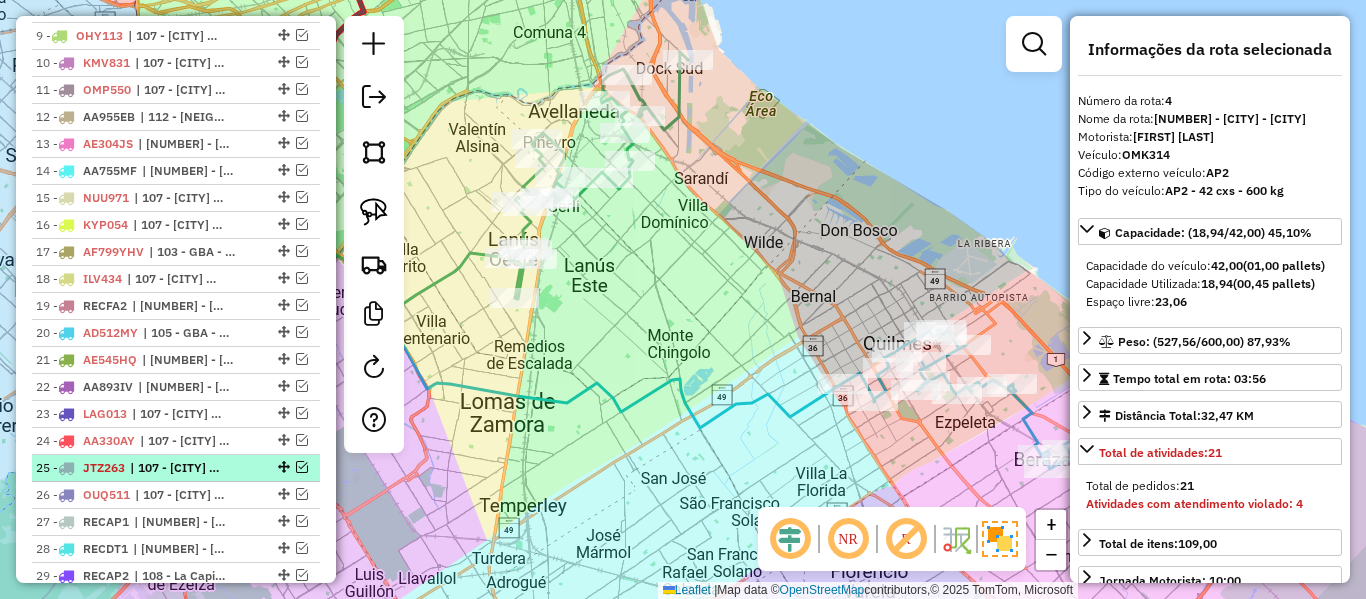 drag, startPoint x: 224, startPoint y: 257, endPoint x: 205, endPoint y: 346, distance: 91.00549 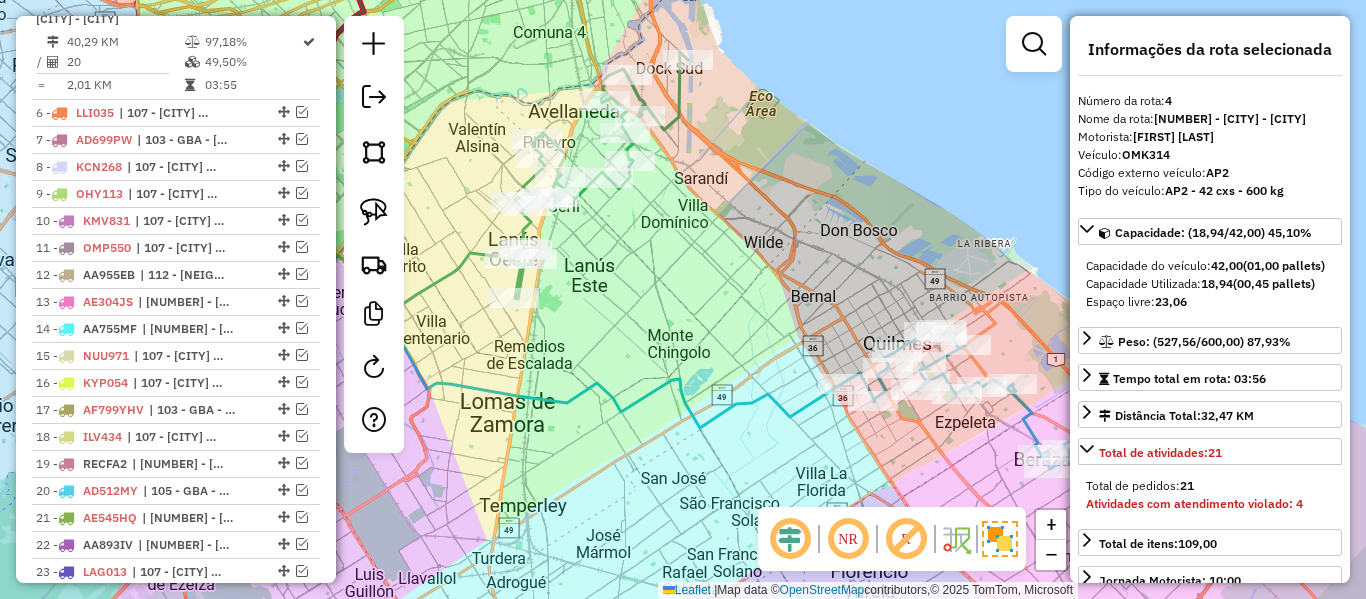 scroll, scrollTop: 0, scrollLeft: 0, axis: both 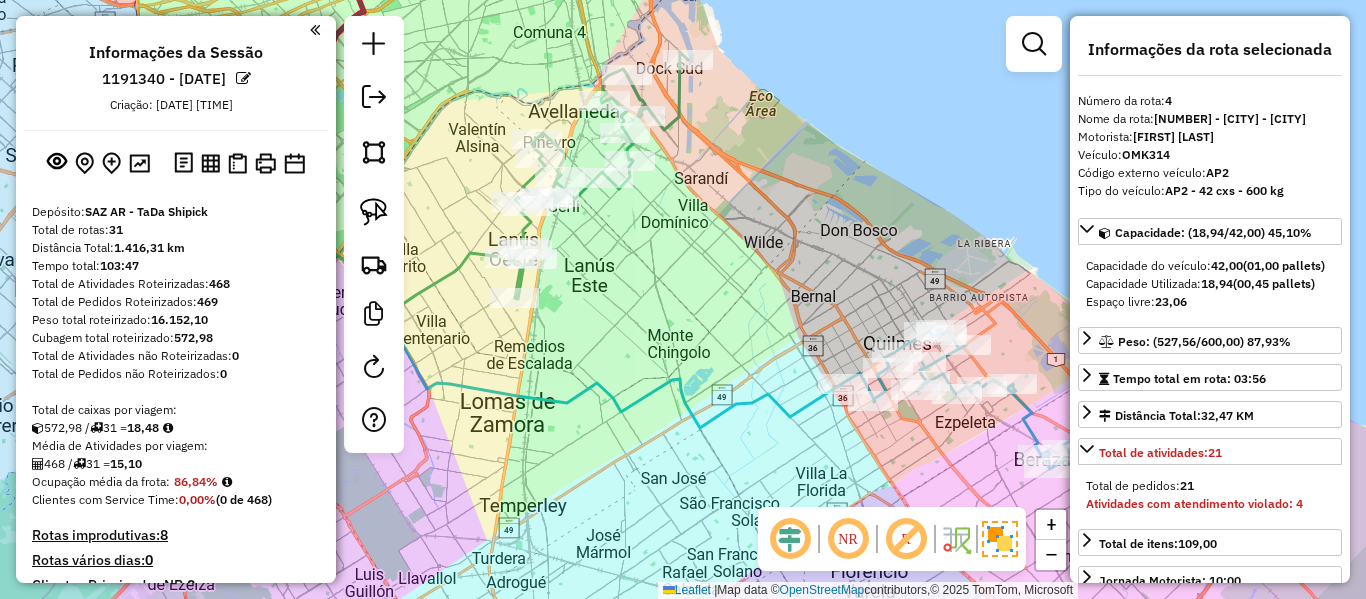 drag, startPoint x: 196, startPoint y: 393, endPoint x: 170, endPoint y: 57, distance: 337.00446 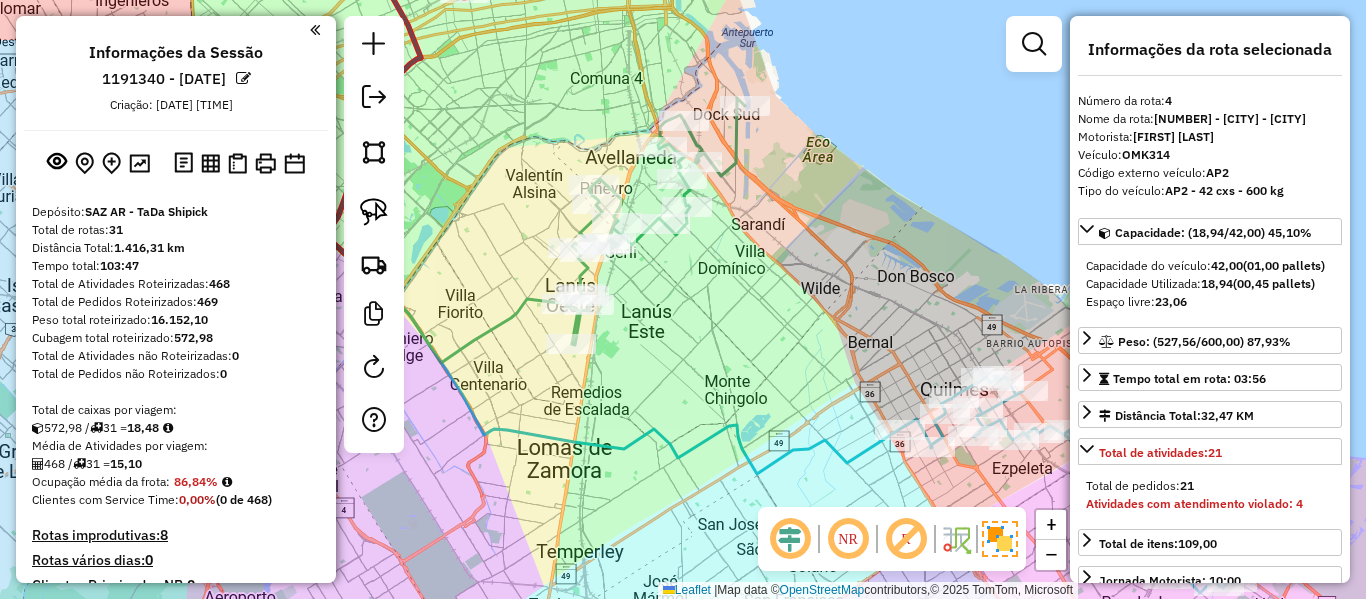 drag, startPoint x: 614, startPoint y: 290, endPoint x: 684, endPoint y: 342, distance: 87.20092 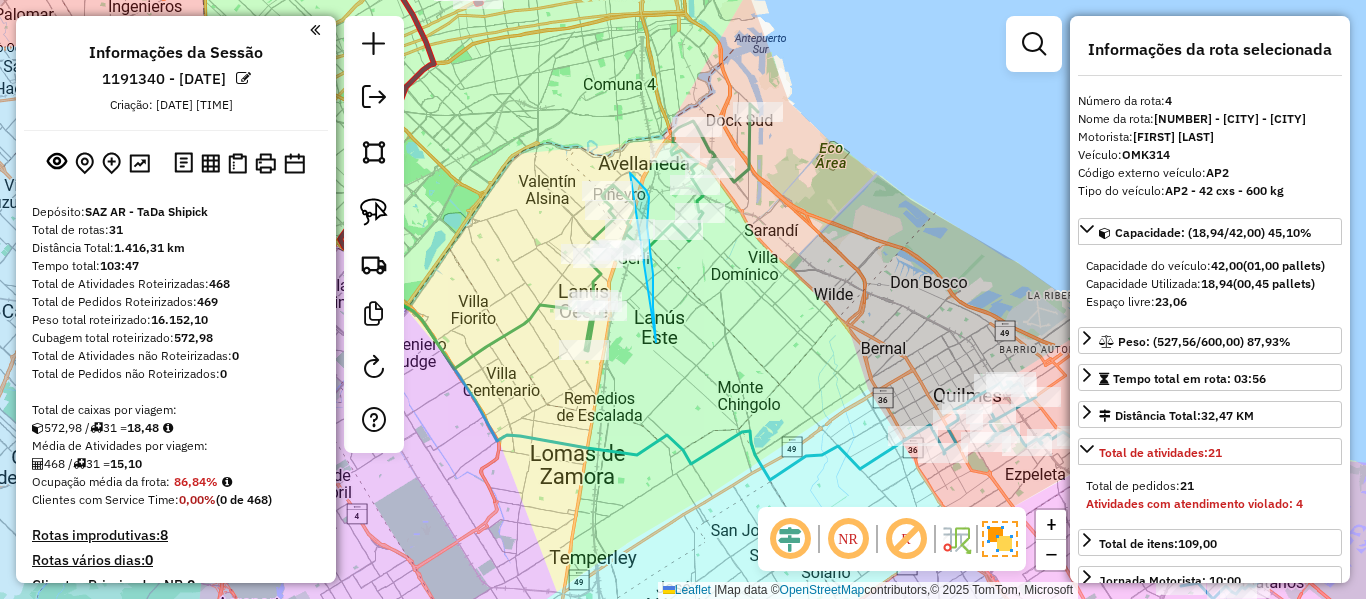 drag, startPoint x: 653, startPoint y: 274, endPoint x: 675, endPoint y: 299, distance: 33.30165 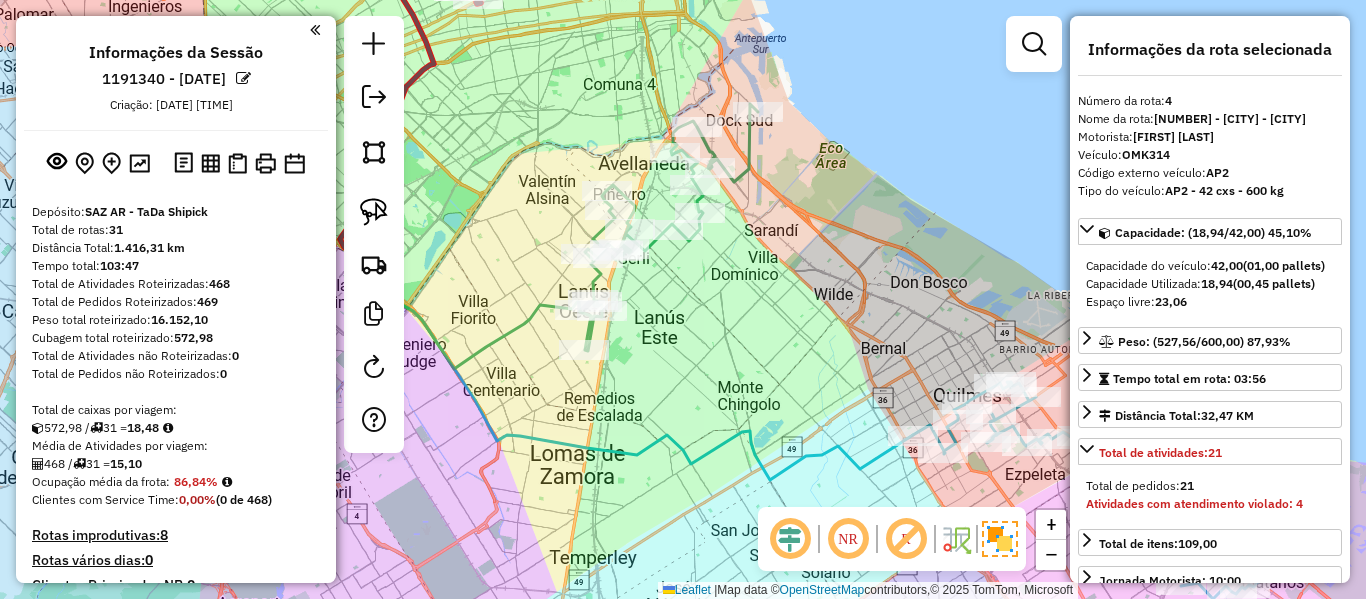 click 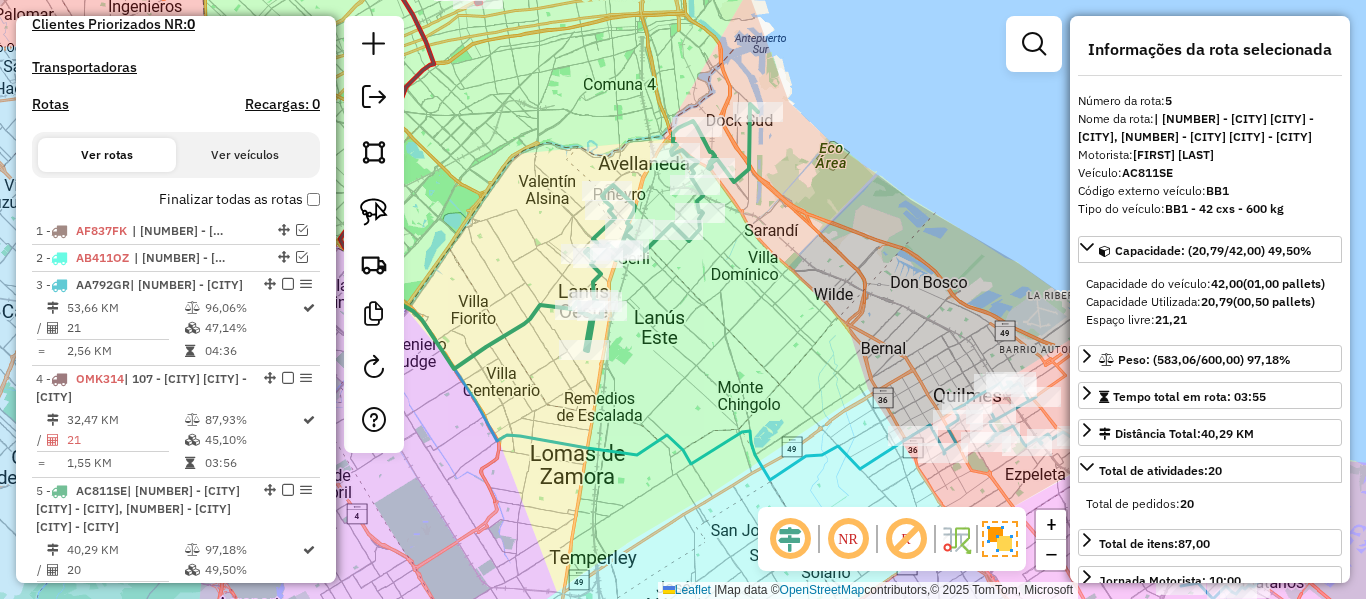 scroll, scrollTop: 1023, scrollLeft: 0, axis: vertical 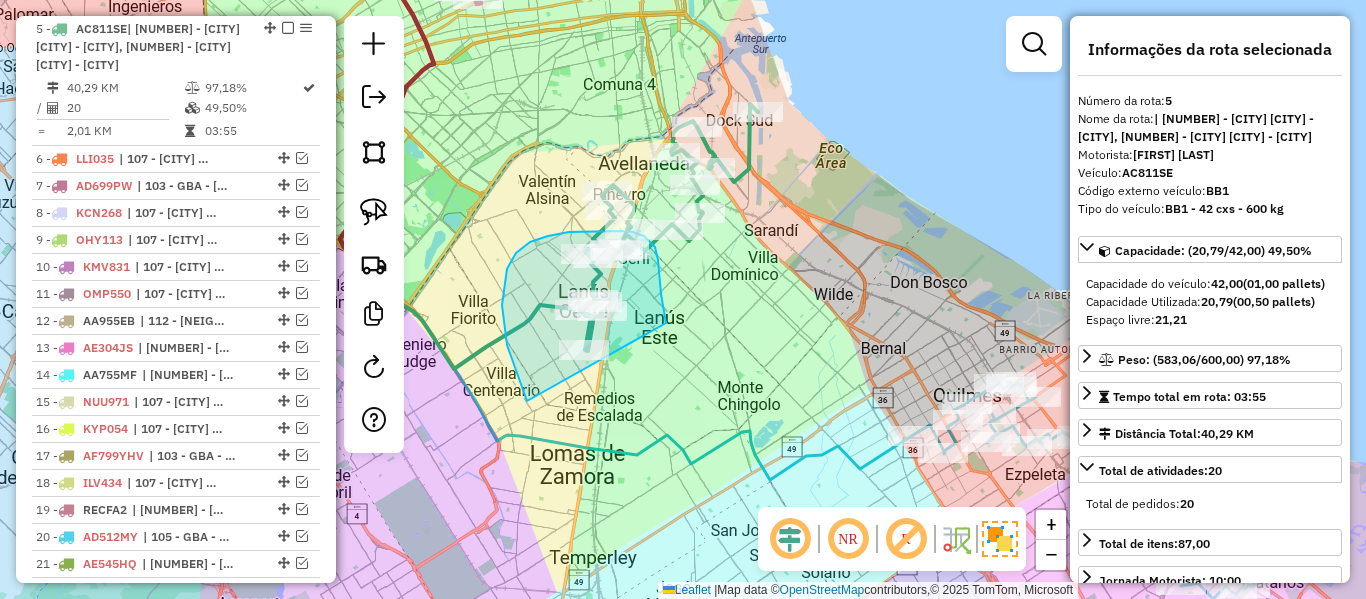 drag, startPoint x: 661, startPoint y: 294, endPoint x: 680, endPoint y: 508, distance: 214.8418 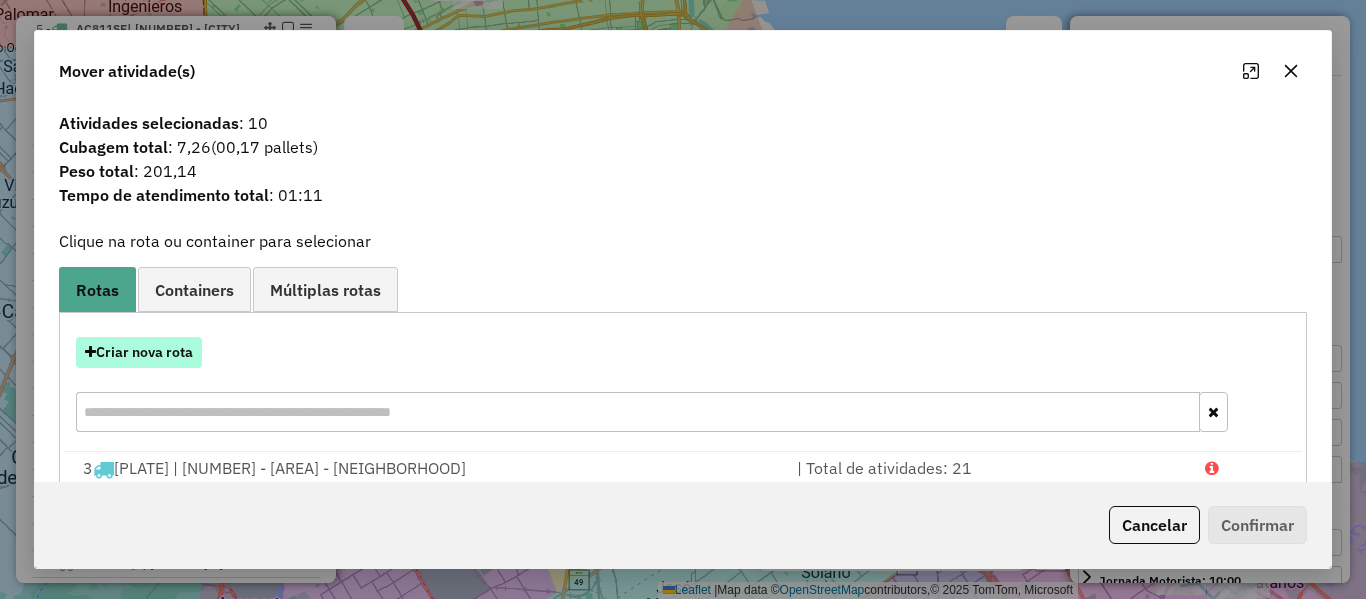click on "Criar nova rota" at bounding box center [139, 352] 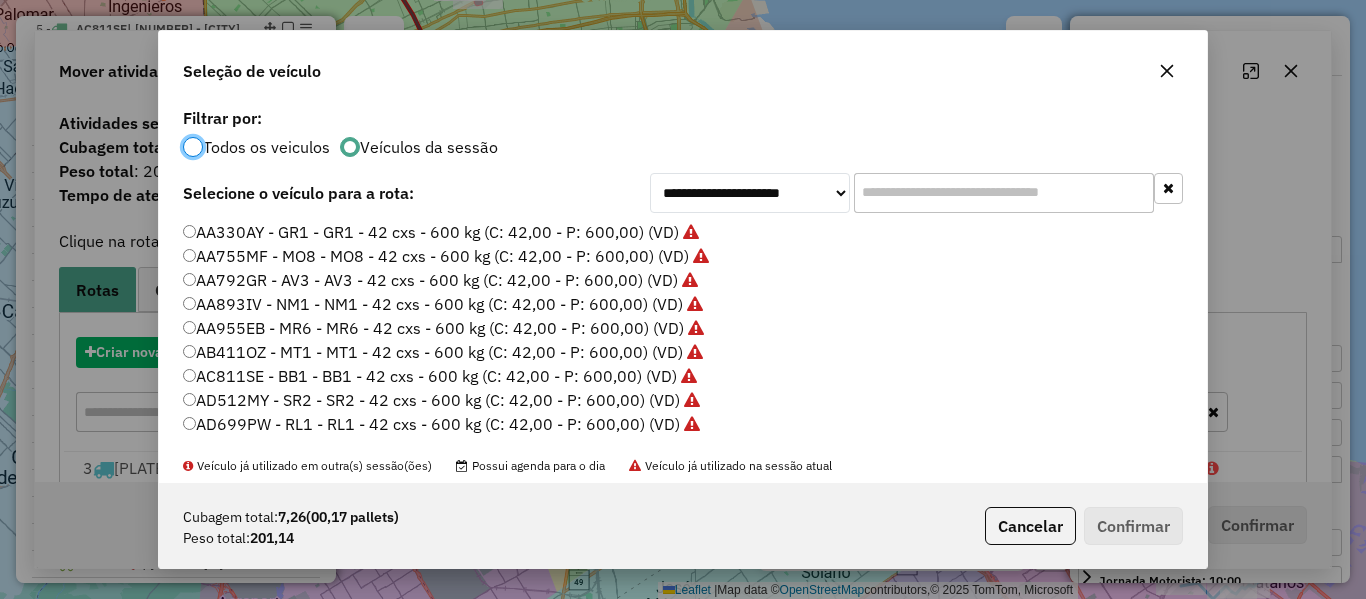scroll, scrollTop: 11, scrollLeft: 6, axis: both 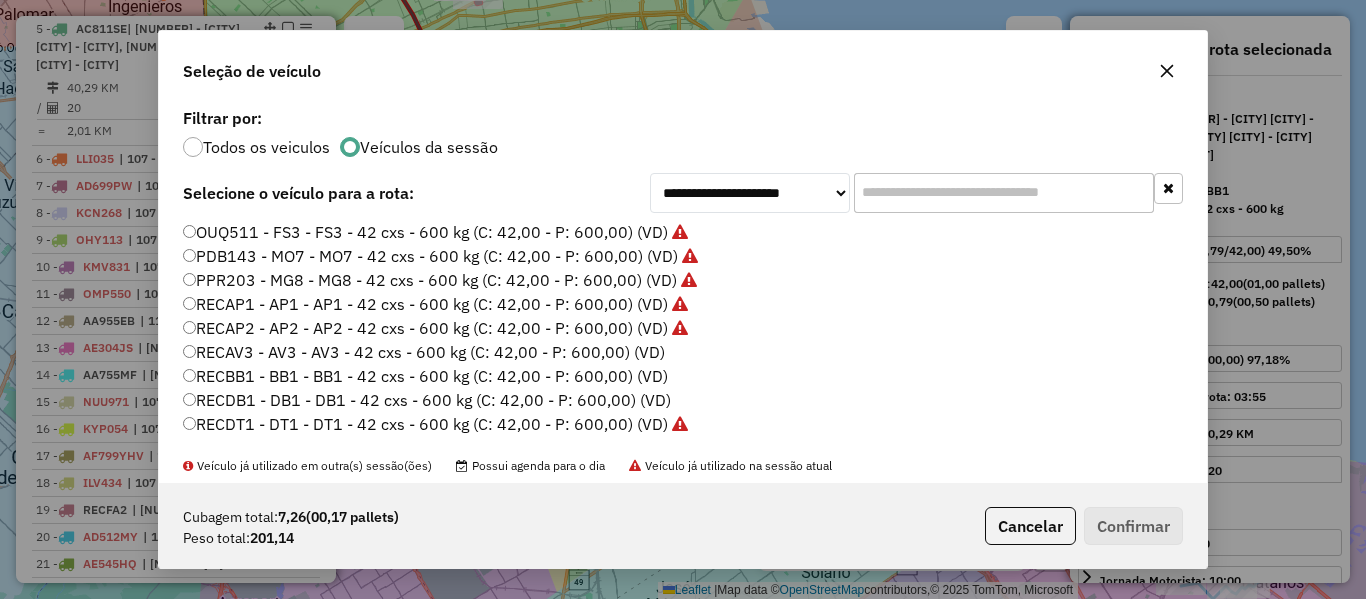 click on "RECAV3 - AV3 - AV3 - 42 cxs - 600 kg (C: 42,00 - P: 600,00) (VD)" 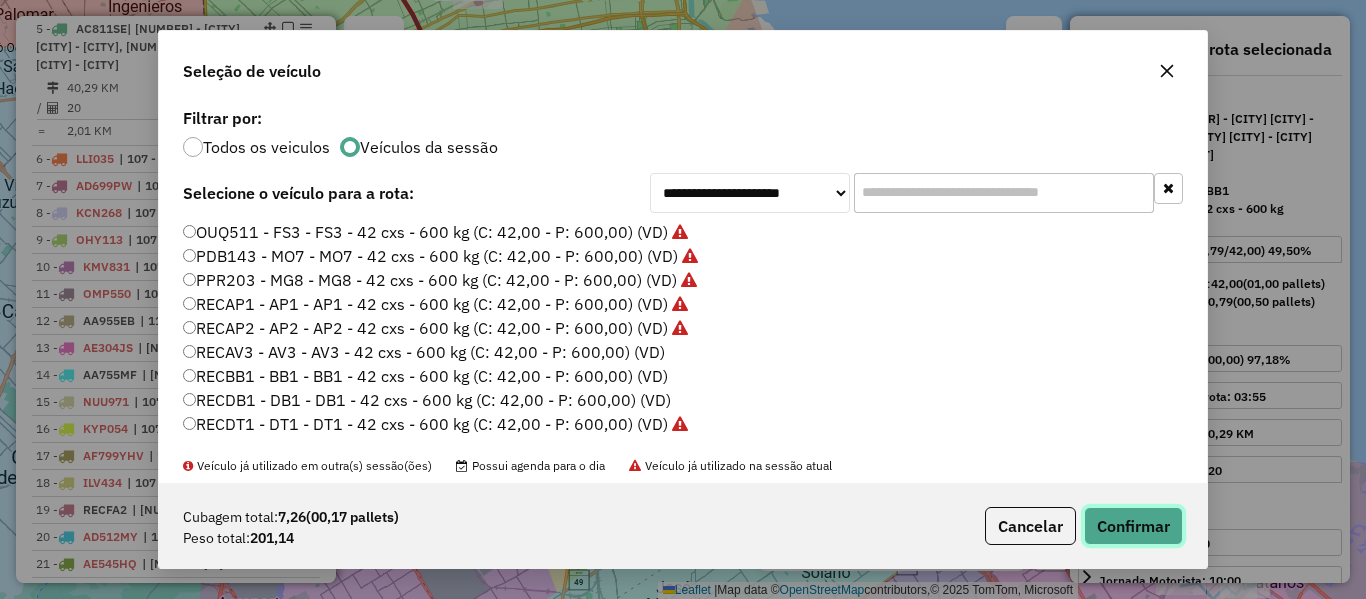 click on "Confirmar" 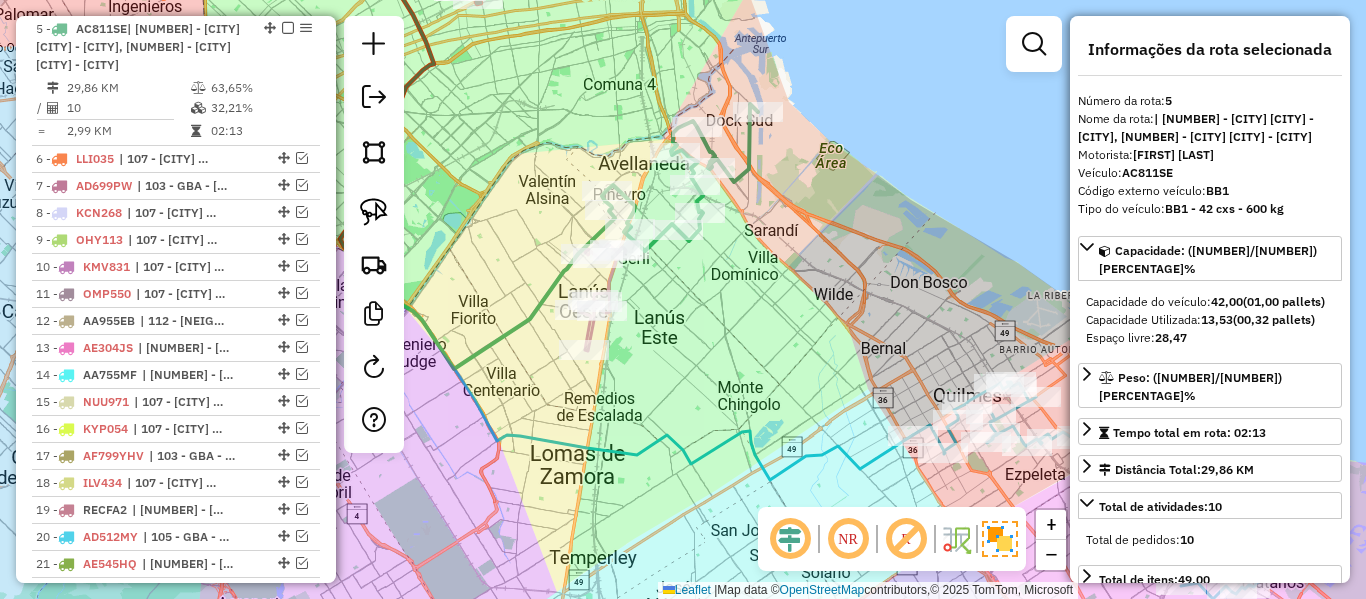 click 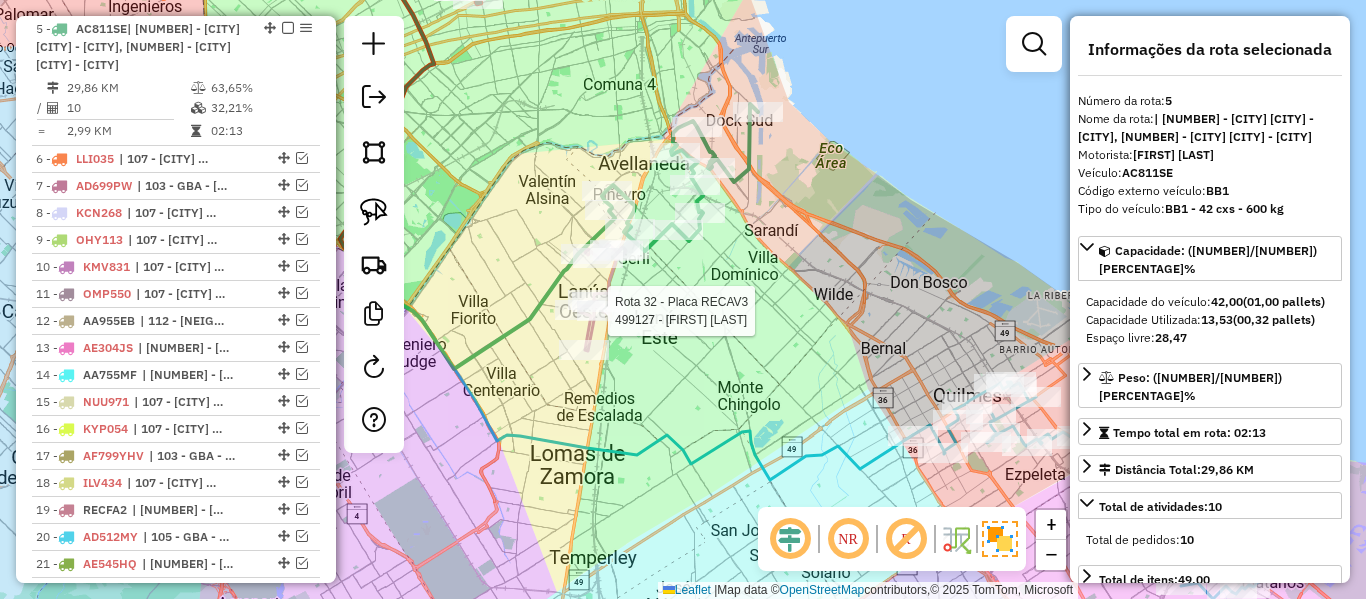 click 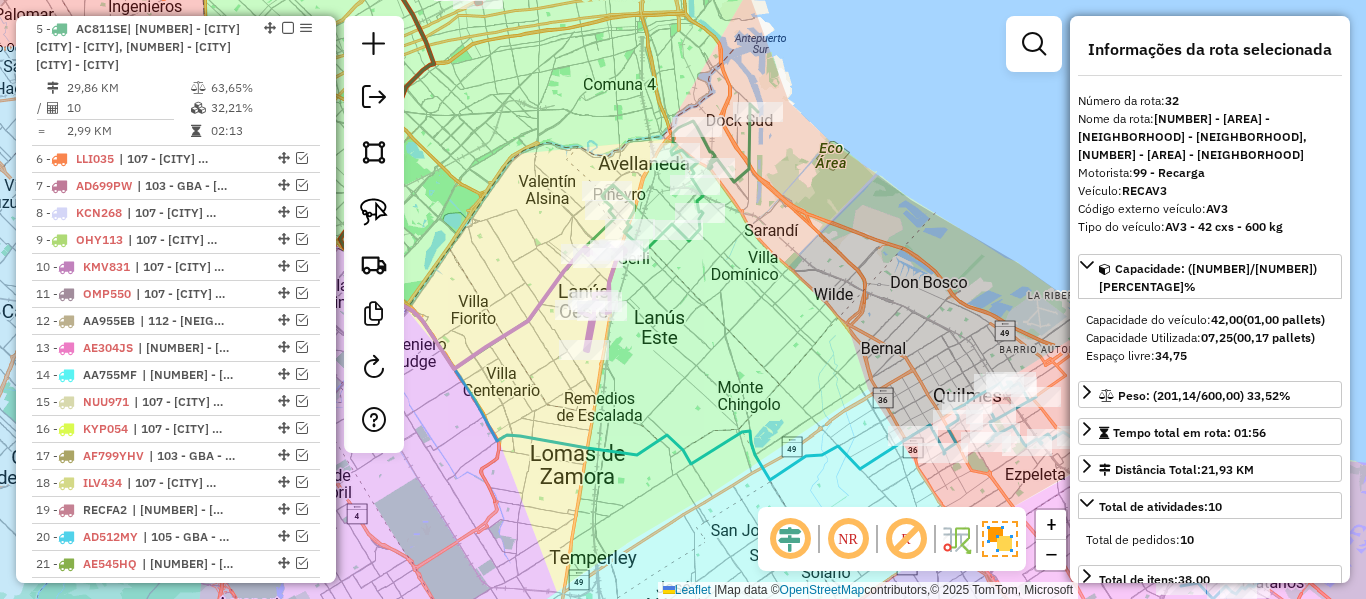 scroll, scrollTop: 1515, scrollLeft: 0, axis: vertical 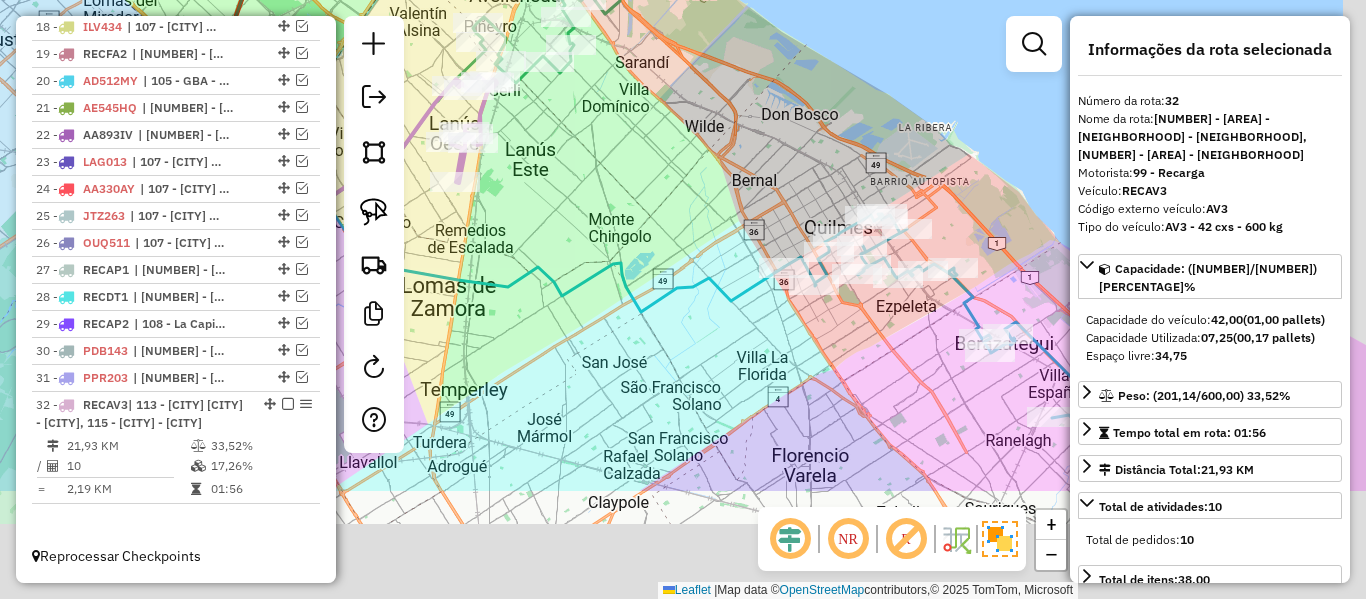 drag, startPoint x: 746, startPoint y: 358, endPoint x: 595, endPoint y: 167, distance: 243.47896 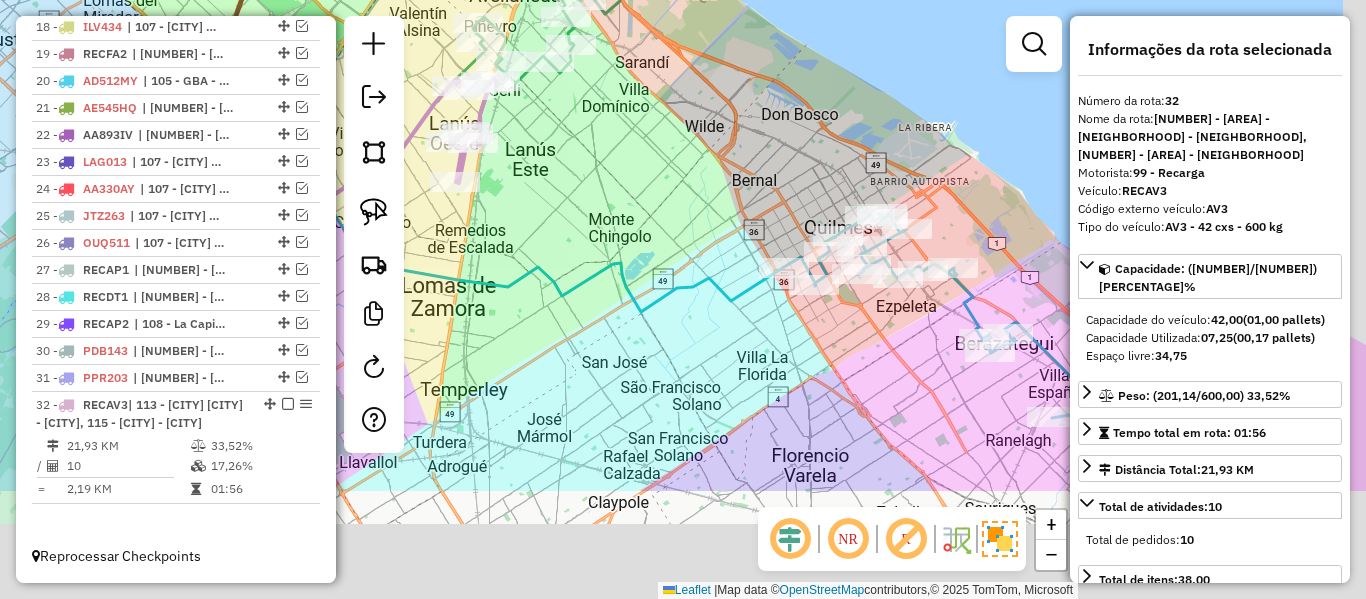 click on "Janela de atendimento Grade de atendimento Capacidade Transportadoras Veículos Cliente Pedidos  Rotas Selecione os dias de semana para filtrar as janelas de atendimento  Seg   Ter   Qua   Qui   Sex   Sáb   Dom  Informe o período da janela de atendimento: De: Até:  Filtrar exatamente a janela do cliente  Considerar janela de atendimento padrão  Selecione os dias de semana para filtrar as grades de atendimento  Seg   Ter   Qua   Qui   Sex   Sáb   Dom   Considerar clientes sem dia de atendimento cadastrado  Clientes fora do dia de atendimento selecionado Filtrar as atividades entre os valores definidos abaixo:  Peso mínimo:   Peso máximo:   Cubagem mínima:   Cubagem máxima:   De:   Até:  Filtrar as atividades entre o tempo de atendimento definido abaixo:  De:   Até:   Considerar capacidade total dos clientes não roteirizados Transportadora: Selecione um ou mais itens Tipo de veículo: Selecione um ou mais itens Veículo: Selecione um ou mais itens Motorista: Selecione um ou mais itens Nome: Rótulo:" 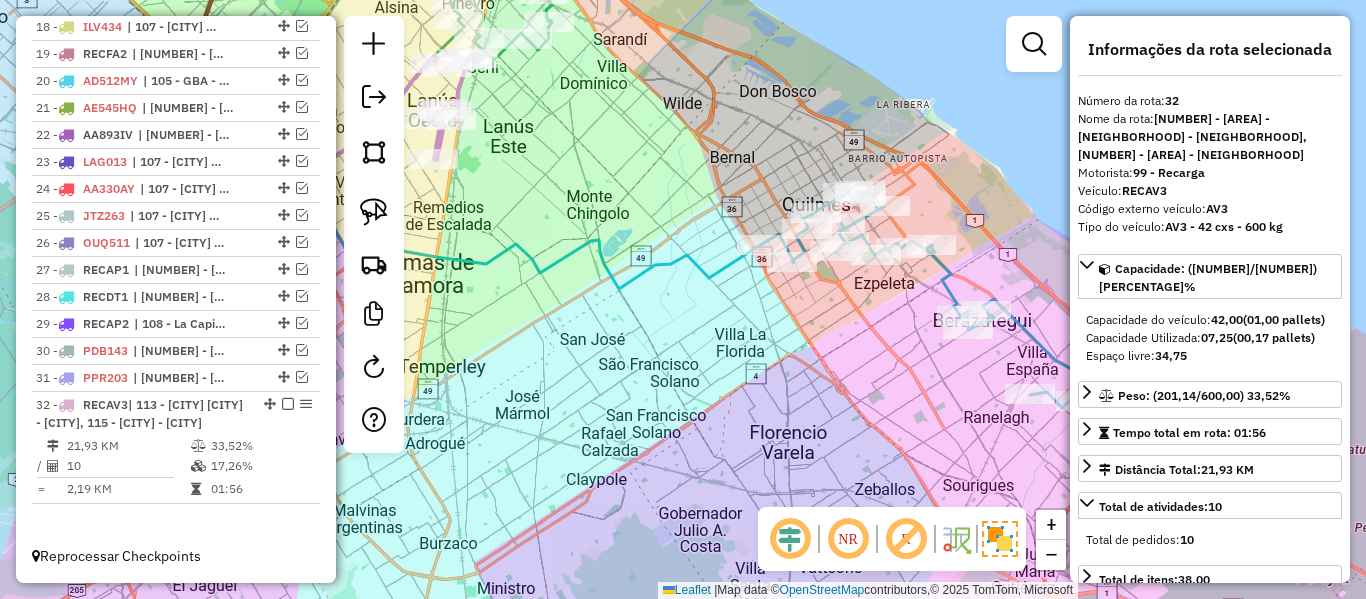 click 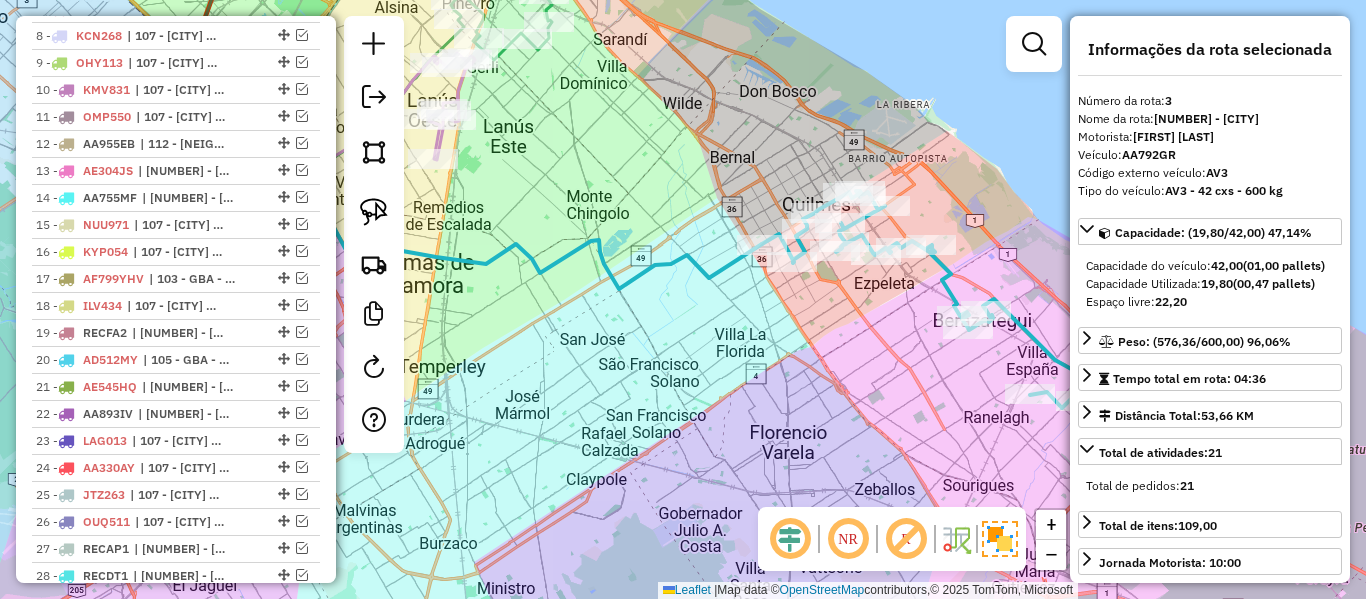 scroll, scrollTop: 817, scrollLeft: 0, axis: vertical 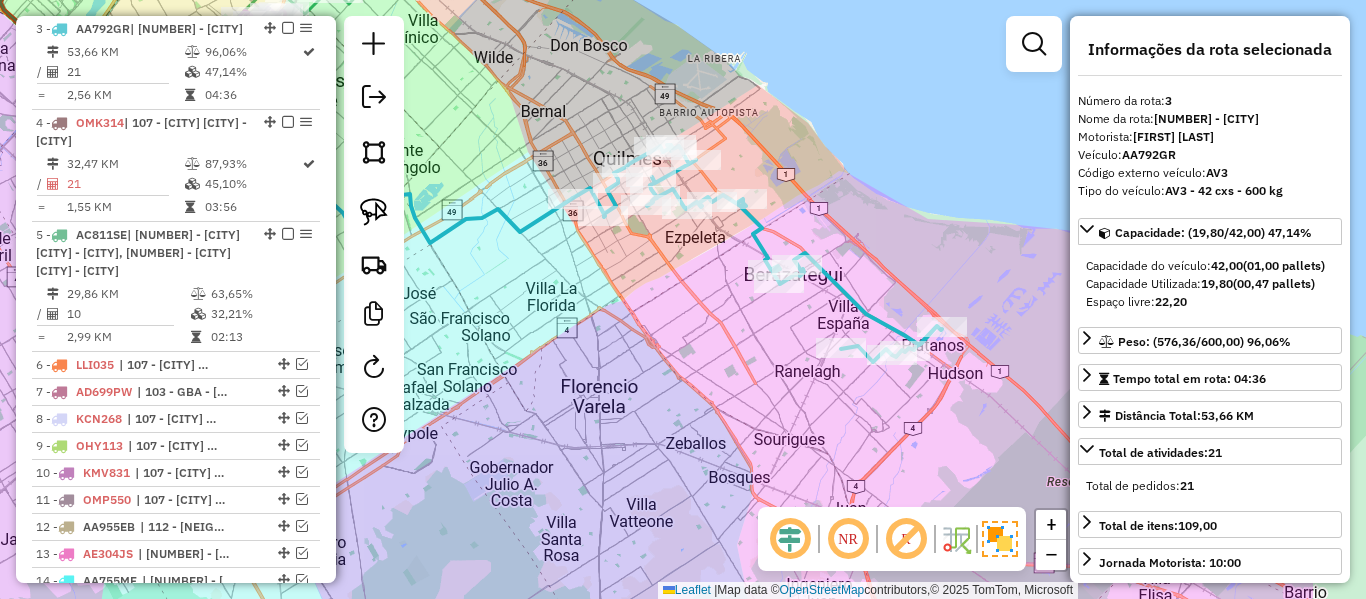 drag, startPoint x: 710, startPoint y: 327, endPoint x: 532, endPoint y: 285, distance: 182.88794 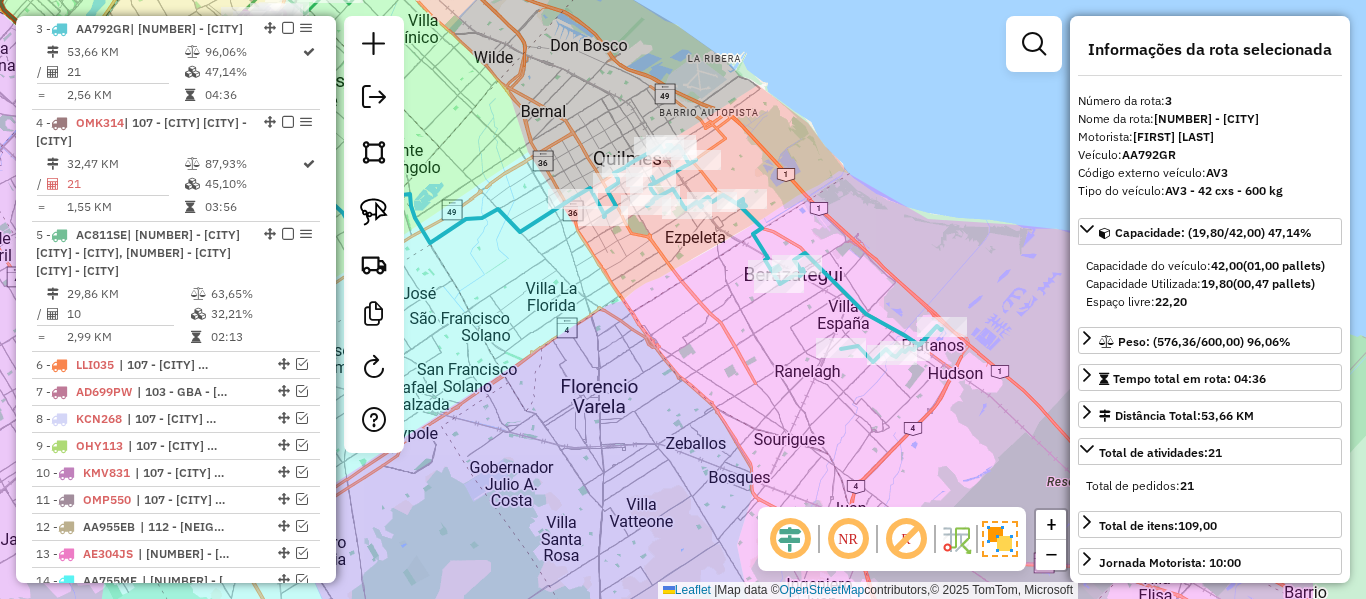 click on "Janela de atendimento Grade de atendimento Capacidade Transportadoras Veículos Cliente Pedidos  Rotas Selecione os dias de semana para filtrar as janelas de atendimento  Seg   Ter   Qua   Qui   Sex   Sáb   Dom  Informe o período da janela de atendimento: De: Até:  Filtrar exatamente a janela do cliente  Considerar janela de atendimento padrão  Selecione os dias de semana para filtrar as grades de atendimento  Seg   Ter   Qua   Qui   Sex   Sáb   Dom   Considerar clientes sem dia de atendimento cadastrado  Clientes fora do dia de atendimento selecionado Filtrar as atividades entre os valores definidos abaixo:  Peso mínimo:   Peso máximo:   Cubagem mínima:   Cubagem máxima:   De:   Até:  Filtrar as atividades entre o tempo de atendimento definido abaixo:  De:   Até:   Considerar capacidade total dos clientes não roteirizados Transportadora: Selecione um ou mais itens Tipo de veículo: Selecione um ou mais itens Veículo: Selecione um ou mais itens Motorista: Selecione um ou mais itens Nome: Rótulo:" 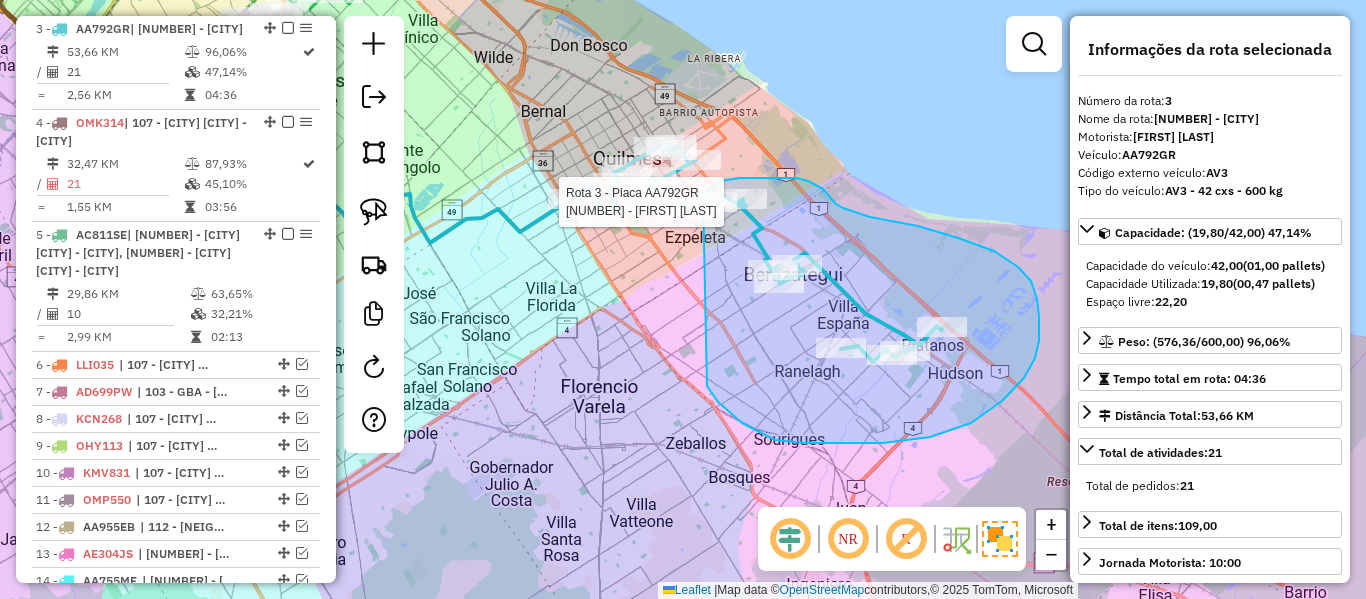 click on "Rota [NUMBER] - Placa [PLATE] [NUMBER] - [FIRST] [LAST] Janela de atendimento Grade de atendimento Capacidade Transportadoras Veículos Cliente Pedidos  Rotas Selecione os dias de semana para filtrar as janelas de atendimento  Seg   Ter   Qua   Qui   Sex   Sáb   Dom  Informe o período da janela de atendimento: De: Até:  Filtrar exatamente a janela do cliente  Considerar janela de atendimento padrão  Selecione os dias de semana para filtrar as grades de atendimento  Seg   Ter   Qua   Qui   Sex   Sáb   Dom   Considerar clientes sem dia de atendimento cadastrado  Clientes fora do dia de atendimento selecionado Filtrar as atividades entre os valores definidos abaixo:  Peso mínimo:   Peso máximo:   Cubagem mínima:   Cubagem máxima:   De:   Até:  Filtrar as atividades entre o tempo de atendimento definido abaixo:  De:   Até:   Considerar capacidade total dos clientes não roteirizados Transportadora: Selecione um ou mais itens Tipo de veículo: Selecione um ou mais itens Veículo: Selecione um ou mais itens De:" 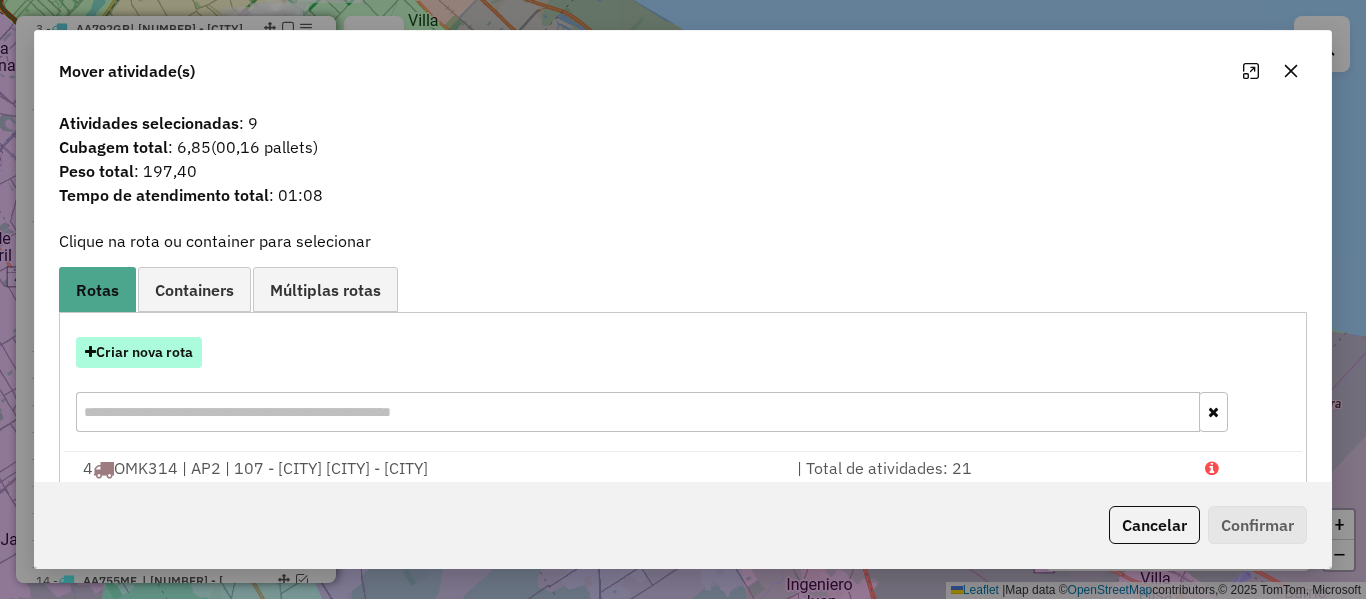 click on "Criar nova rota" at bounding box center [139, 352] 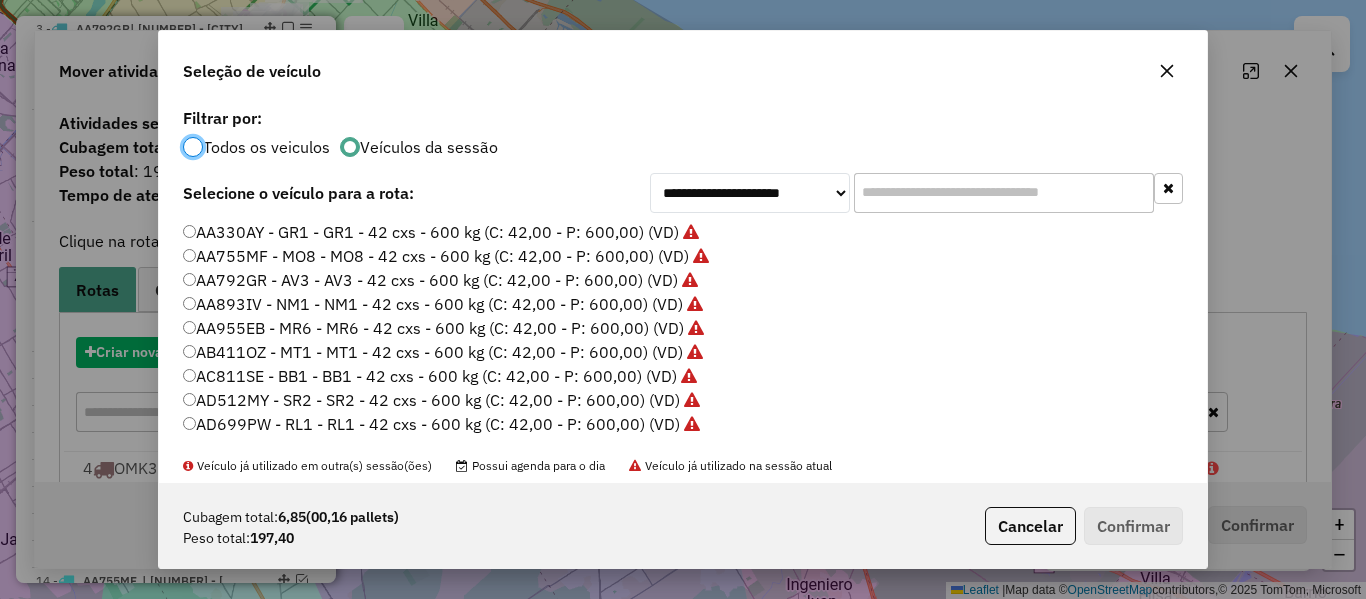 scroll, scrollTop: 11, scrollLeft: 6, axis: both 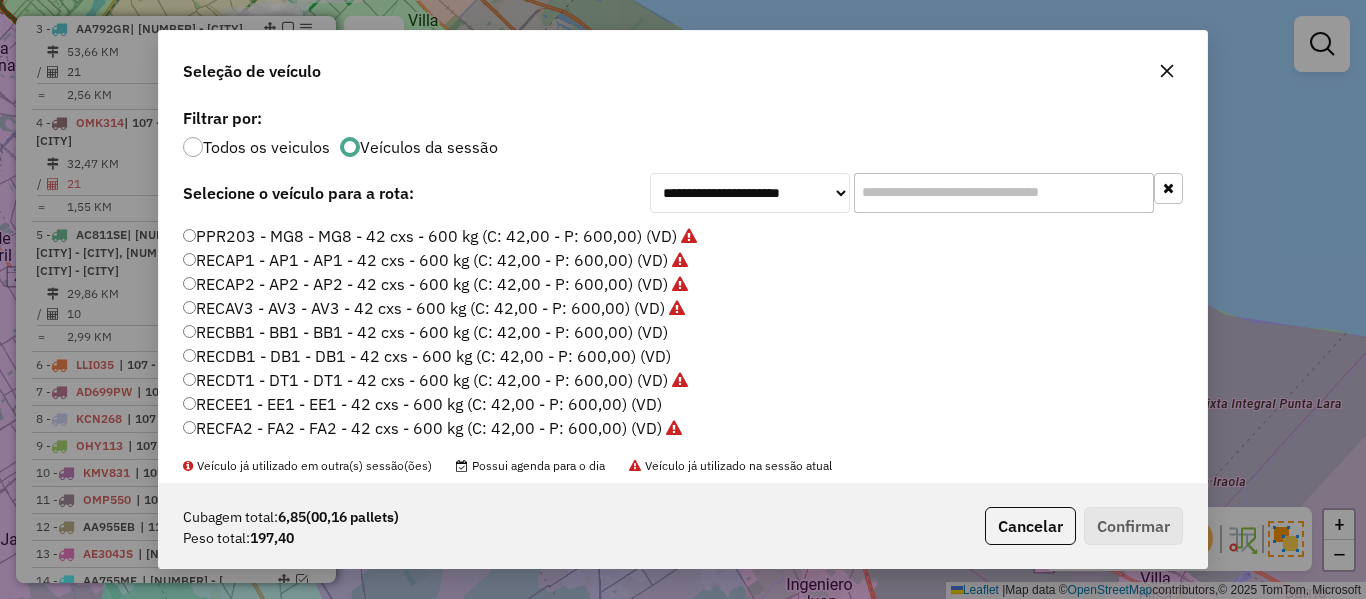 click on "RECBB1 - BB1 - BB1 - 42 cxs - 600 kg (C: 42,00 - P: 600,00) (VD)" 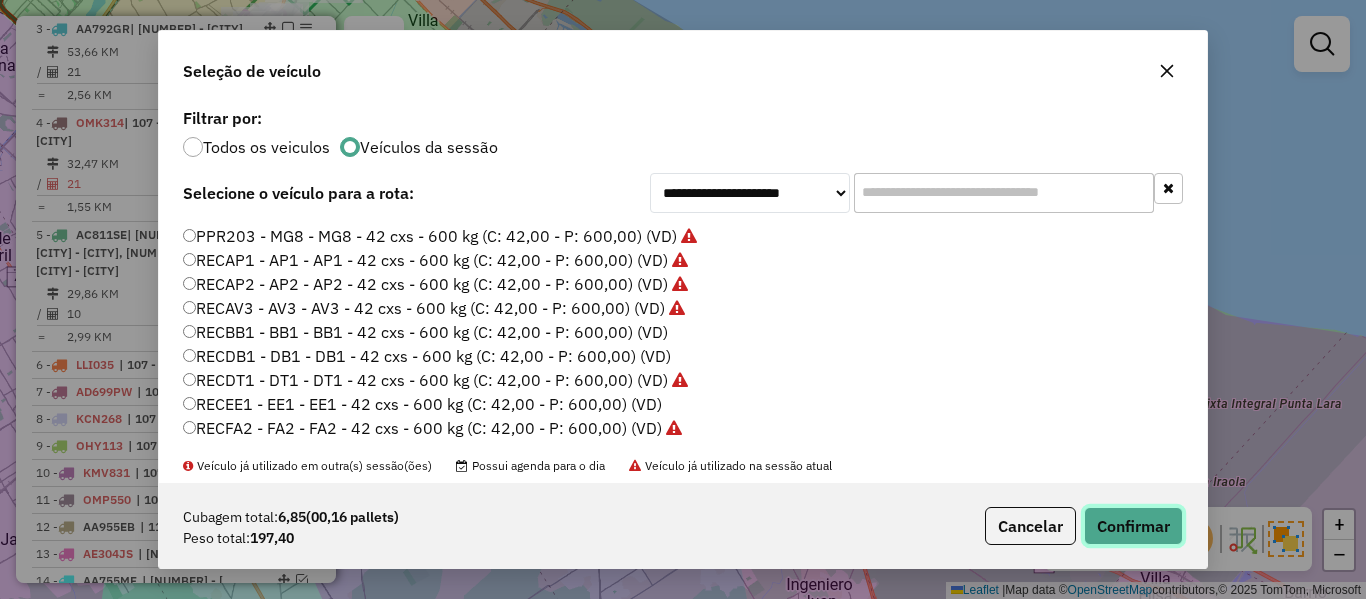 click on "Confirmar" 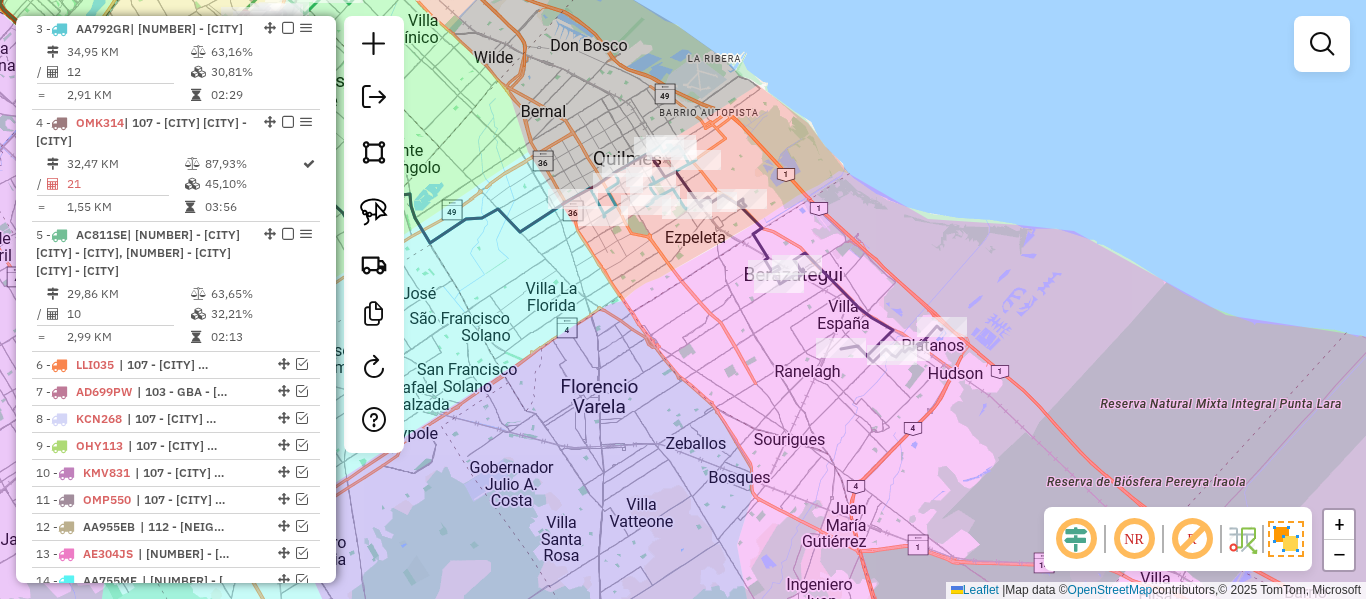 click 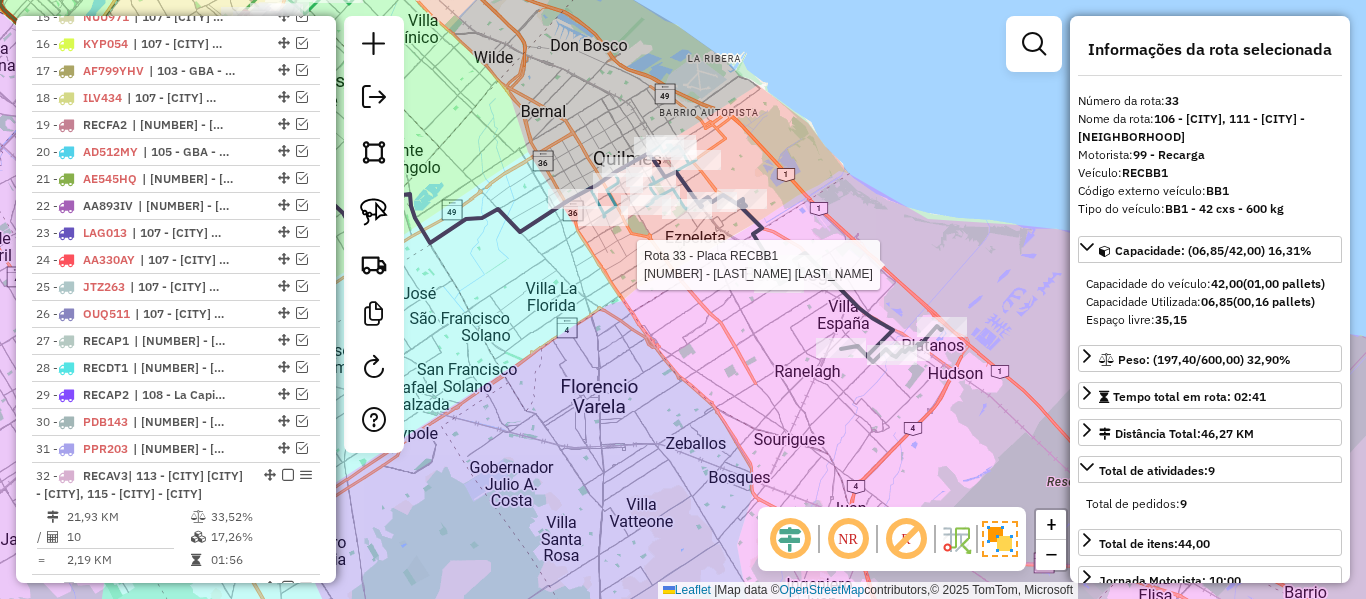scroll, scrollTop: 1627, scrollLeft: 0, axis: vertical 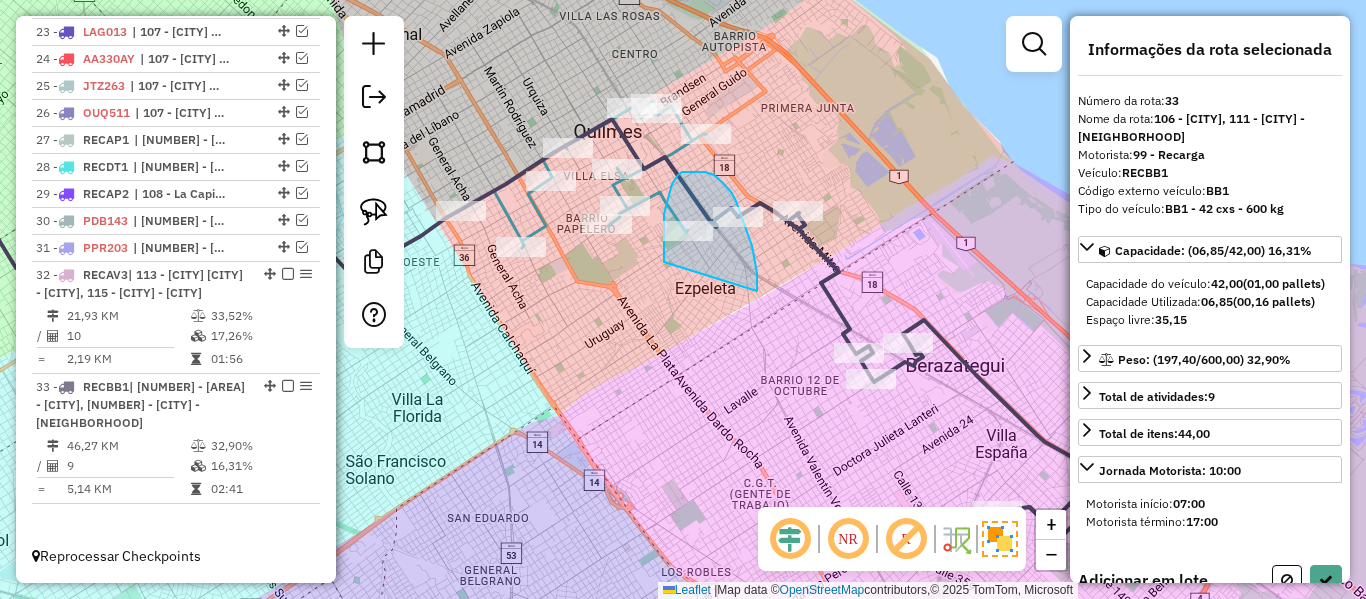 drag, startPoint x: 714, startPoint y: 175, endPoint x: 691, endPoint y: 302, distance: 129.06587 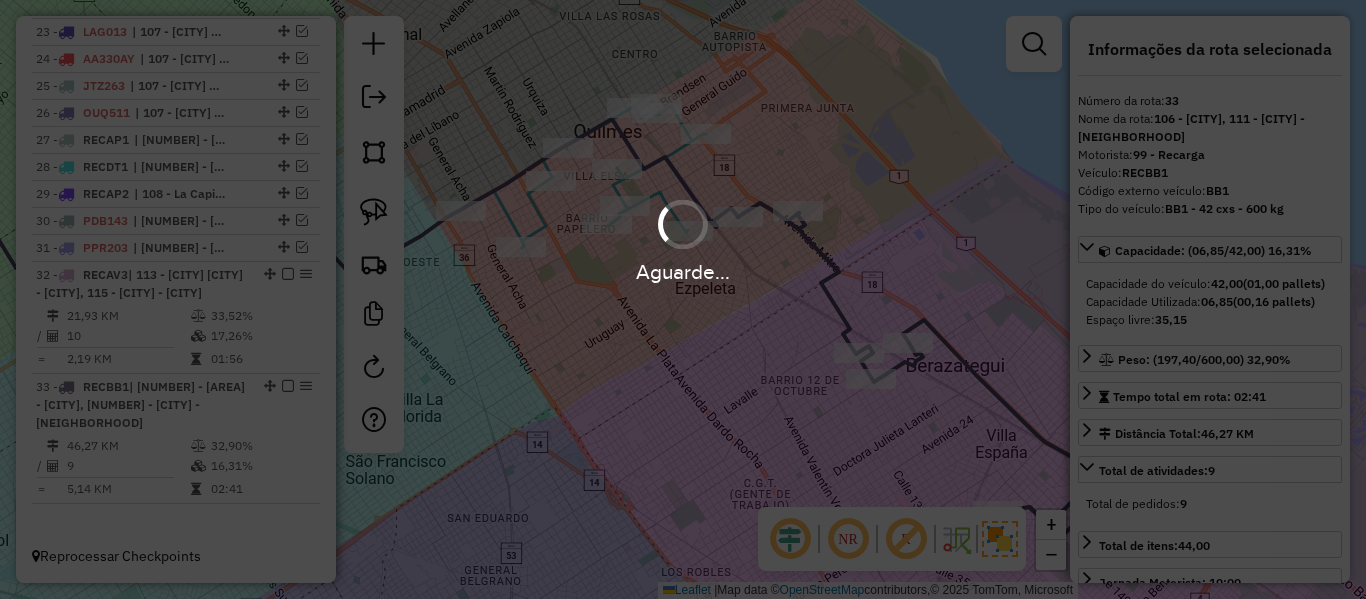 click on "Aguarde..." at bounding box center (683, 299) 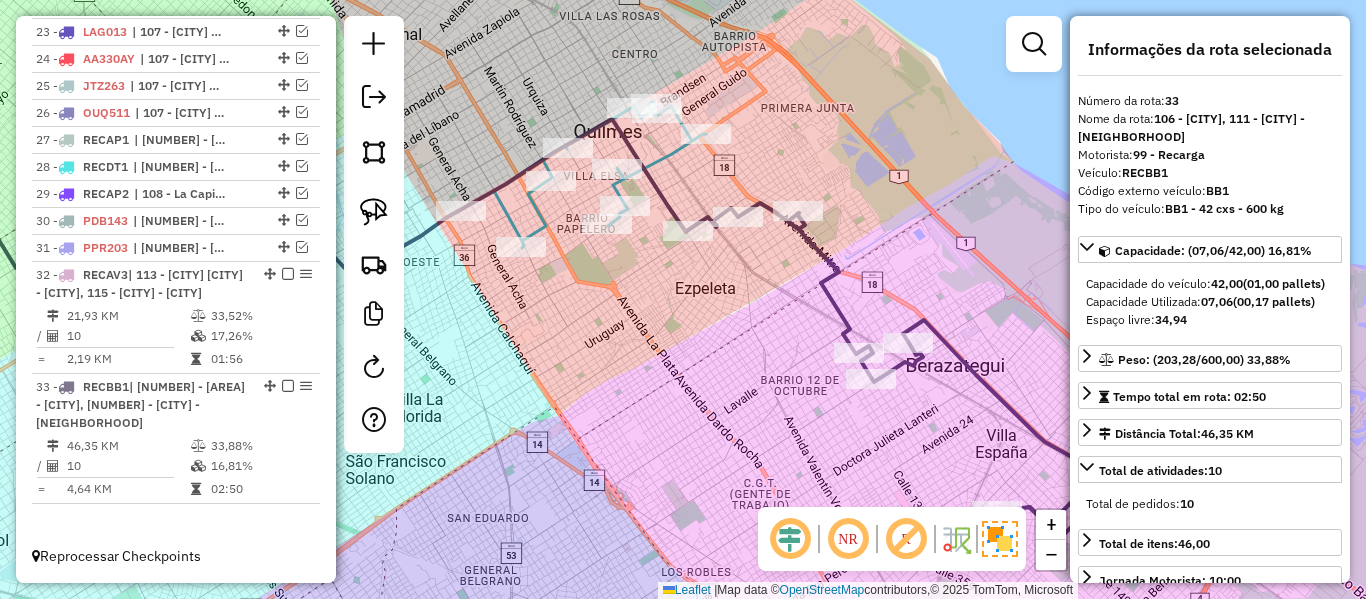click 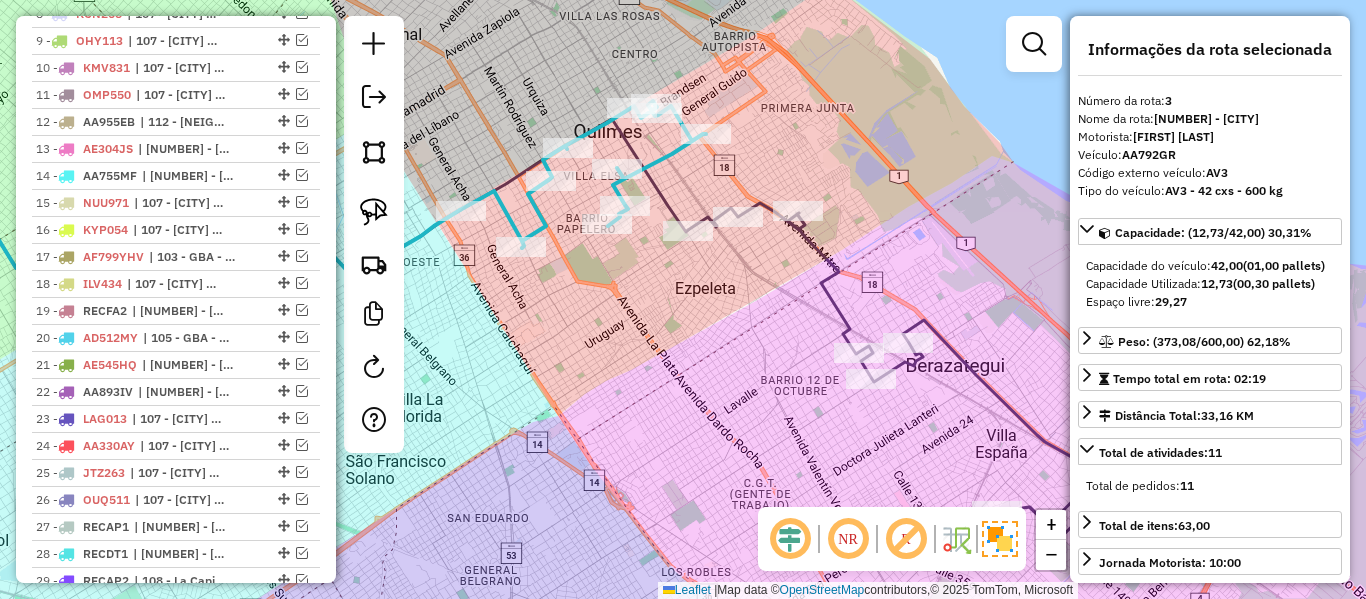 scroll, scrollTop: 817, scrollLeft: 0, axis: vertical 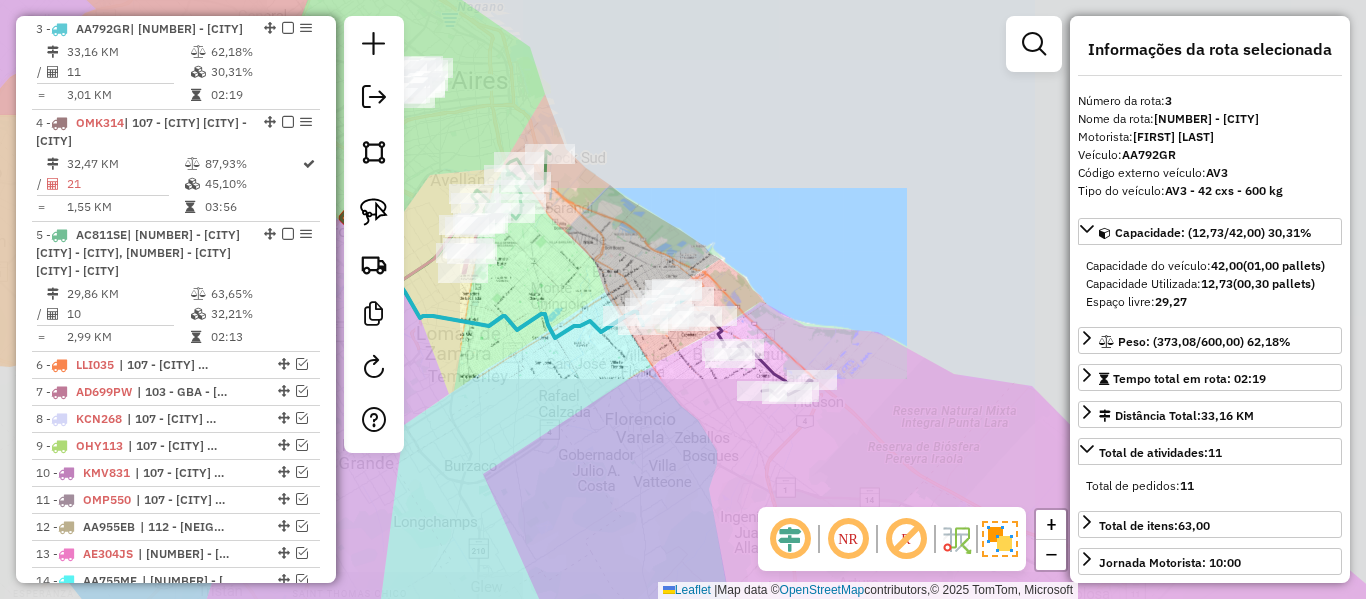 click on "Janela de atendimento Grade de atendimento Capacidade Transportadoras Veículos Cliente Pedidos  Rotas Selecione os dias de semana para filtrar as janelas de atendimento  Seg   Ter   Qua   Qui   Sex   Sáb   Dom  Informe o período da janela de atendimento: De: Até:  Filtrar exatamente a janela do cliente  Considerar janela de atendimento padrão  Selecione os dias de semana para filtrar as grades de atendimento  Seg   Ter   Qua   Qui   Sex   Sáb   Dom   Considerar clientes sem dia de atendimento cadastrado  Clientes fora do dia de atendimento selecionado Filtrar as atividades entre os valores definidos abaixo:  Peso mínimo:   Peso máximo:   Cubagem mínima:   Cubagem máxima:   De:   Até:  Filtrar as atividades entre o tempo de atendimento definido abaixo:  De:   Até:   Considerar capacidade total dos clientes não roteirizados Transportadora: Selecione um ou mais itens Tipo de veículo: Selecione um ou mais itens Veículo: Selecione um ou mais itens Motorista: Selecione um ou mais itens Nome: Rótulo:" 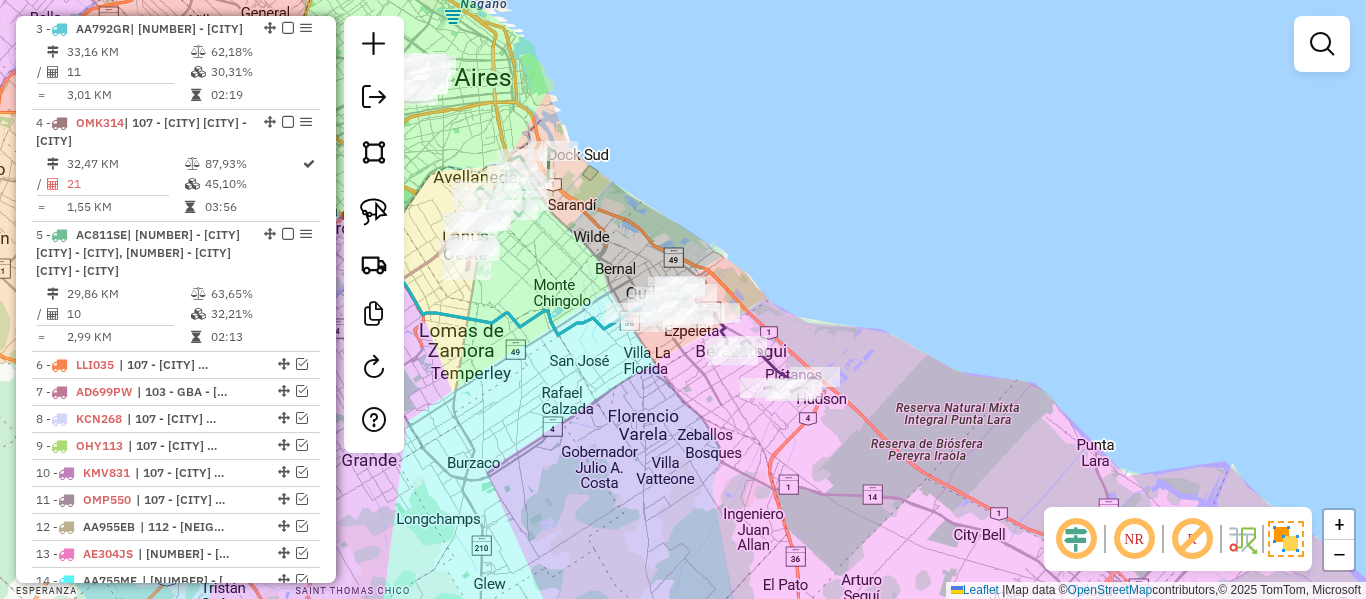 drag, startPoint x: 694, startPoint y: 386, endPoint x: 825, endPoint y: 391, distance: 131.09538 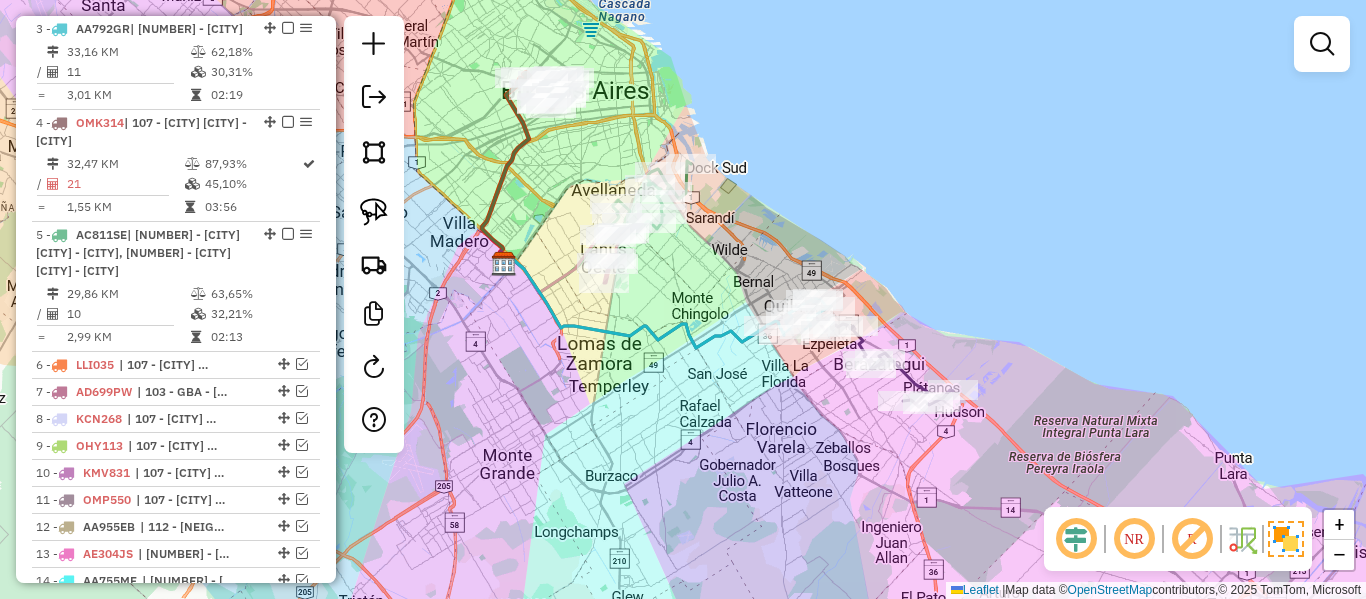 drag, startPoint x: 713, startPoint y: 380, endPoint x: 799, endPoint y: 418, distance: 94.02127 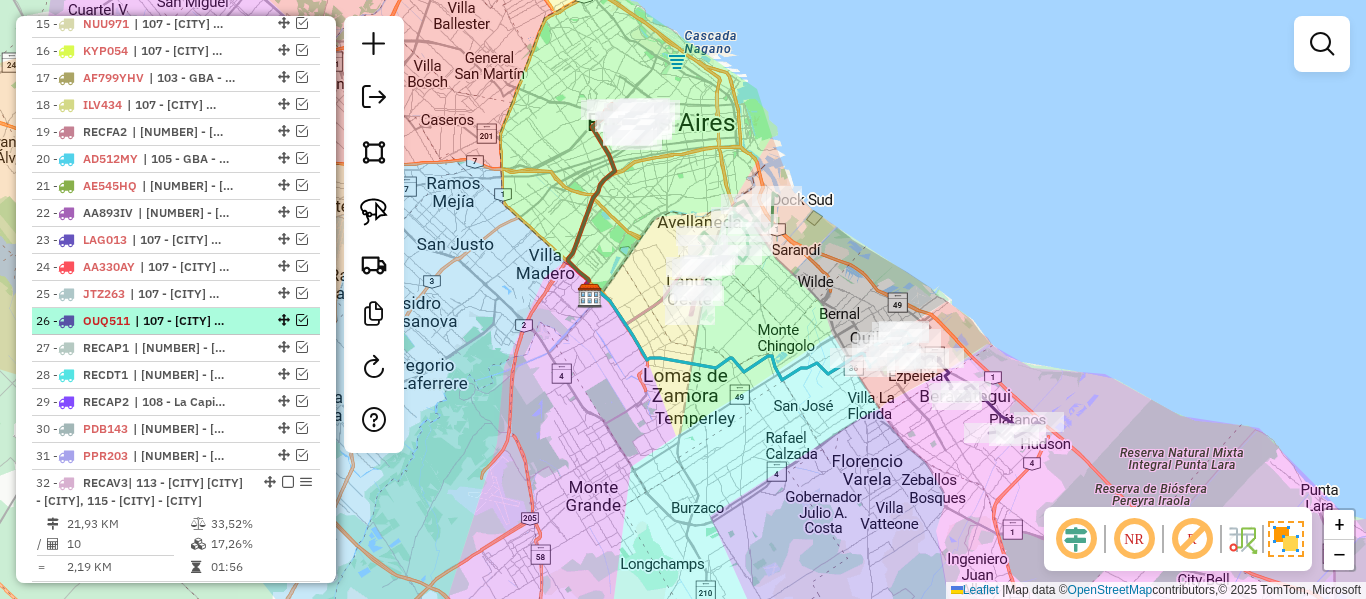 scroll, scrollTop: 1627, scrollLeft: 0, axis: vertical 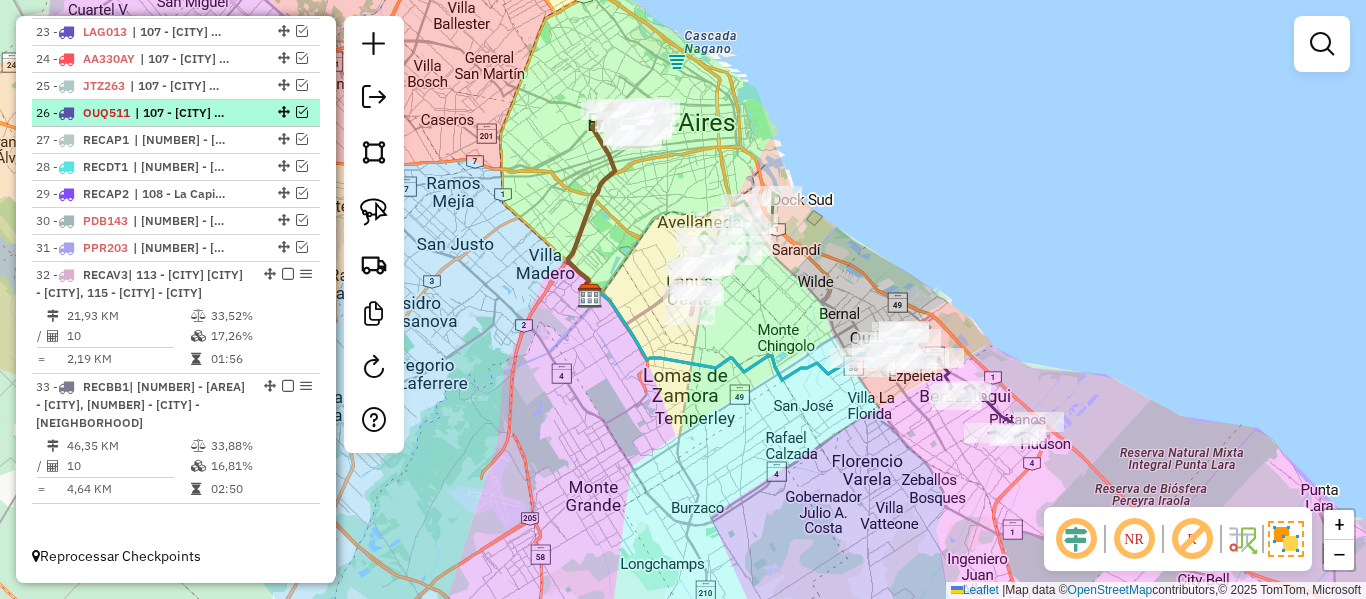 drag, startPoint x: 237, startPoint y: 247, endPoint x: 243, endPoint y: 526, distance: 279.0645 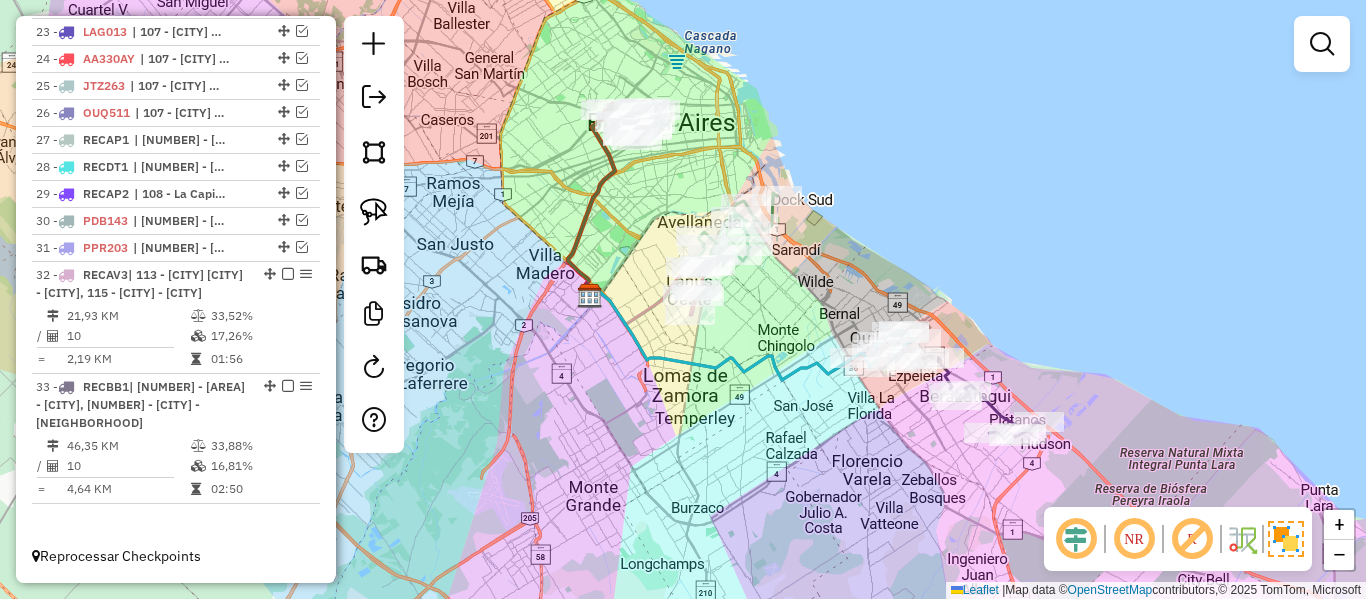 click 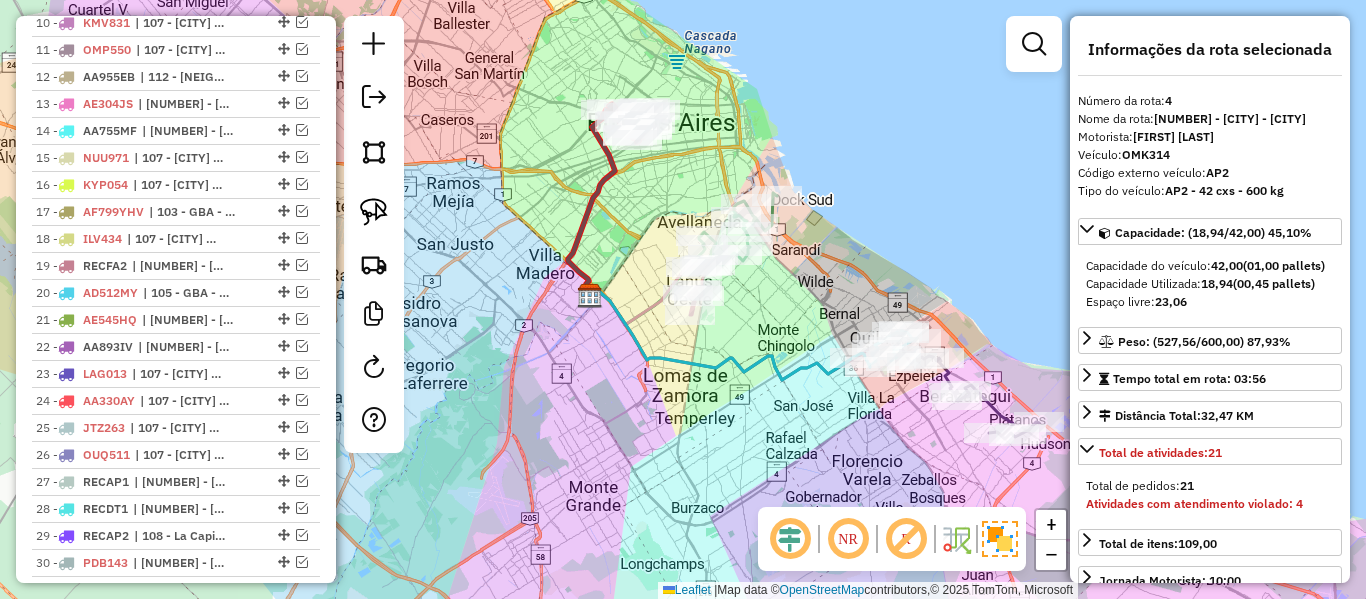 scroll, scrollTop: 911, scrollLeft: 0, axis: vertical 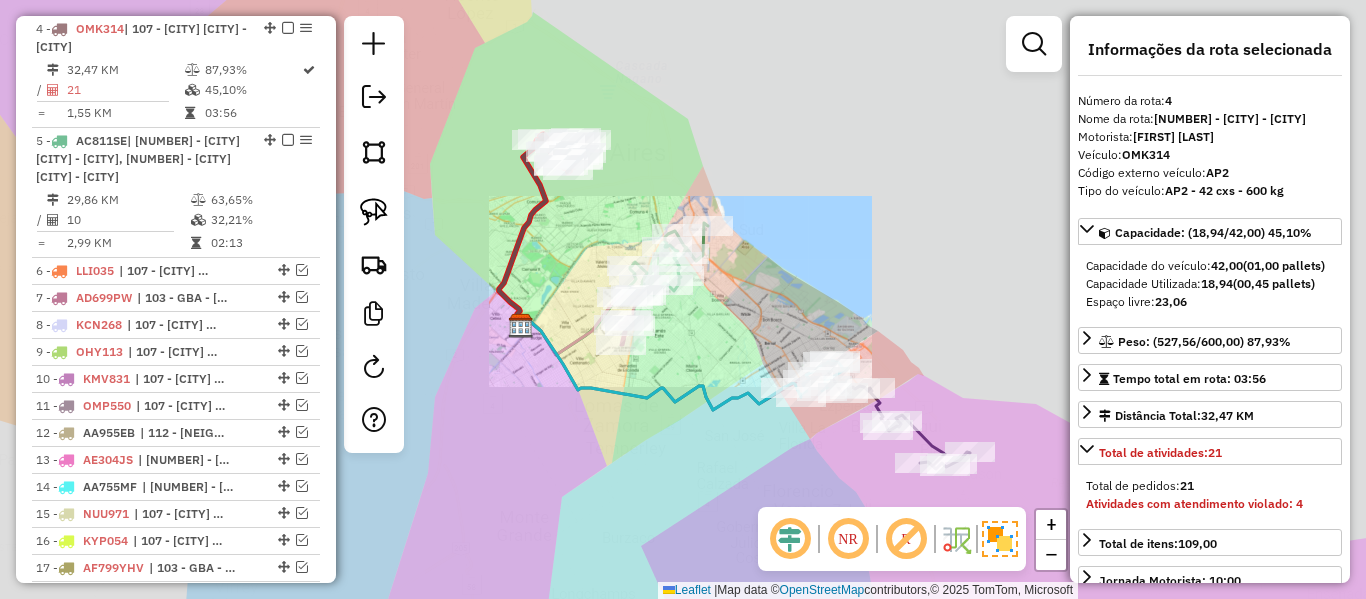 drag, startPoint x: 581, startPoint y: 252, endPoint x: 581, endPoint y: 290, distance: 38 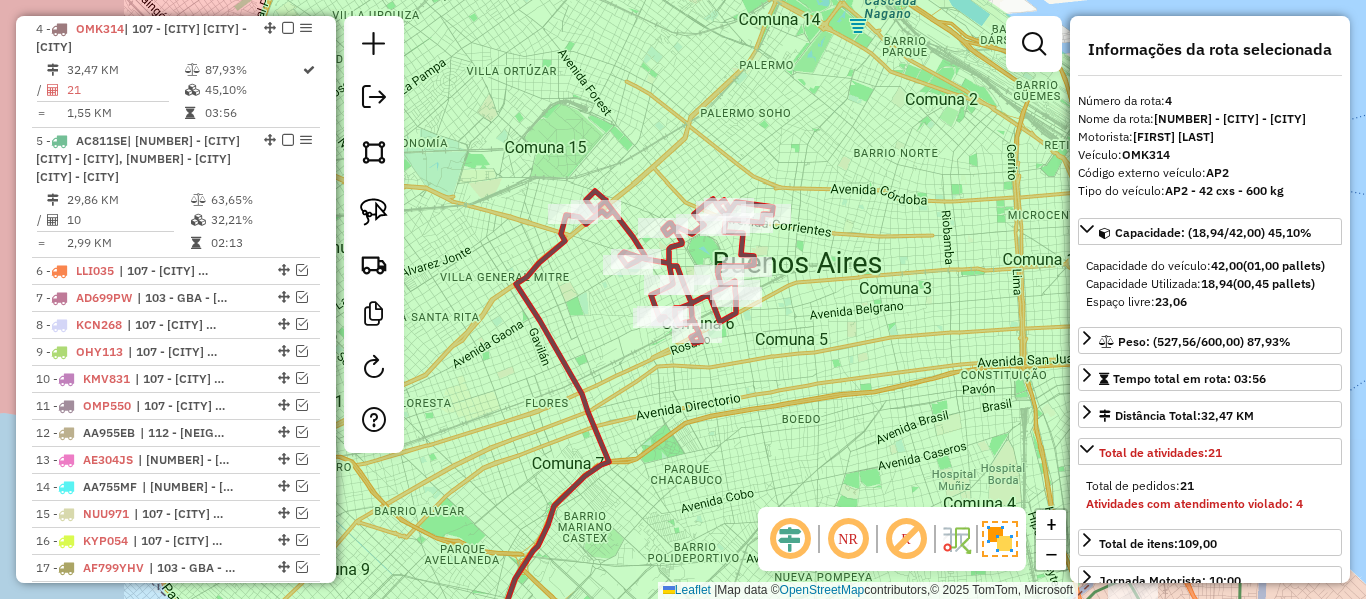 drag, startPoint x: 575, startPoint y: 343, endPoint x: 597, endPoint y: 356, distance: 25.553865 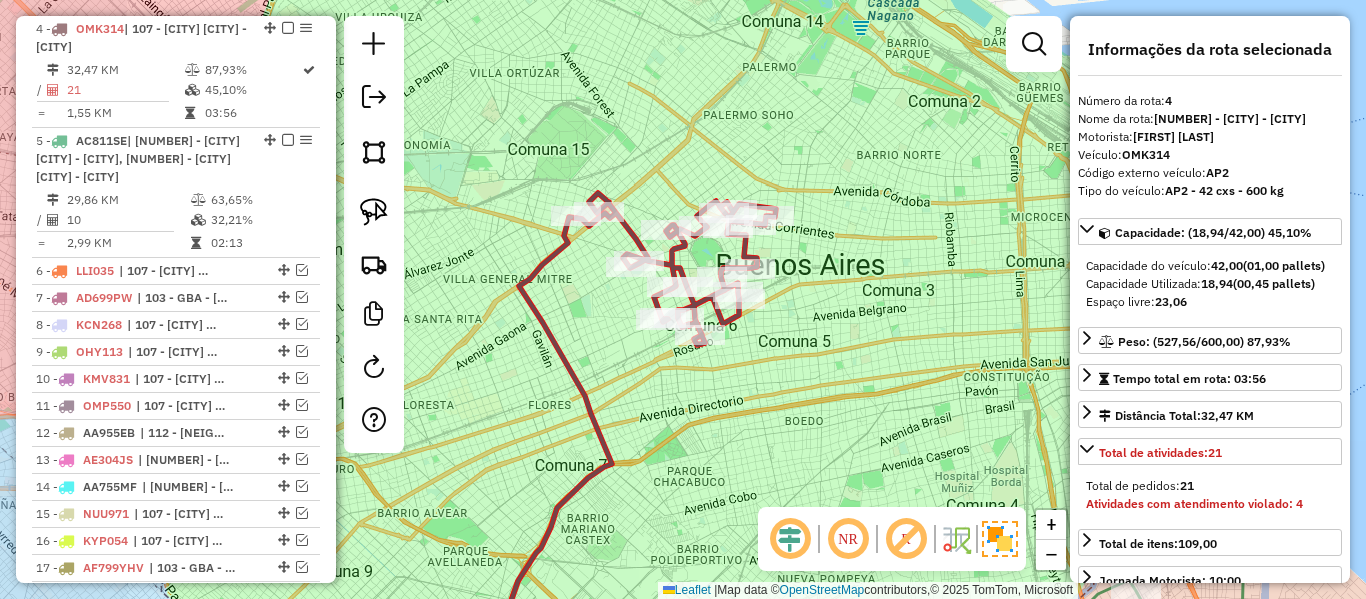 click 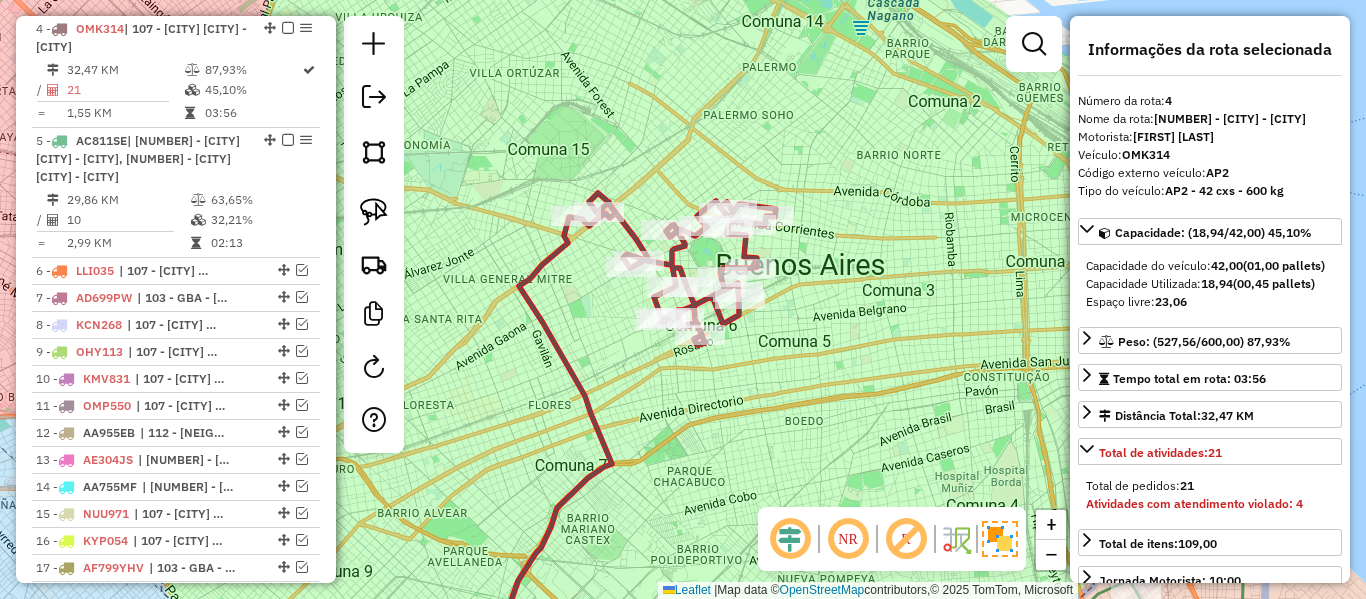 click 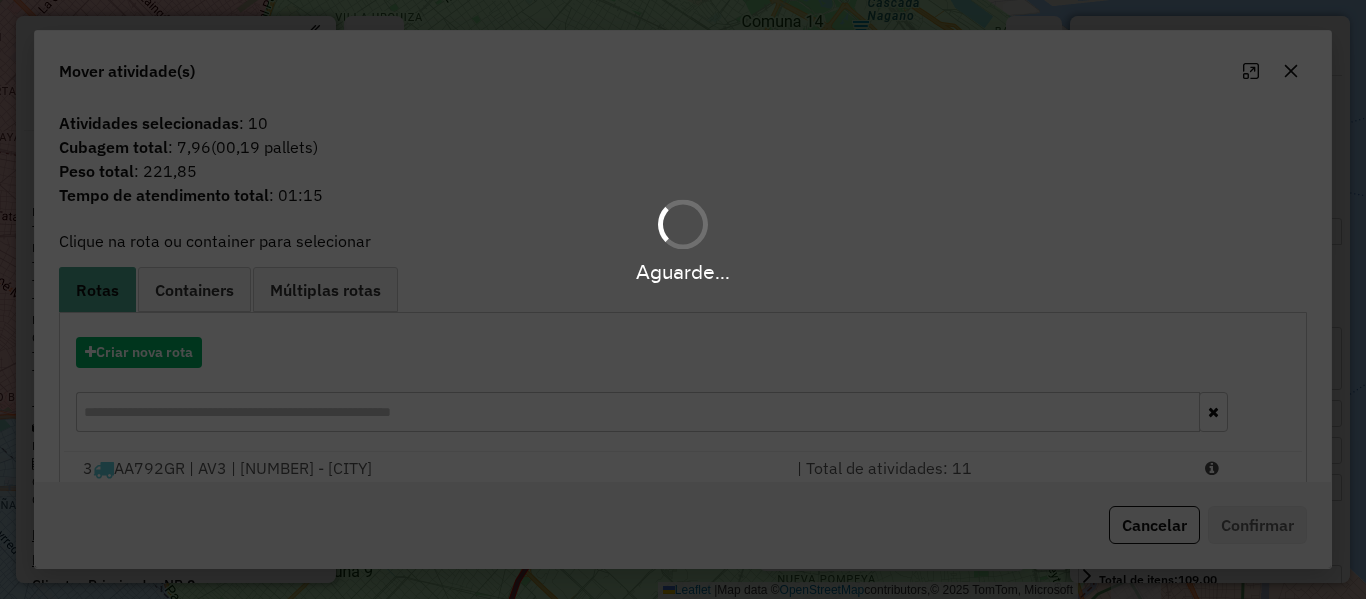 select on "**********" 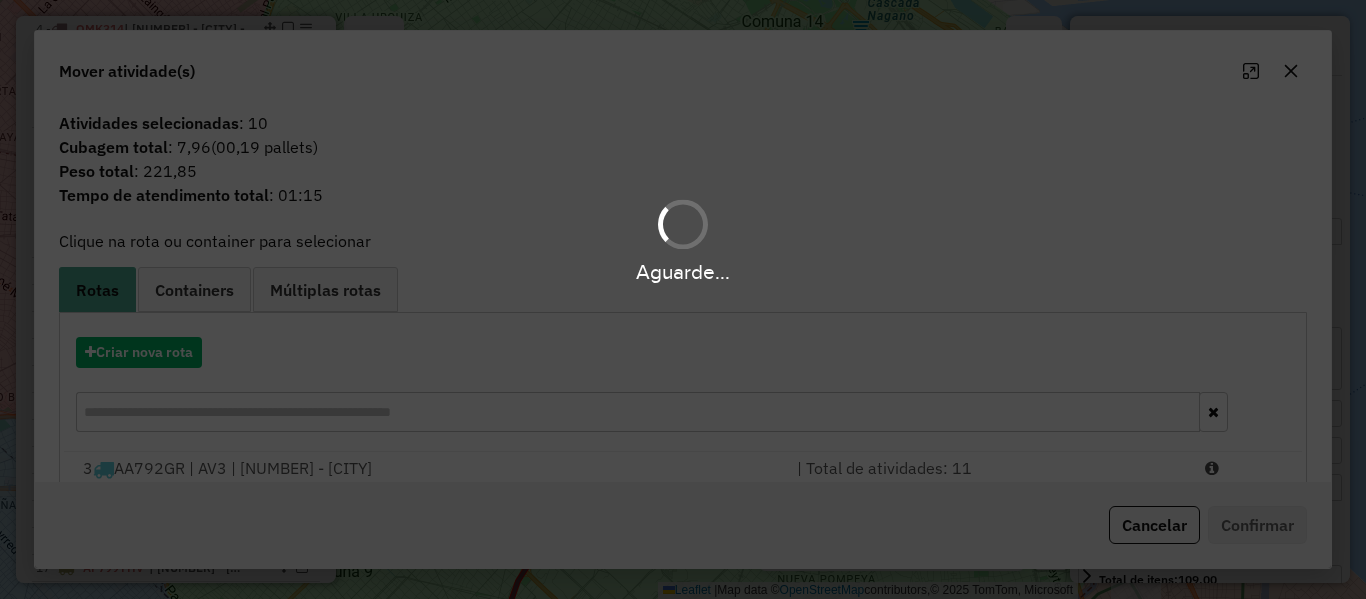 click on "Aguarde..." at bounding box center [683, 299] 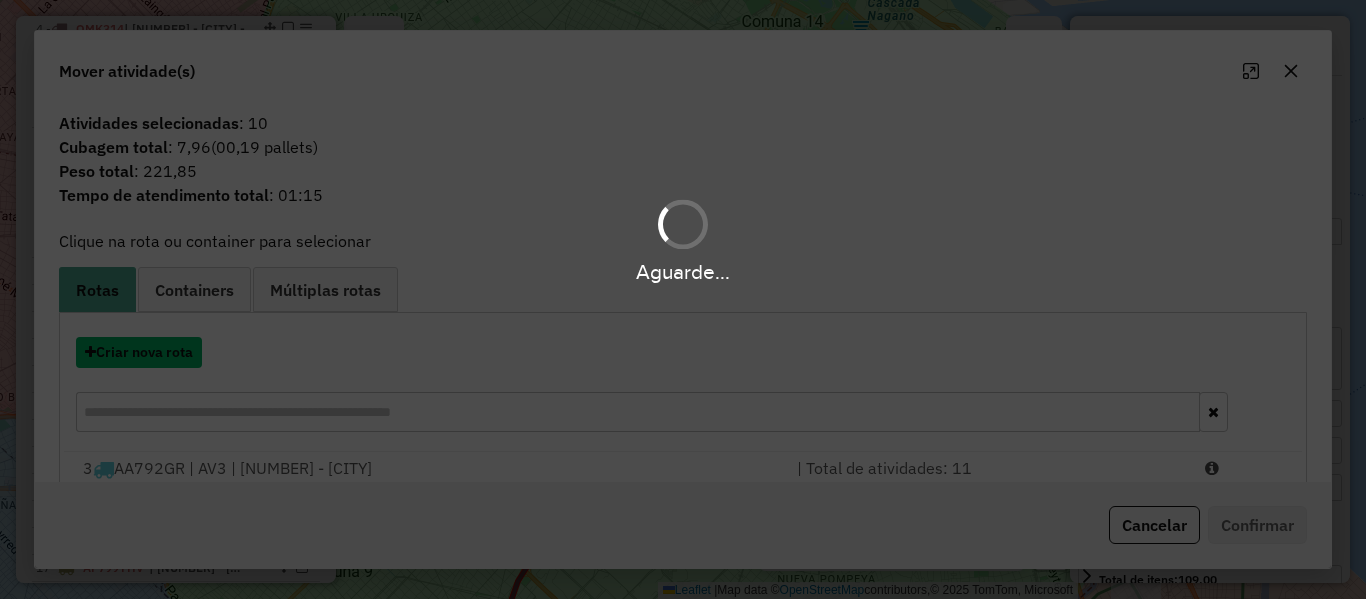 click on "Criar nova rota" at bounding box center [139, 352] 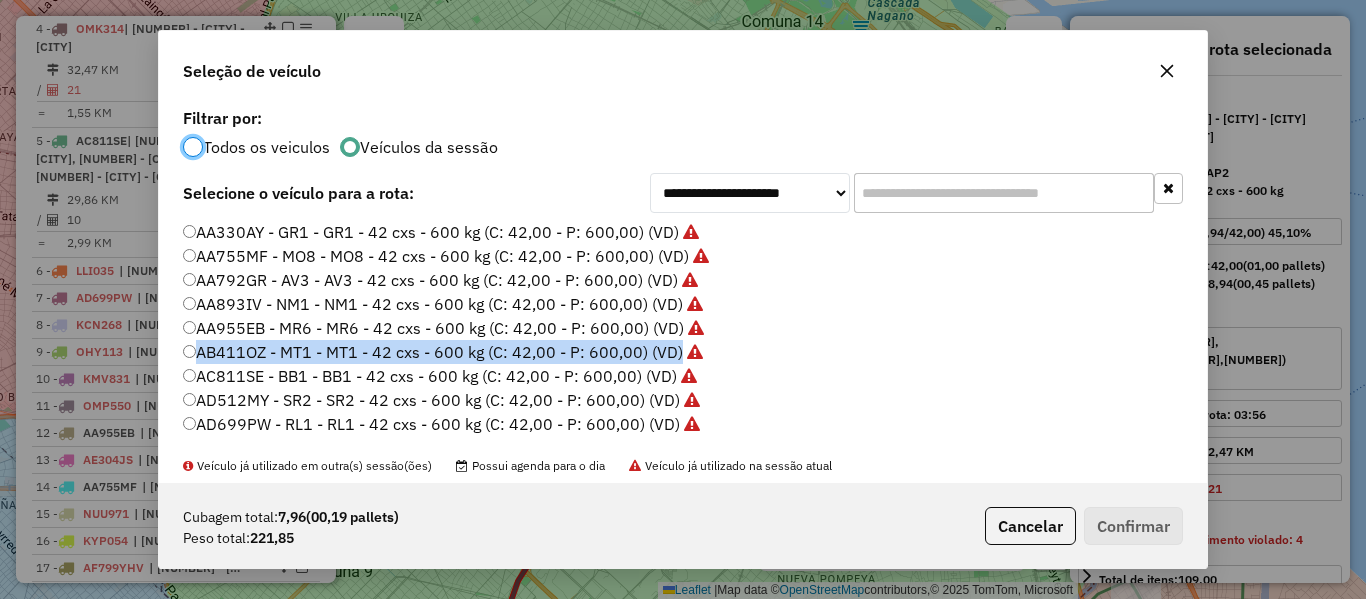 click on "**********" 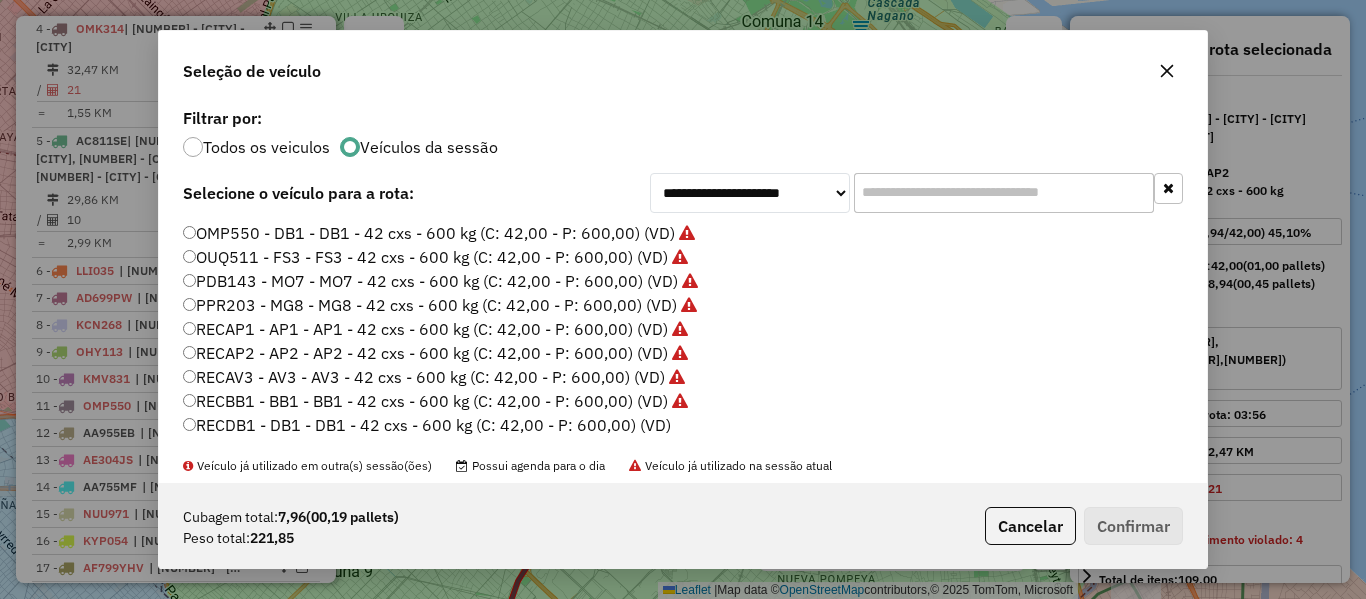 scroll, scrollTop: 644, scrollLeft: 0, axis: vertical 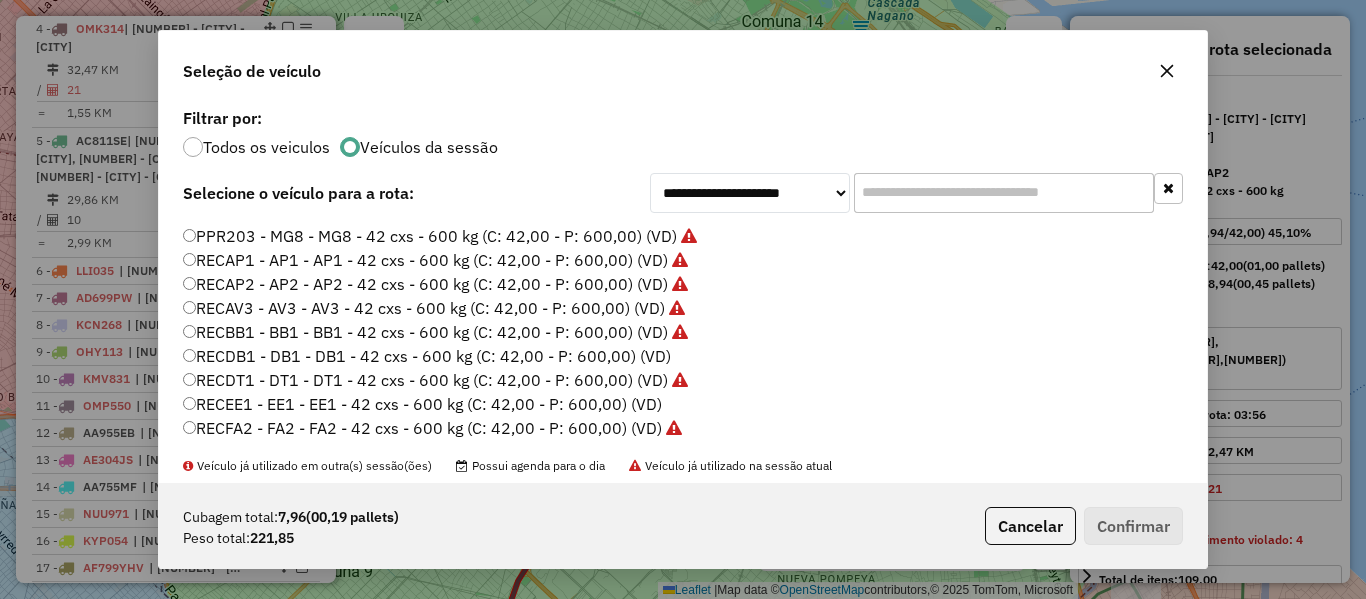 click on "RECDB1 - DB1 - DB1 - 42 cxs - 600 kg (C: 42,00 - P: 600,00) (VD)" 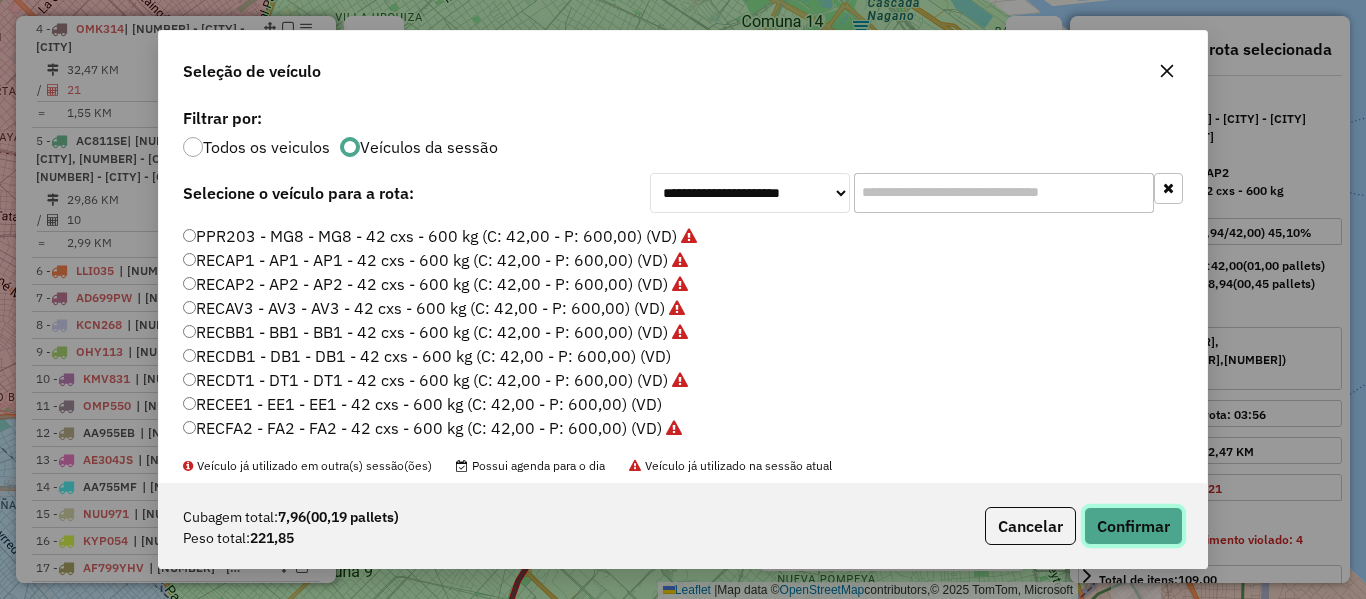 click on "Confirmar" 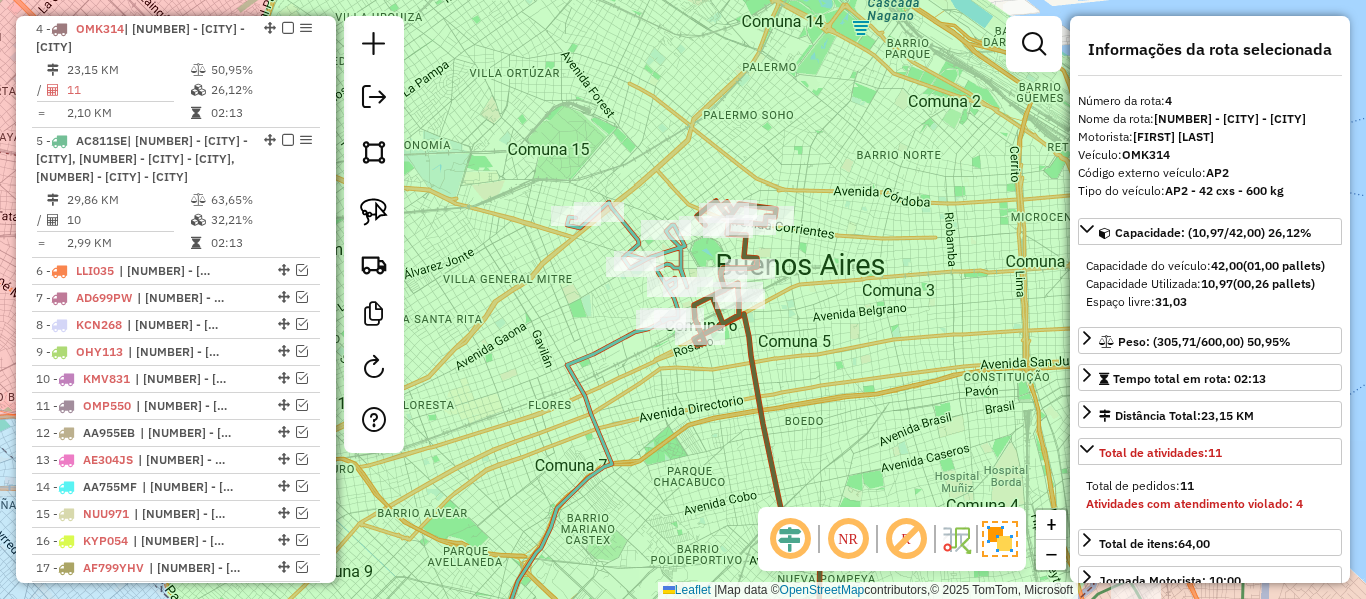 click 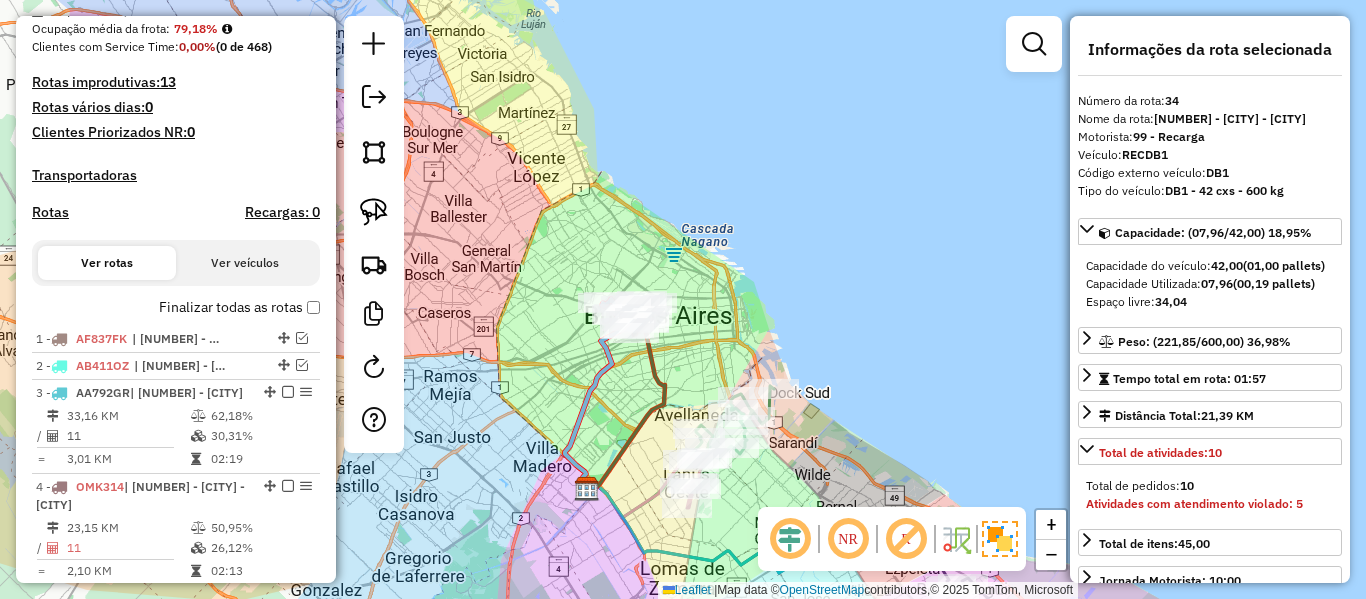 scroll, scrollTop: 339, scrollLeft: 0, axis: vertical 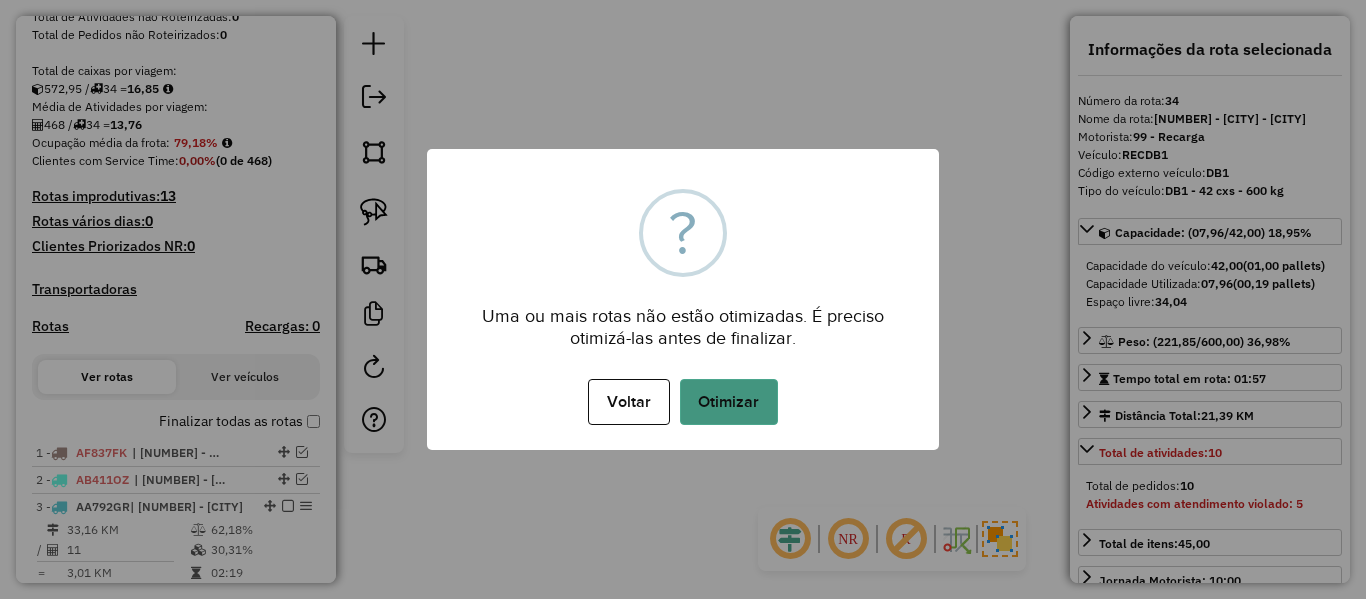 click on "Otimizar" at bounding box center [729, 402] 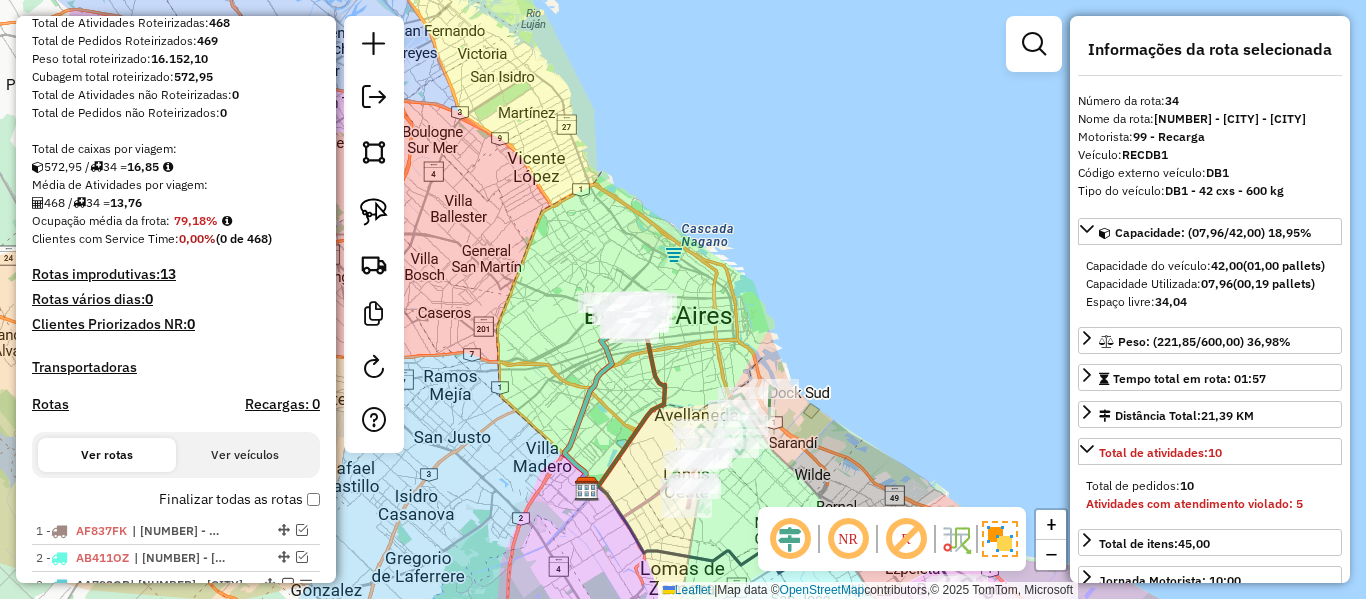 drag, startPoint x: 252, startPoint y: 493, endPoint x: 267, endPoint y: 352, distance: 141.79562 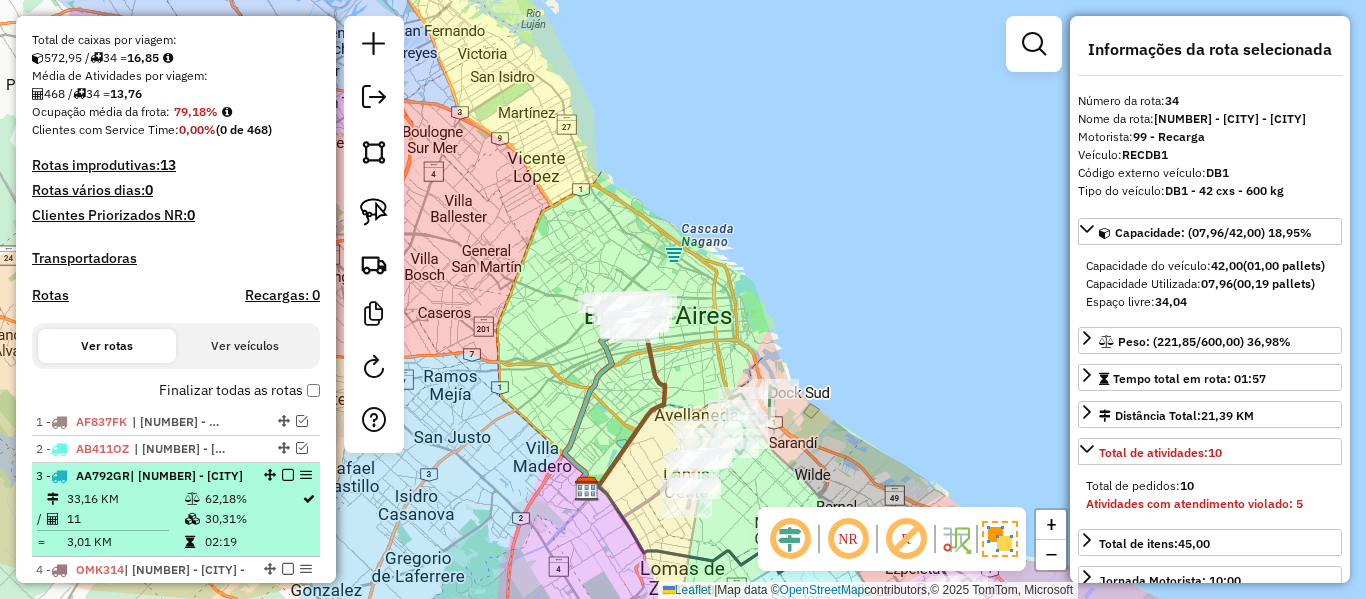 scroll, scrollTop: 554, scrollLeft: 0, axis: vertical 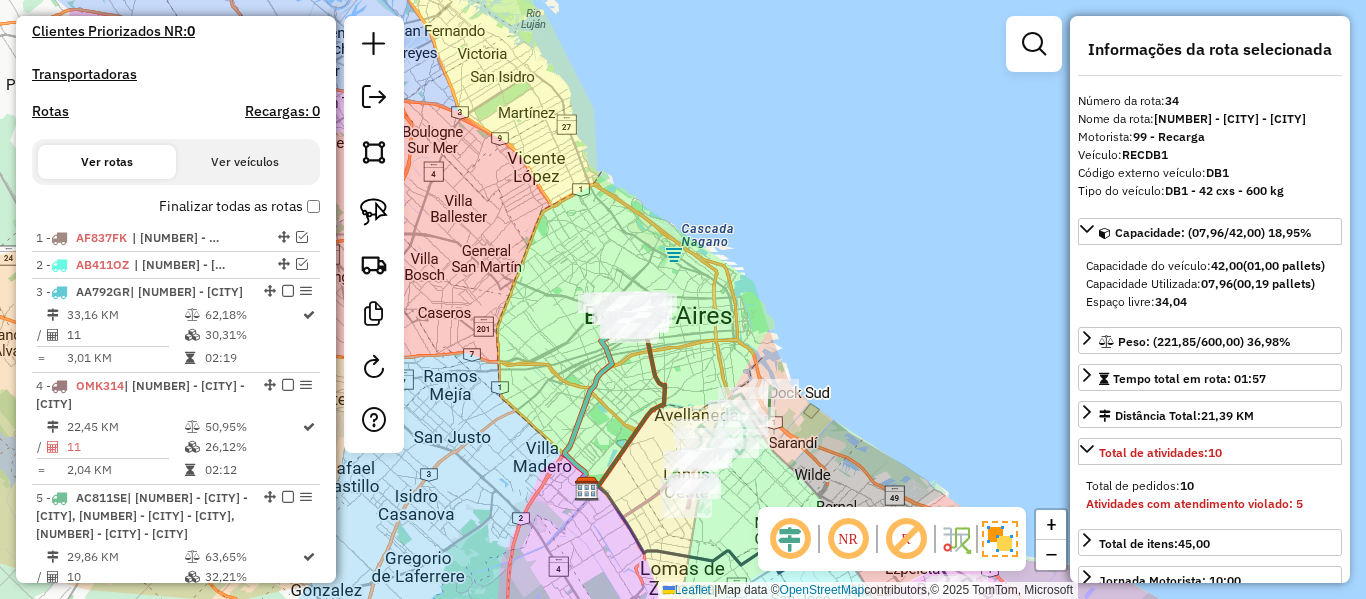 click on "Finalizar todas as rotas" at bounding box center (239, 206) 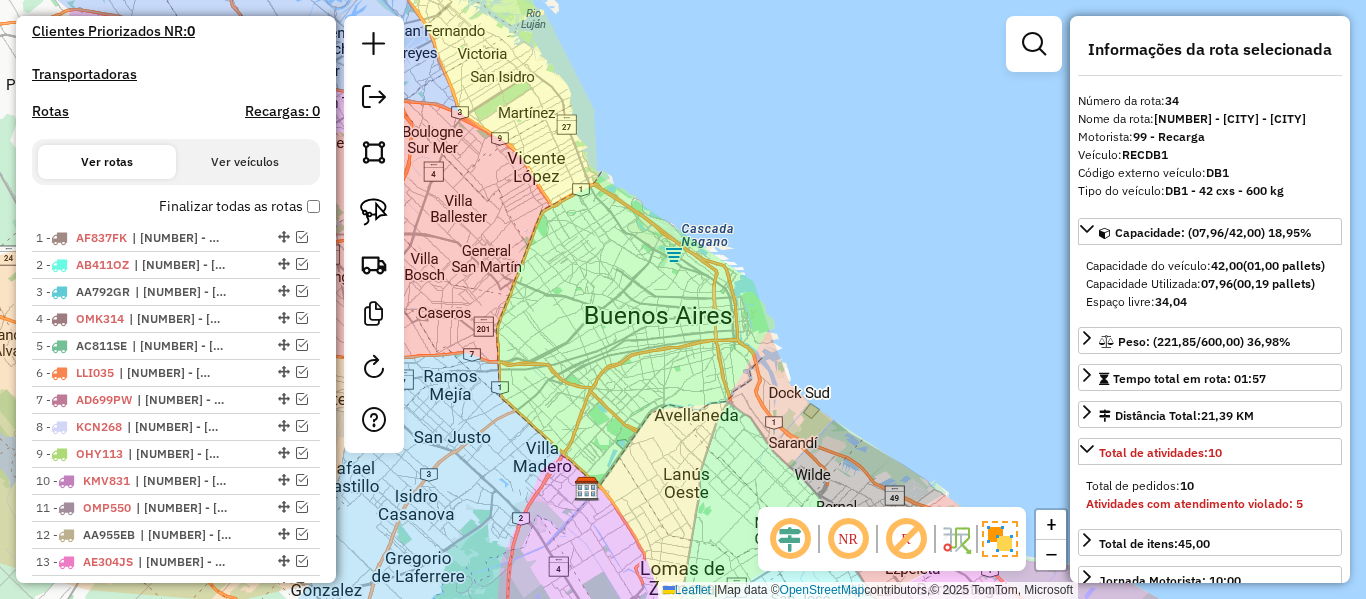 click on "Finalizar todas as rotas" at bounding box center [239, 206] 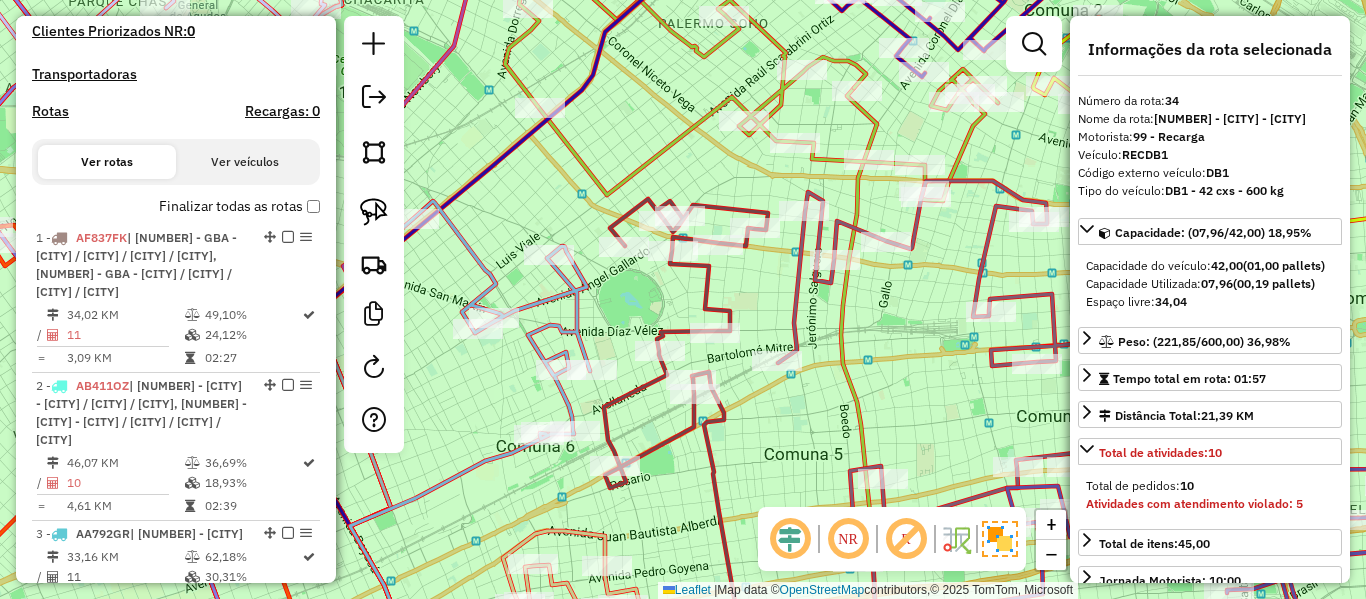 click on "Janela de atendimento Grade de atendimento Capacidade Transportadoras Veículos Cliente Pedidos  Rotas Selecione os dias de semana para filtrar as janelas de atendimento  Seg   Ter   Qua   Qui   Sex   Sáb   Dom  Informe o período da janela de atendimento: De: Até:  Filtrar exatamente a janela do cliente  Considerar janela de atendimento padrão  Selecione os dias de semana para filtrar as grades de atendimento  Seg   Ter   Qua   Qui   Sex   Sáb   Dom   Considerar clientes sem dia de atendimento cadastrado  Clientes fora do dia de atendimento selecionado Filtrar as atividades entre os valores definidos abaixo:  Peso mínimo:   Peso máximo:   Cubagem mínima:   Cubagem máxima:   De:   Até:  Filtrar as atividades entre o tempo de atendimento definido abaixo:  De:   Até:   Considerar capacidade total dos clientes não roteirizados Transportadora: Selecione um ou mais itens Tipo de veículo: Selecione um ou mais itens Veículo: Selecione um ou mais itens Motorista: Selecione um ou mais itens Nome: Rótulo:" 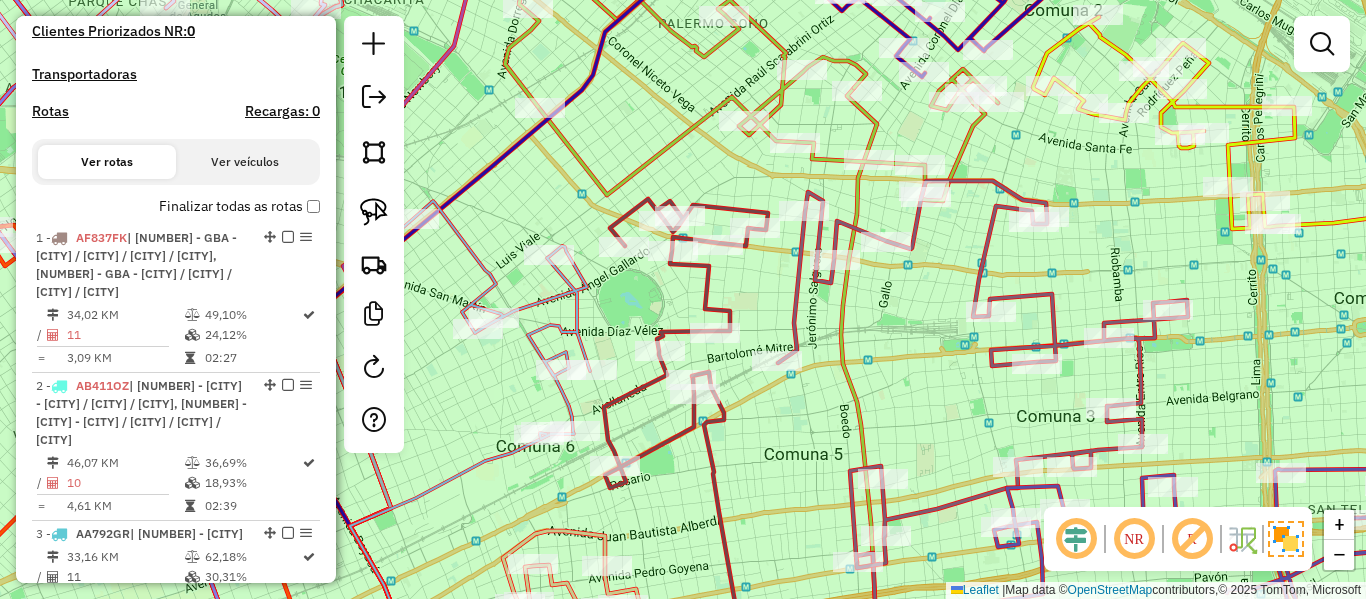 click 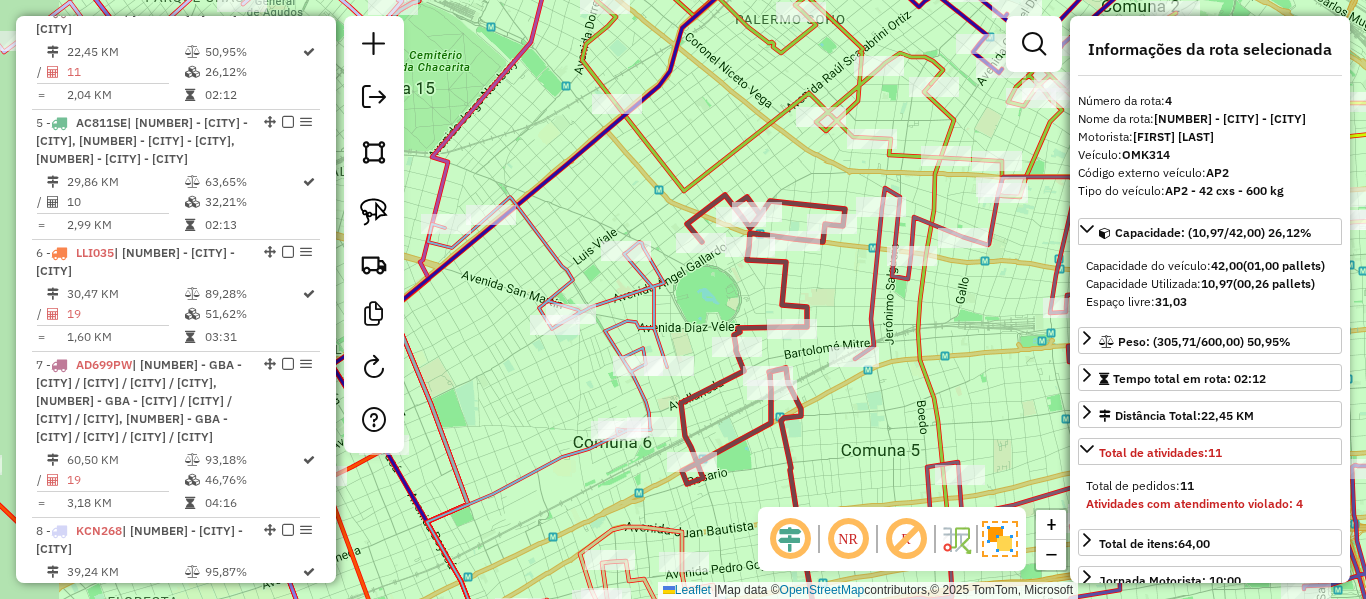 drag, startPoint x: 636, startPoint y: 298, endPoint x: 752, endPoint y: 289, distance: 116.34862 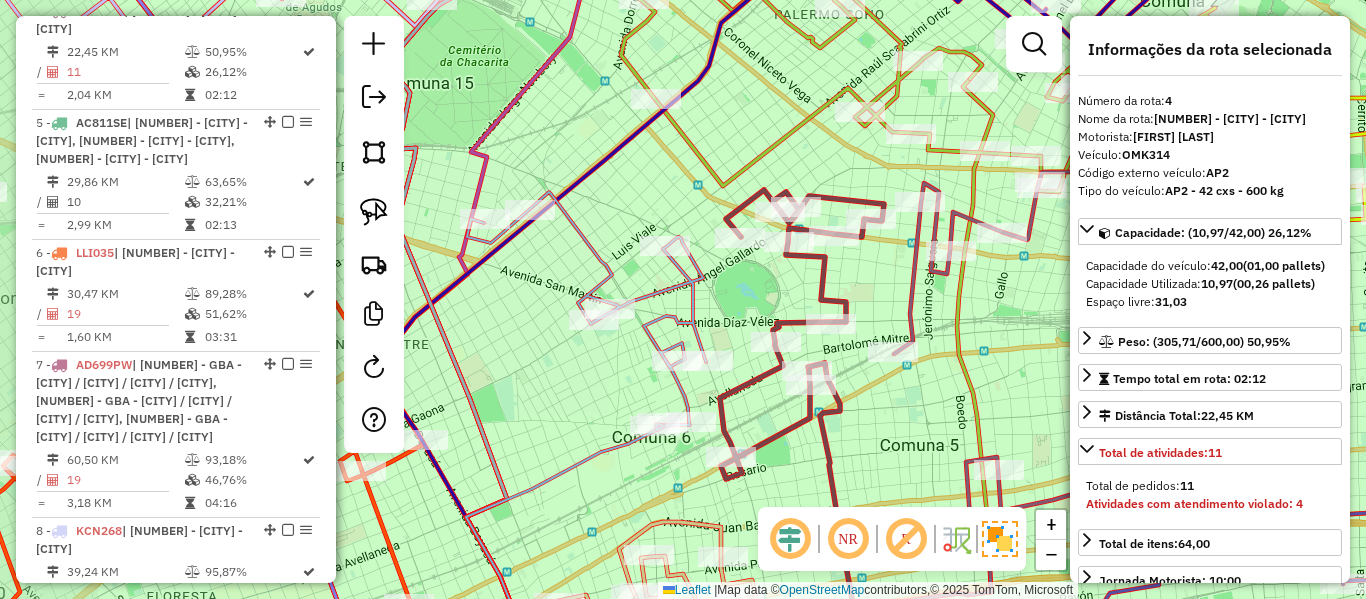 click 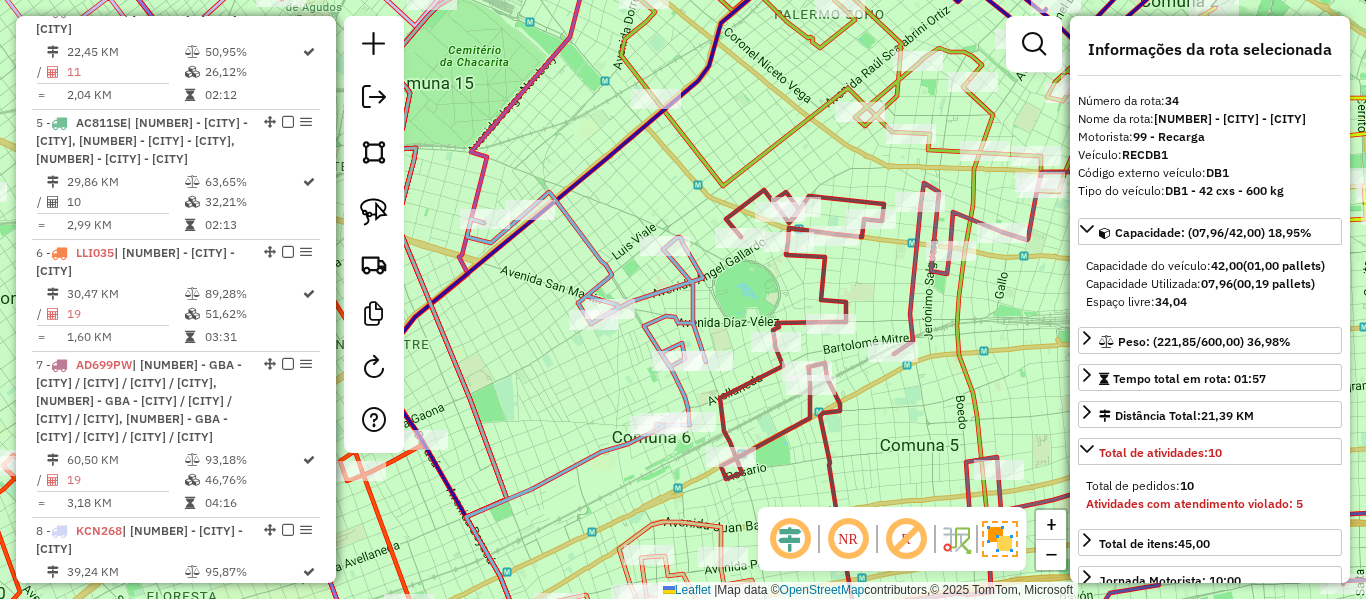 scroll, scrollTop: 4551, scrollLeft: 0, axis: vertical 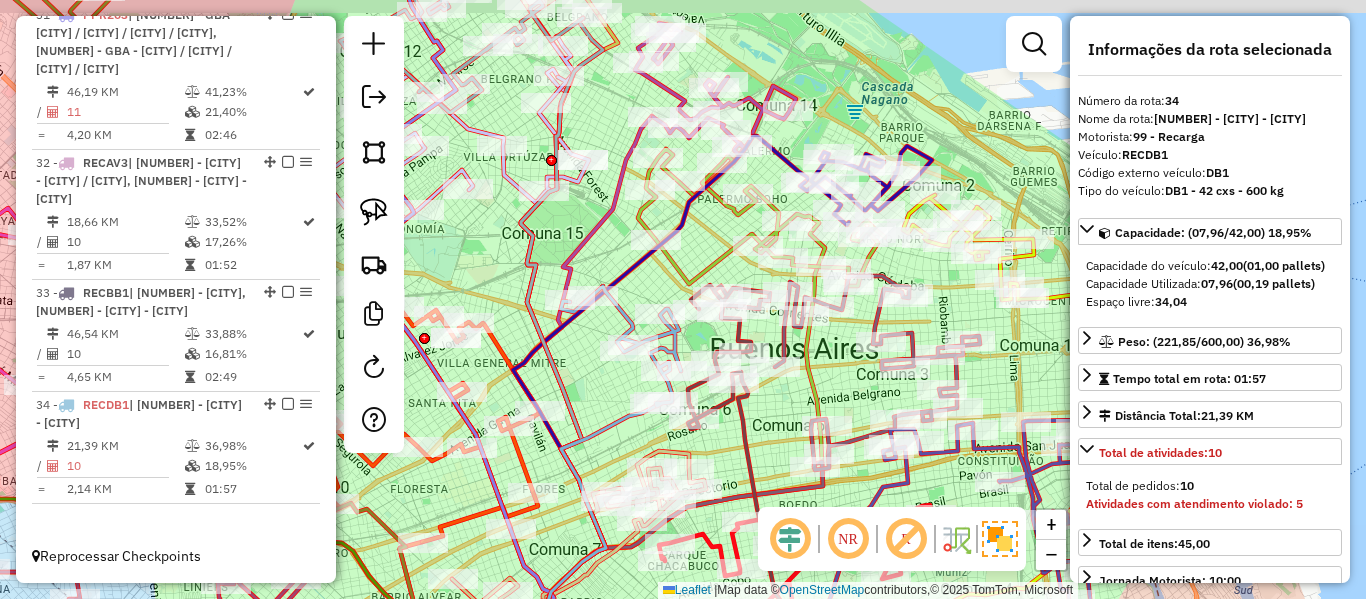 drag, startPoint x: 617, startPoint y: 332, endPoint x: 602, endPoint y: 383, distance: 53.160137 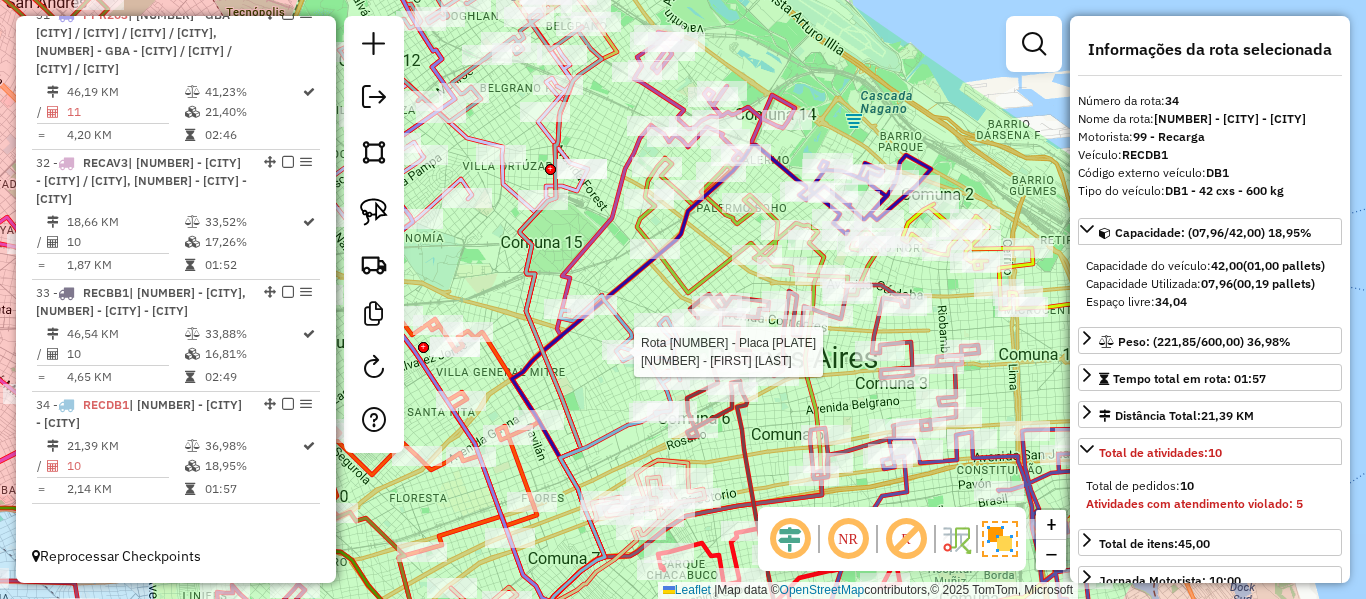 drag, startPoint x: 601, startPoint y: 374, endPoint x: 744, endPoint y: 282, distance: 170.03824 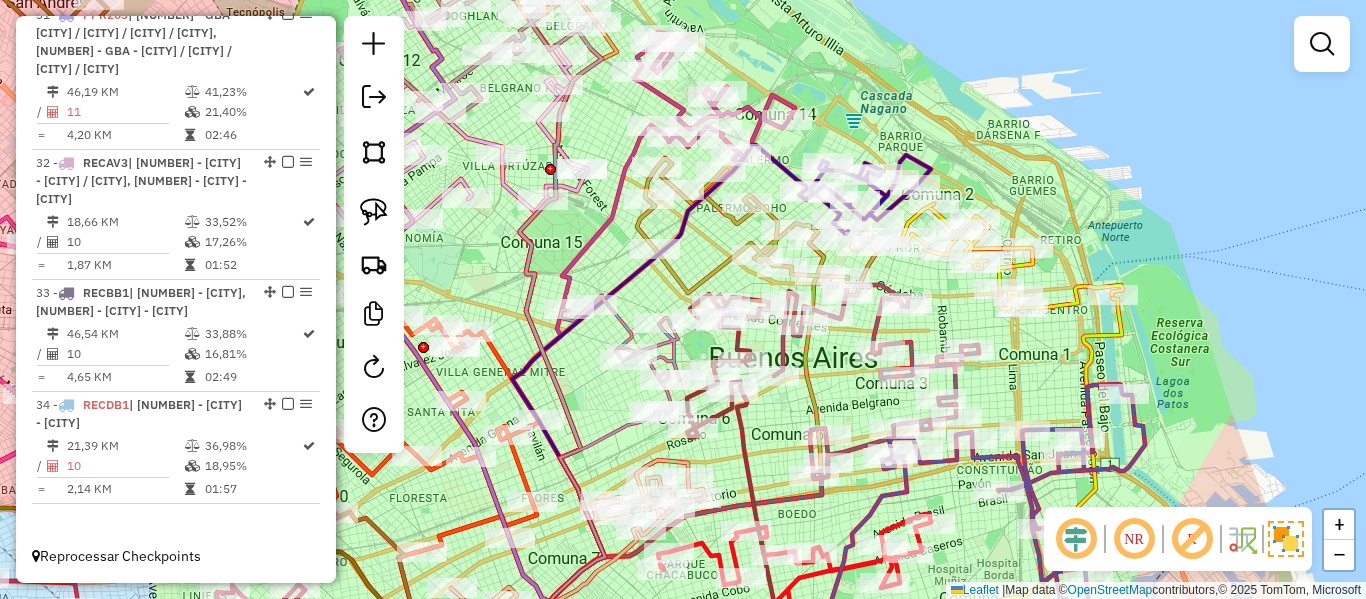 drag, startPoint x: 568, startPoint y: 380, endPoint x: 650, endPoint y: 328, distance: 97.097885 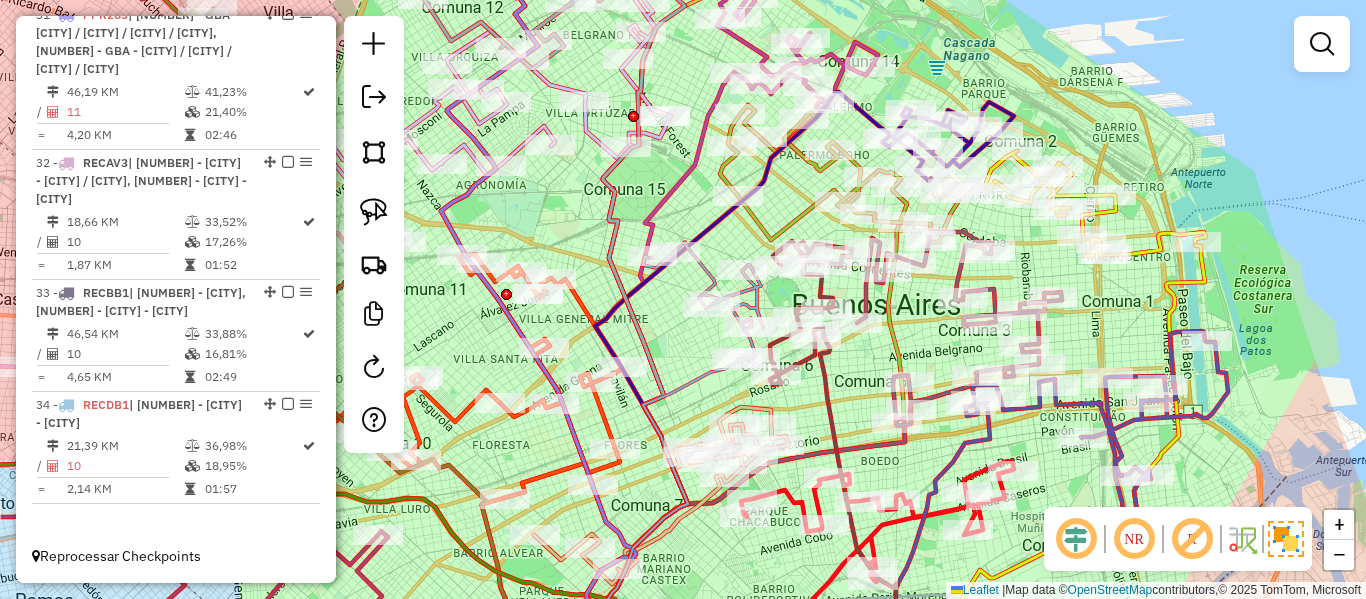 click 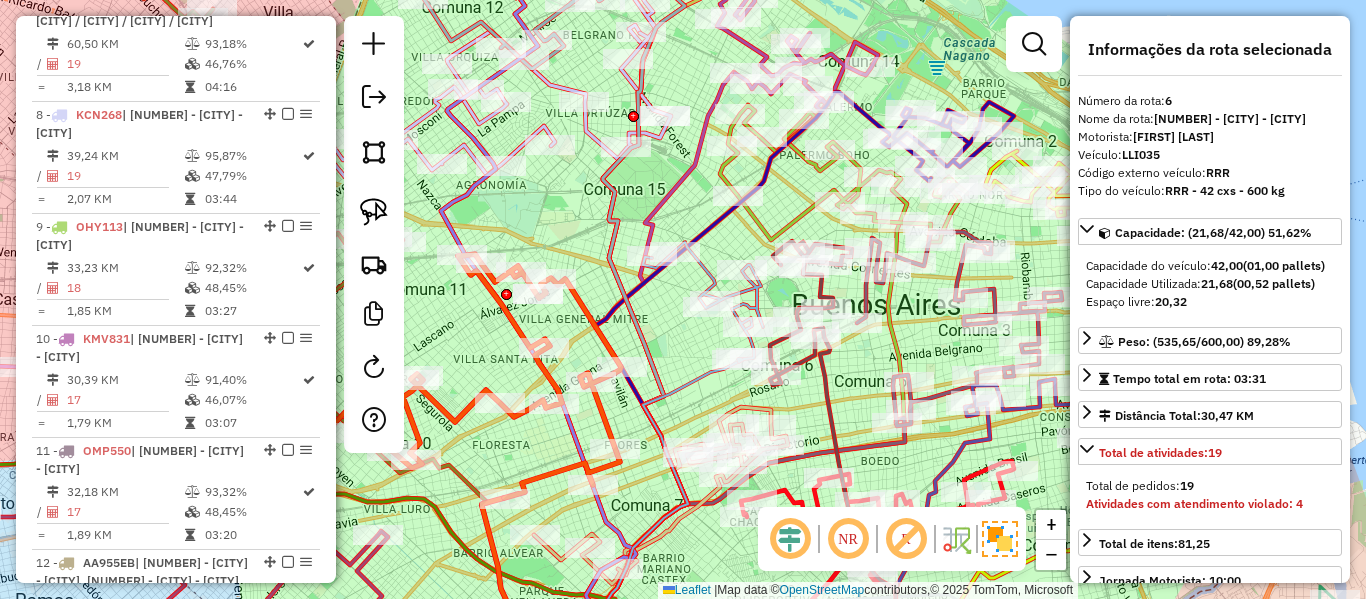 scroll, scrollTop: 1431, scrollLeft: 0, axis: vertical 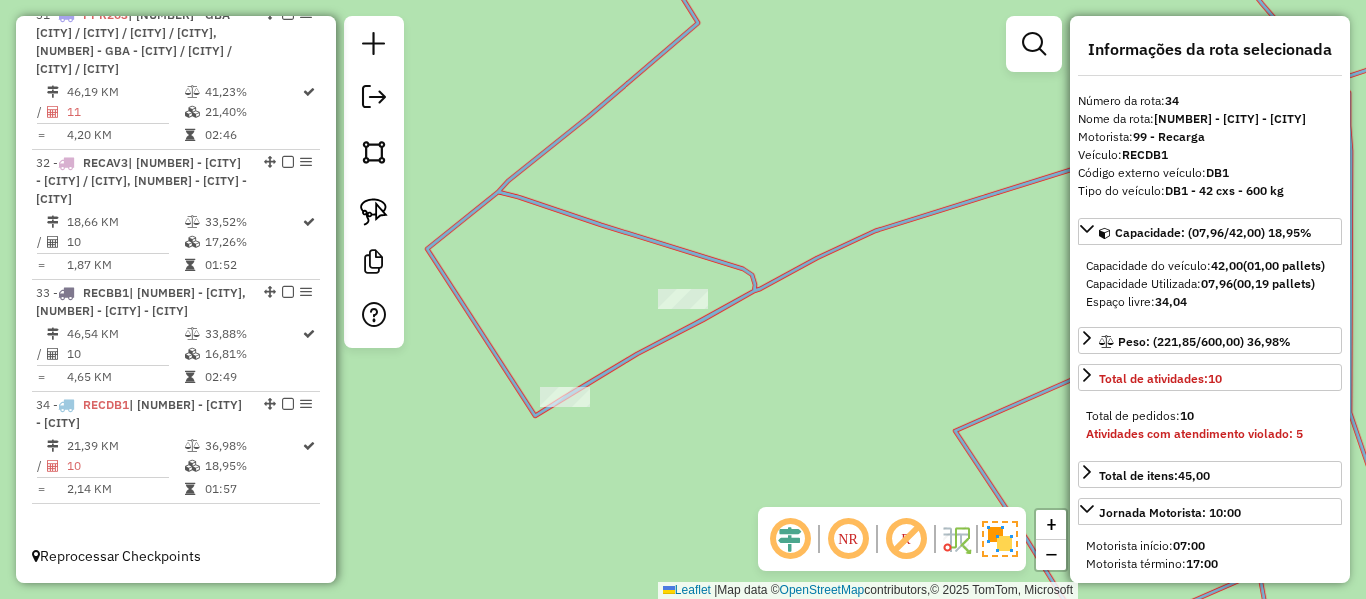 click 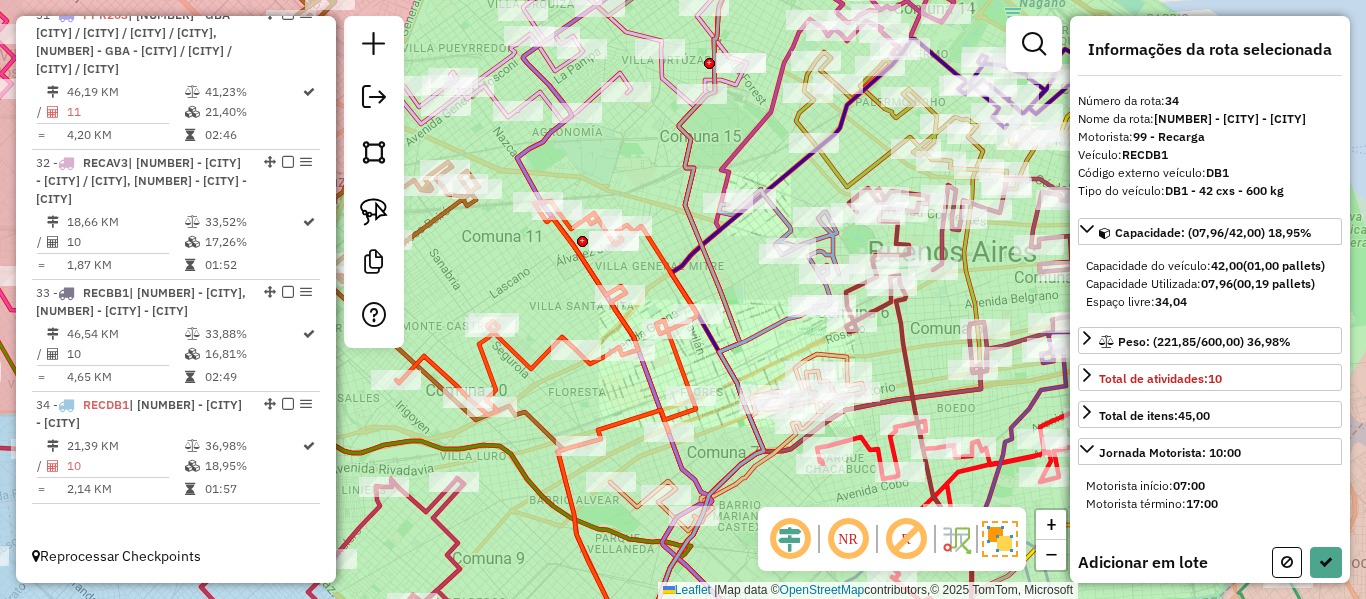 click 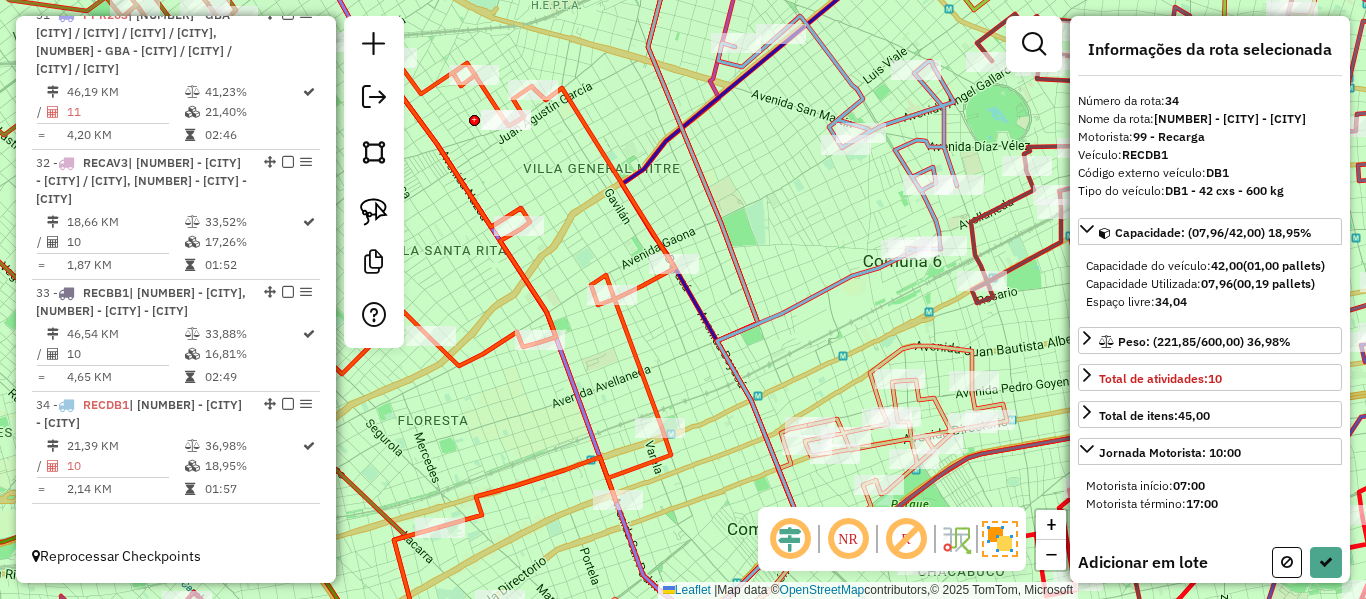 click on "Janela de atendimento Grade de atendimento Capacidade Transportadoras Veículos Cliente Pedidos  Rotas Selecione os dias de semana para filtrar as janelas de atendimento  Seg   Ter   Qua   Qui   Sex   Sáb   Dom  Informe o período da janela de atendimento: De: Até:  Filtrar exatamente a janela do cliente  Considerar janela de atendimento padrão  Selecione os dias de semana para filtrar as grades de atendimento  Seg   Ter   Qua   Qui   Sex   Sáb   Dom   Considerar clientes sem dia de atendimento cadastrado  Clientes fora do dia de atendimento selecionado Filtrar as atividades entre os valores definidos abaixo:  Peso mínimo:   Peso máximo:   Cubagem mínima:   Cubagem máxima:   De:   Até:  Filtrar as atividades entre o tempo de atendimento definido abaixo:  De:   Até:   Considerar capacidade total dos clientes não roteirizados Transportadora: Selecione um ou mais itens Tipo de veículo: Selecione um ou mais itens Veículo: Selecione um ou mais itens Motorista: Selecione um ou mais itens Nome: Rótulo:" 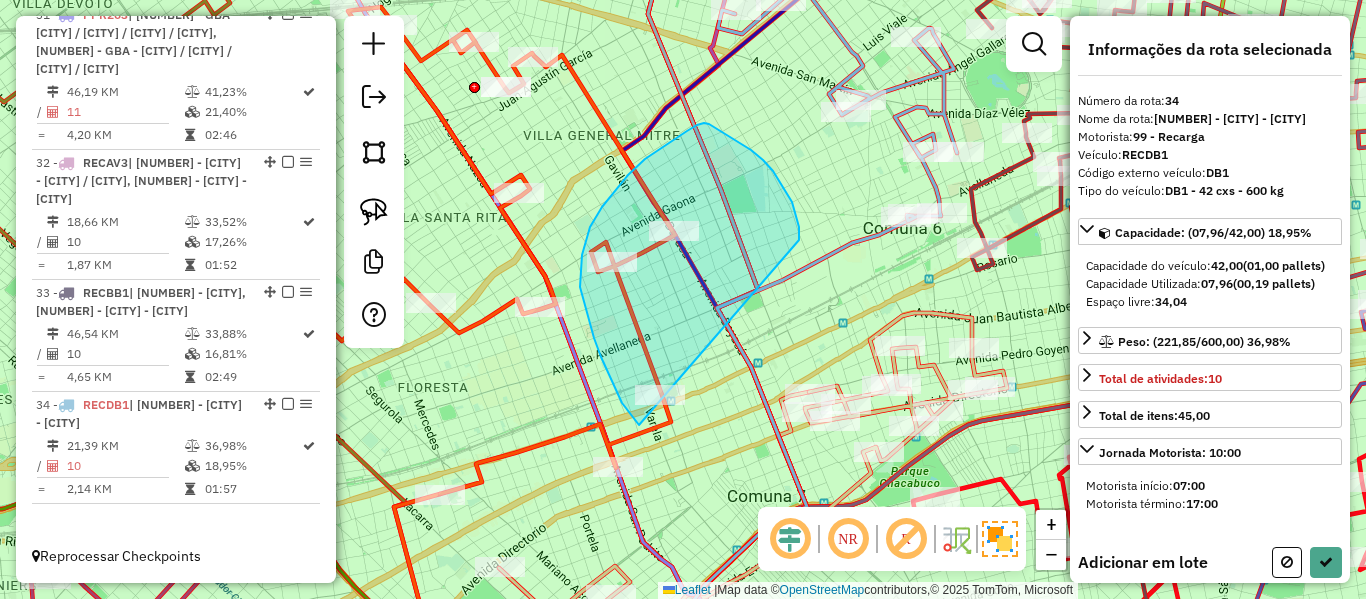 drag, startPoint x: 763, startPoint y: 160, endPoint x: 697, endPoint y: 423, distance: 271.15494 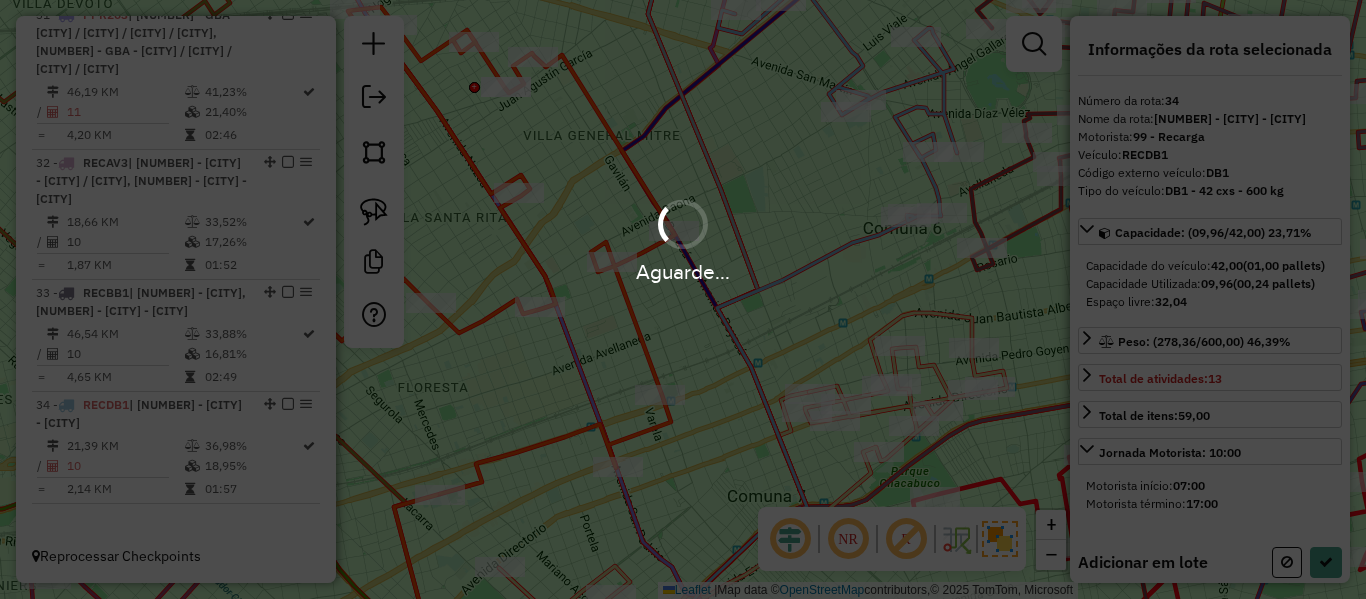 select on "**********" 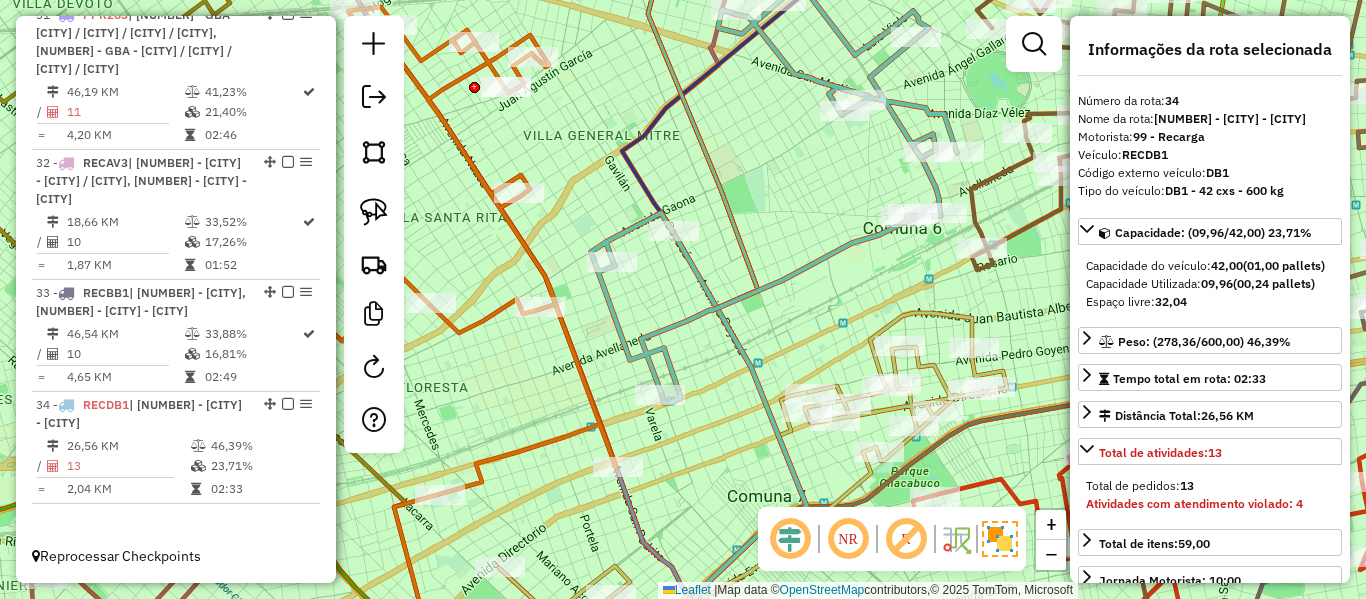 drag, startPoint x: 490, startPoint y: 442, endPoint x: 497, endPoint y: 456, distance: 15.652476 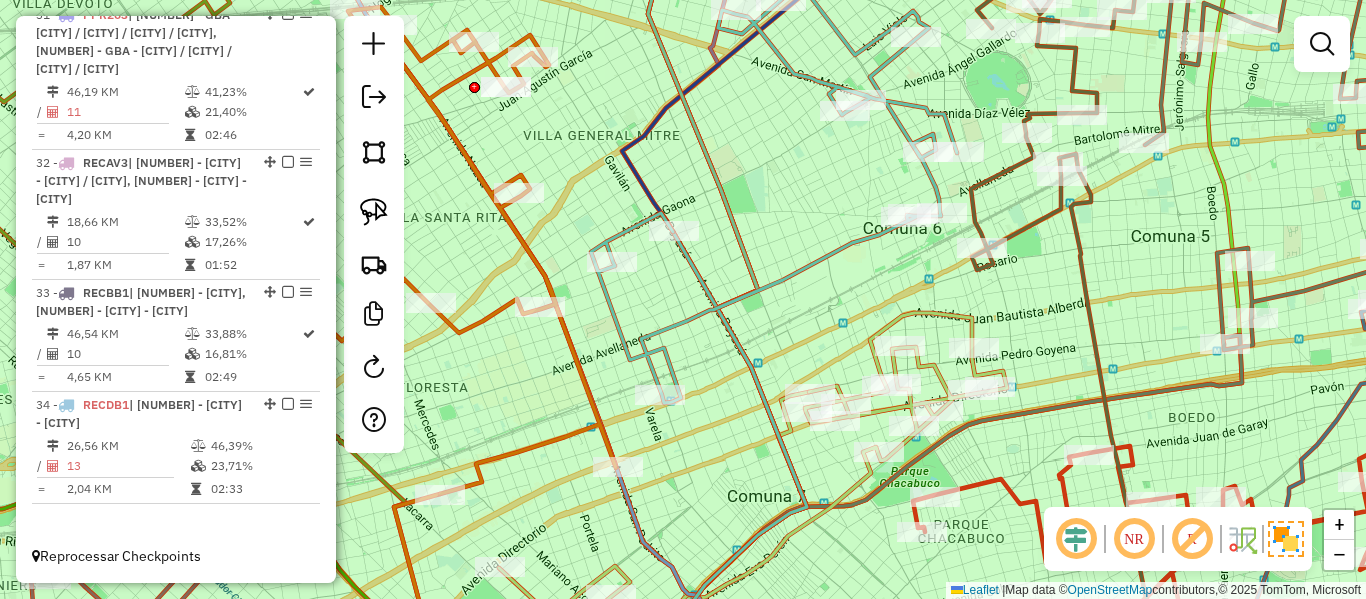 click 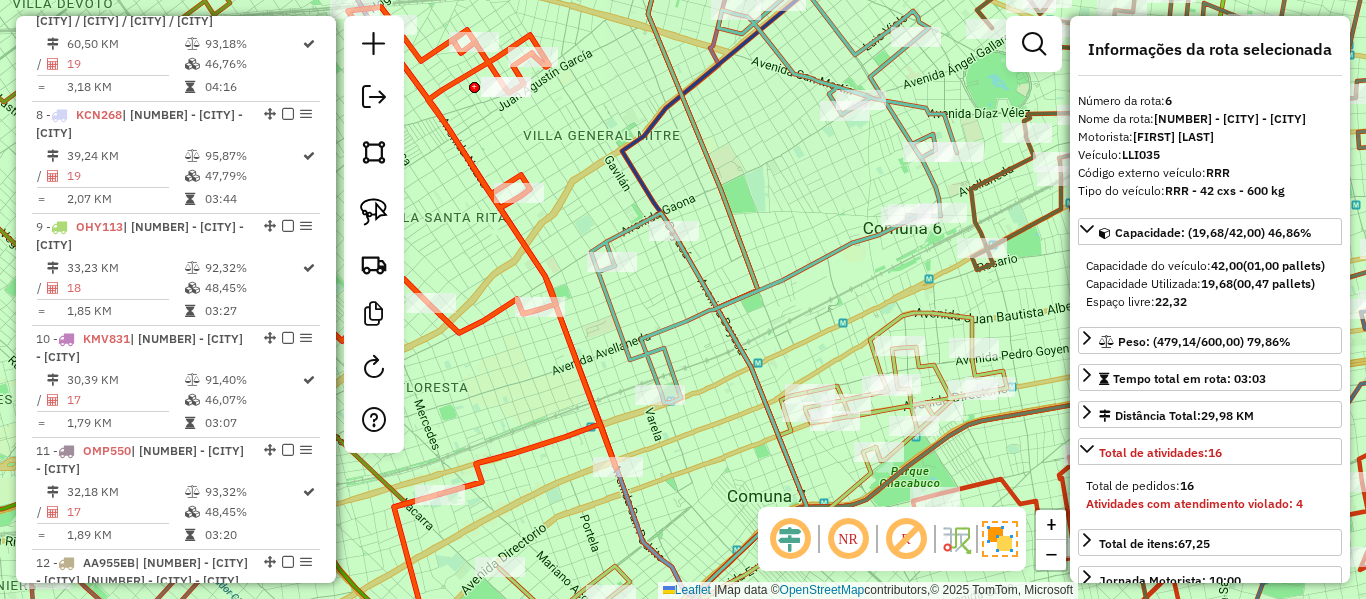 scroll, scrollTop: 1431, scrollLeft: 0, axis: vertical 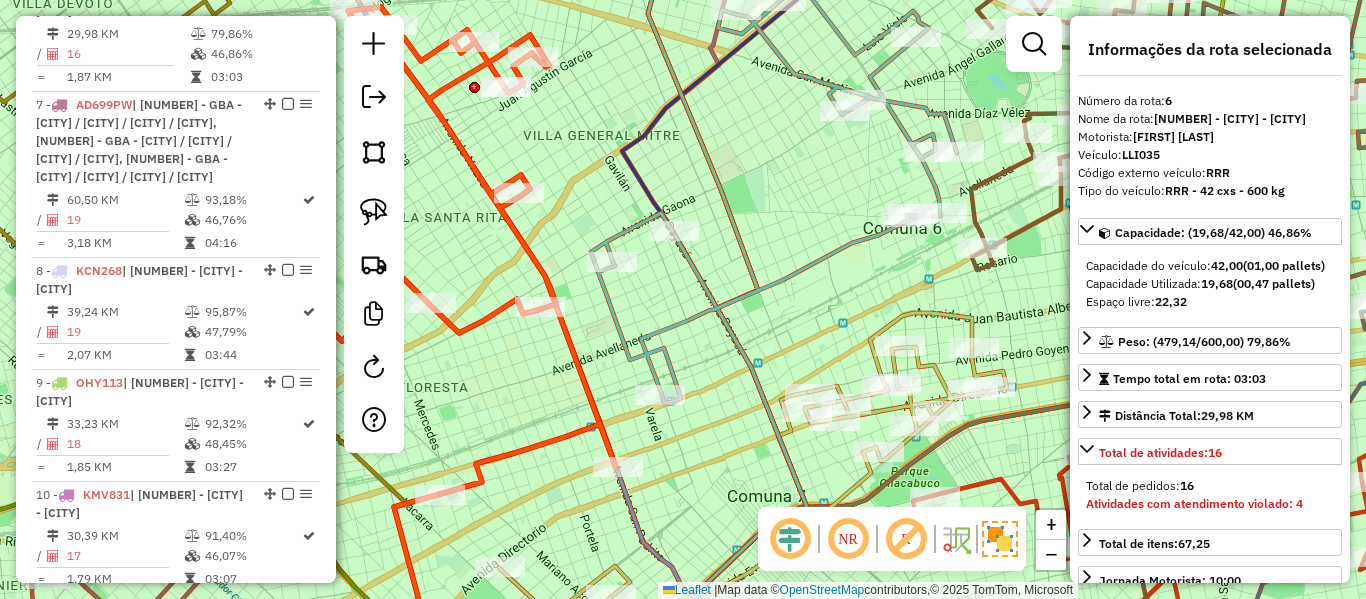click 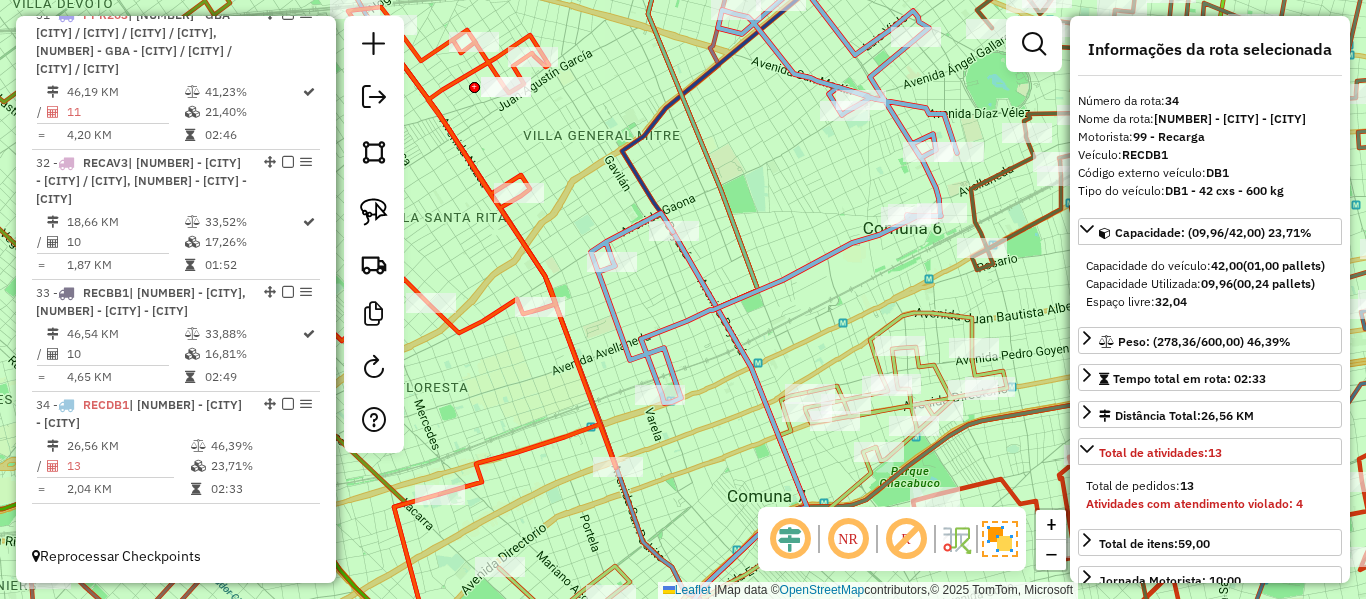 scroll, scrollTop: 4551, scrollLeft: 0, axis: vertical 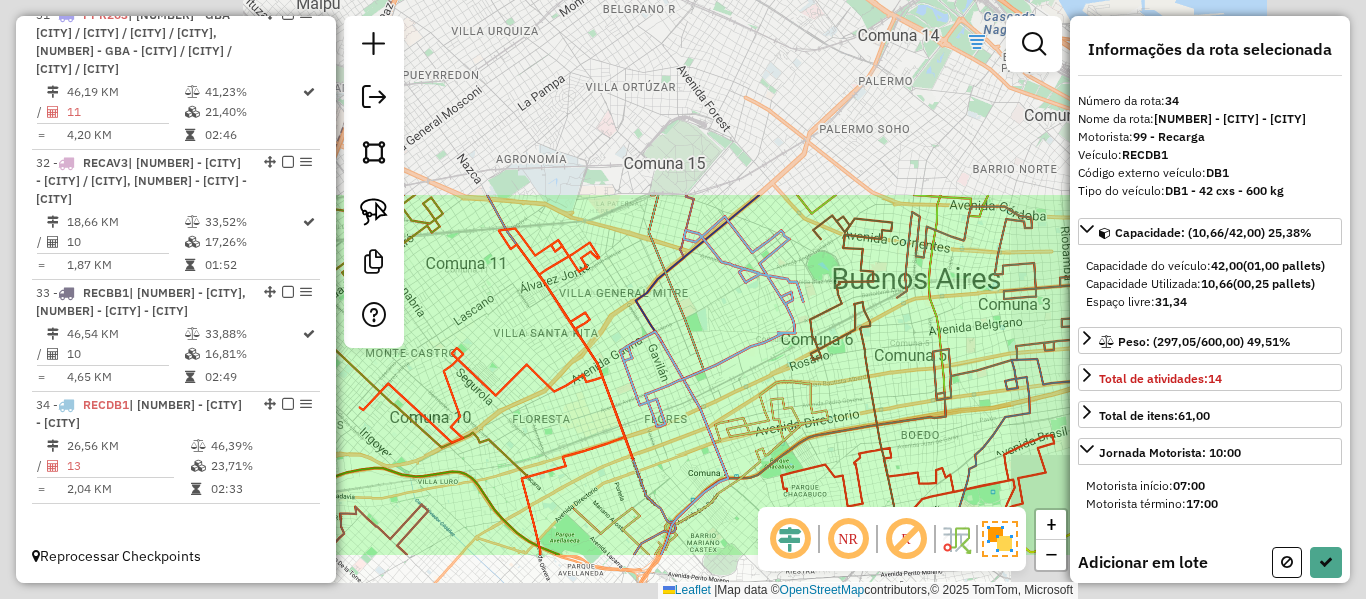 select on "**********" 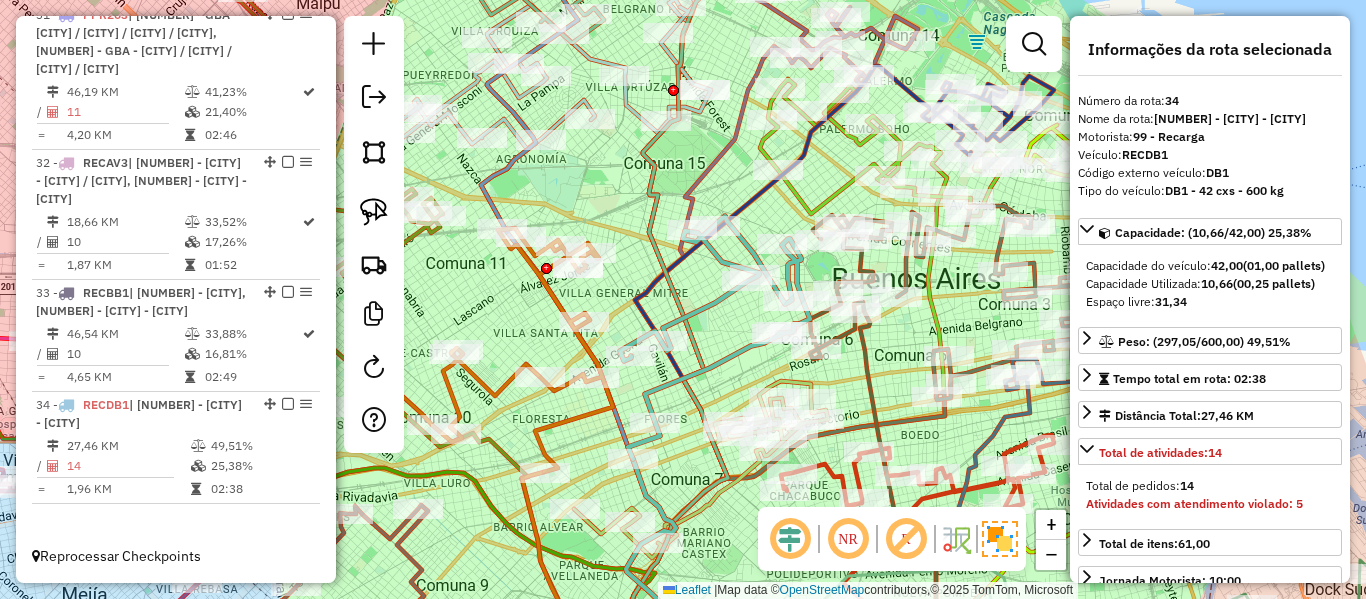 click 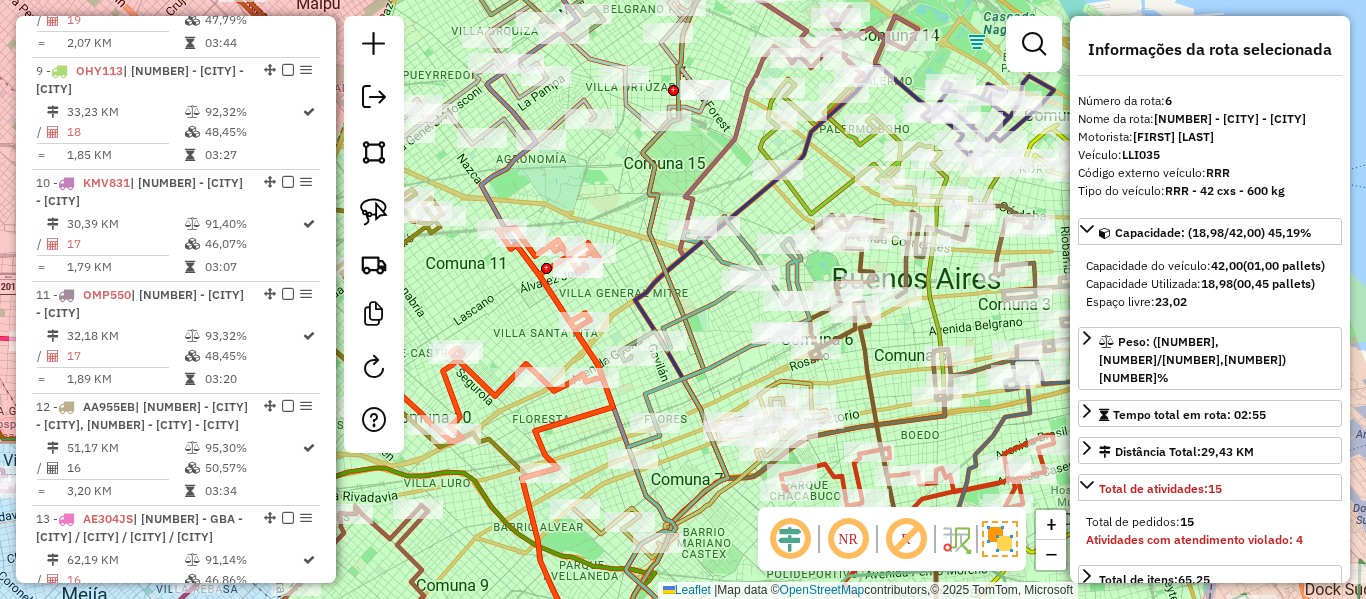 scroll, scrollTop: 1431, scrollLeft: 0, axis: vertical 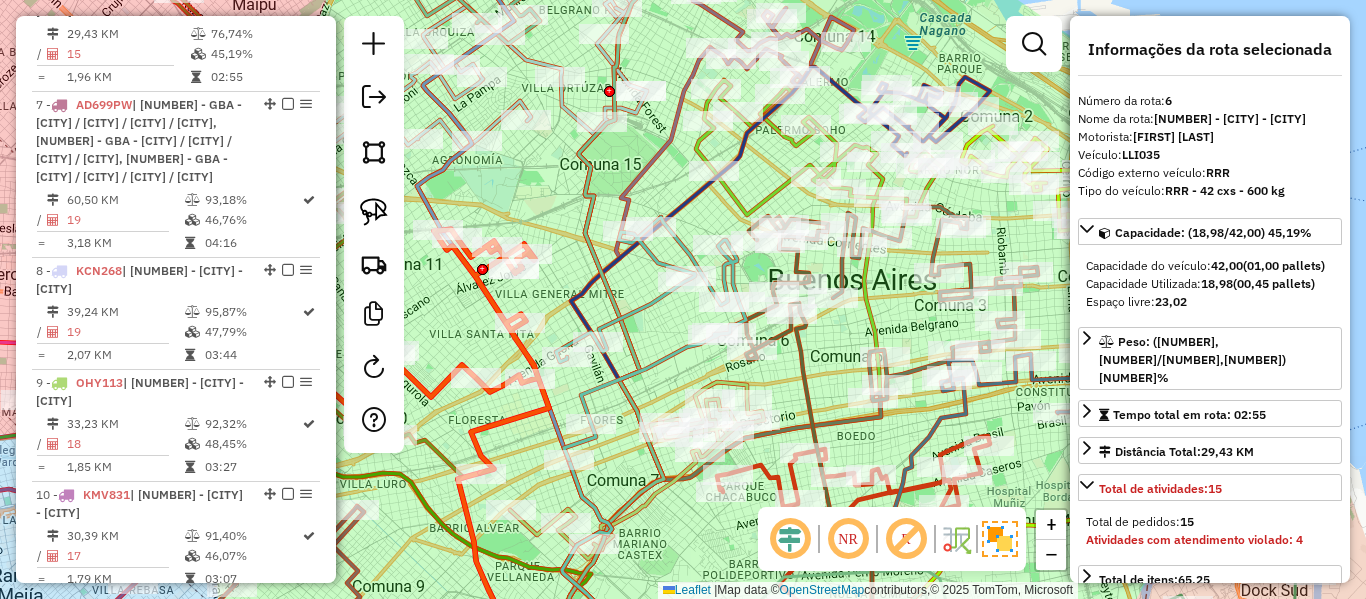 drag, startPoint x: 585, startPoint y: 431, endPoint x: 571, endPoint y: 381, distance: 51.92302 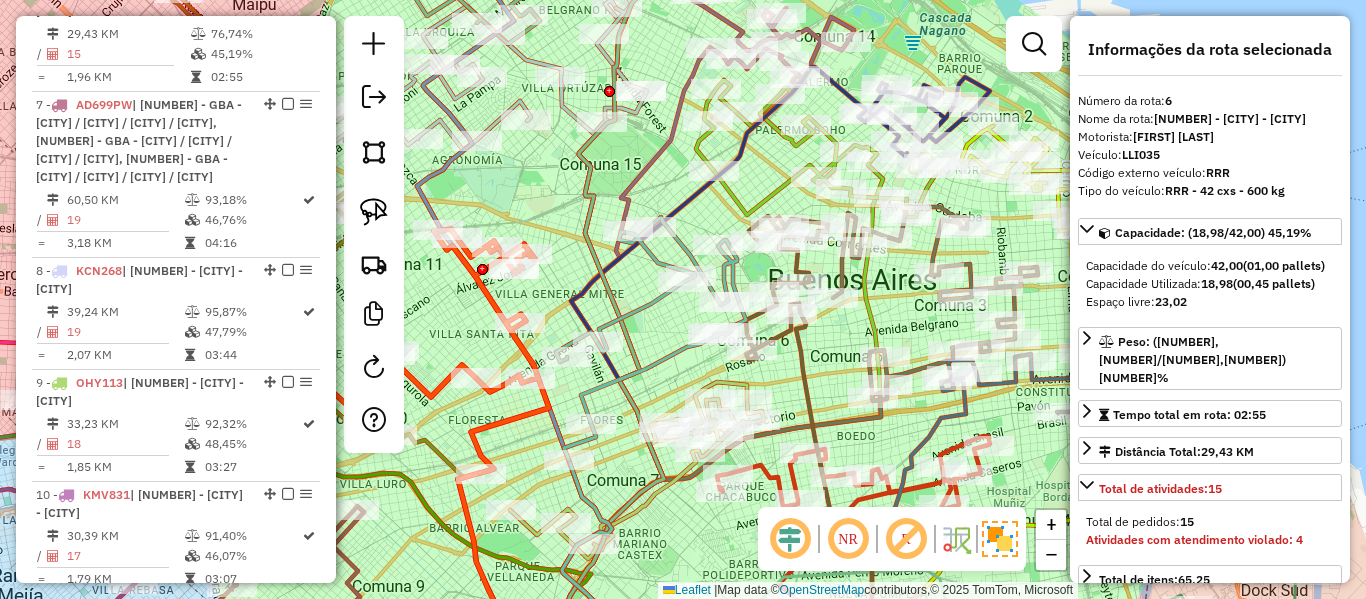 click on "Janela de atendimento Grade de atendimento Capacidade Transportadoras Veículos Cliente Pedidos  Rotas Selecione os dias de semana para filtrar as janelas de atendimento  Seg   Ter   Qua   Qui   Sex   Sáb   Dom  Informe o período da janela de atendimento: De: Até:  Filtrar exatamente a janela do cliente  Considerar janela de atendimento padrão  Selecione os dias de semana para filtrar as grades de atendimento  Seg   Ter   Qua   Qui   Sex   Sáb   Dom   Considerar clientes sem dia de atendimento cadastrado  Clientes fora do dia de atendimento selecionado Filtrar as atividades entre os valores definidos abaixo:  Peso mínimo:   Peso máximo:   Cubagem mínima:   Cubagem máxima:   De:   Até:  Filtrar as atividades entre o tempo de atendimento definido abaixo:  De:   Até:   Considerar capacidade total dos clientes não roteirizados Transportadora: Selecione um ou mais itens Tipo de veículo: Selecione um ou mais itens Veículo: Selecione um ou mais itens Motorista: Selecione um ou mais itens Nome: Rótulo:" 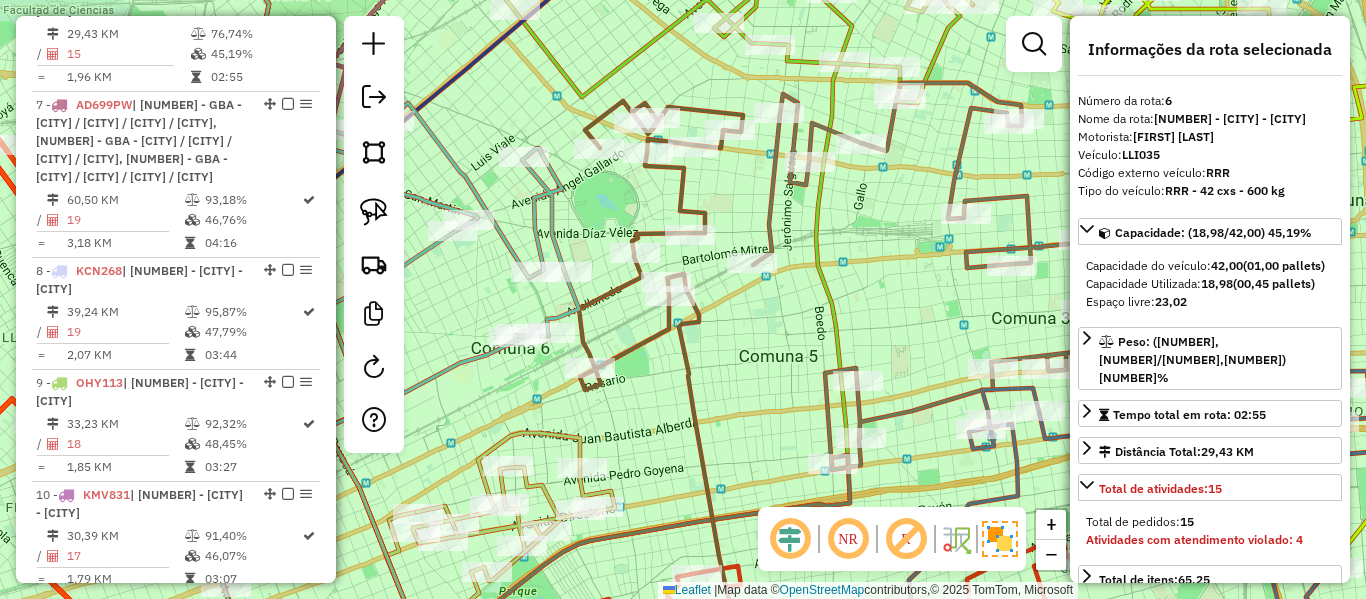 drag, startPoint x: 858, startPoint y: 295, endPoint x: 729, endPoint y: 345, distance: 138.351 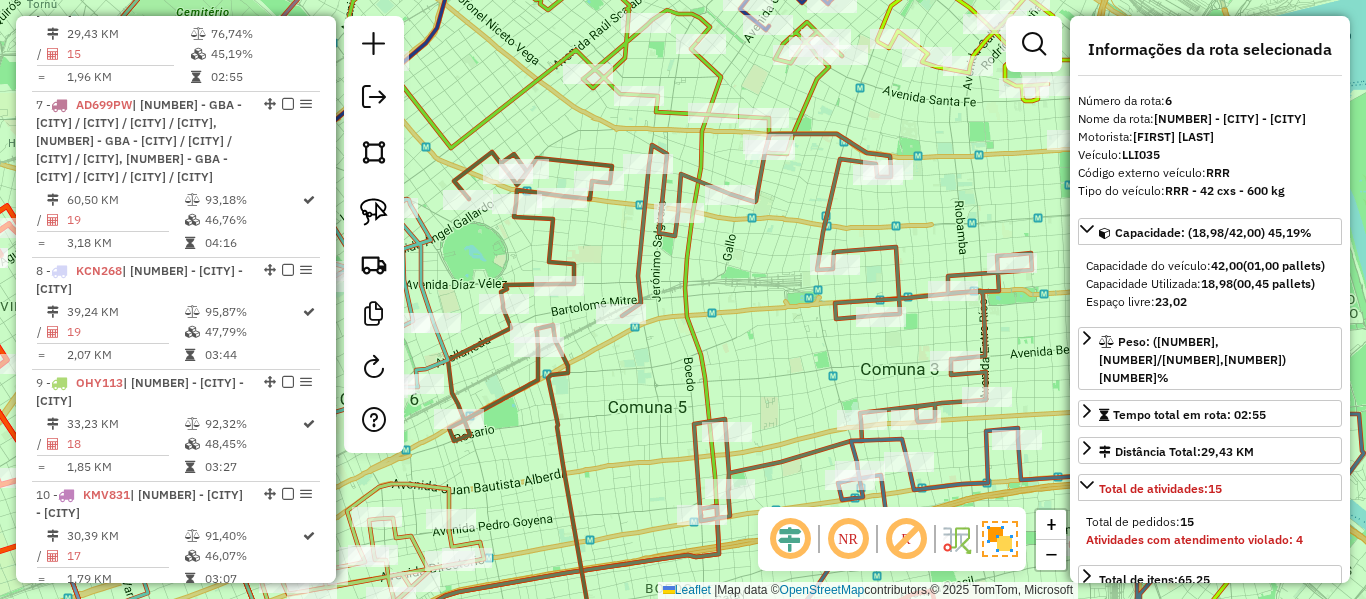 click 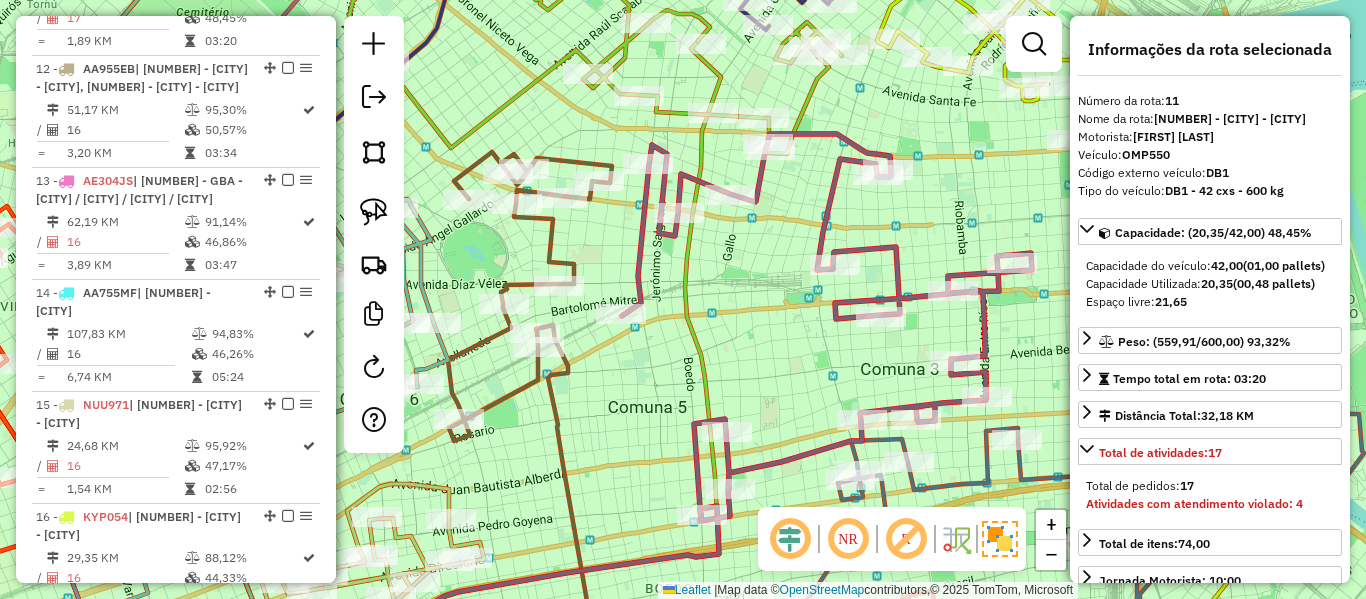 click 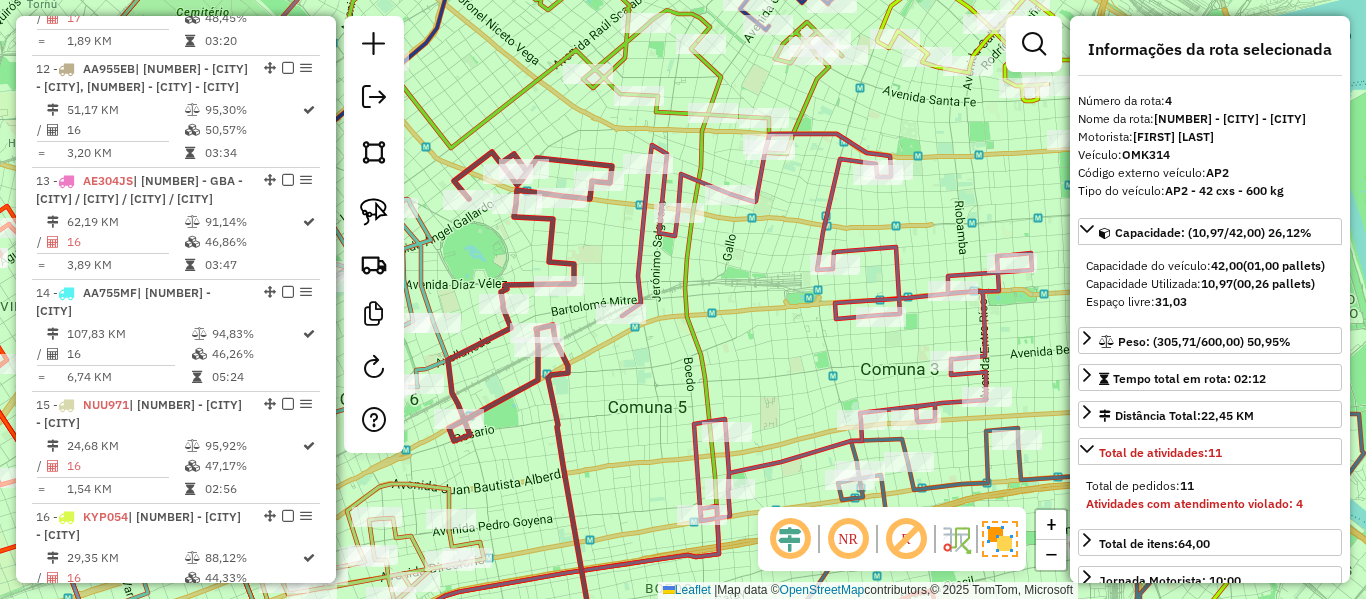 scroll, scrollTop: 1171, scrollLeft: 0, axis: vertical 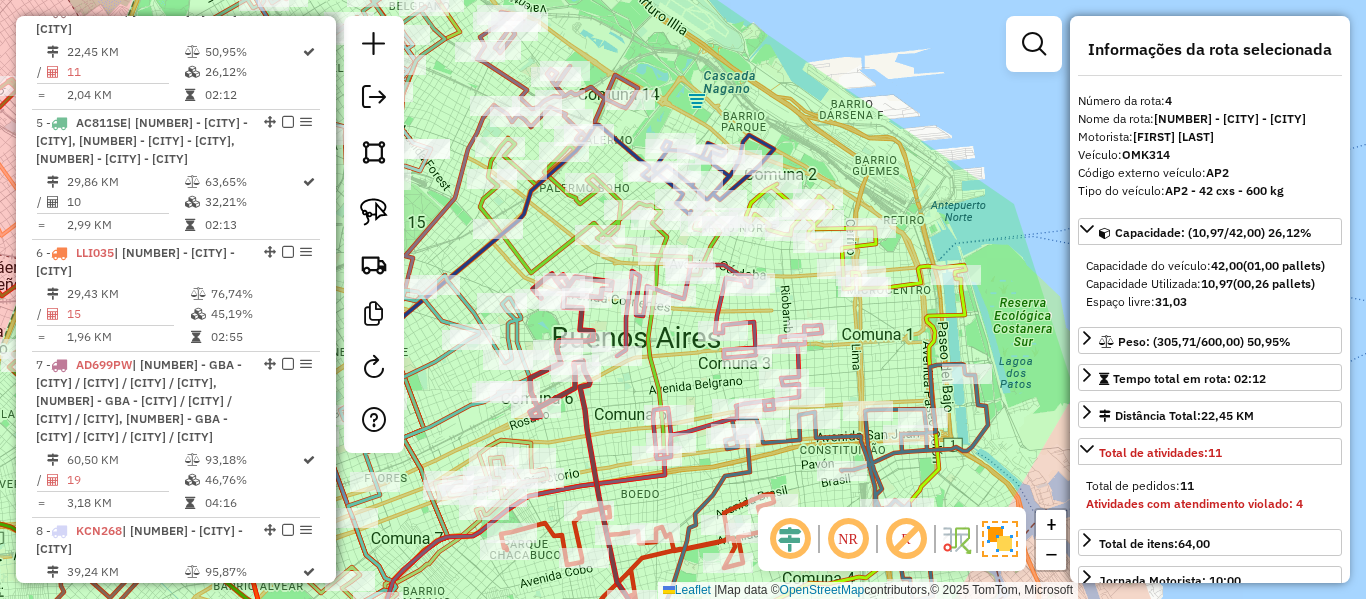 click on "Rota 11 - Placa OMP550  482394 - ANAHI CARRIZO Janela de atendimento Grade de atendimento Capacidade Transportadoras Veículos Cliente Pedidos  Rotas Selecione os dias de semana para filtrar as janelas de atendimento  Seg   Ter   Qua   Qui   Sex   Sáb   Dom  Informe o período da janela de atendimento: De: Até:  Filtrar exatamente a janela do cliente  Considerar janela de atendimento padrão  Selecione os dias de semana para filtrar as grades de atendimento  Seg   Ter   Qua   Qui   Sex   Sáb   Dom   Considerar clientes sem dia de atendimento cadastrado  Clientes fora do dia de atendimento selecionado Filtrar as atividades entre os valores definidos abaixo:  Peso mínimo:   Peso máximo:   Cubagem mínima:   Cubagem máxima:   De:   Até:  Filtrar as atividades entre o tempo de atendimento definido abaixo:  De:   Até:   Considerar capacidade total dos clientes não roteirizados Transportadora: Selecione um ou mais itens Tipo de veículo: Selecione um ou mais itens Veículo: Selecione um ou mais itens Nome:" 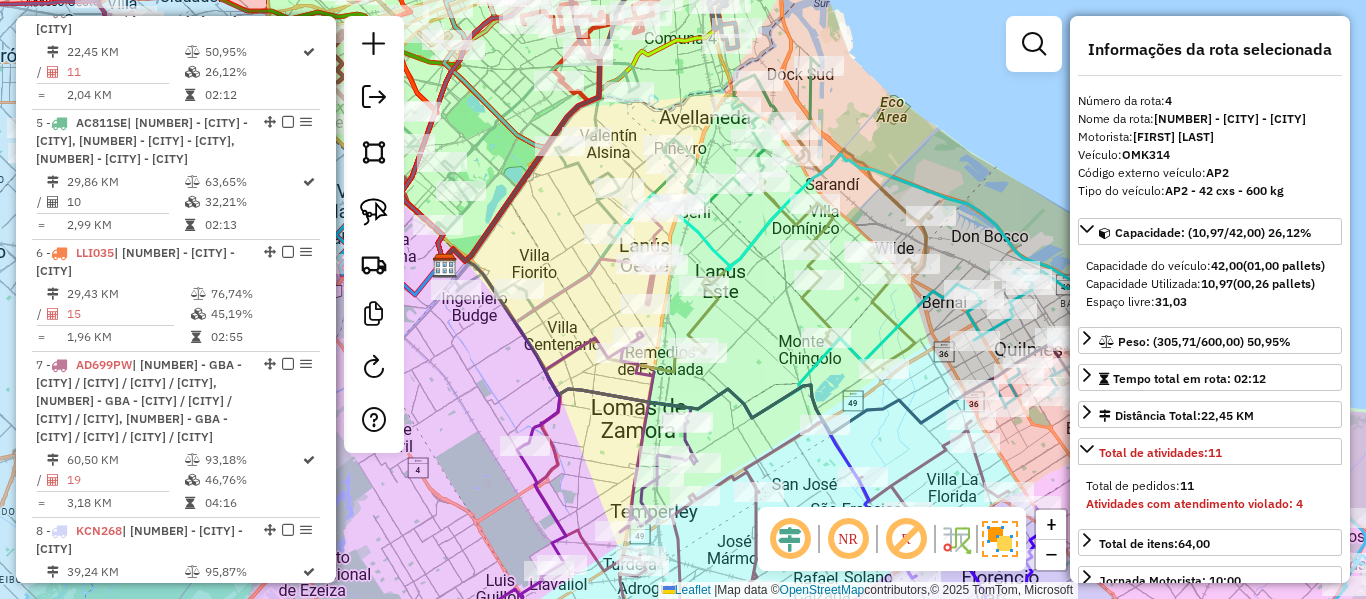 drag, startPoint x: 817, startPoint y: 257, endPoint x: 692, endPoint y: 237, distance: 126.58989 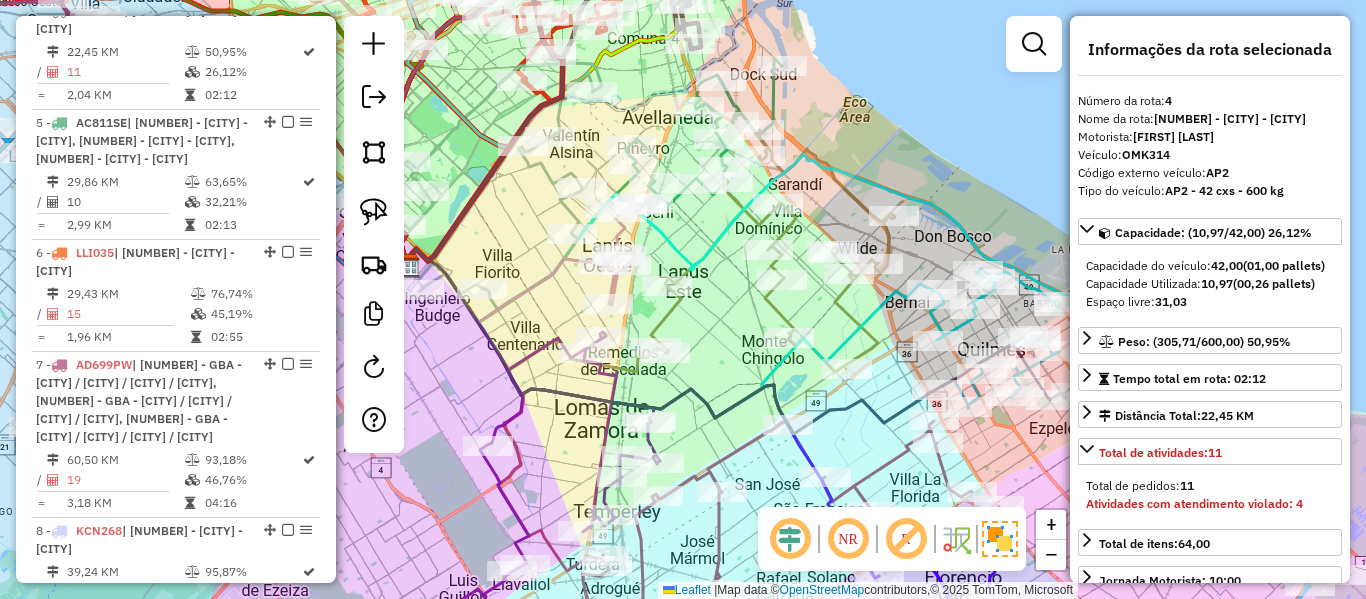 click 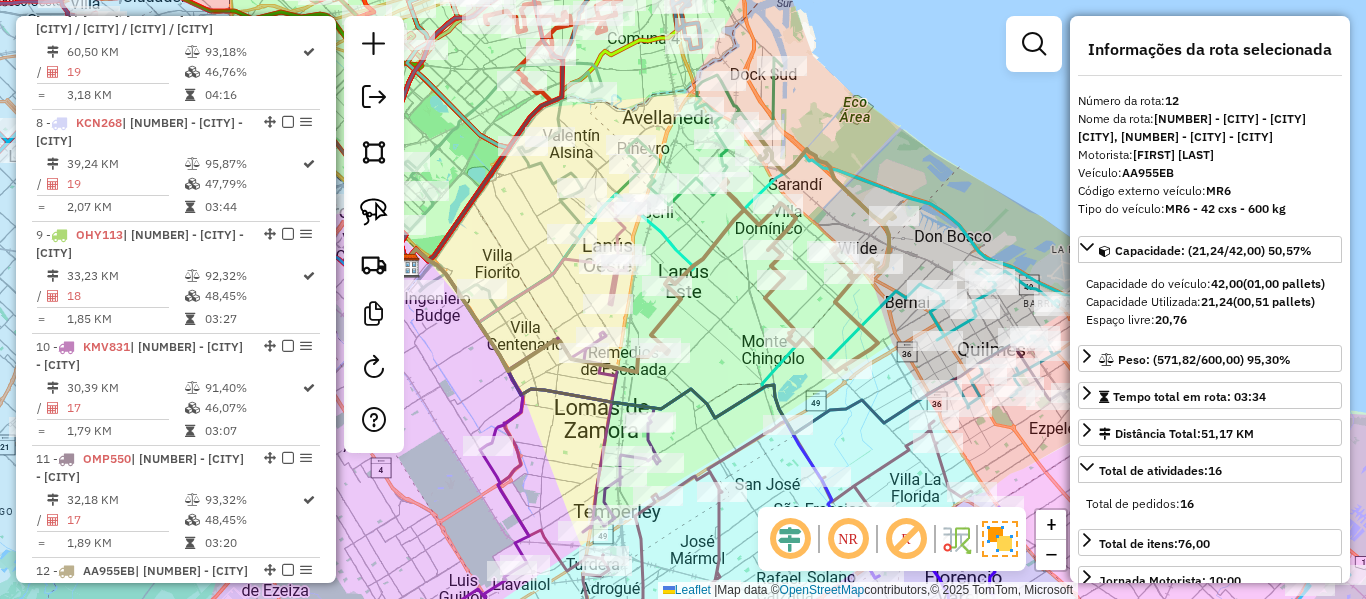 scroll, scrollTop: 2193, scrollLeft: 0, axis: vertical 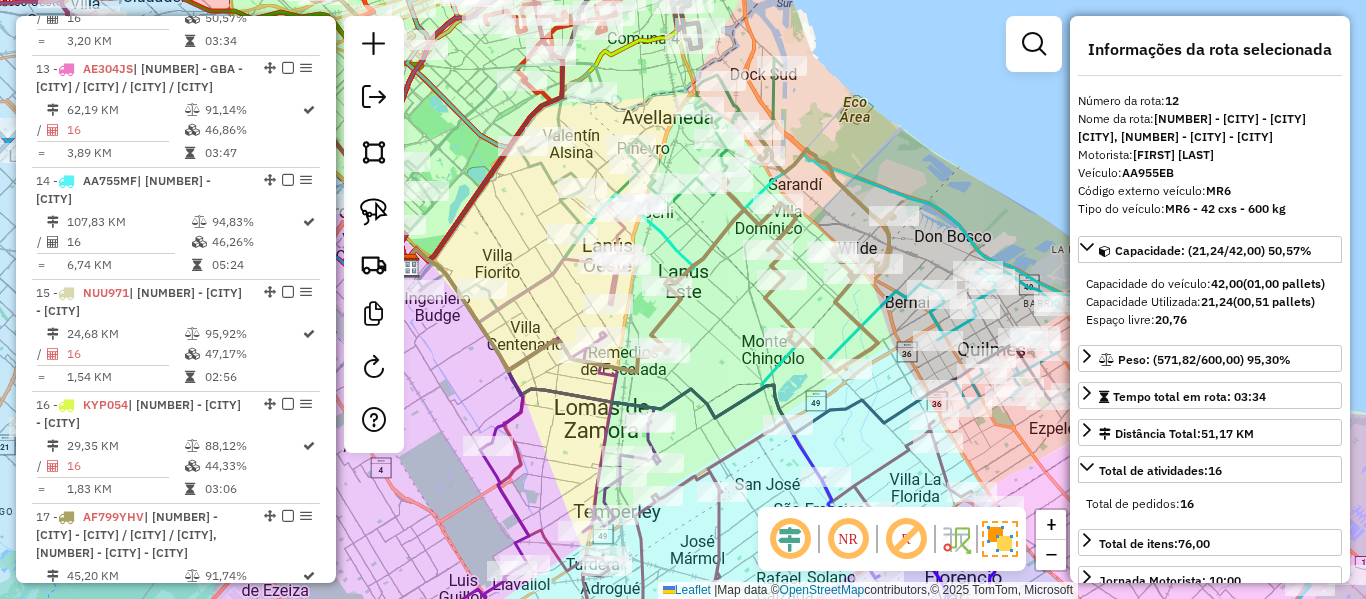 click 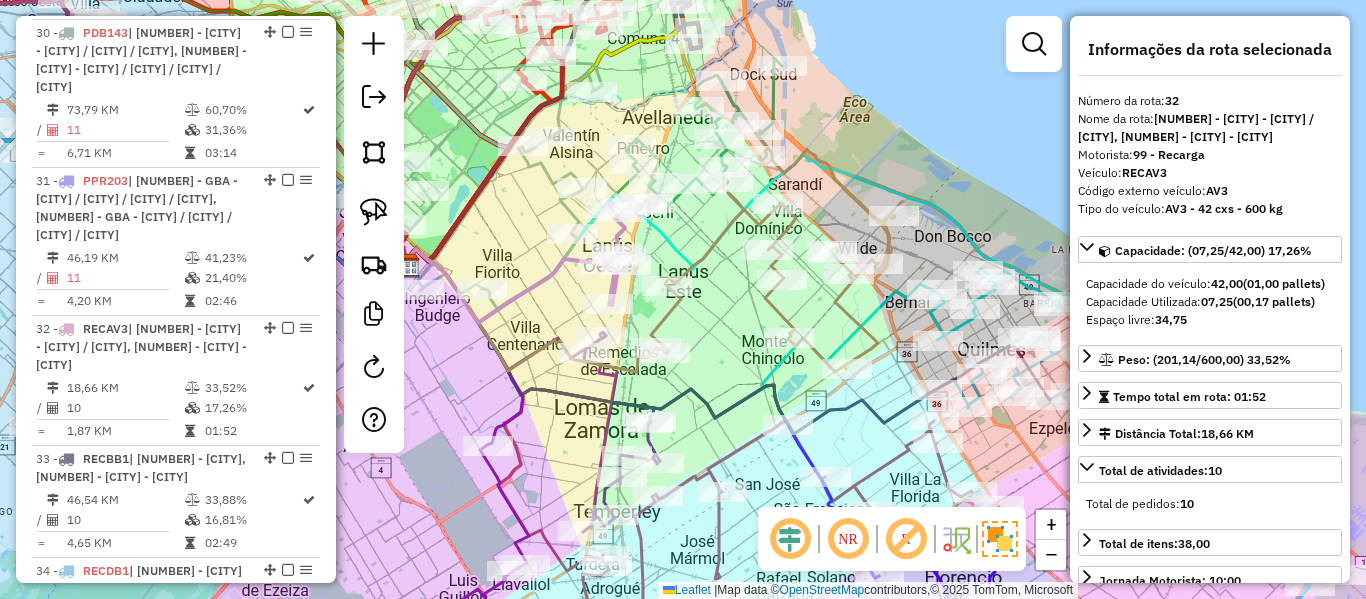 scroll, scrollTop: 4551, scrollLeft: 0, axis: vertical 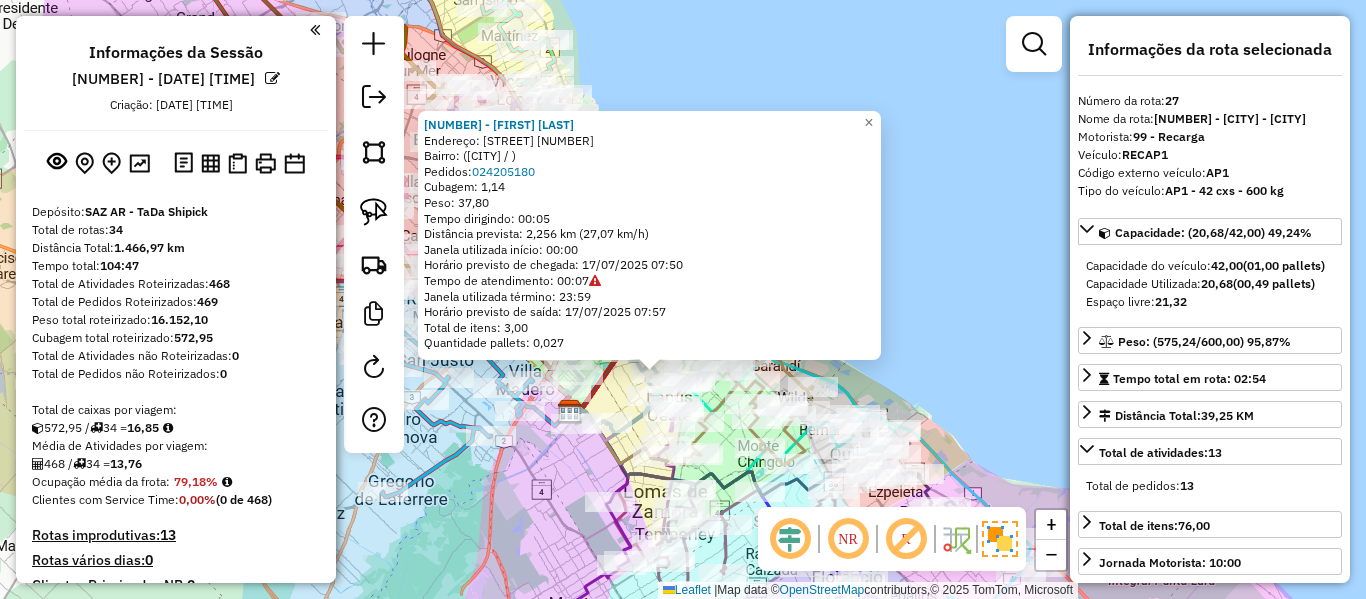 drag, startPoint x: 94, startPoint y: 334, endPoint x: 190, endPoint y: 243, distance: 132.27623 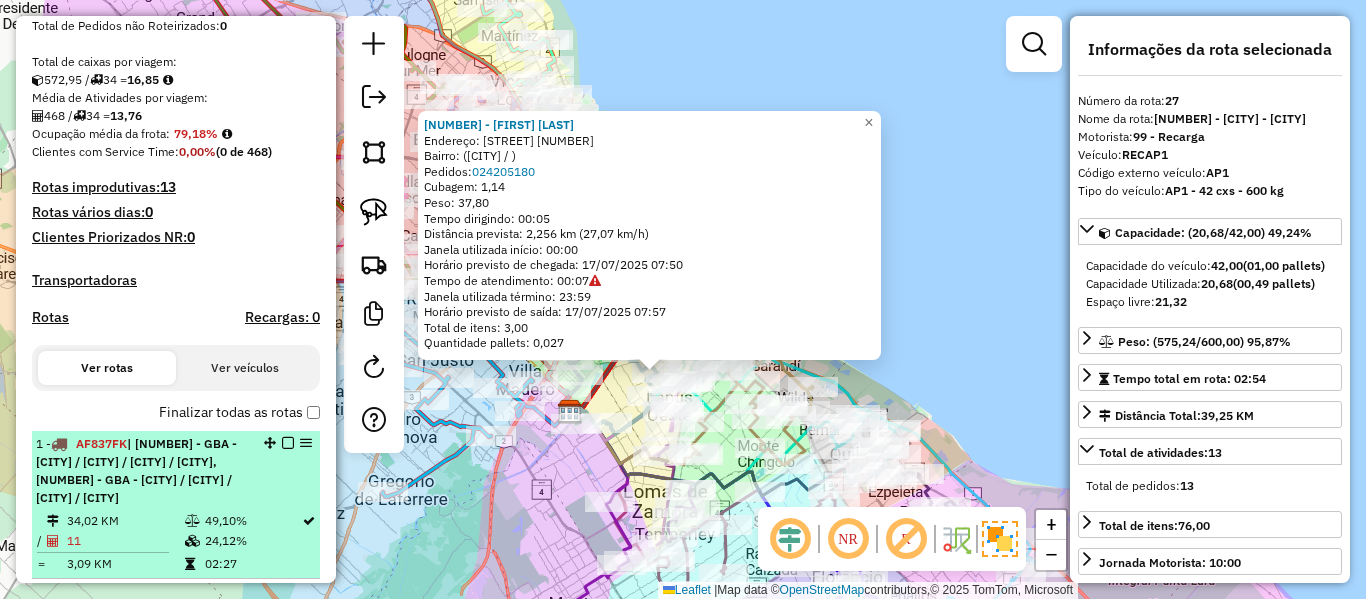 scroll, scrollTop: 500, scrollLeft: 0, axis: vertical 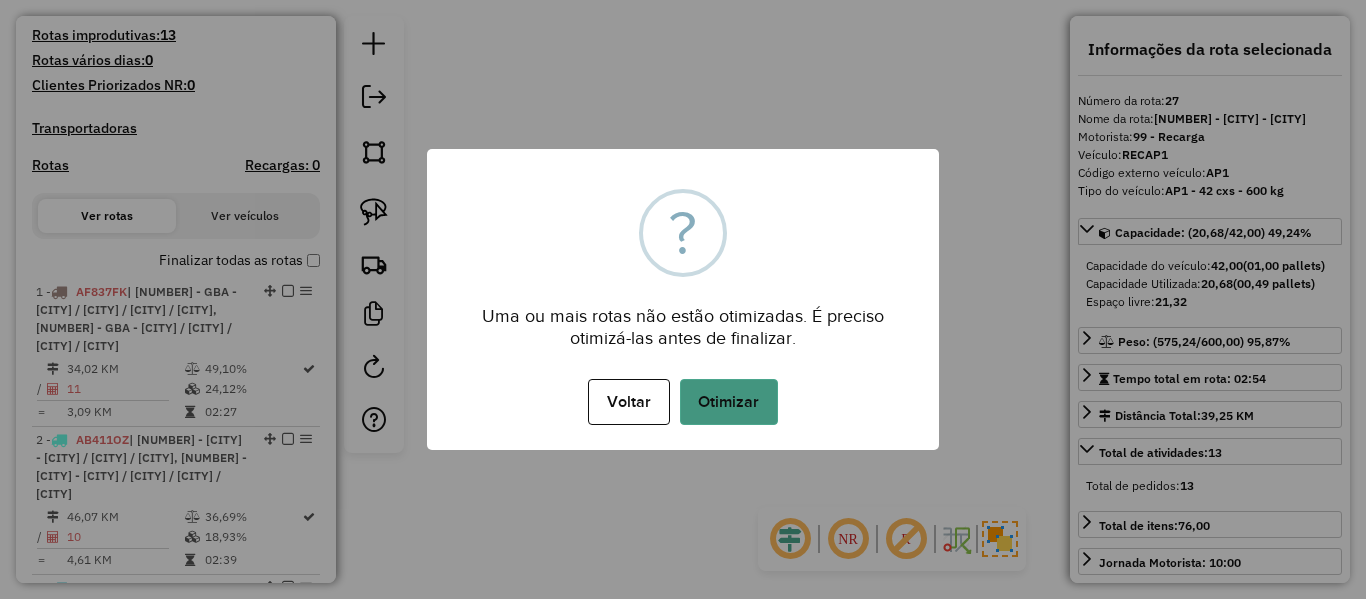 click on "Otimizar" at bounding box center (729, 402) 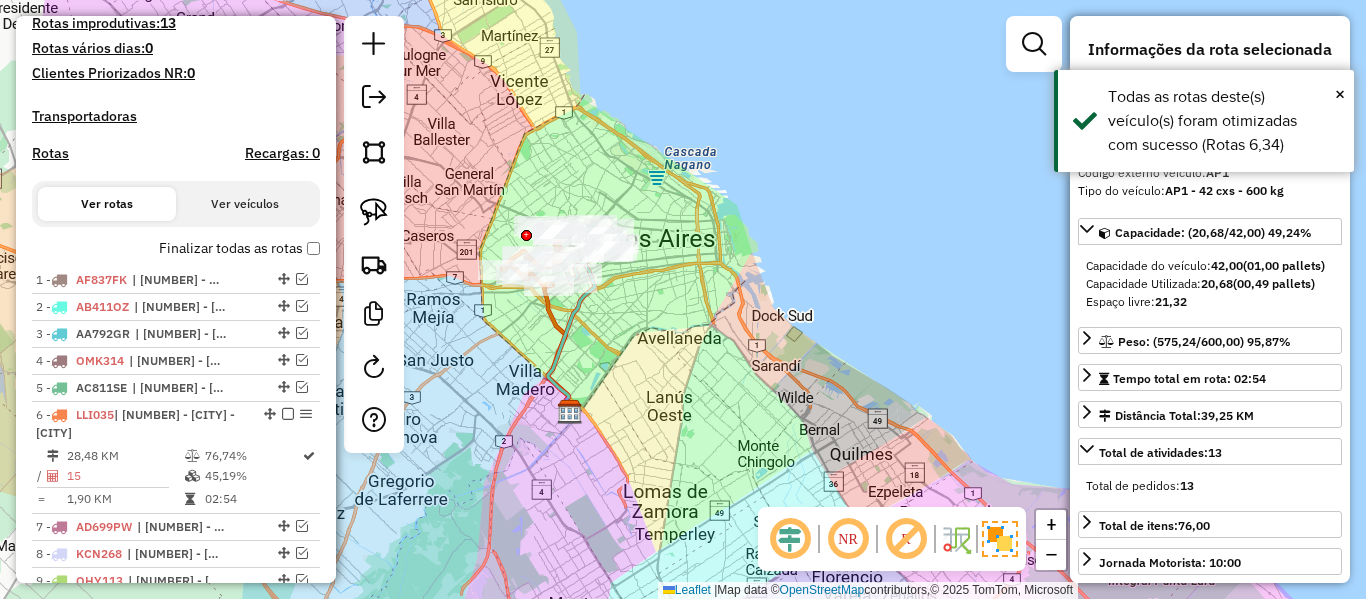 drag, startPoint x: 268, startPoint y: 297, endPoint x: 280, endPoint y: 132, distance: 165.43579 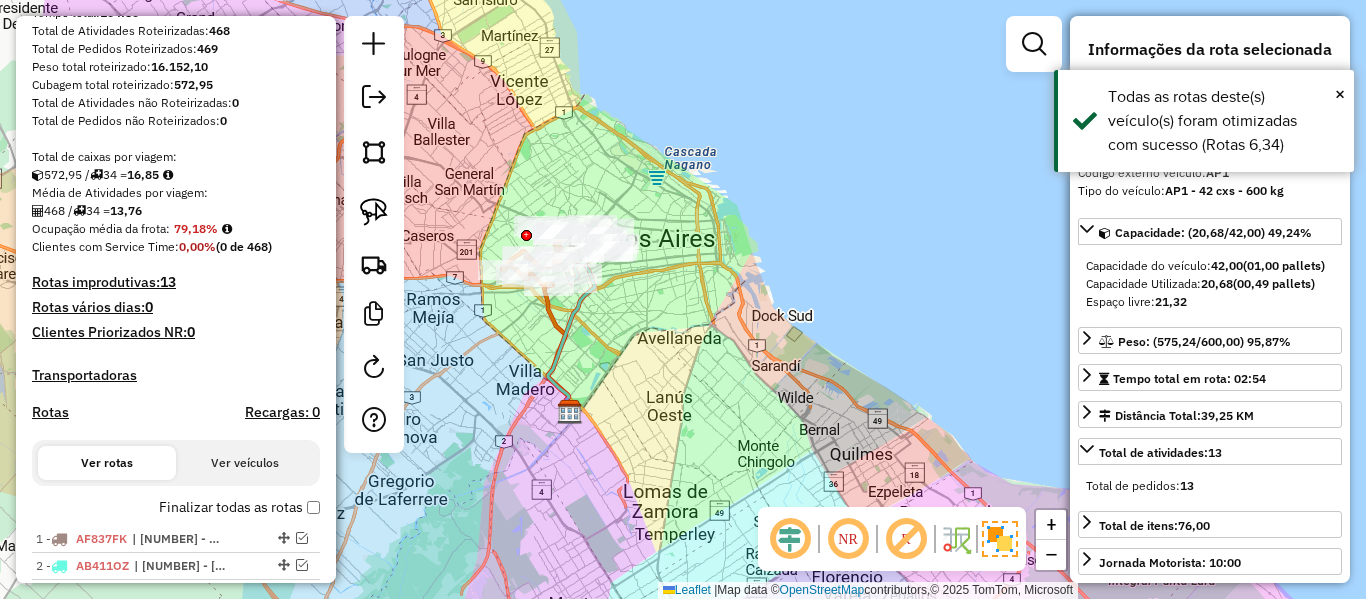 scroll, scrollTop: 453, scrollLeft: 0, axis: vertical 